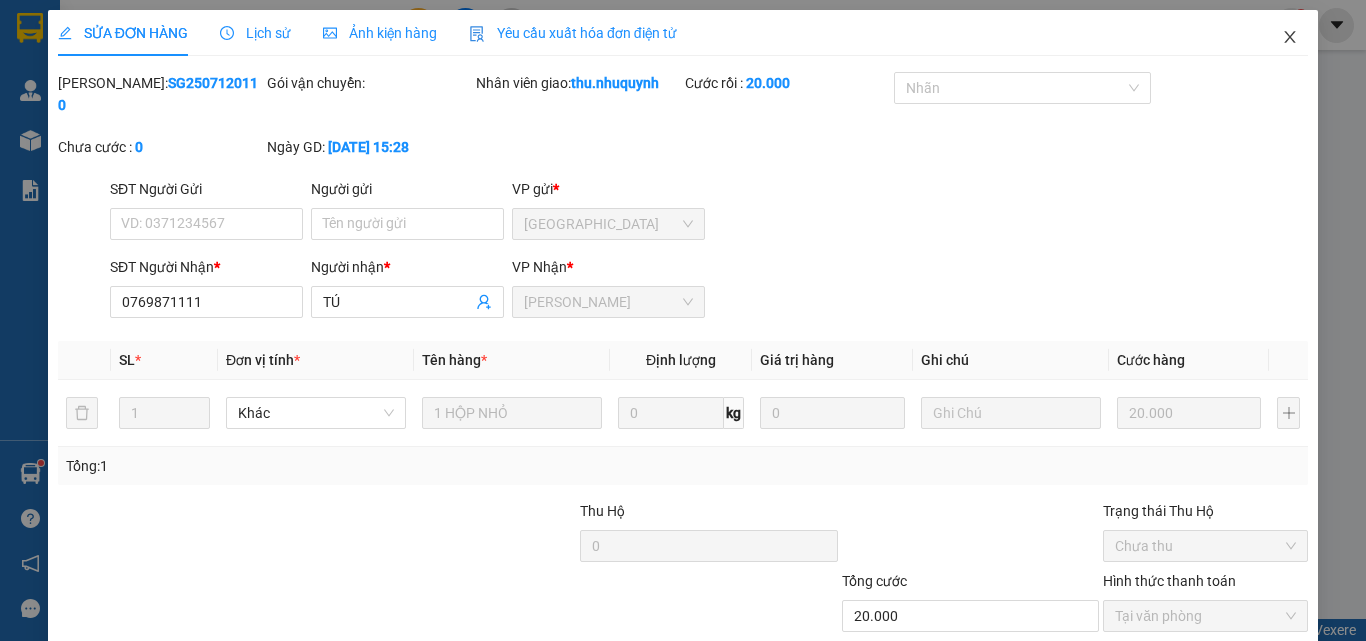 scroll, scrollTop: 0, scrollLeft: 0, axis: both 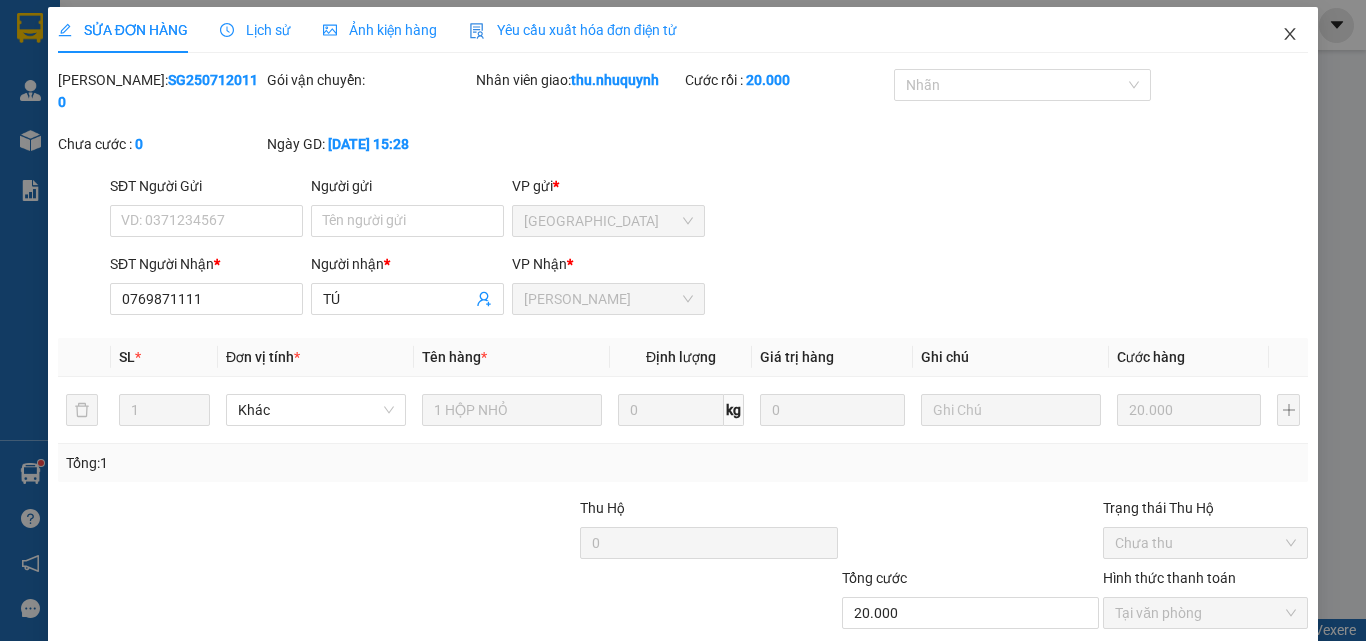 click 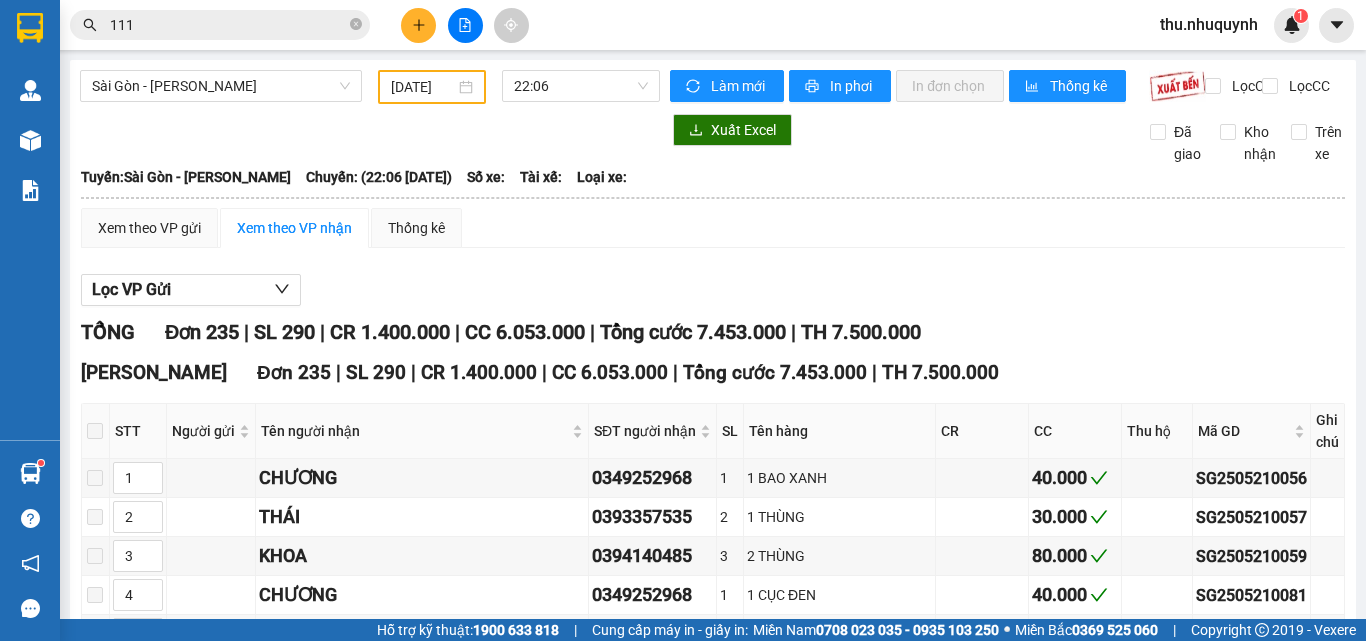 click on "111" at bounding box center (228, 25) 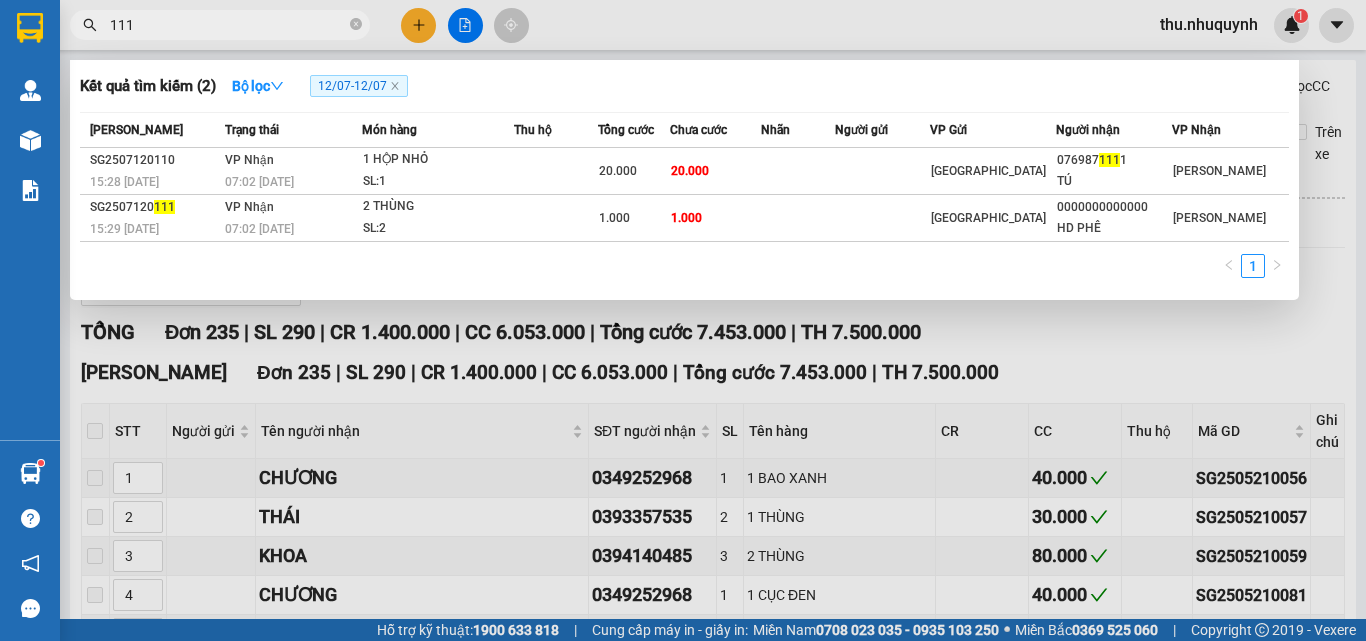 click on "111" at bounding box center [228, 25] 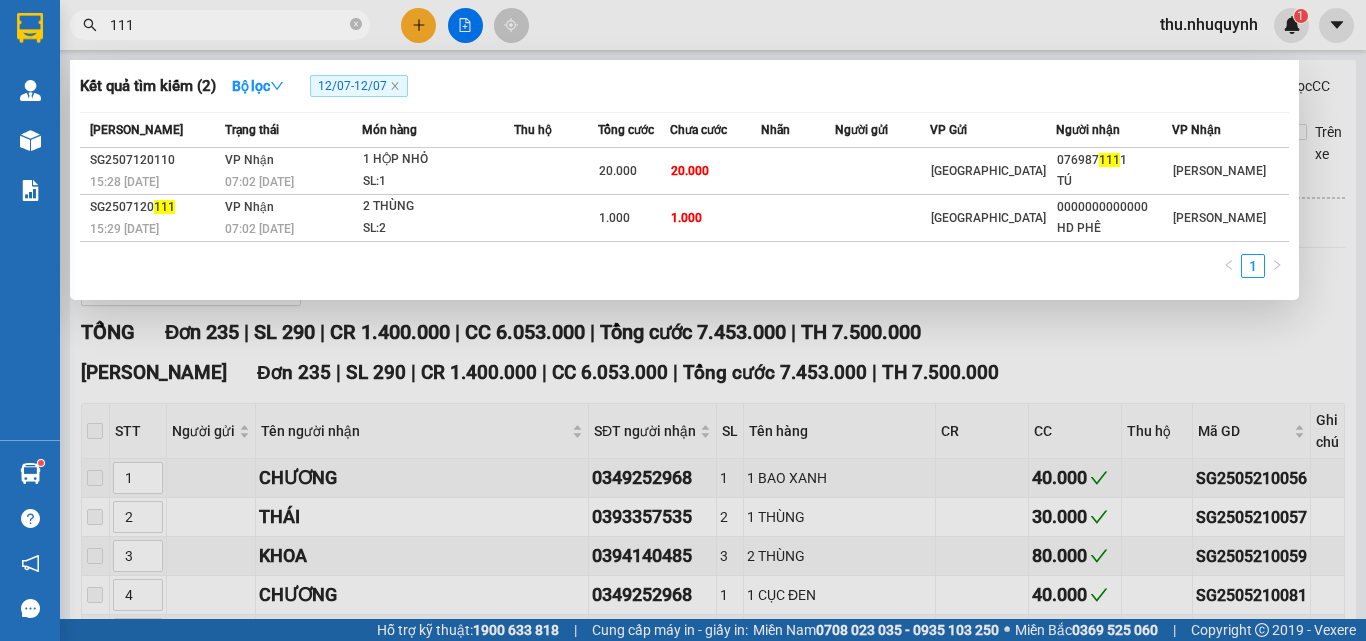 click on "111" at bounding box center (228, 25) 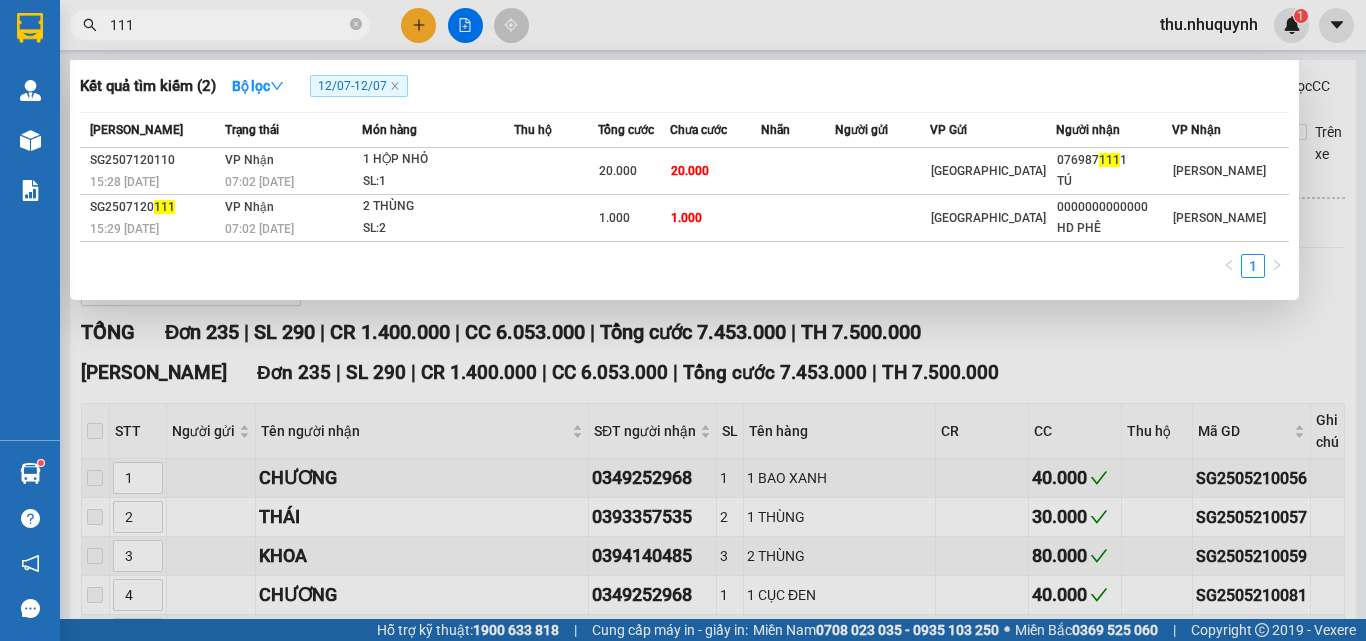 click on "111" at bounding box center (228, 25) 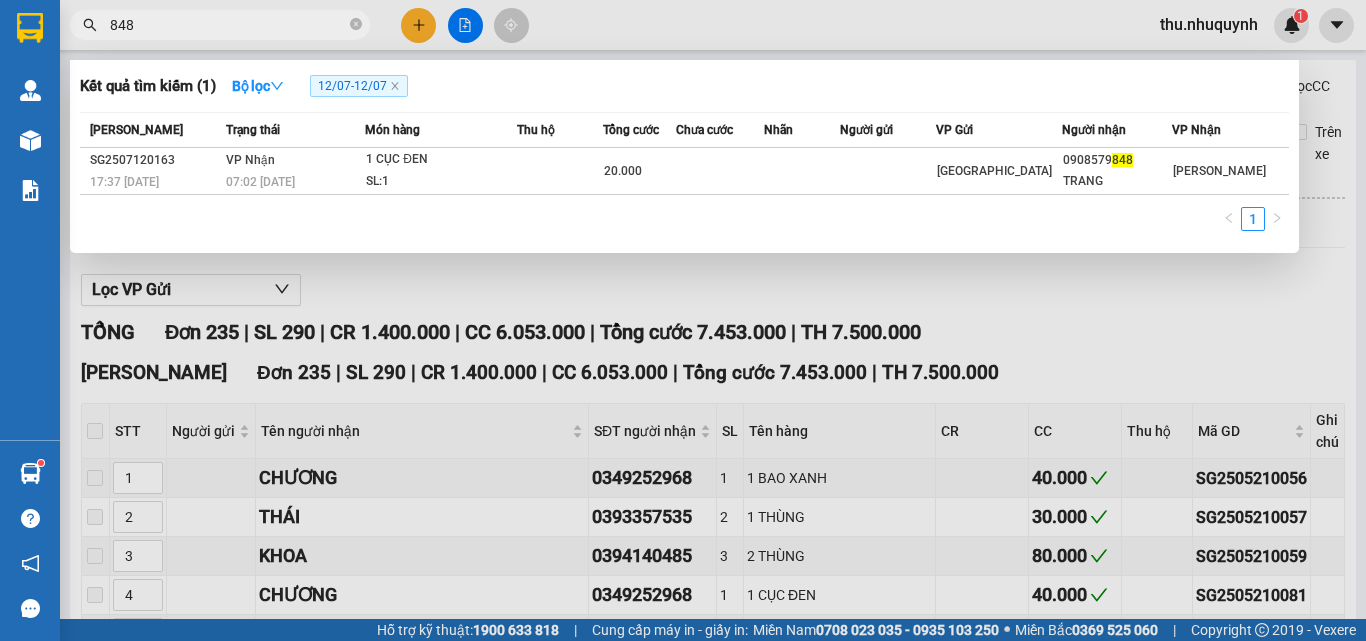 type on "848" 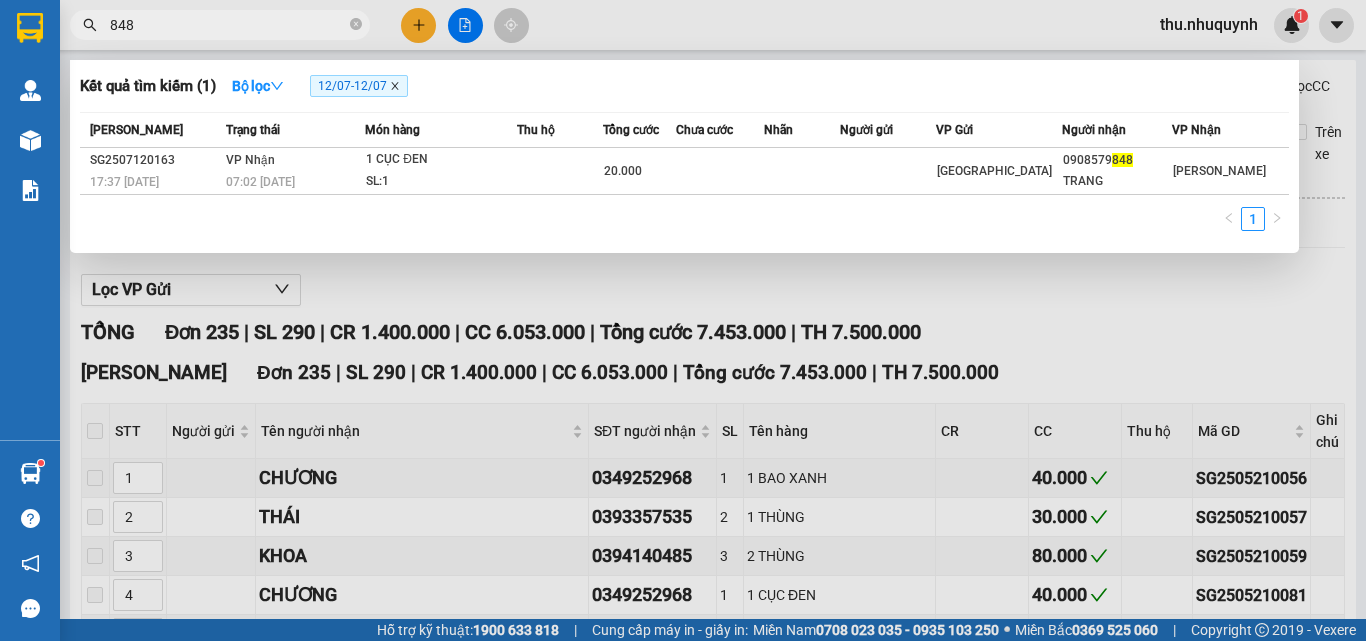 click 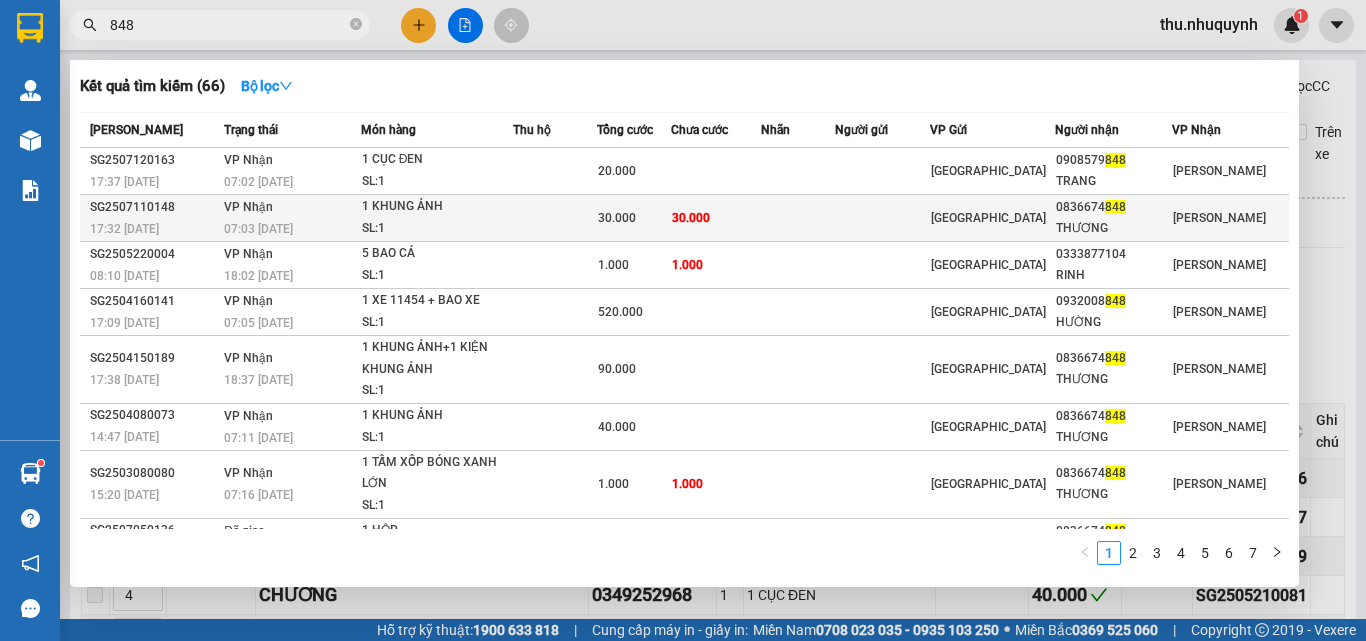 click on "30.000" at bounding box center (716, 218) 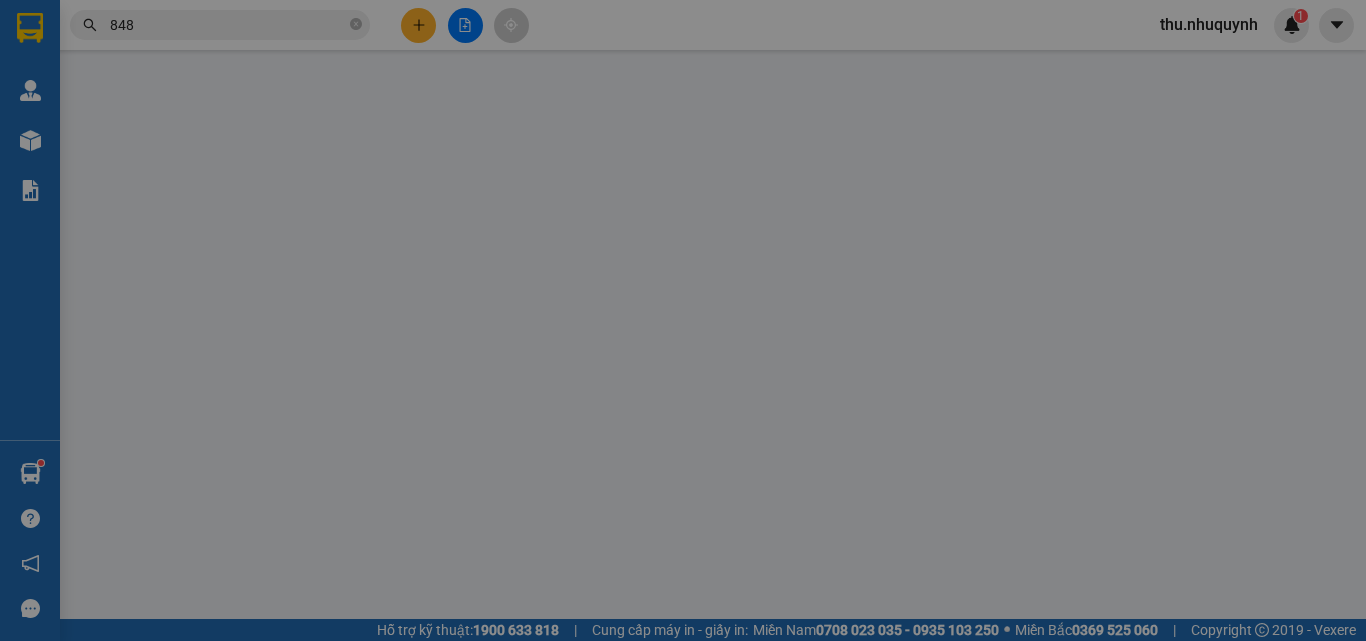 type on "0836674848" 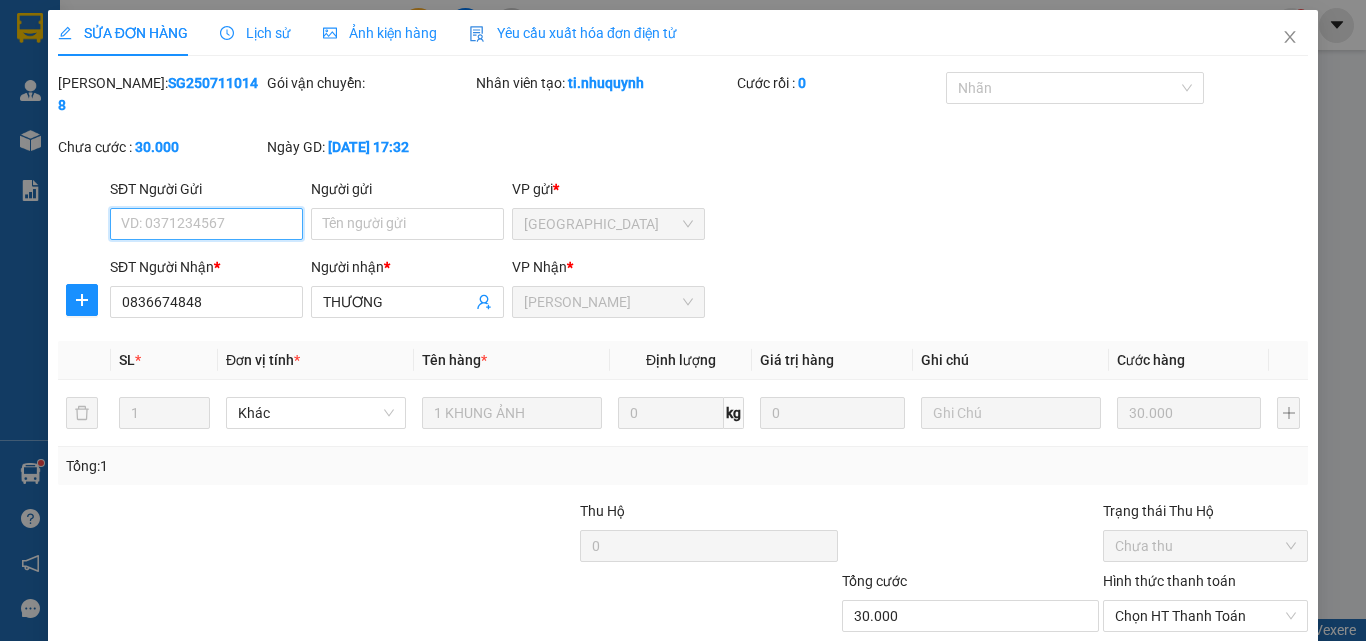 scroll, scrollTop: 103, scrollLeft: 0, axis: vertical 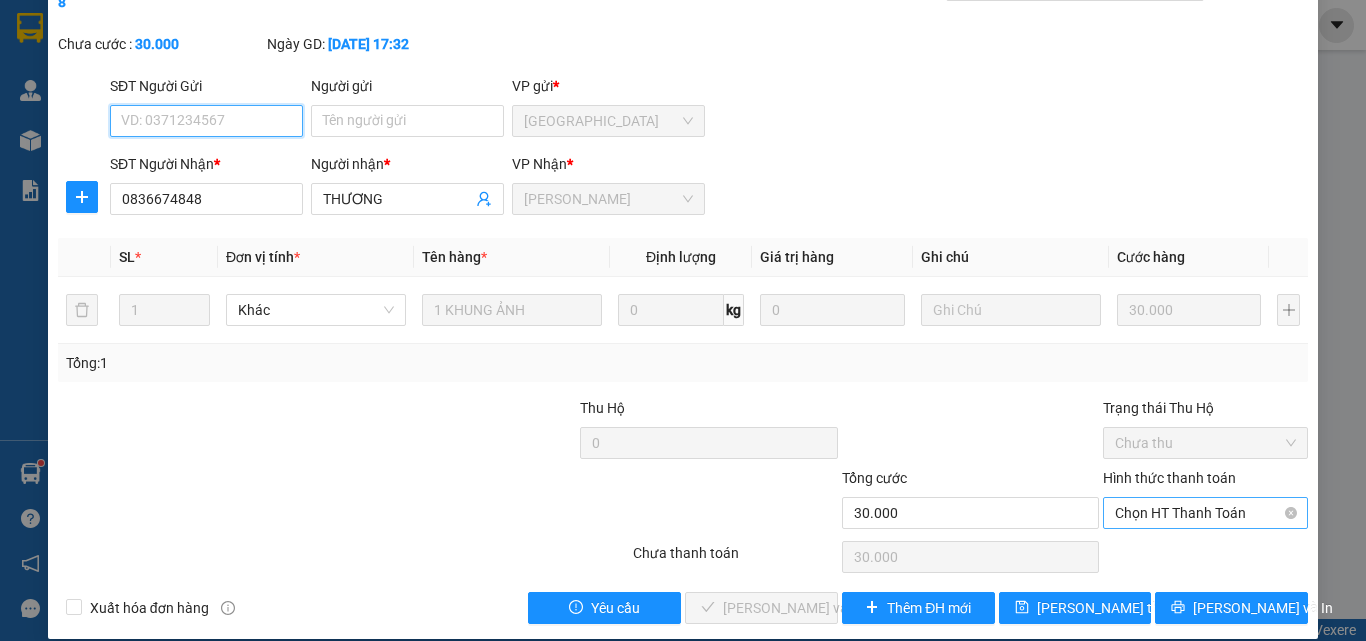 click on "Chọn HT Thanh Toán" at bounding box center (1205, 513) 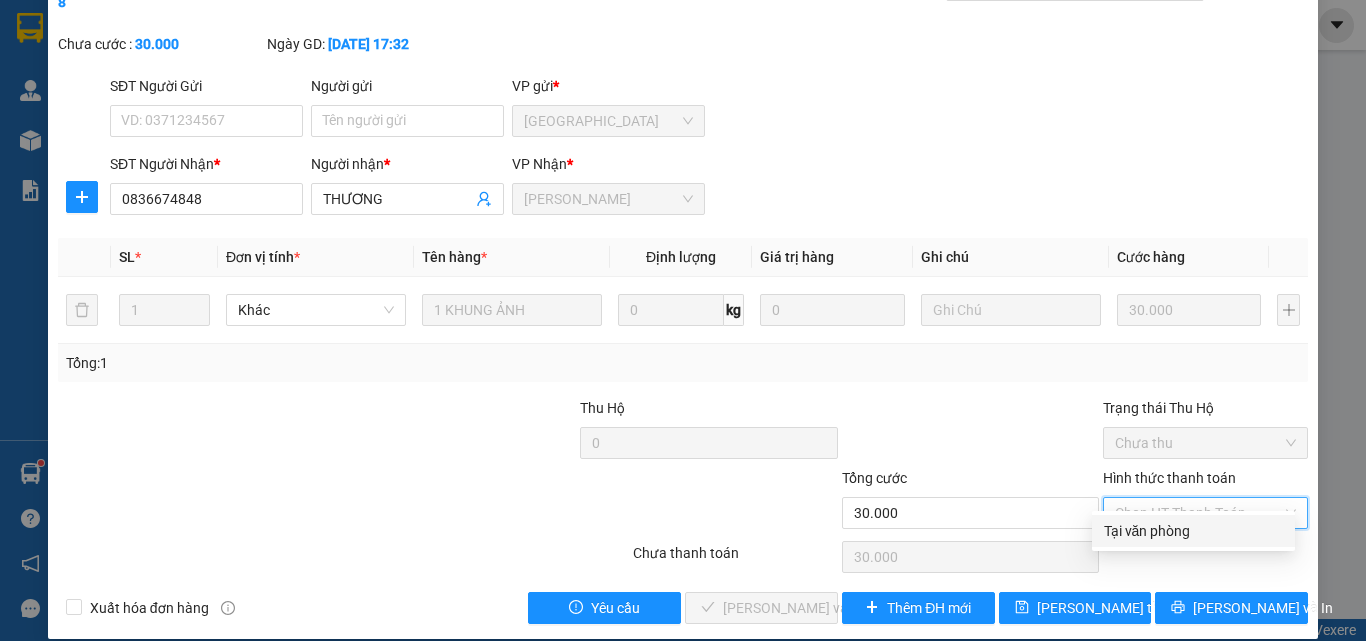 click on "Tại văn phòng" at bounding box center [1193, 531] 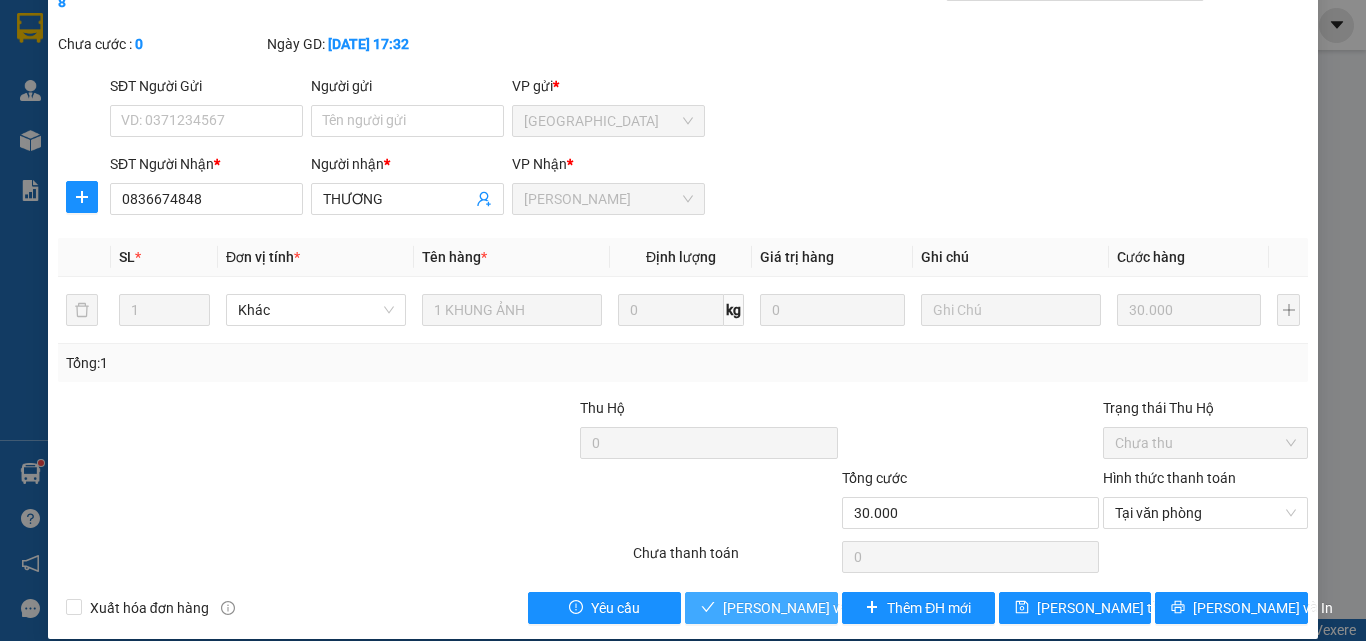 click on "Lưu và Giao hàng" at bounding box center [819, 608] 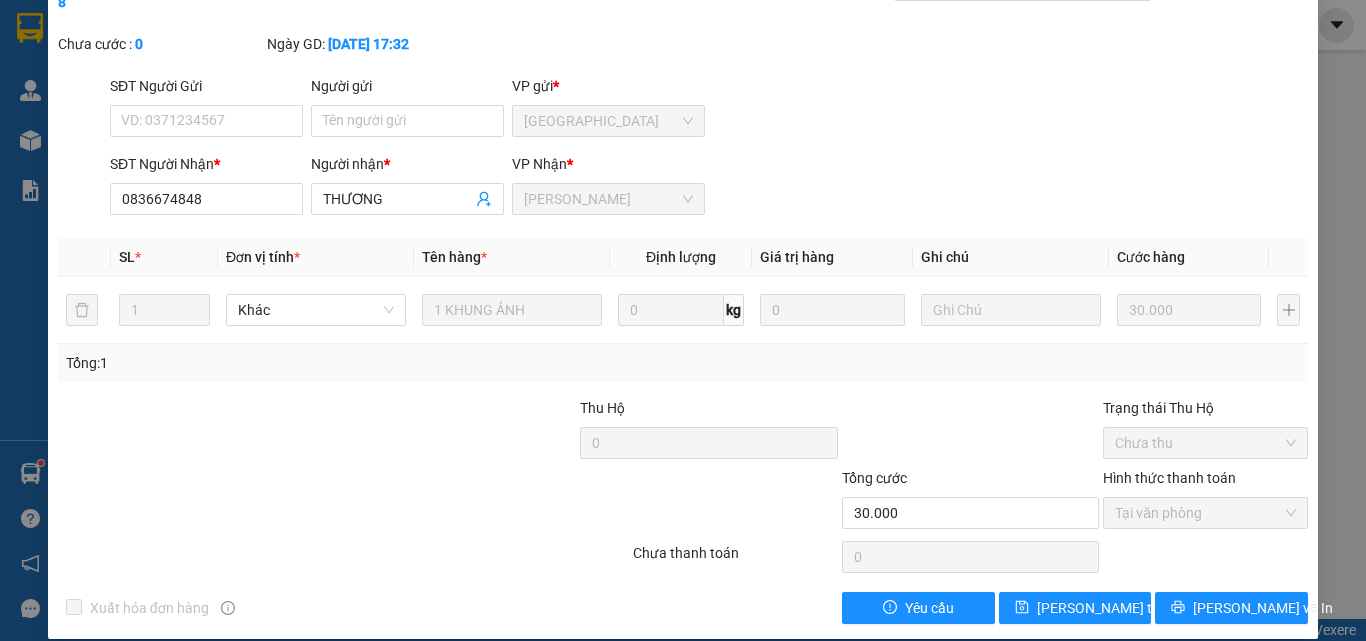 scroll, scrollTop: 0, scrollLeft: 0, axis: both 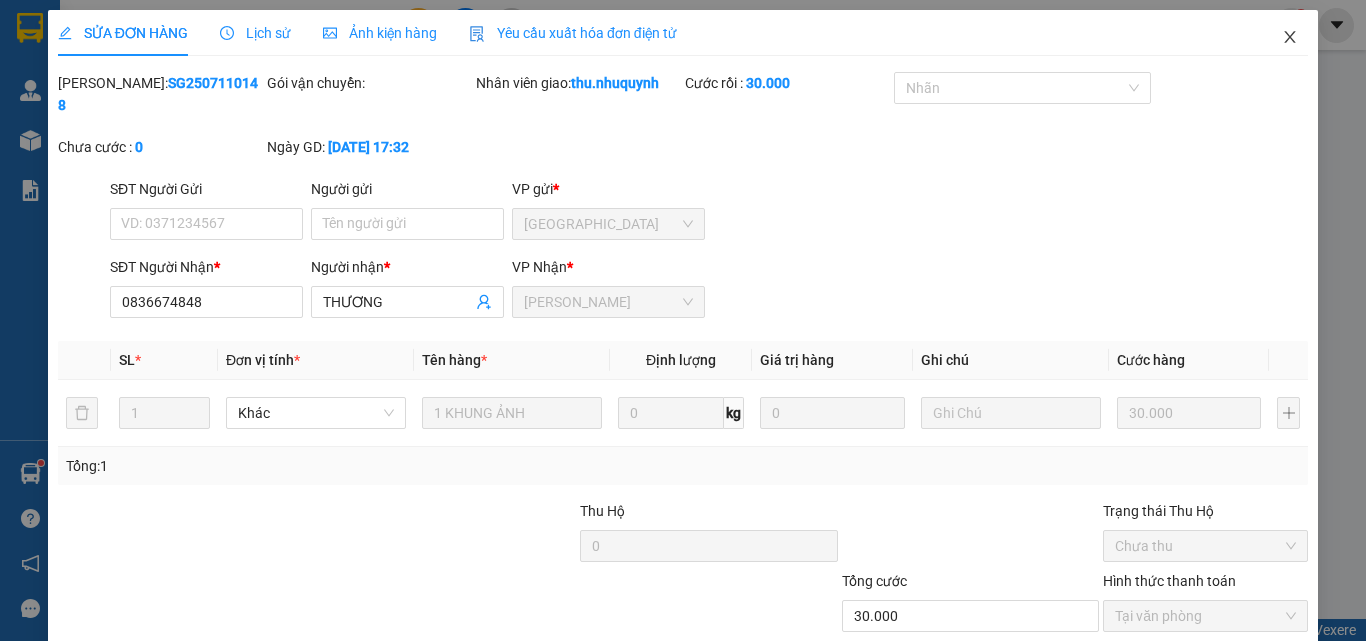 click 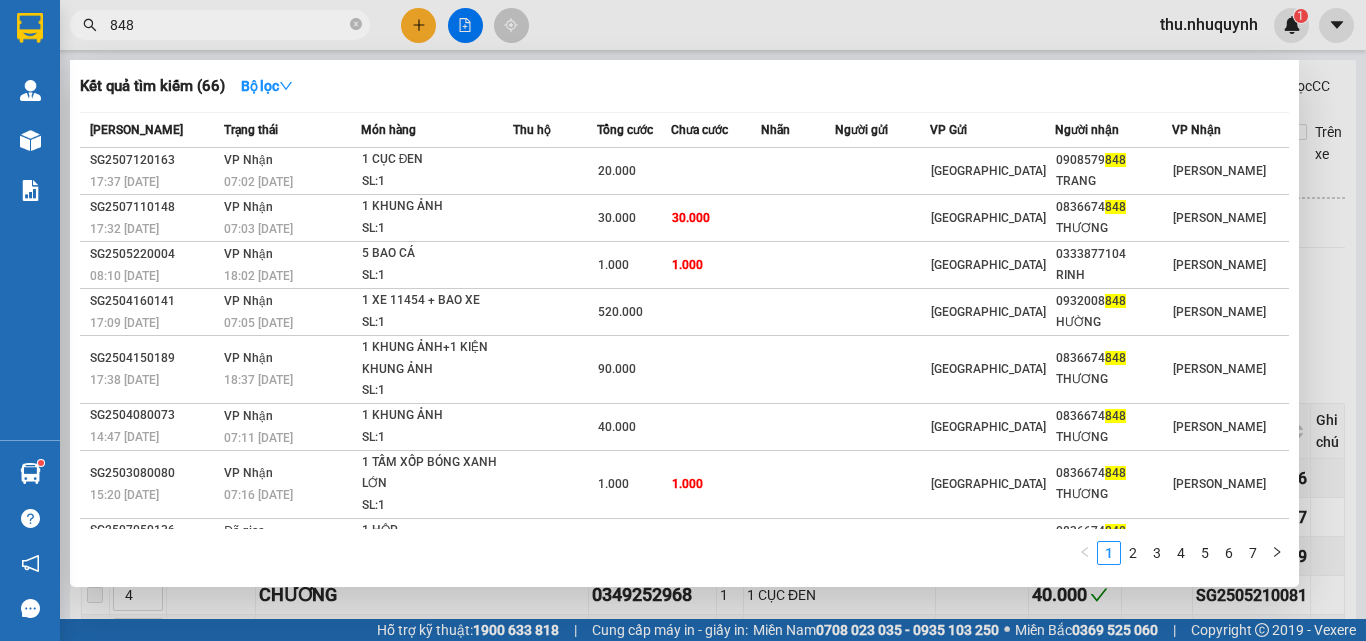 click on "848" at bounding box center (228, 25) 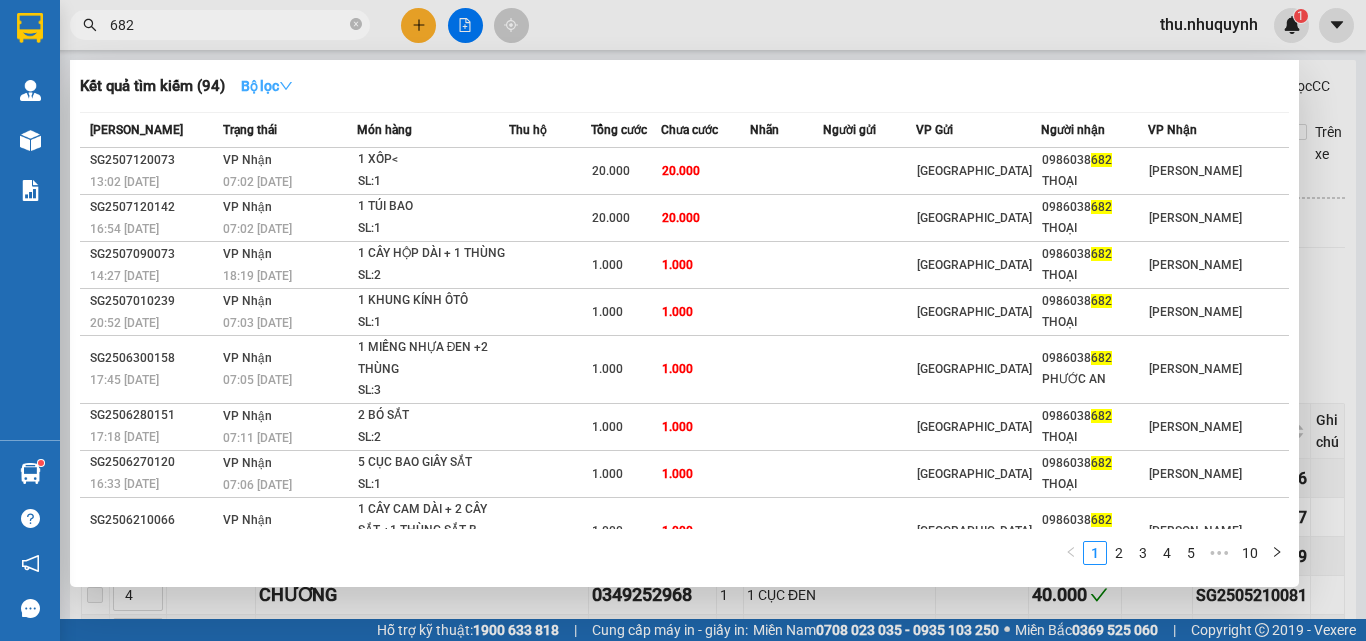 type on "682" 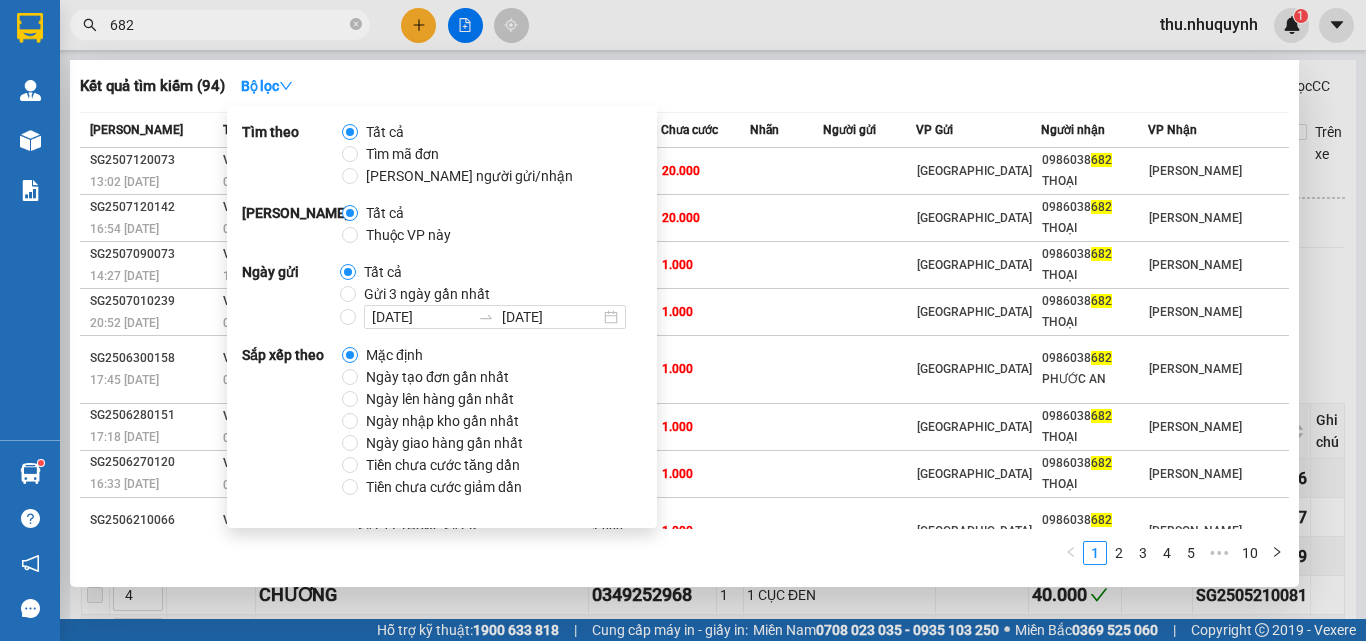 click on "12/07/2025 12/07/2025" at bounding box center [487, 317] 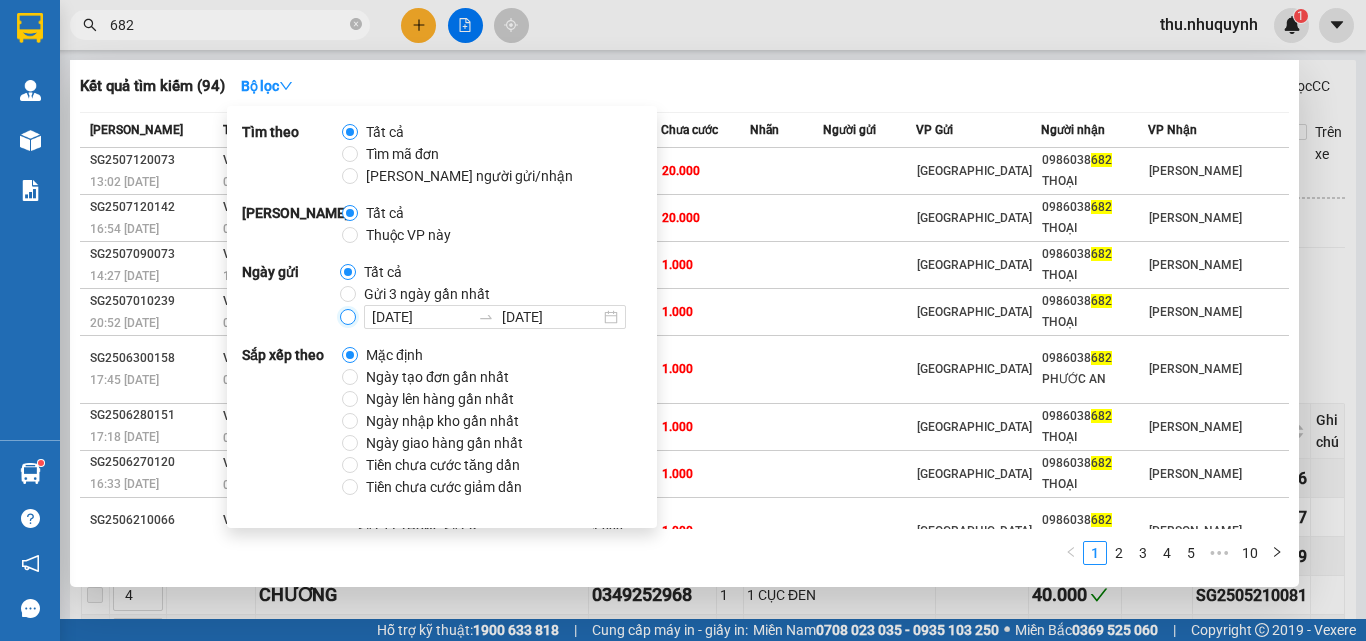 click on "12/07/2025 12/07/2025" at bounding box center [348, 317] 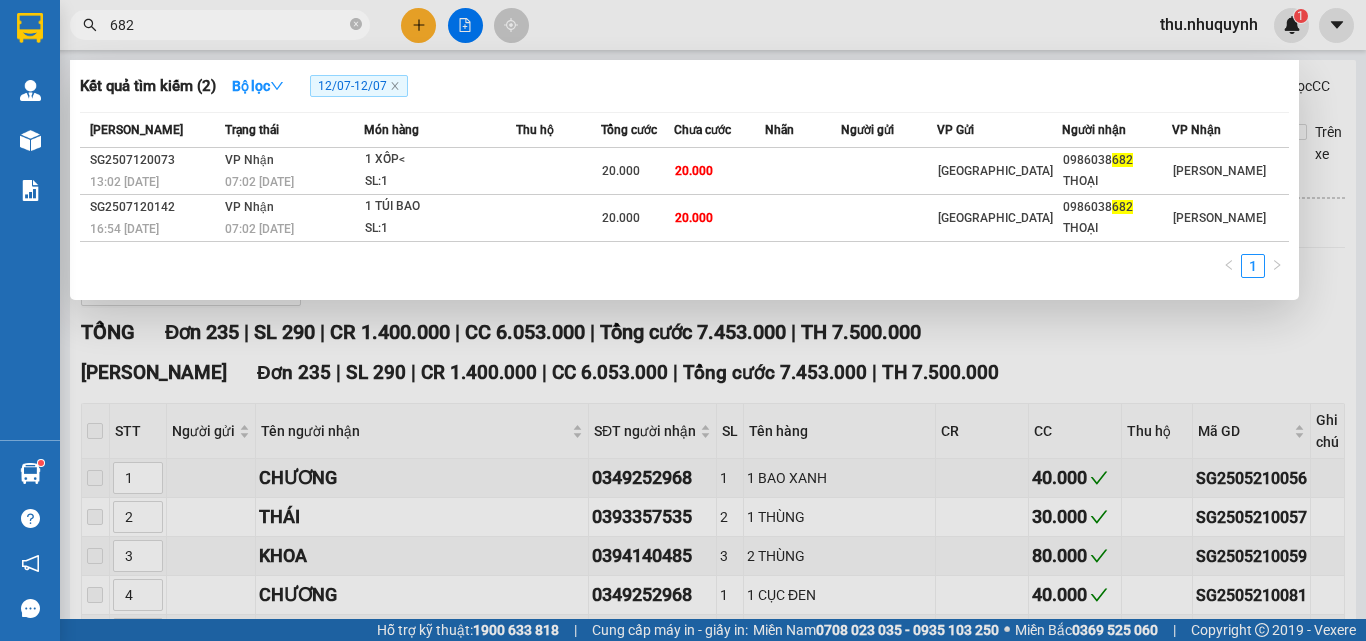 click on "1" at bounding box center (684, 272) 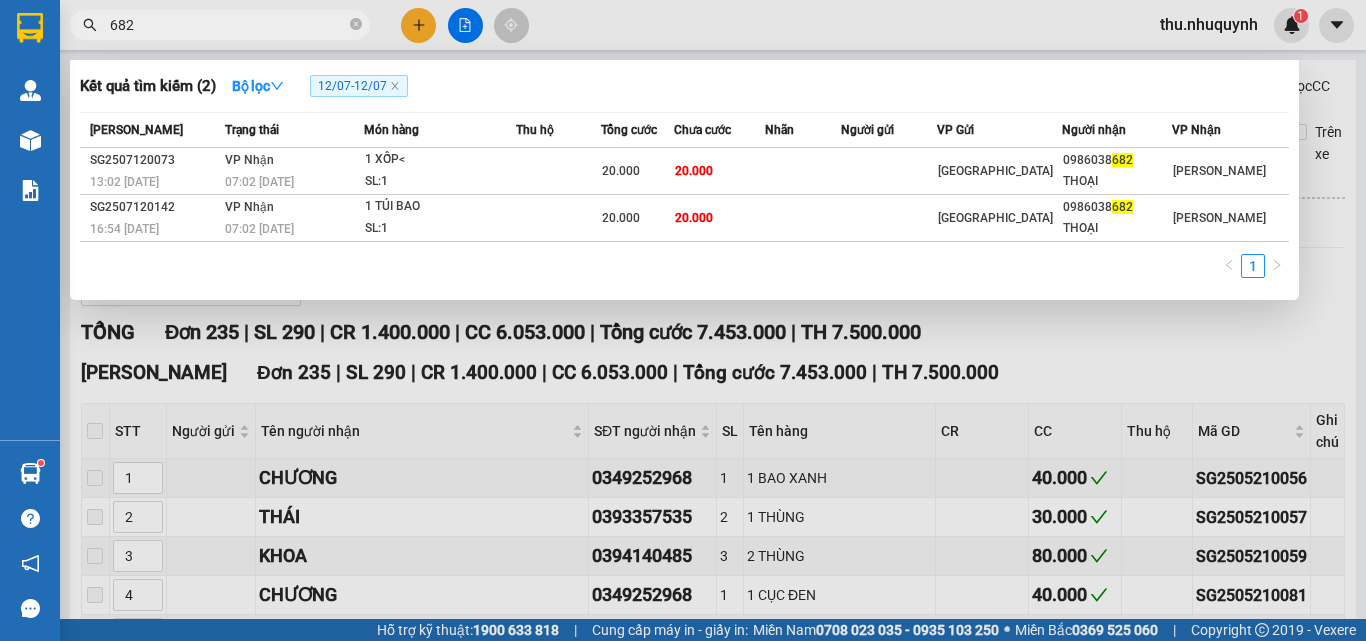 click on "682" at bounding box center (228, 25) 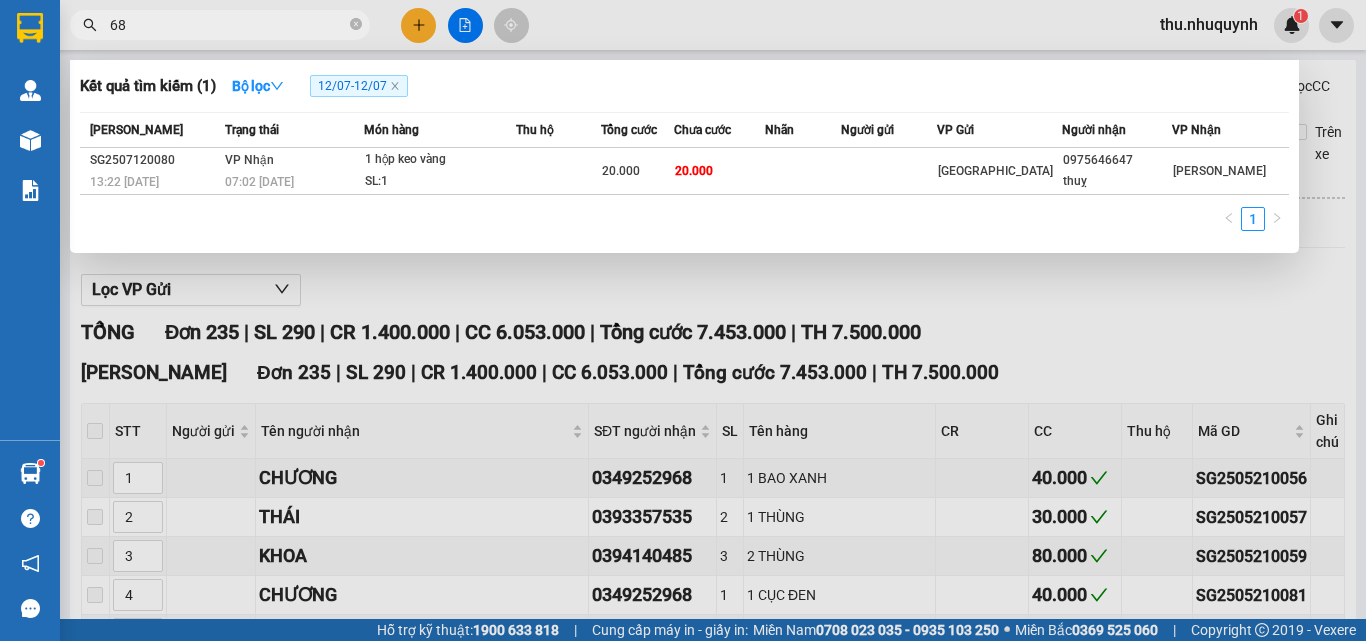 type on "682" 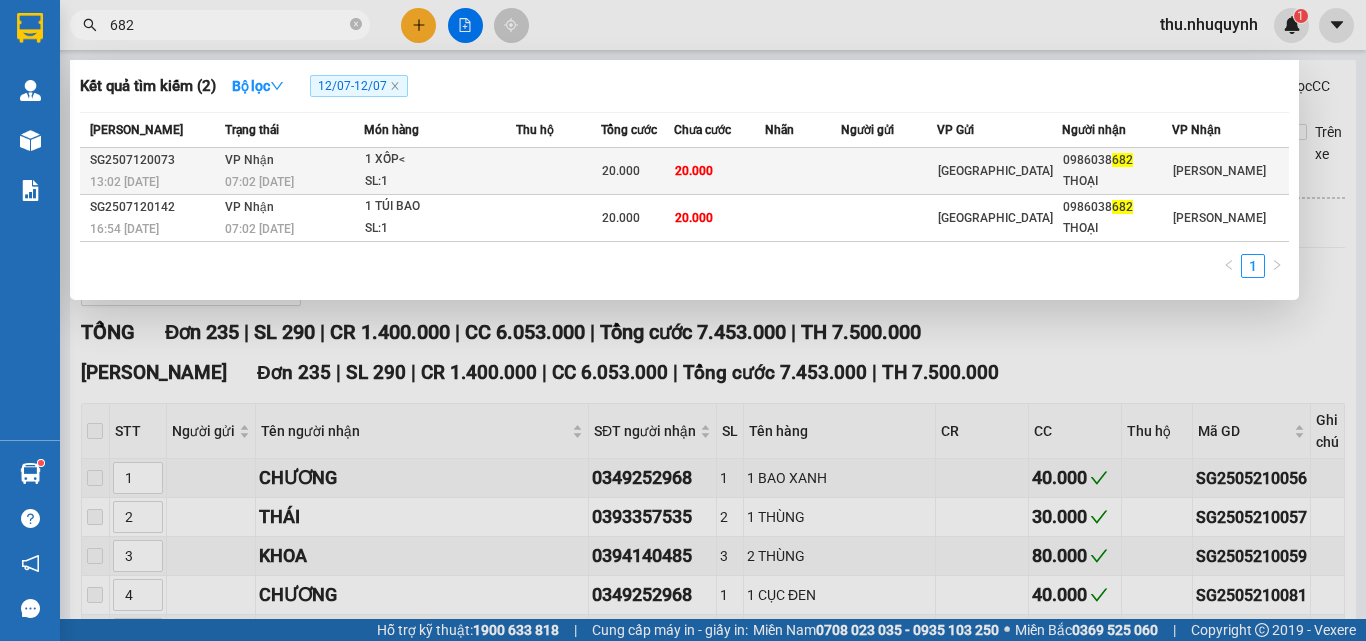 click on "20.000" at bounding box center (694, 170) 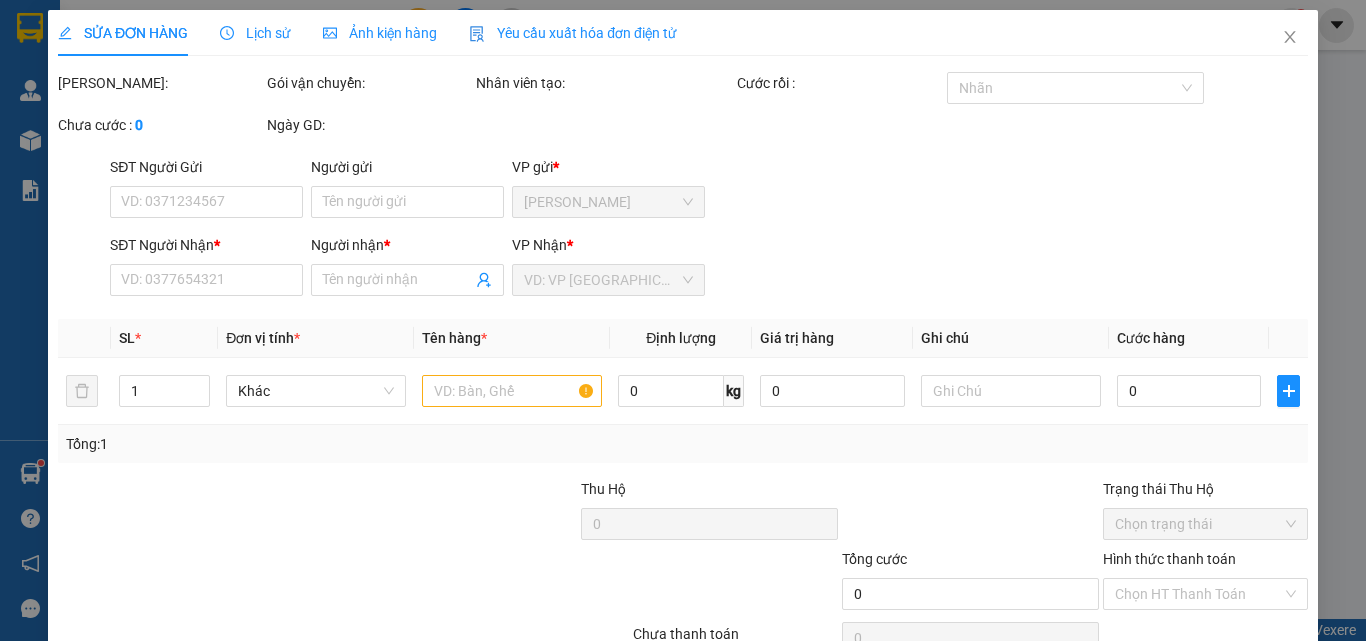 type on "0986038682" 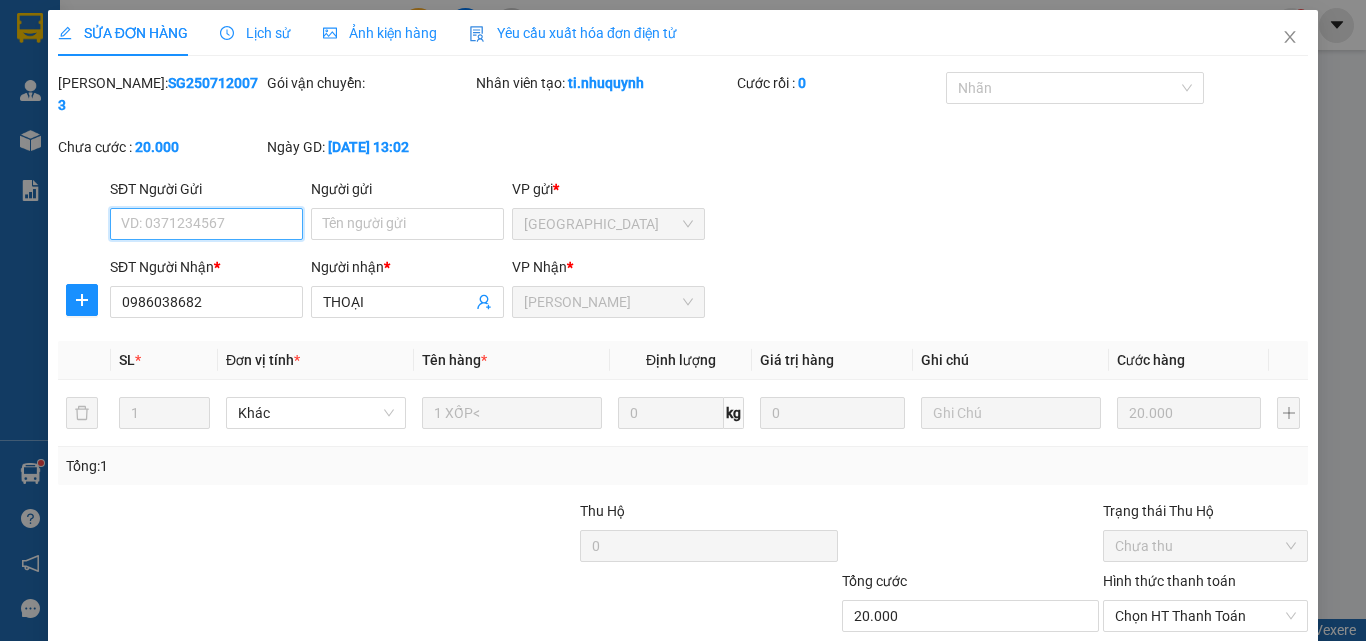scroll, scrollTop: 103, scrollLeft: 0, axis: vertical 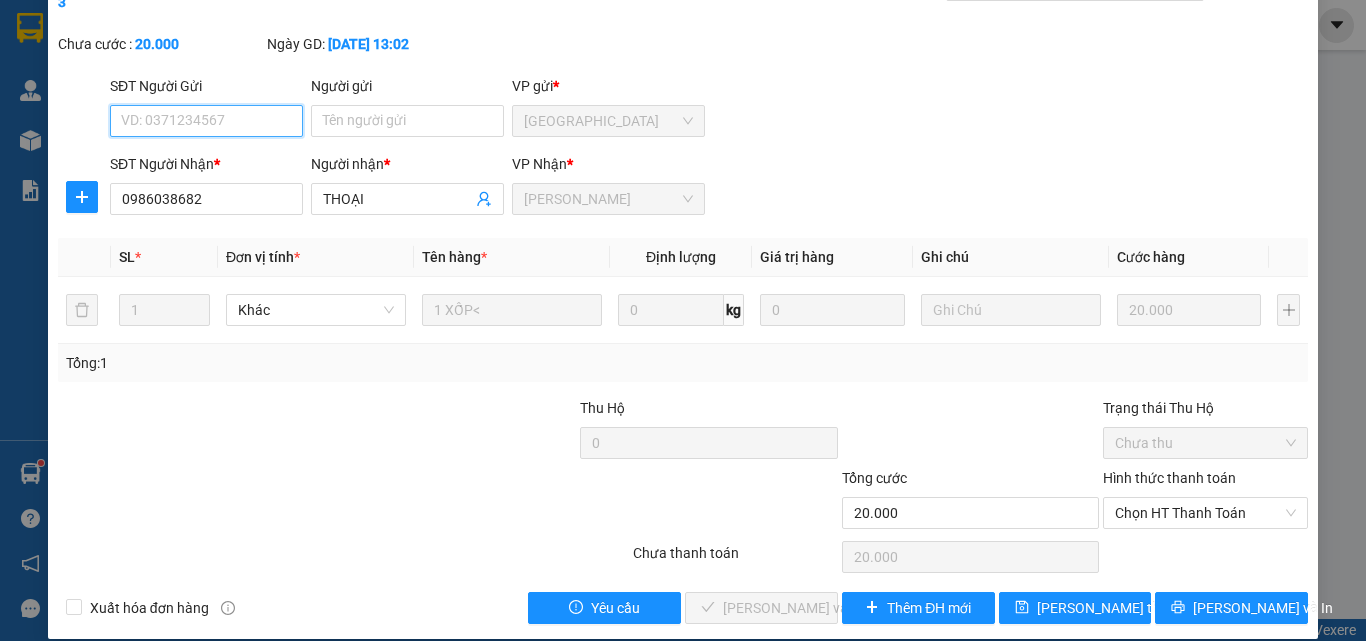 drag, startPoint x: 1171, startPoint y: 499, endPoint x: 1171, endPoint y: 537, distance: 38 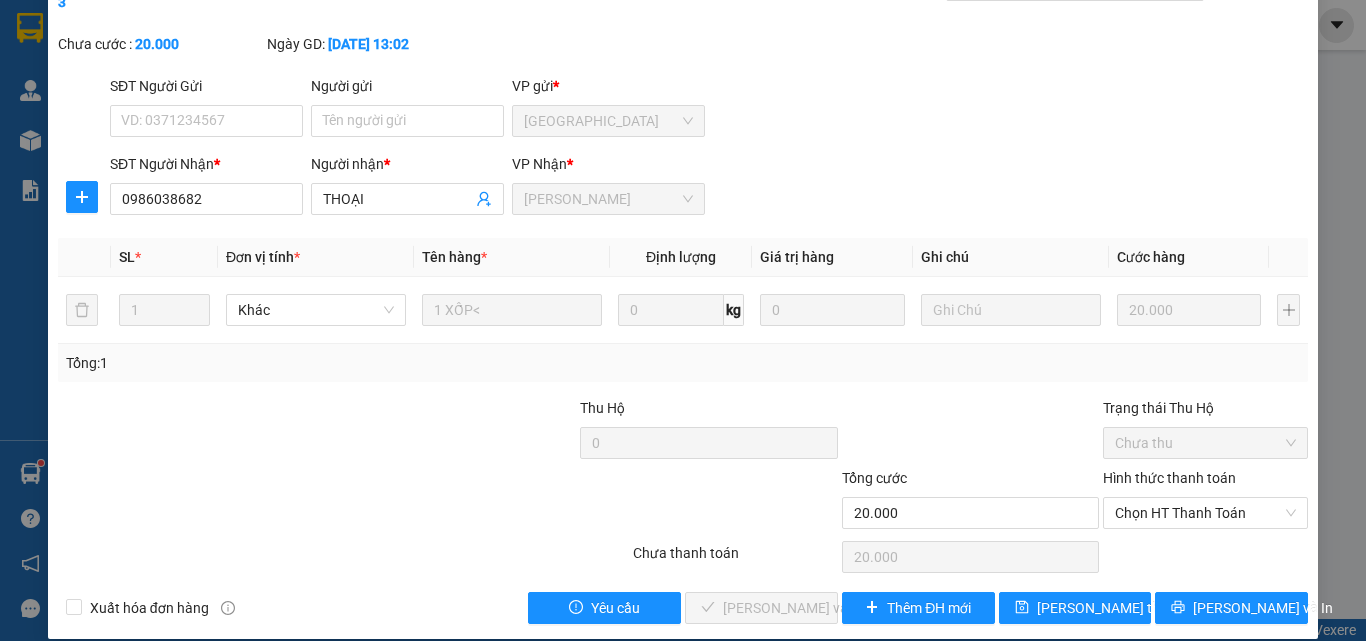 click on "Chọn HT Thanh Toán" at bounding box center (1205, 557) 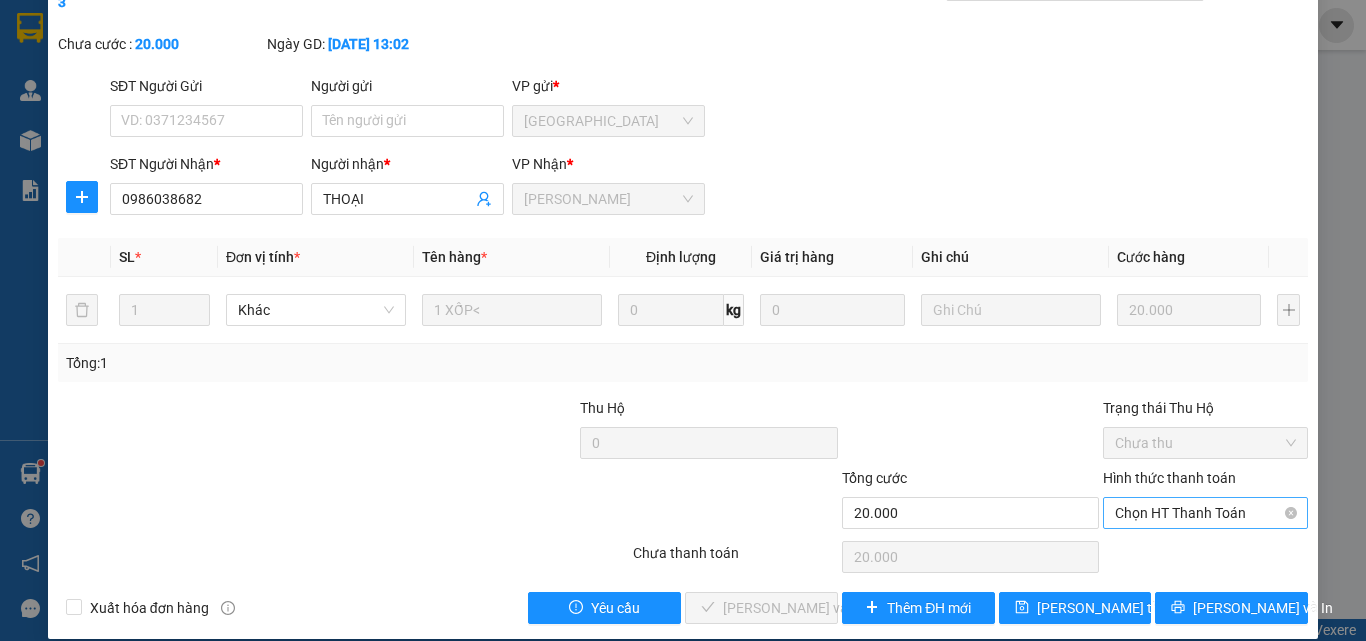 click on "Chọn HT Thanh Toán" at bounding box center (1205, 513) 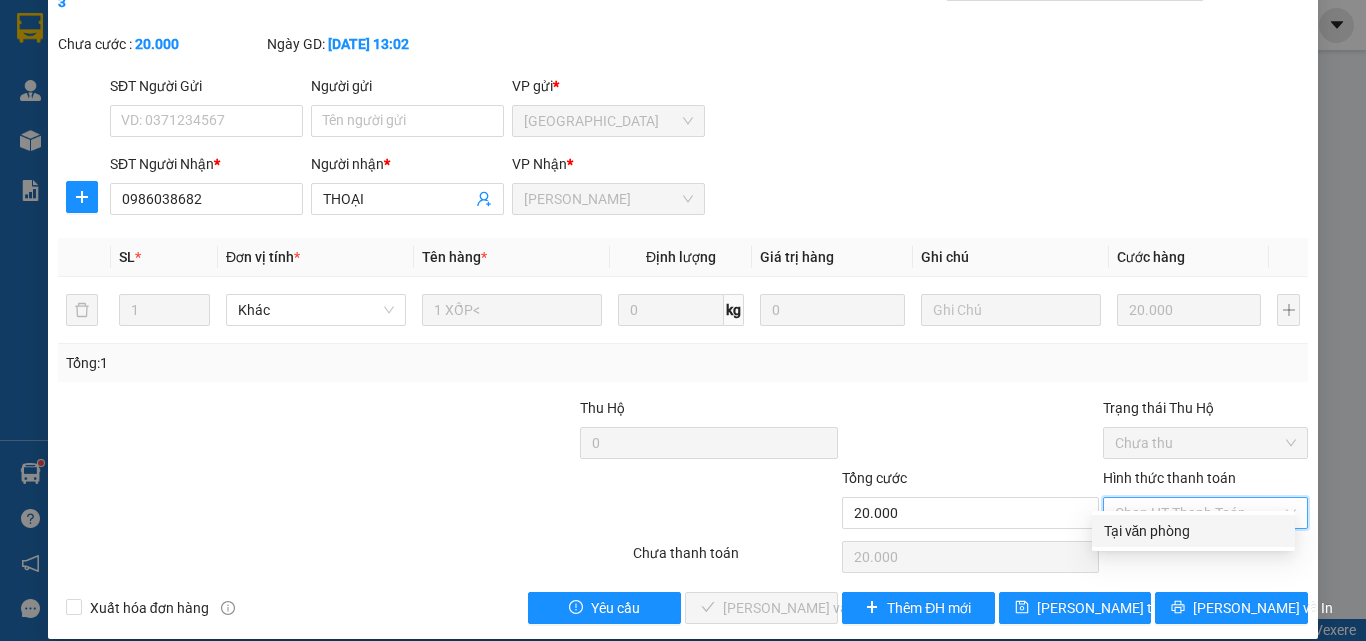 drag, startPoint x: 1166, startPoint y: 537, endPoint x: 1155, endPoint y: 538, distance: 11.045361 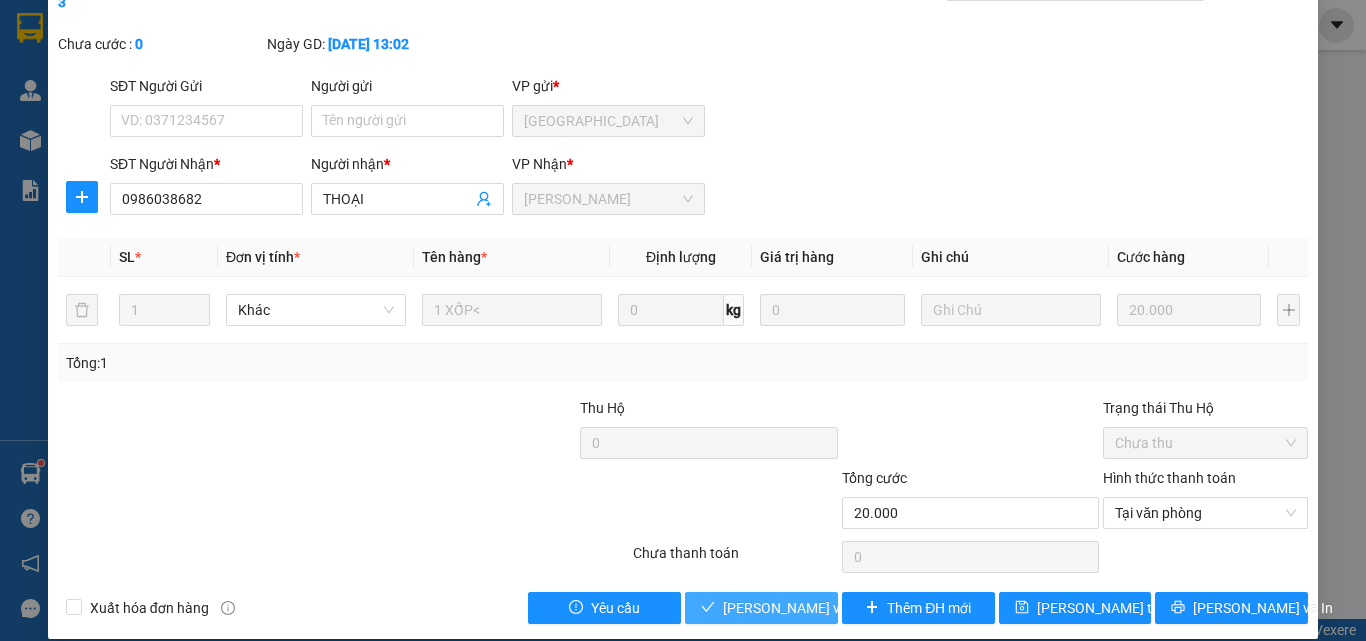 click on "Lưu và Giao hàng" at bounding box center (819, 608) 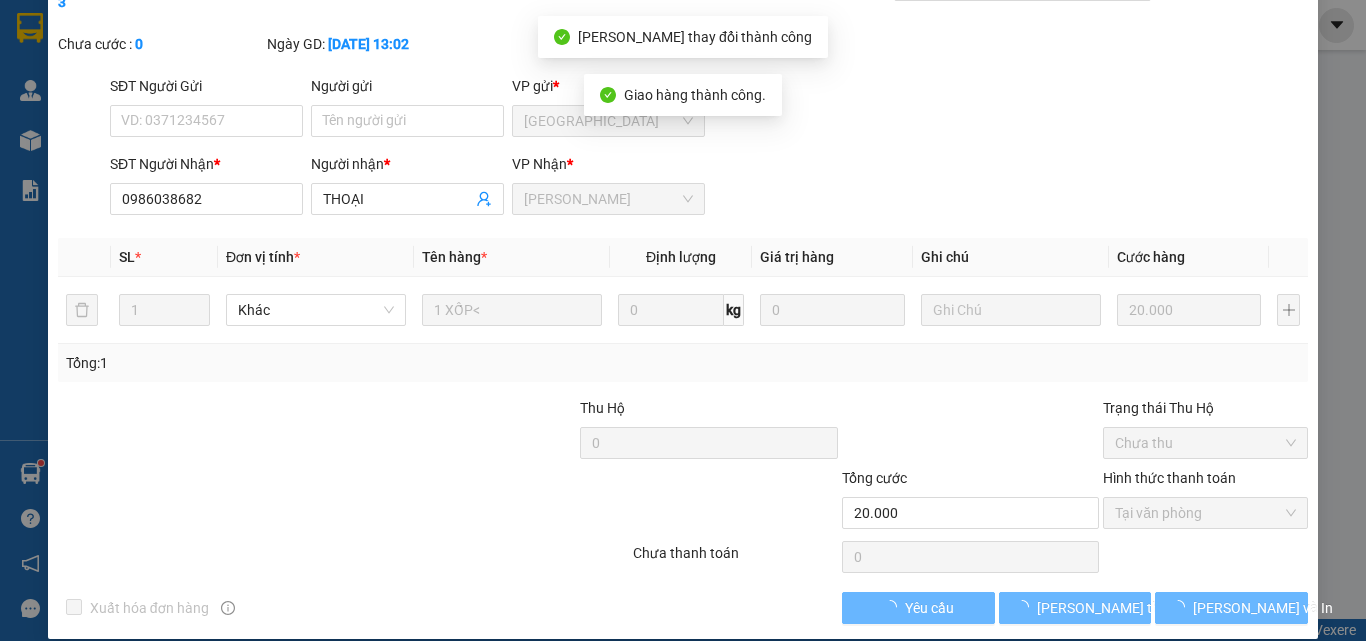 scroll, scrollTop: 0, scrollLeft: 0, axis: both 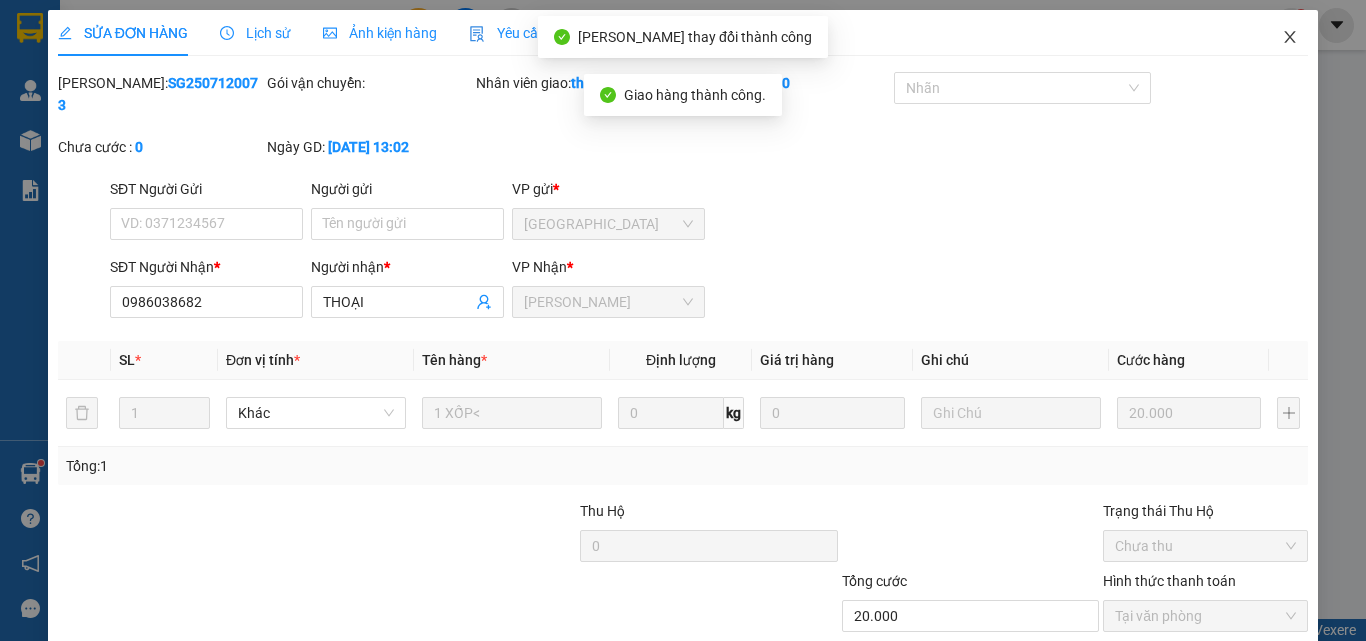 click at bounding box center (1290, 38) 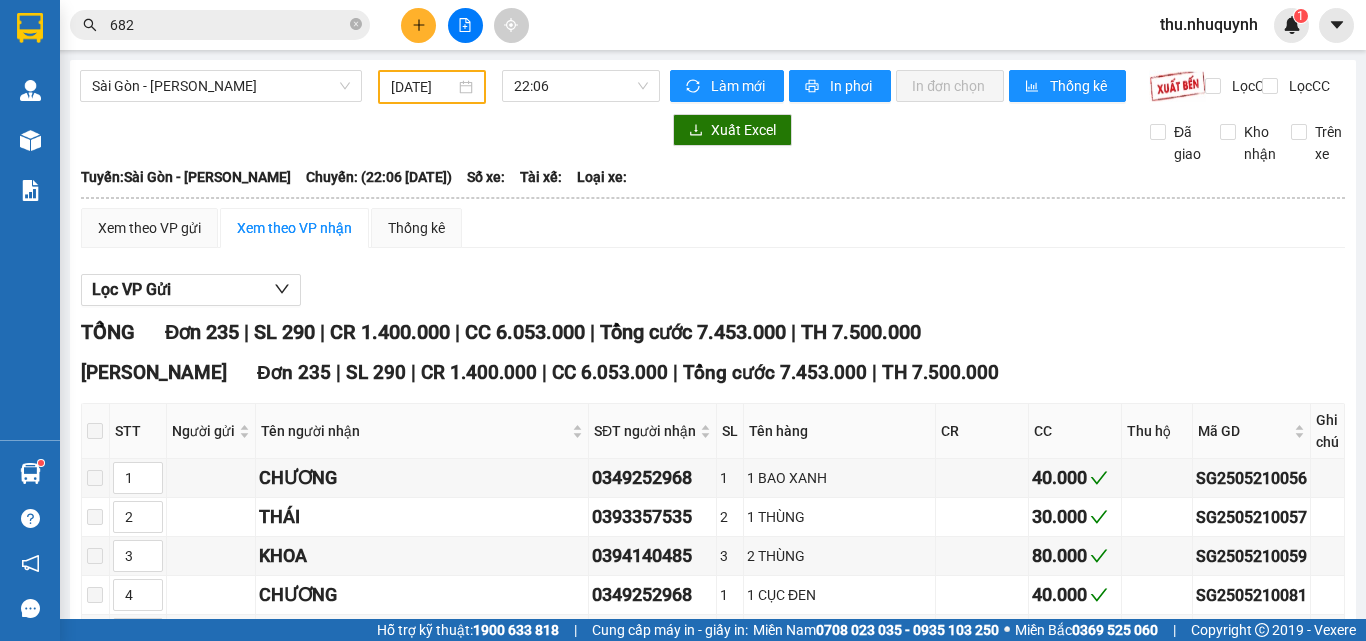 click on "Kết quả tìm kiếm ( 2 )  Bộ lọc  12/07 - 12/07 Mã ĐH Trạng thái Món hàng Thu hộ Tổng cước Chưa cước Nhãn Người gửi VP Gửi Người nhận VP Nhận SG2507120073 13:02 - 12/07 VP Nhận   07:02 - 13/07 1 XỐP< SL:  1 20.000 20.000 Sài Gòn 0986038 682 THOẠI Phan Rang SG2507120142 16:54 - 12/07 VP Nhận   07:02 - 13/07 1 TÚI BAO SL:  1 20.000 20.000 Sài Gòn 0986038 682 THOẠI Phan Rang 1 682" at bounding box center (195, 25) 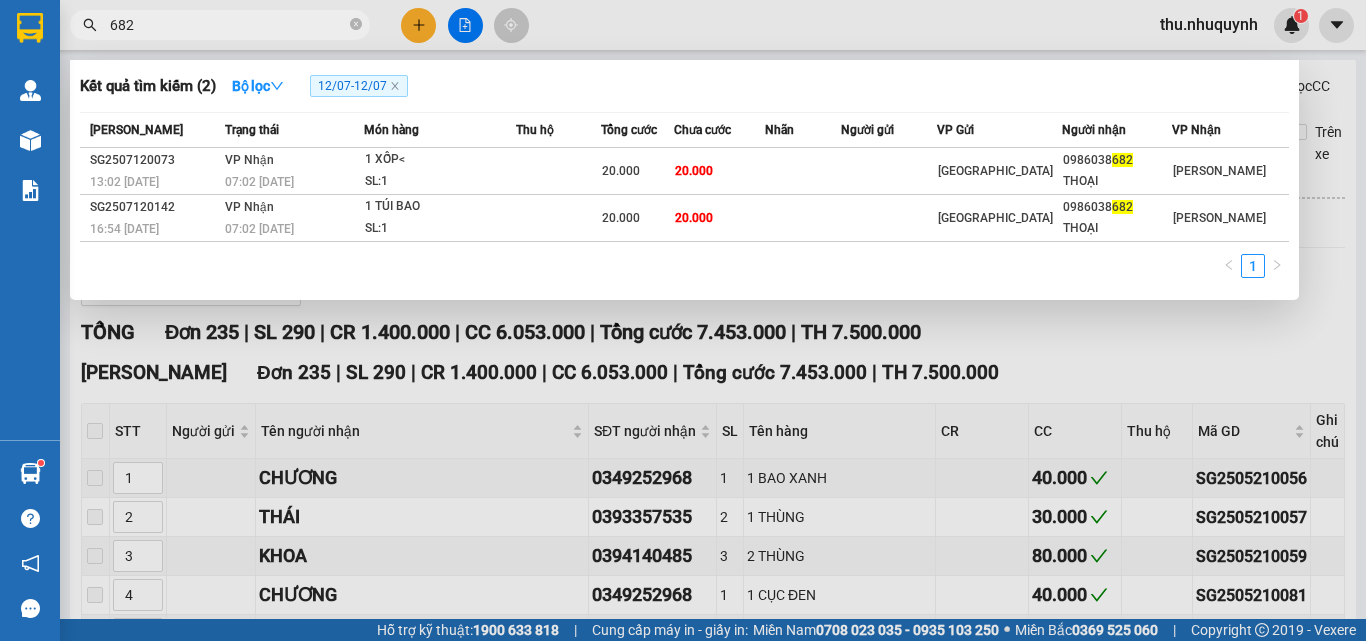 click on "682" at bounding box center [228, 25] 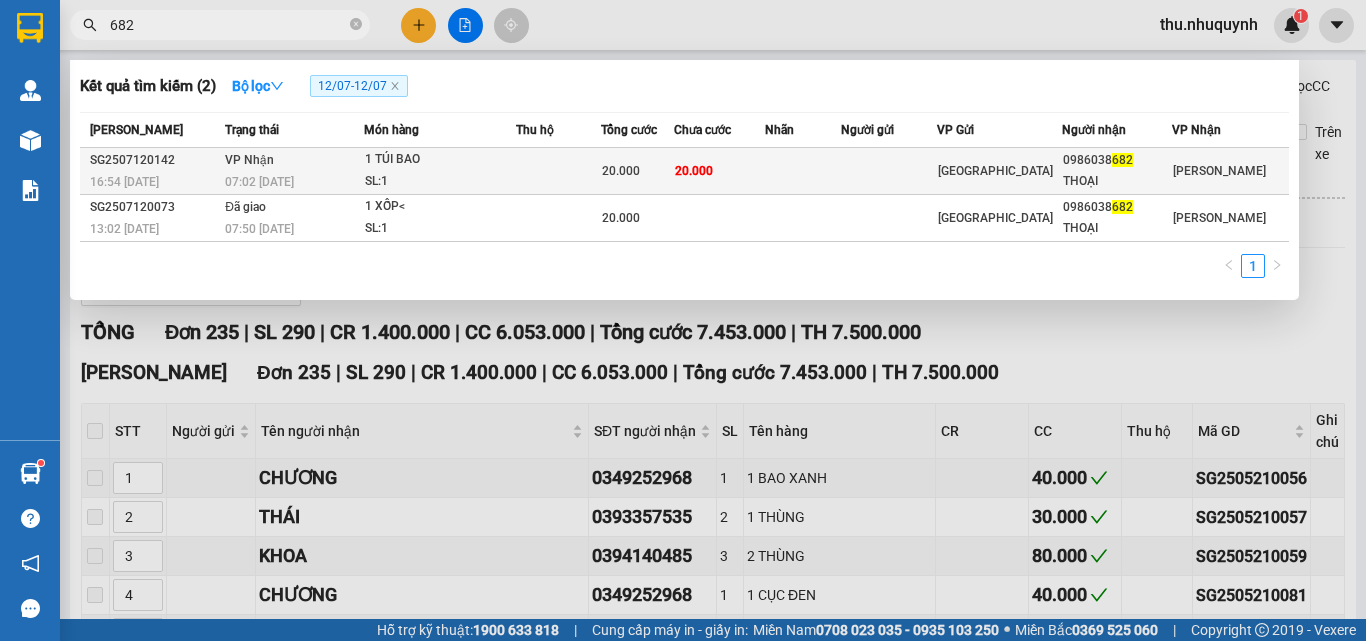 click on "20.000" at bounding box center [720, 171] 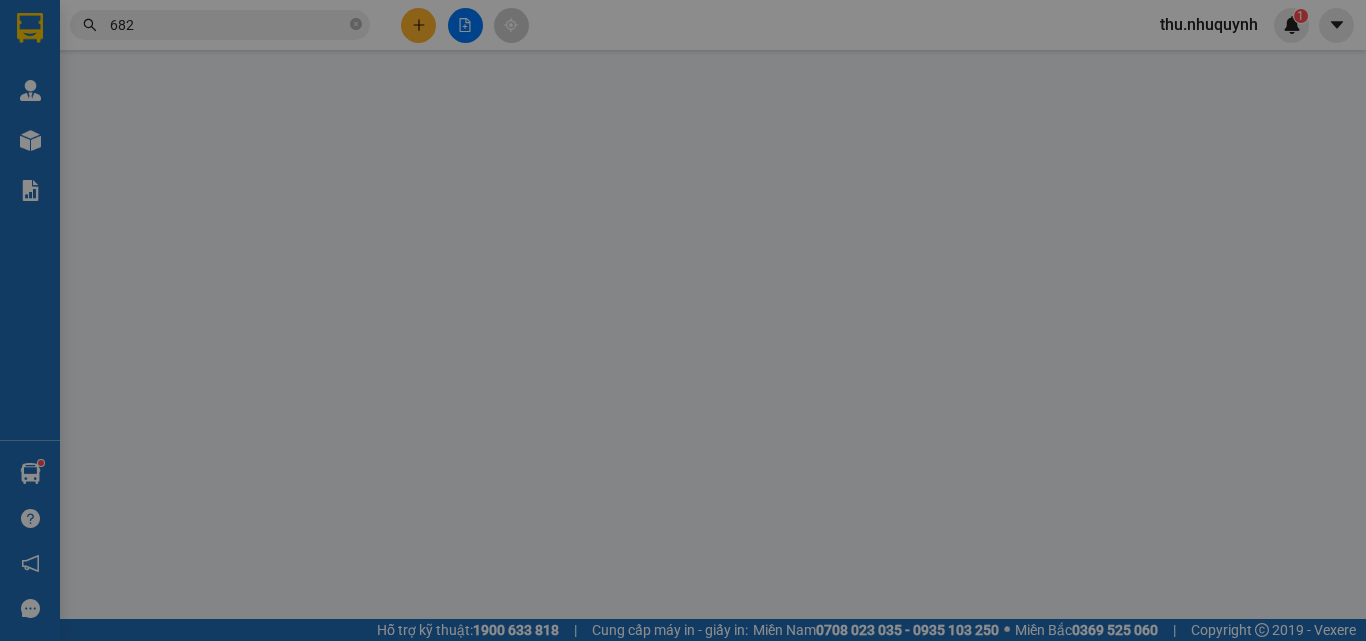 type on "0986038682" 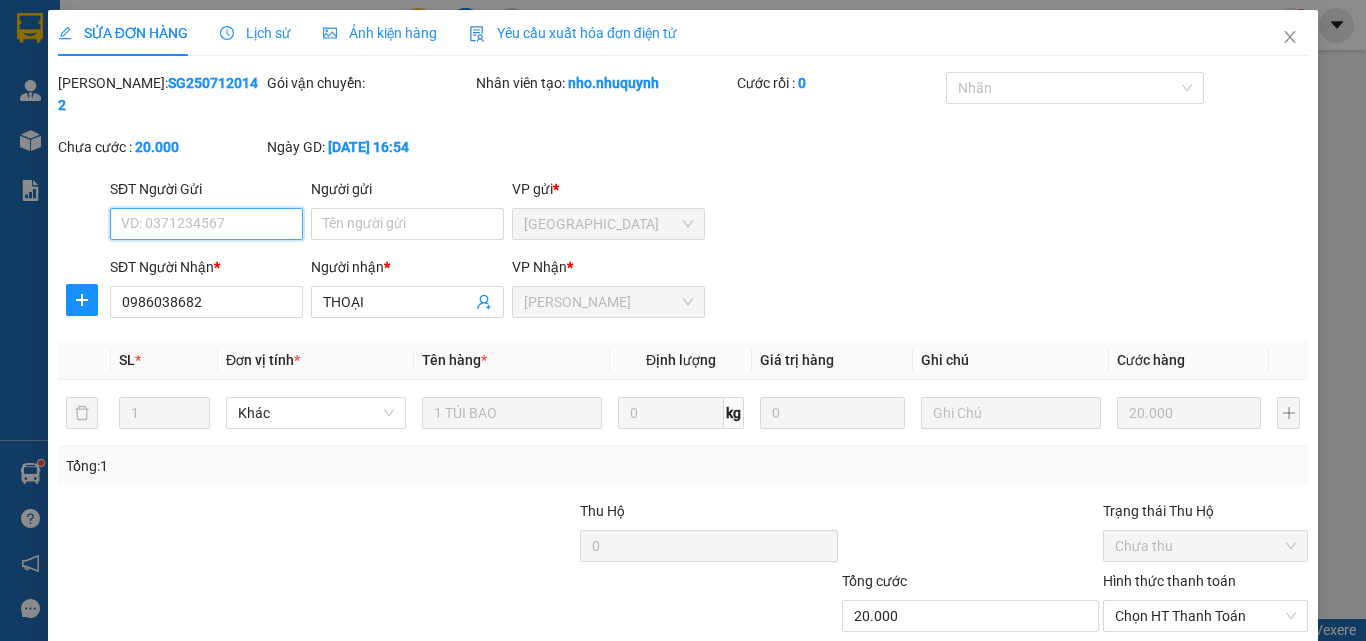 scroll, scrollTop: 103, scrollLeft: 0, axis: vertical 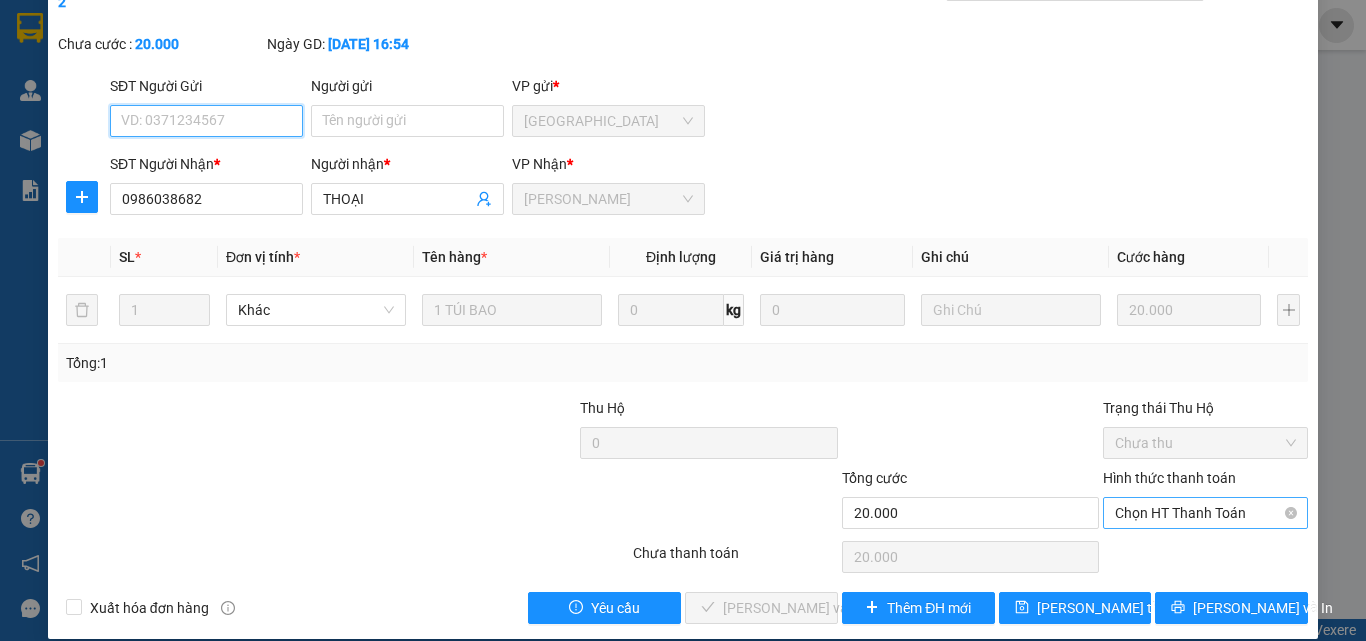 click on "Chọn HT Thanh Toán" at bounding box center (1205, 513) 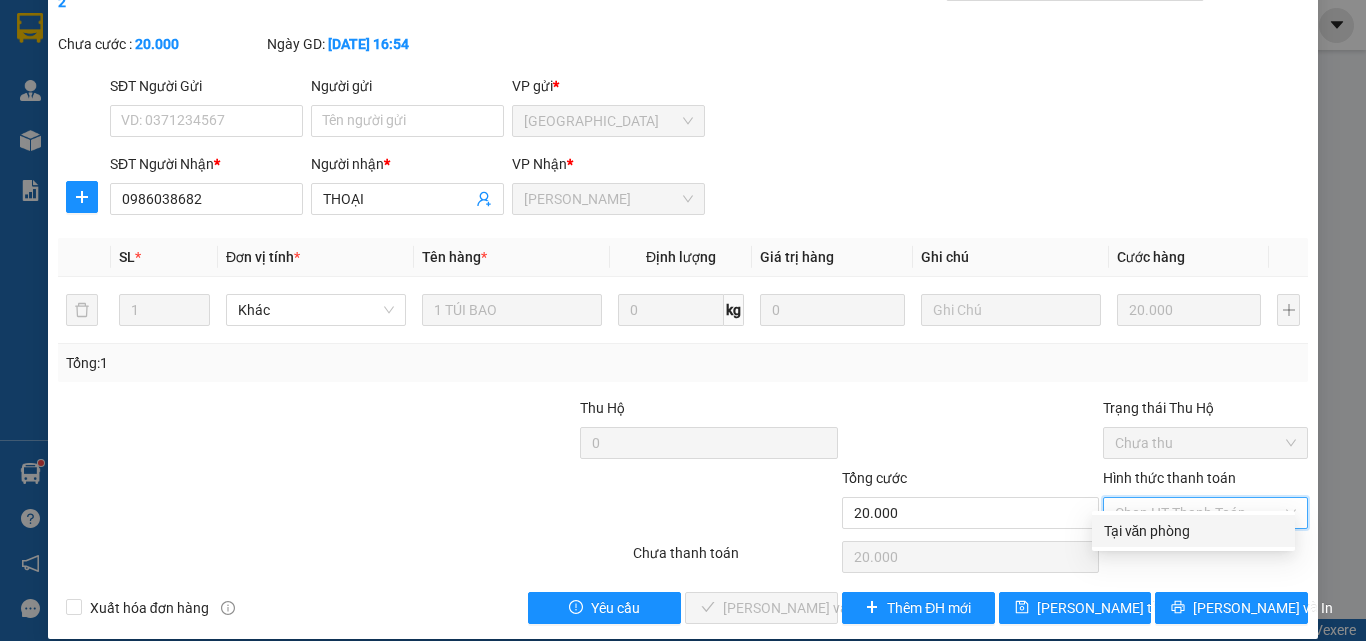 click on "Tại văn phòng" at bounding box center [1193, 531] 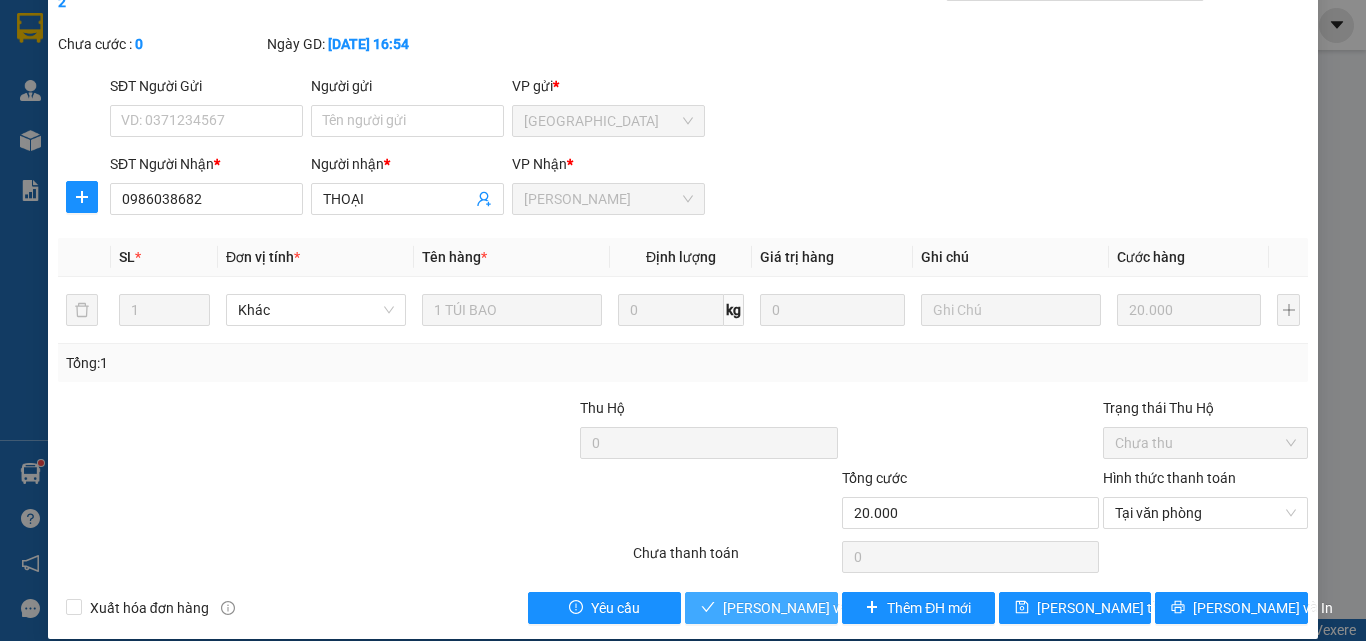 drag, startPoint x: 767, startPoint y: 593, endPoint x: 773, endPoint y: 574, distance: 19.924858 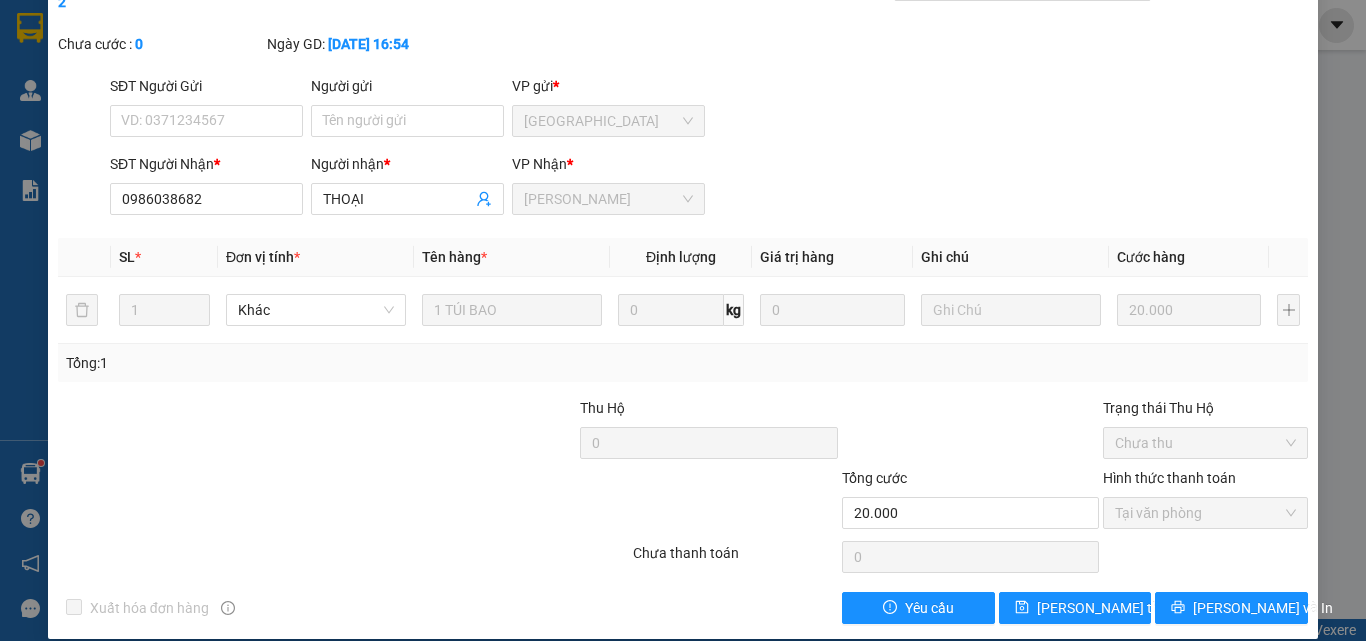 scroll, scrollTop: 0, scrollLeft: 0, axis: both 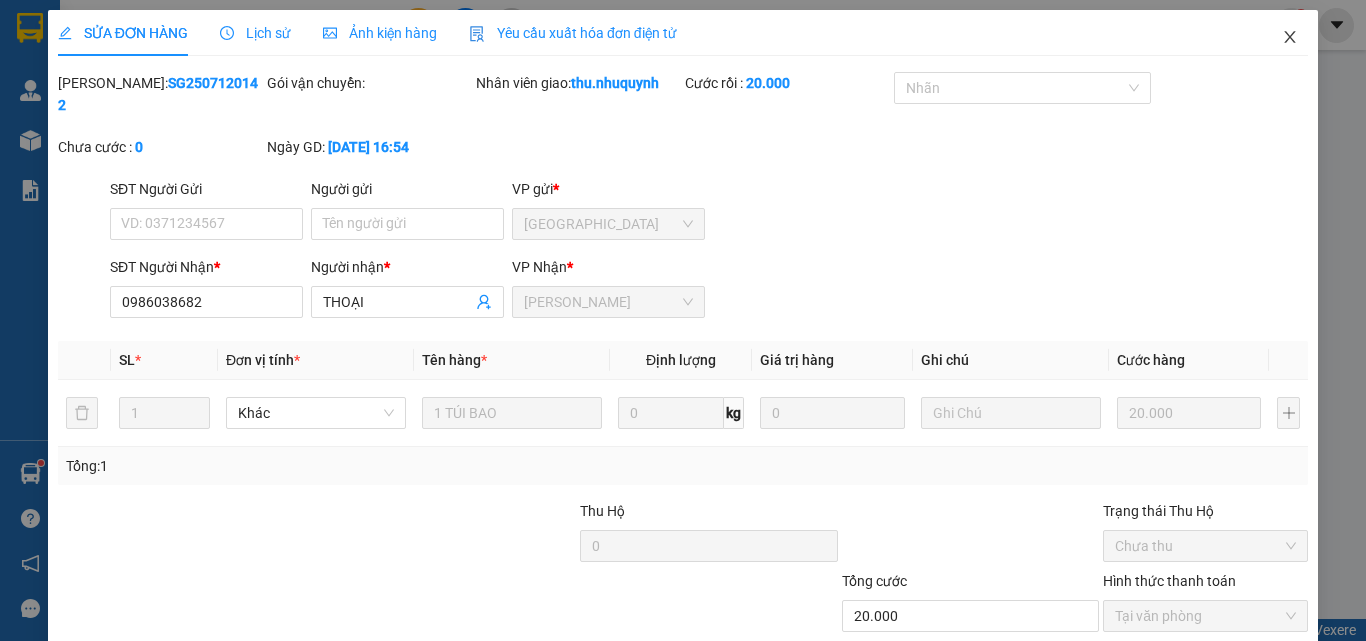 click 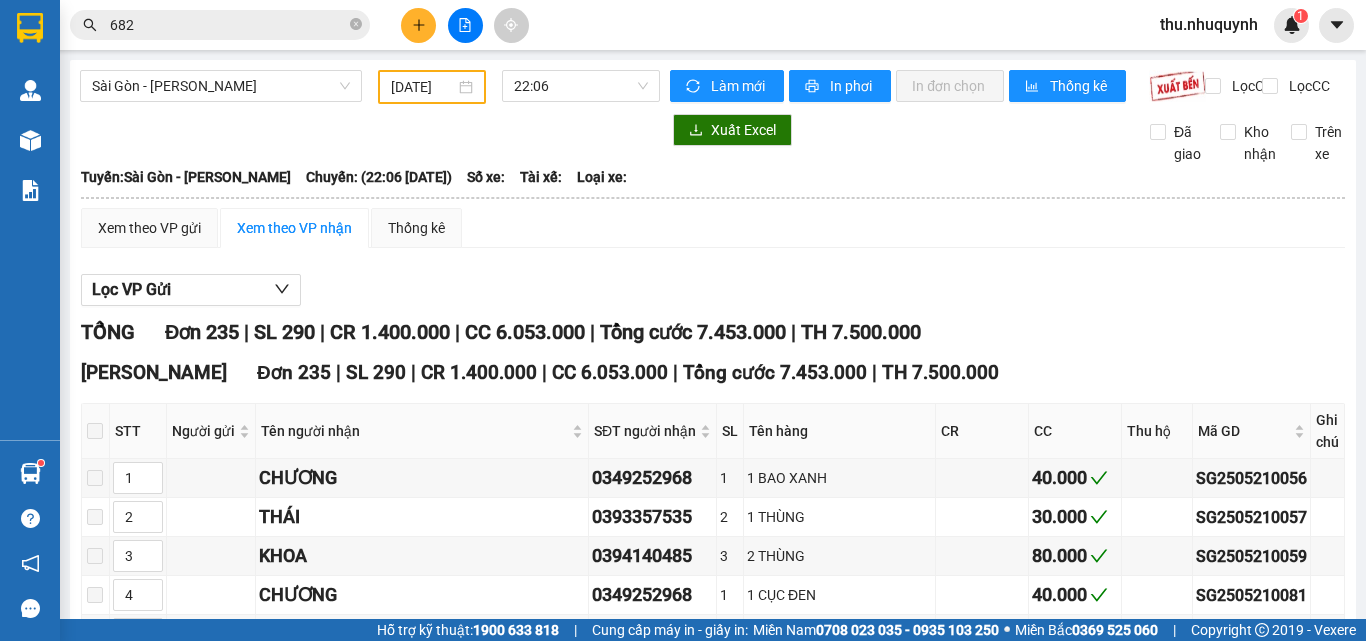 click on "682" at bounding box center [228, 25] 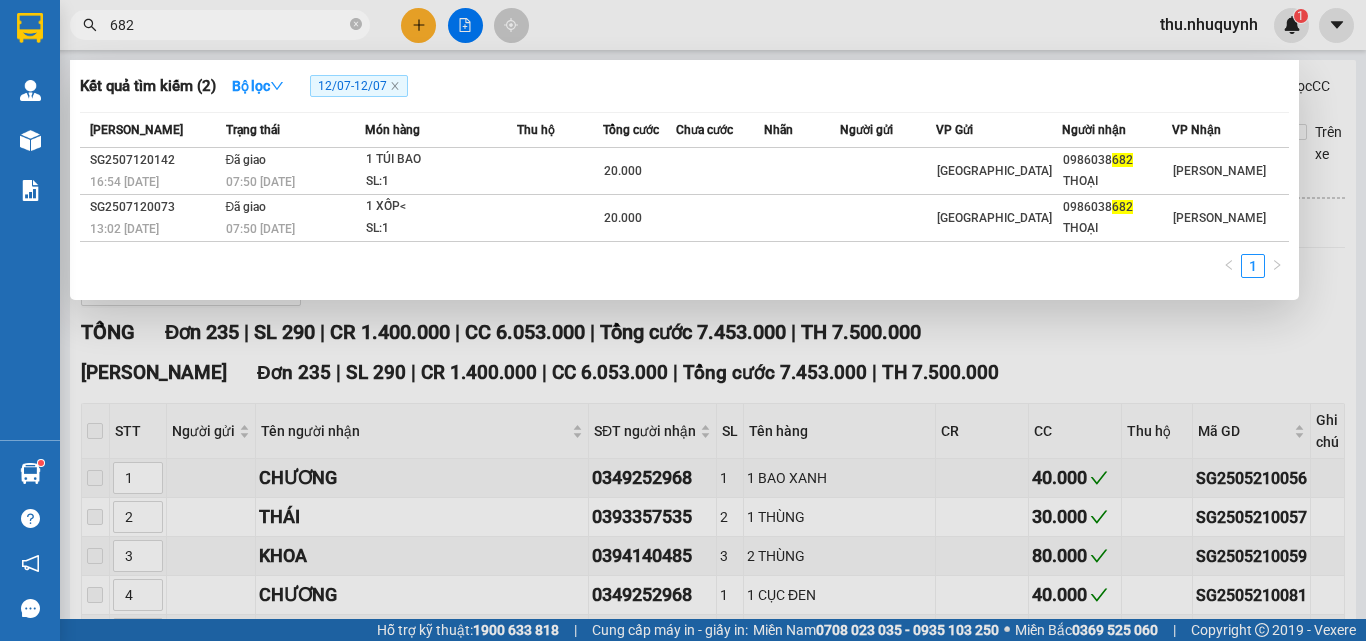 click on "682" at bounding box center [220, 25] 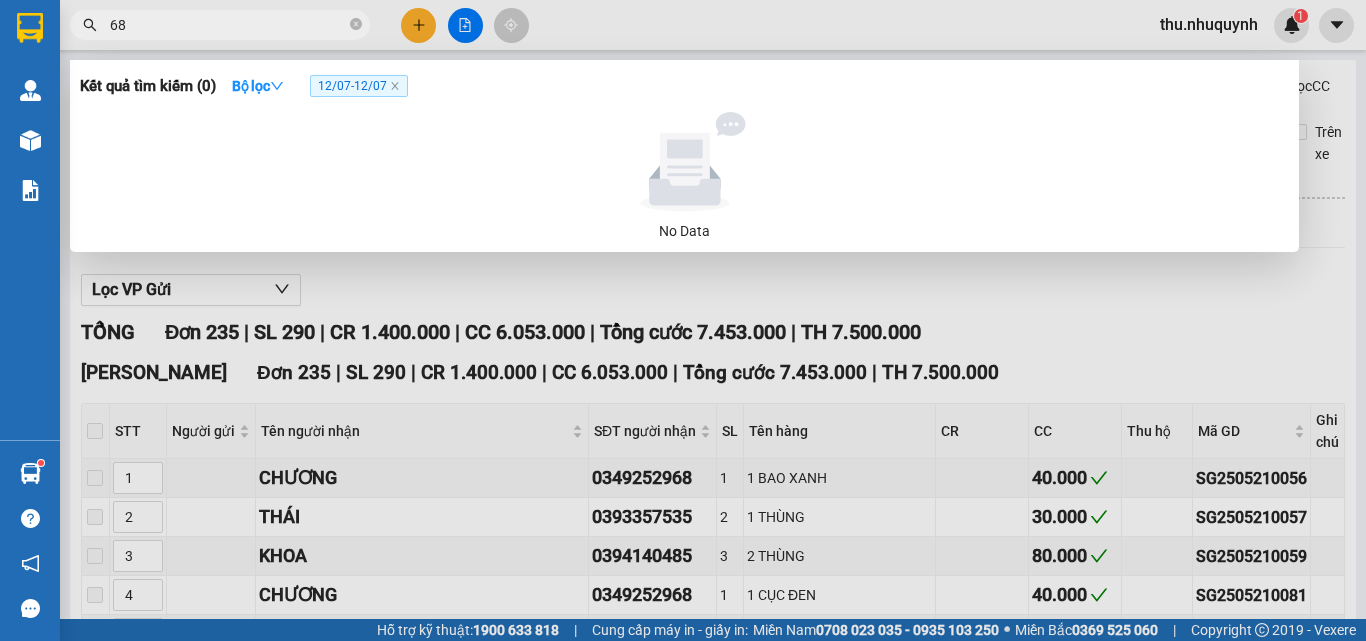 type on "6" 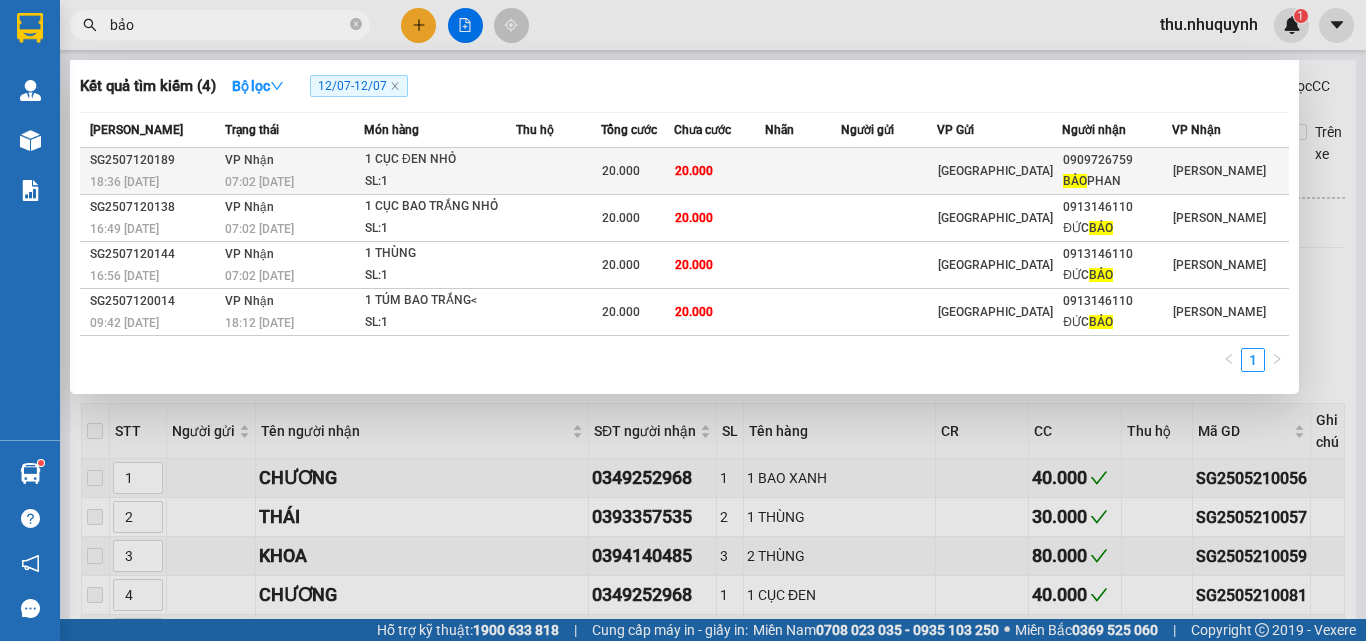 type on "bảo" 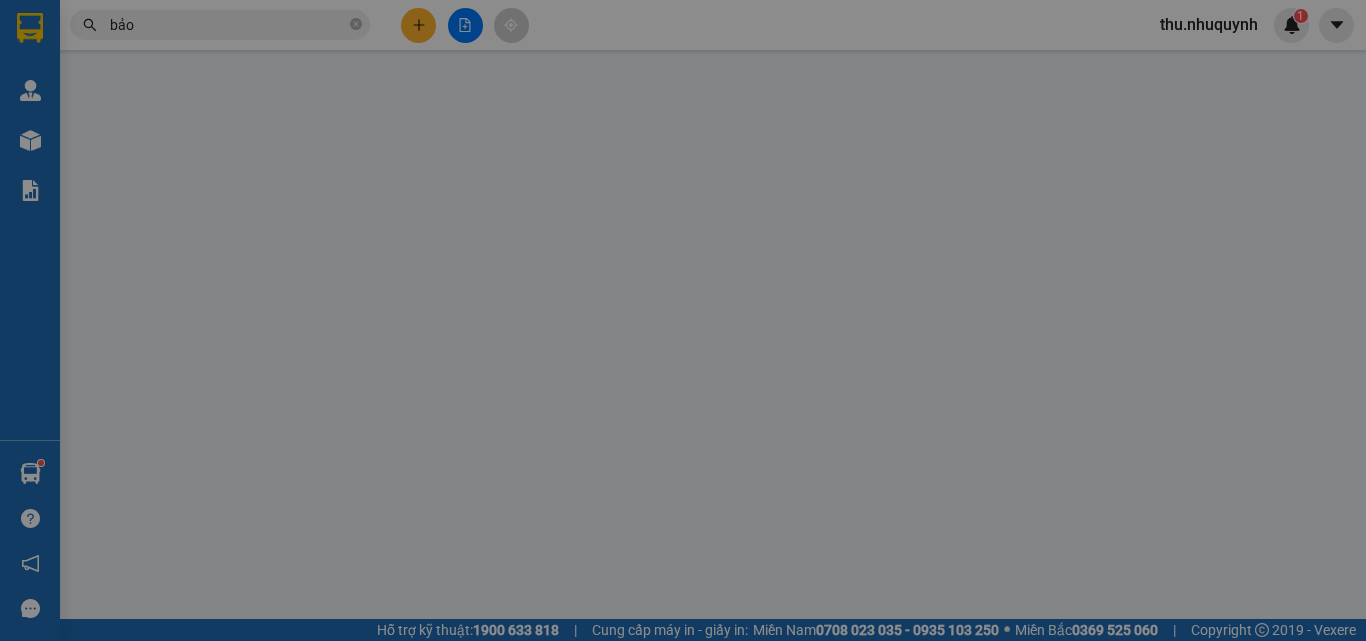 type on "0909726759" 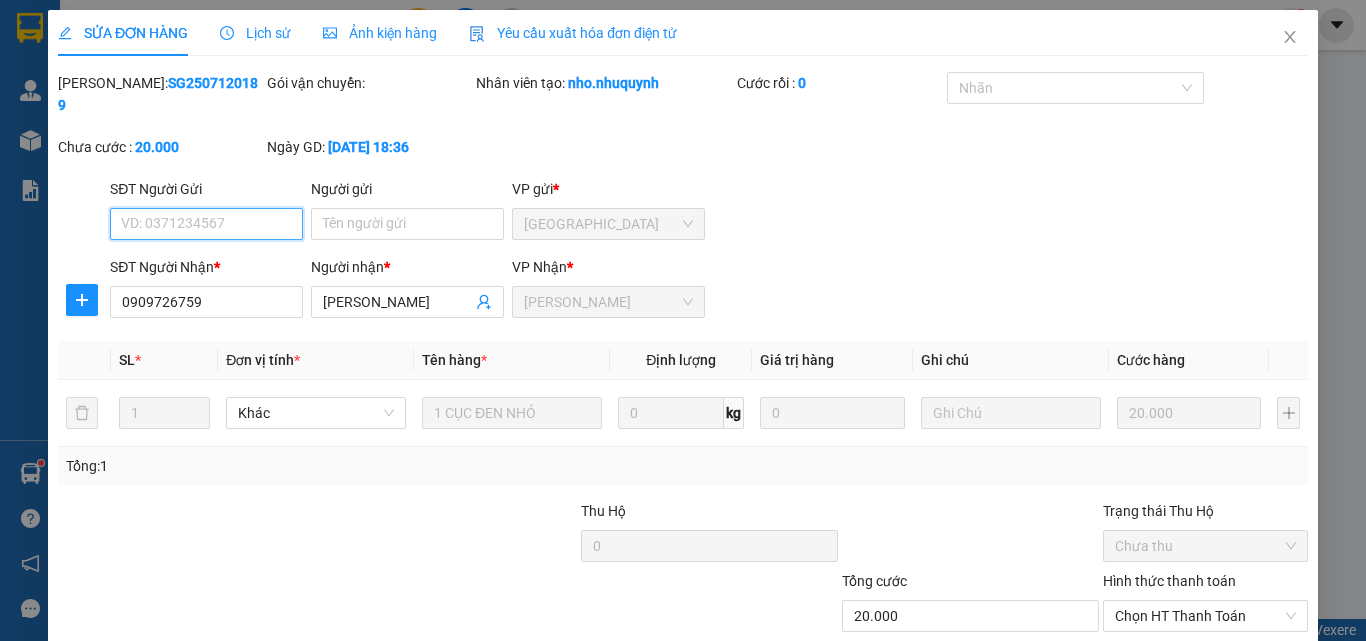 scroll, scrollTop: 103, scrollLeft: 0, axis: vertical 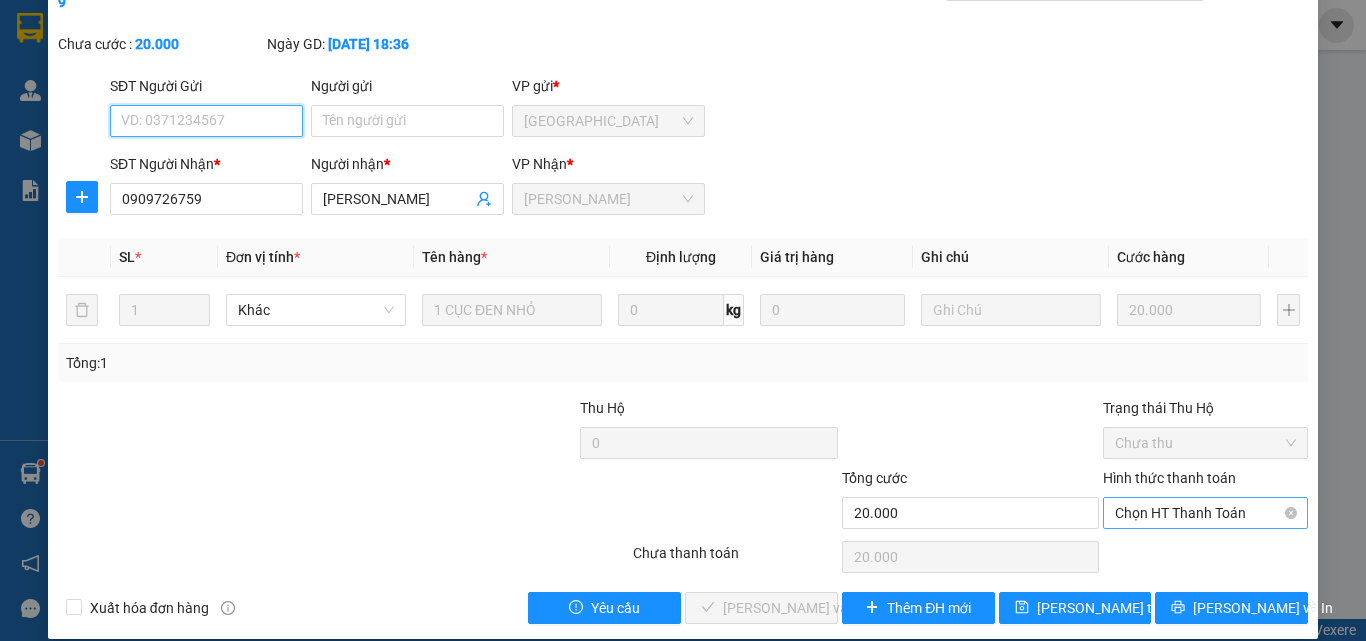 drag, startPoint x: 1224, startPoint y: 495, endPoint x: 1203, endPoint y: 510, distance: 25.806976 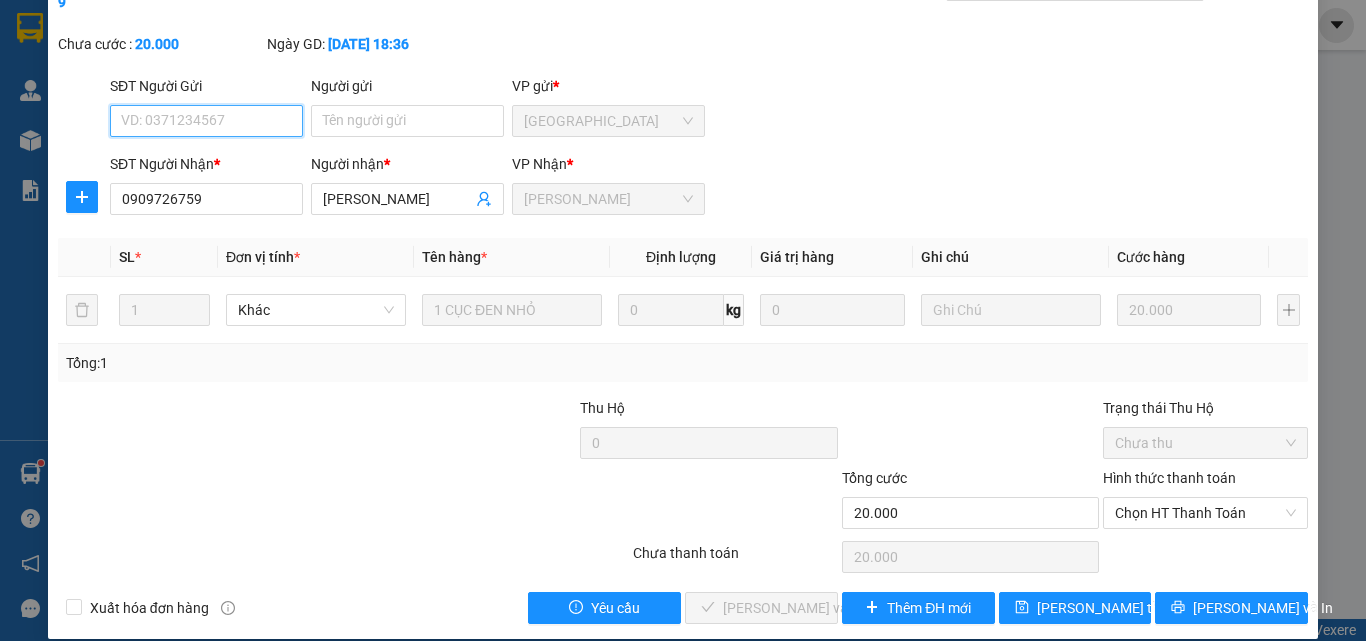 click on "Chọn HT Thanh Toán" at bounding box center [1205, 513] 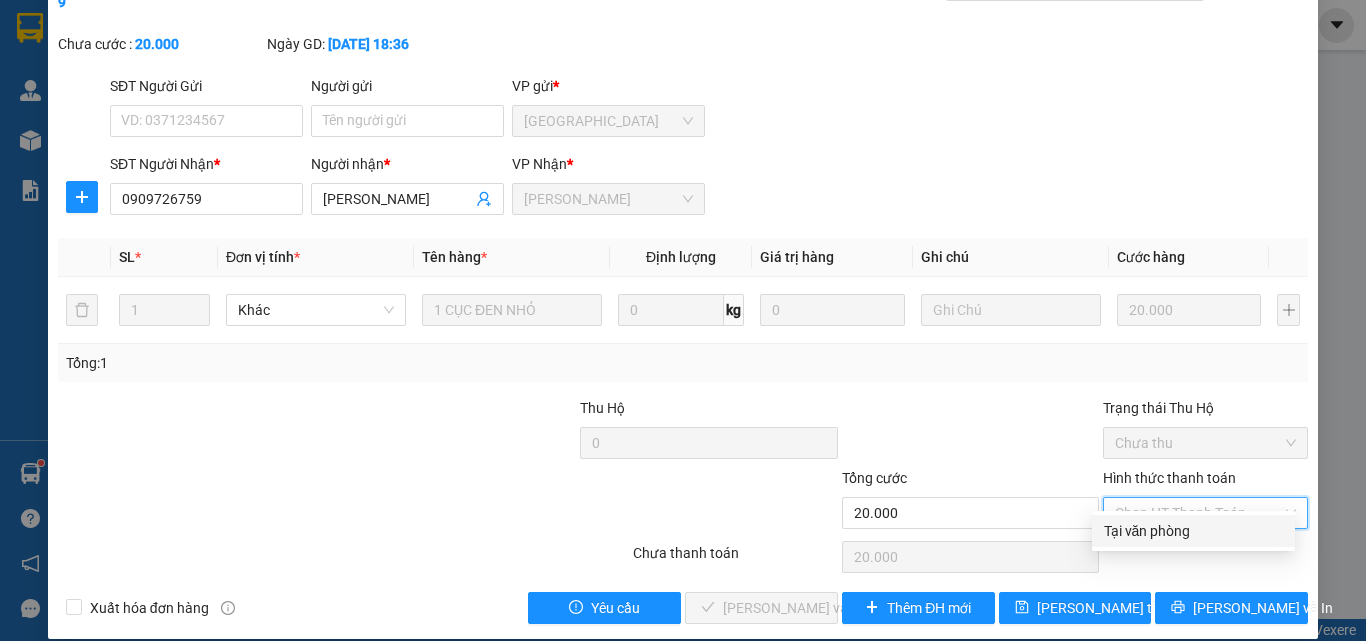 click on "Tại văn phòng" at bounding box center (1193, 531) 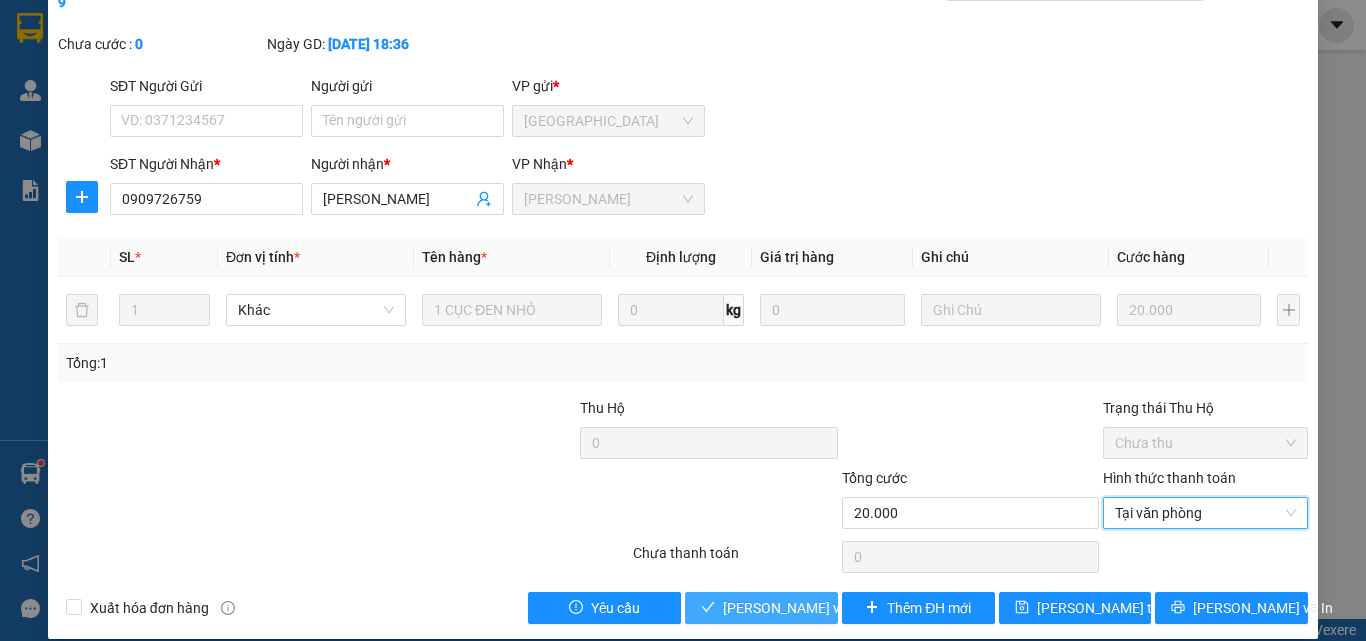 click on "Lưu và Giao hàng" at bounding box center (761, 608) 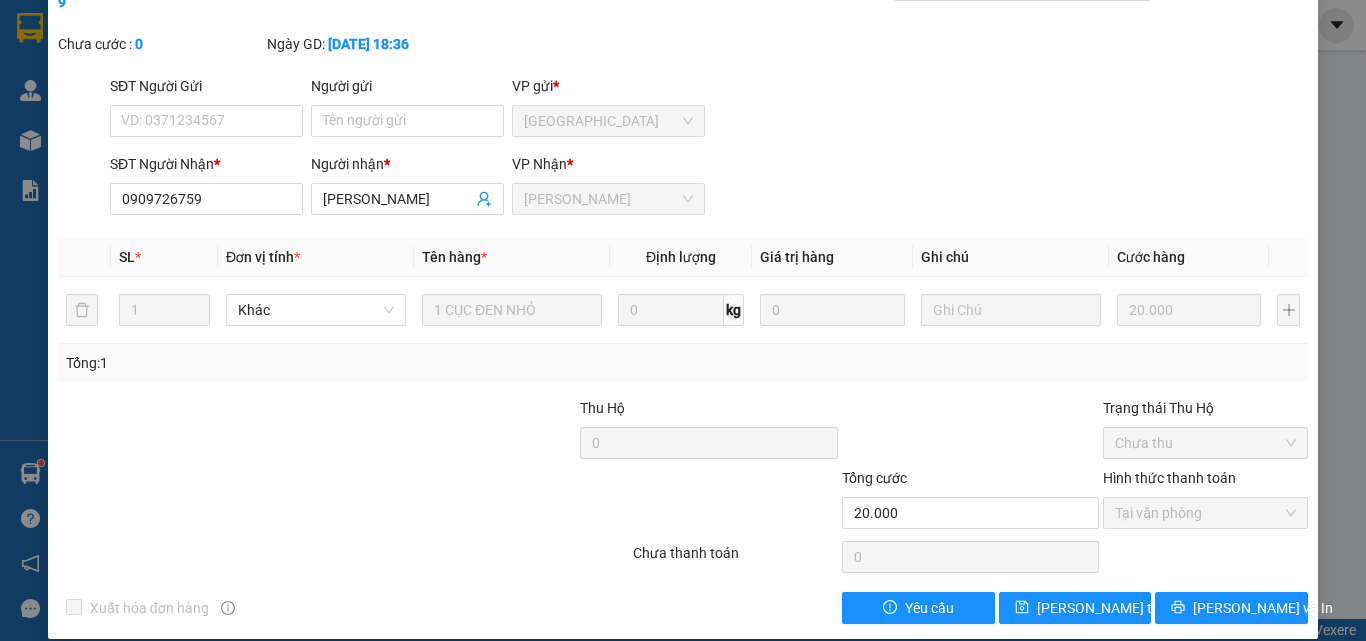 scroll, scrollTop: 0, scrollLeft: 0, axis: both 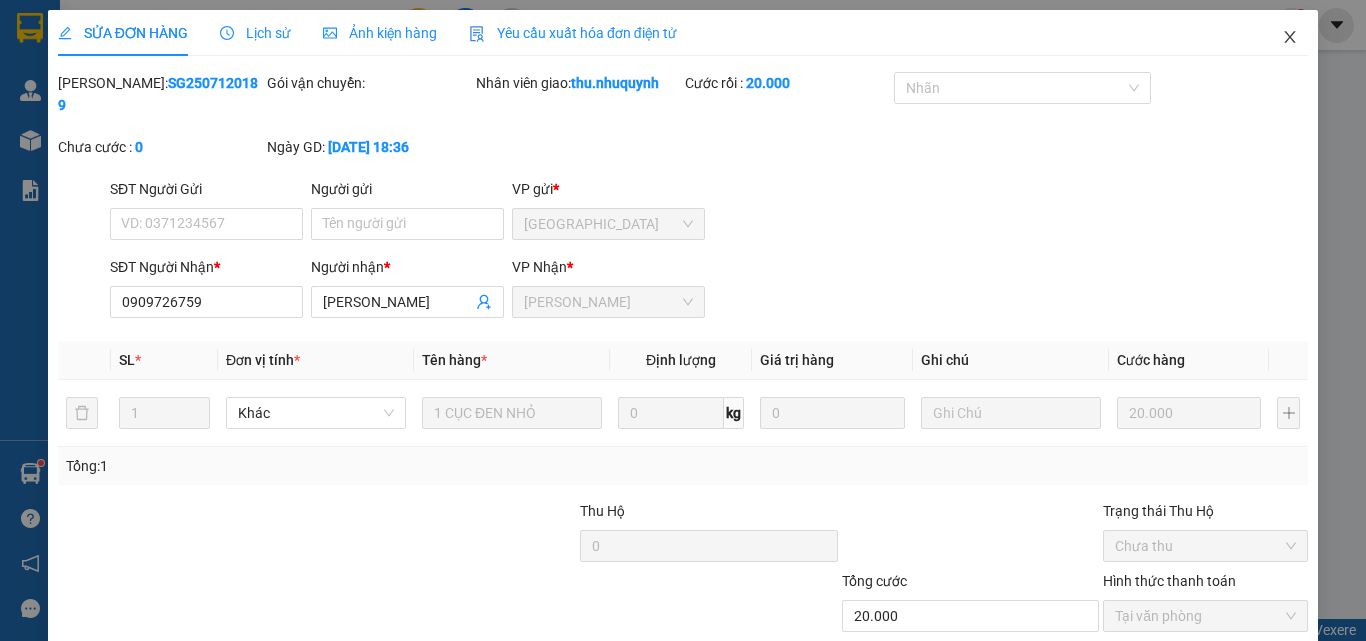 click 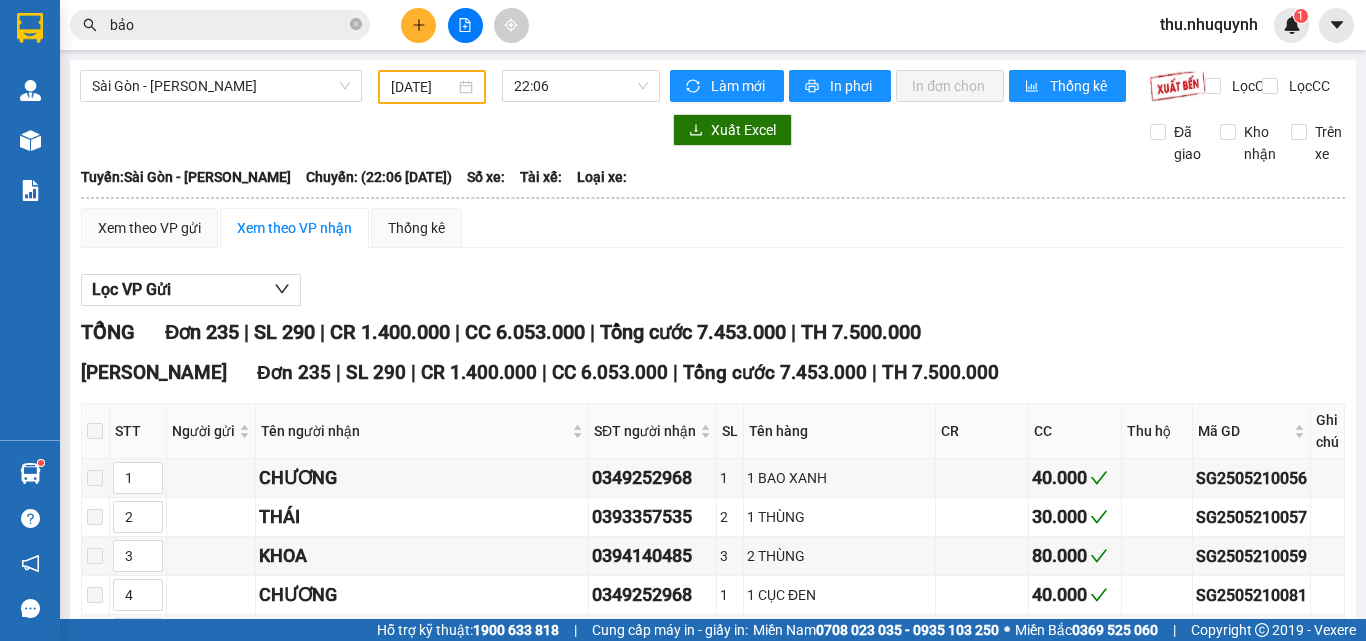 click on "bảo" at bounding box center (228, 25) 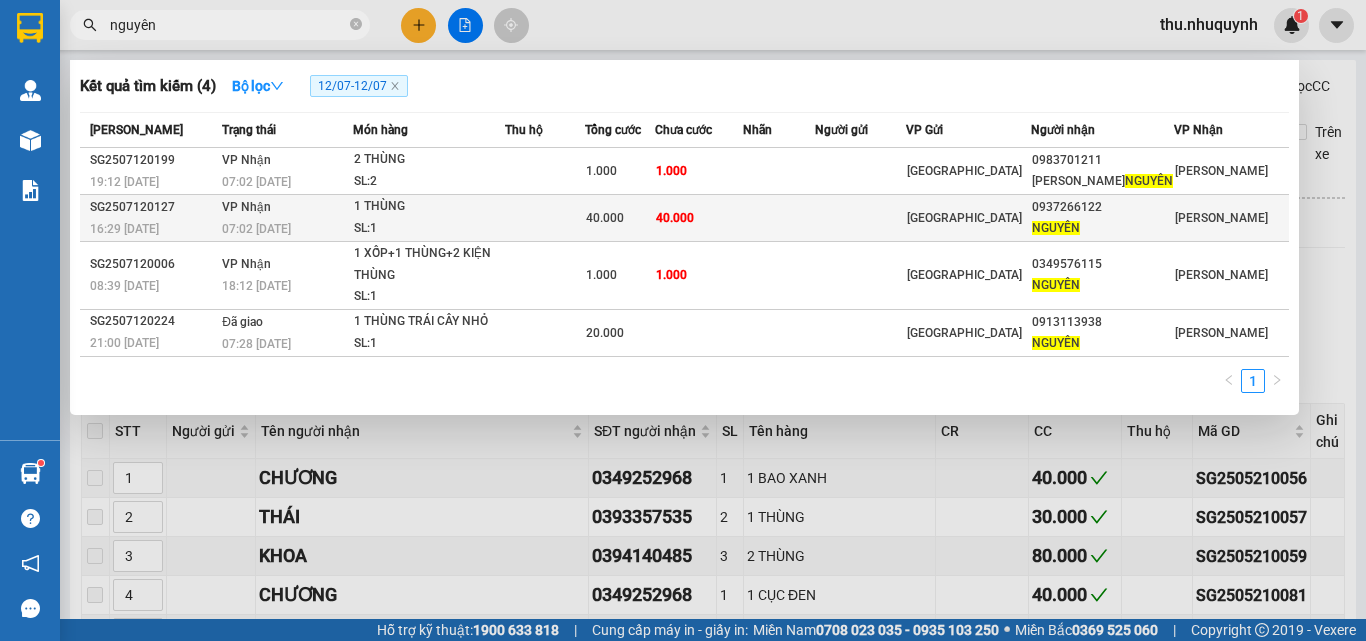 type on "nguyên" 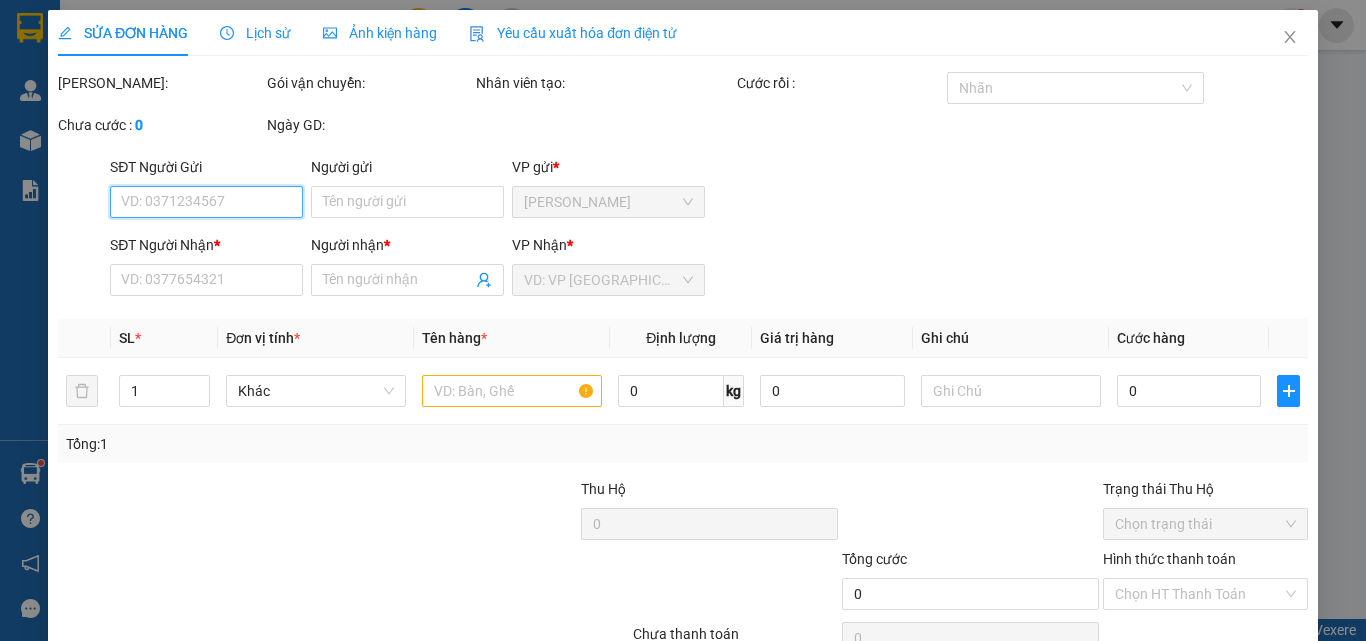 type on "0937266122" 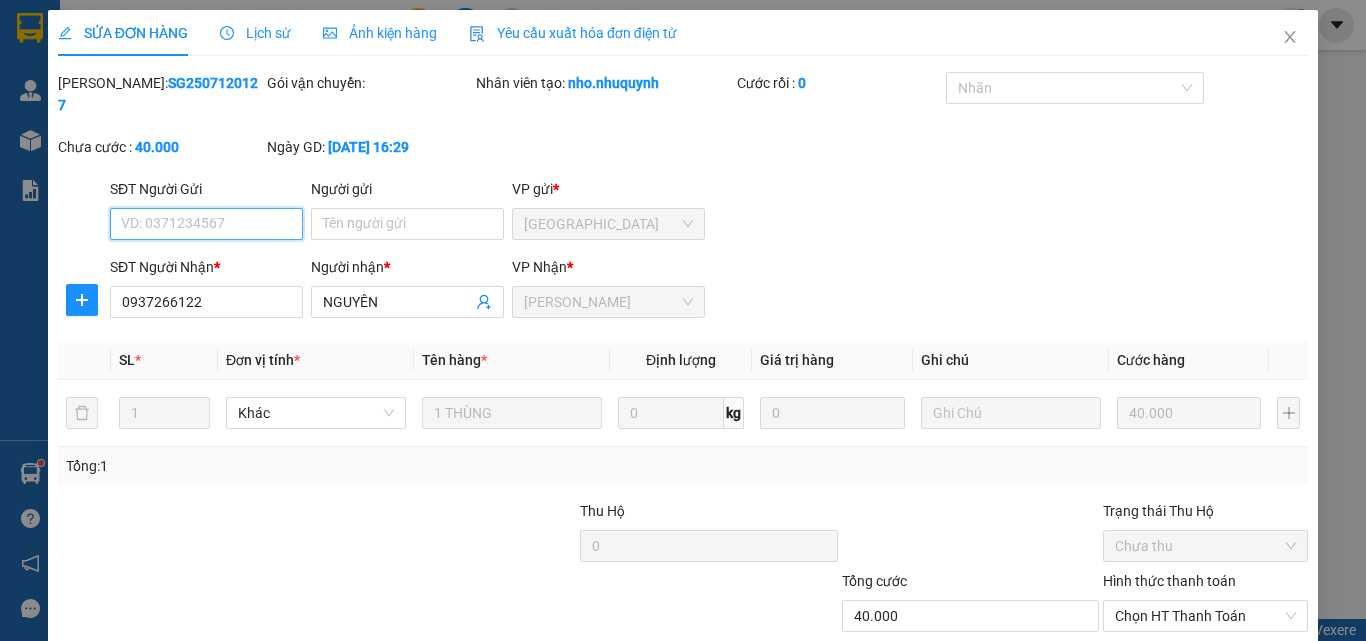 scroll, scrollTop: 102, scrollLeft: 0, axis: vertical 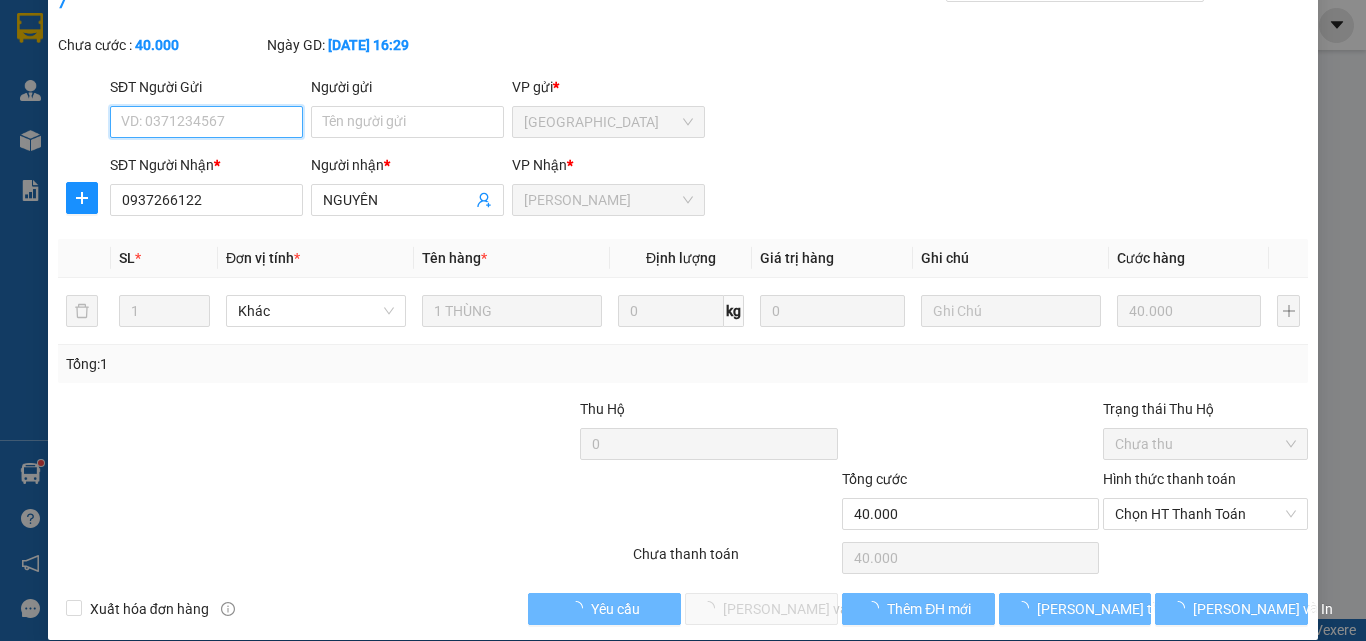 drag, startPoint x: 1198, startPoint y: 481, endPoint x: 1181, endPoint y: 511, distance: 34.48188 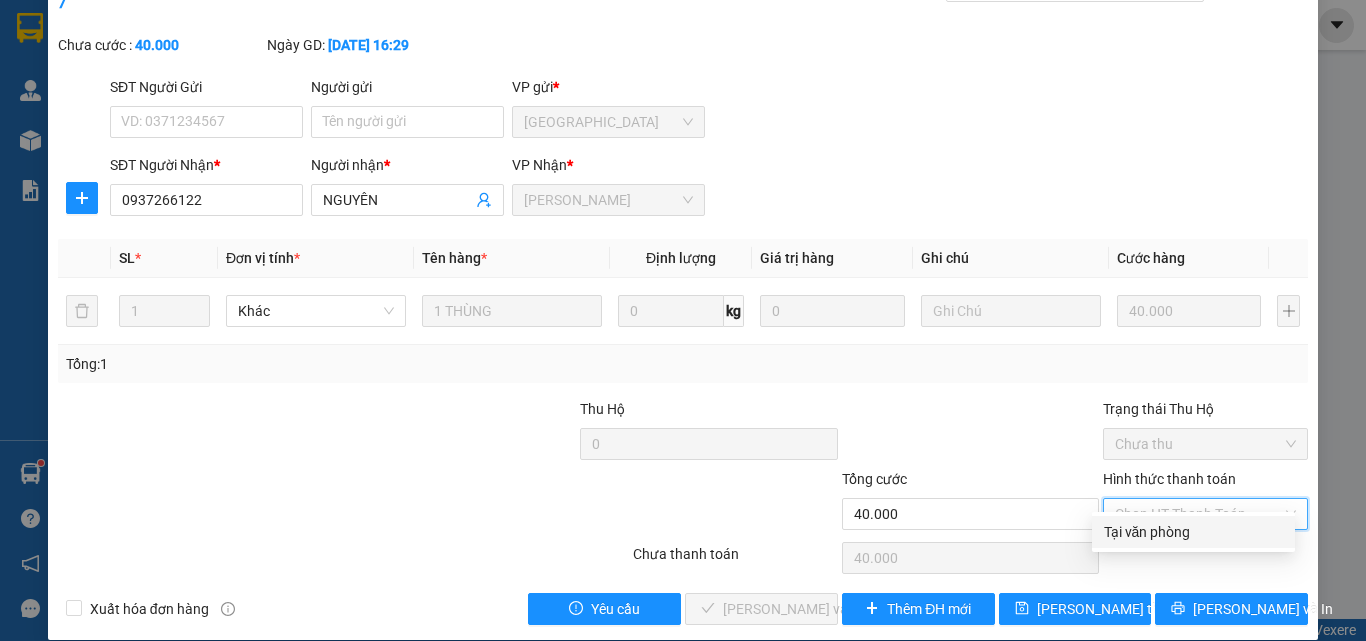 click on "Tại văn phòng" at bounding box center (1193, 532) 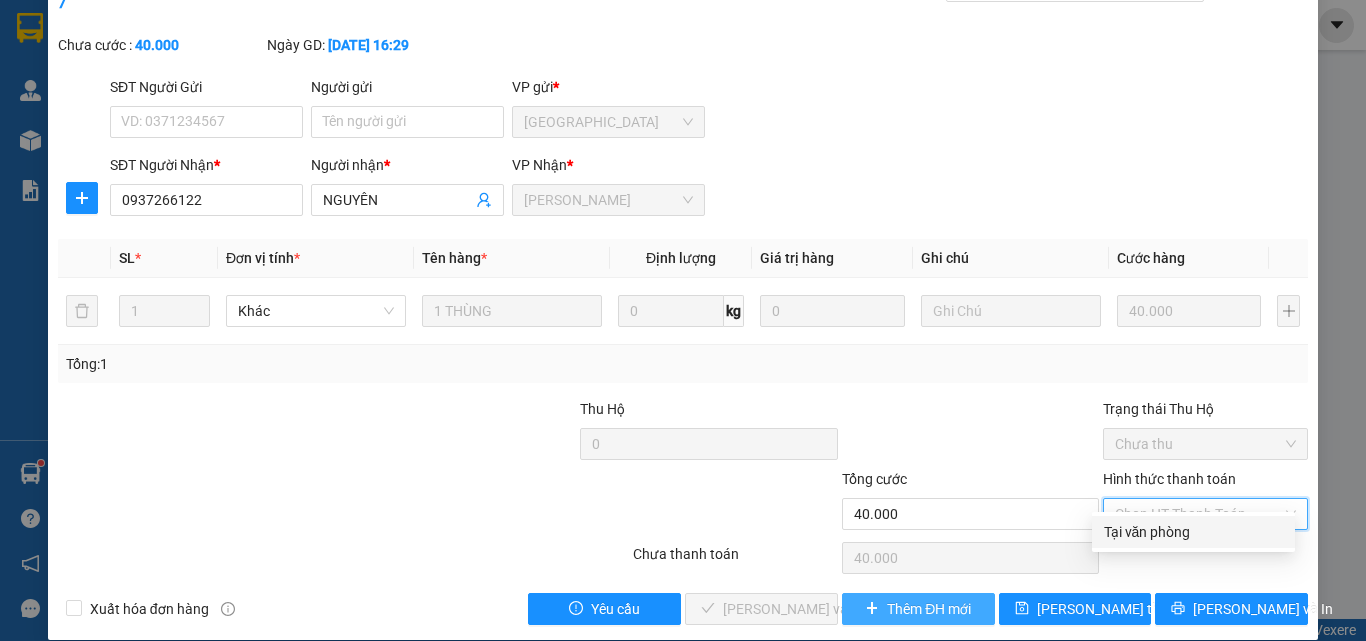 type on "0" 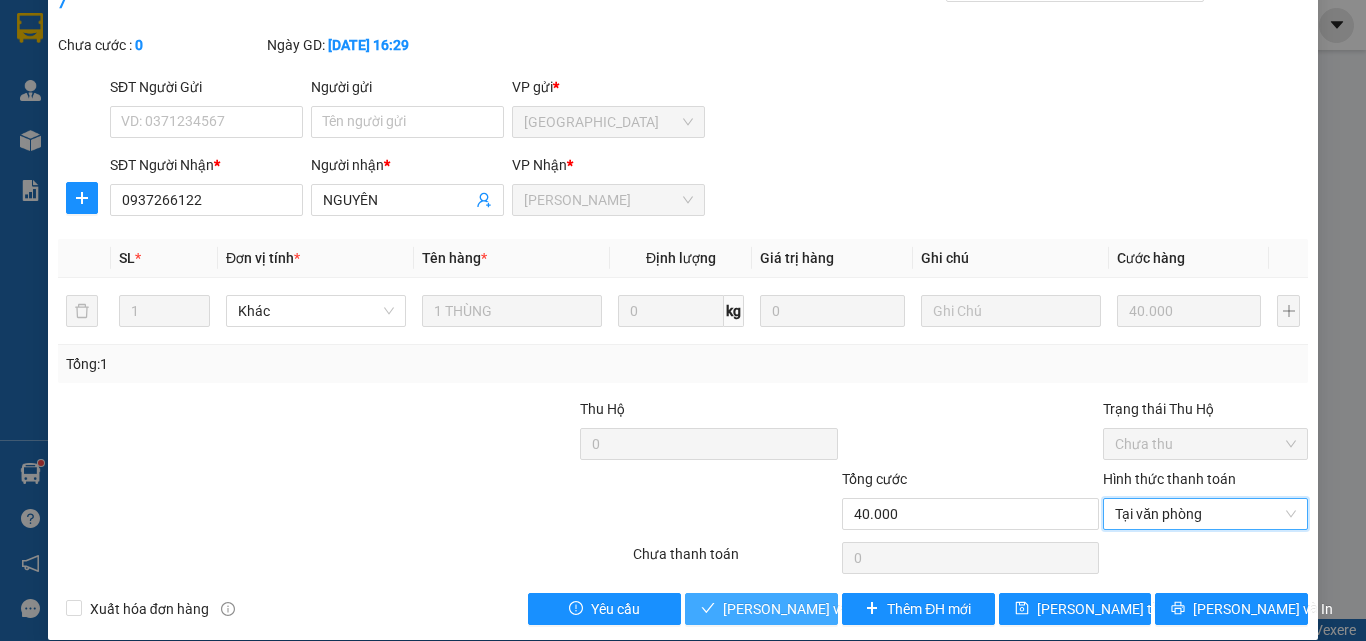 click on "Lưu và Giao hàng" at bounding box center [819, 609] 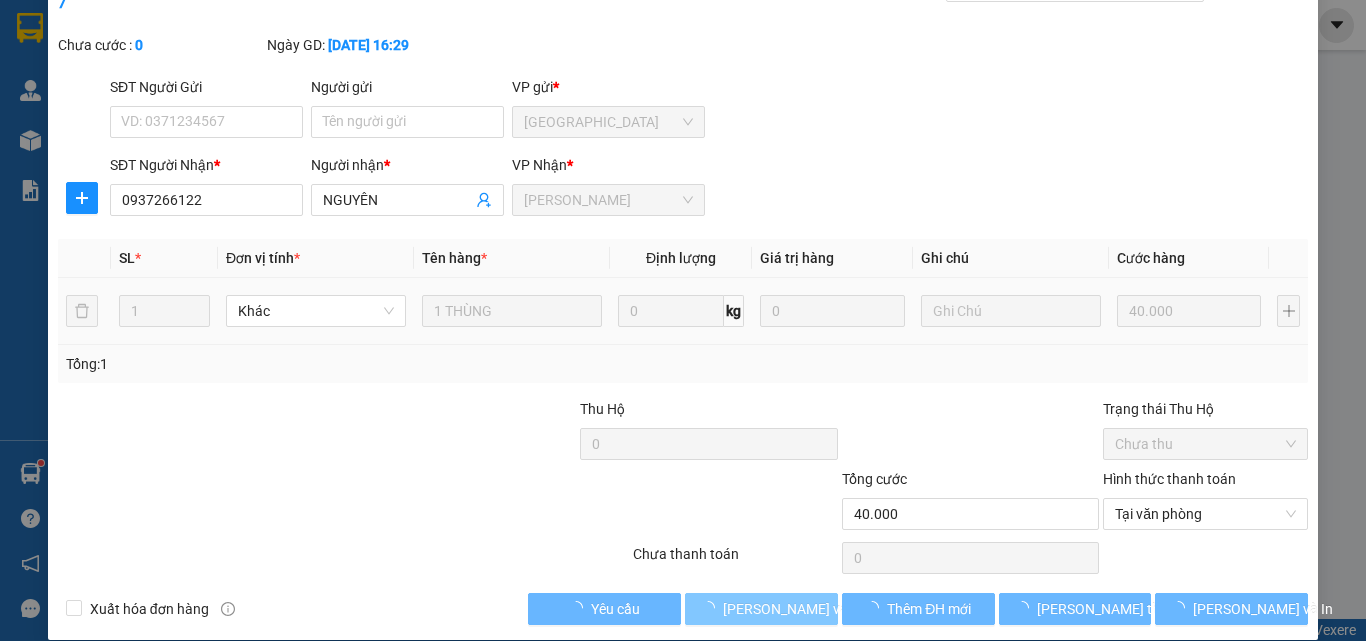 scroll, scrollTop: 0, scrollLeft: 0, axis: both 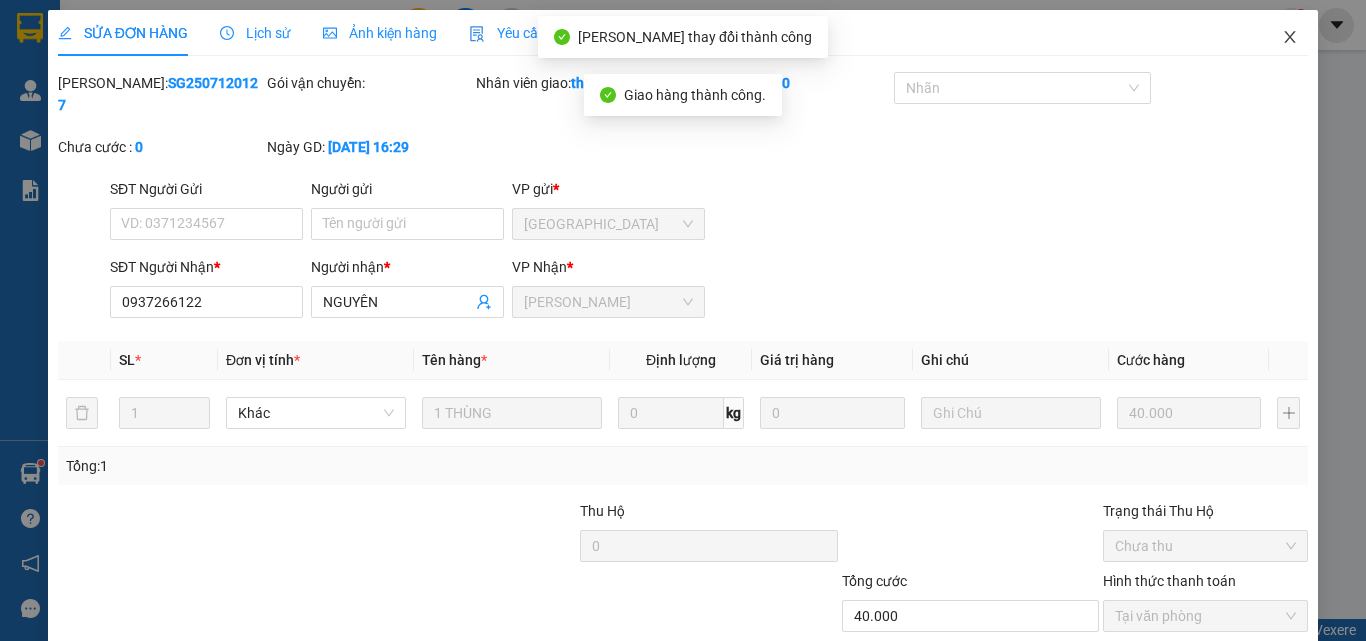 click 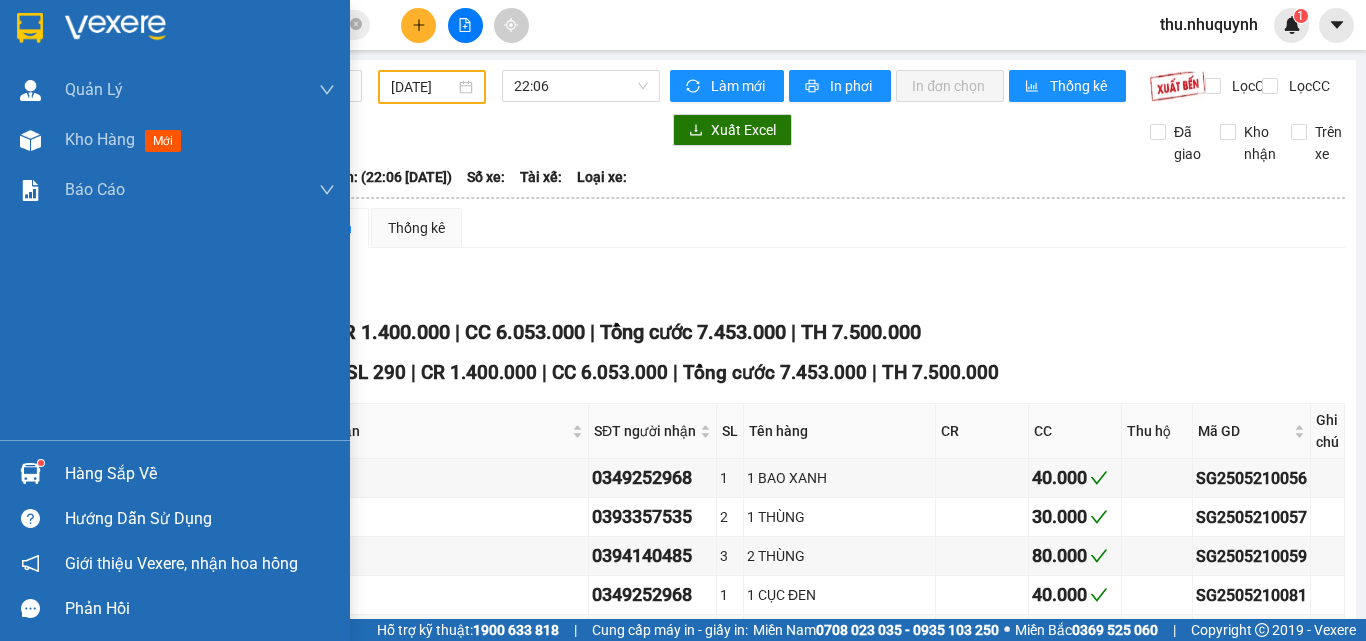 click at bounding box center [115, 28] 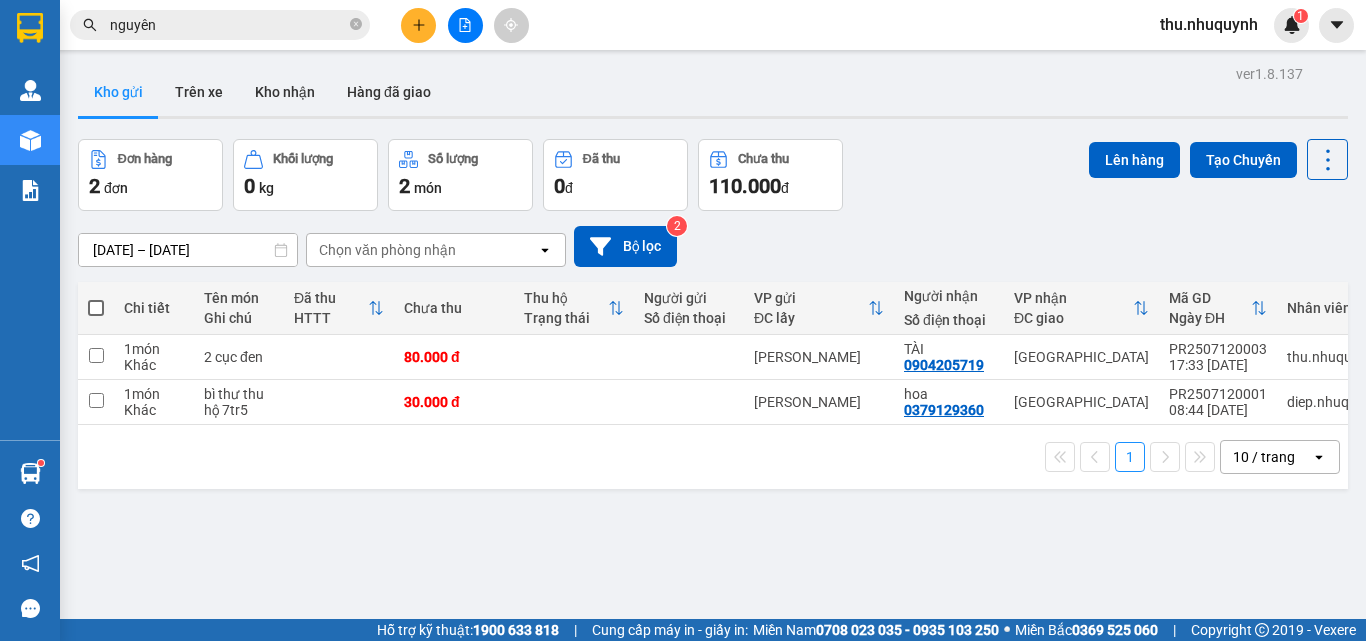 click on "nguyên" at bounding box center [228, 25] 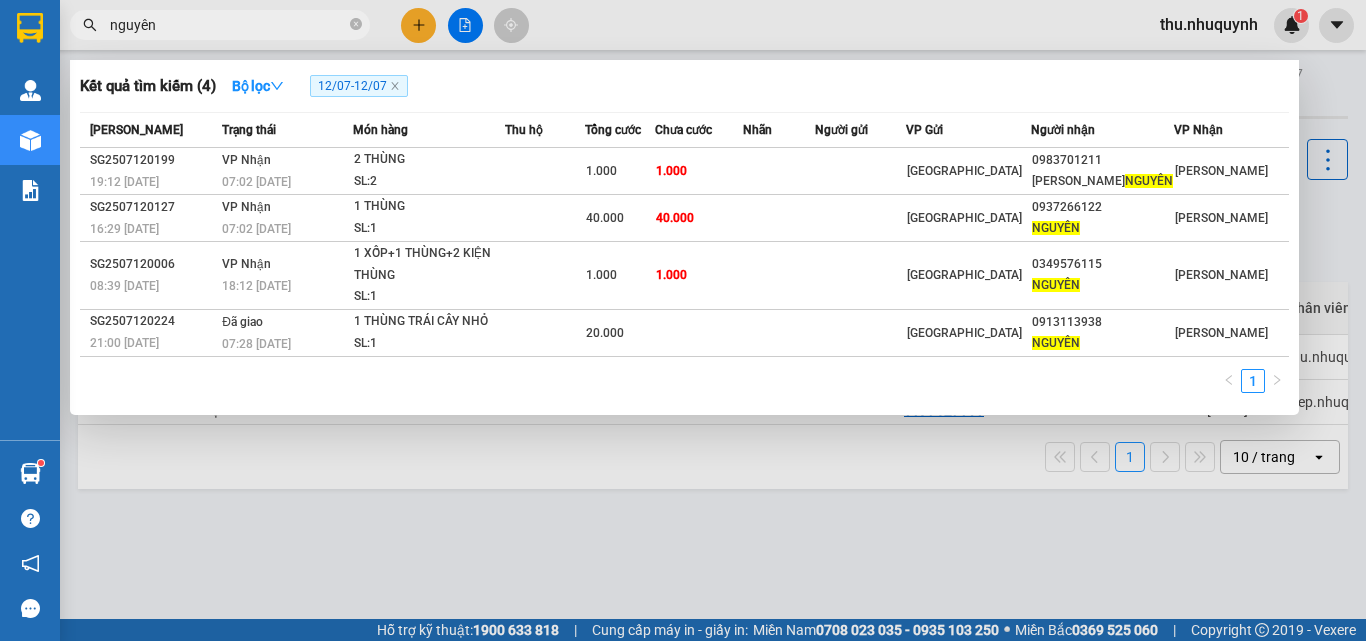 click on "nguyên" at bounding box center [228, 25] 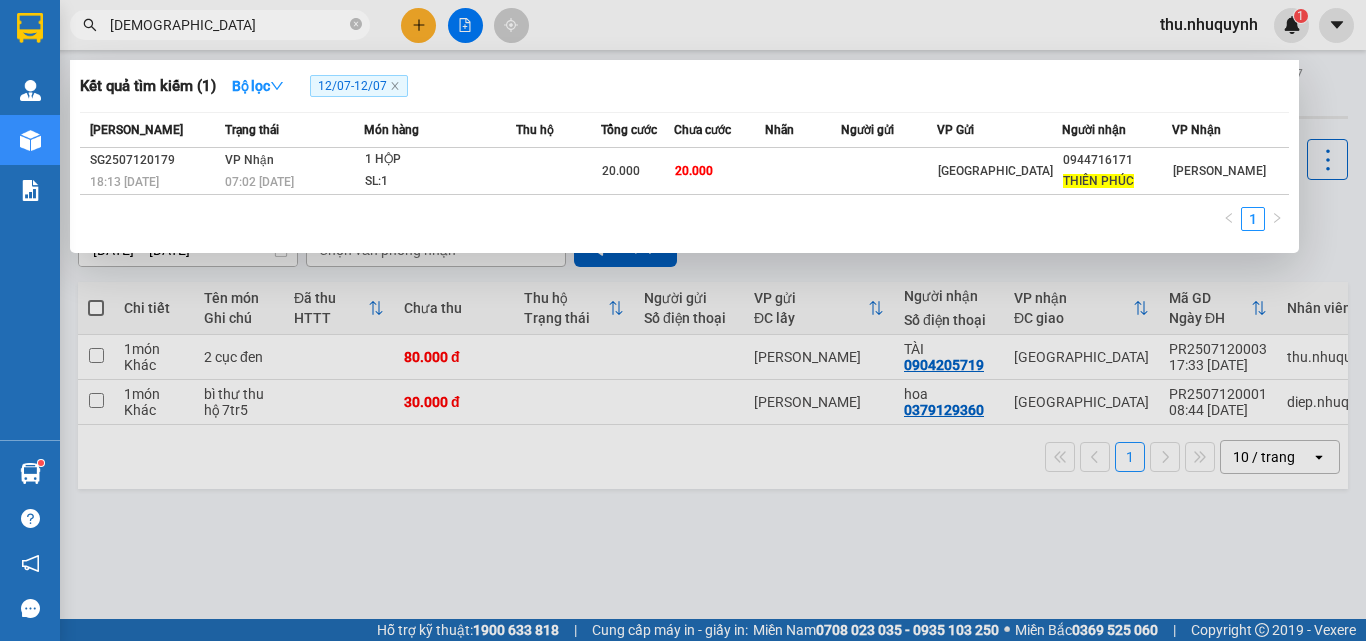 type on "thiên phúc" 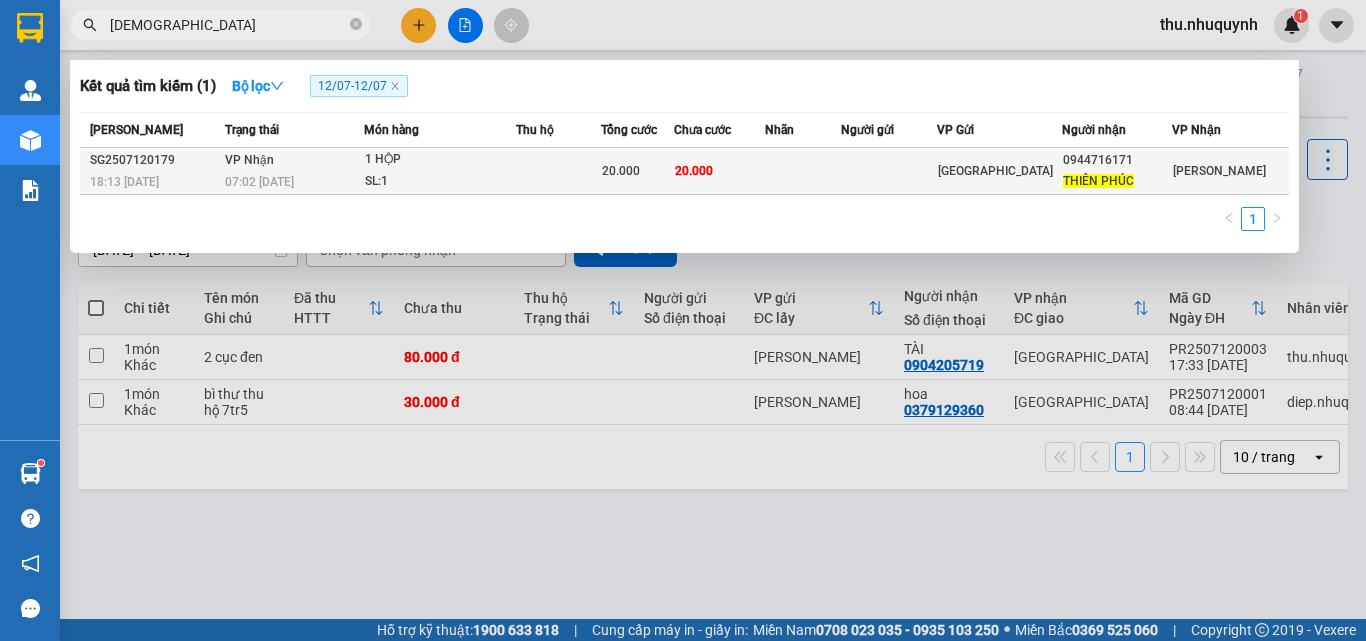 click on "1 HỘP" at bounding box center [440, 160] 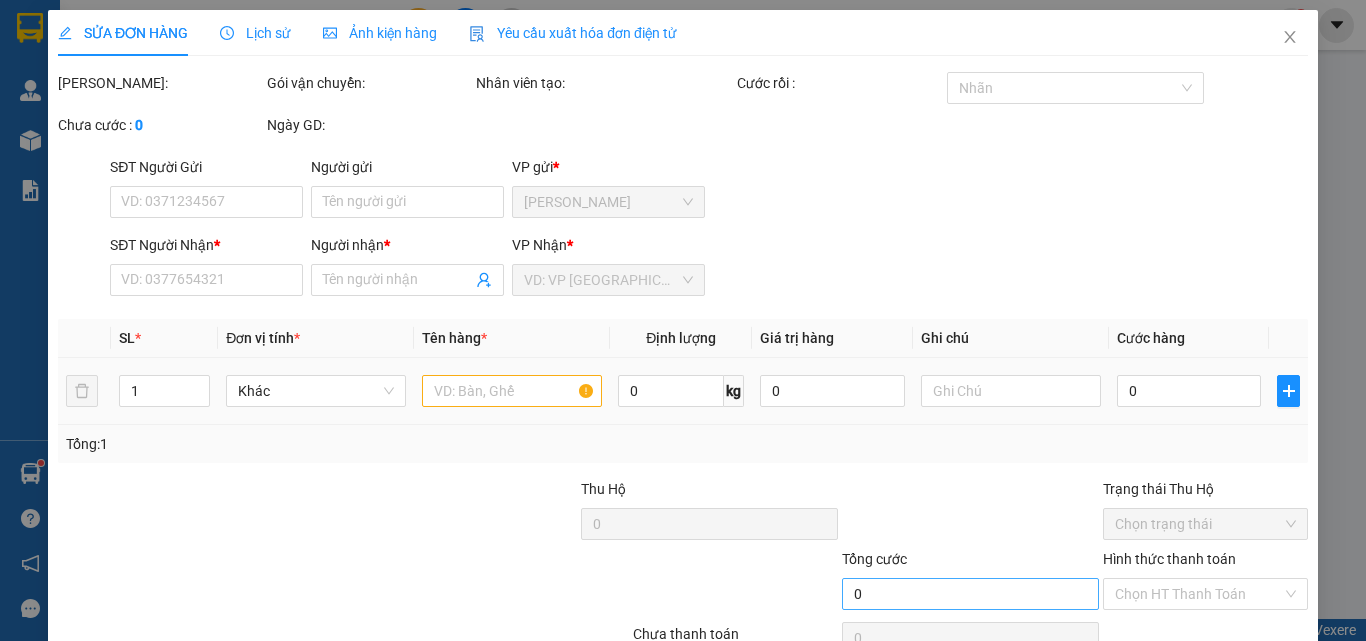 scroll, scrollTop: 93, scrollLeft: 0, axis: vertical 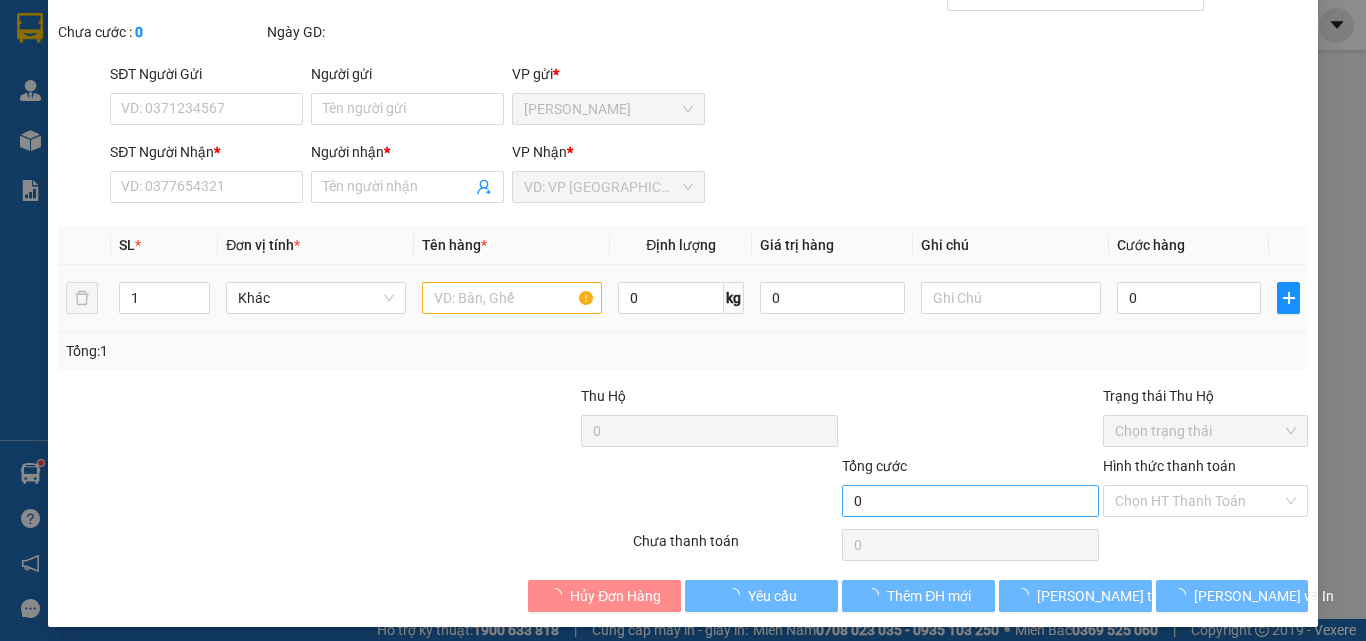 type on "0944716171" 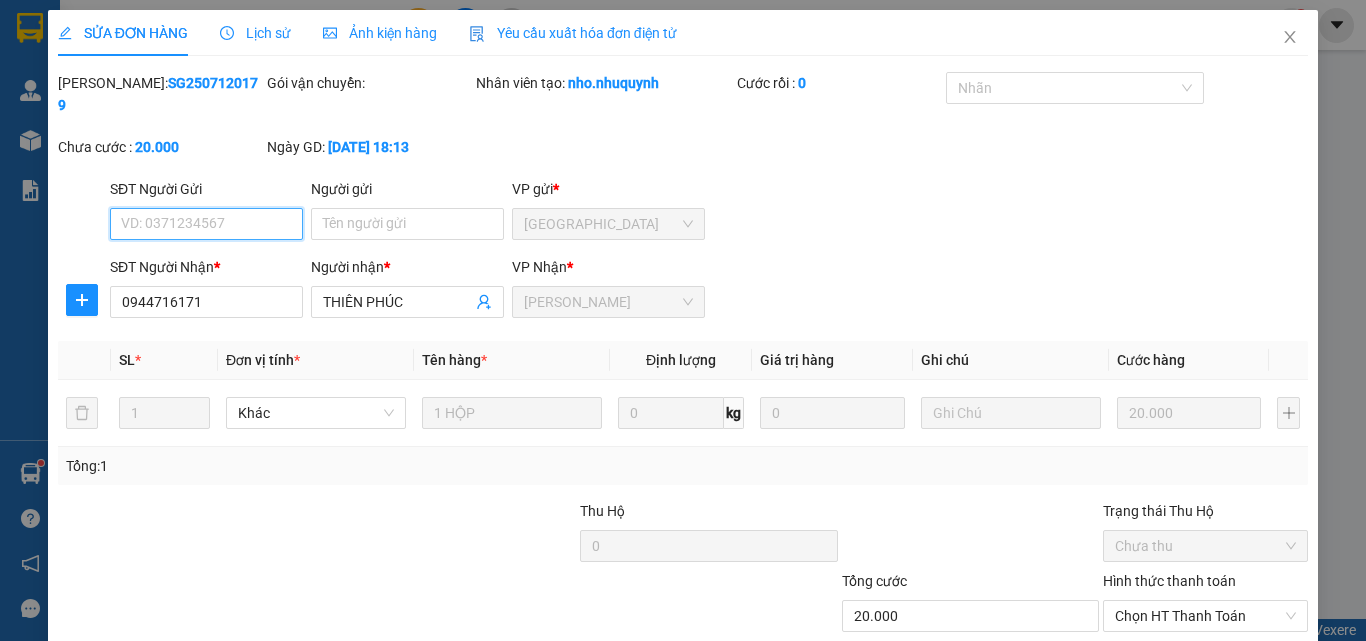 scroll, scrollTop: 103, scrollLeft: 0, axis: vertical 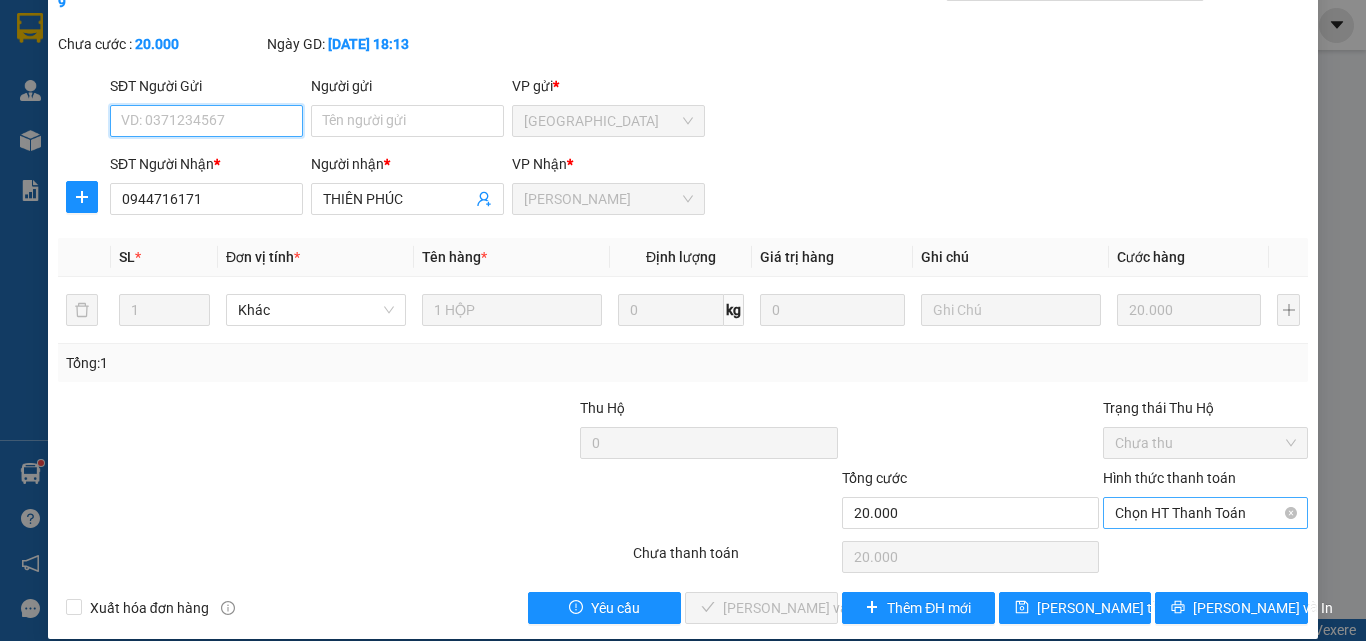 click on "Chọn HT Thanh Toán" at bounding box center [1205, 513] 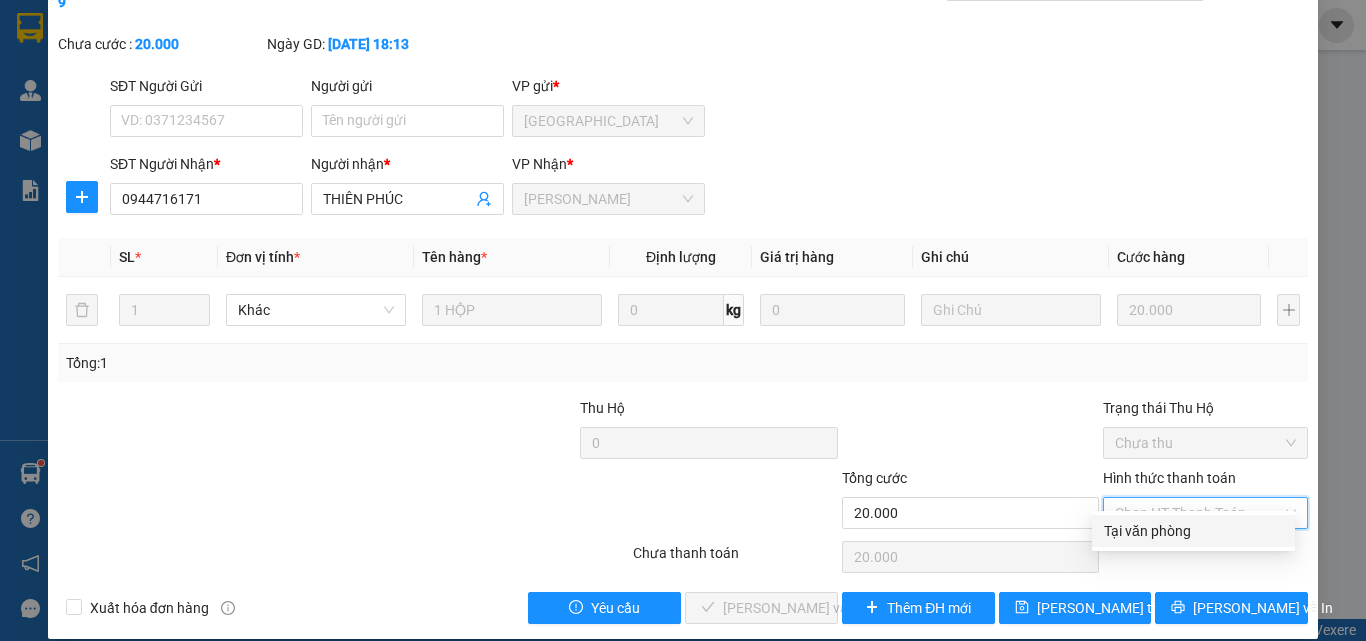 click on "Tại văn phòng" at bounding box center [1193, 531] 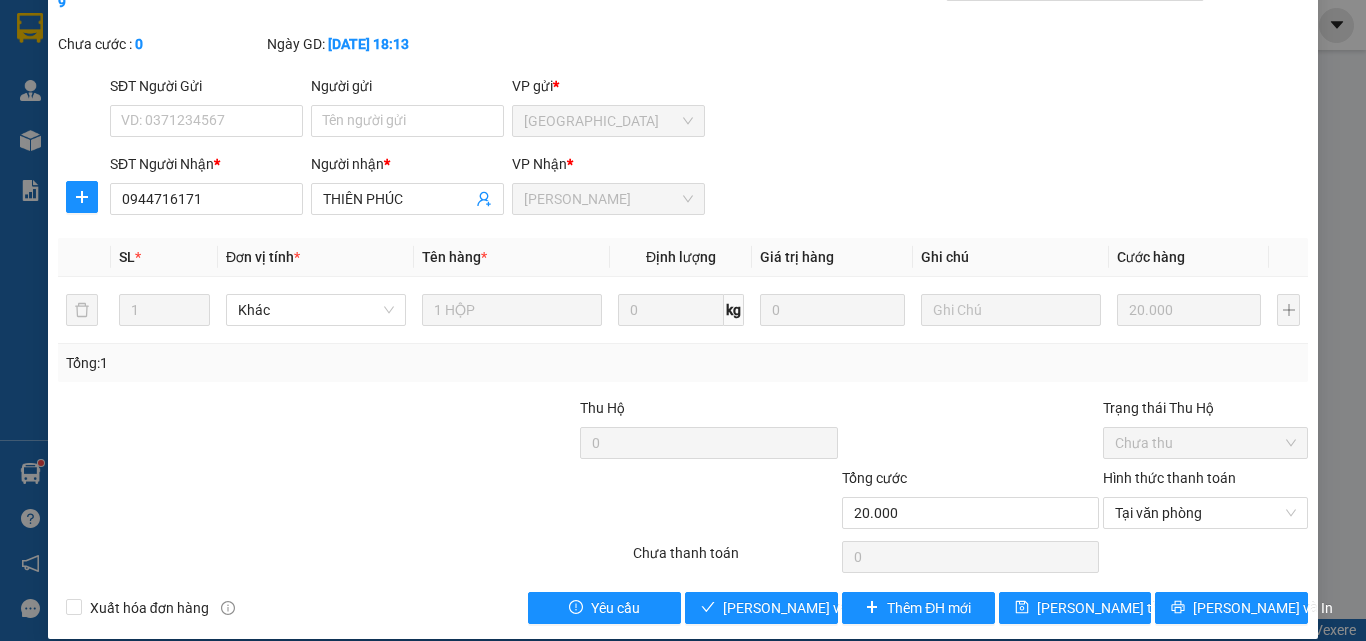 click on "Total Paid Fee 0 Total UnPaid Fee 20.000 Cash Collection Total Fee Mã ĐH:  SG2507120179 Gói vận chuyển:   Nhân viên tạo:   nho.nhuquynh Cước rồi :   0   Nhãn Chưa cước :   0 Ngày GD:   12-07-2025 lúc 18:13 SĐT Người Gửi VD: 0371234567 Người gửi Tên người gửi VP gửi  * Sài Gòn SĐT Người Nhận  * 0944716171 Người nhận  * THIÊN PHÚC VP Nhận  * Phan Rang SL  * Đơn vị tính  * Tên hàng  * Định lượng Giá trị hàng Ghi chú Cước hàng                   1 Khác 1 HỘP 0 kg 0 20.000 Tổng:  1 Thu Hộ 0 Trạng thái Thu Hộ   Chưa thu Tổng cước 20.000 Hình thức thanh toán Tại văn phòng Số tiền thu trước 0 Tại văn phòng Chưa thanh toán 0 Xuất hóa đơn hàng Yêu cầu Lưu và Giao hàng Thêm ĐH mới Lưu thay đổi Lưu và In Tại văn phòng Tại văn phòng" at bounding box center (683, 296) 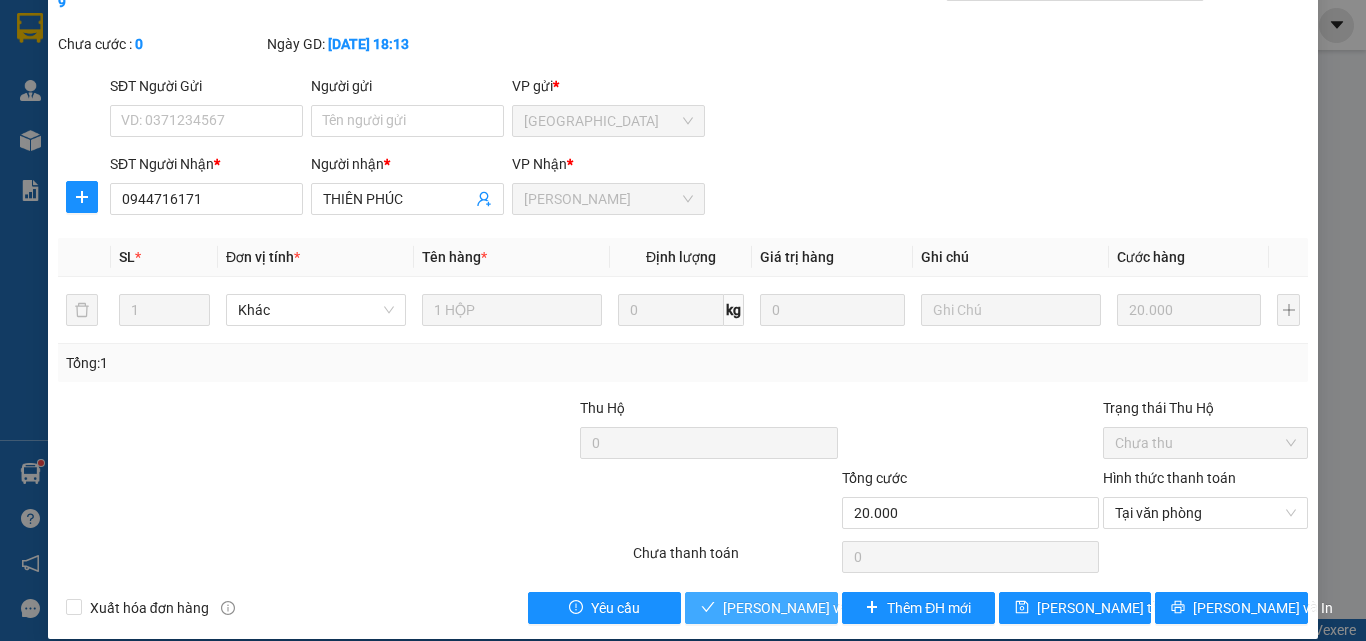 click on "Lưu và Giao hàng" at bounding box center (819, 608) 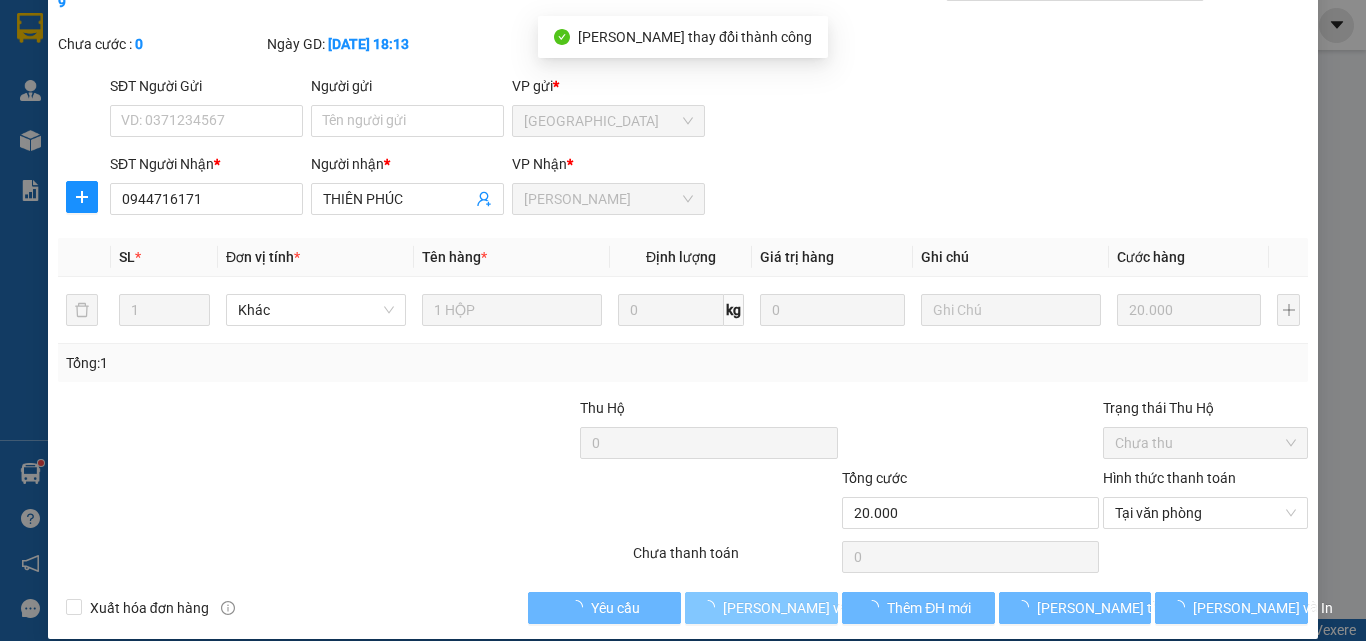 scroll, scrollTop: 0, scrollLeft: 0, axis: both 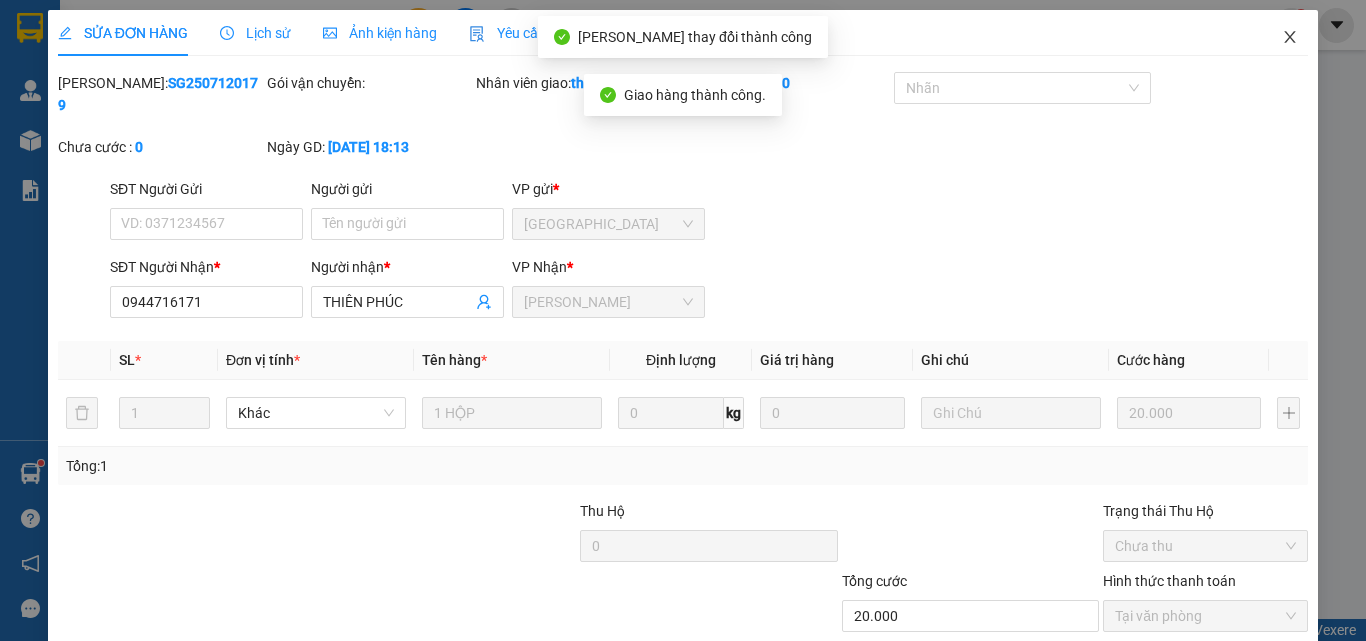 click 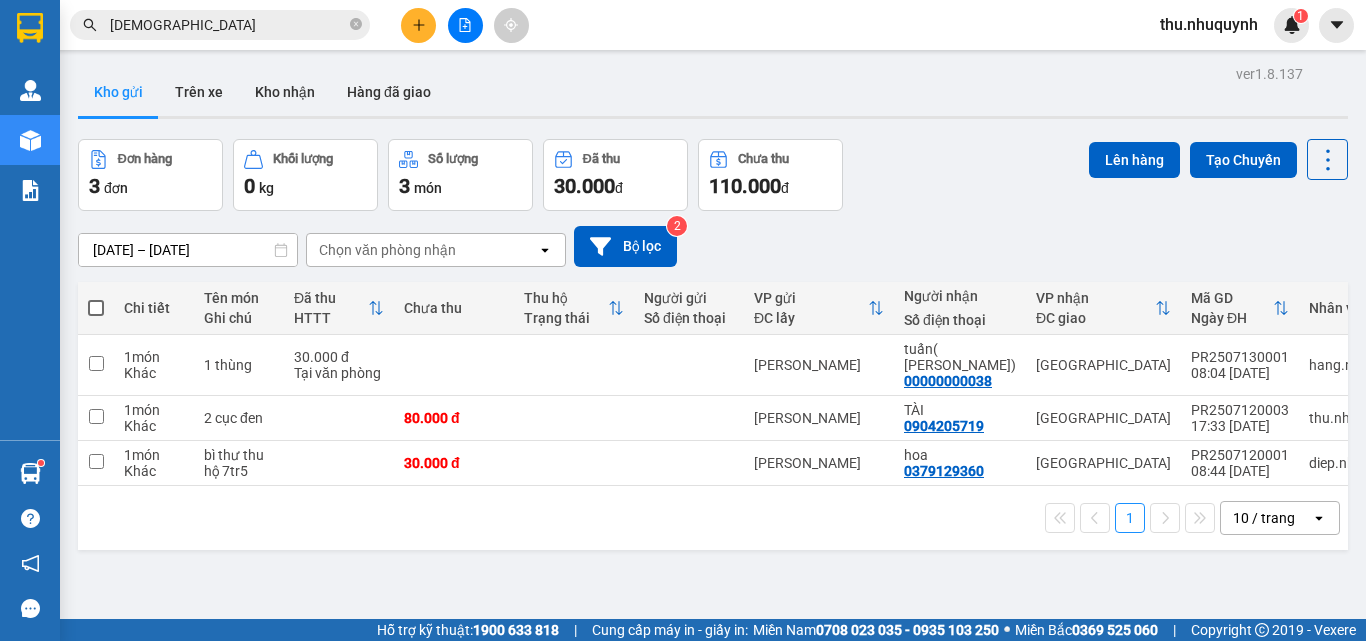 click on "thiên phúc" at bounding box center [228, 25] 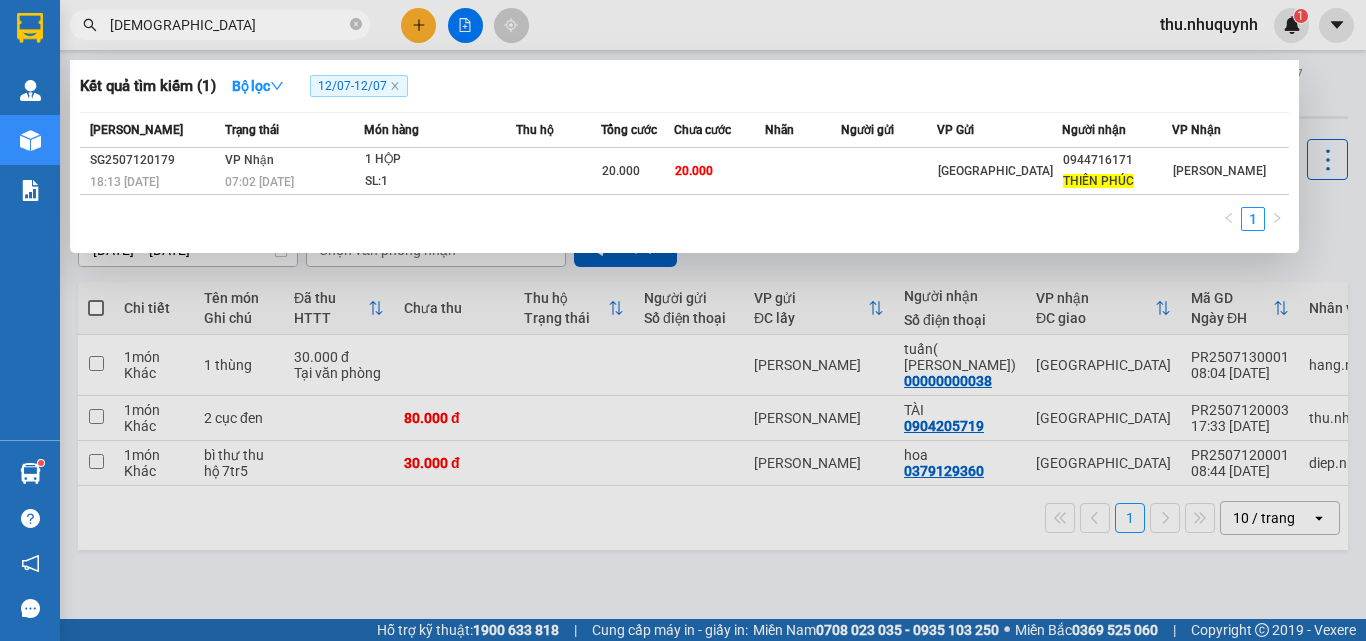 click on "thiên phúc" at bounding box center (228, 25) 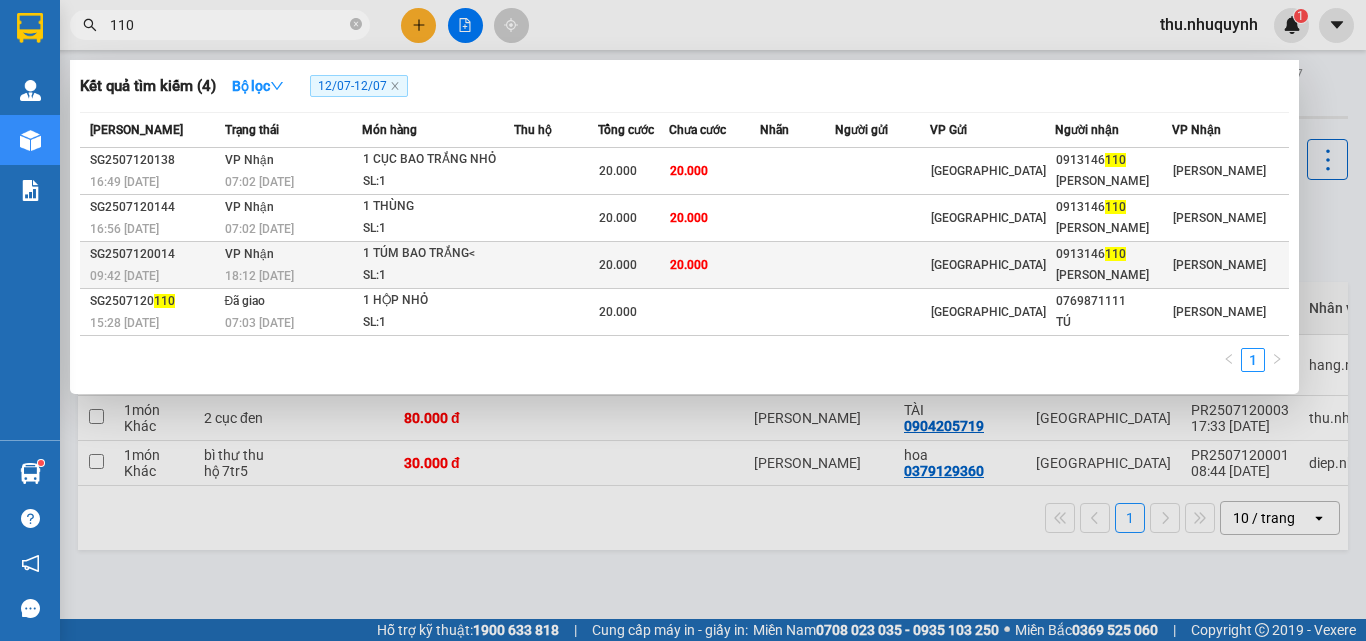type on "110" 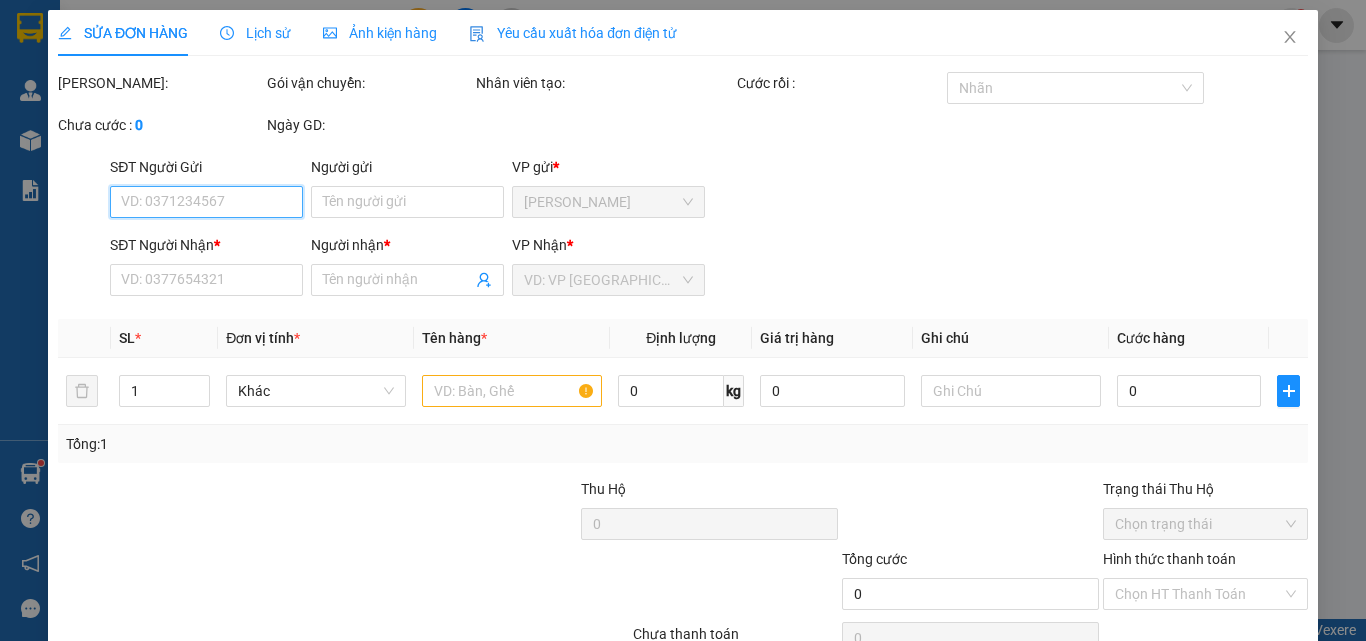 type on "0913146110" 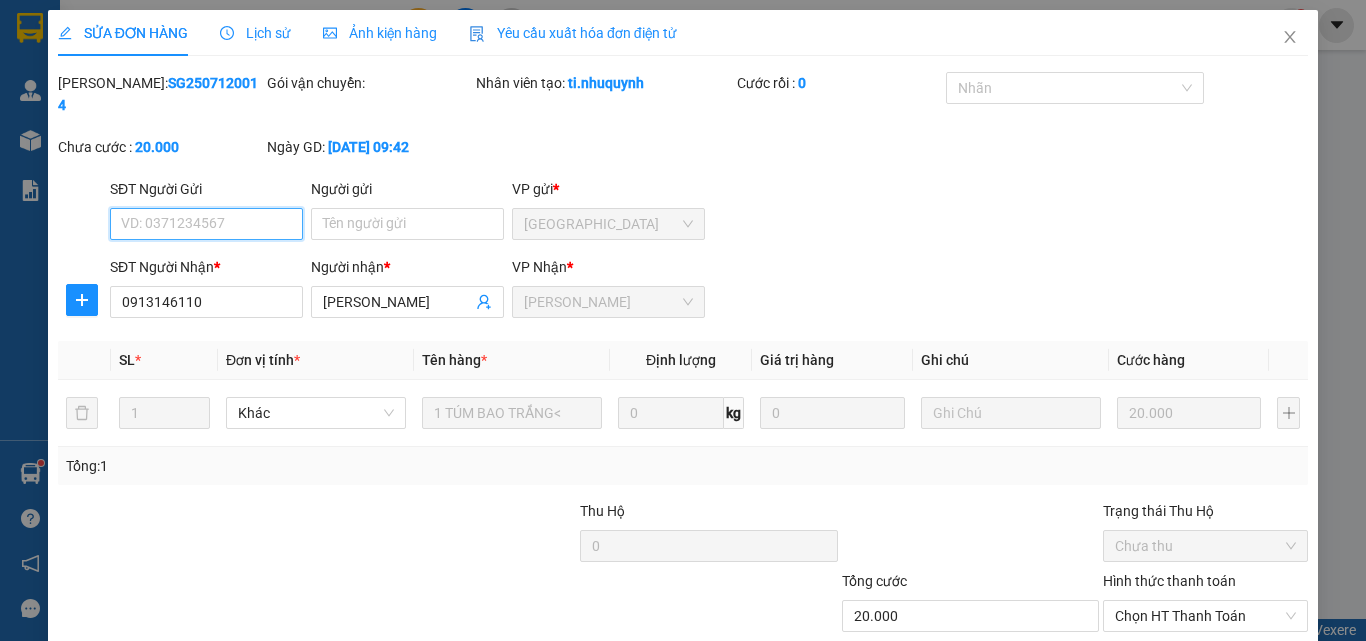 scroll, scrollTop: 103, scrollLeft: 0, axis: vertical 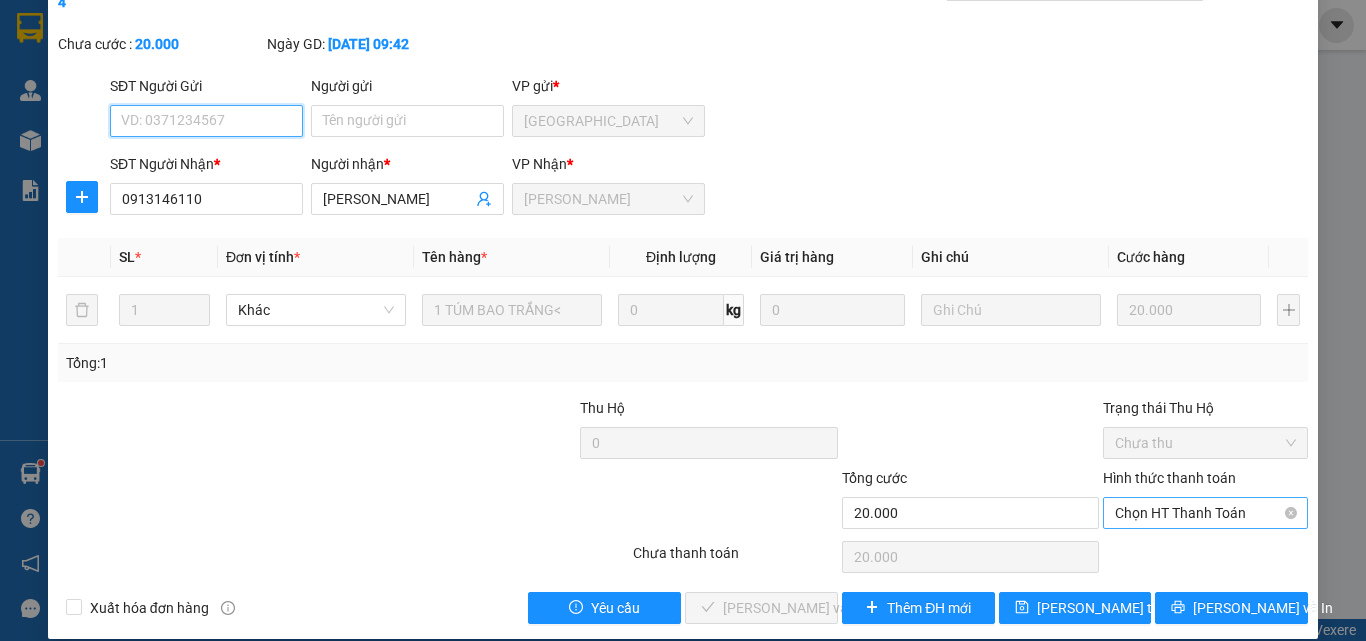 click on "Chọn HT Thanh Toán" at bounding box center [1205, 513] 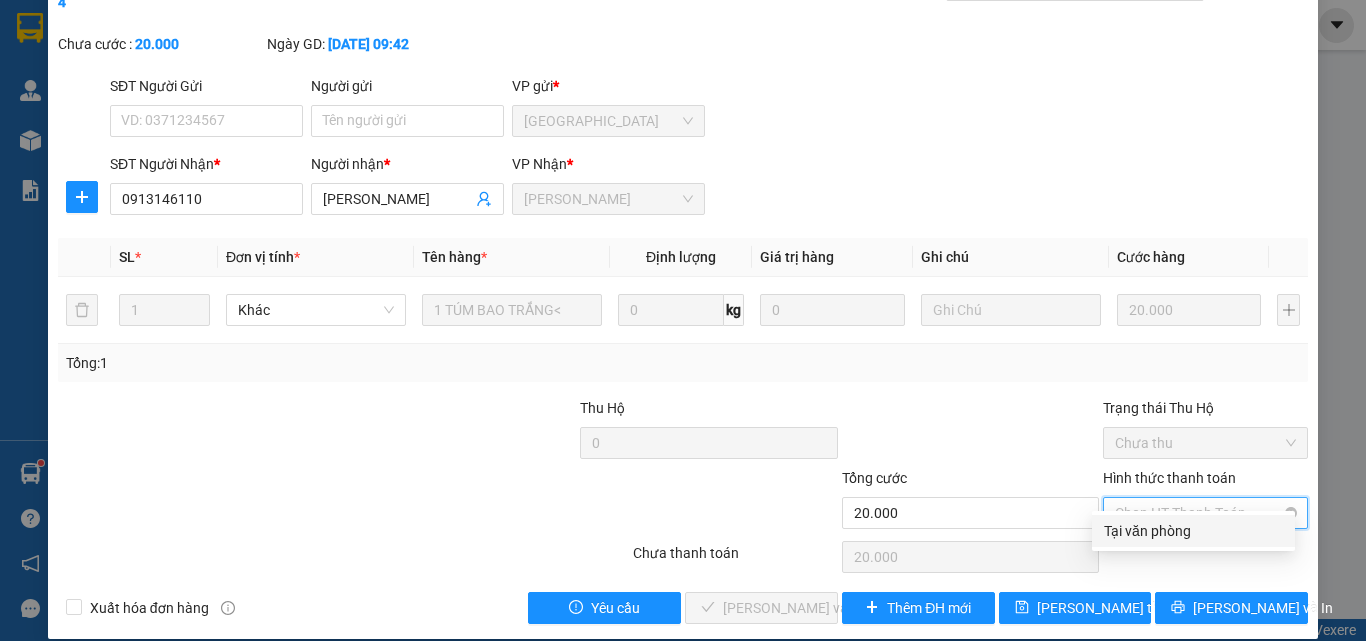 click on "Tại văn phòng" at bounding box center [1193, 531] 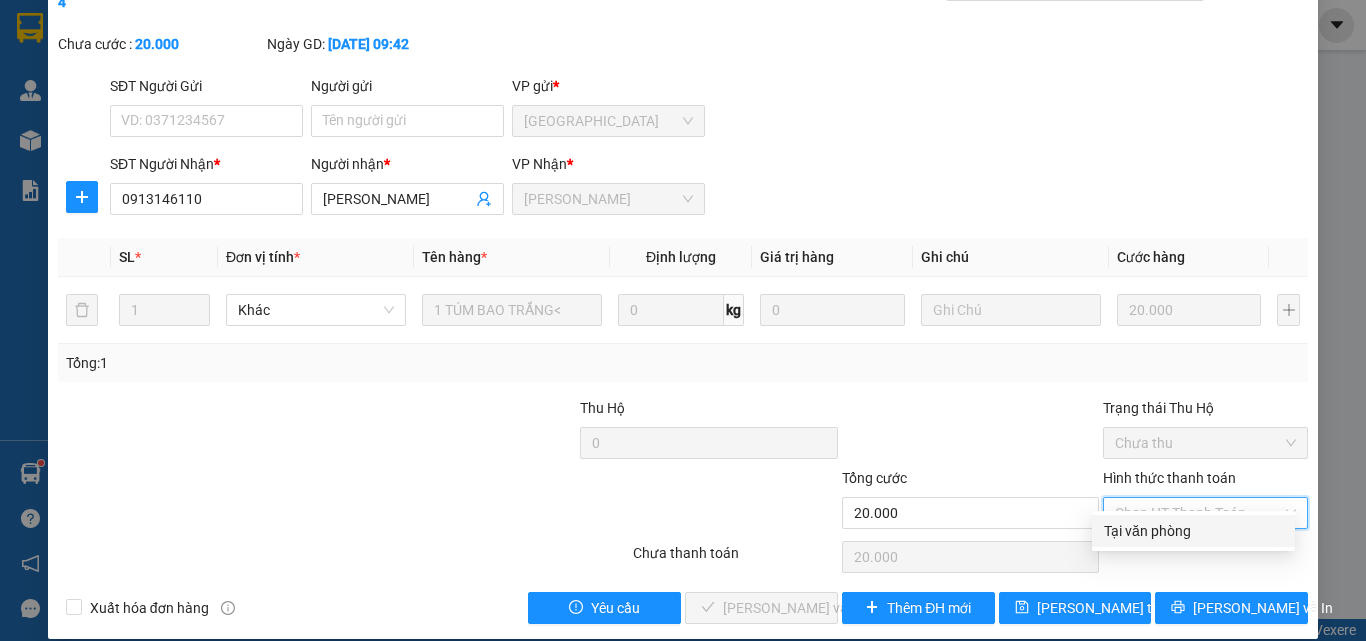 type on "0" 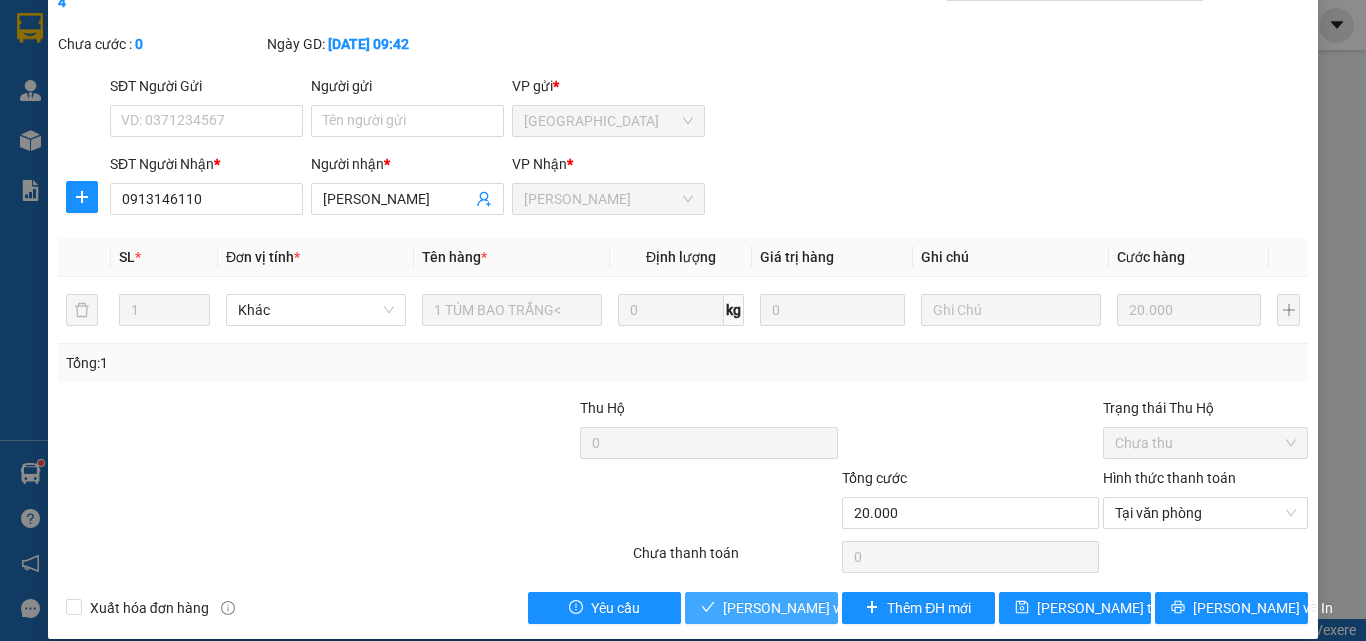 drag, startPoint x: 728, startPoint y: 573, endPoint x: 730, endPoint y: 561, distance: 12.165525 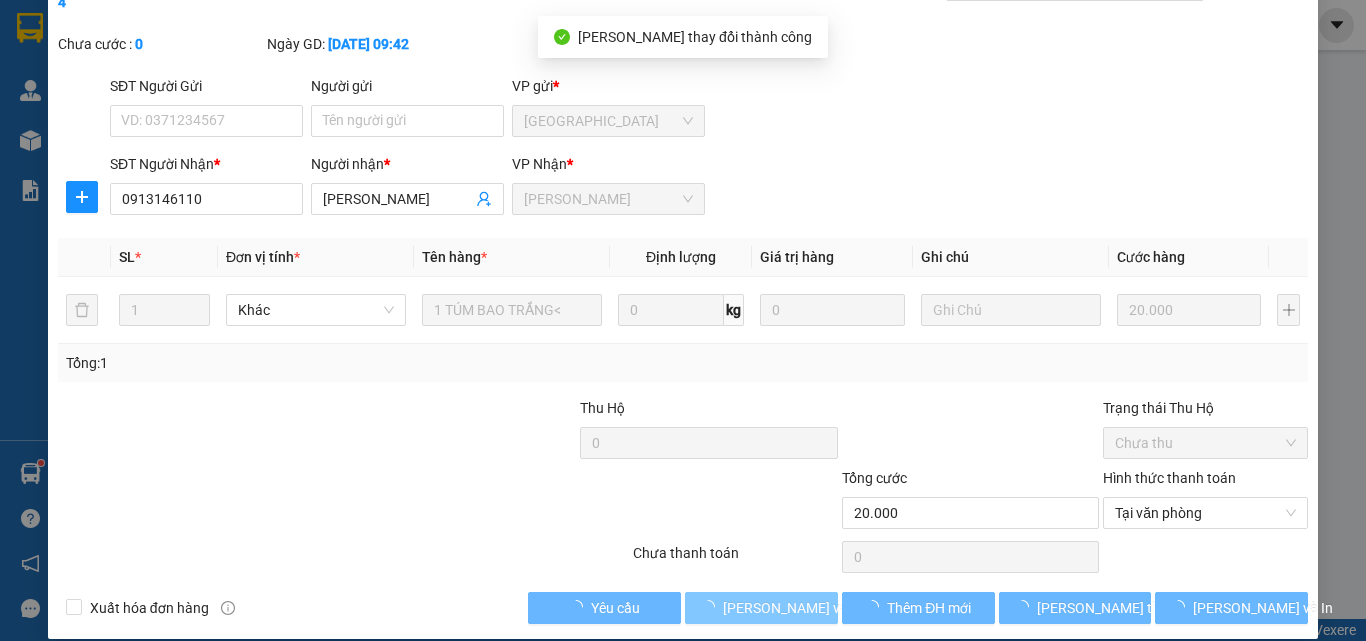 scroll, scrollTop: 0, scrollLeft: 0, axis: both 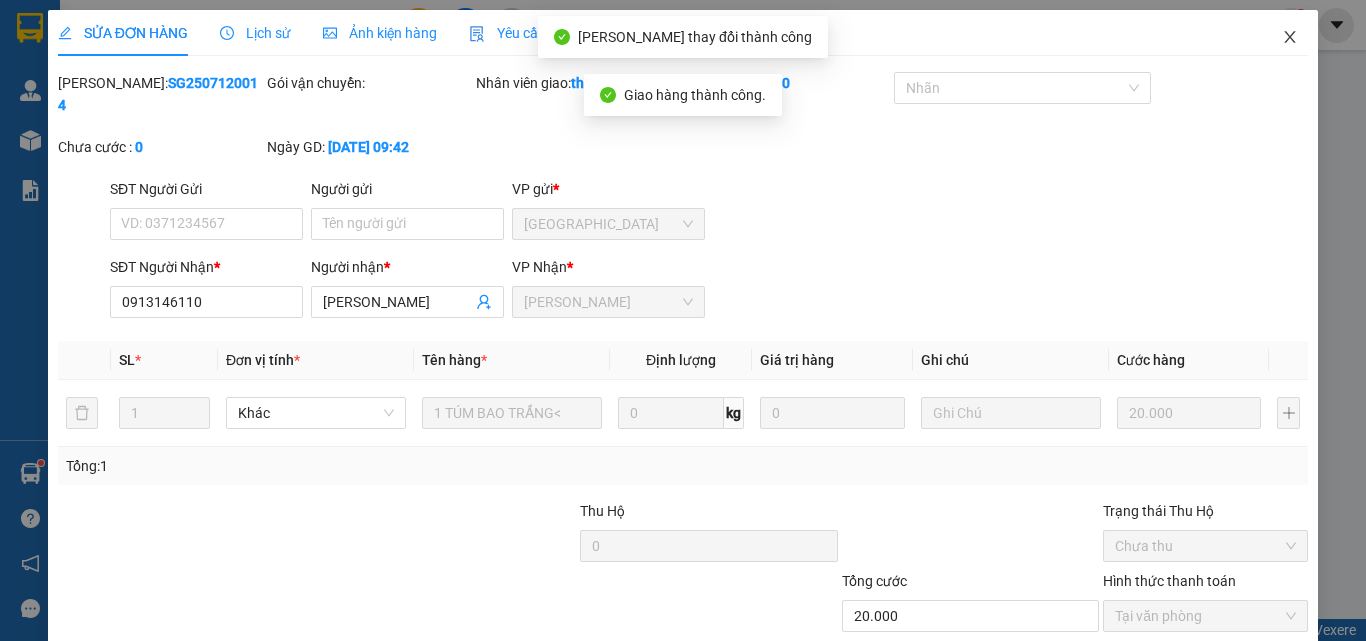click 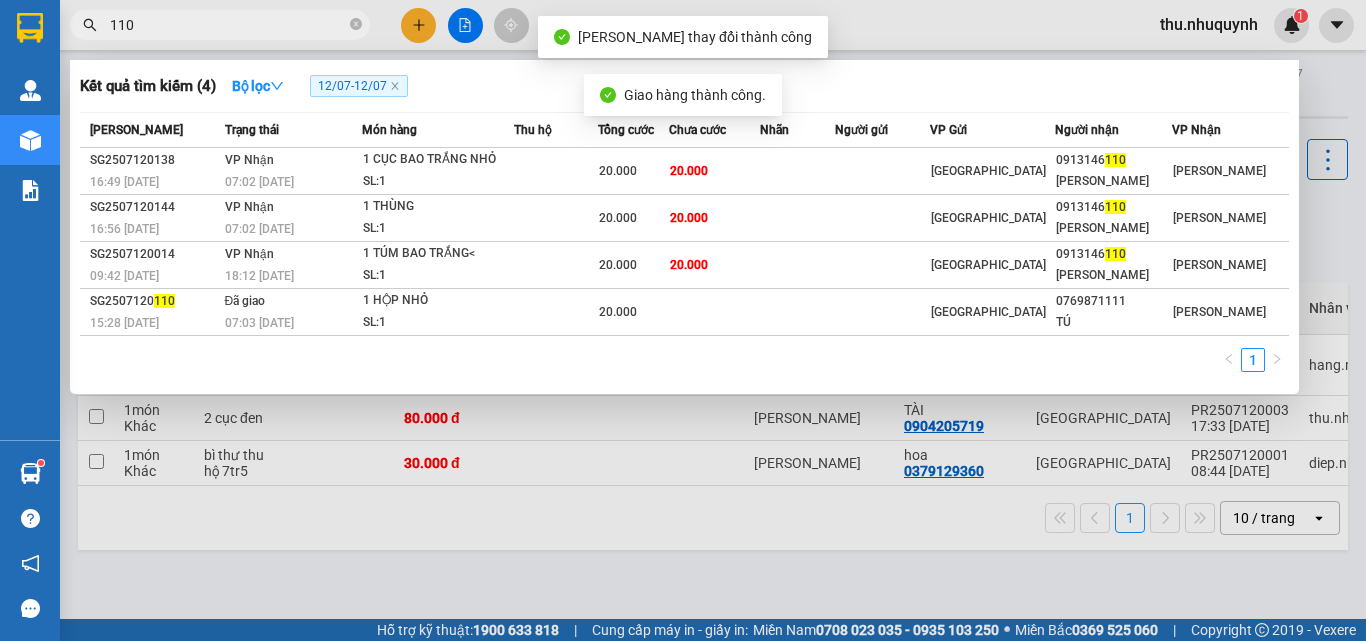 click on "110" at bounding box center (228, 25) 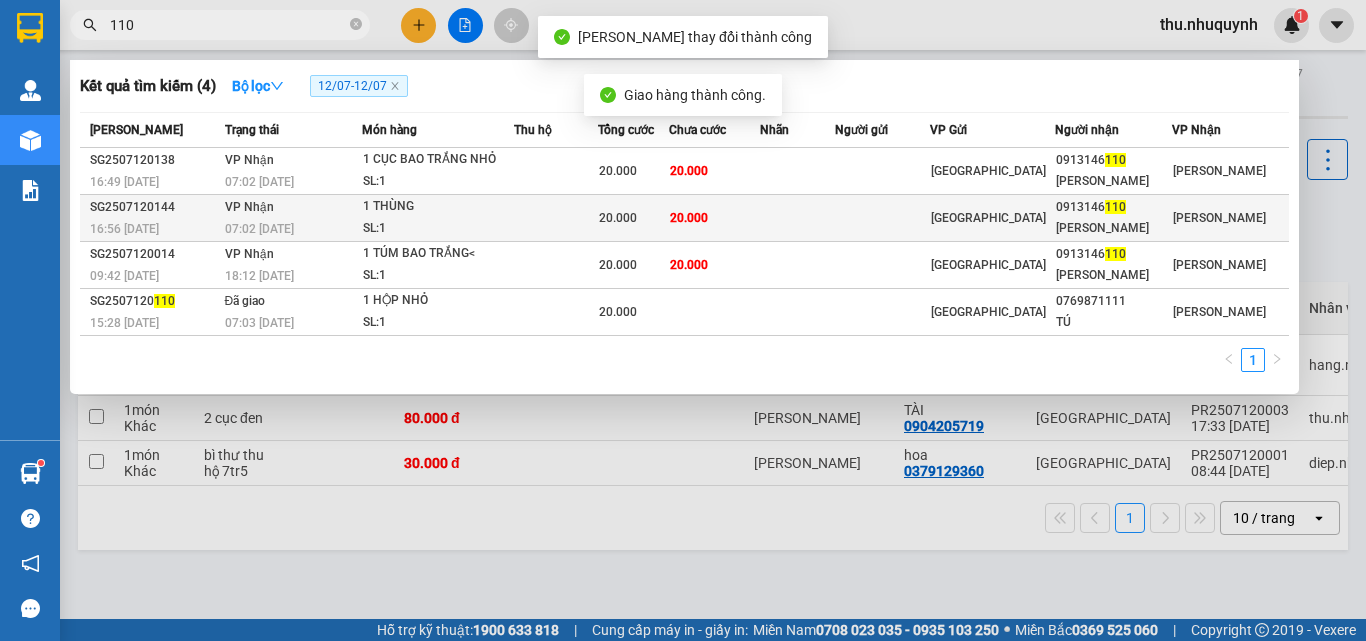 click on "1 THÙNG" at bounding box center [438, 207] 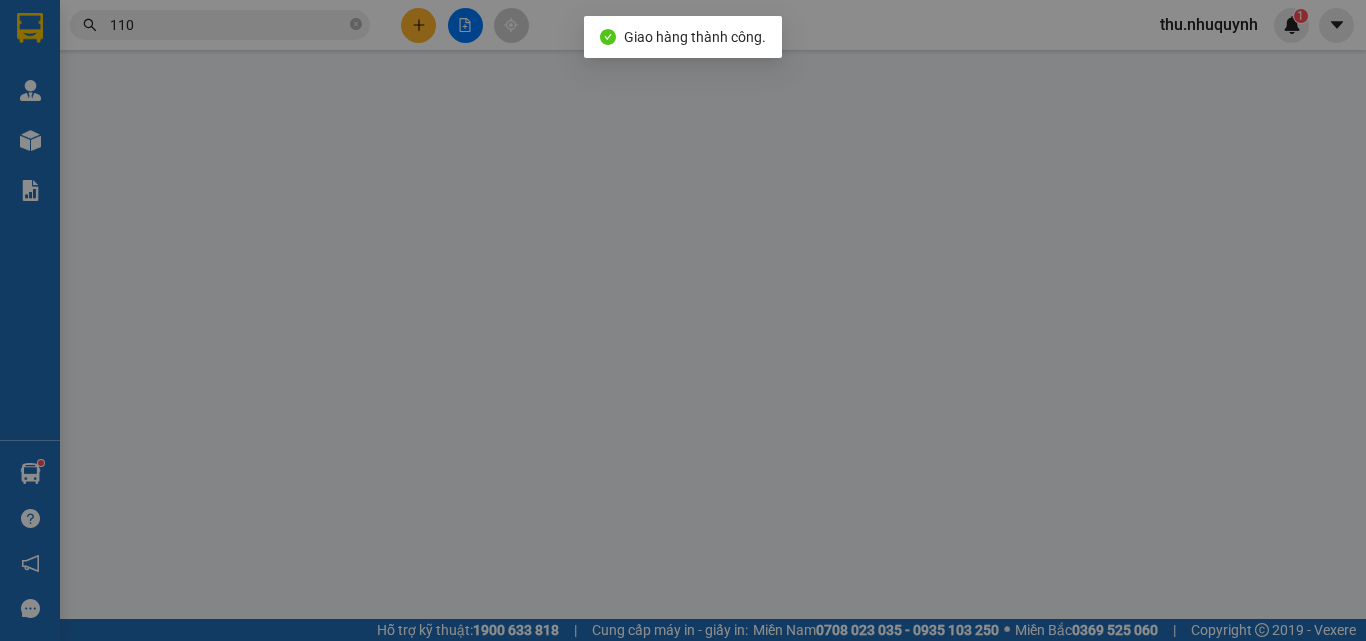 type on "0913146110" 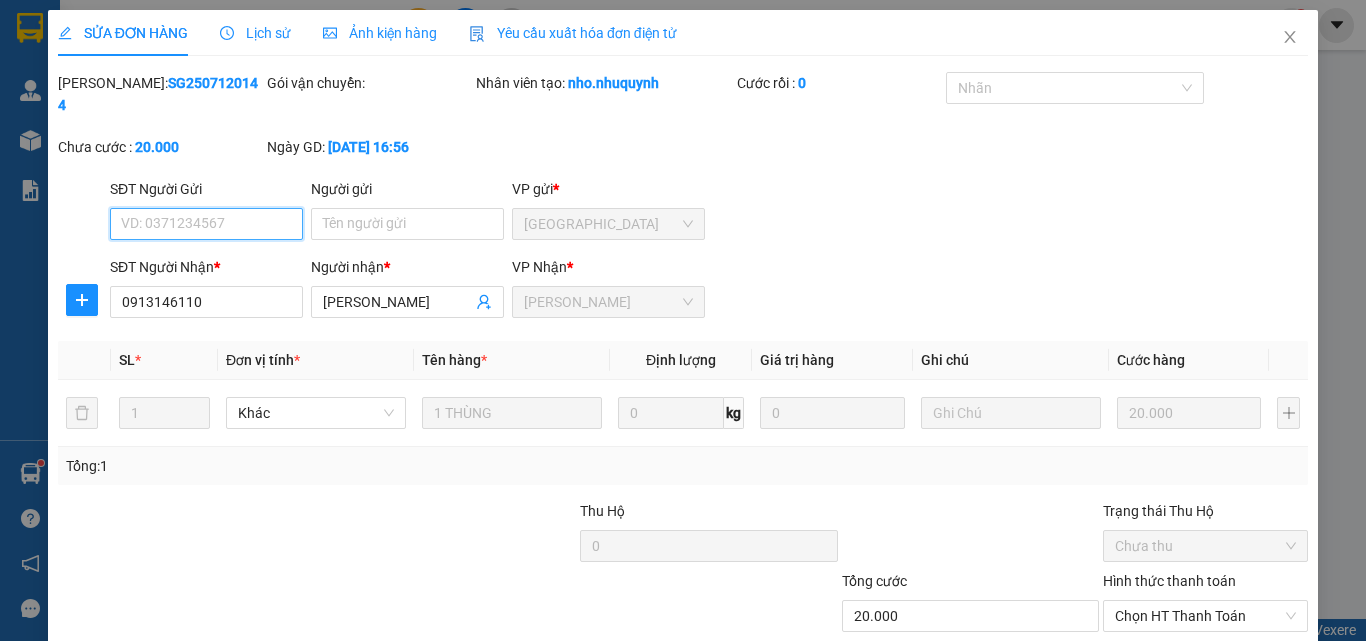 scroll, scrollTop: 103, scrollLeft: 0, axis: vertical 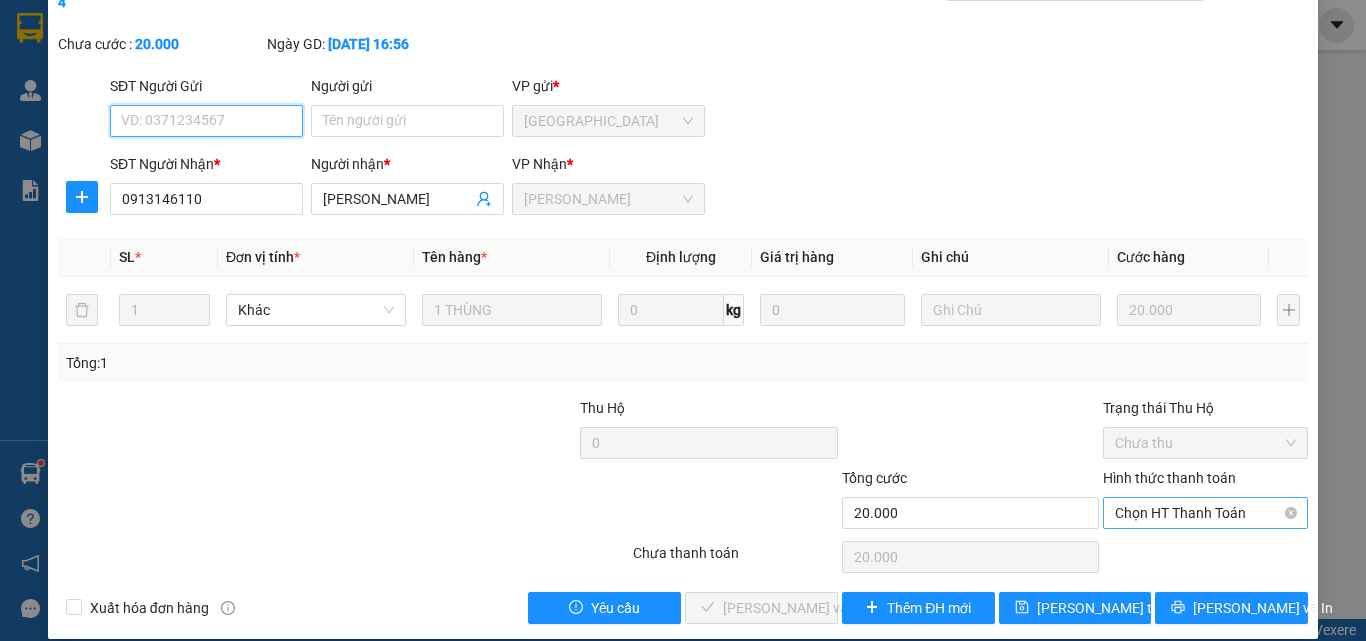 click on "Chọn HT Thanh Toán" at bounding box center [1205, 513] 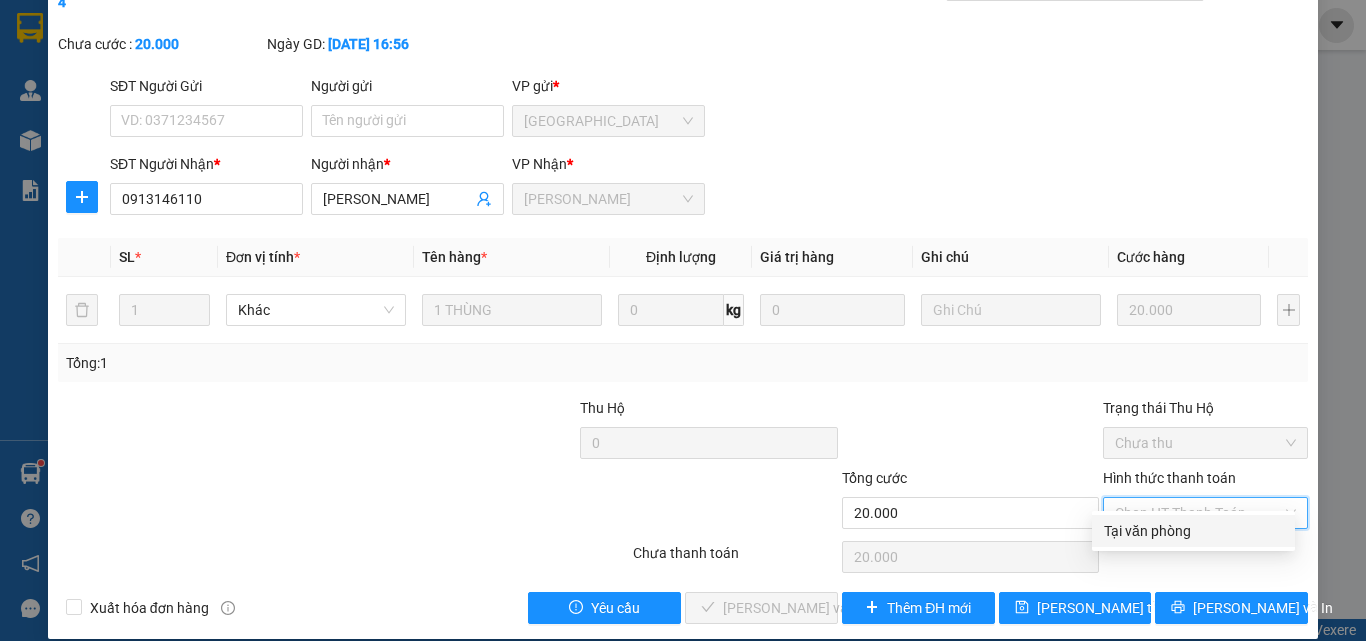 drag, startPoint x: 1163, startPoint y: 523, endPoint x: 1081, endPoint y: 557, distance: 88.76936 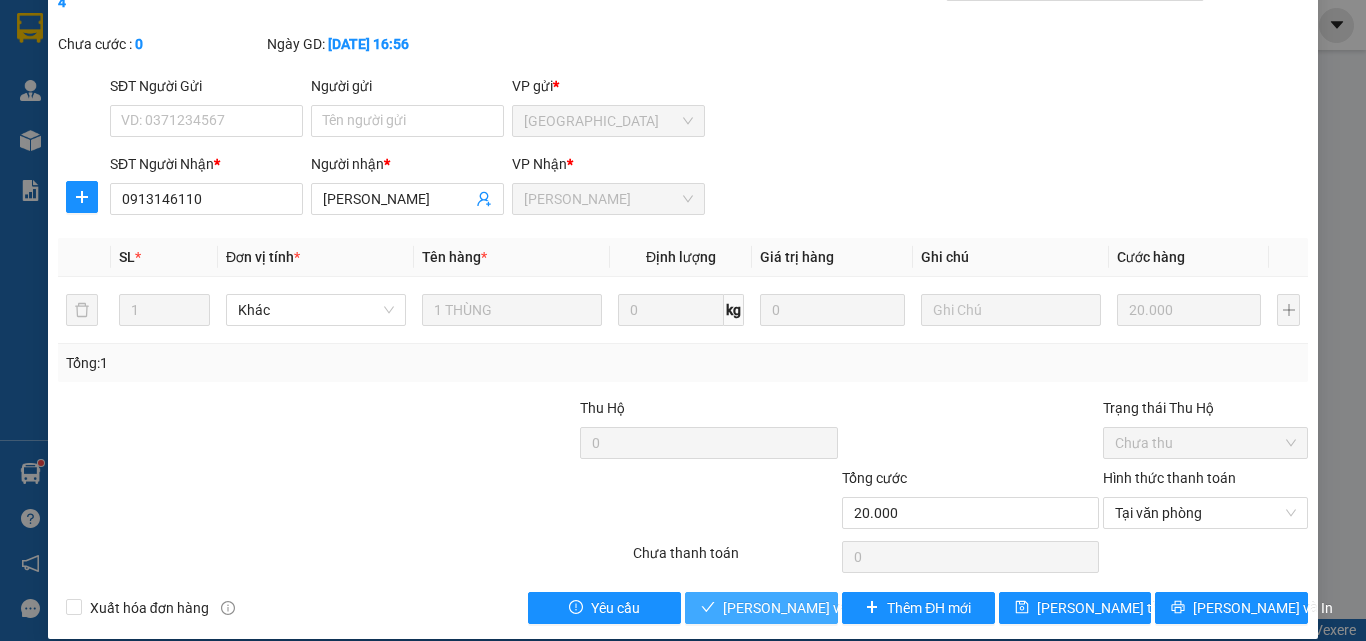click on "Lưu và Giao hàng" at bounding box center (819, 608) 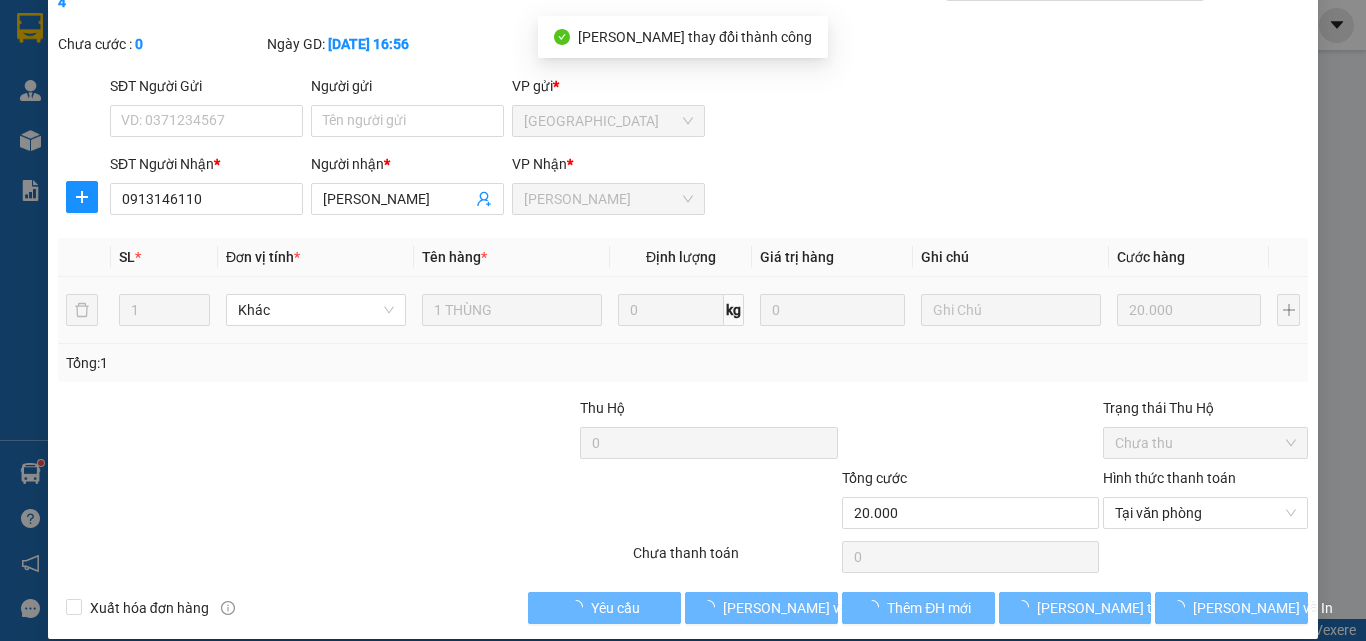 scroll, scrollTop: 0, scrollLeft: 0, axis: both 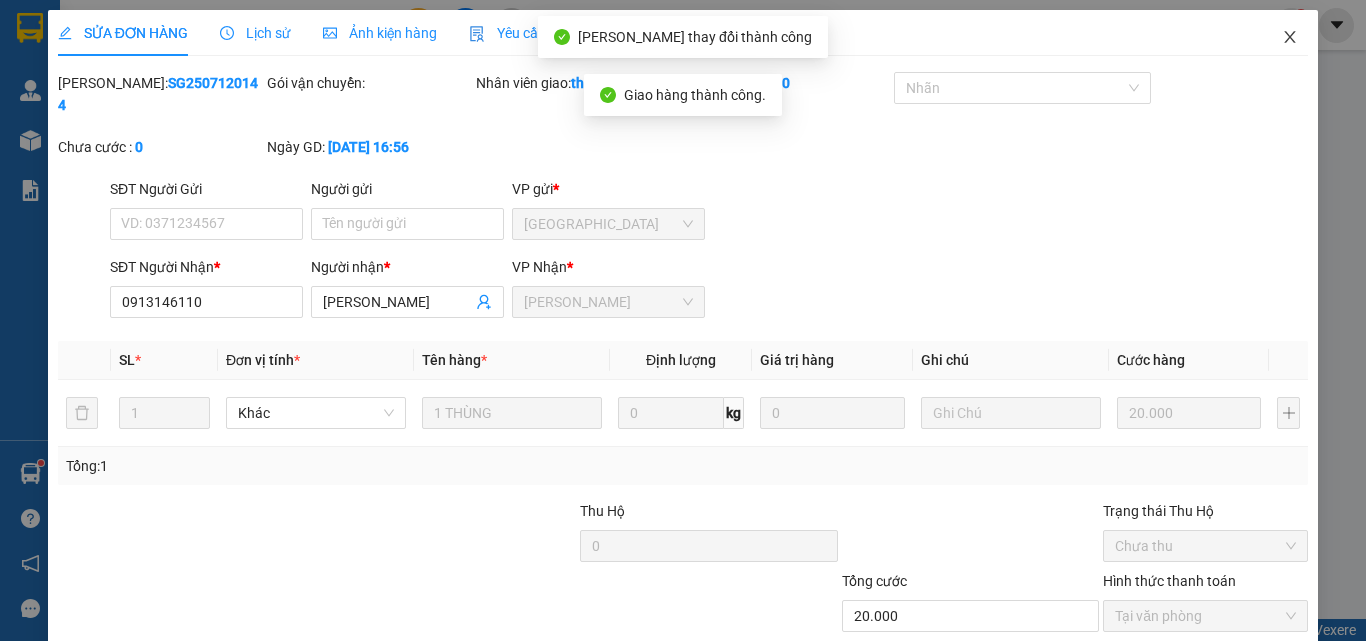 click at bounding box center [1290, 38] 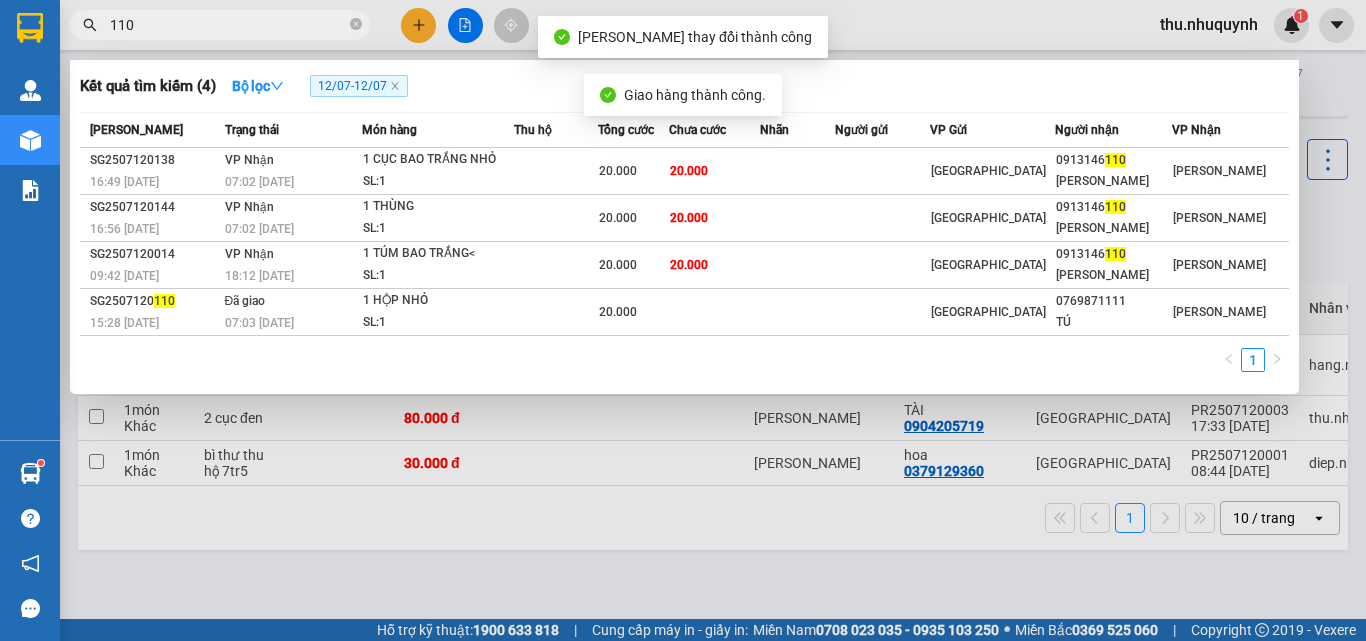 click on "110" at bounding box center [228, 25] 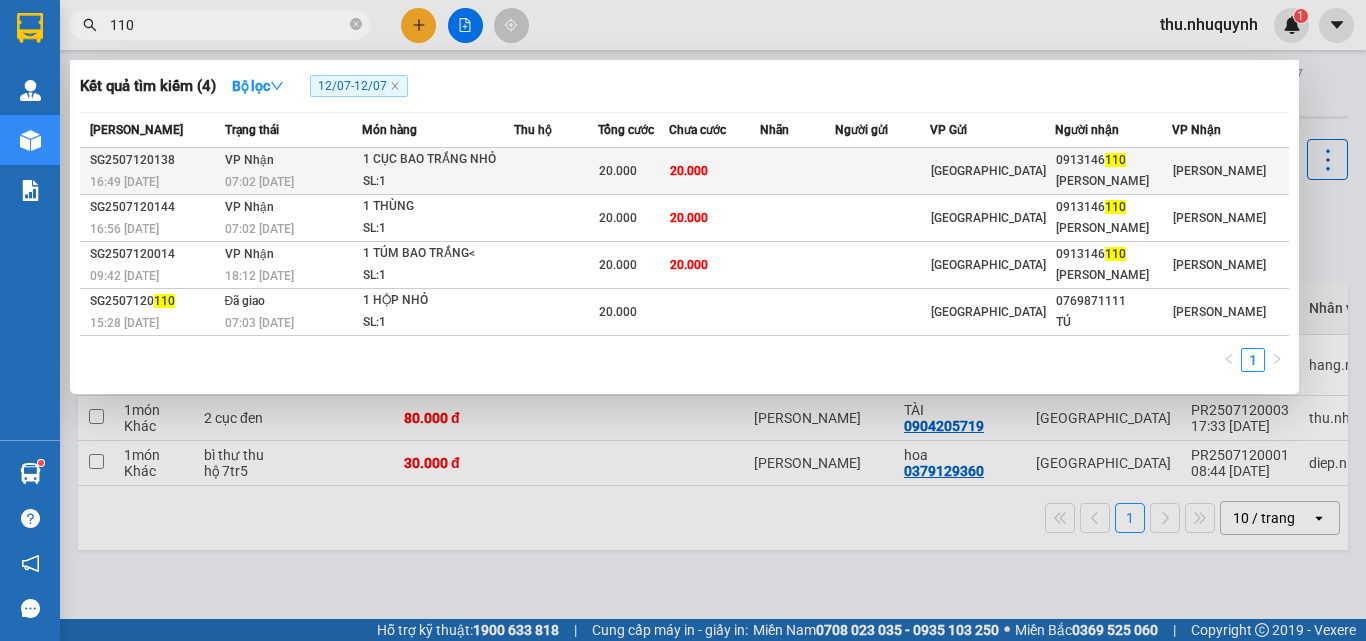 click on "1 CỤC BAO TRẮNG NHỎ" at bounding box center (438, 160) 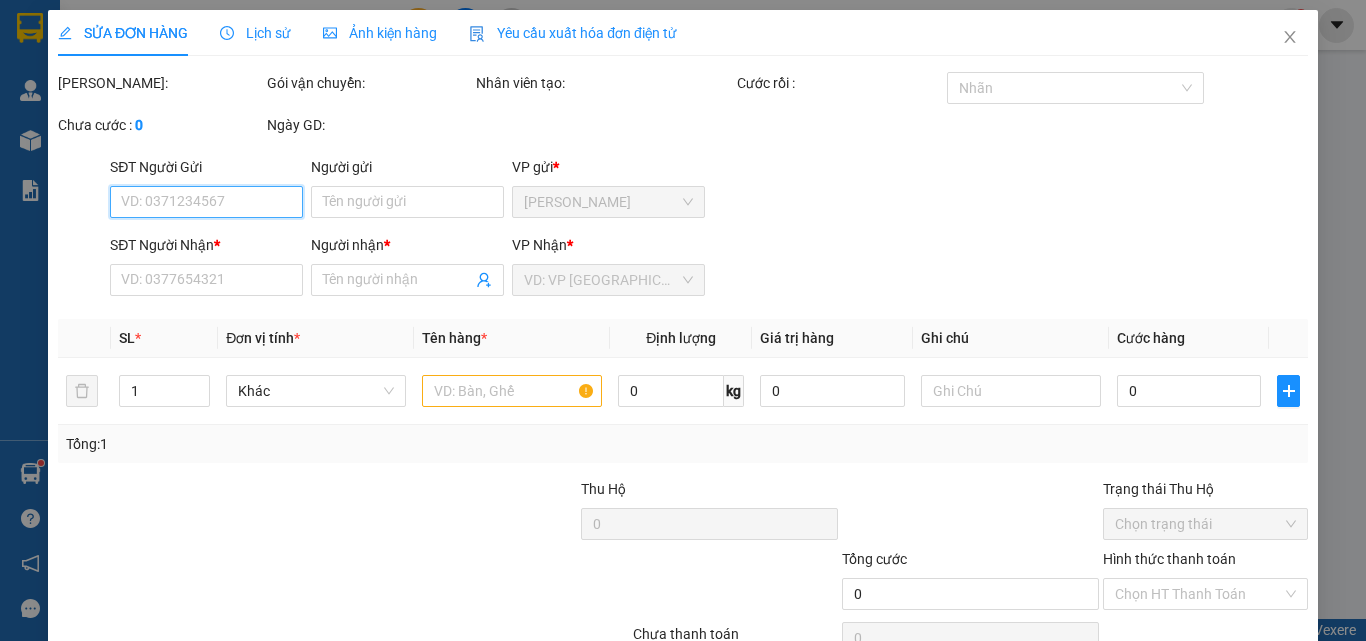 type on "0913146110" 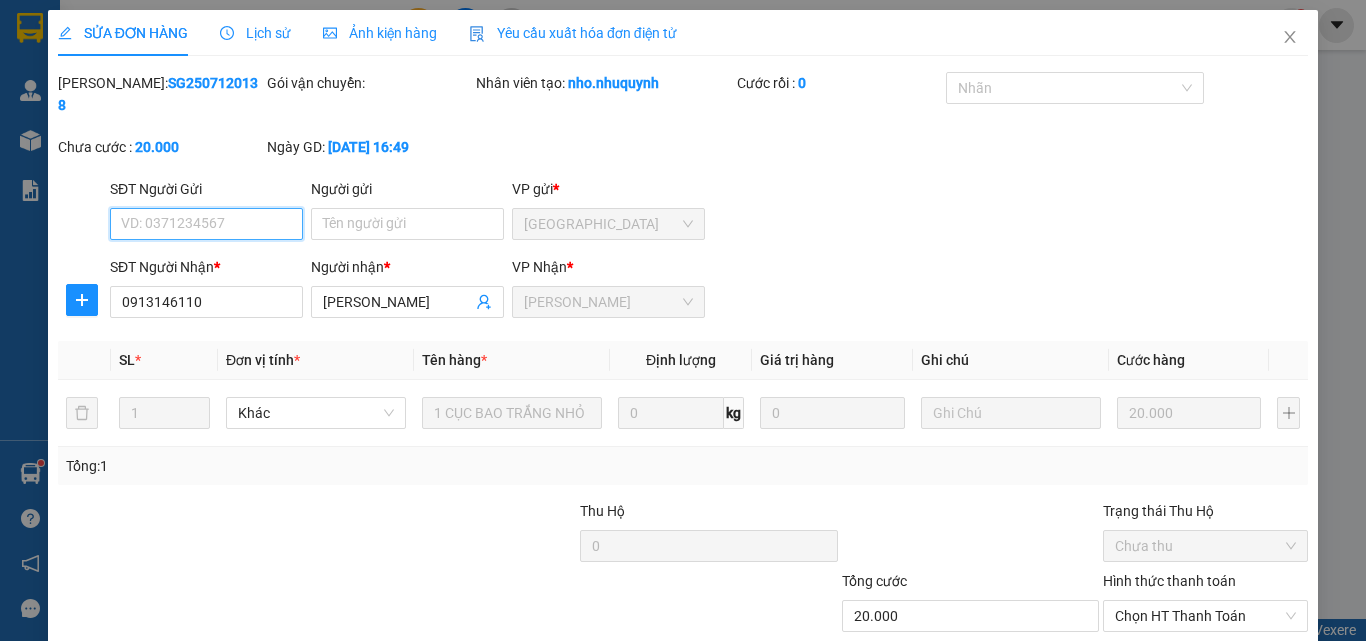 scroll, scrollTop: 103, scrollLeft: 0, axis: vertical 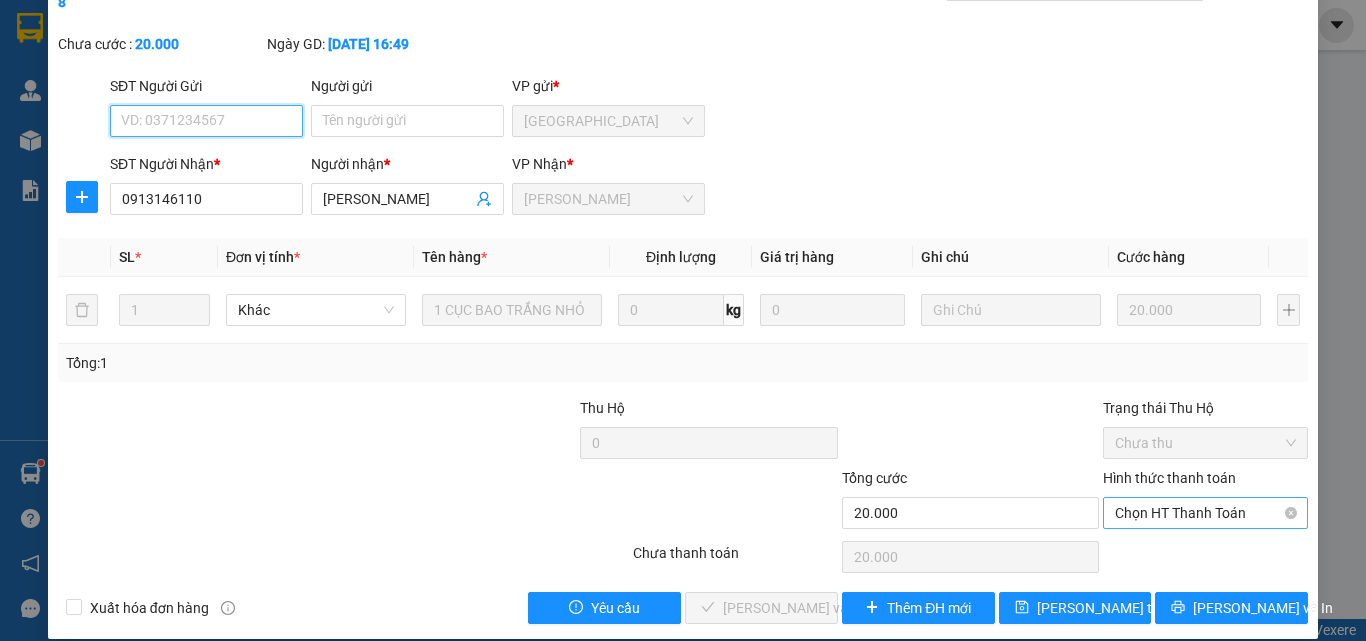 click on "Chọn HT Thanh Toán" at bounding box center [1205, 513] 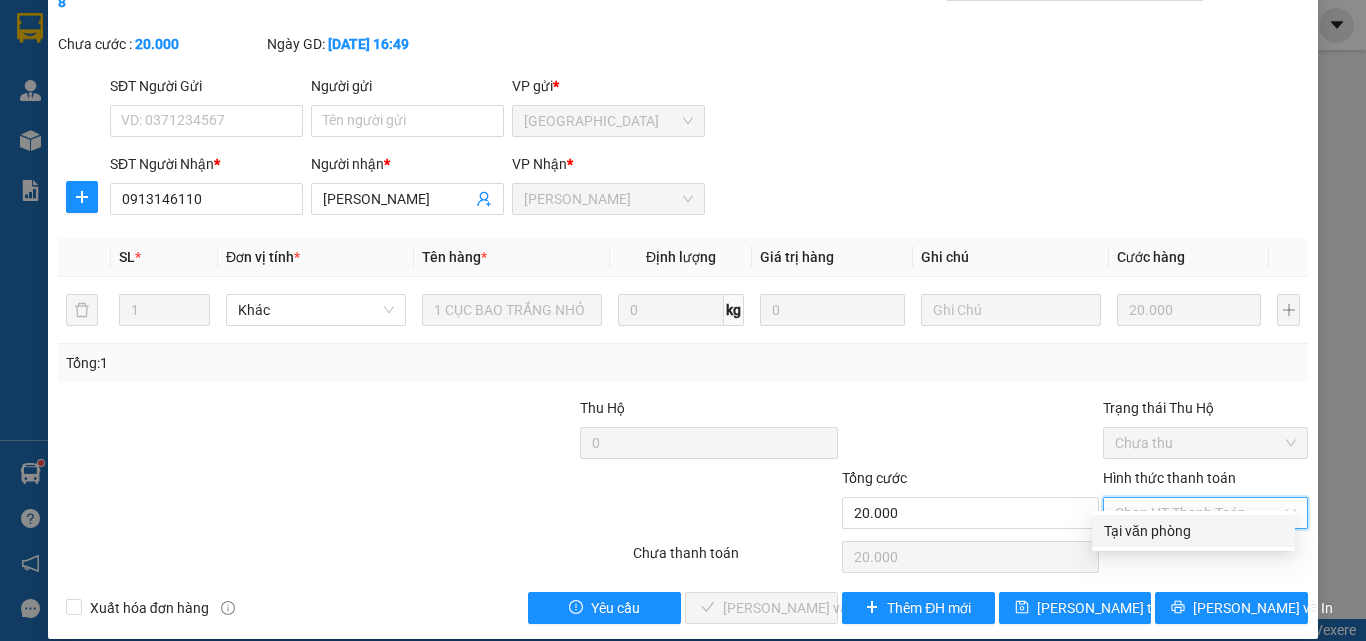 drag, startPoint x: 1168, startPoint y: 508, endPoint x: 1120, endPoint y: 540, distance: 57.68882 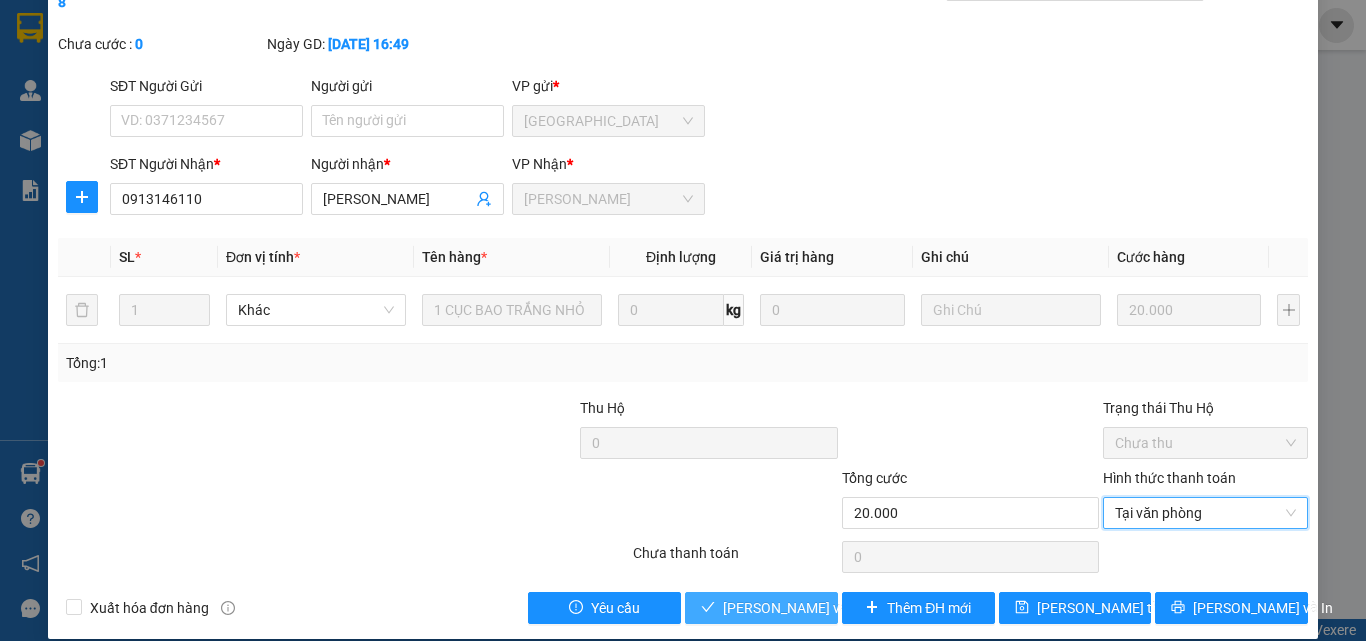 click on "Lưu và Giao hàng" at bounding box center (819, 608) 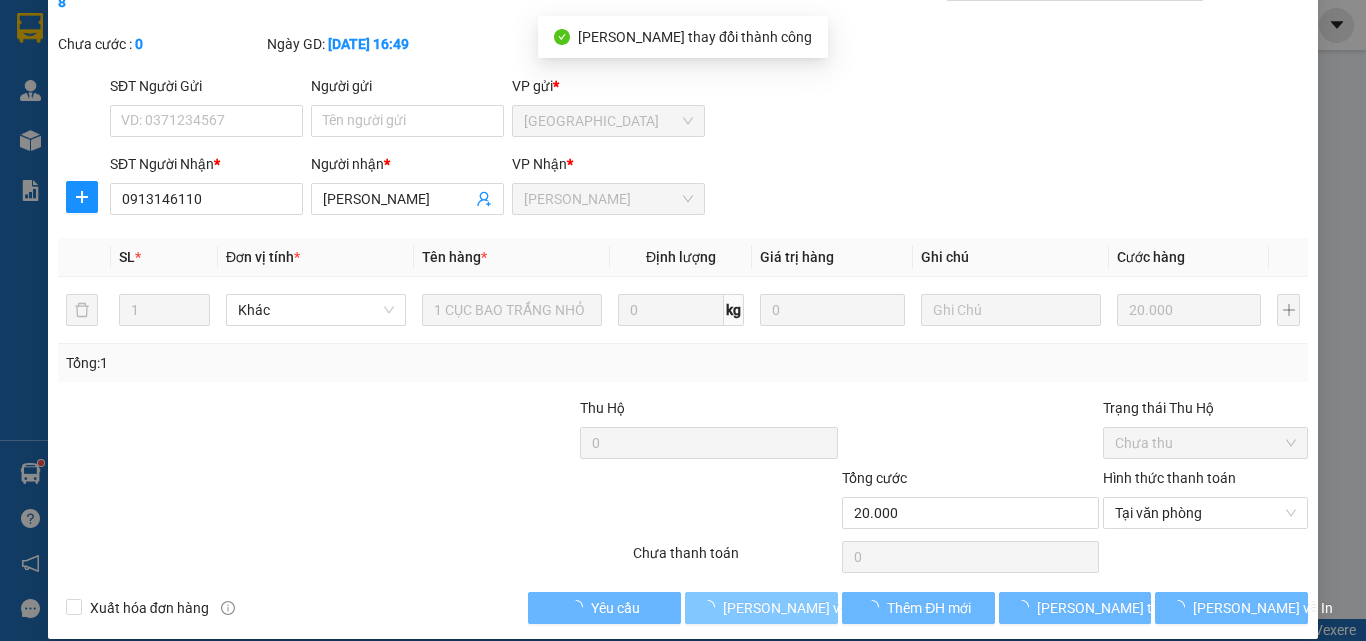 scroll, scrollTop: 0, scrollLeft: 0, axis: both 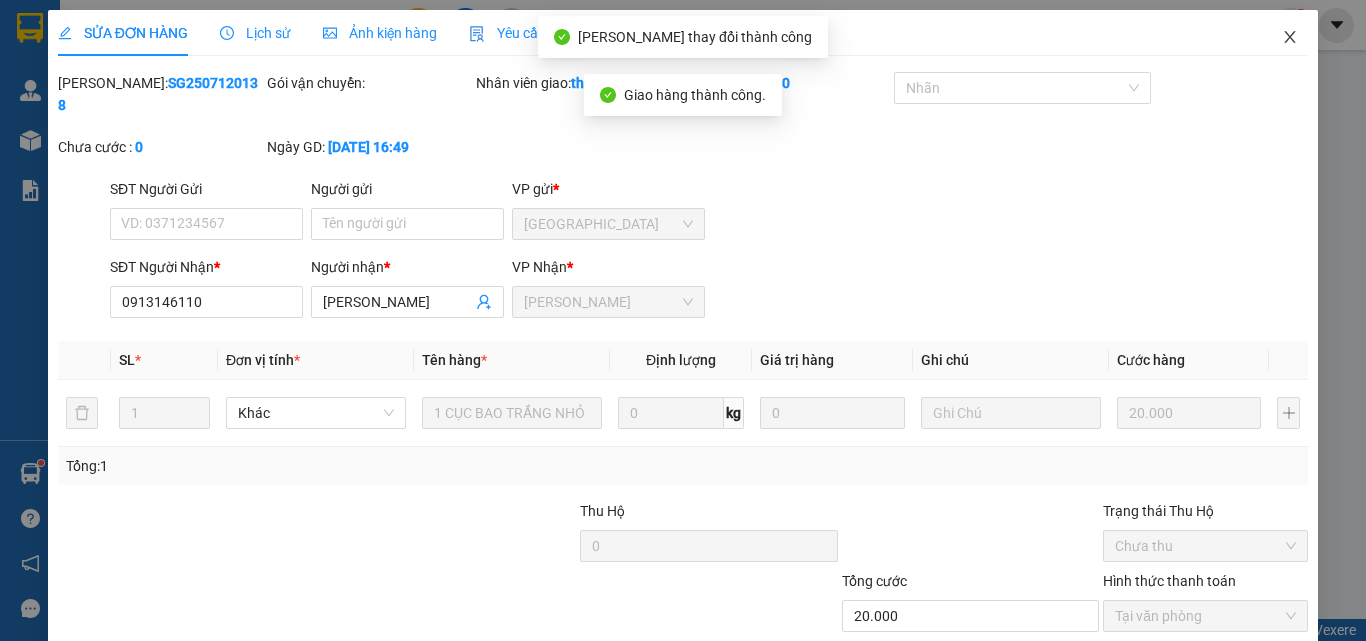click at bounding box center [1290, 38] 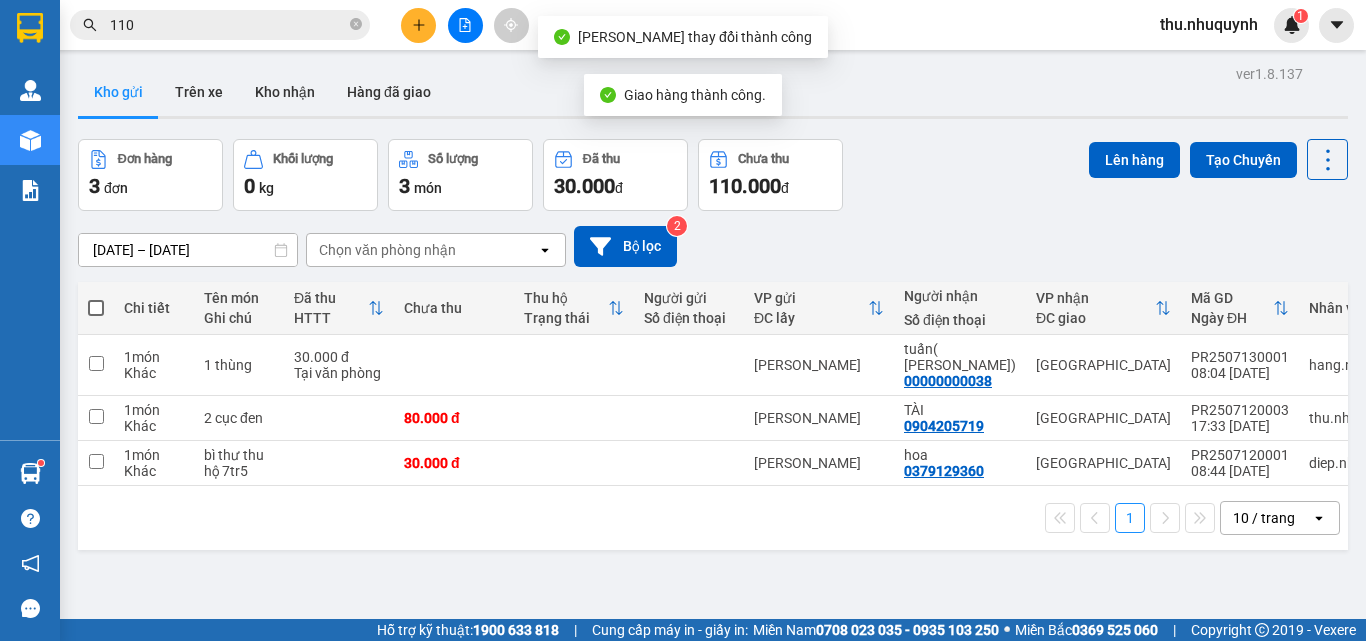 click on "110" at bounding box center (228, 25) 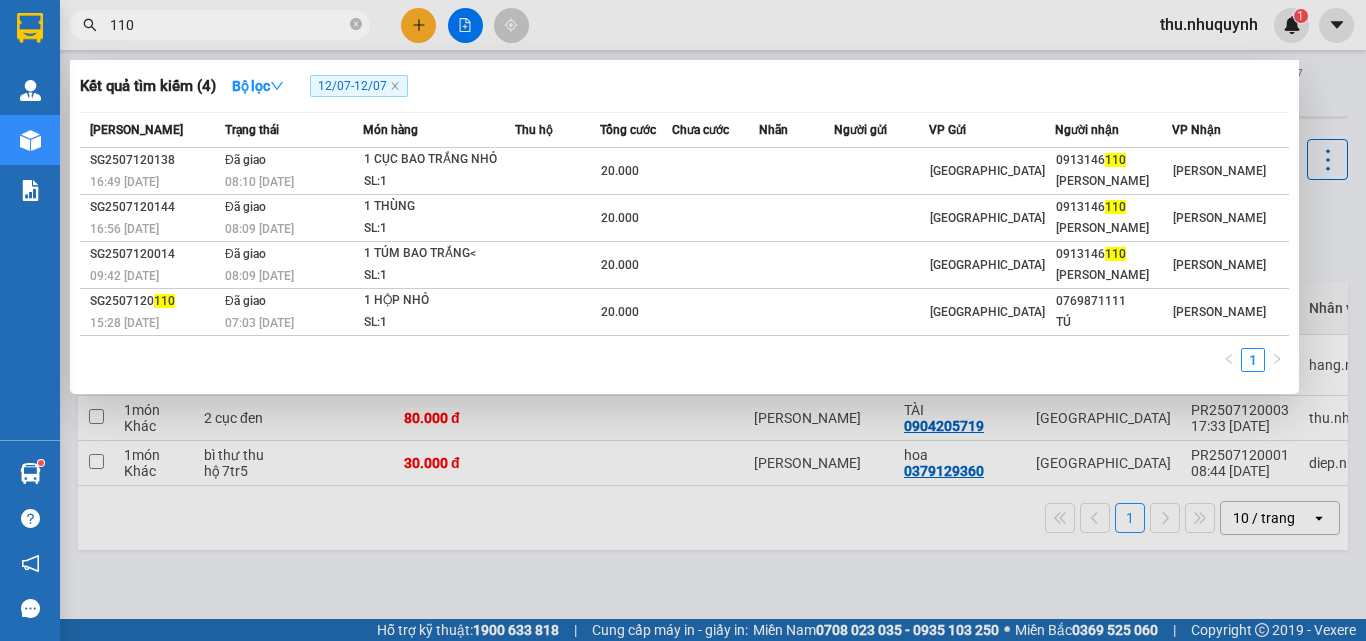 click on "110" at bounding box center [228, 25] 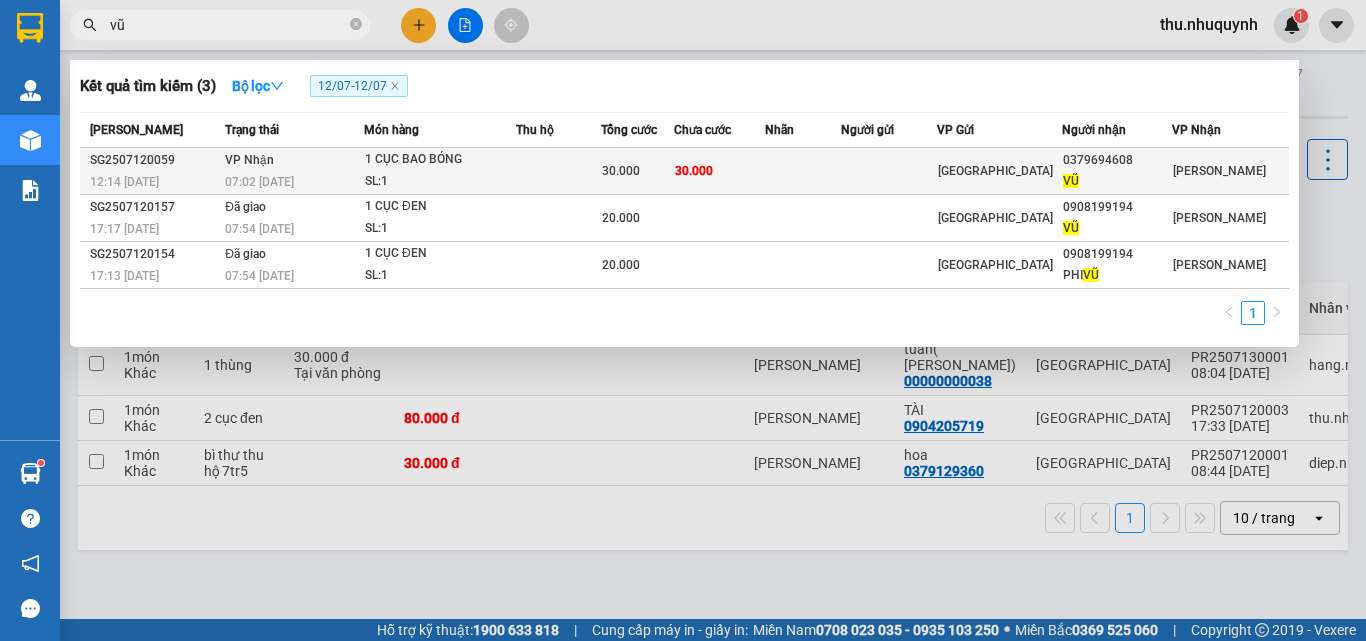 type on "vũ" 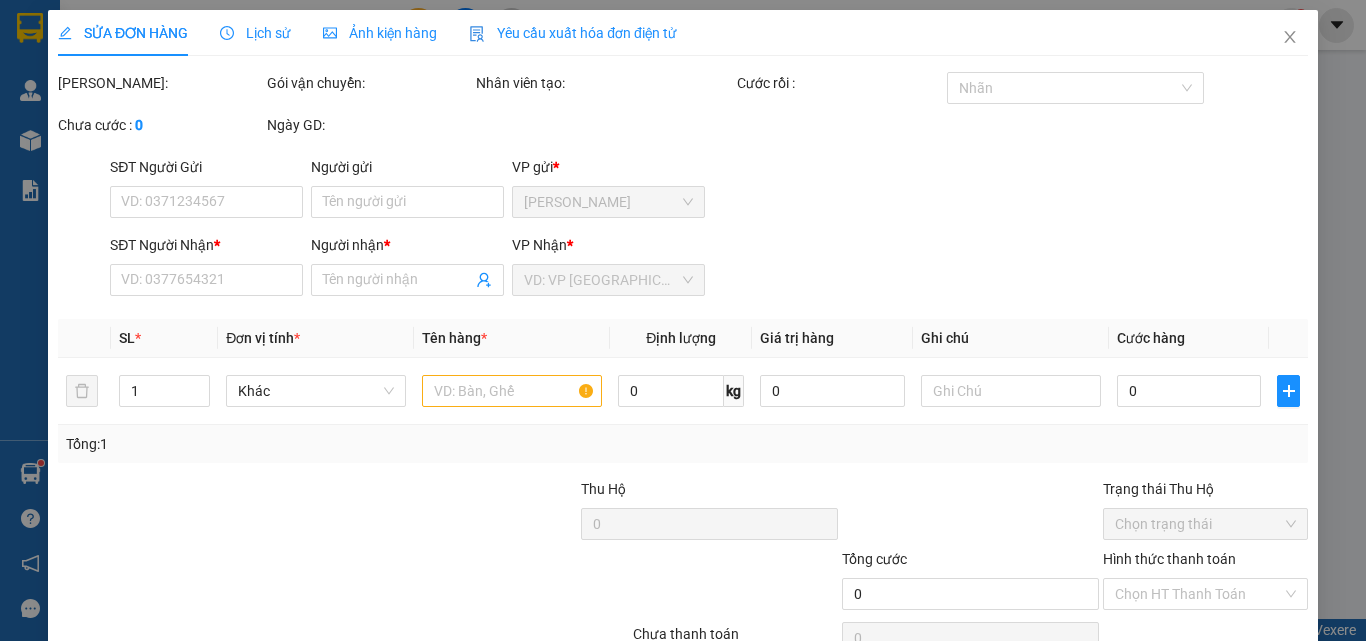 type on "0379694608" 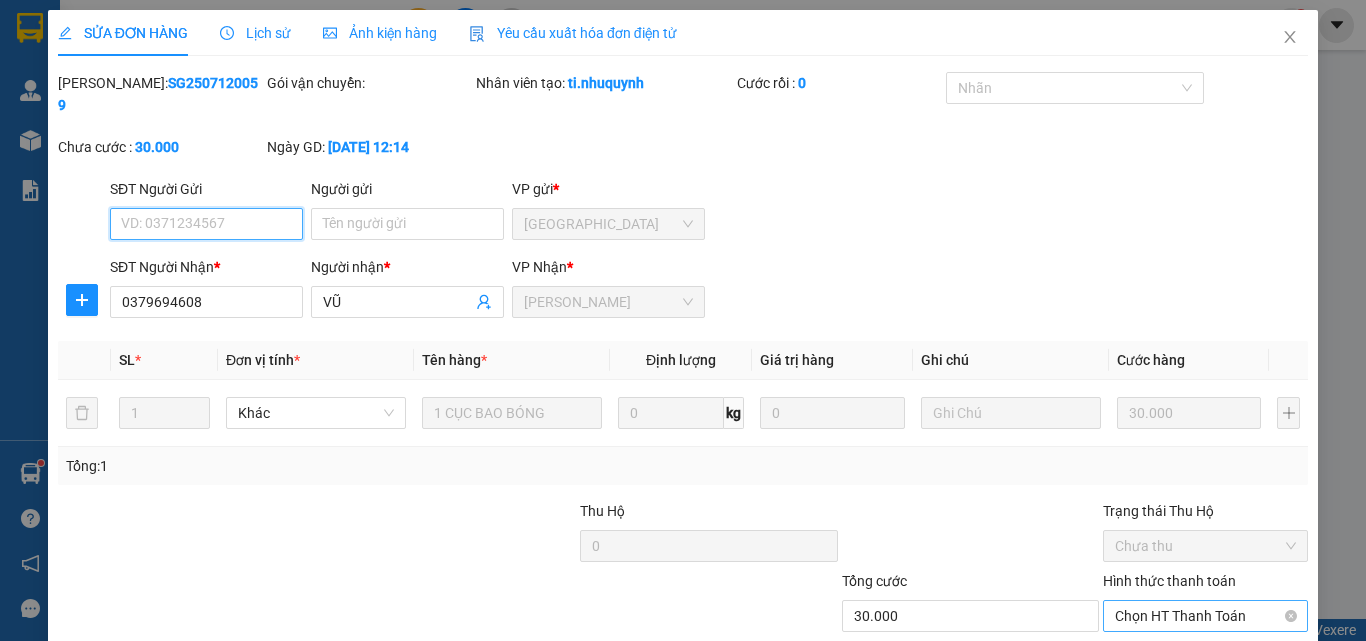 scroll, scrollTop: 103, scrollLeft: 0, axis: vertical 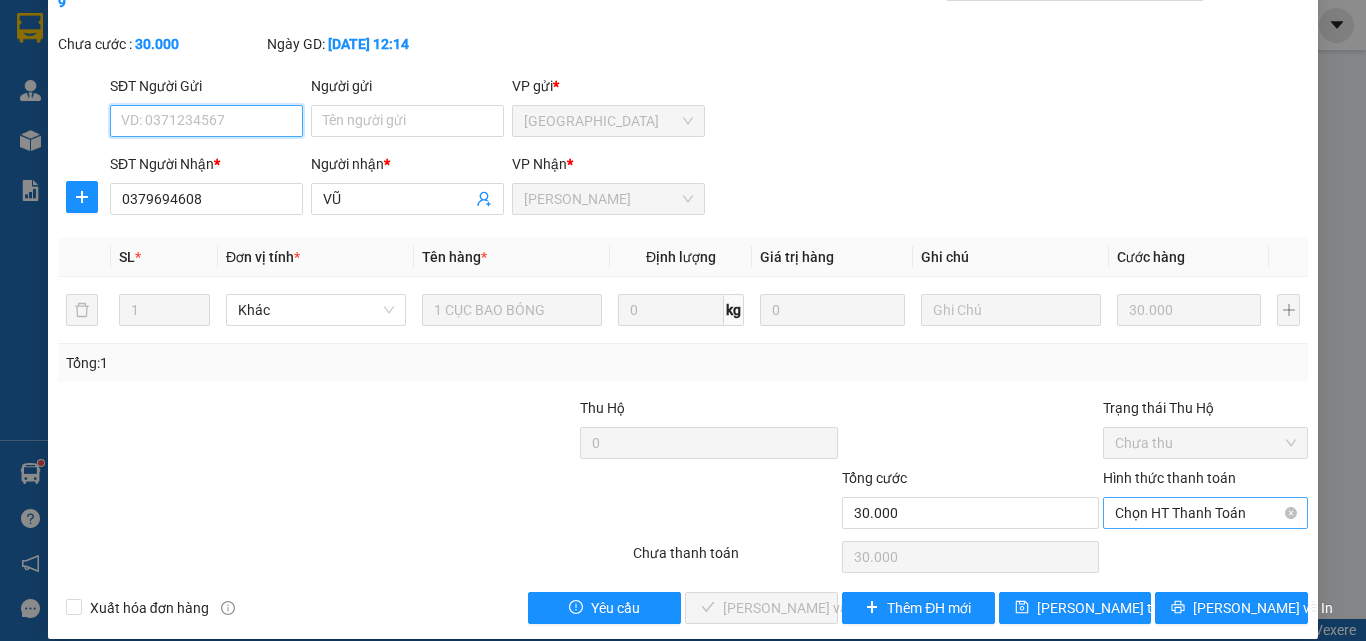 click on "Chọn HT Thanh Toán" at bounding box center (1205, 513) 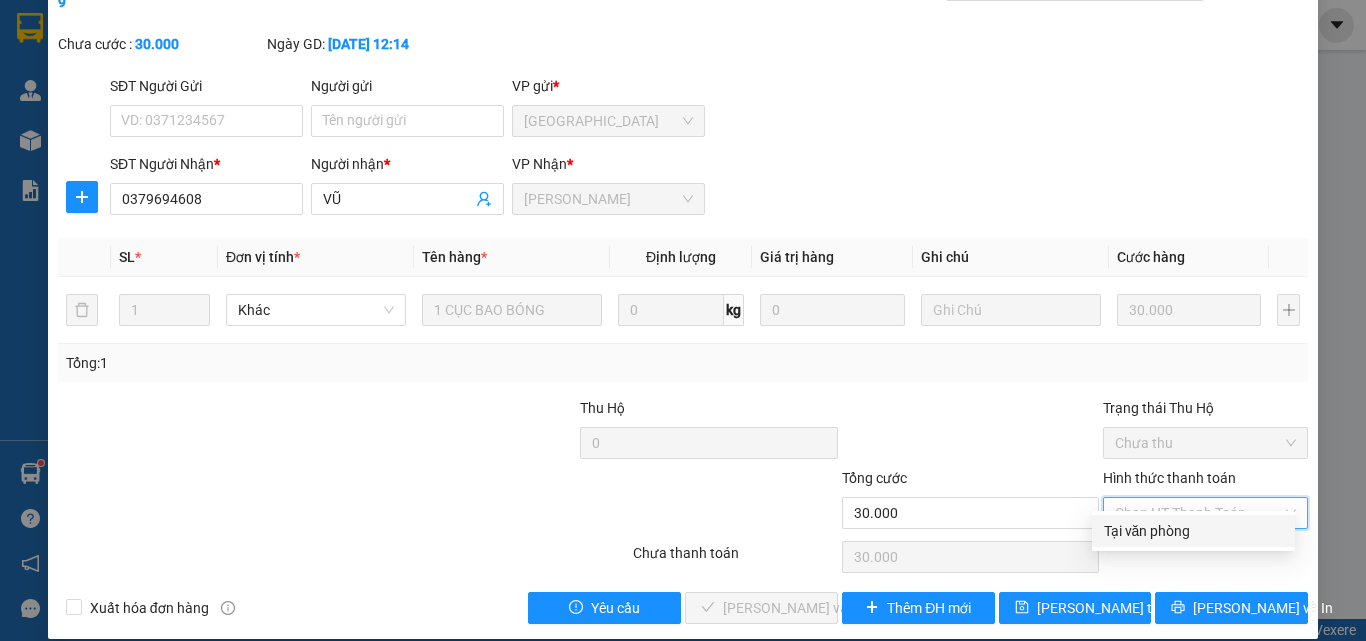 click on "Tại văn phòng" at bounding box center (1193, 531) 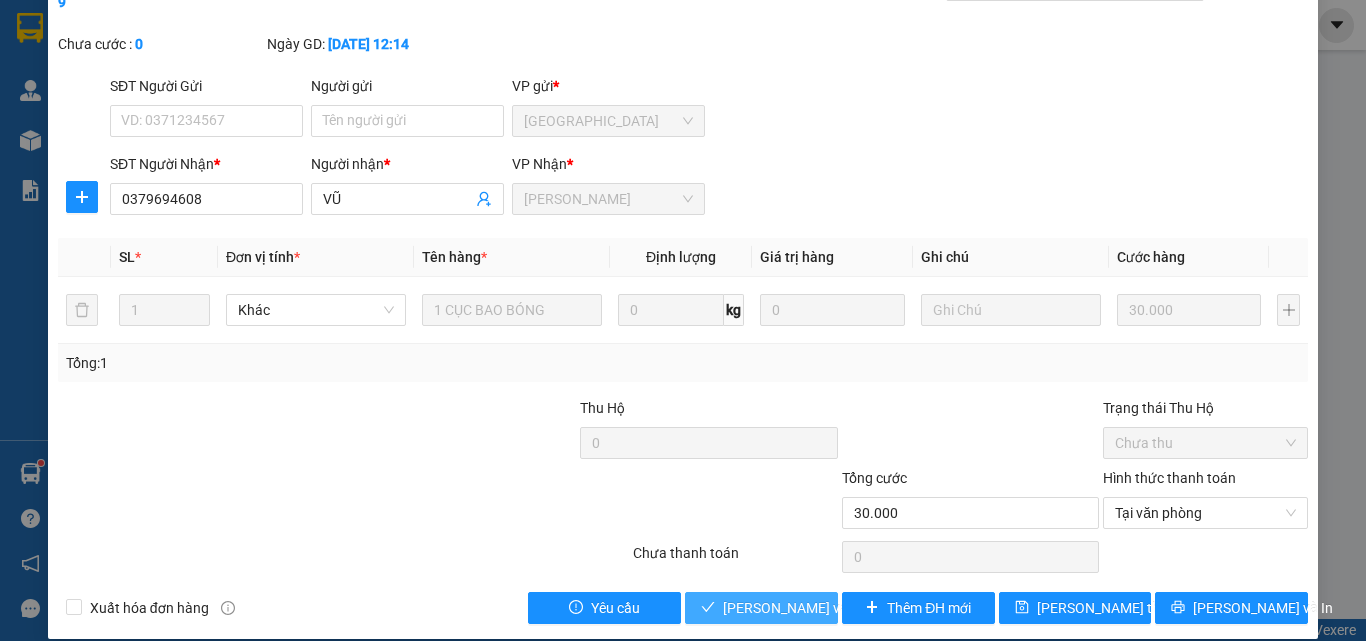click on "Lưu và Giao hàng" at bounding box center [819, 608] 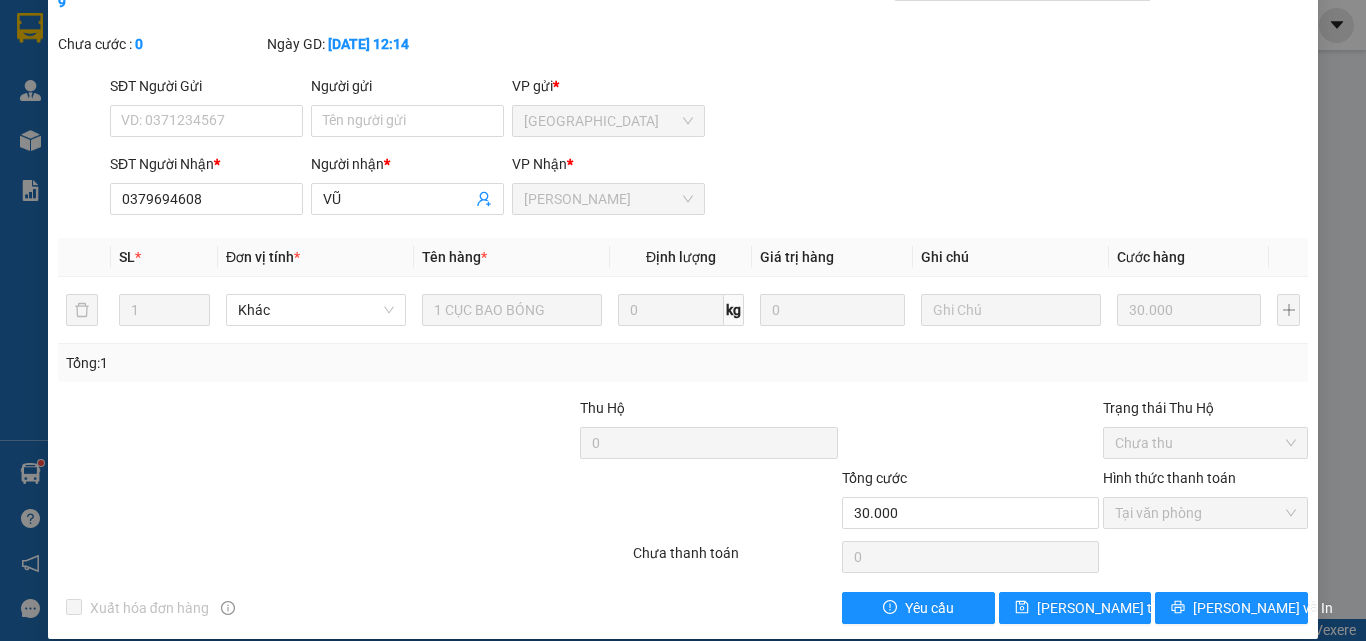 scroll, scrollTop: 0, scrollLeft: 0, axis: both 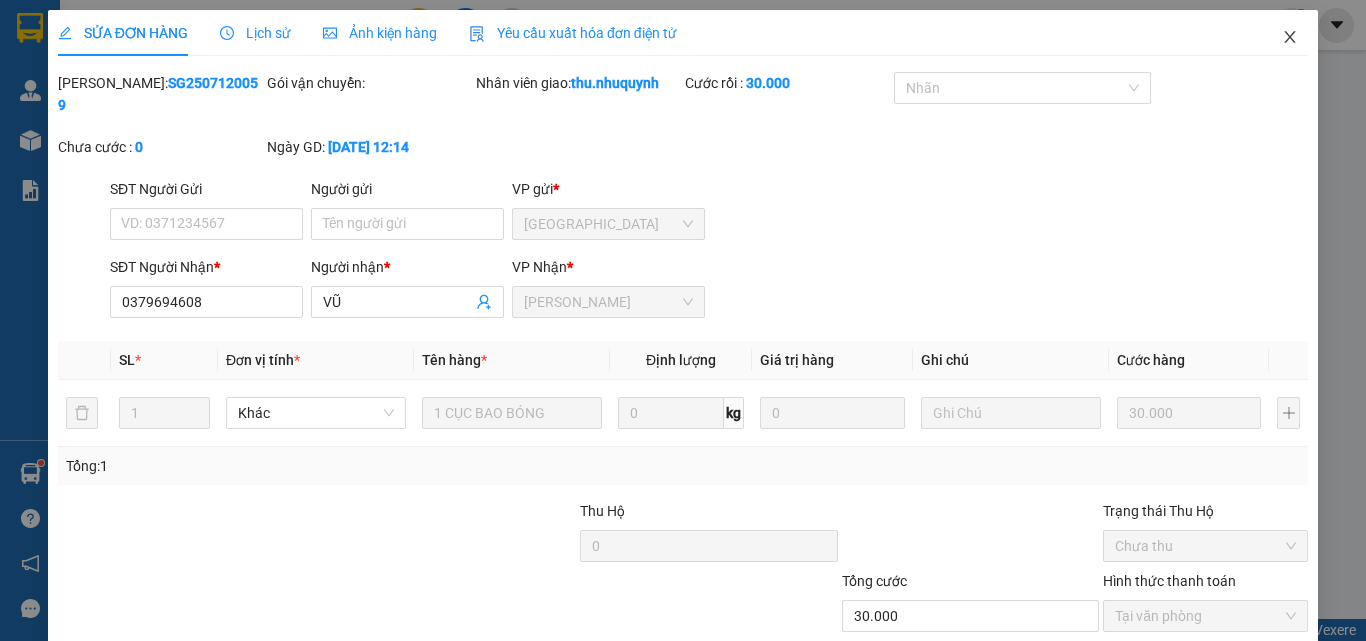 click 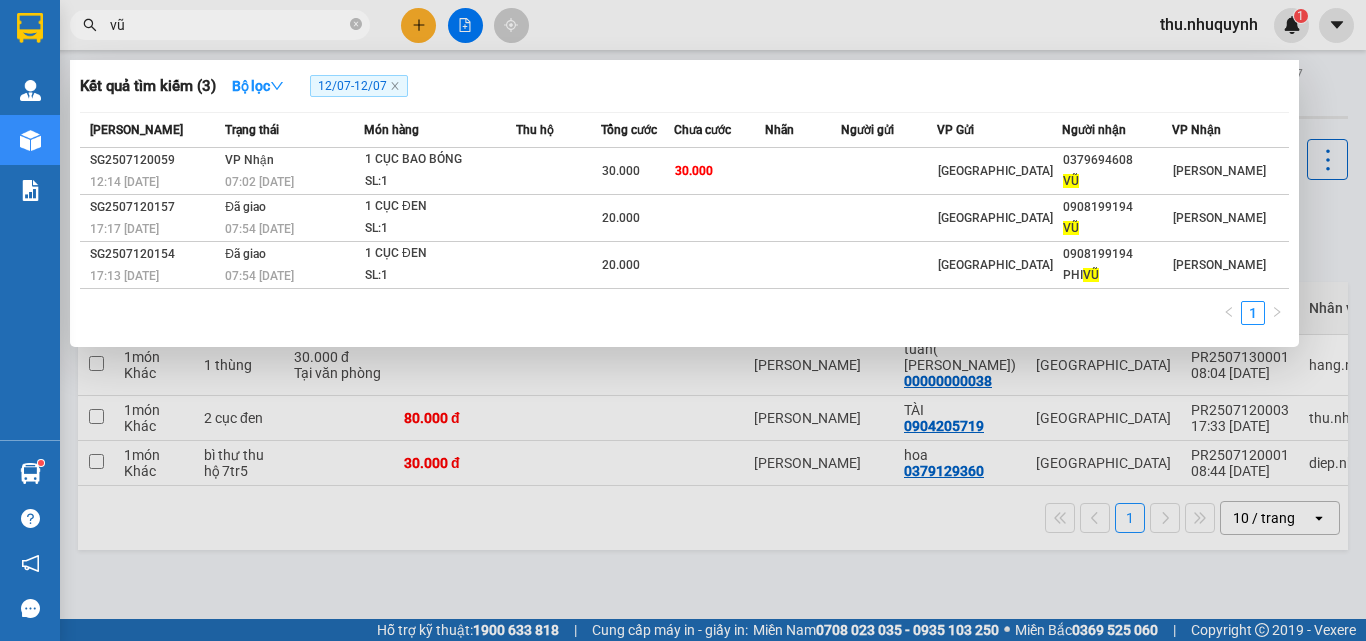 click on "vũ" at bounding box center (228, 25) 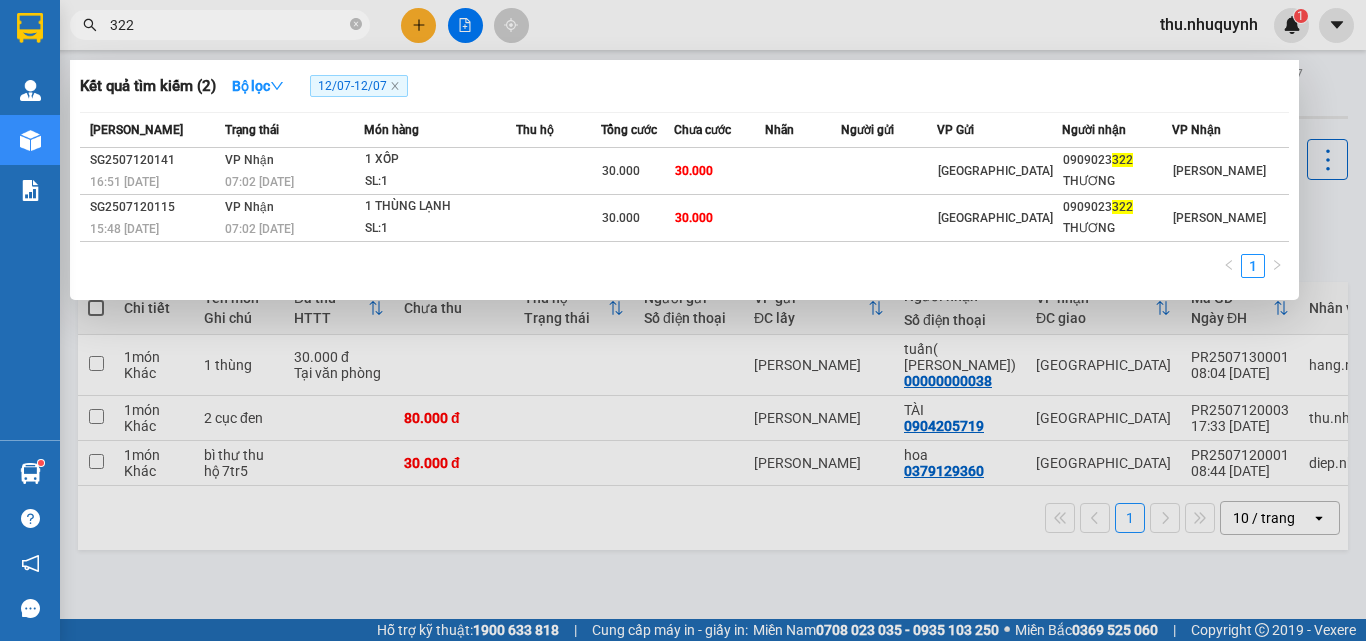 click on "322" at bounding box center [228, 25] 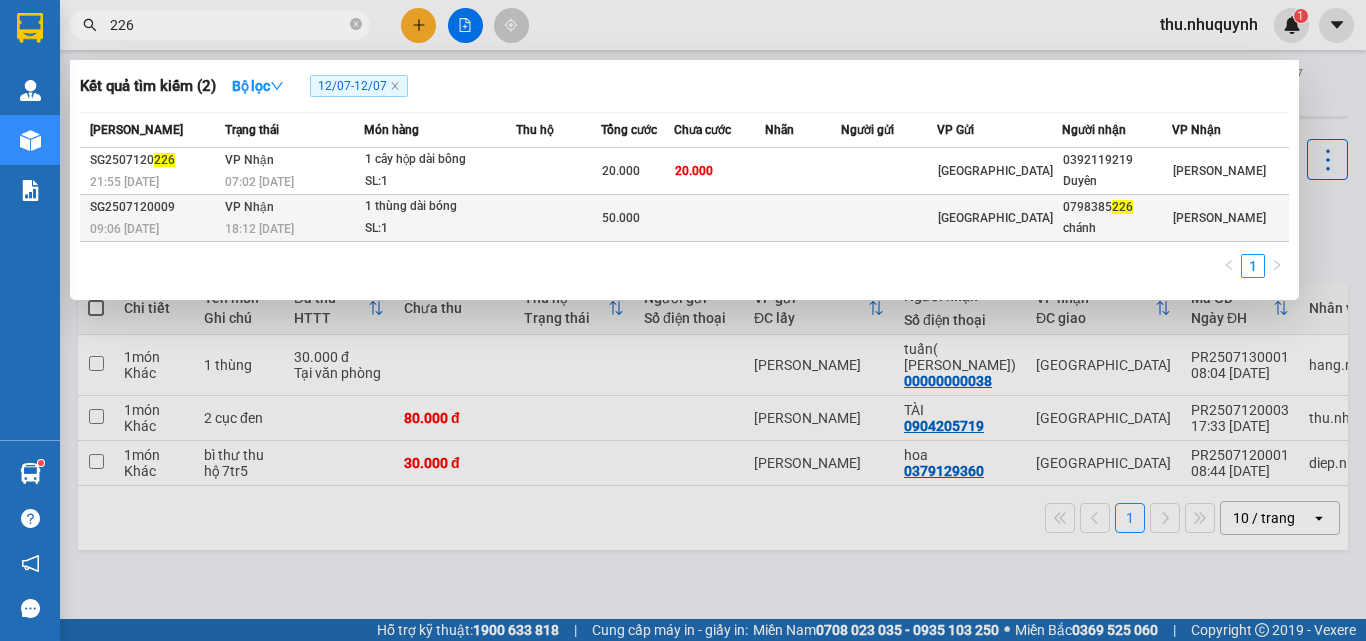 type on "226" 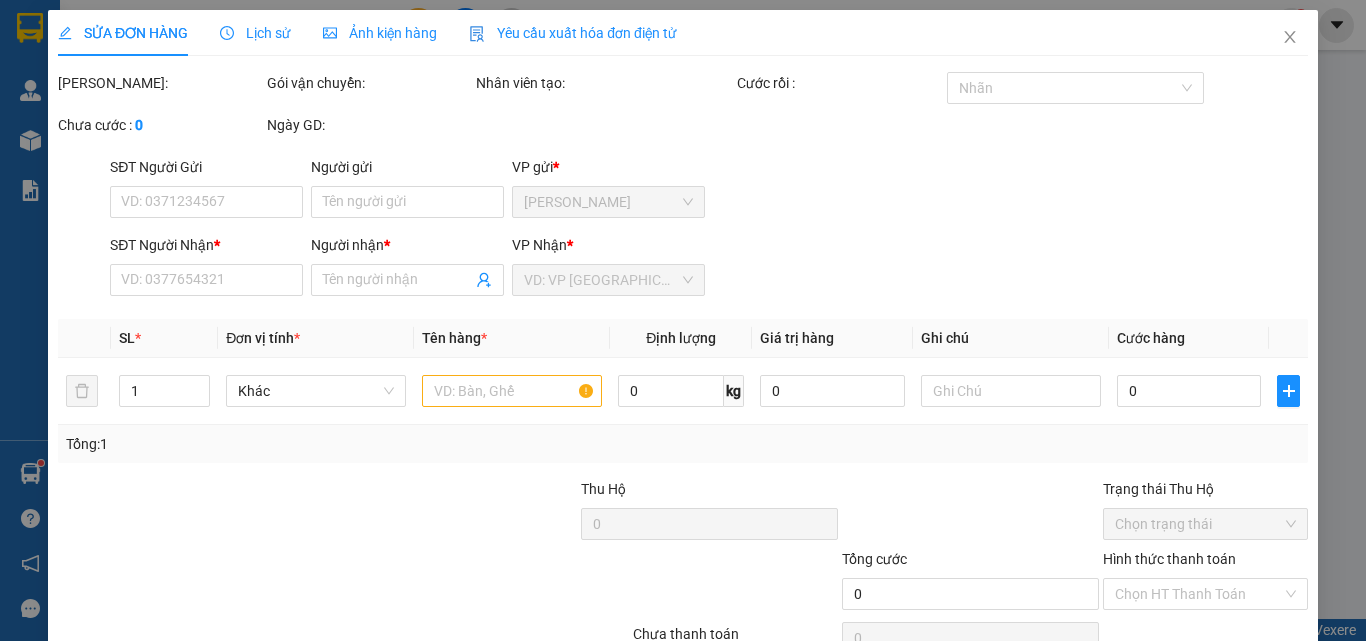 type on "0798385226" 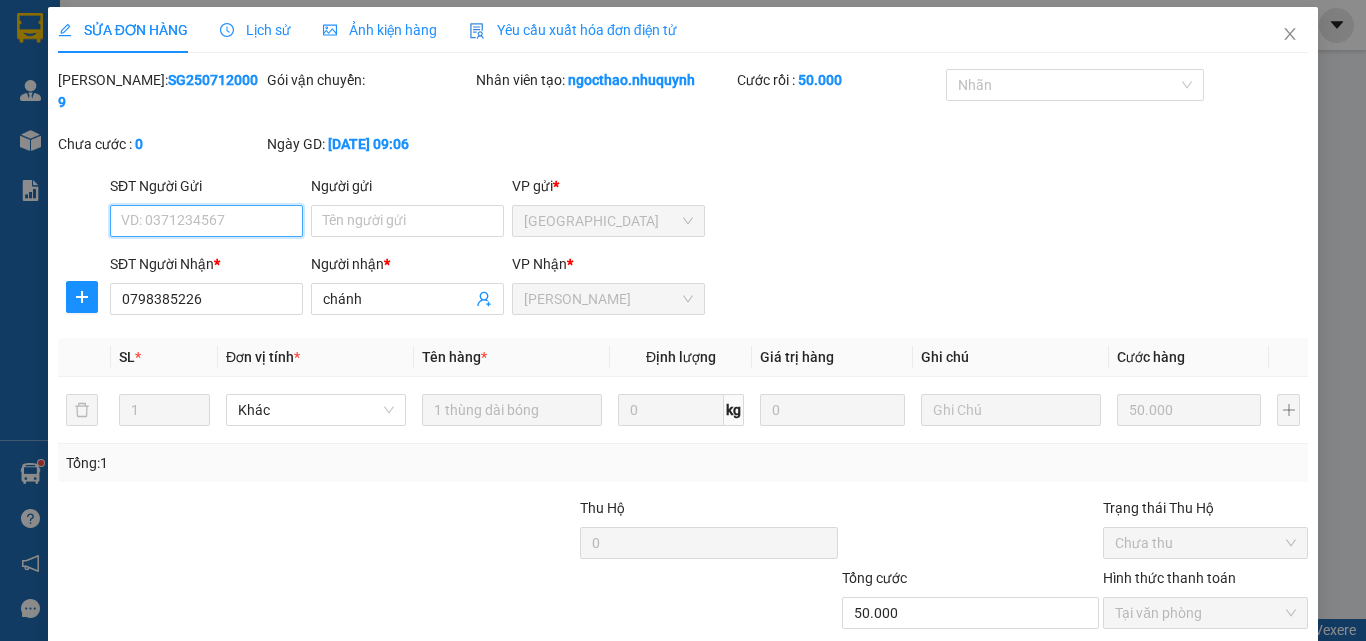 scroll, scrollTop: 103, scrollLeft: 0, axis: vertical 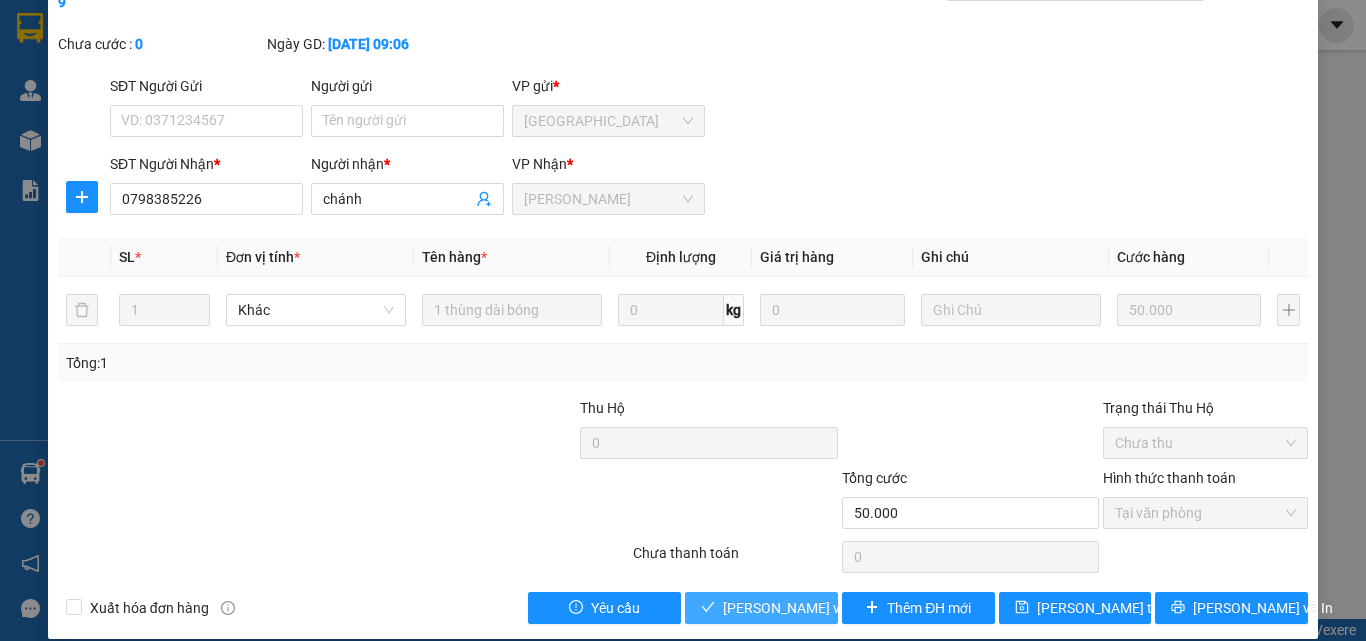 click on "Lưu và Giao hàng" at bounding box center [819, 608] 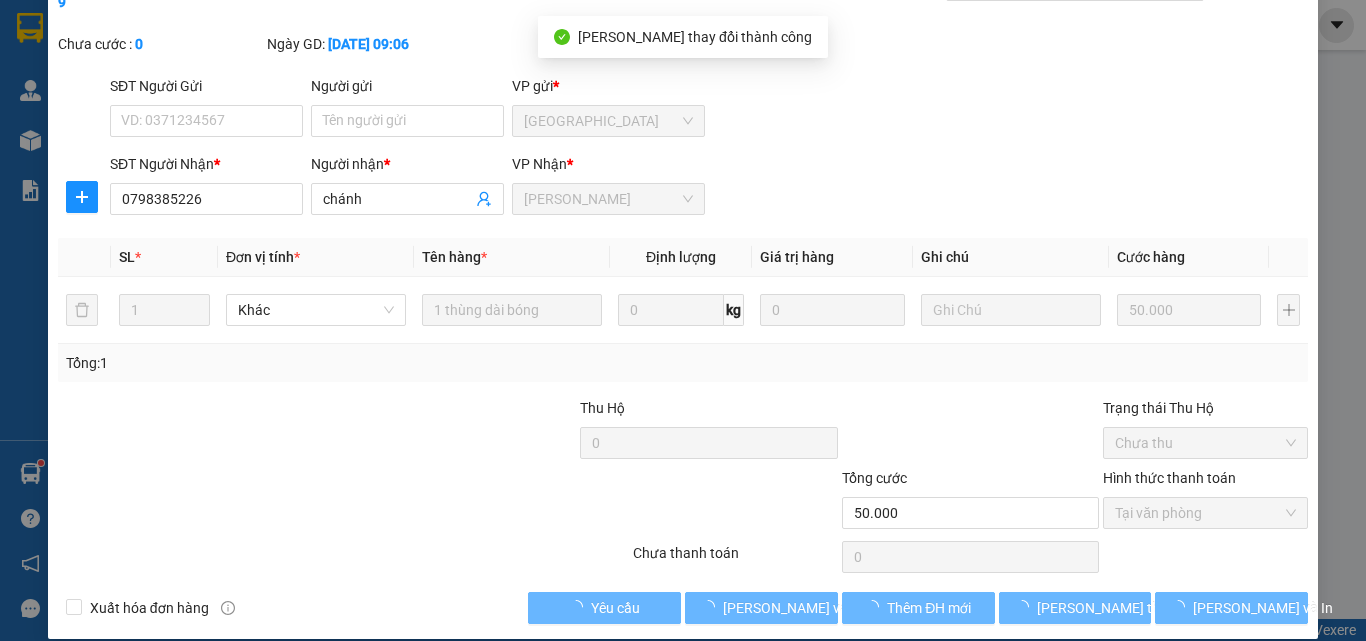 scroll, scrollTop: 0, scrollLeft: 0, axis: both 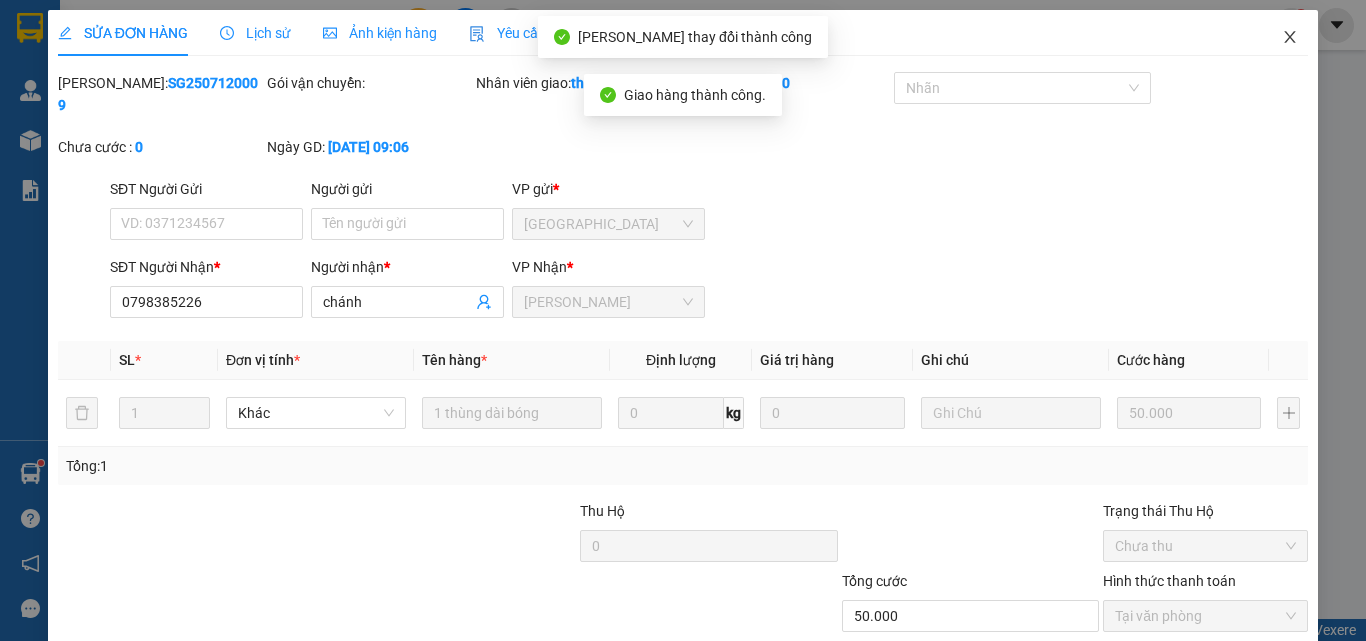 drag, startPoint x: 1271, startPoint y: 34, endPoint x: 429, endPoint y: 7, distance: 842.4328 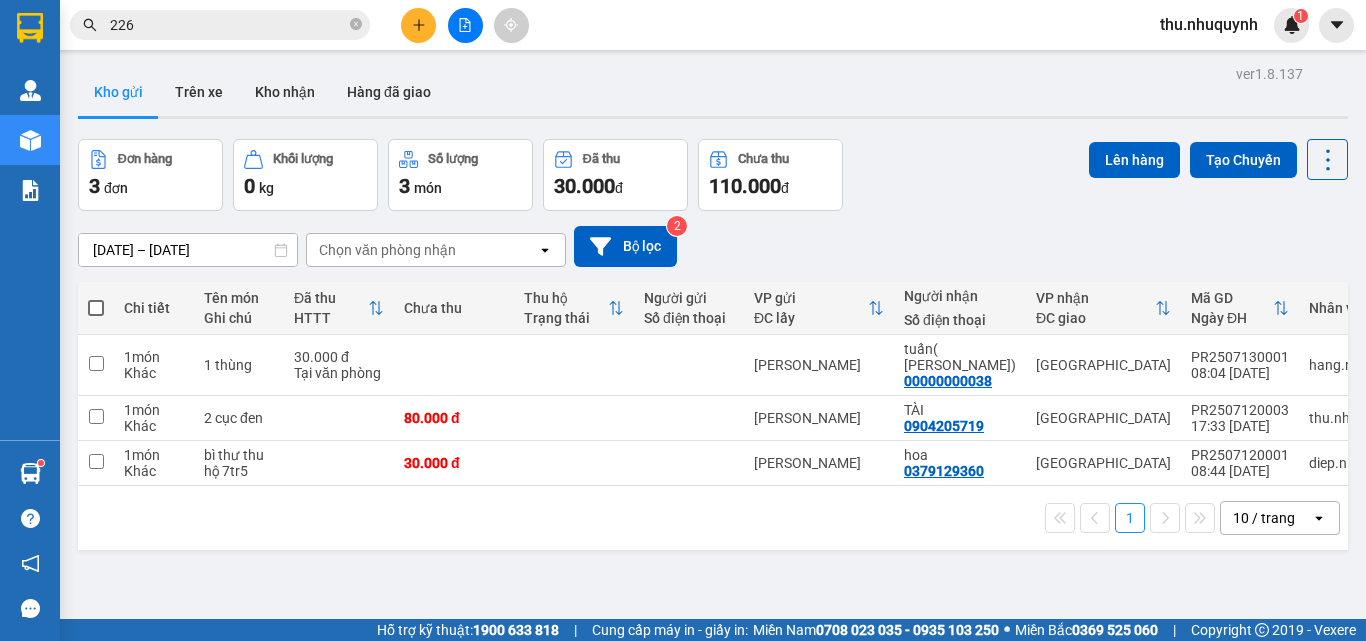 click on "226" at bounding box center [228, 25] 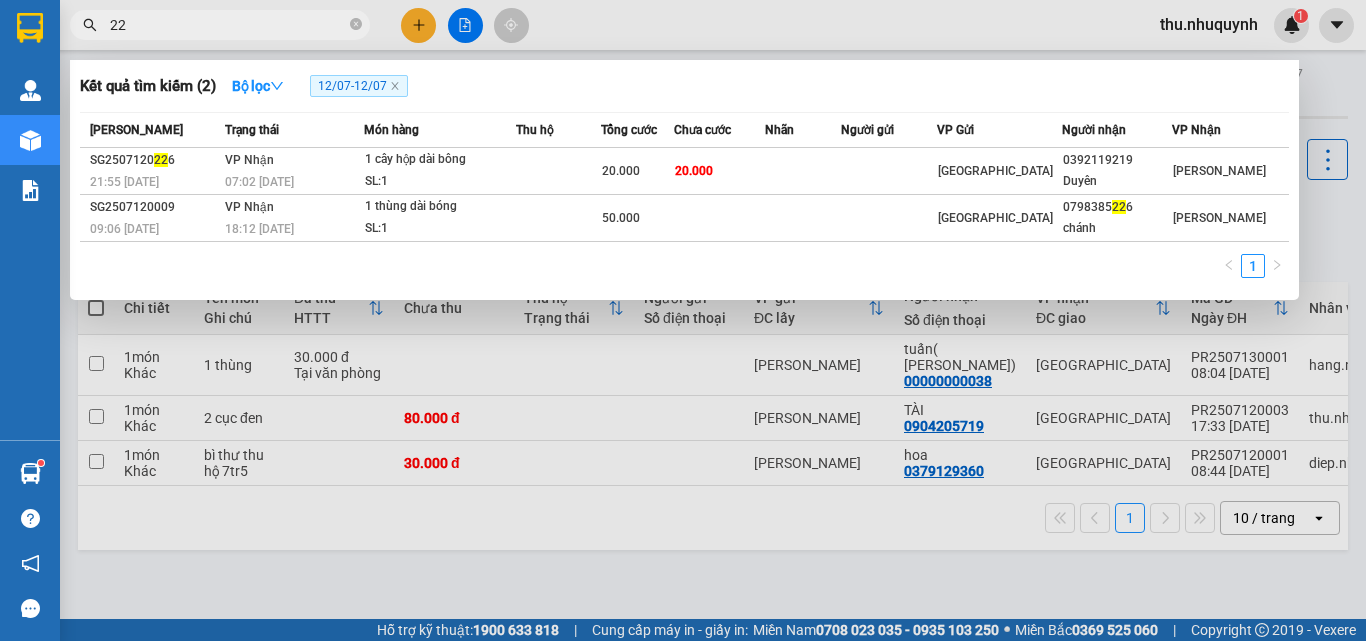 type on "2" 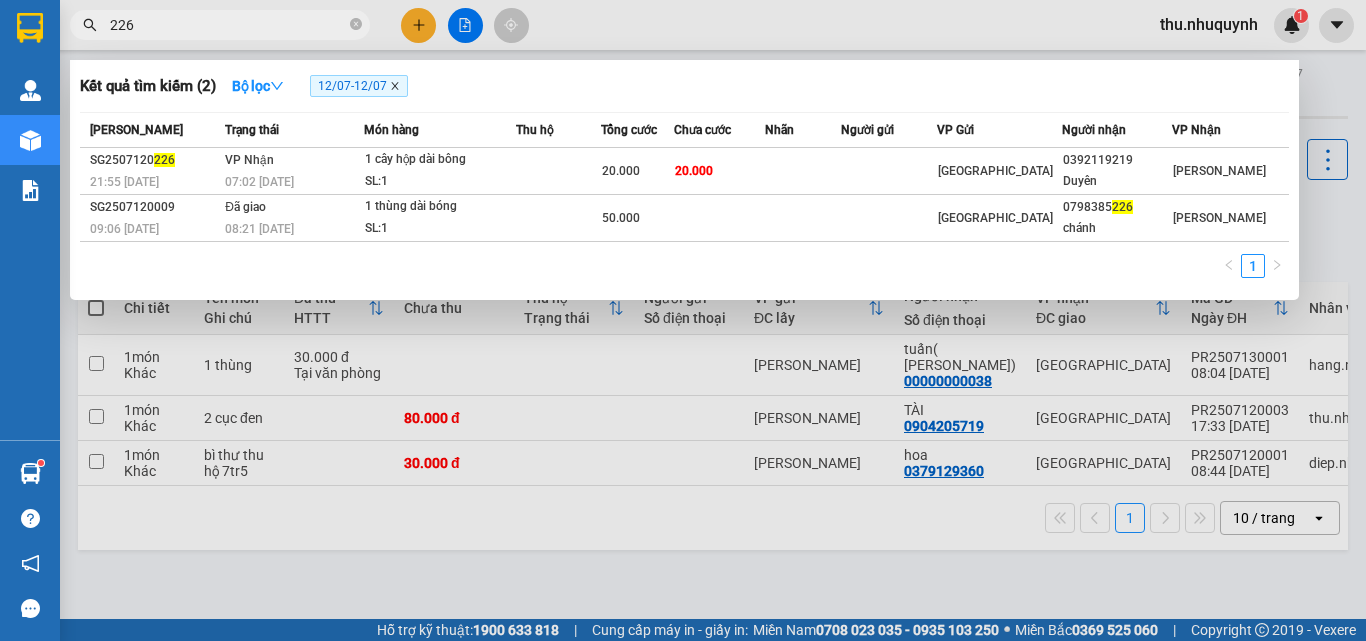 click 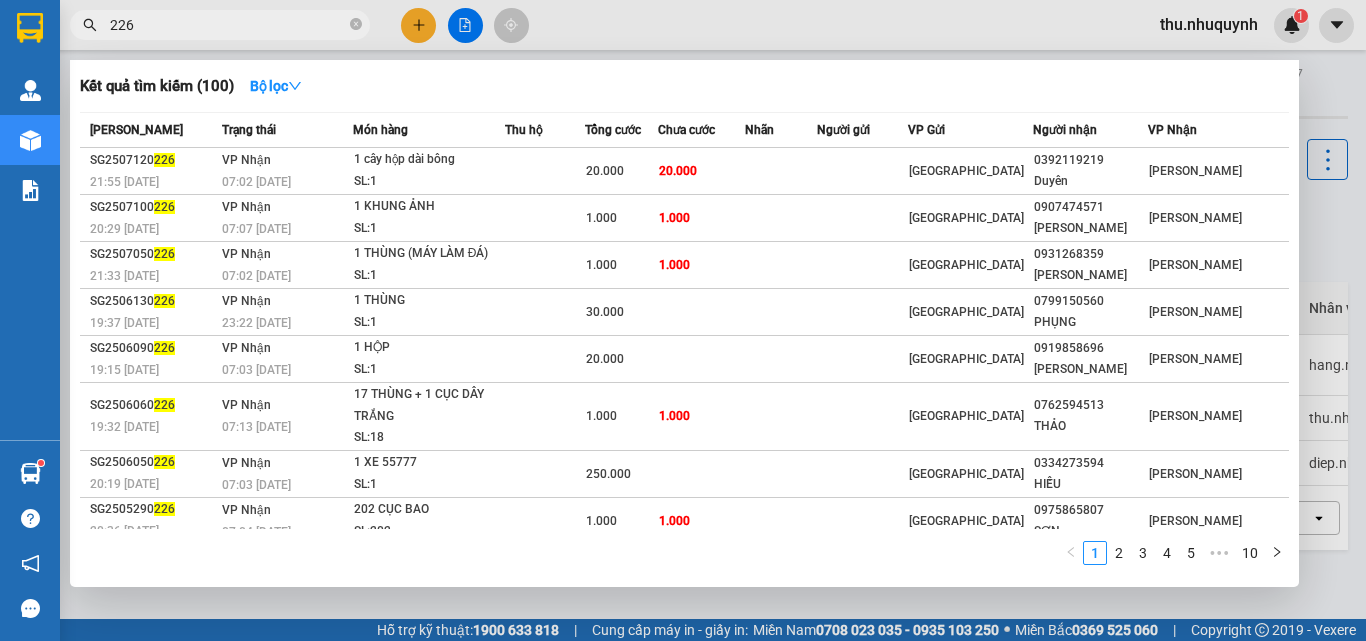 click on "226" at bounding box center (220, 25) 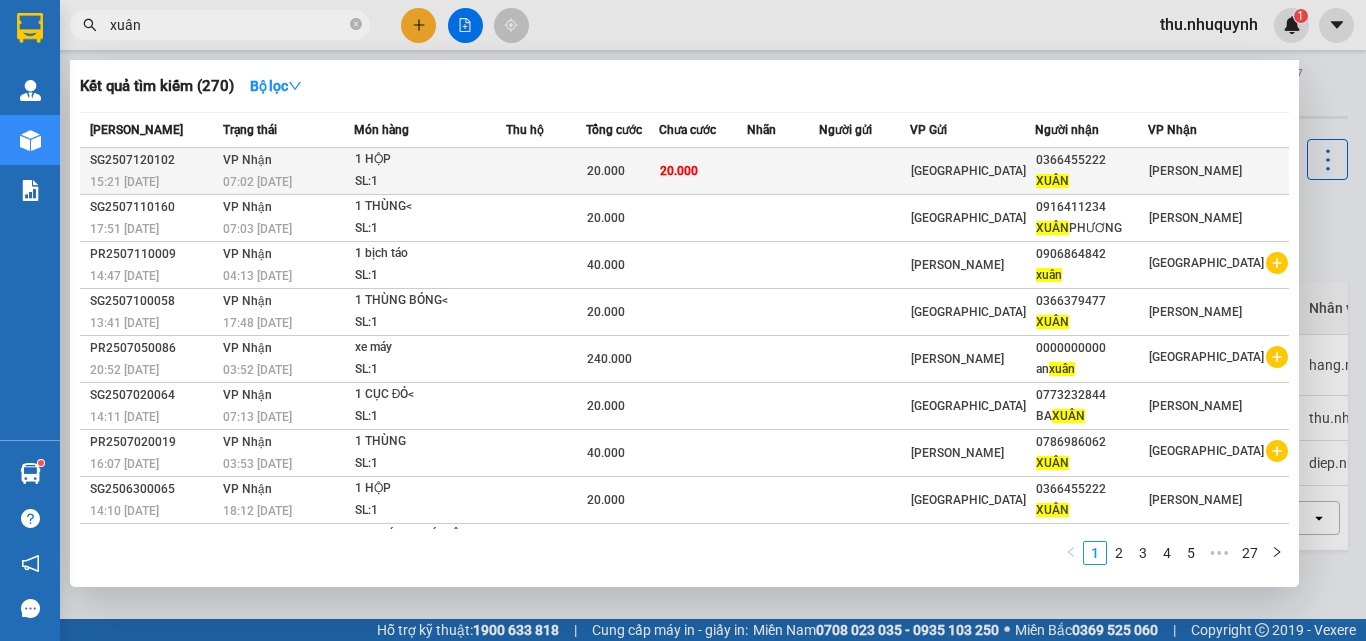 type on "xuân" 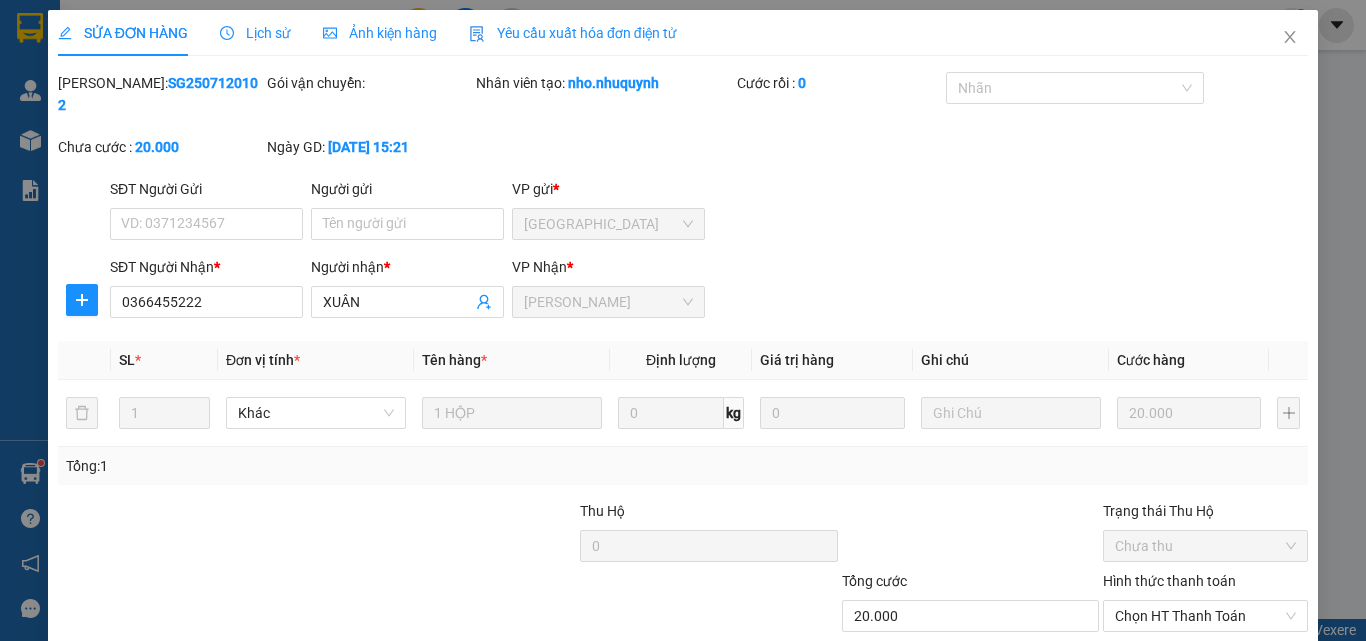 type on "0366455222" 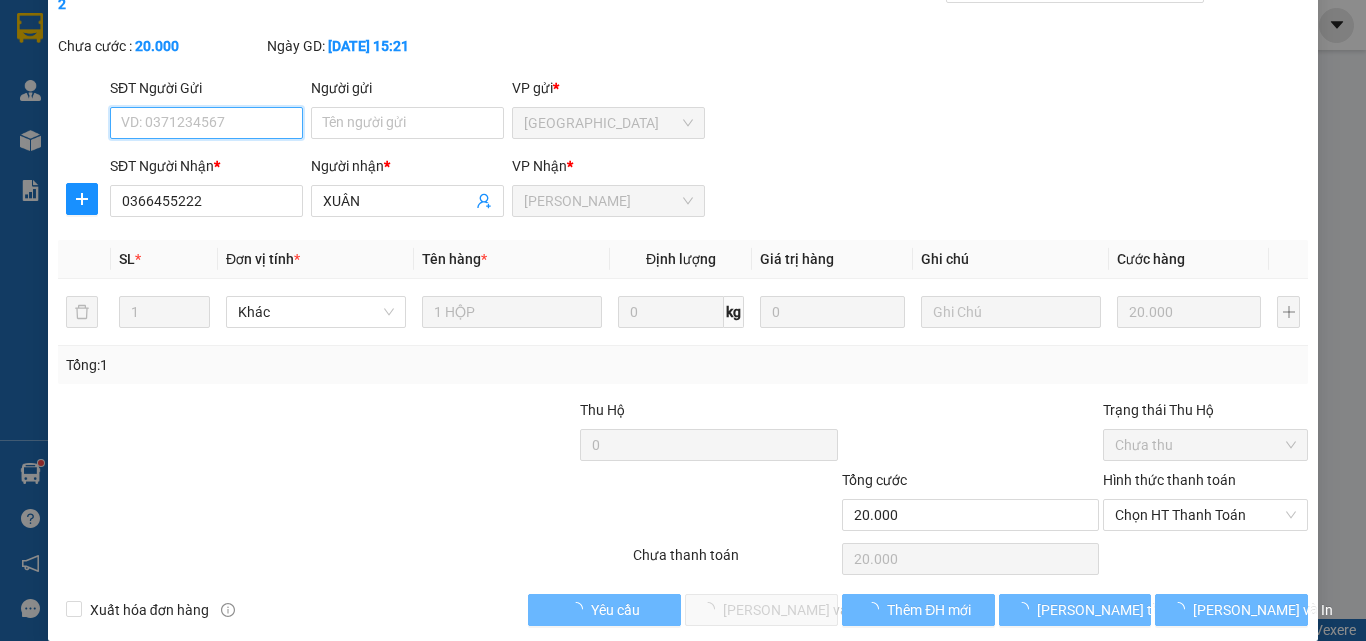 scroll, scrollTop: 103, scrollLeft: 0, axis: vertical 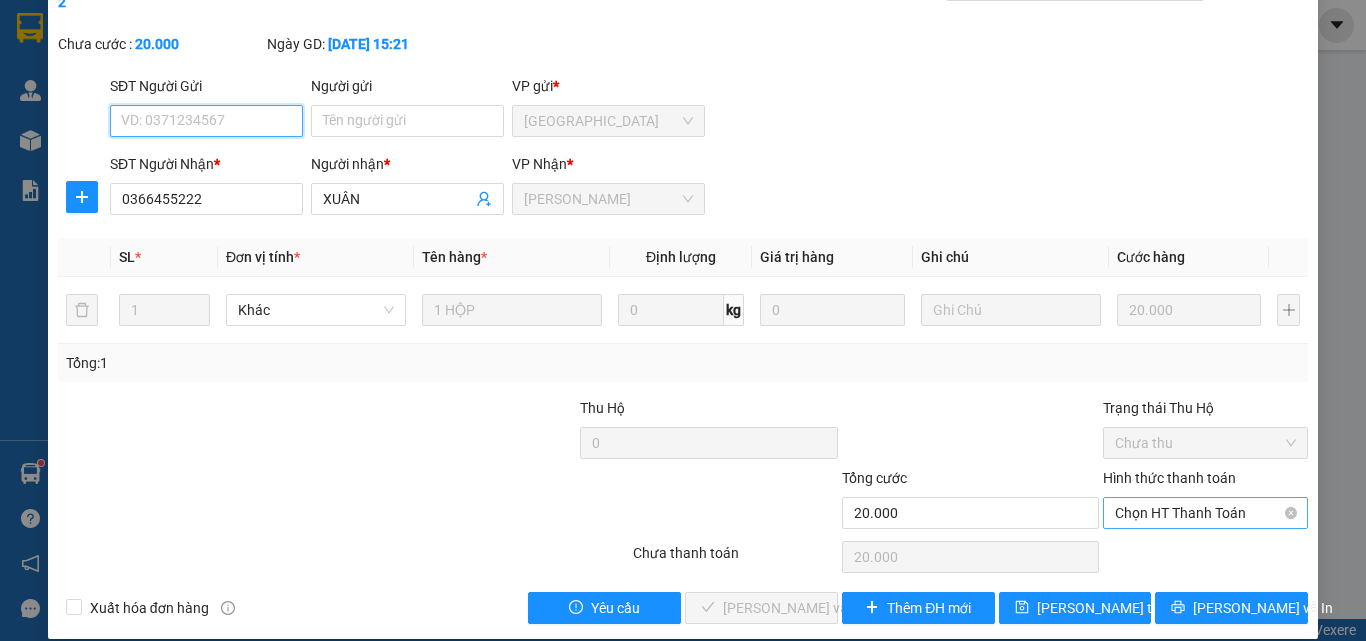click on "Chọn HT Thanh Toán" at bounding box center (1205, 513) 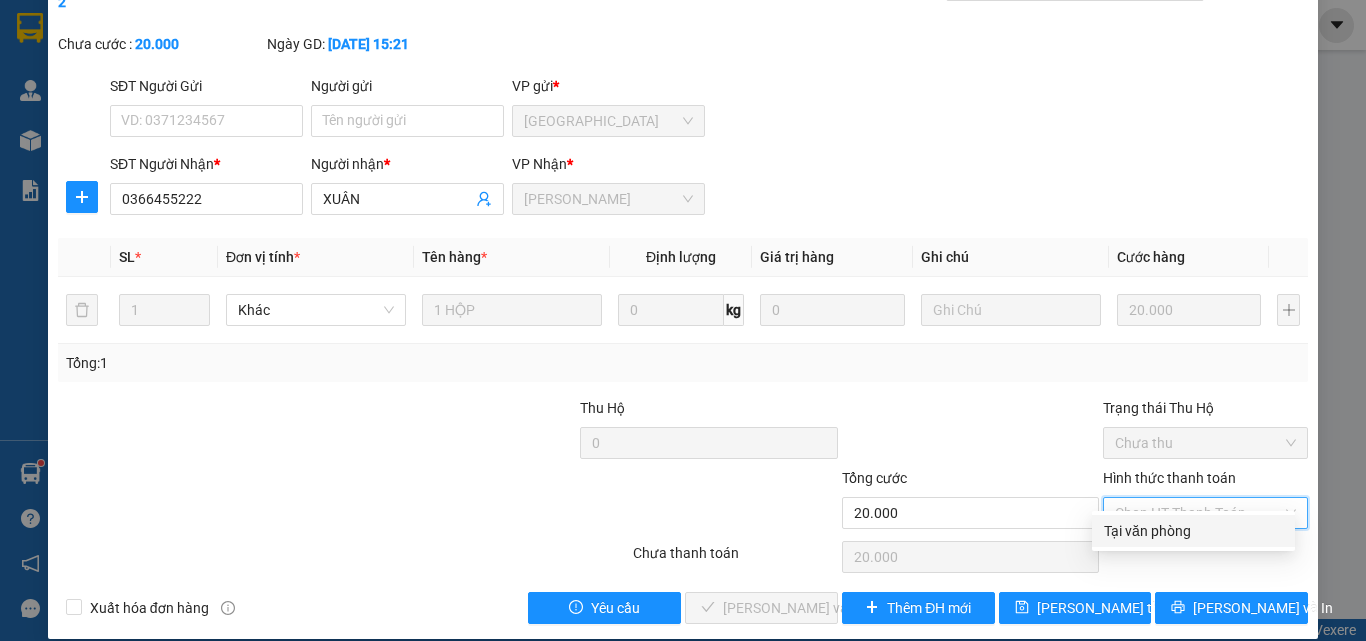 click on "Tại văn phòng" at bounding box center [1193, 531] 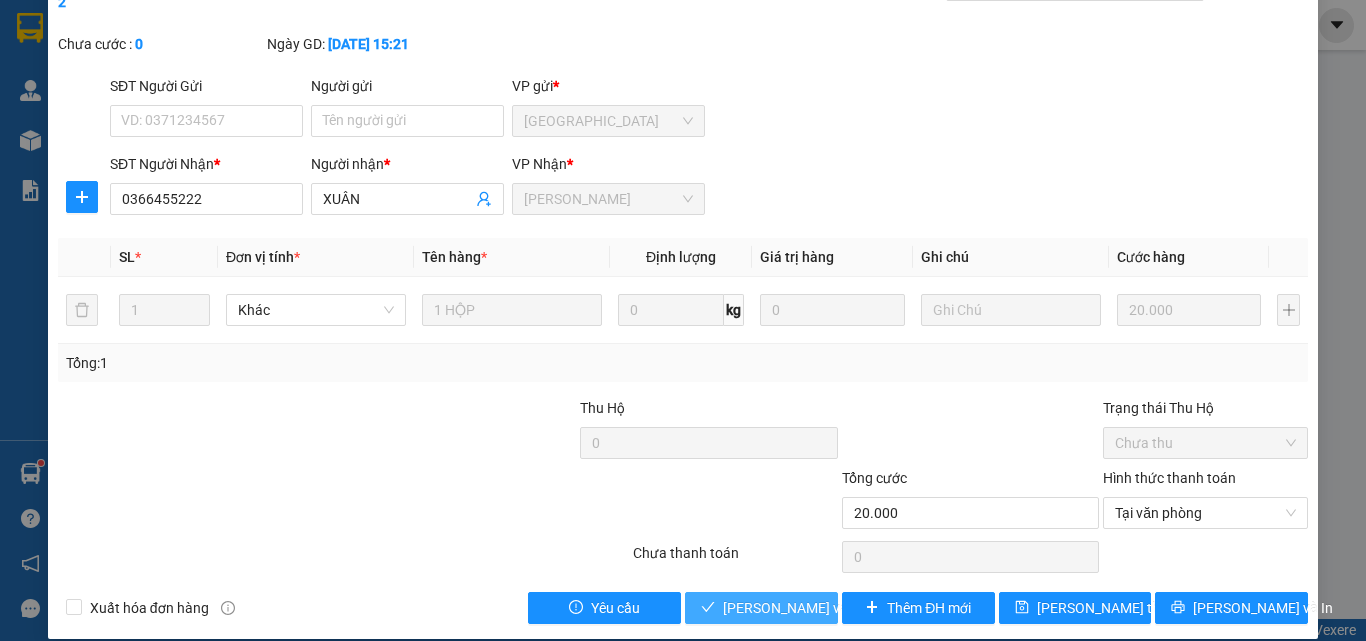 click on "Lưu và Giao hàng" at bounding box center (819, 608) 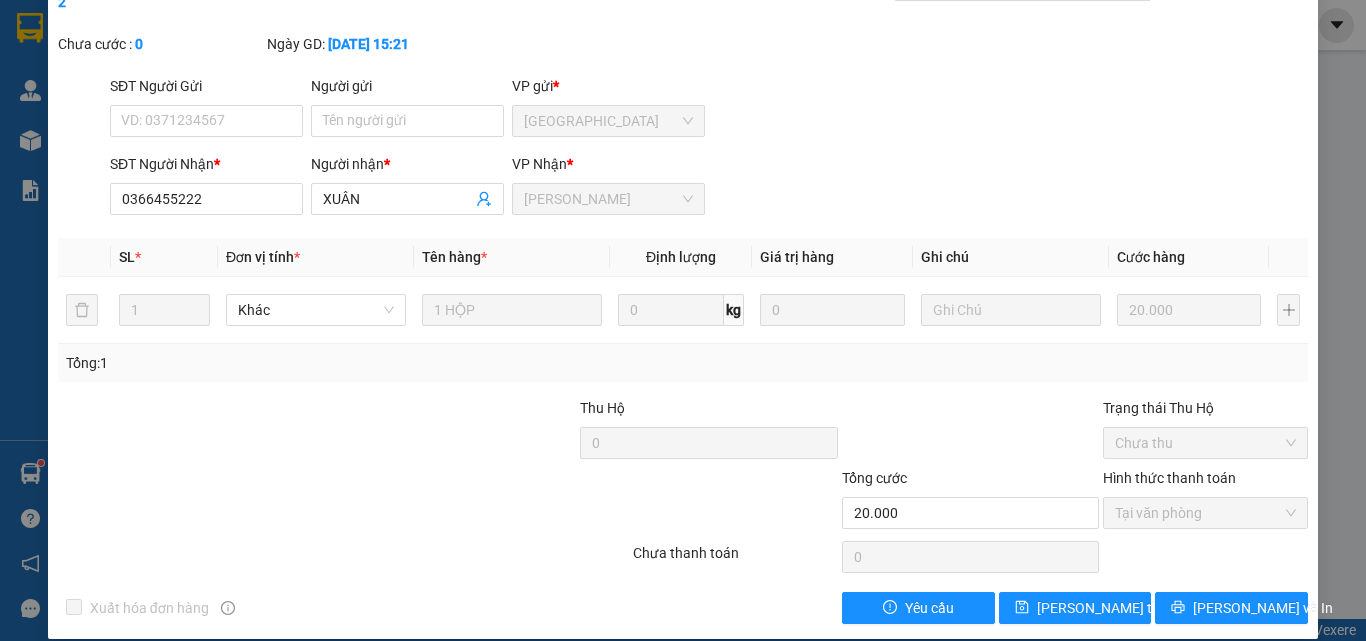 scroll, scrollTop: 0, scrollLeft: 0, axis: both 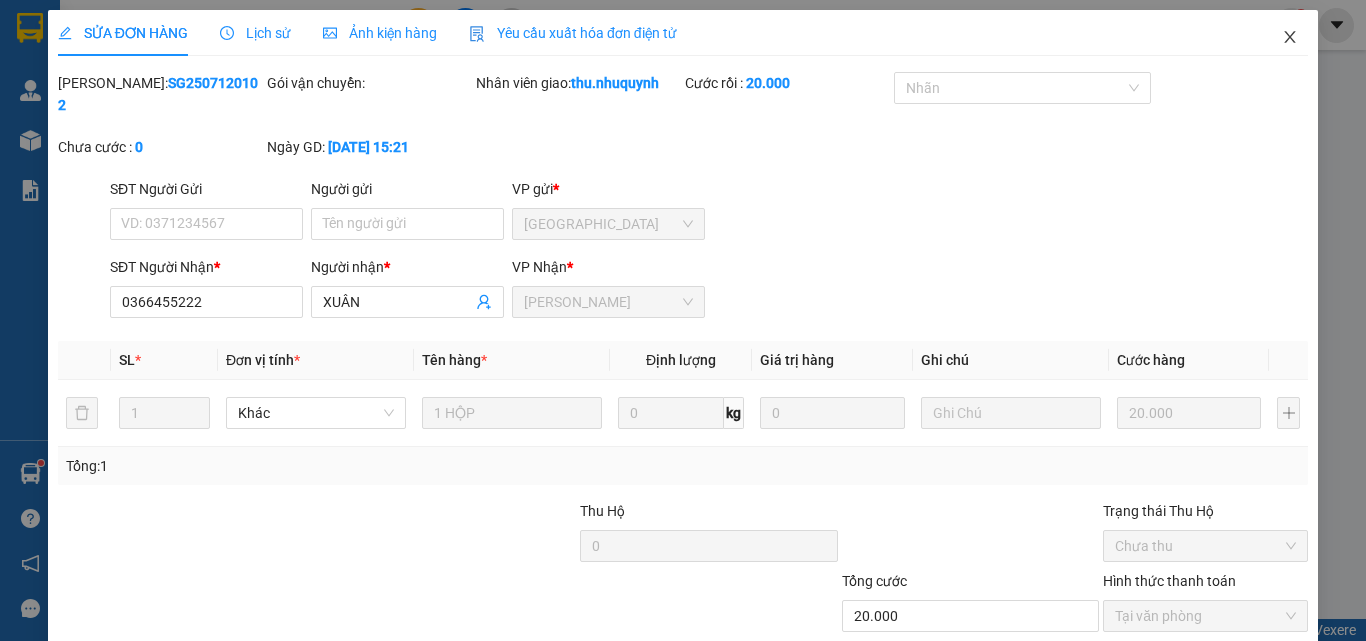 click 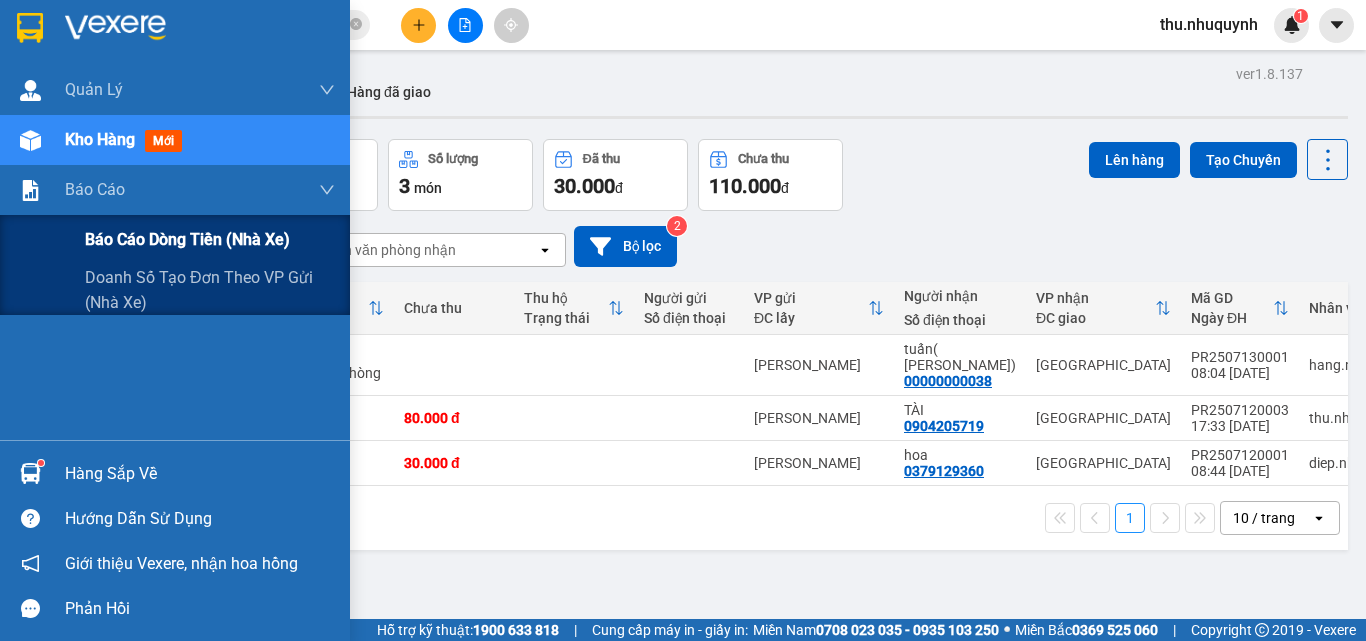 click on "Báo cáo dòng tiền (nhà xe)" at bounding box center [187, 239] 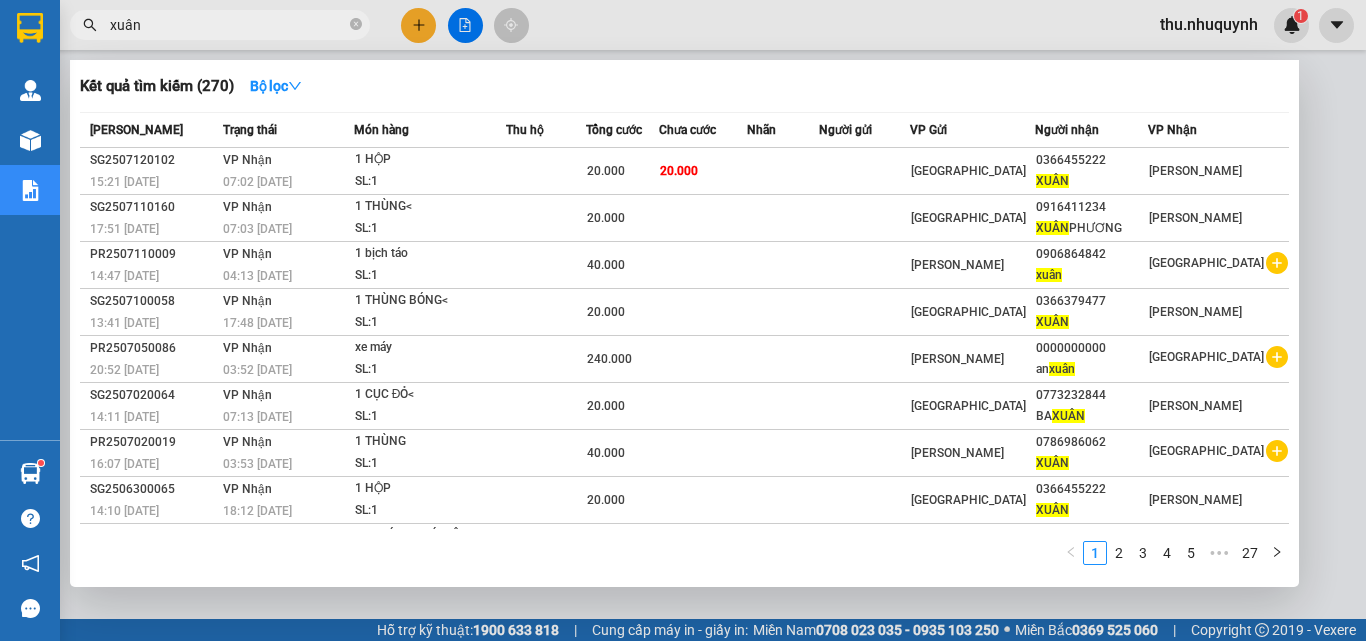click on "xuân" at bounding box center (228, 25) 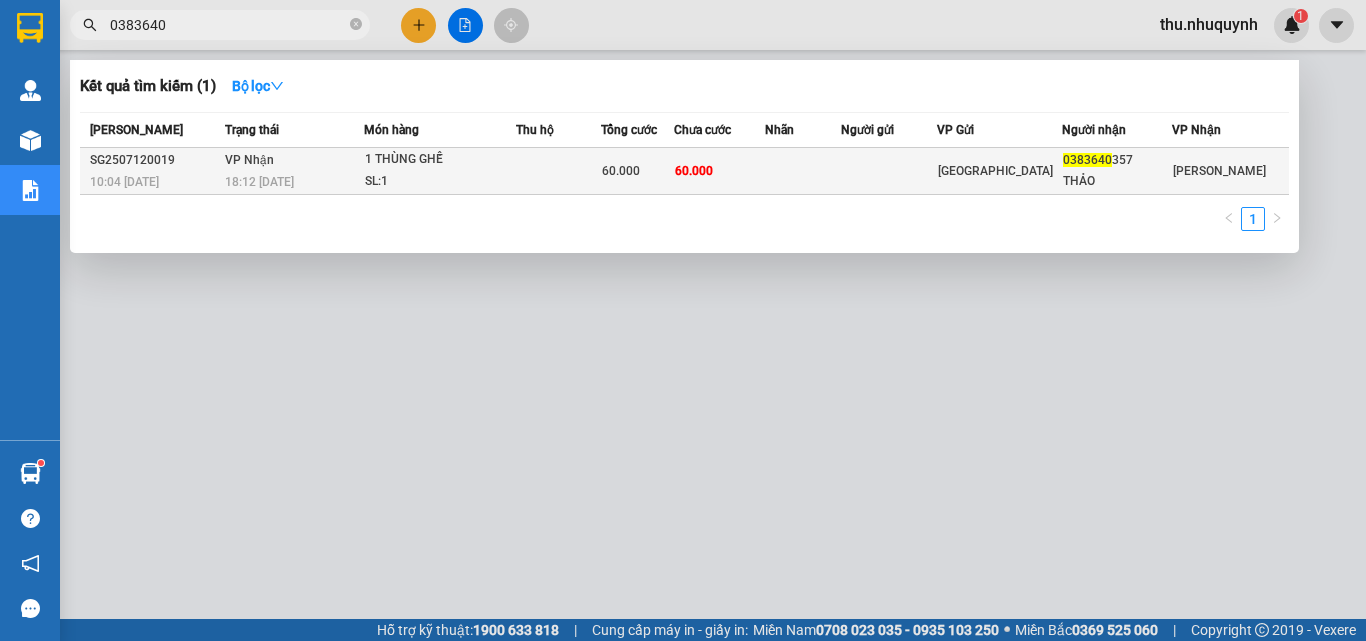 type on "0383640" 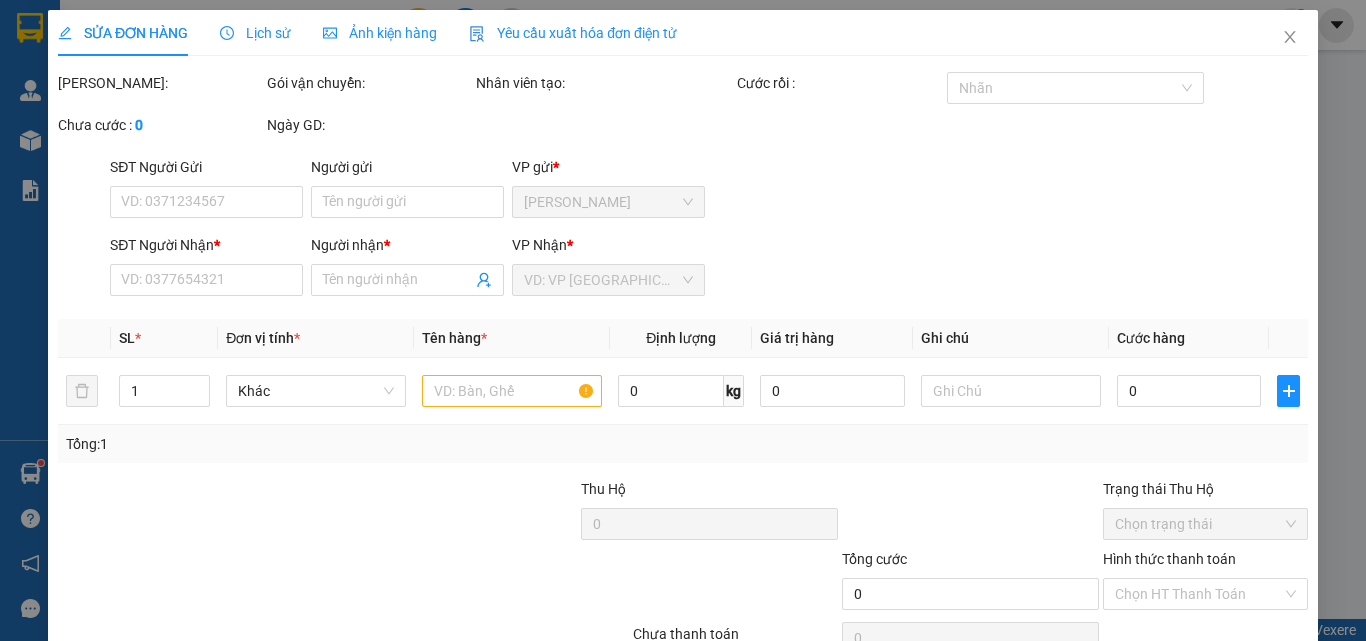 type on "0383640357" 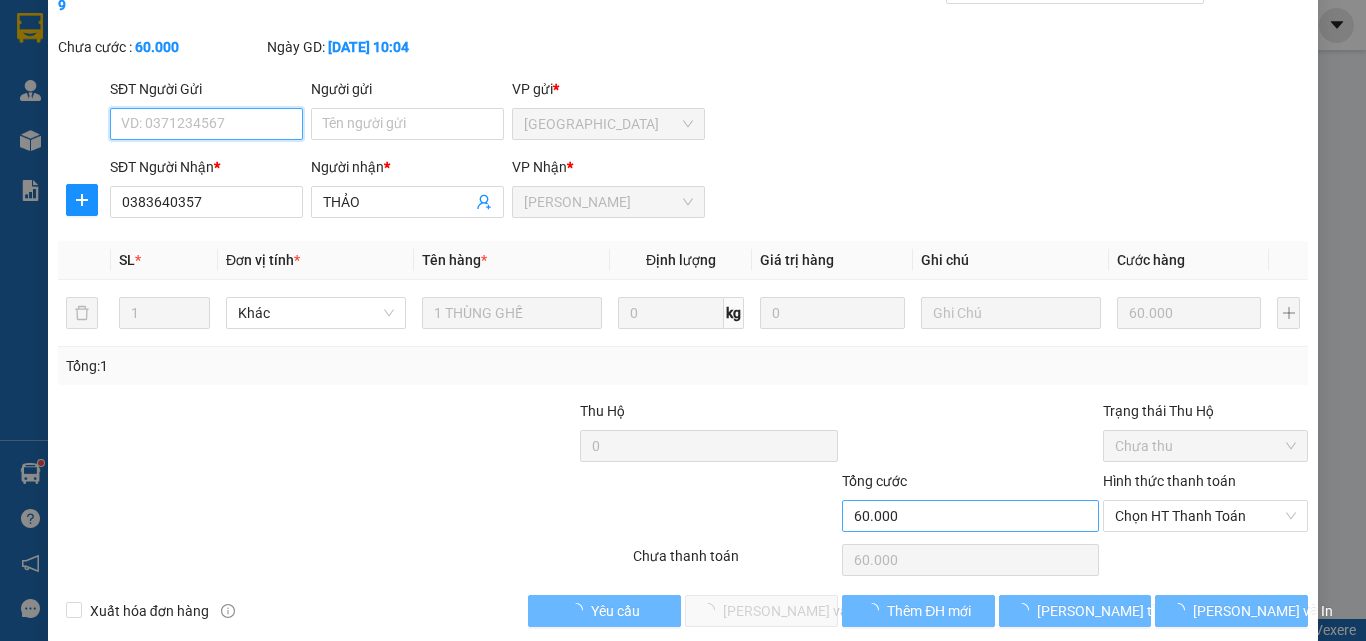 scroll, scrollTop: 103, scrollLeft: 0, axis: vertical 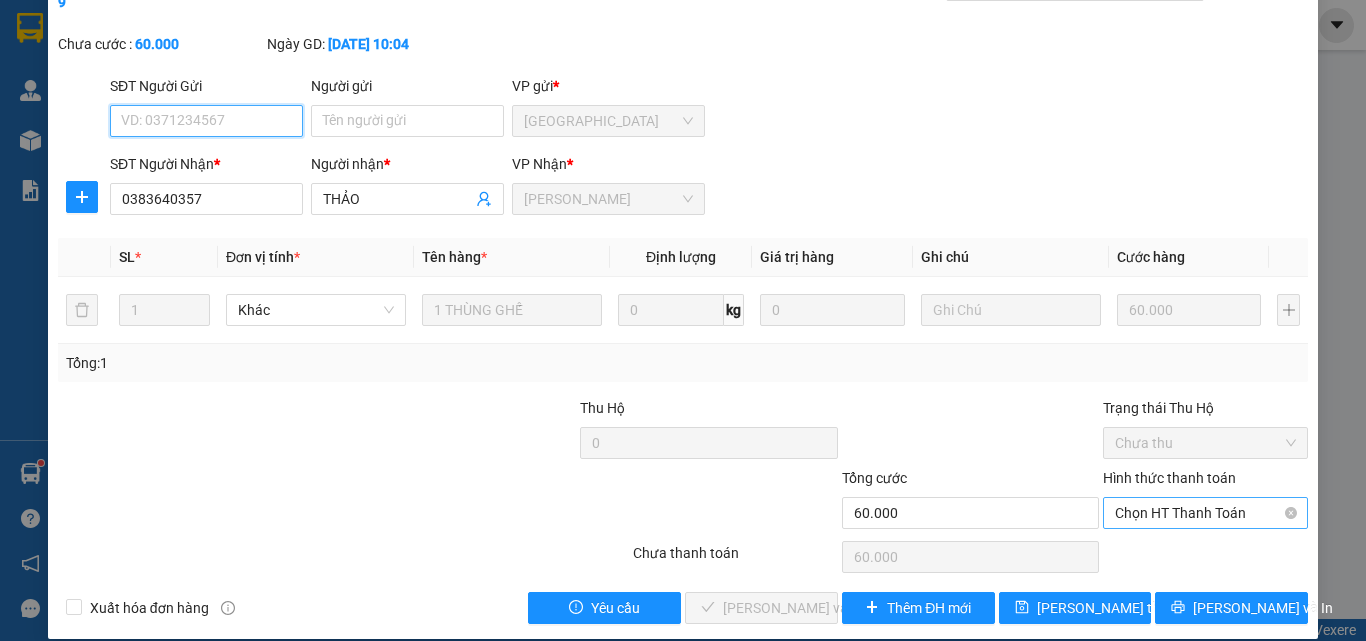 click on "Chọn HT Thanh Toán" at bounding box center [1205, 513] 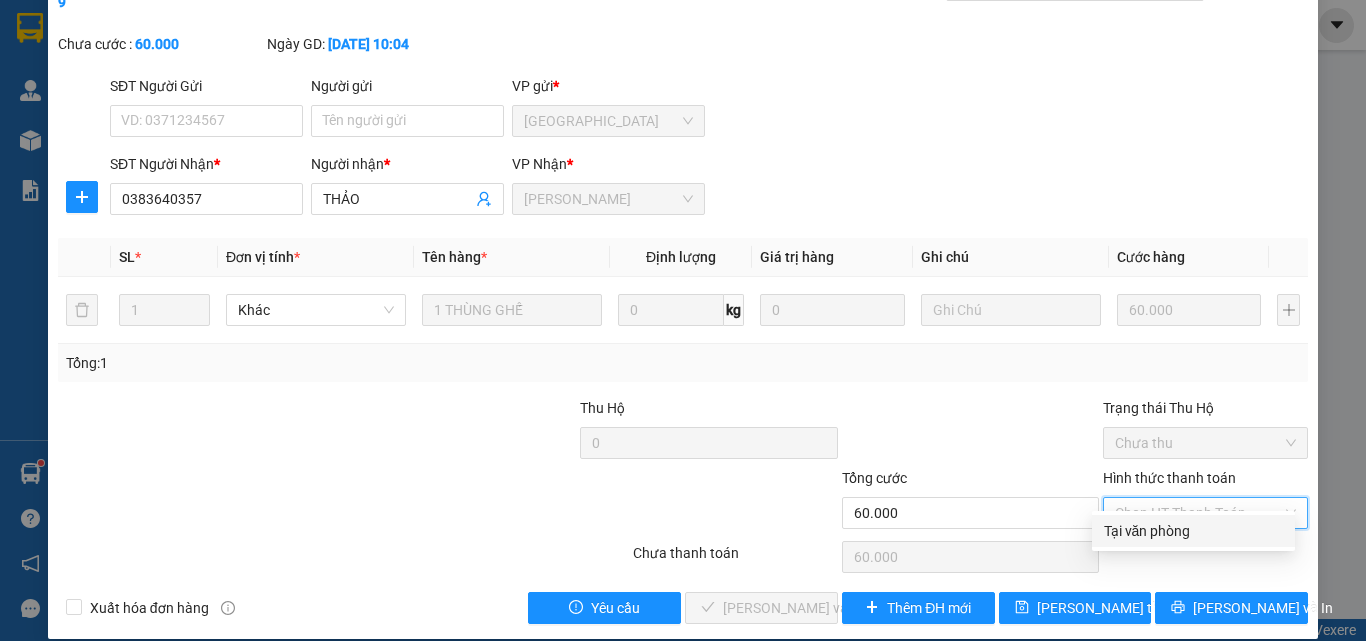 drag, startPoint x: 1129, startPoint y: 530, endPoint x: 792, endPoint y: 580, distance: 340.689 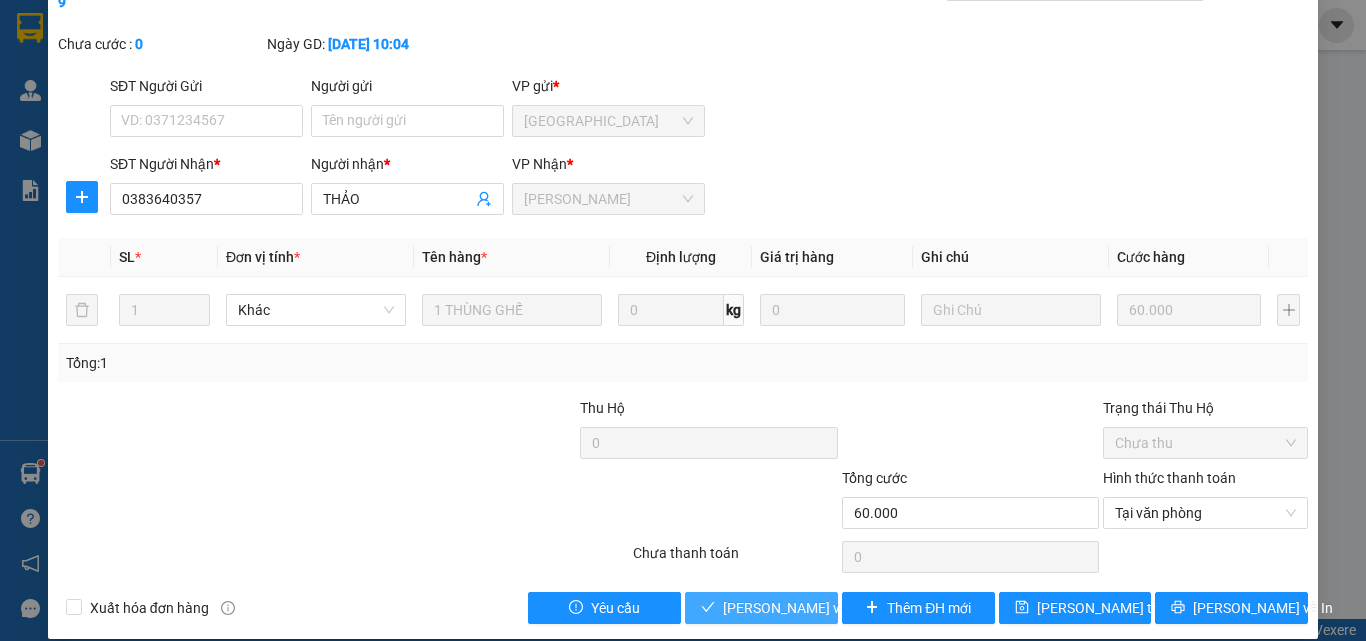click on "Lưu và Giao hàng" at bounding box center (819, 608) 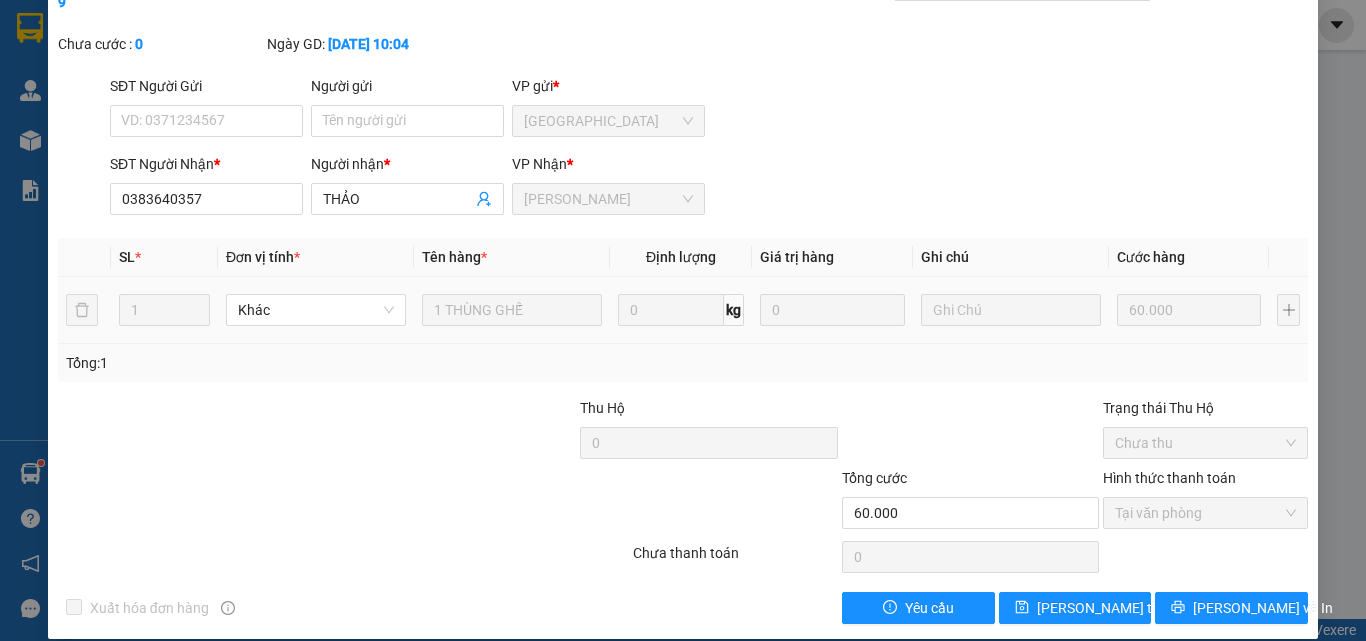 scroll, scrollTop: 0, scrollLeft: 0, axis: both 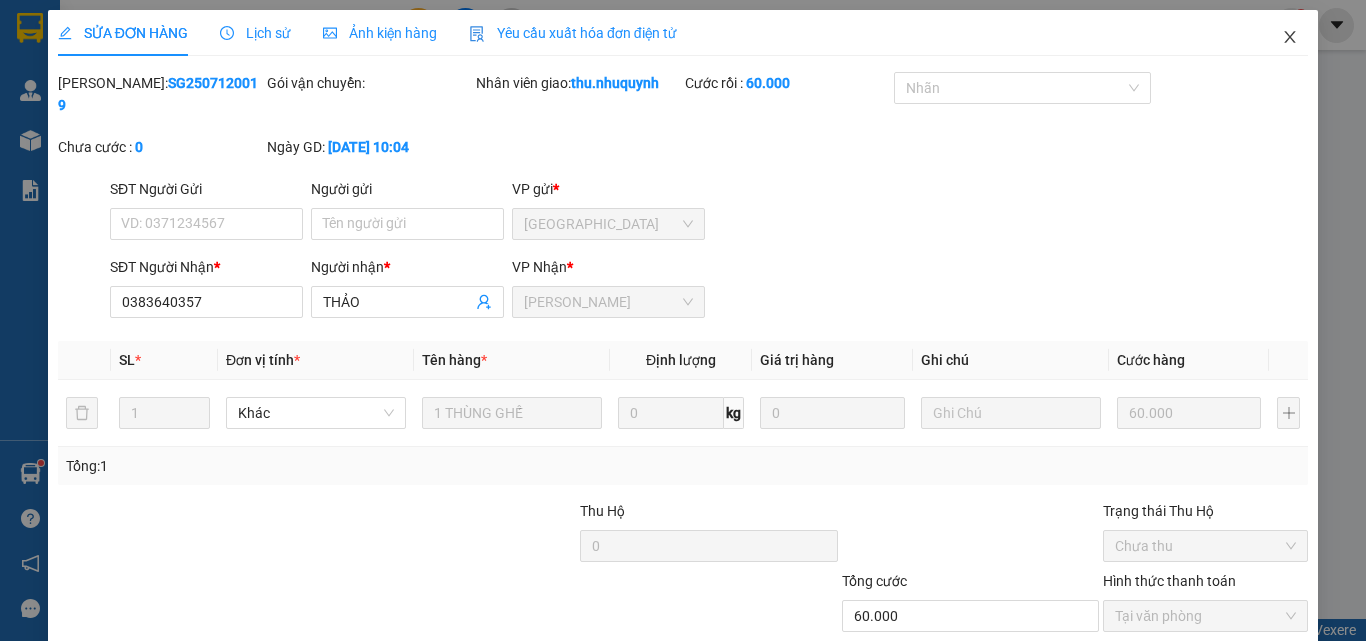 click 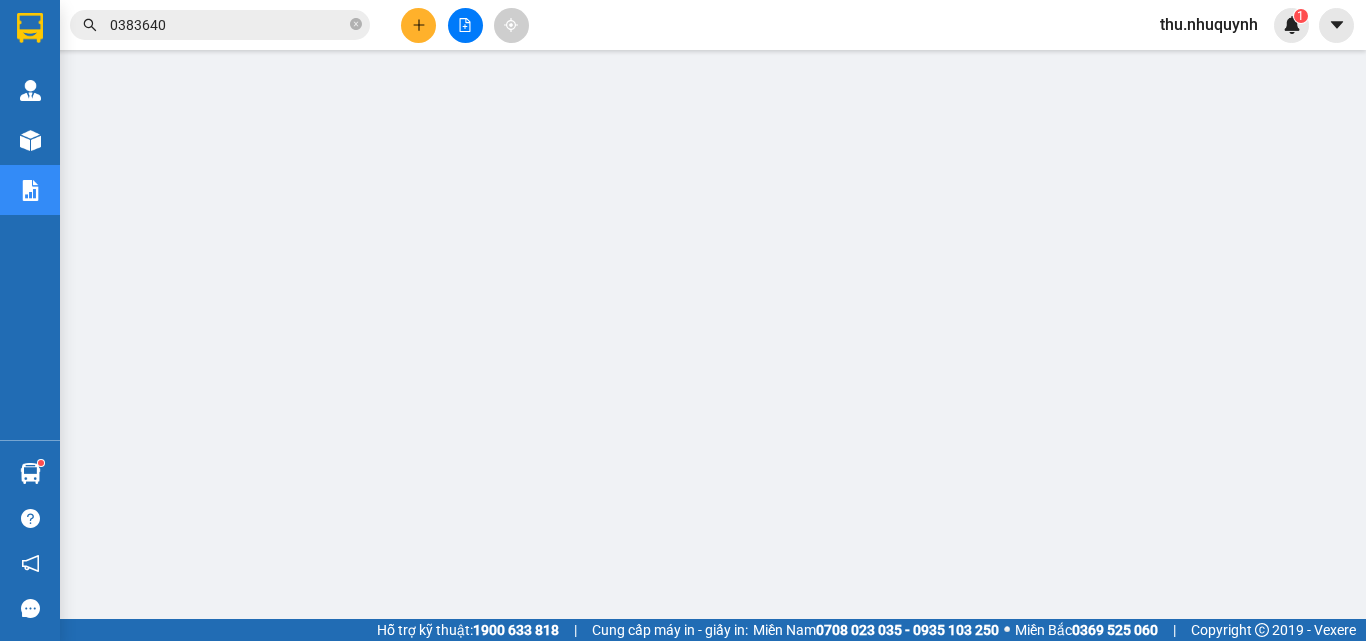 click on "0383640" at bounding box center [220, 25] 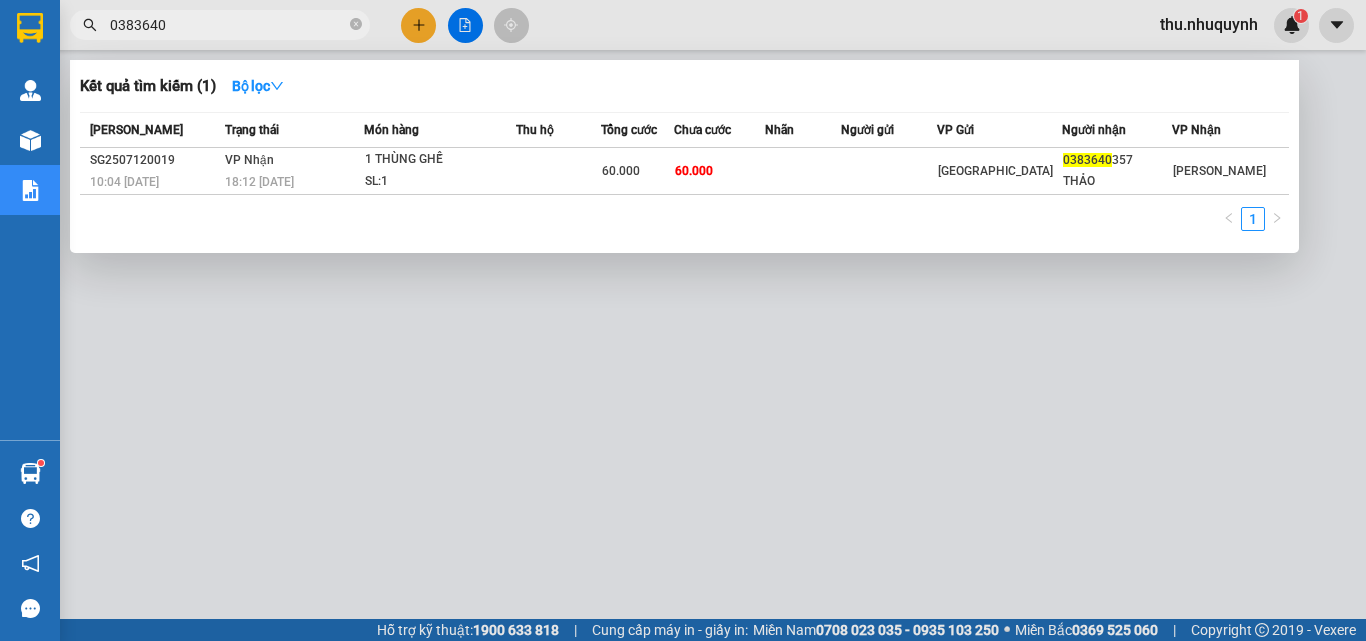 click on "0383640" at bounding box center (228, 25) 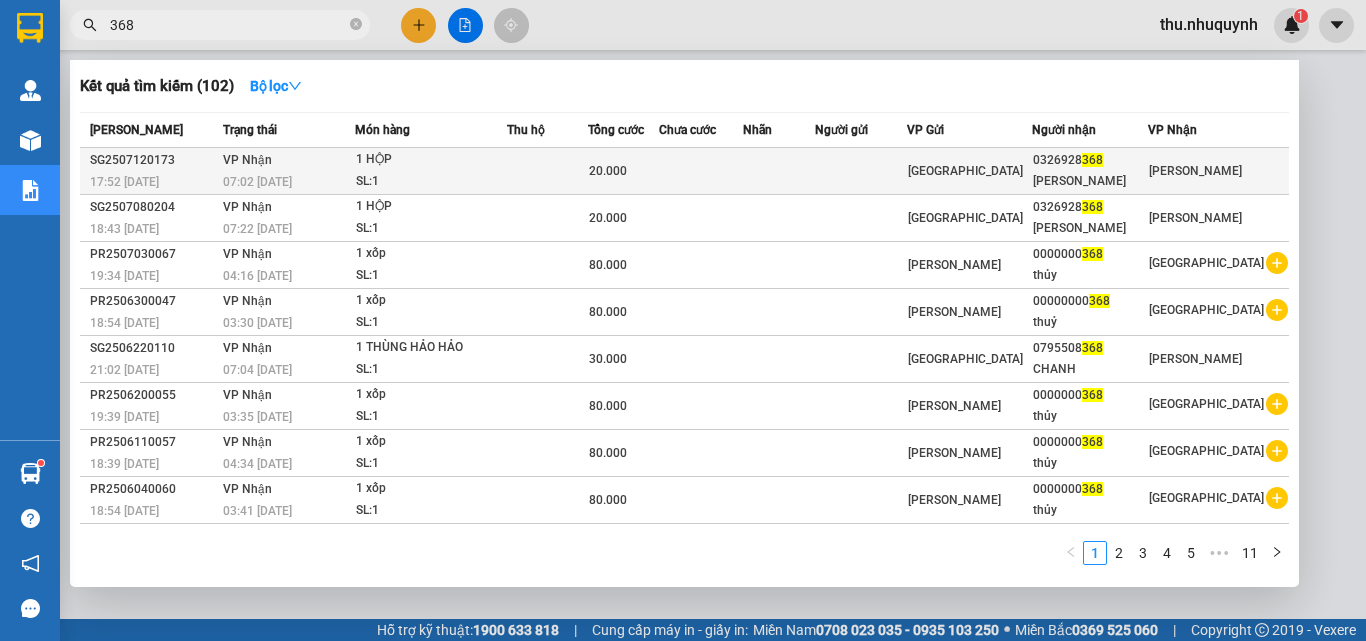 type on "368" 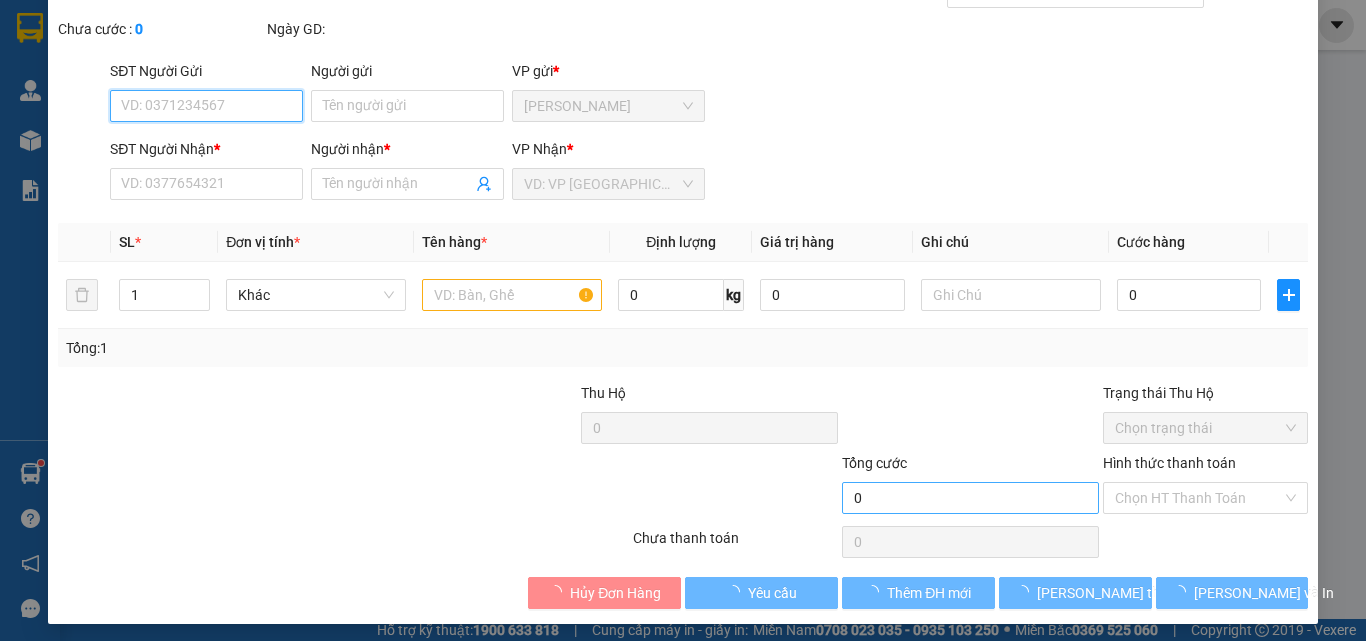 type on "0326928368" 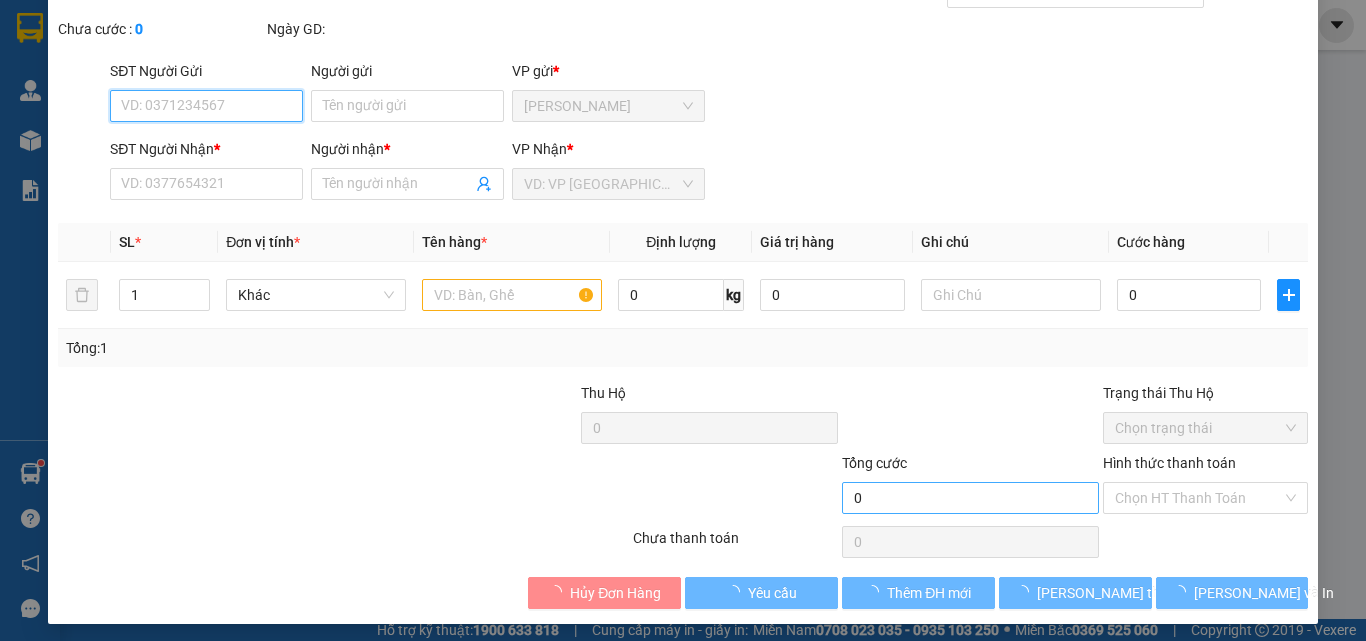 type on "MINH TRANG" 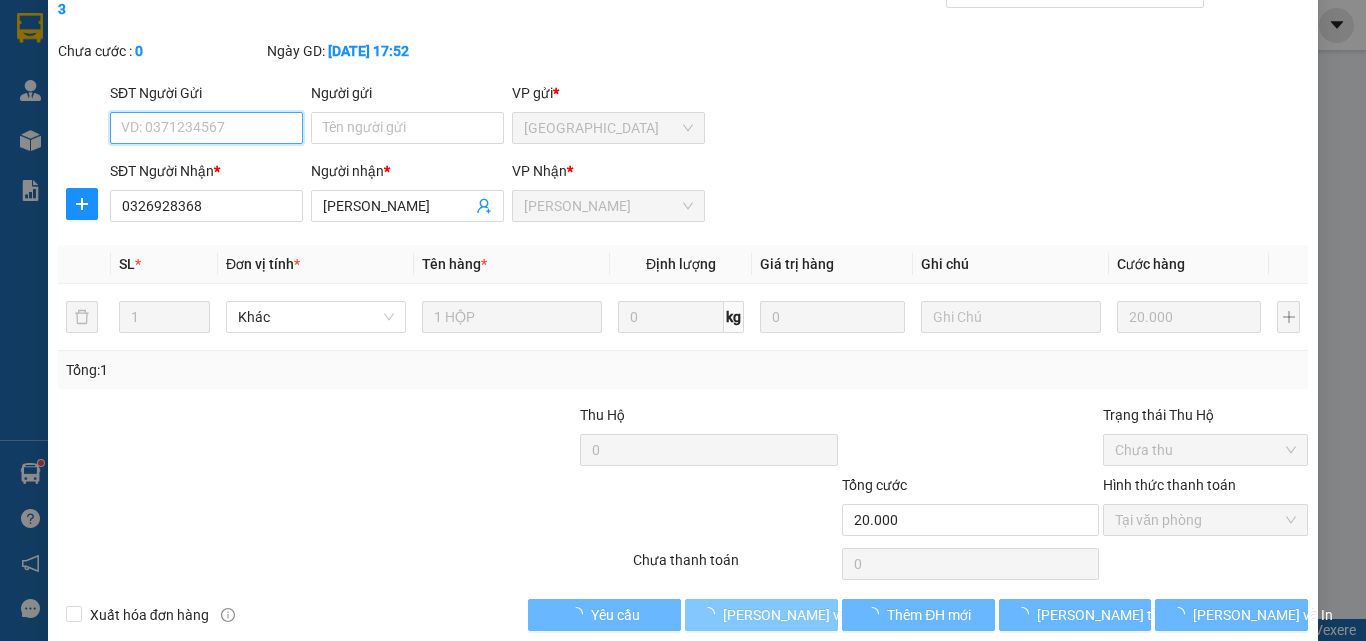 scroll, scrollTop: 103, scrollLeft: 0, axis: vertical 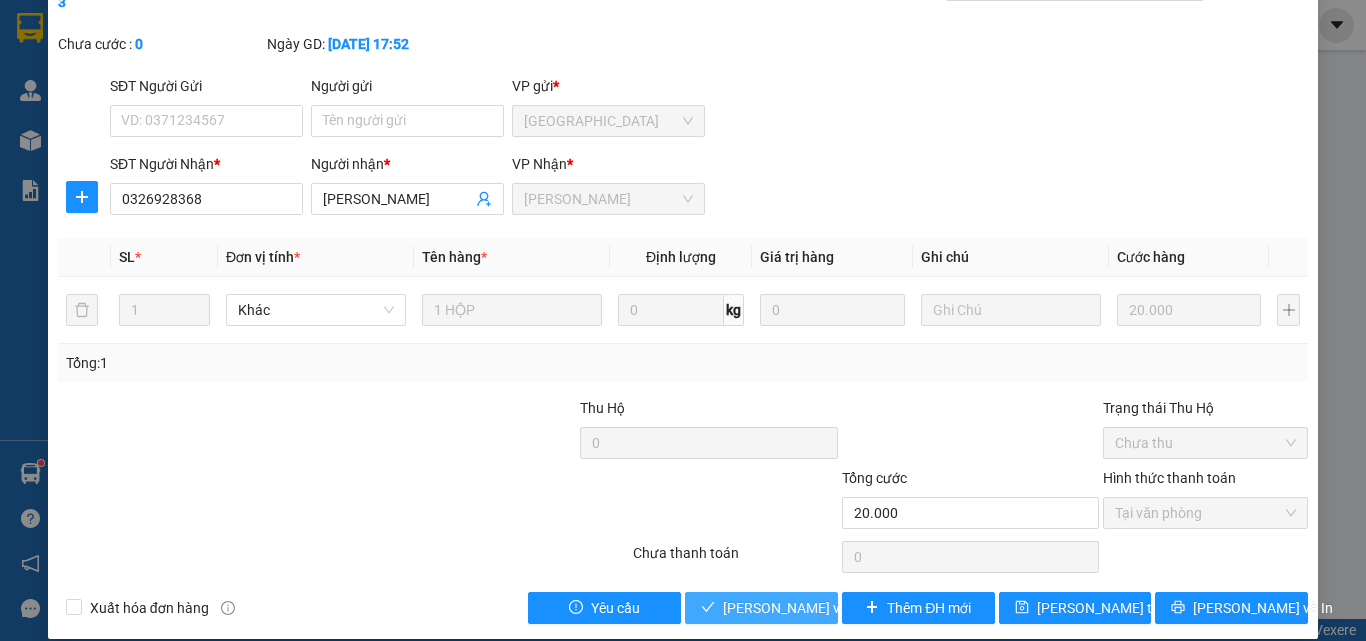 click on "Lưu và Giao hàng" at bounding box center (819, 608) 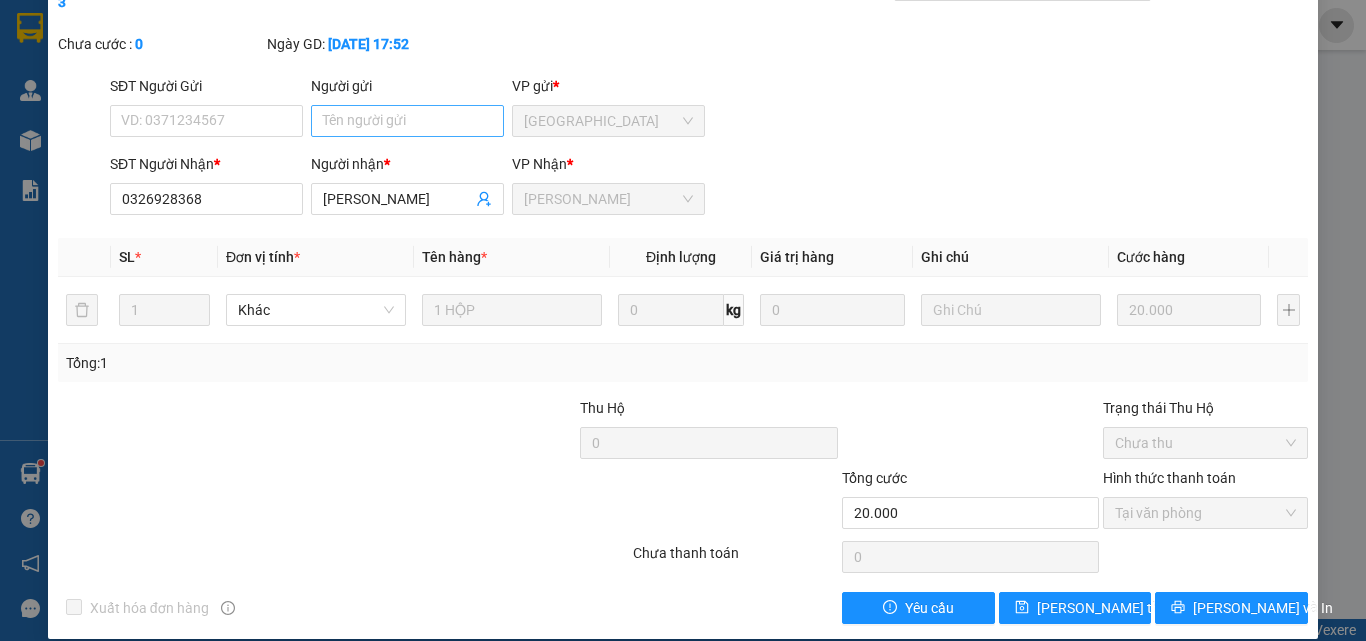 scroll, scrollTop: 0, scrollLeft: 0, axis: both 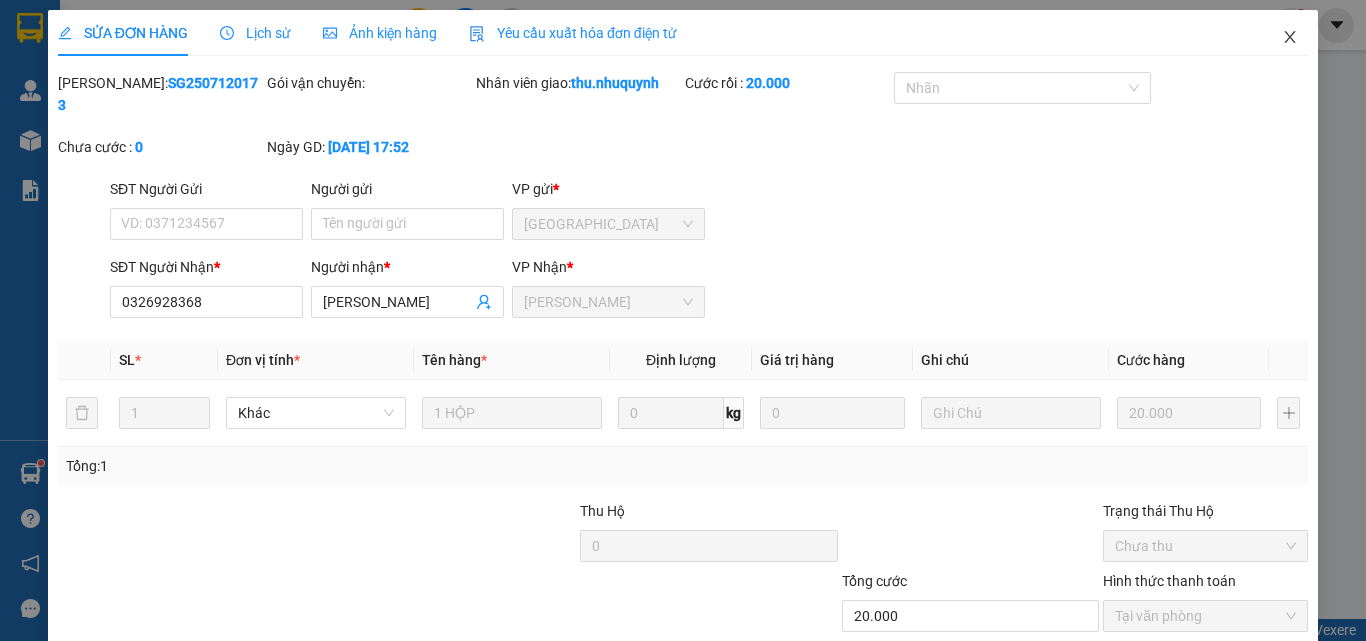 click 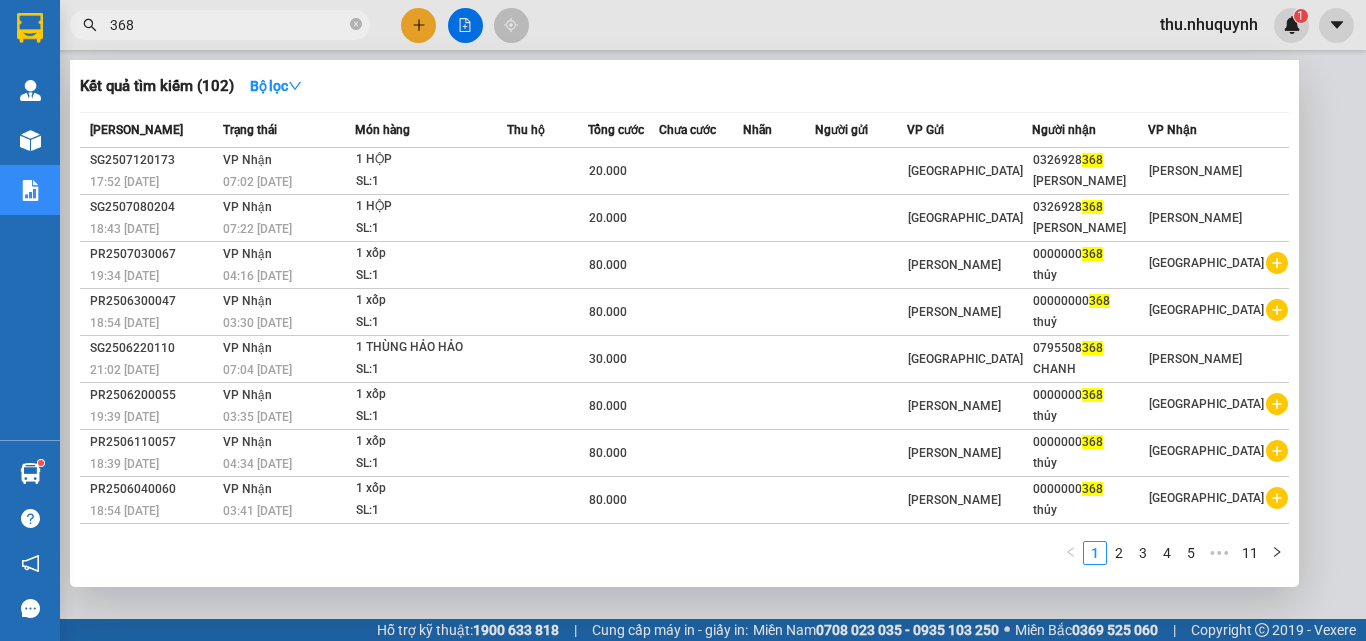 click on "368" at bounding box center [228, 25] 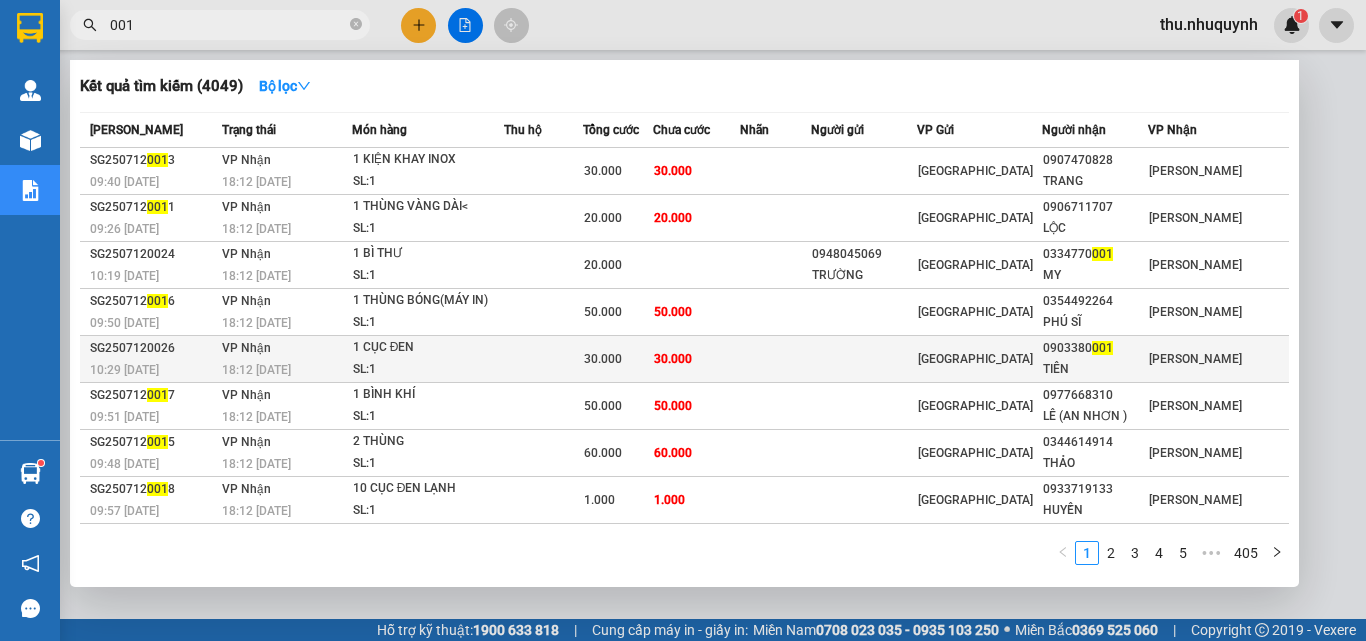 type on "001" 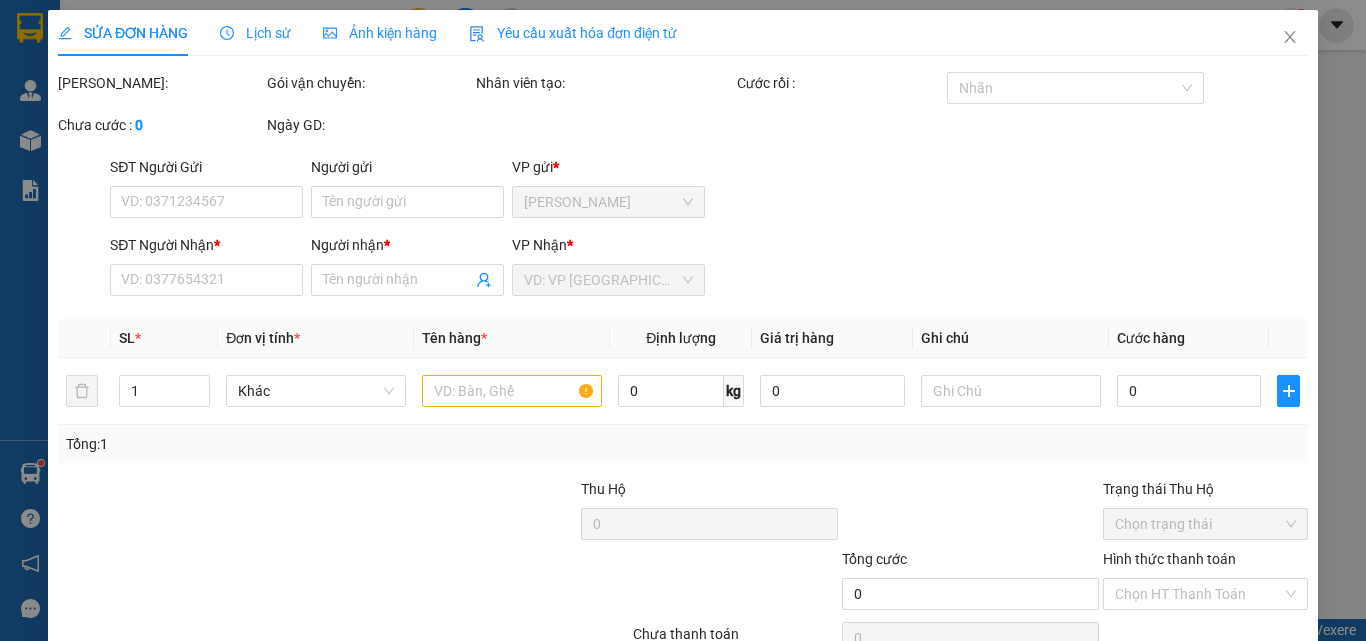 scroll, scrollTop: 0, scrollLeft: 0, axis: both 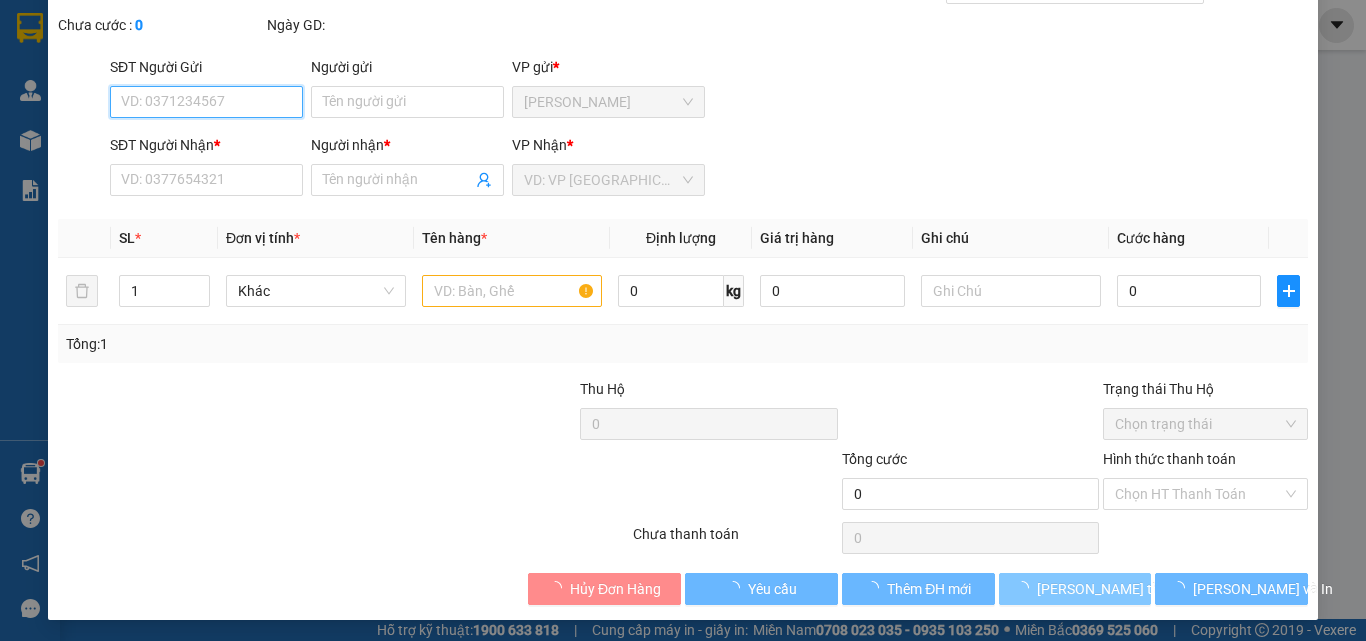 type on "0903380001" 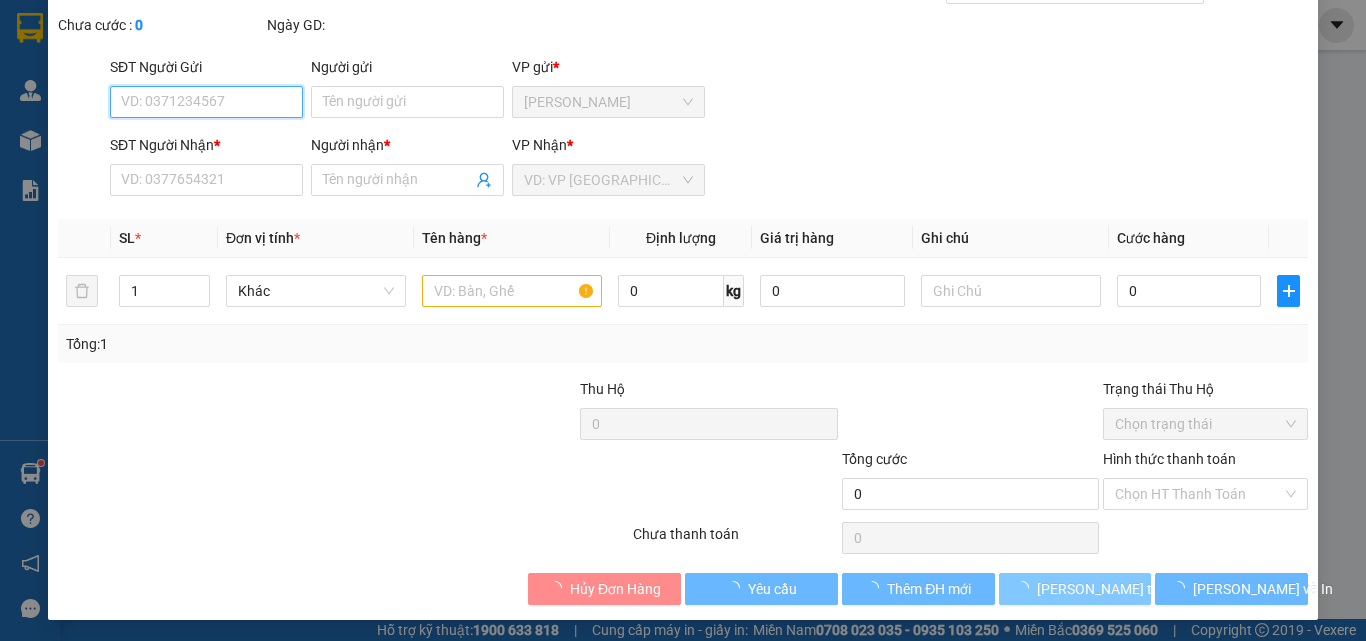 type on "TIÊN" 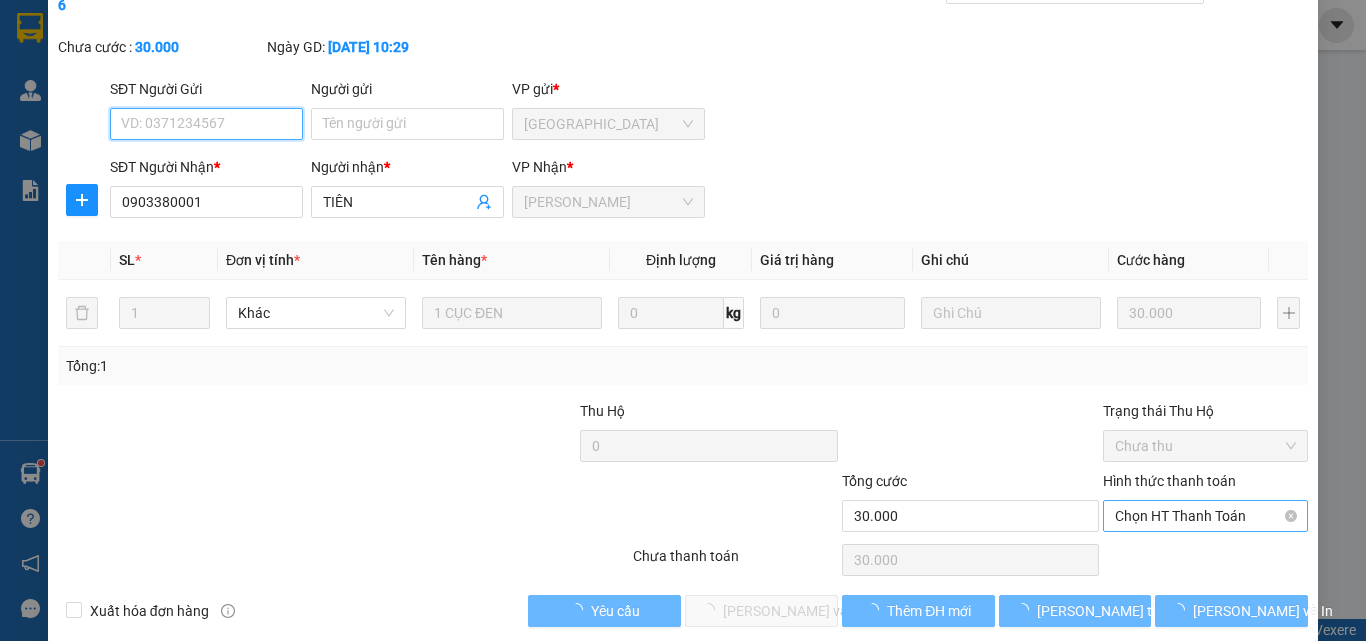 click on "Chọn HT Thanh Toán" at bounding box center (1205, 516) 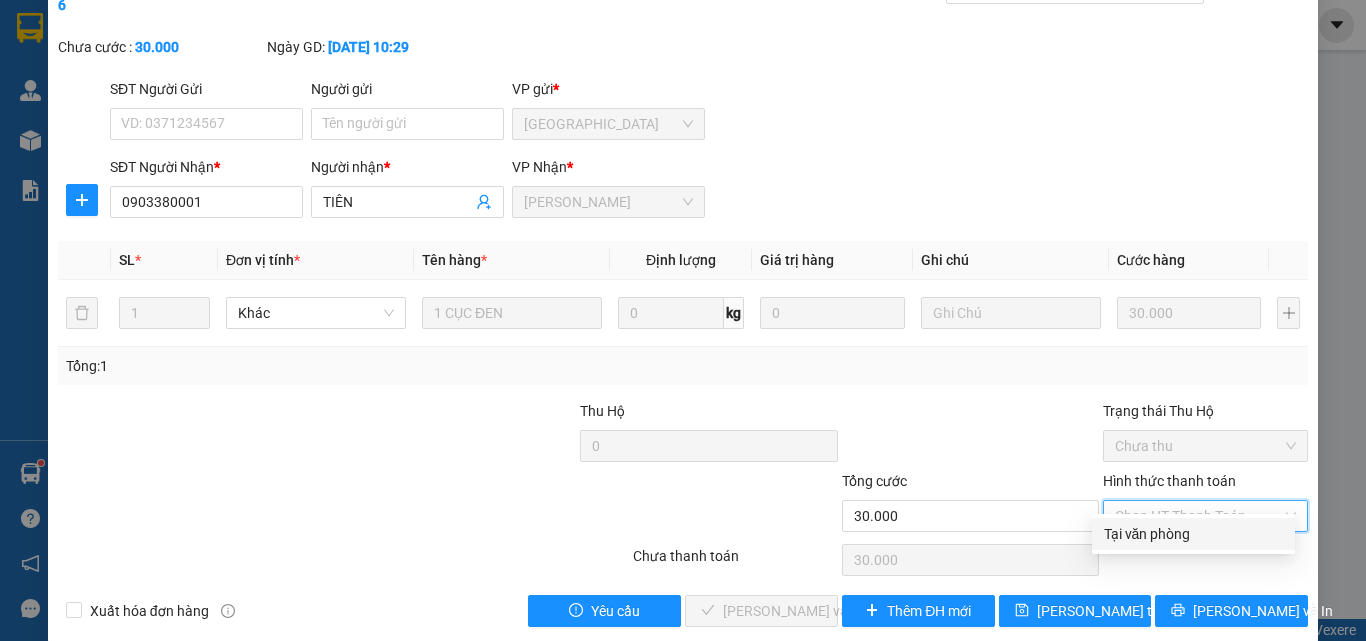 click on "Tại văn phòng" at bounding box center [1193, 534] 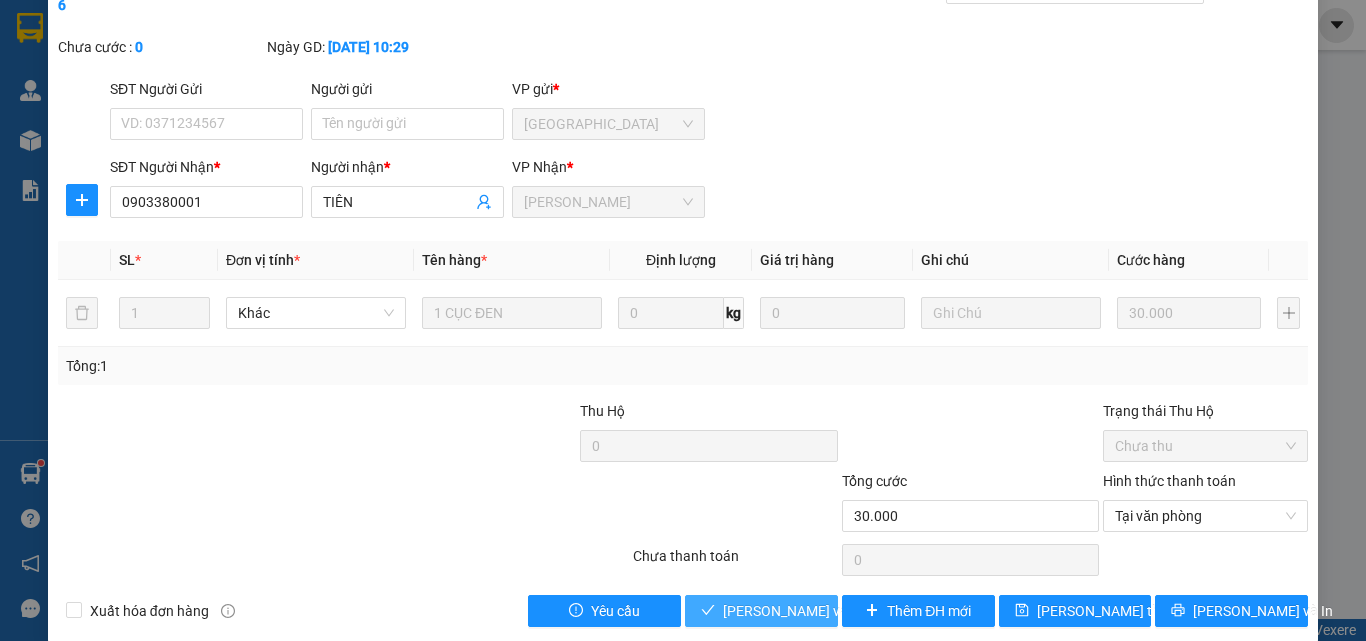 click on "Lưu và Giao hàng" at bounding box center [819, 611] 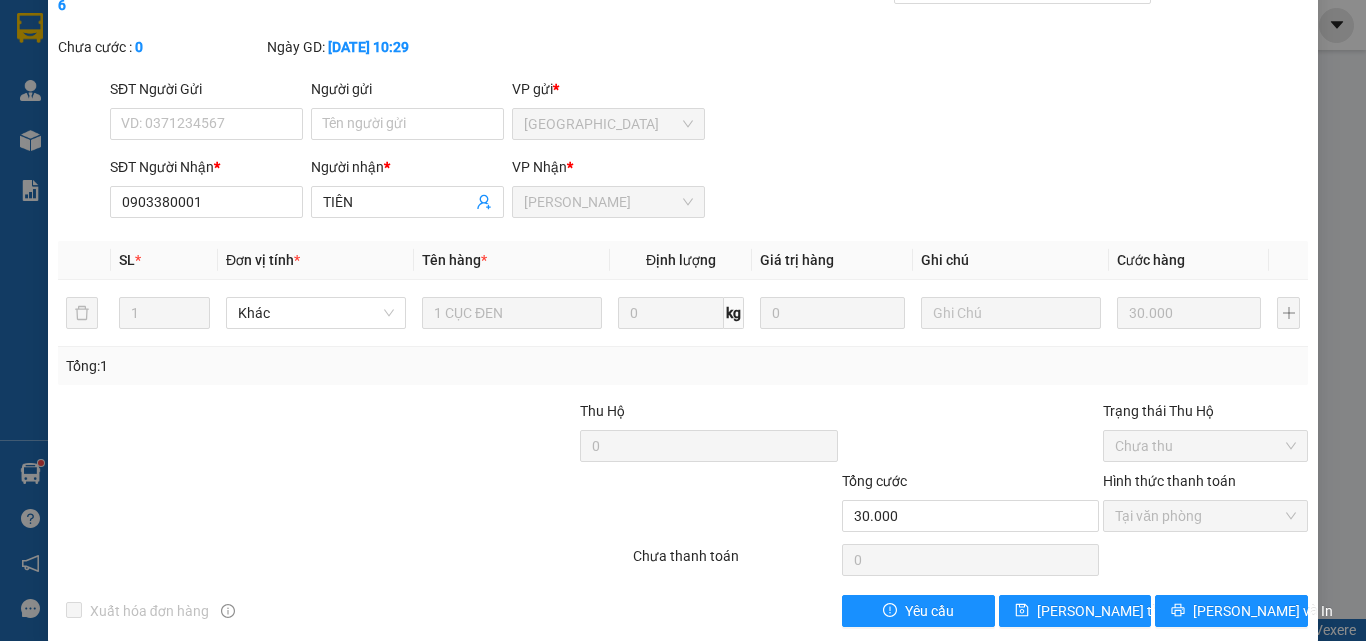 scroll, scrollTop: 0, scrollLeft: 0, axis: both 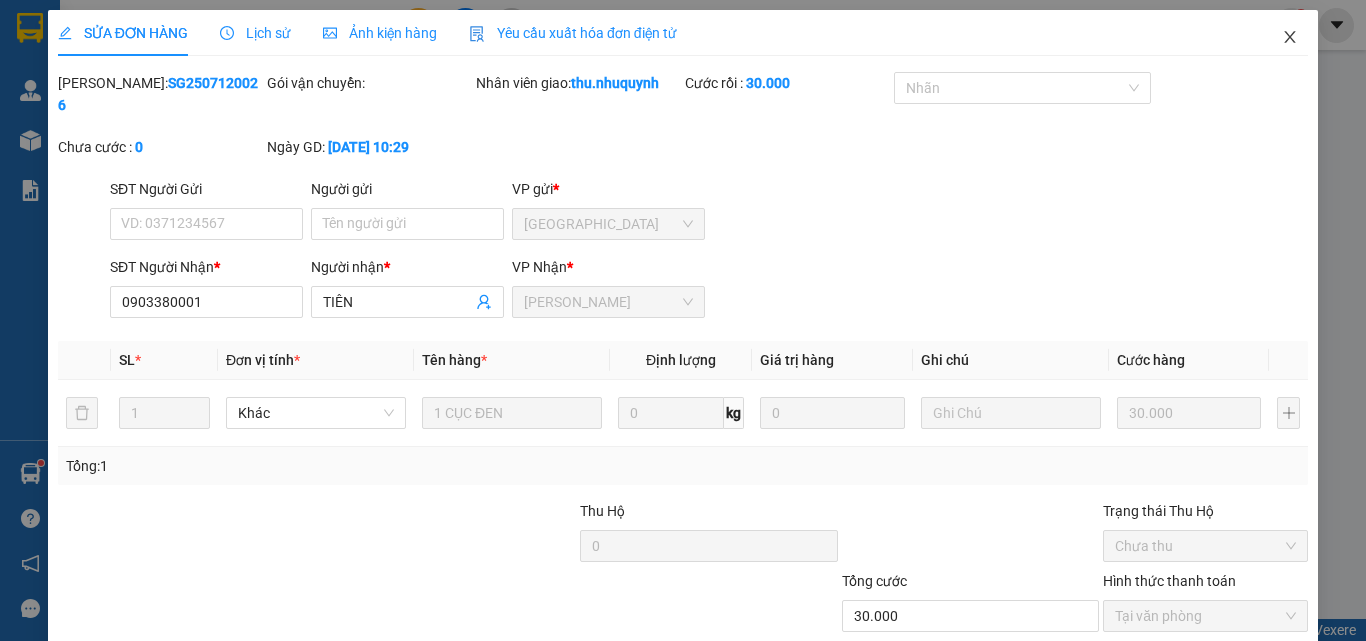 drag, startPoint x: 1272, startPoint y: 34, endPoint x: 1158, endPoint y: 13, distance: 115.918076 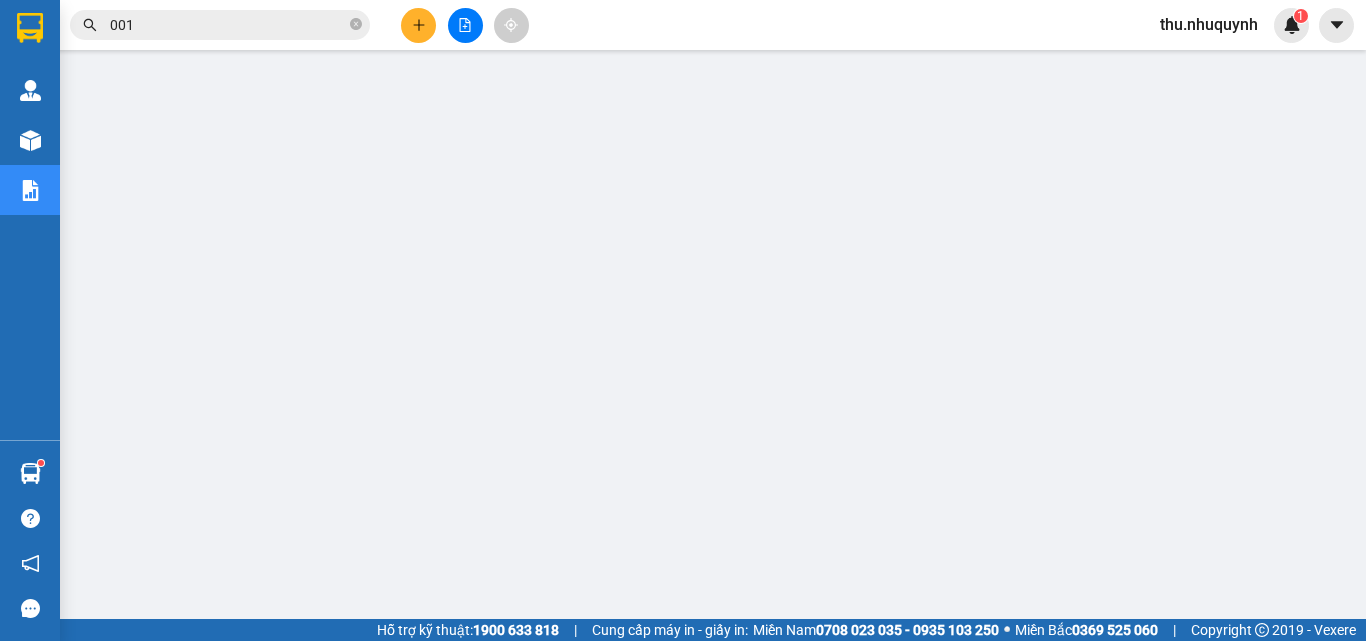 click on "001" at bounding box center (220, 25) 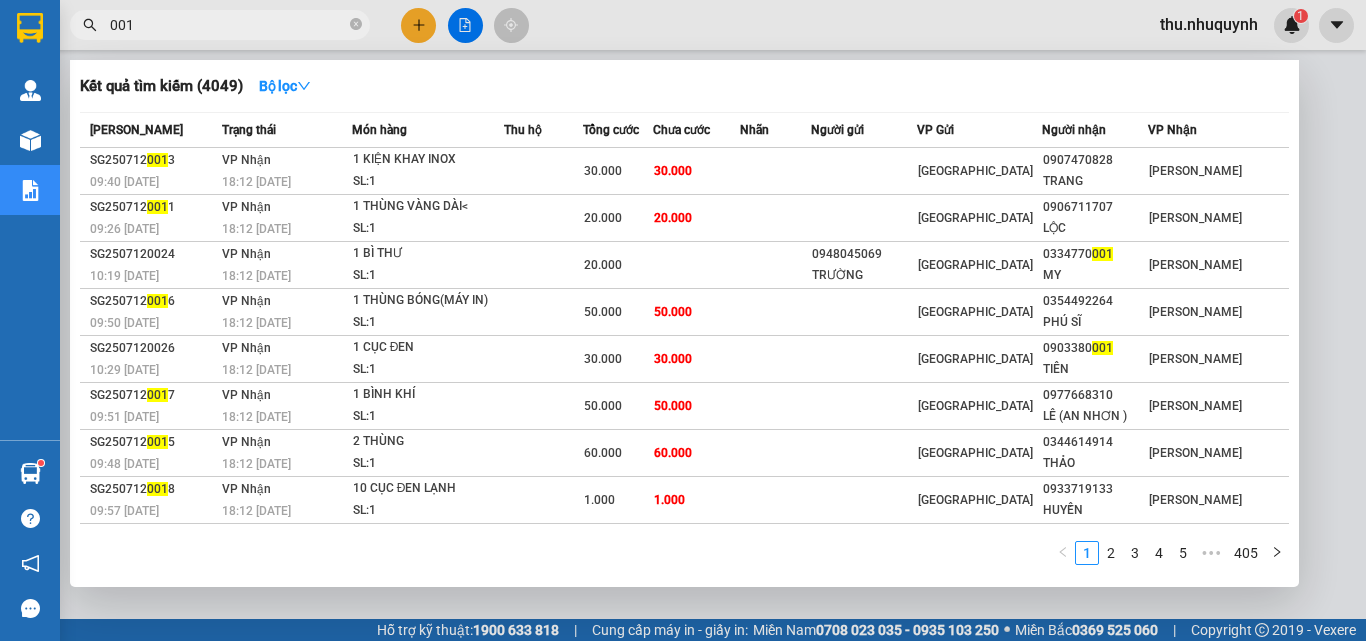 click at bounding box center (683, 320) 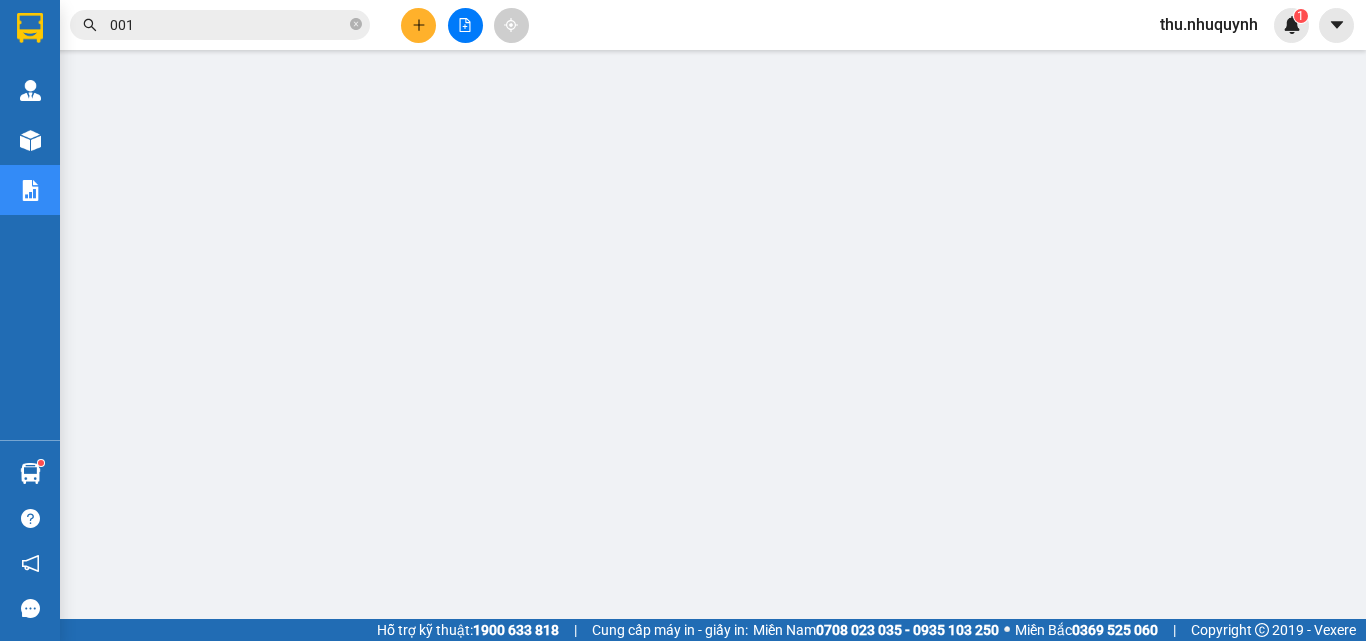 click on "001" at bounding box center [228, 25] 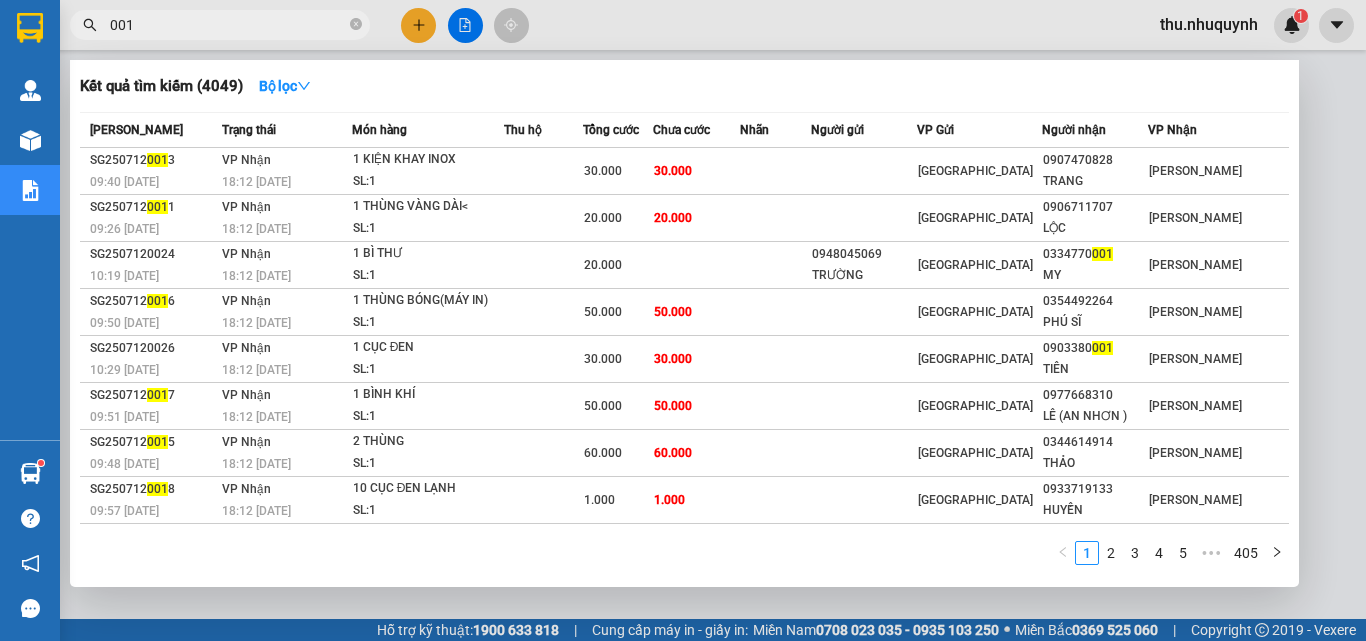 click on "001" at bounding box center [228, 25] 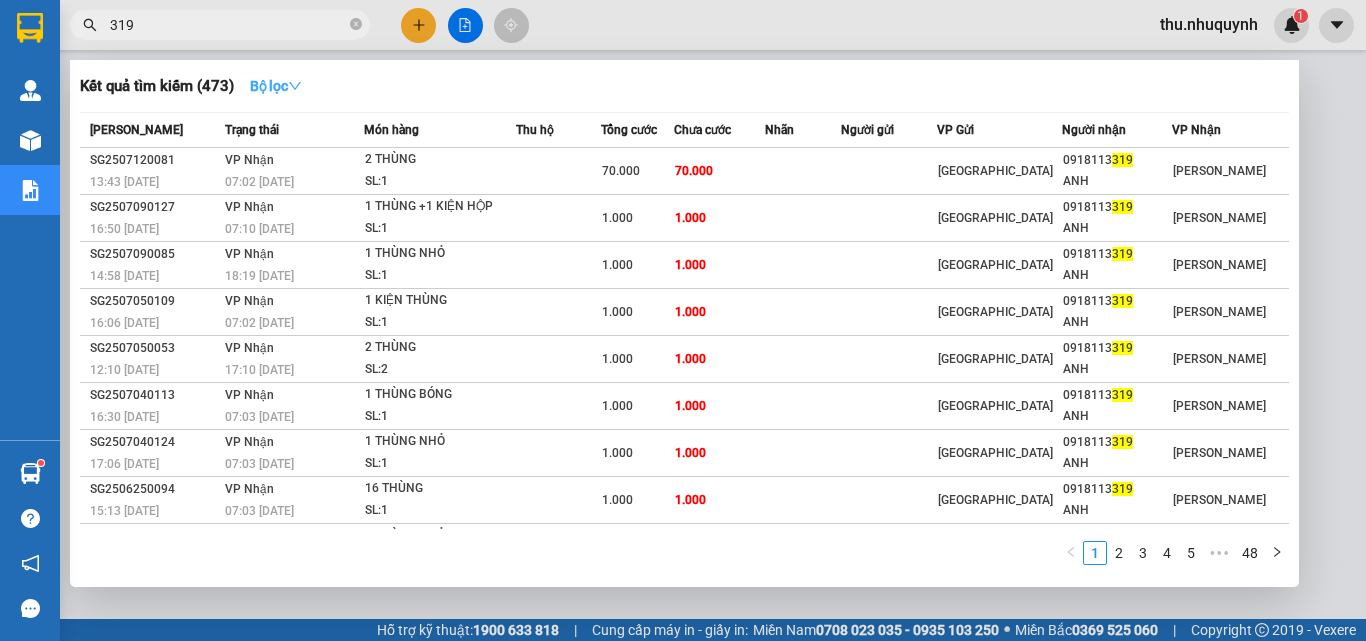 type on "319" 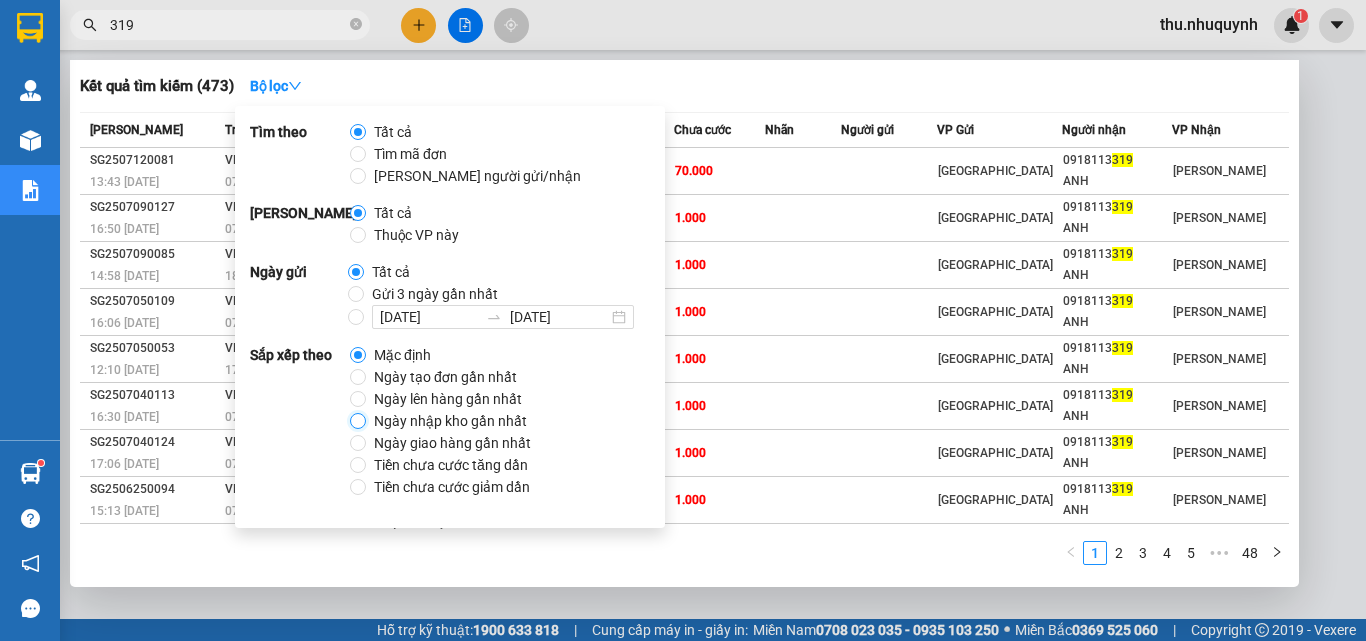 click on "Ngày nhập kho gần nhất" at bounding box center [358, 421] 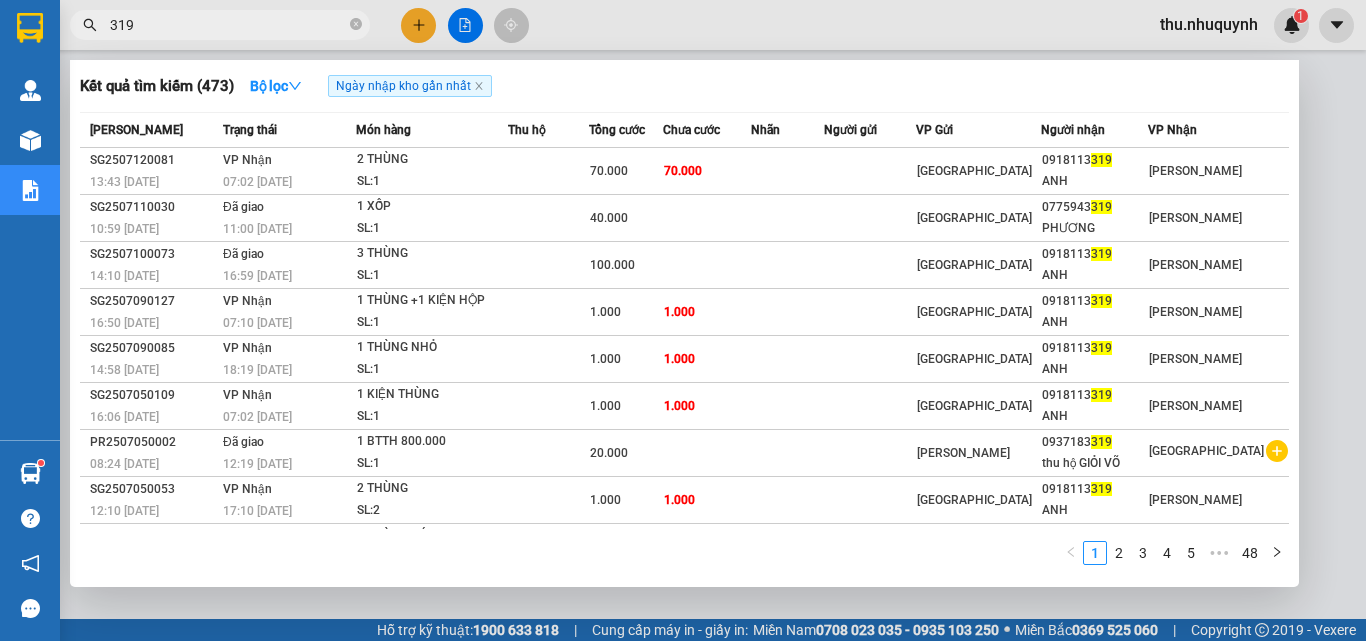 click on "Kết quả tìm kiếm ( 473 )  Bộ lọc  Ngày nhập kho gần nhất" at bounding box center (684, 86) 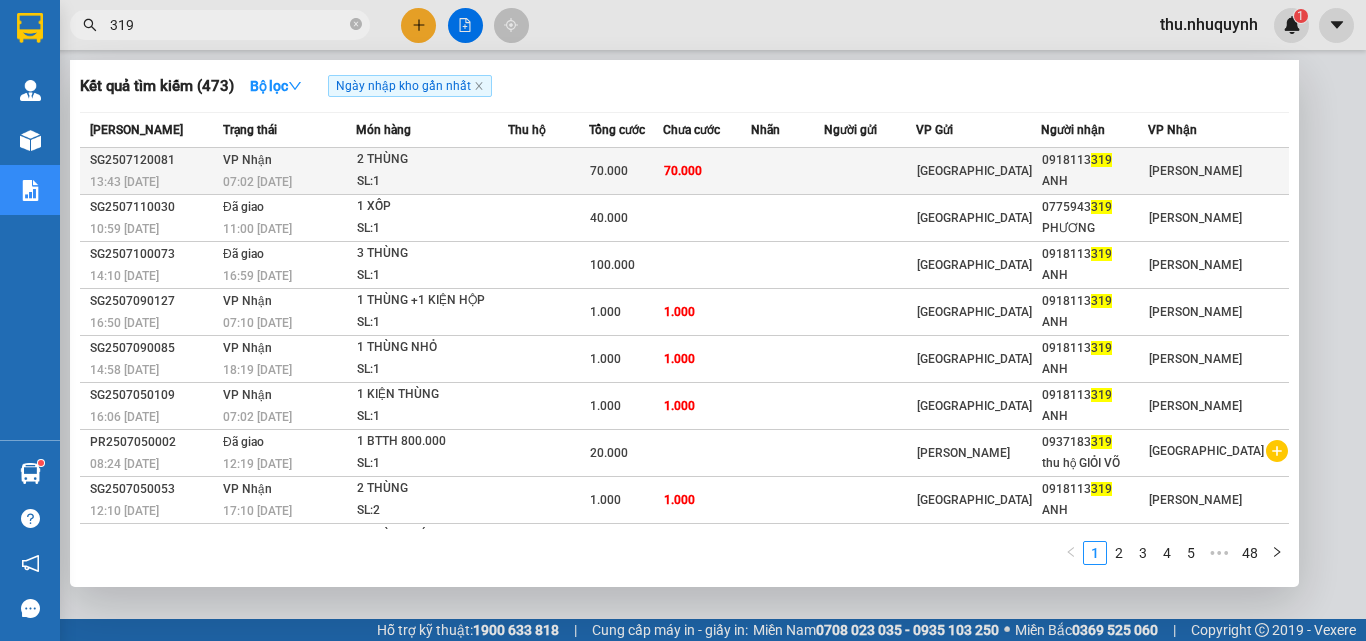 click on "70.000" at bounding box center [707, 171] 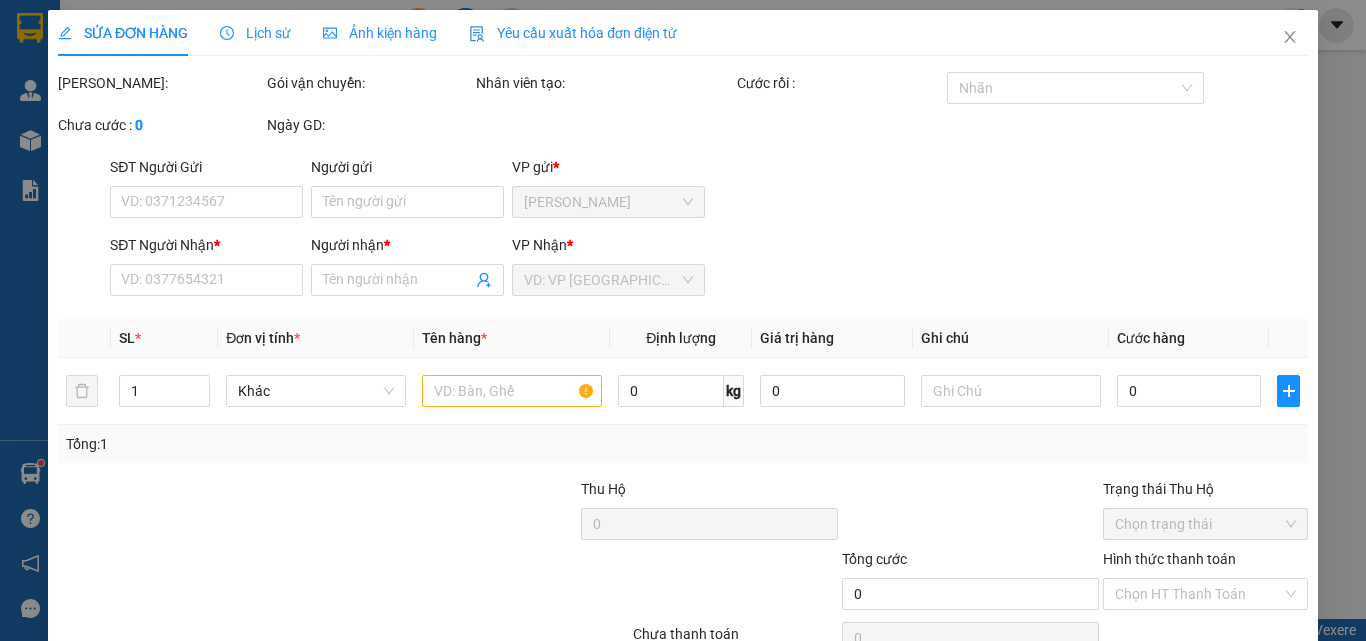 type on "0918113319" 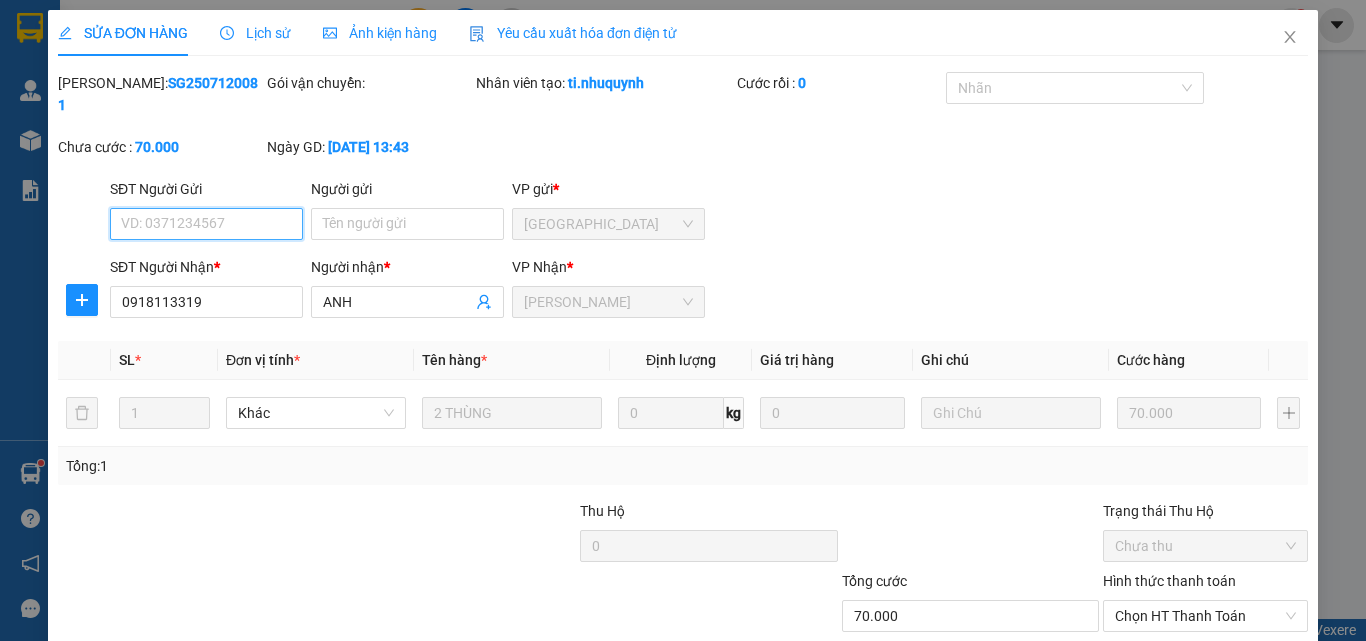 scroll, scrollTop: 0, scrollLeft: 0, axis: both 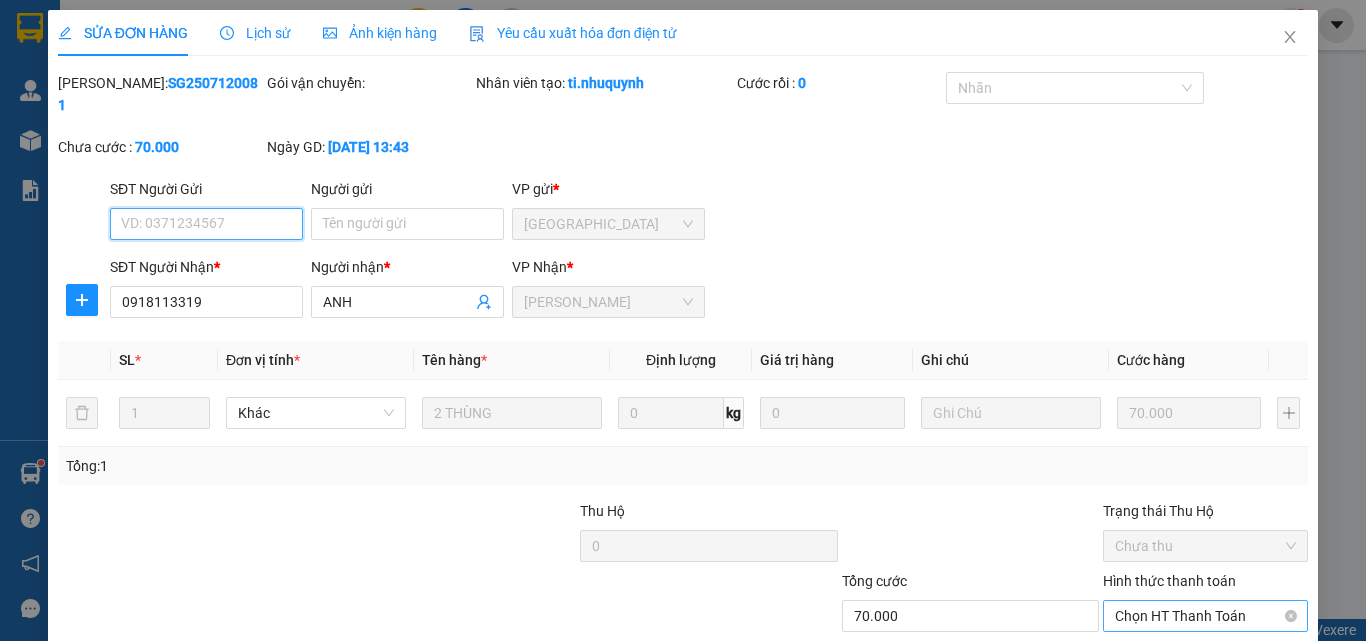click on "Chọn HT Thanh Toán" at bounding box center (1205, 616) 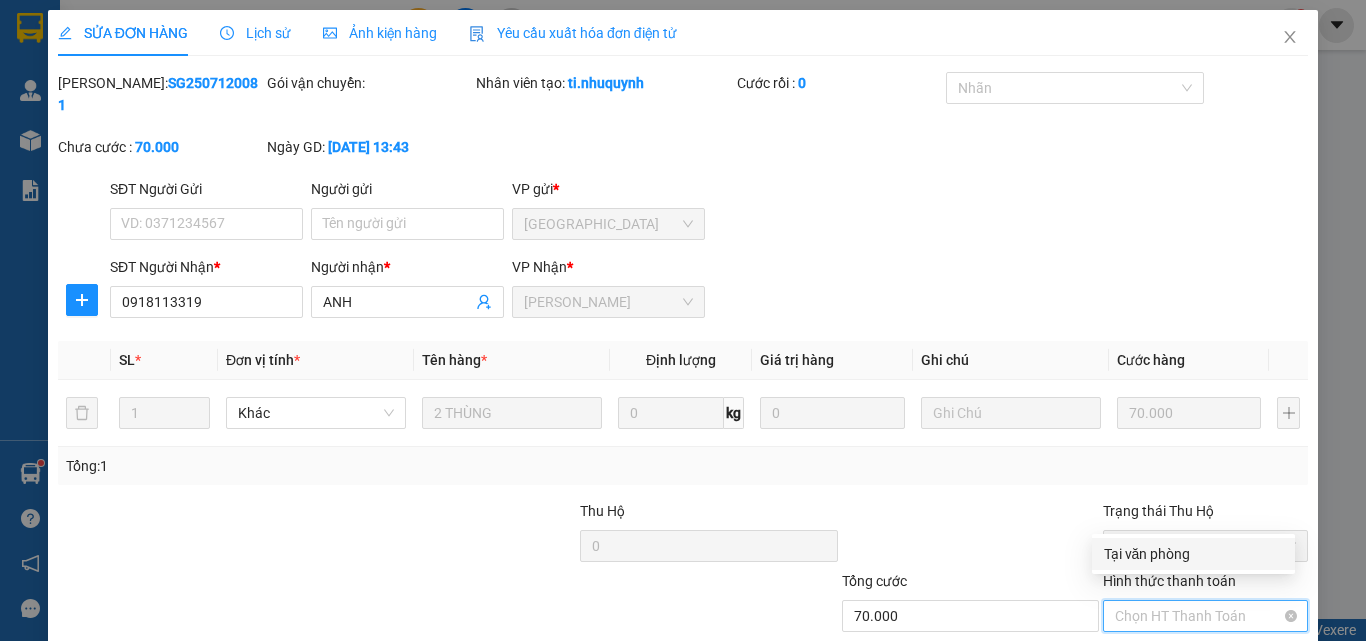 click on "Tại văn phòng" at bounding box center [1193, 554] 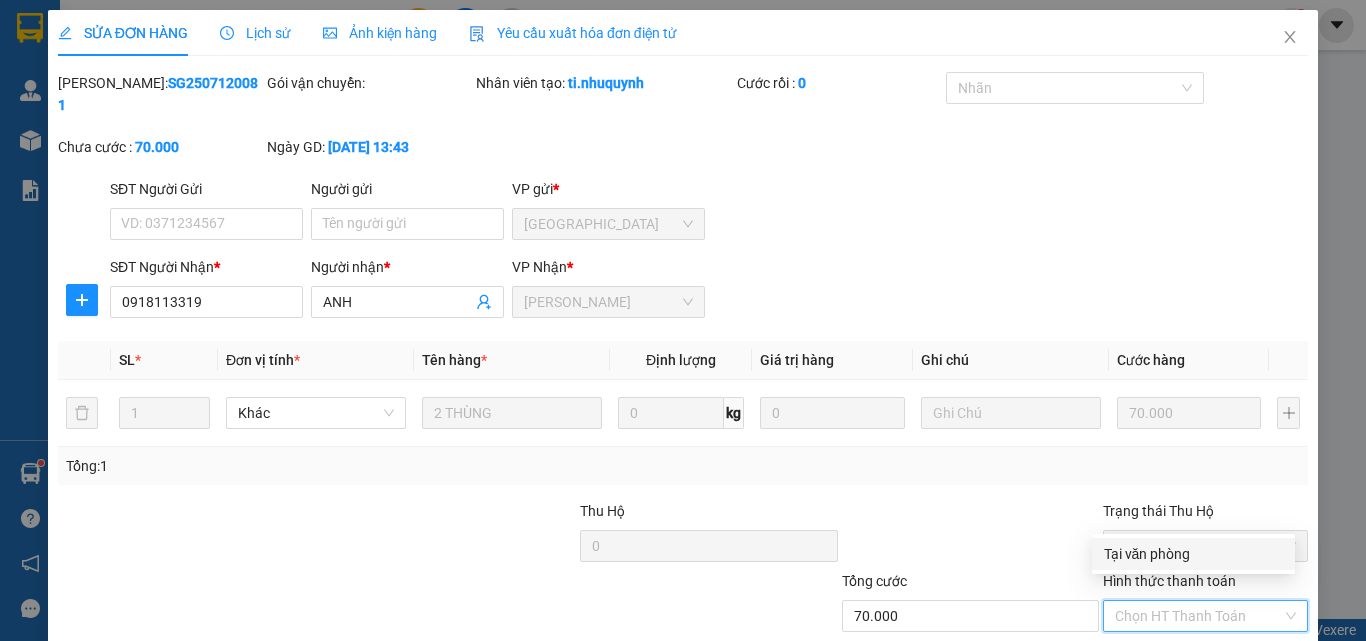 type on "0" 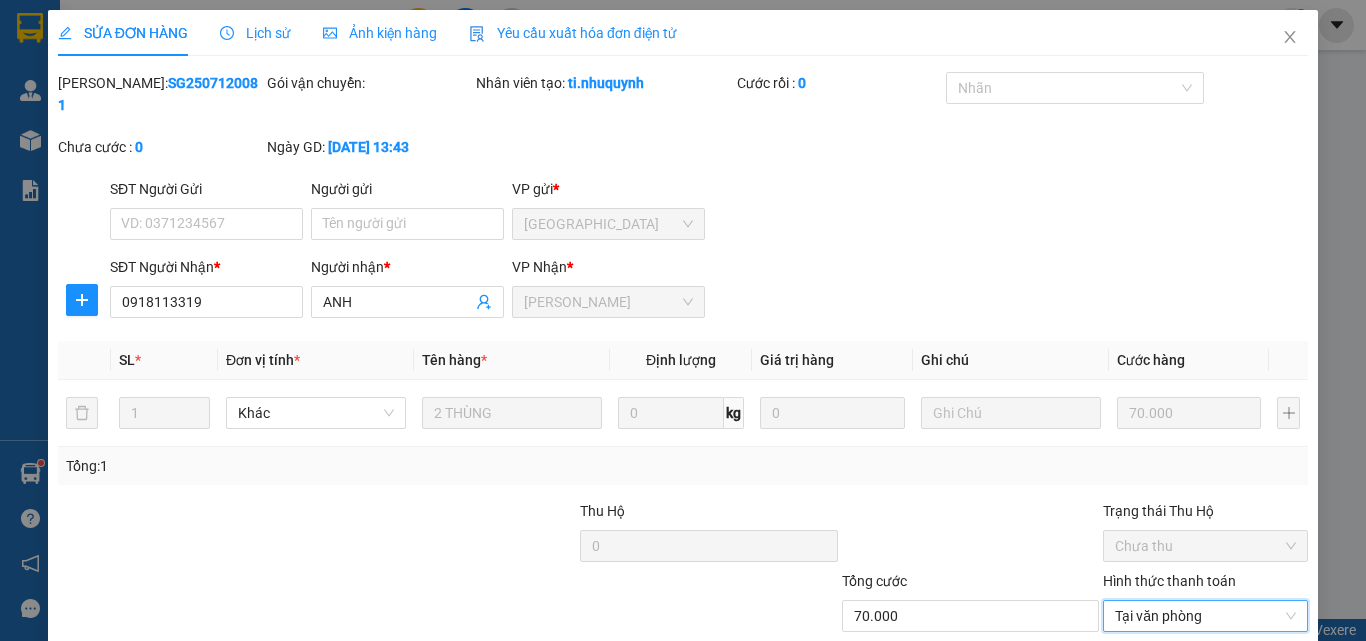 scroll, scrollTop: 103, scrollLeft: 0, axis: vertical 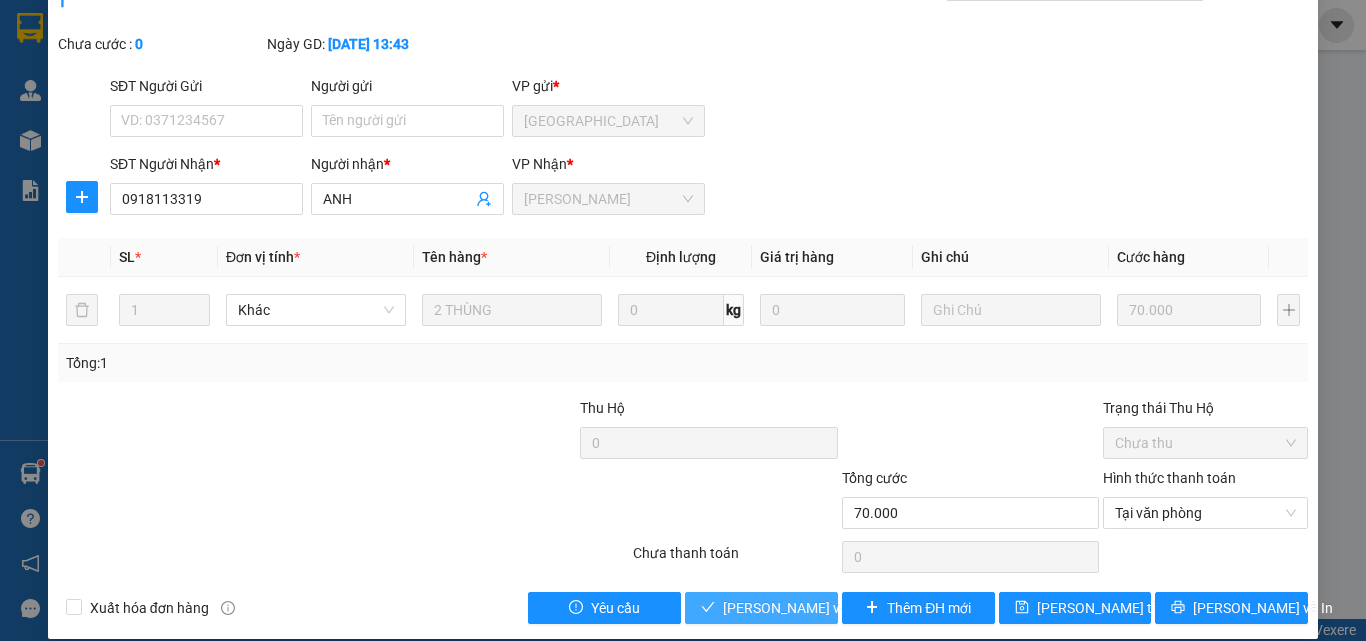 click on "Lưu và Giao hàng" at bounding box center [819, 608] 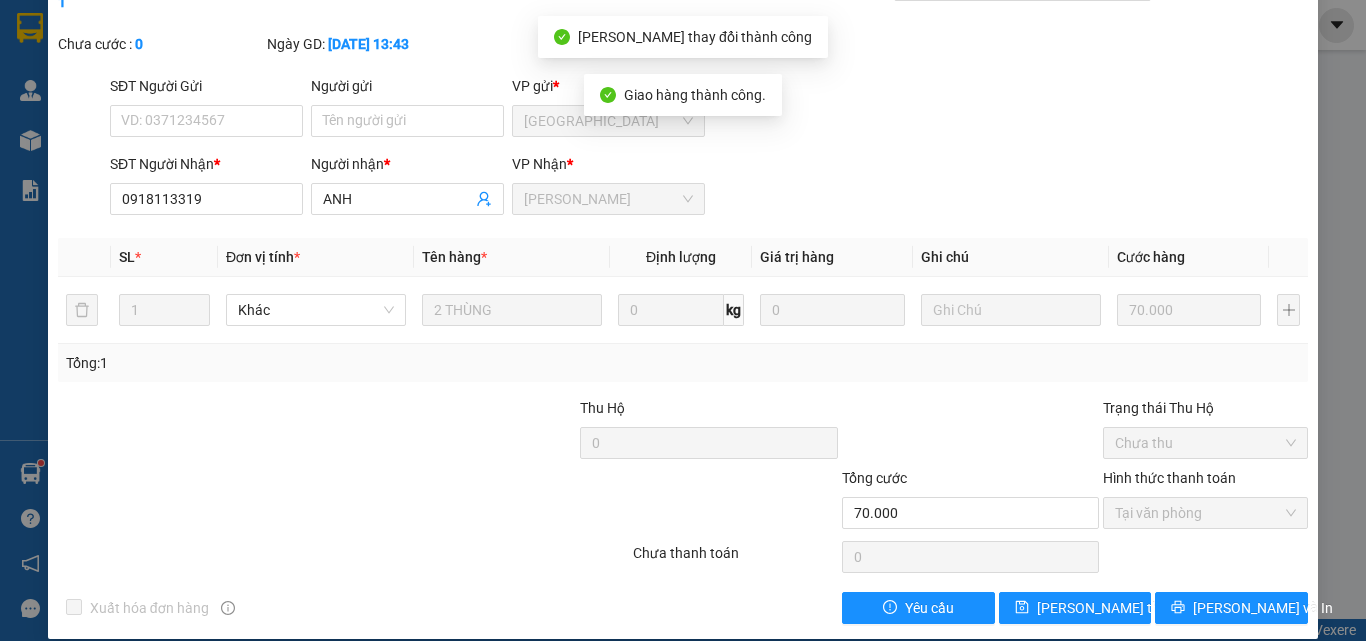 scroll, scrollTop: 0, scrollLeft: 0, axis: both 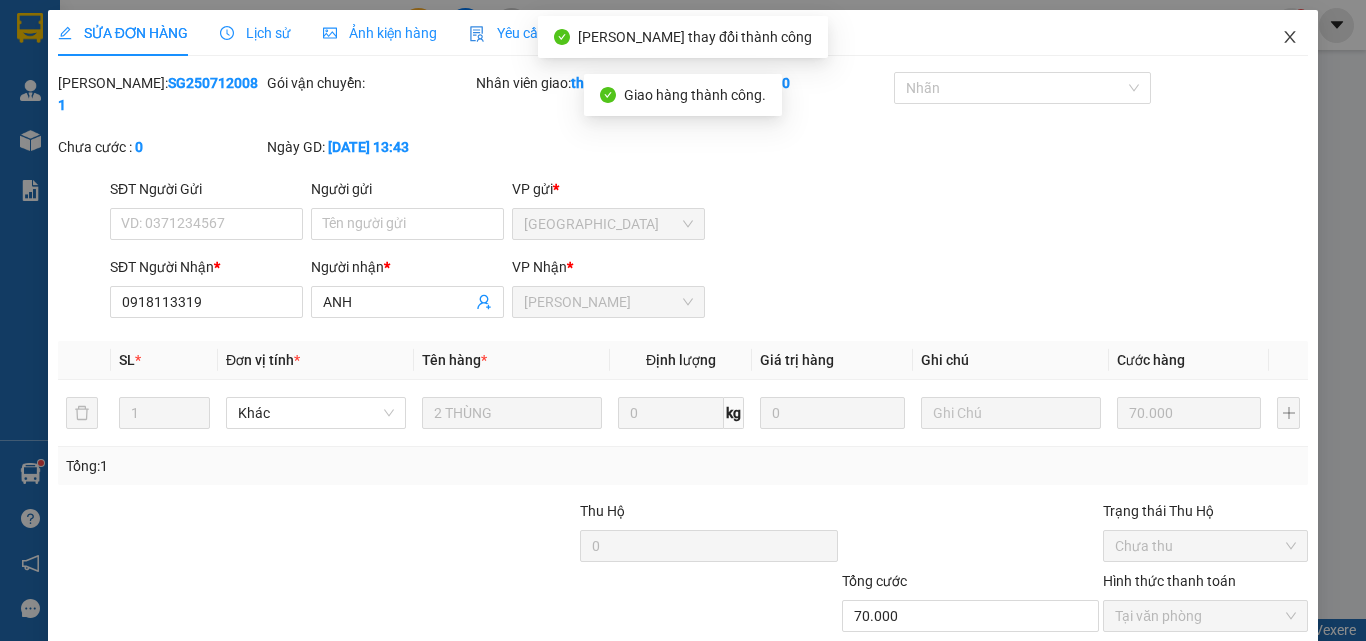 click 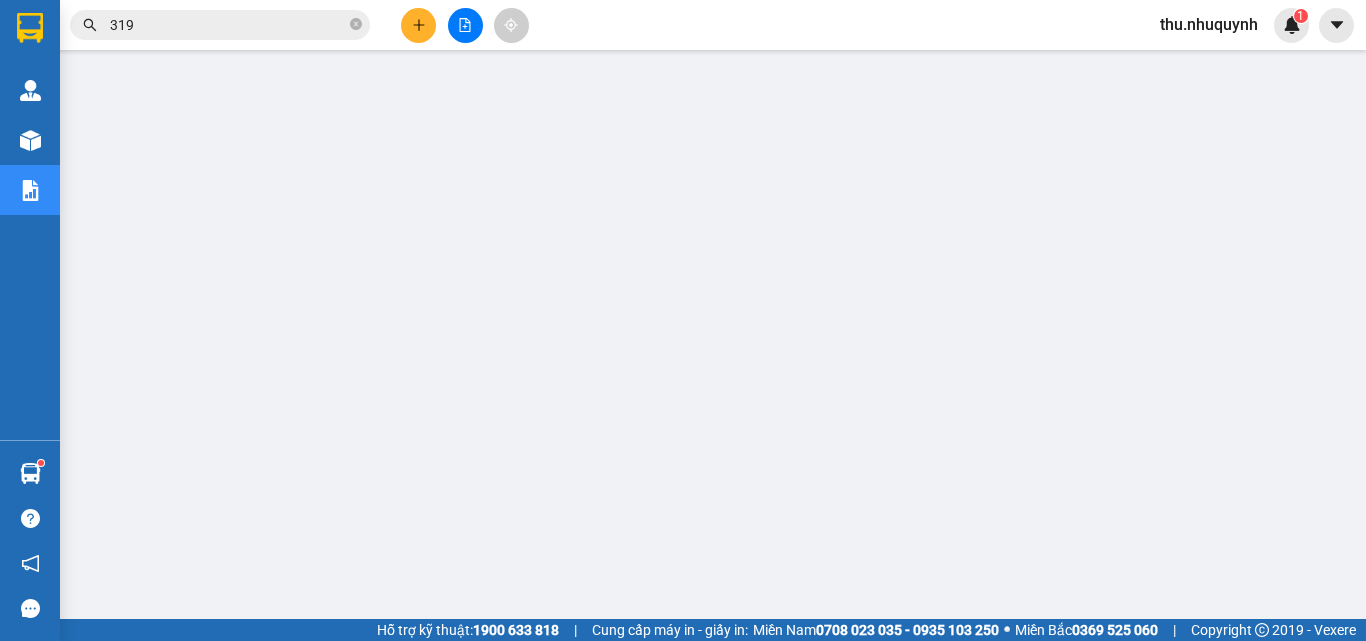 click on "319" at bounding box center [228, 25] 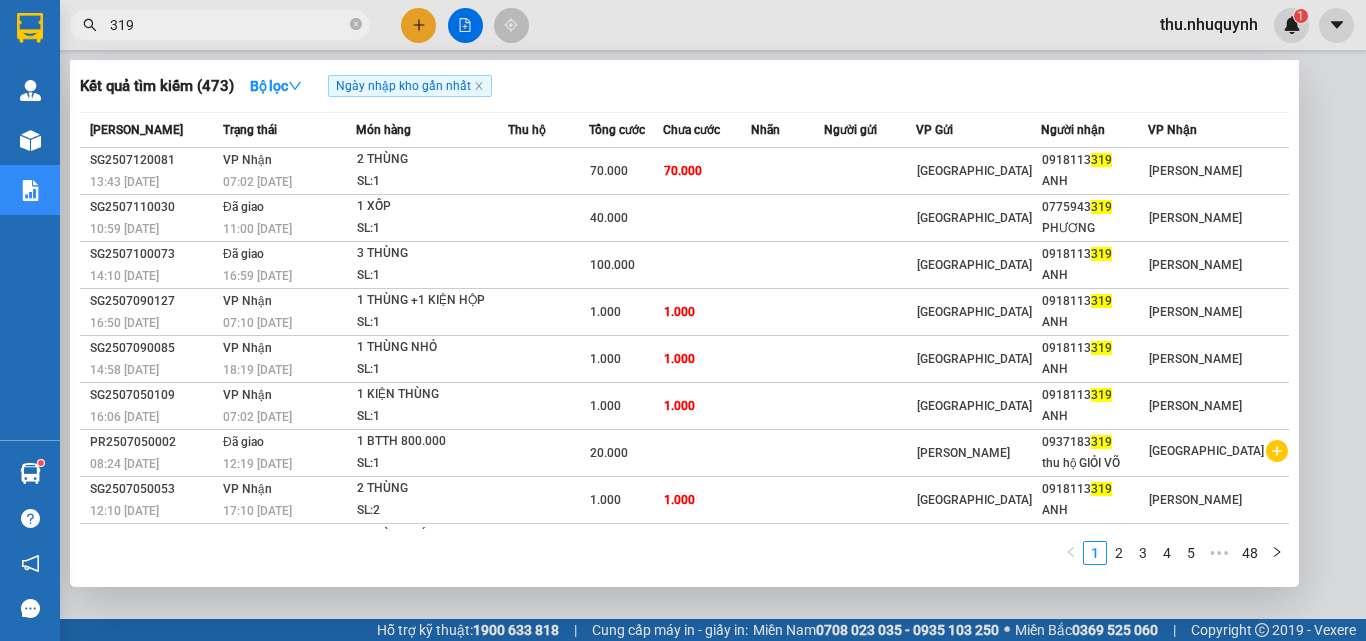 click on "319" at bounding box center (228, 25) 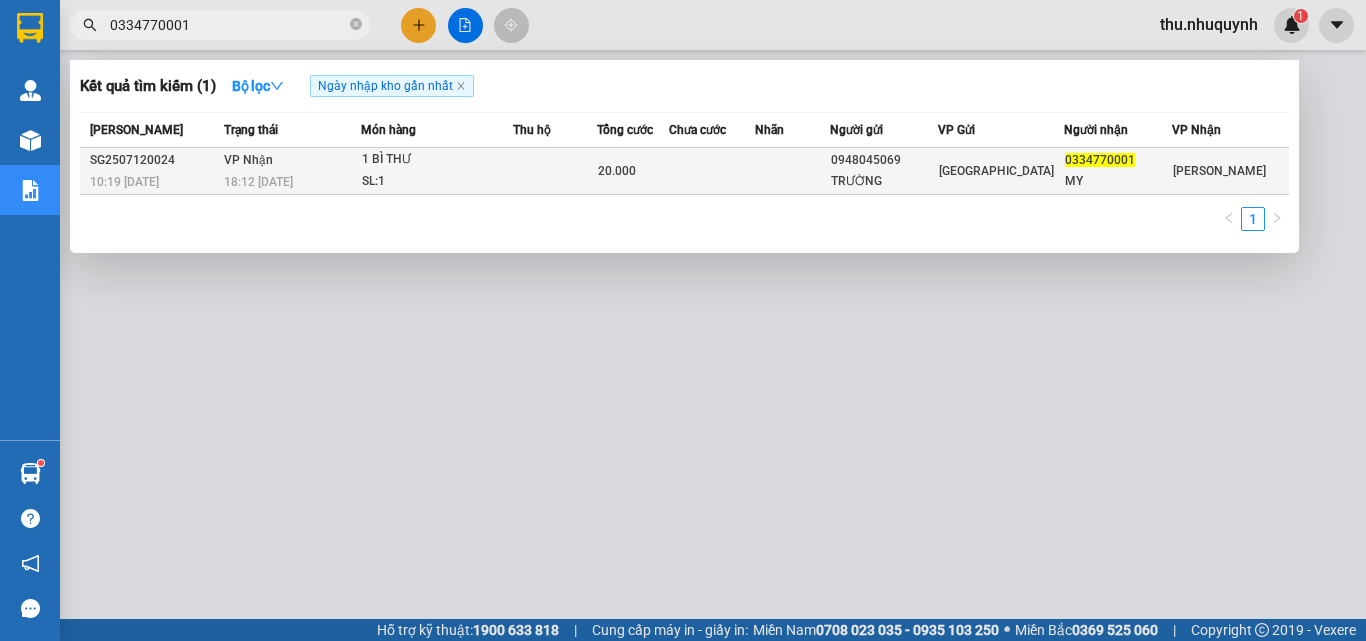 type on "0334770001" 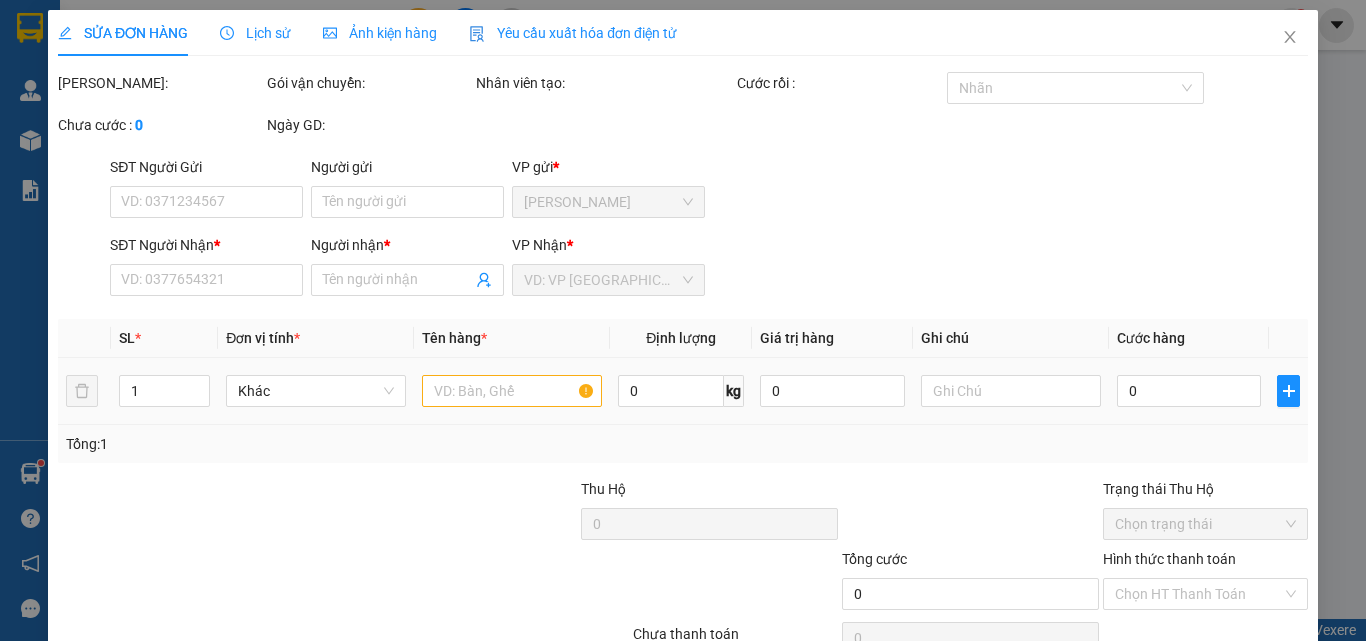 scroll, scrollTop: 93, scrollLeft: 0, axis: vertical 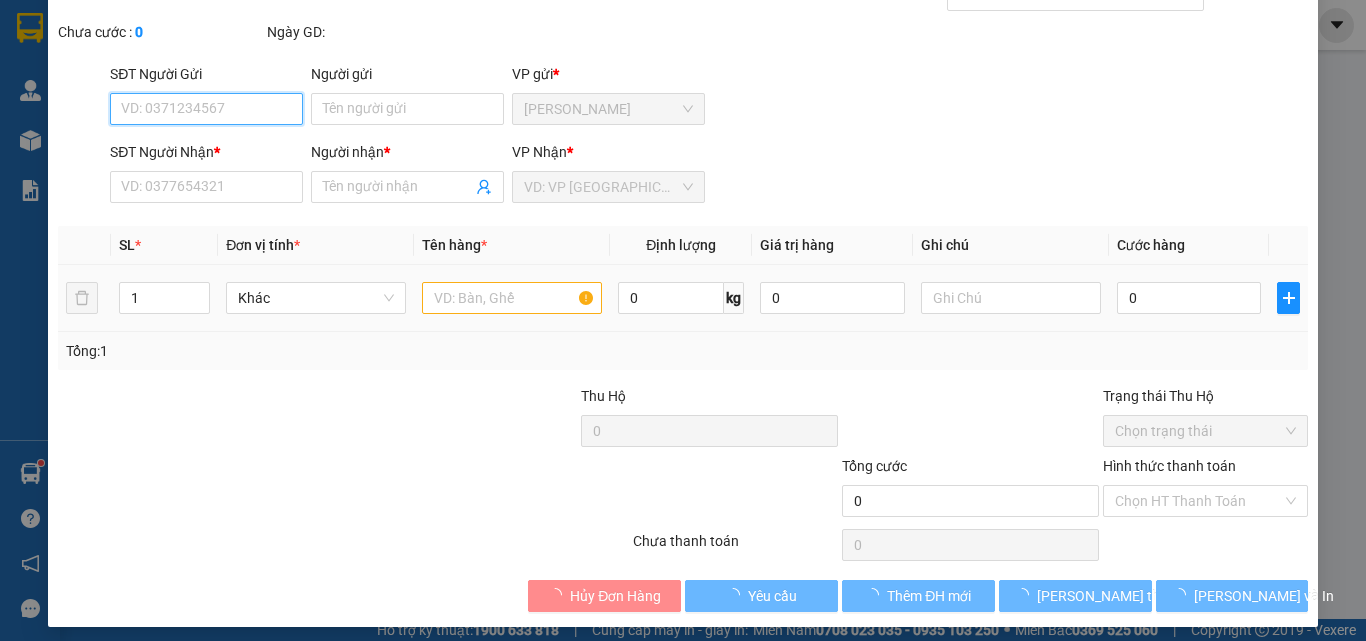 type on "0948045069" 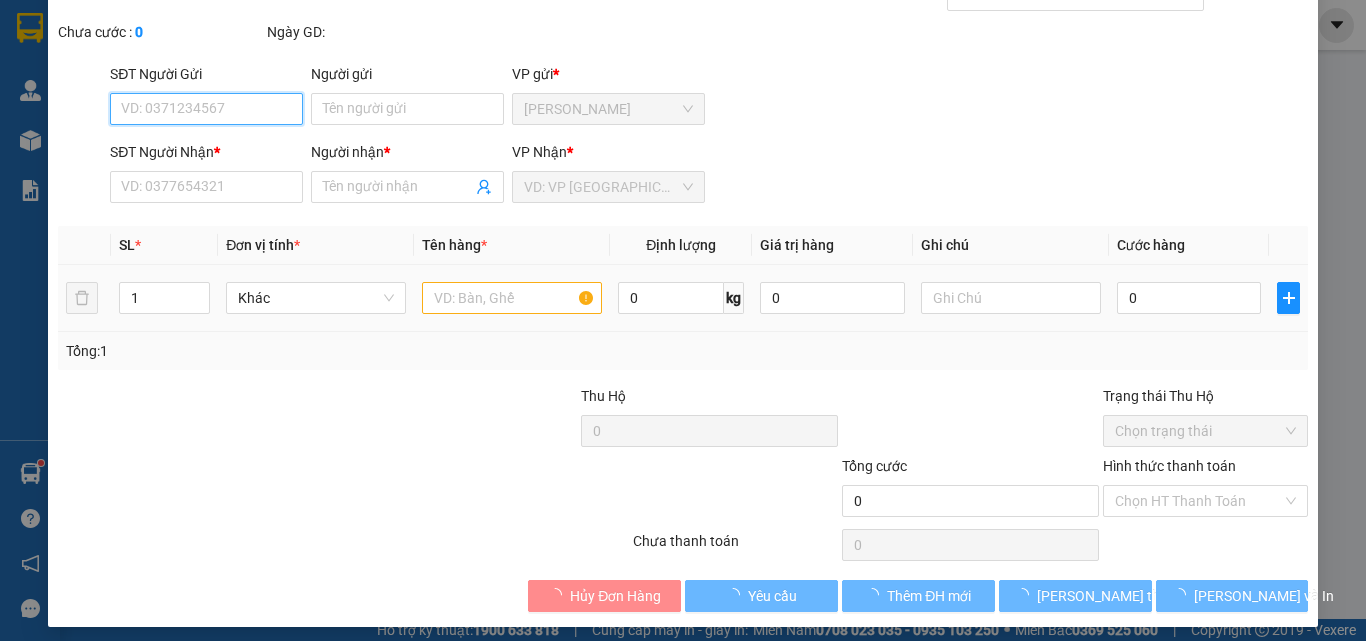 type on "TRƯỜNG" 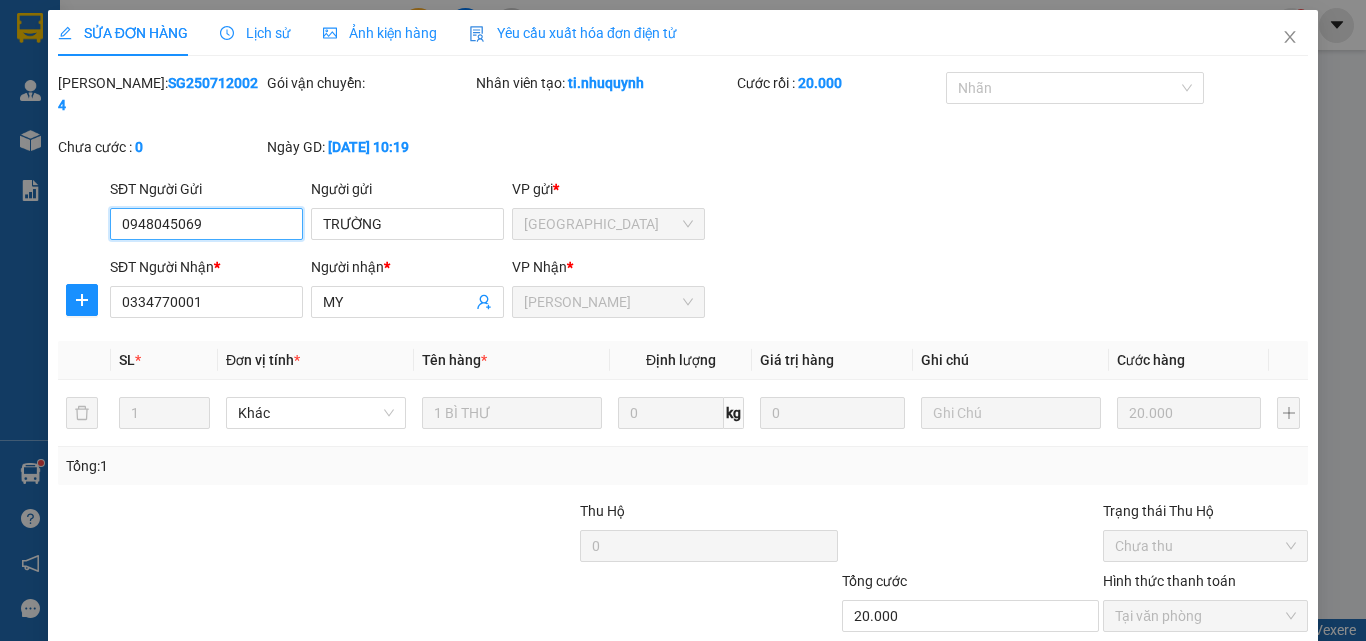 scroll, scrollTop: 103, scrollLeft: 0, axis: vertical 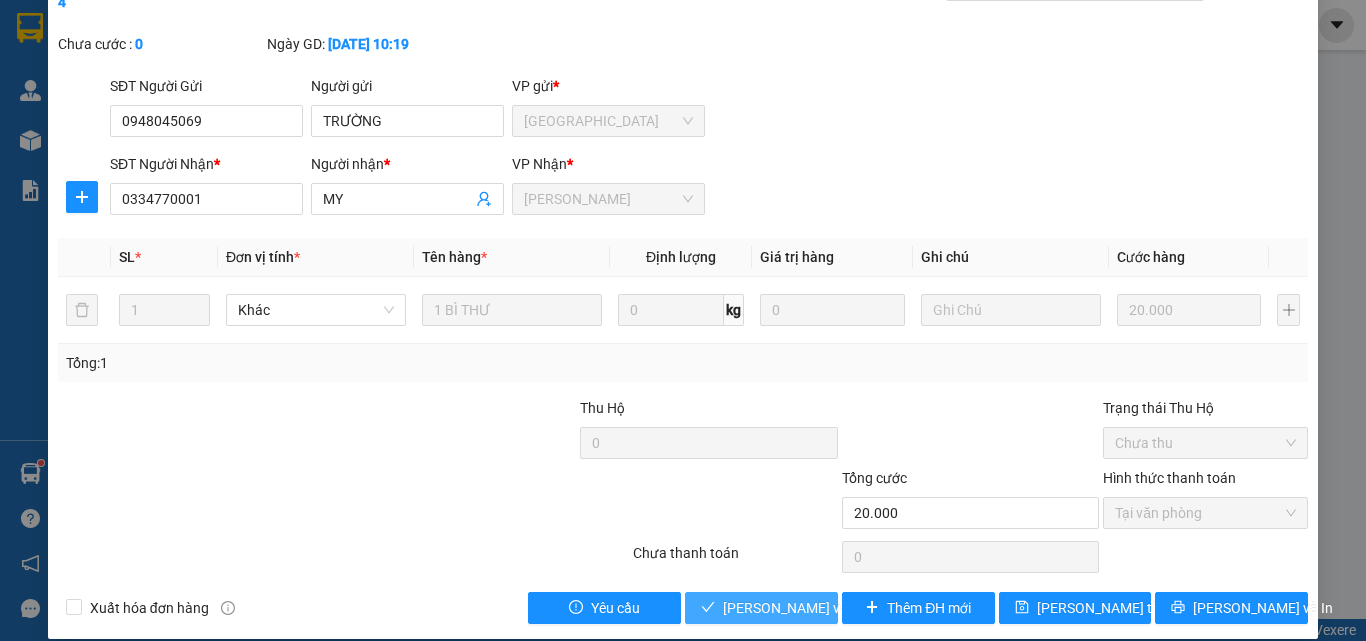 click on "Lưu và Giao hàng" at bounding box center (761, 608) 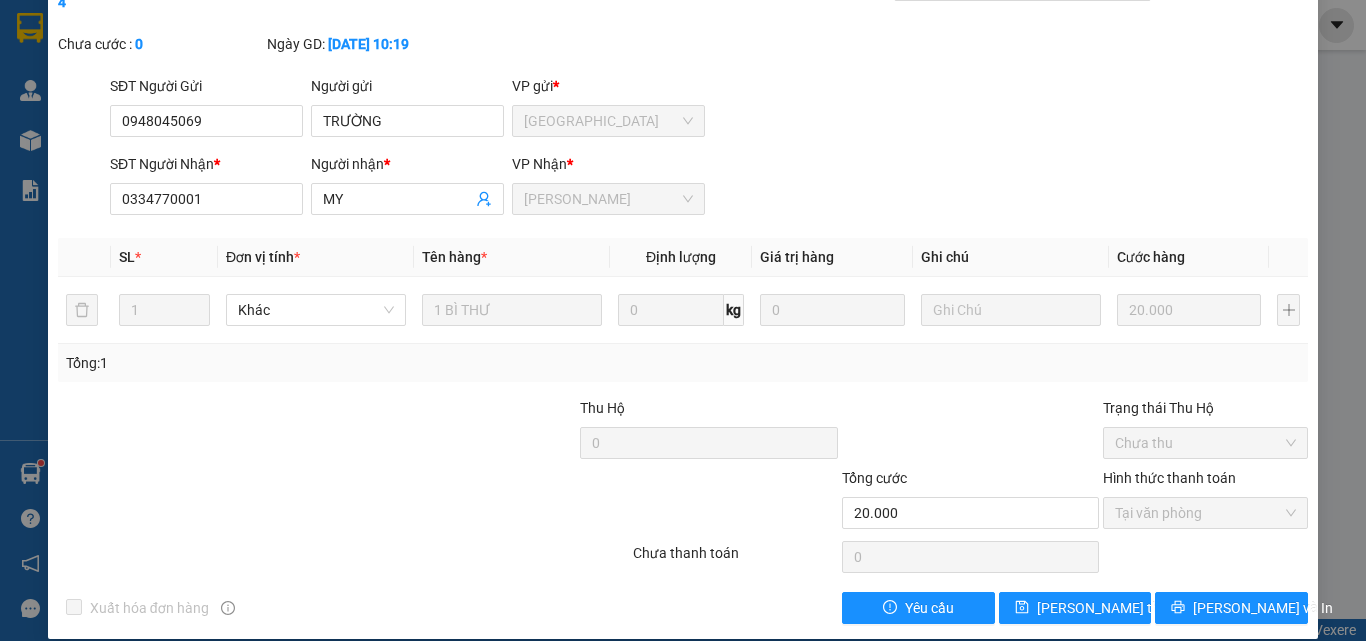 scroll, scrollTop: 0, scrollLeft: 0, axis: both 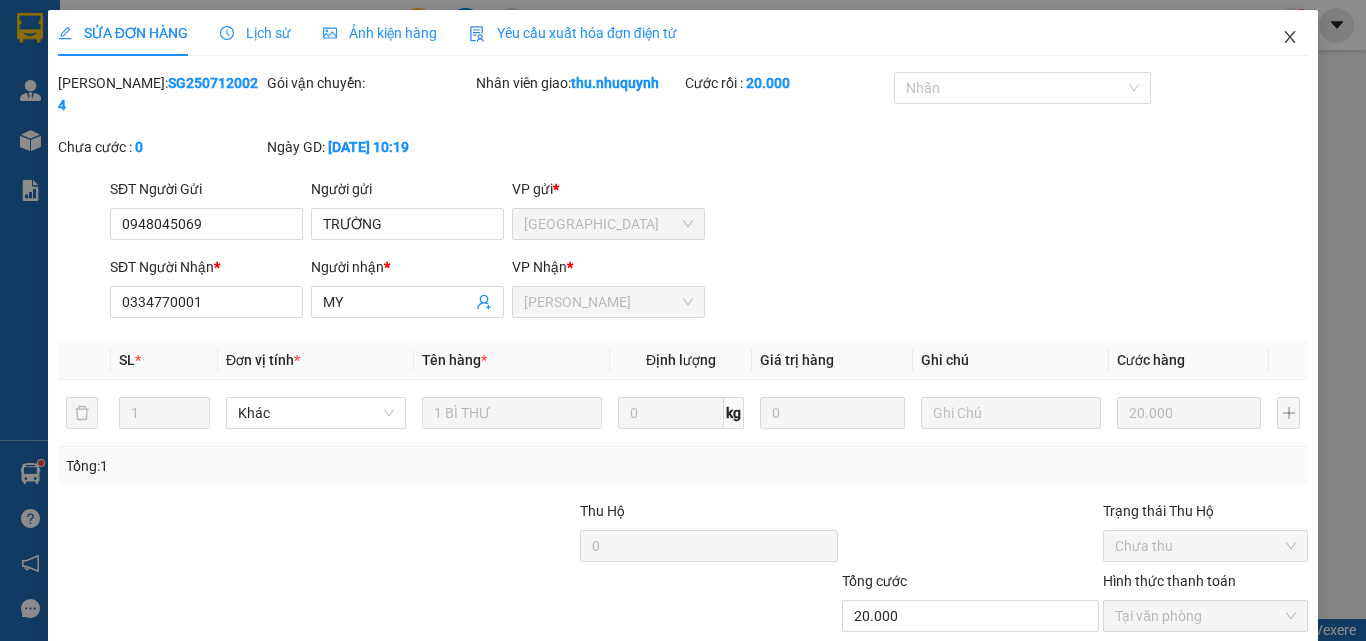 click 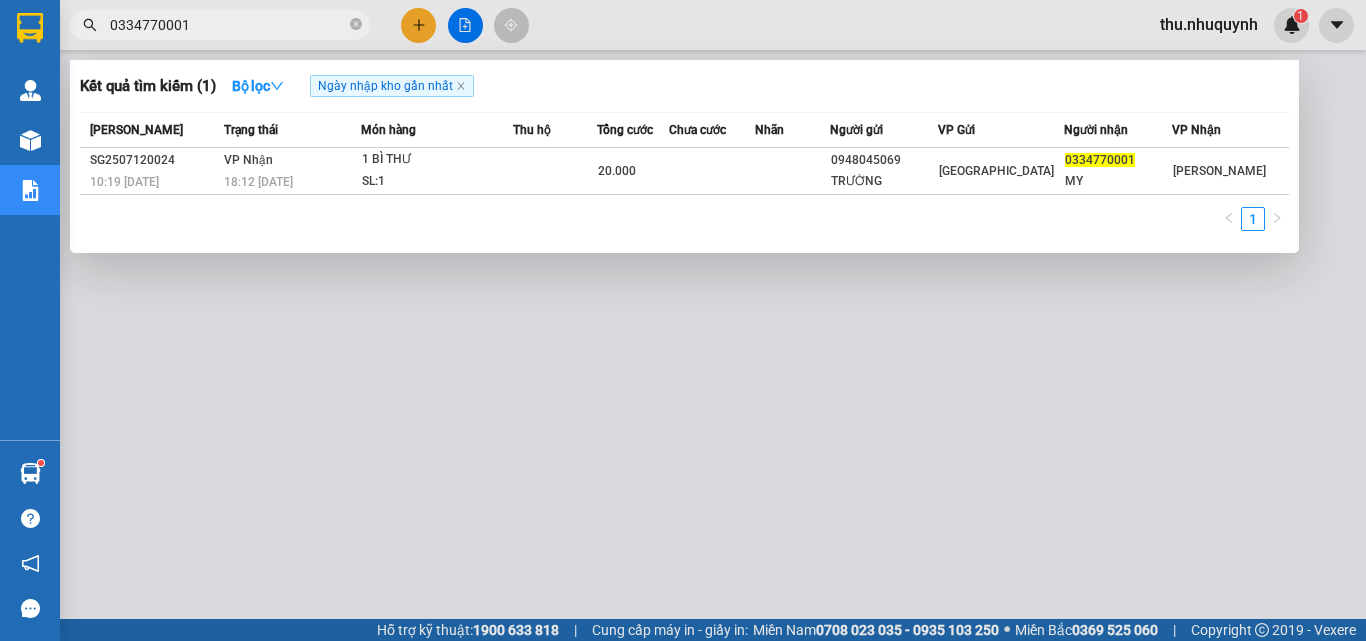 click on "0334770001" at bounding box center [228, 25] 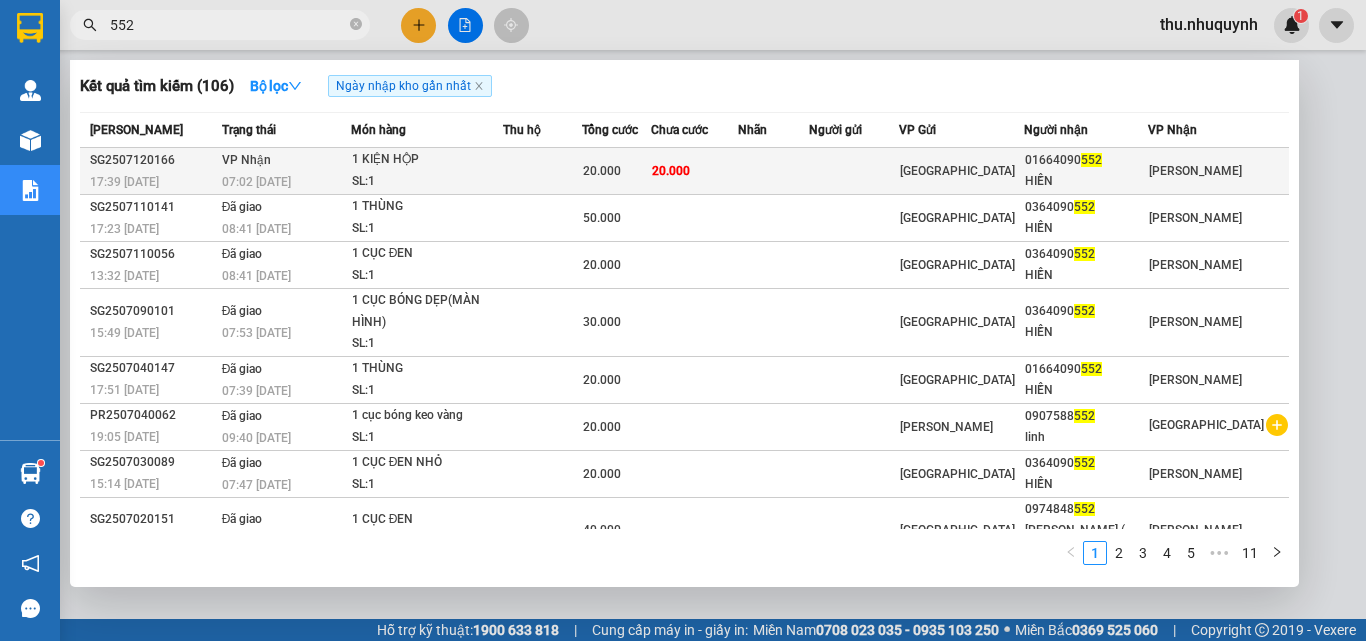 type on "552" 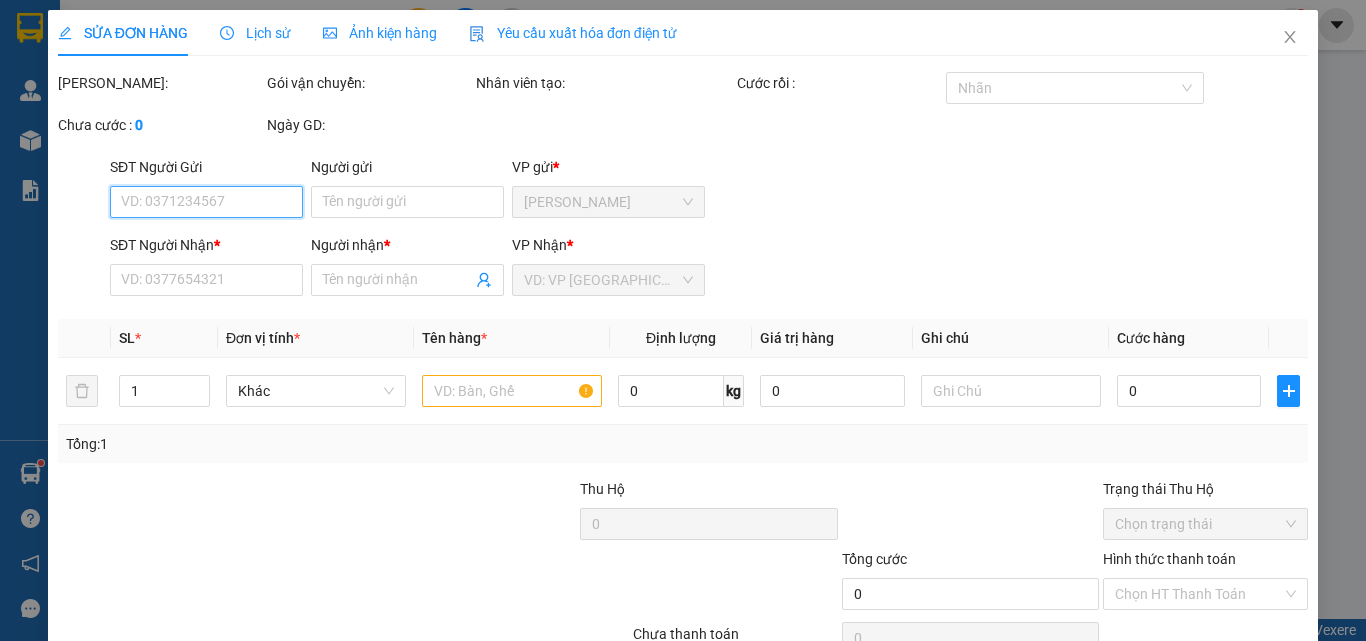 type on "01664090552" 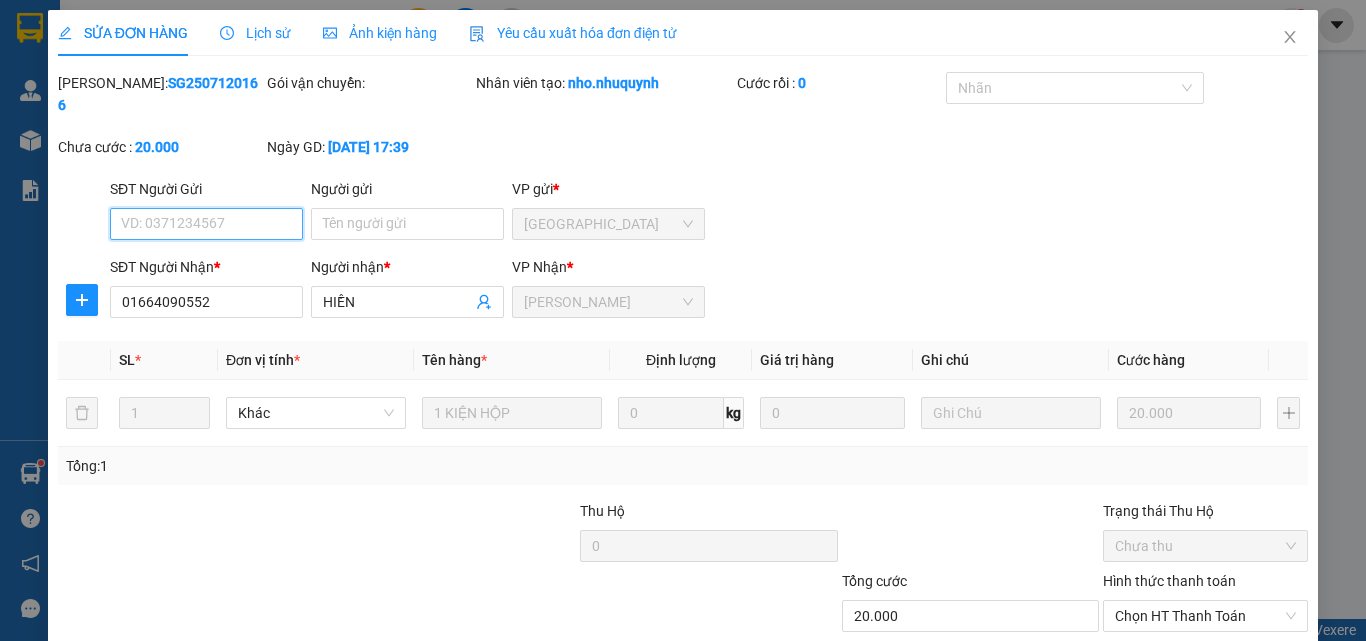 scroll, scrollTop: 103, scrollLeft: 0, axis: vertical 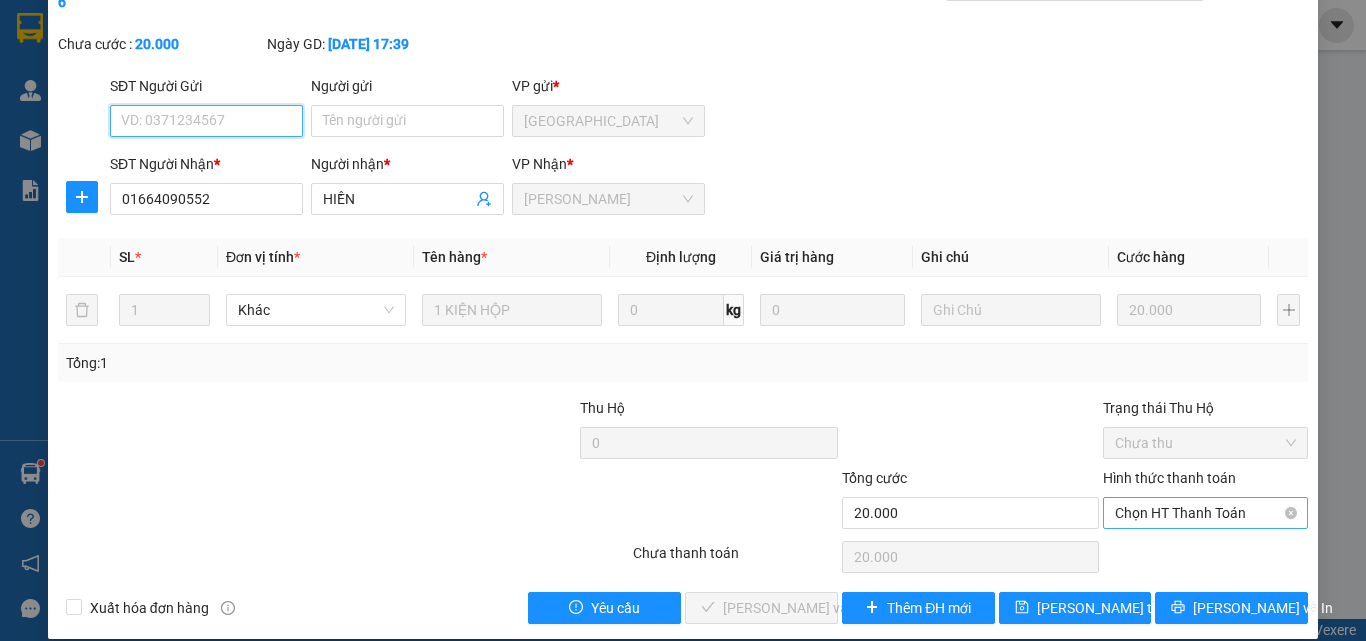 click on "Chọn HT Thanh Toán" at bounding box center (1205, 513) 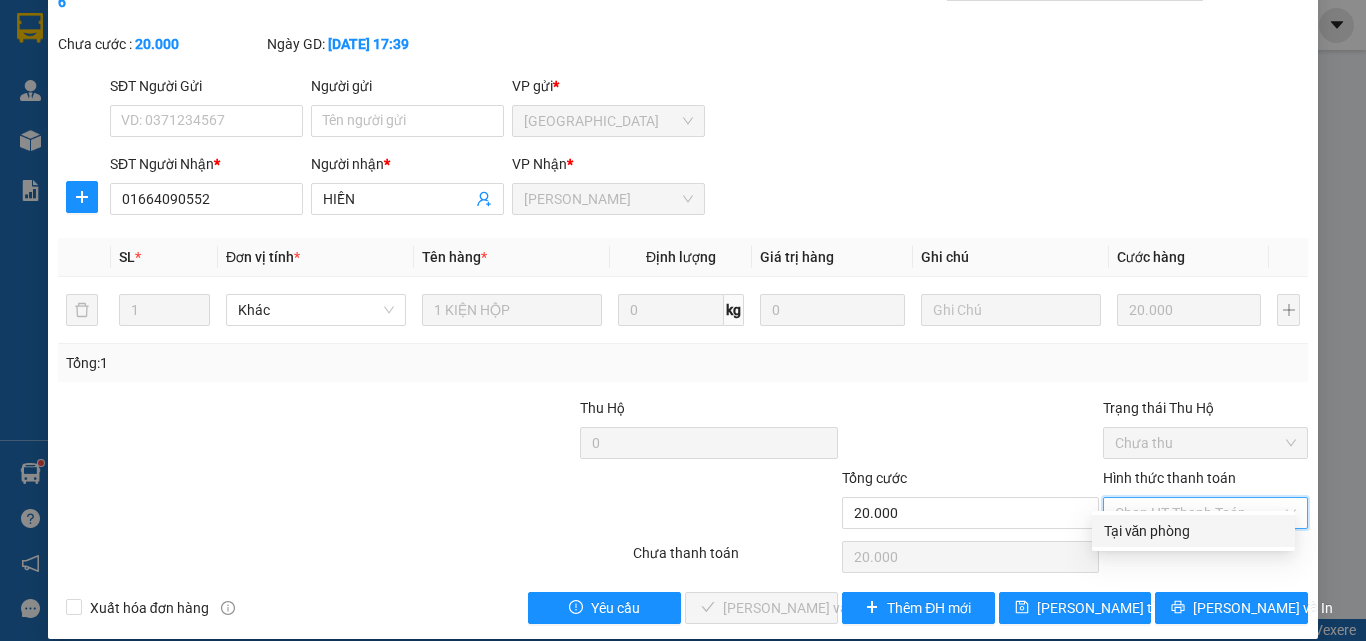 click on "Tại văn phòng" at bounding box center [1193, 531] 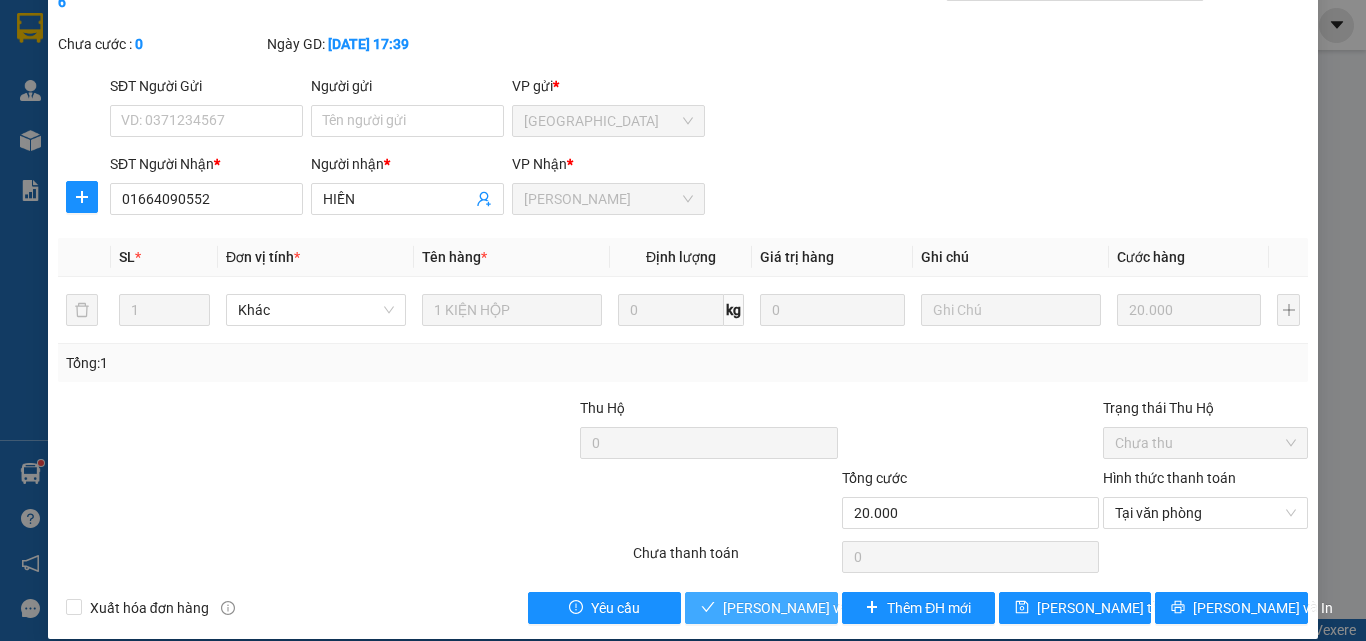 click on "Lưu và Giao hàng" at bounding box center [819, 608] 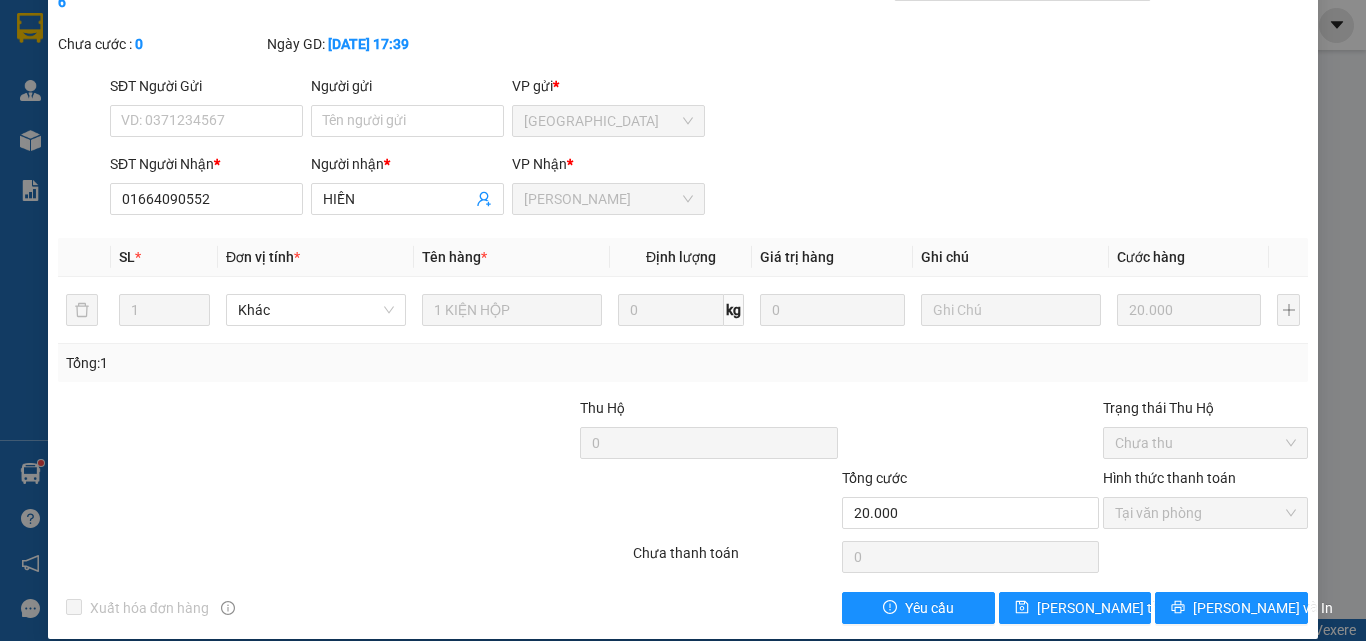 scroll, scrollTop: 0, scrollLeft: 0, axis: both 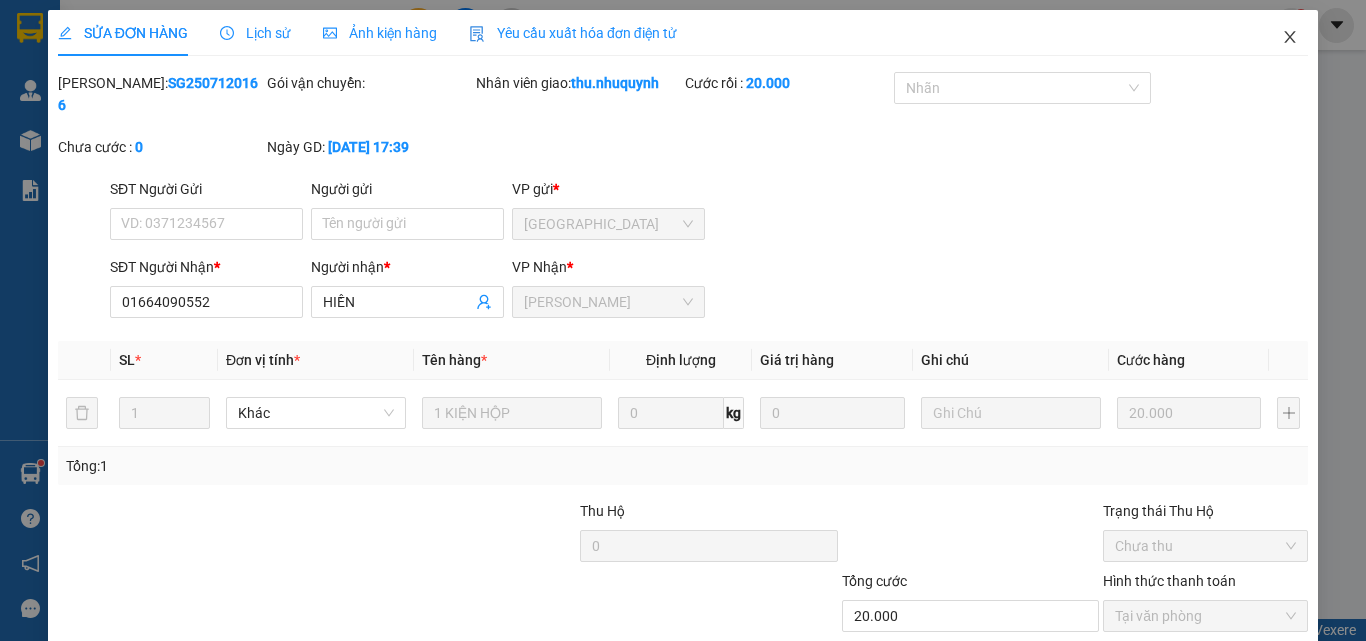 click 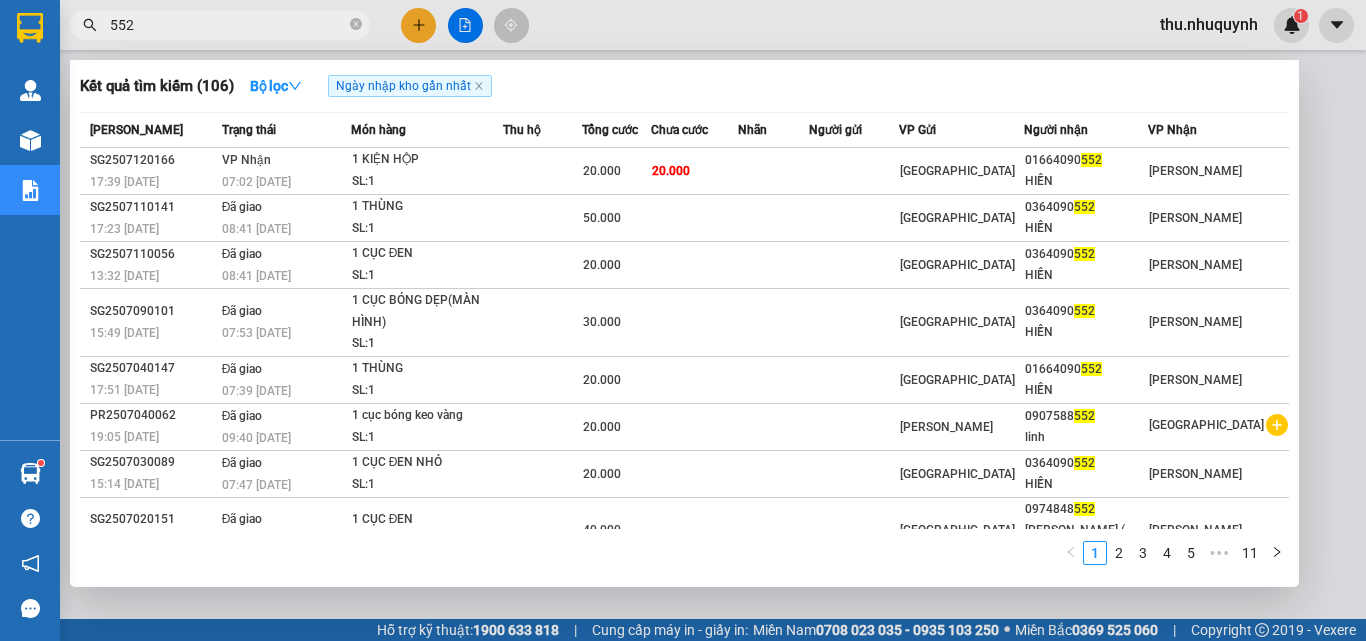 click on "552" at bounding box center (228, 25) 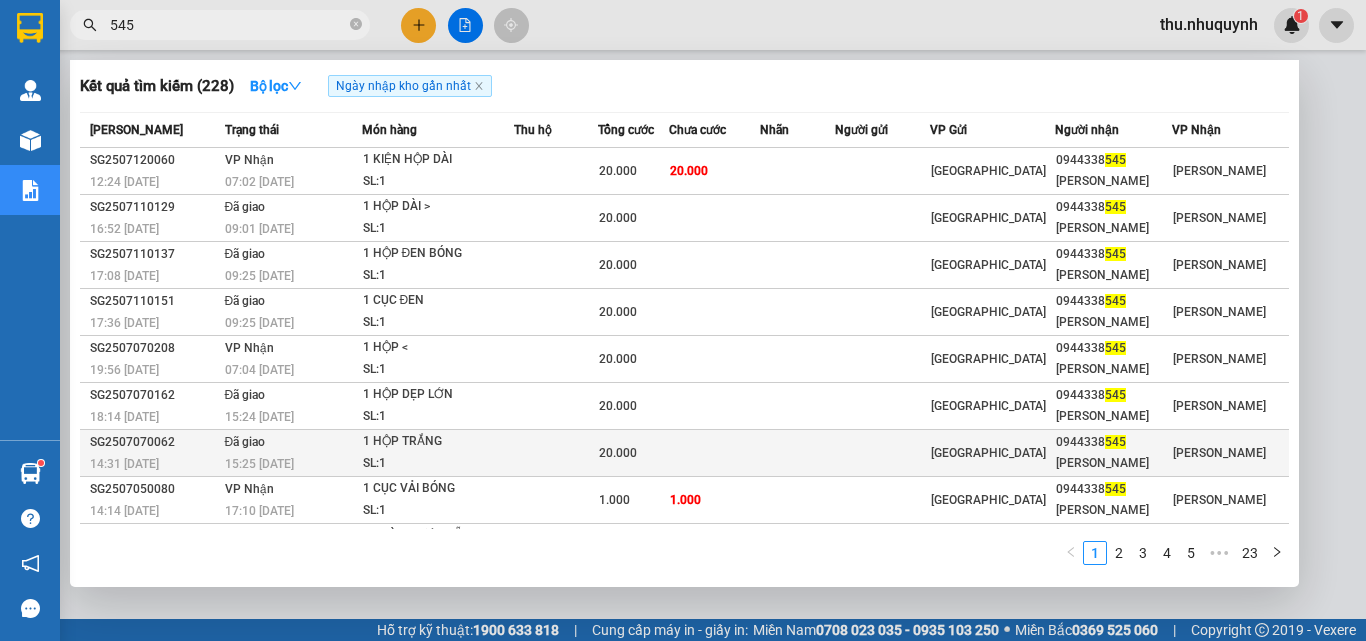 type on "545" 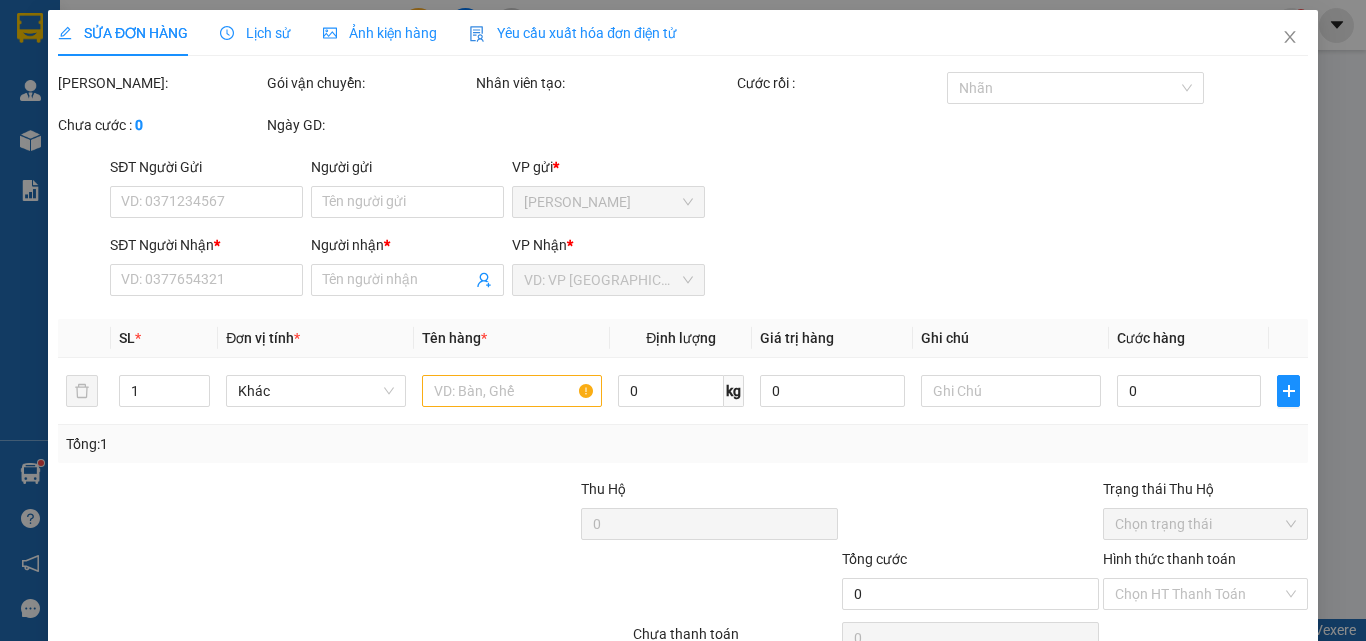 type on "0944338545" 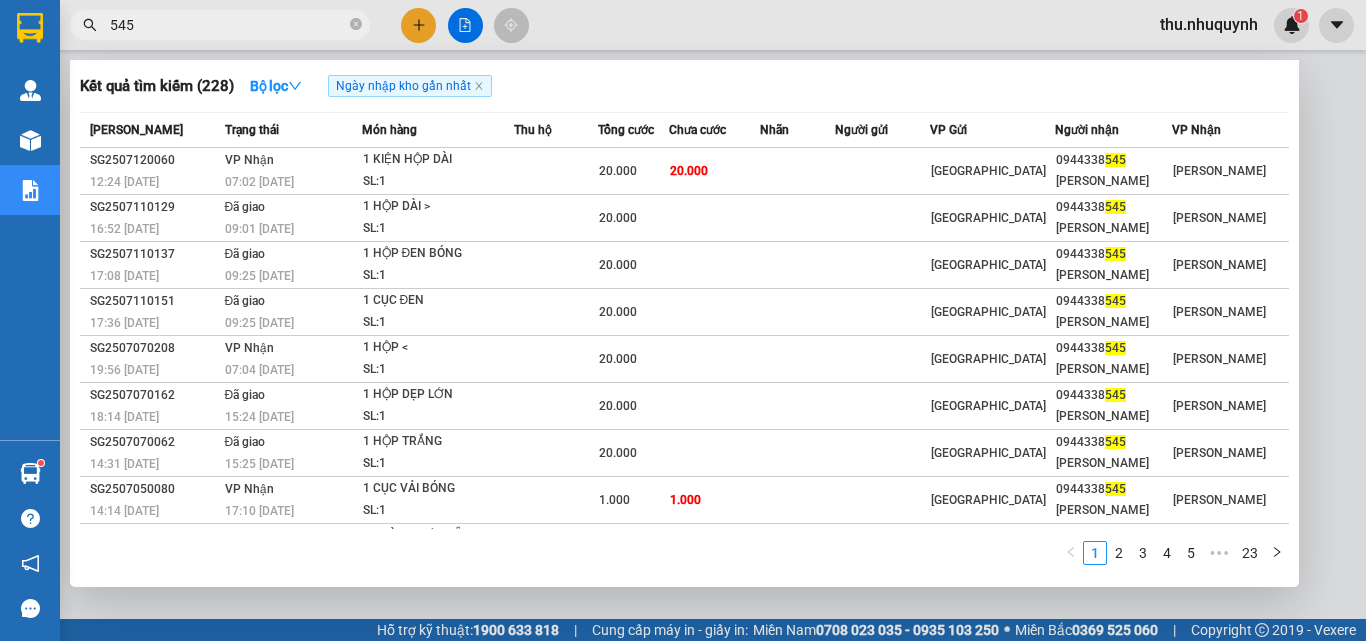click on "545" at bounding box center [228, 25] 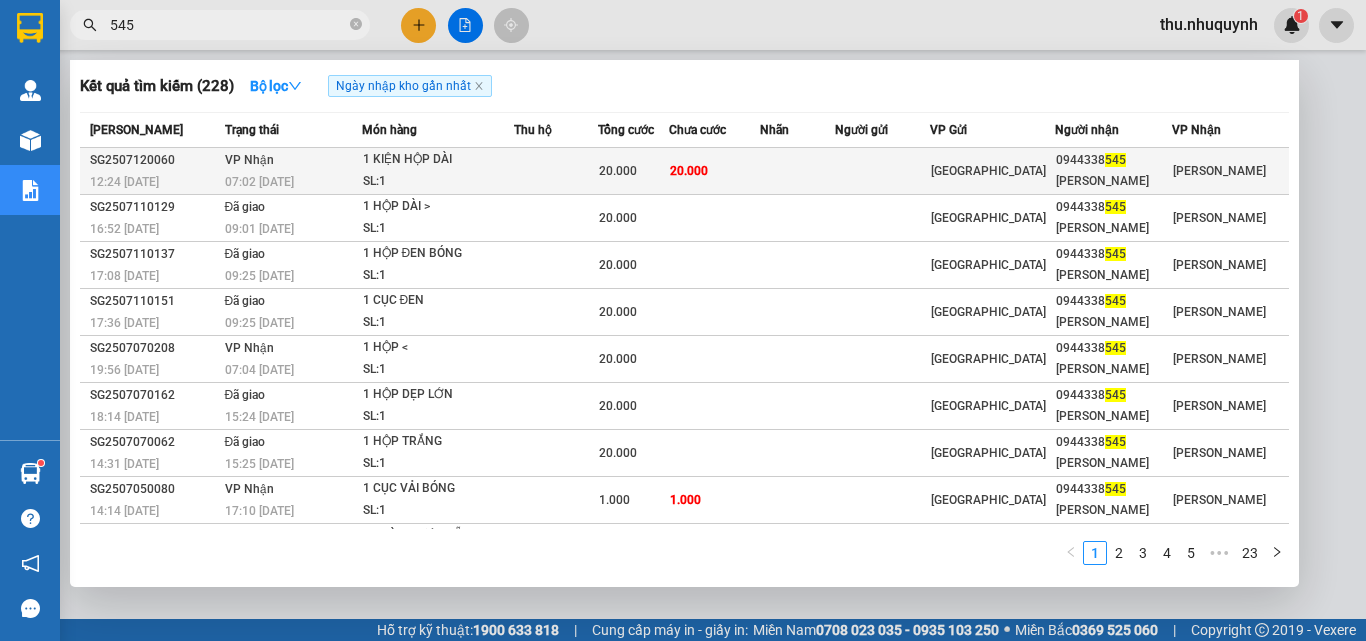 click on "1 KIỆN HỘP DÀI" at bounding box center [438, 160] 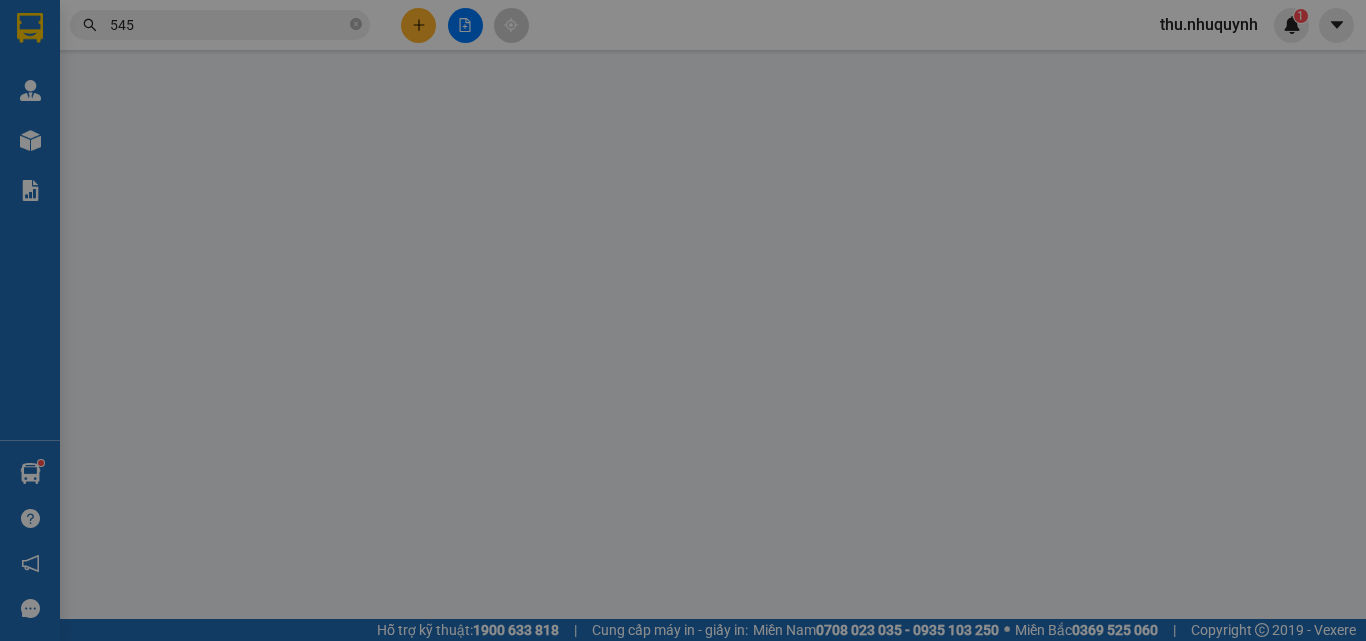 type on "0944338545" 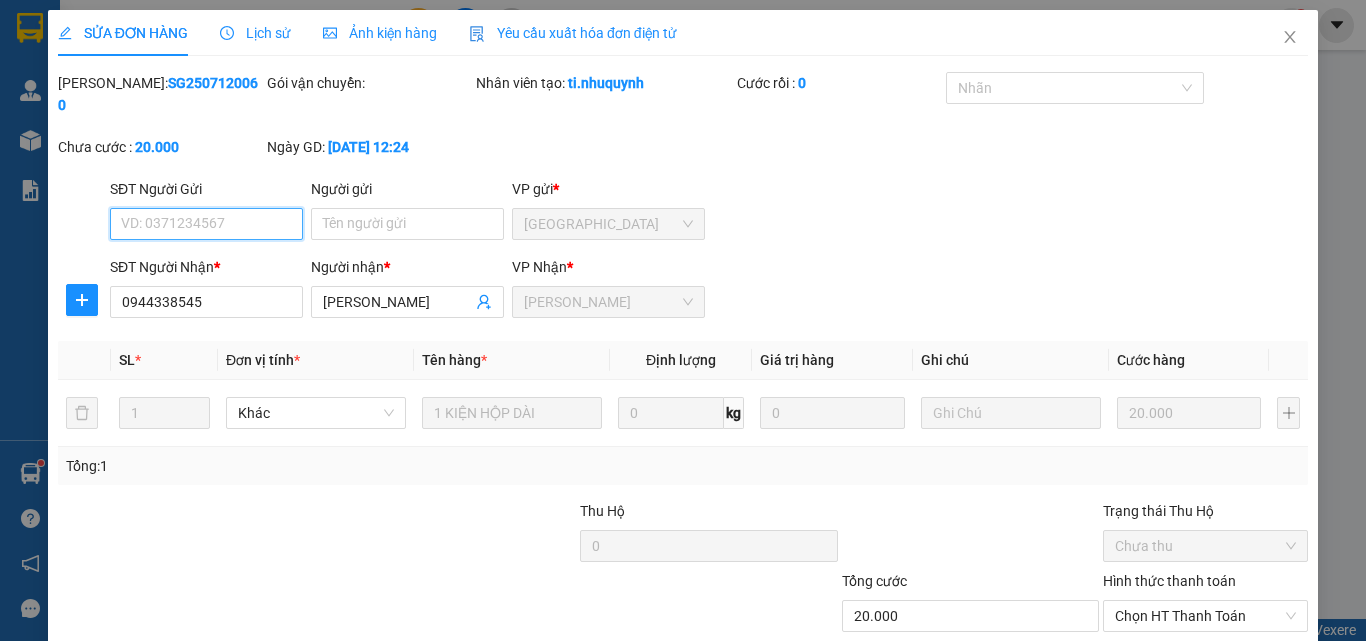 scroll, scrollTop: 103, scrollLeft: 0, axis: vertical 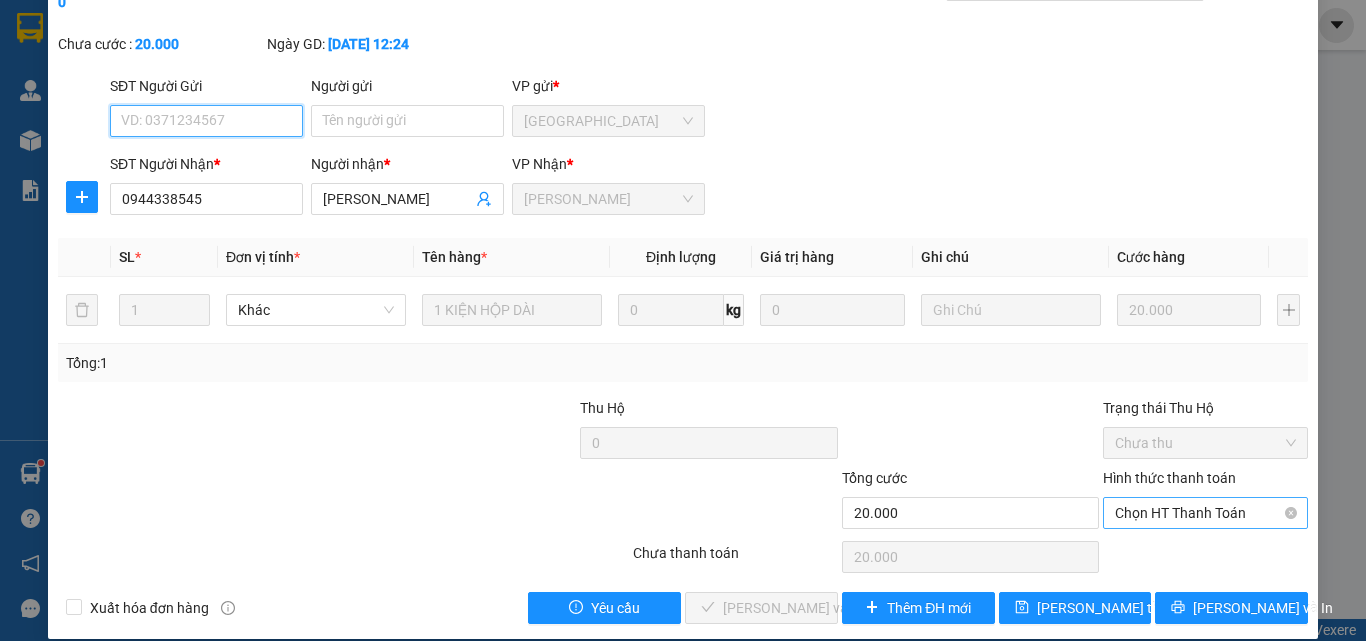 click on "Chọn HT Thanh Toán" at bounding box center [1205, 513] 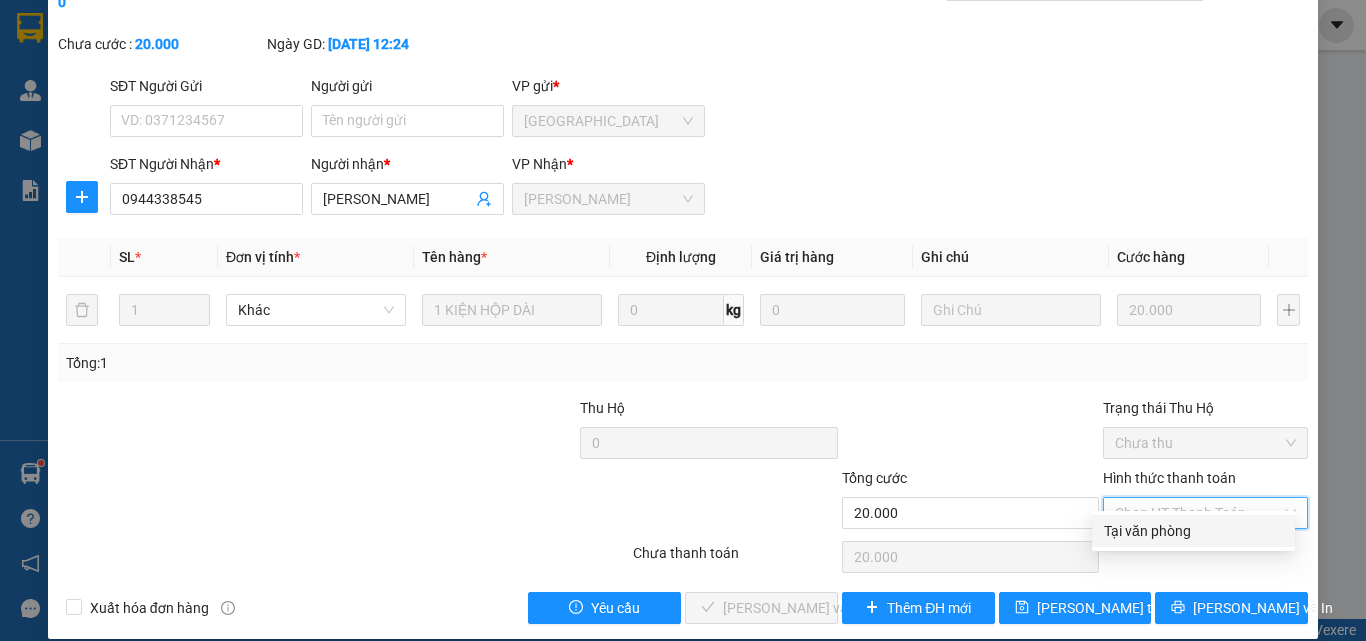 click on "Tại văn phòng" at bounding box center [1193, 531] 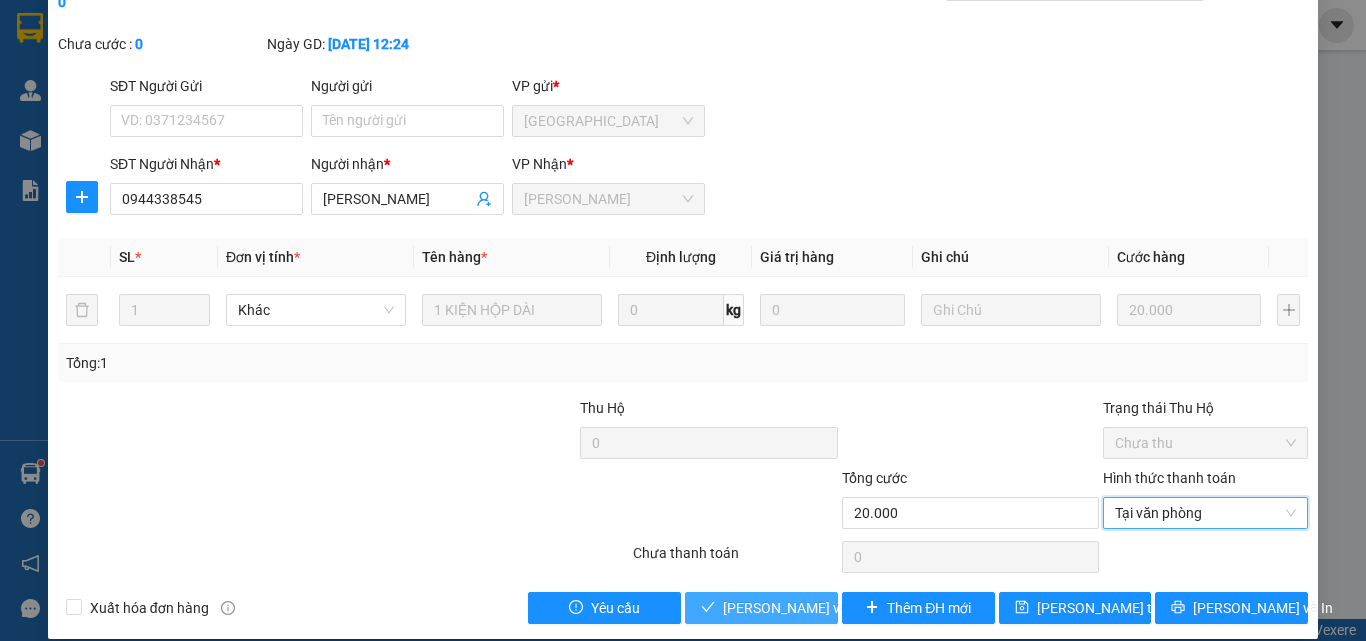 click on "Lưu và Giao hàng" at bounding box center [819, 608] 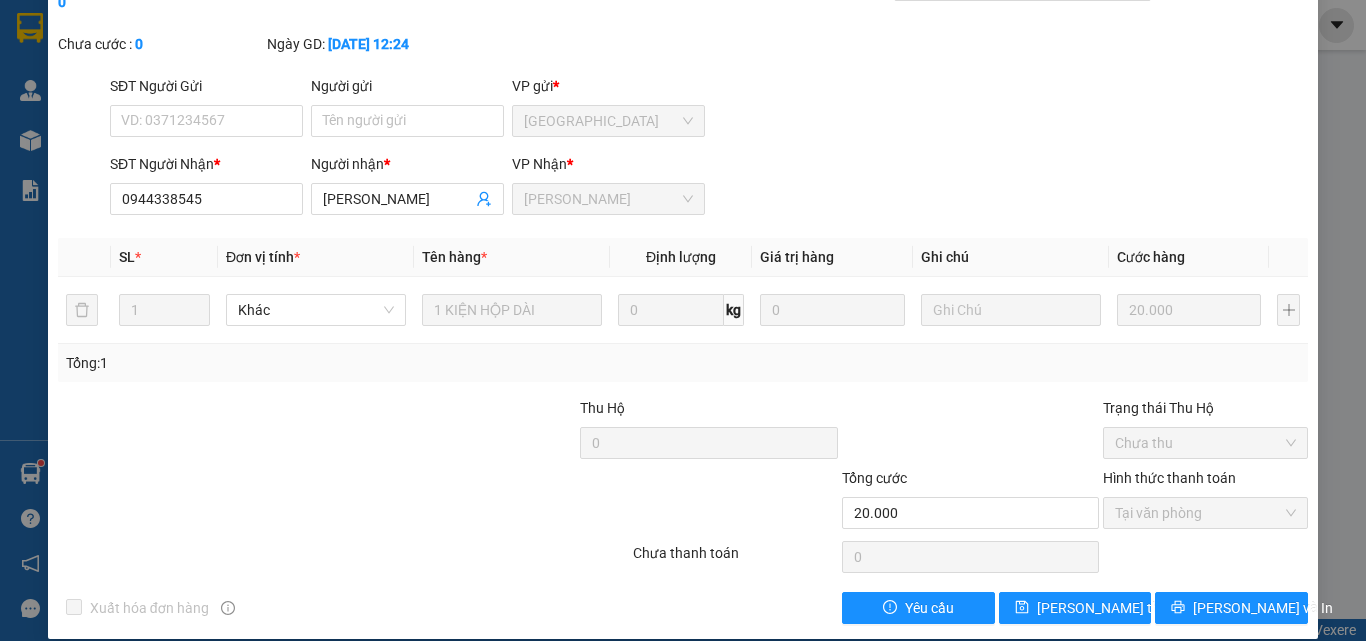 scroll, scrollTop: 0, scrollLeft: 0, axis: both 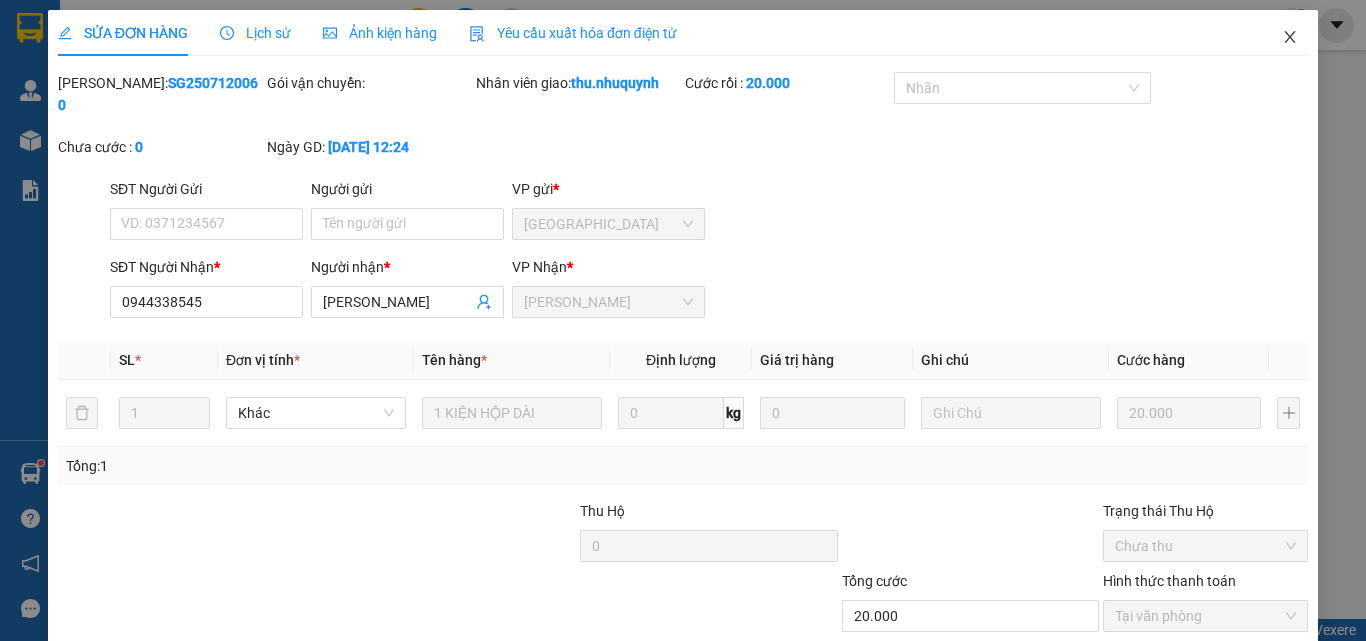 click 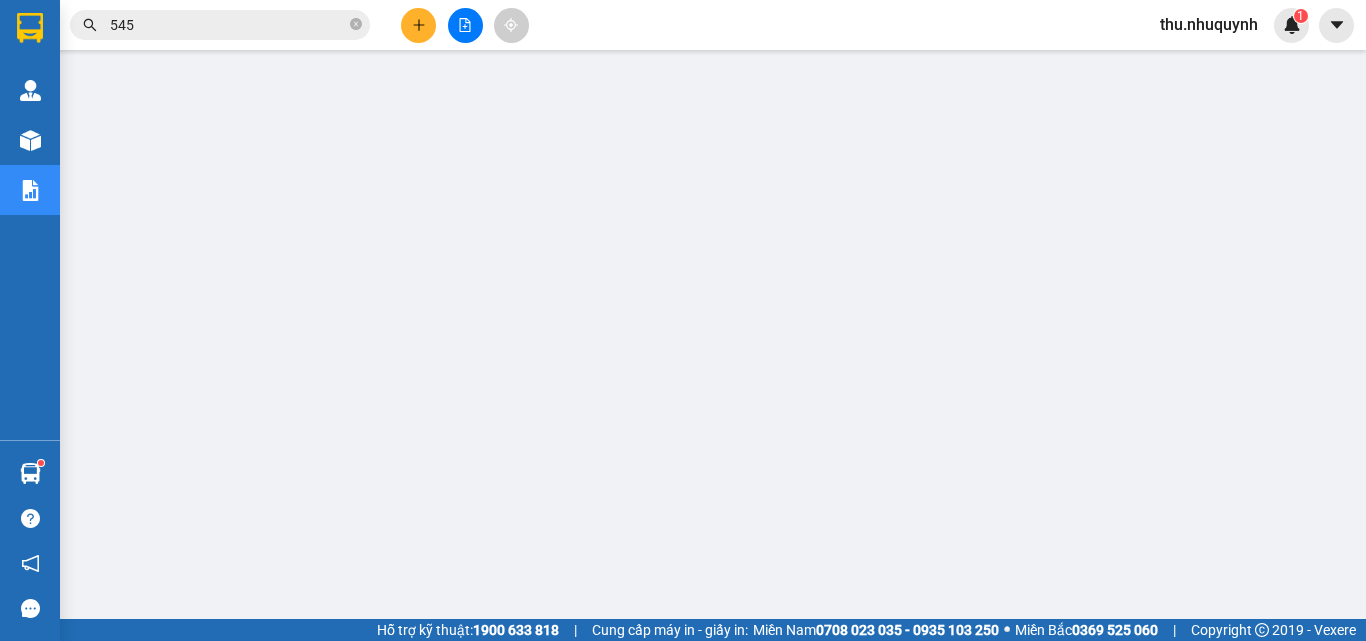 click on "545" at bounding box center (228, 25) 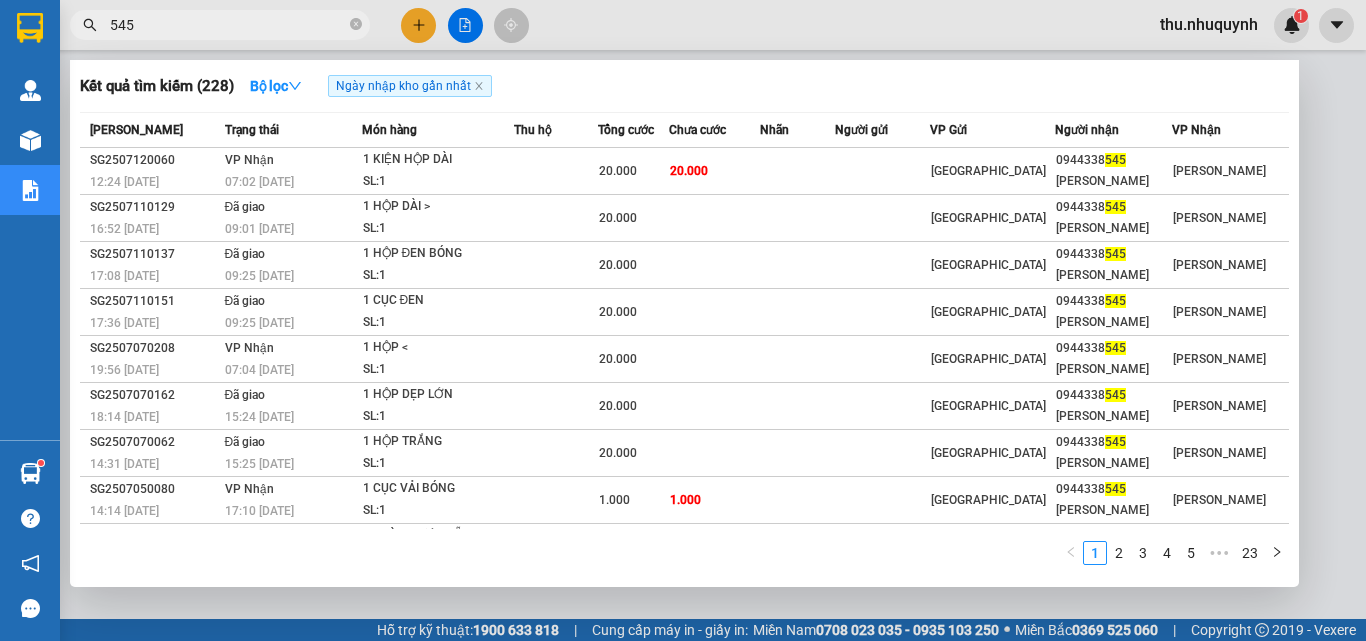 click on "545" at bounding box center (228, 25) 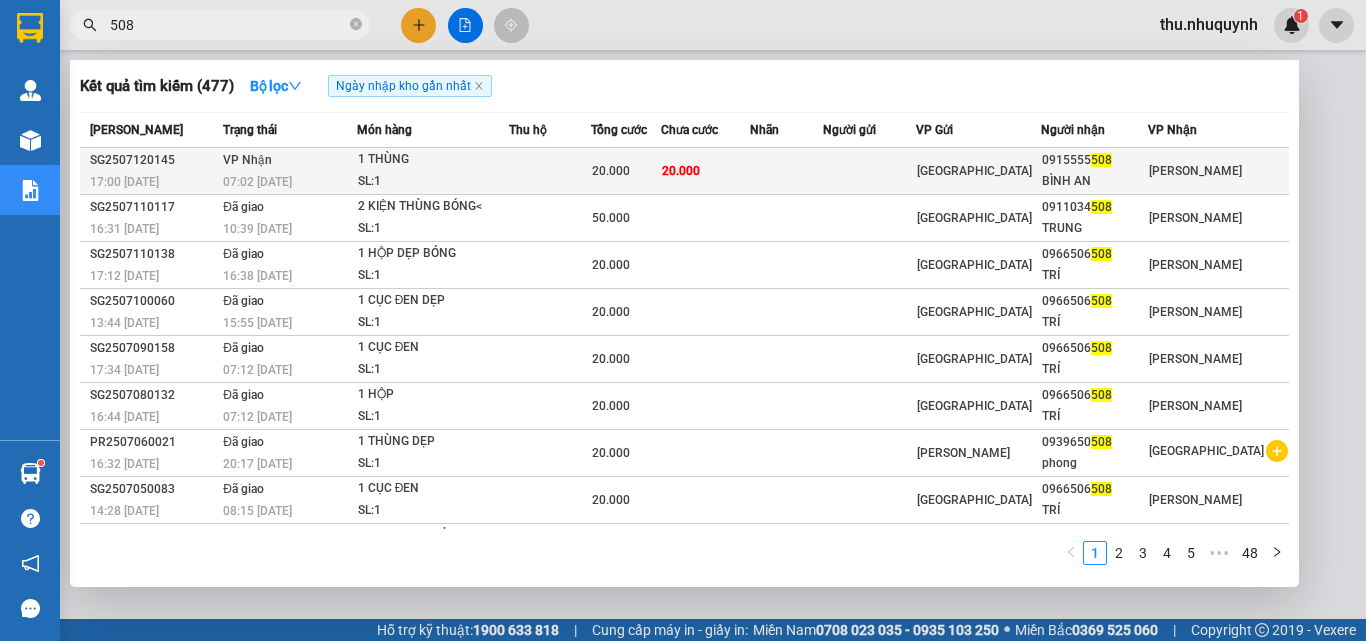 type on "508" 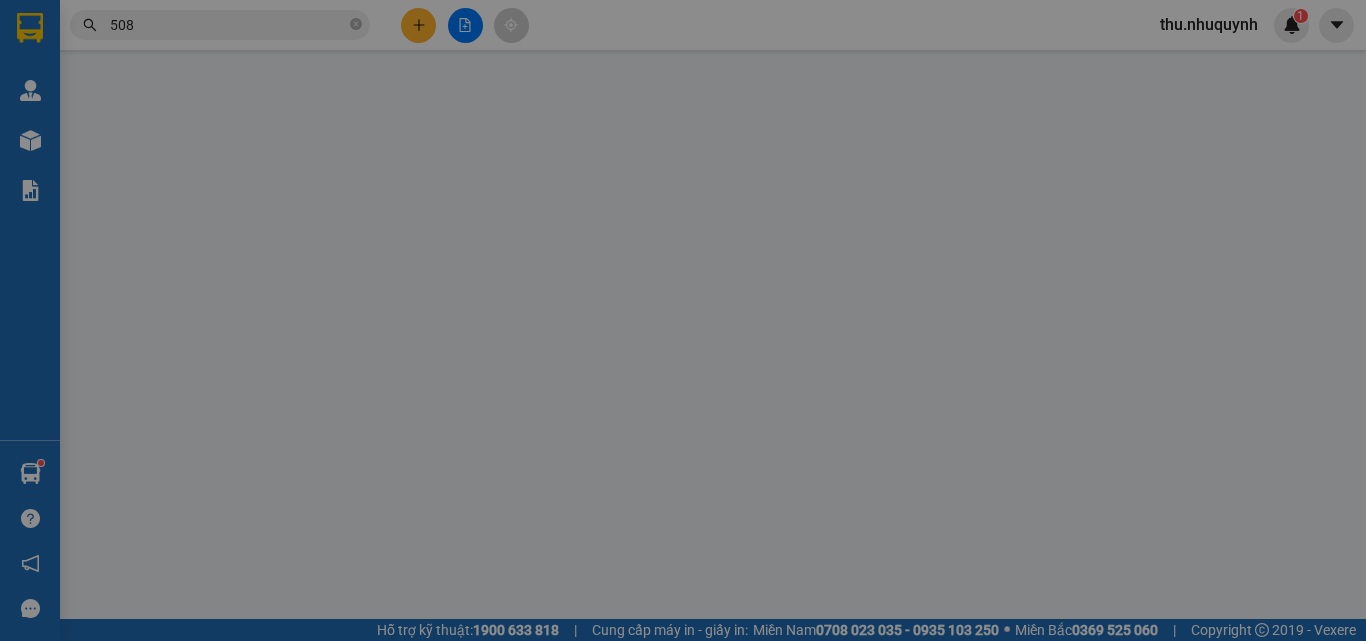 type on "0915555508" 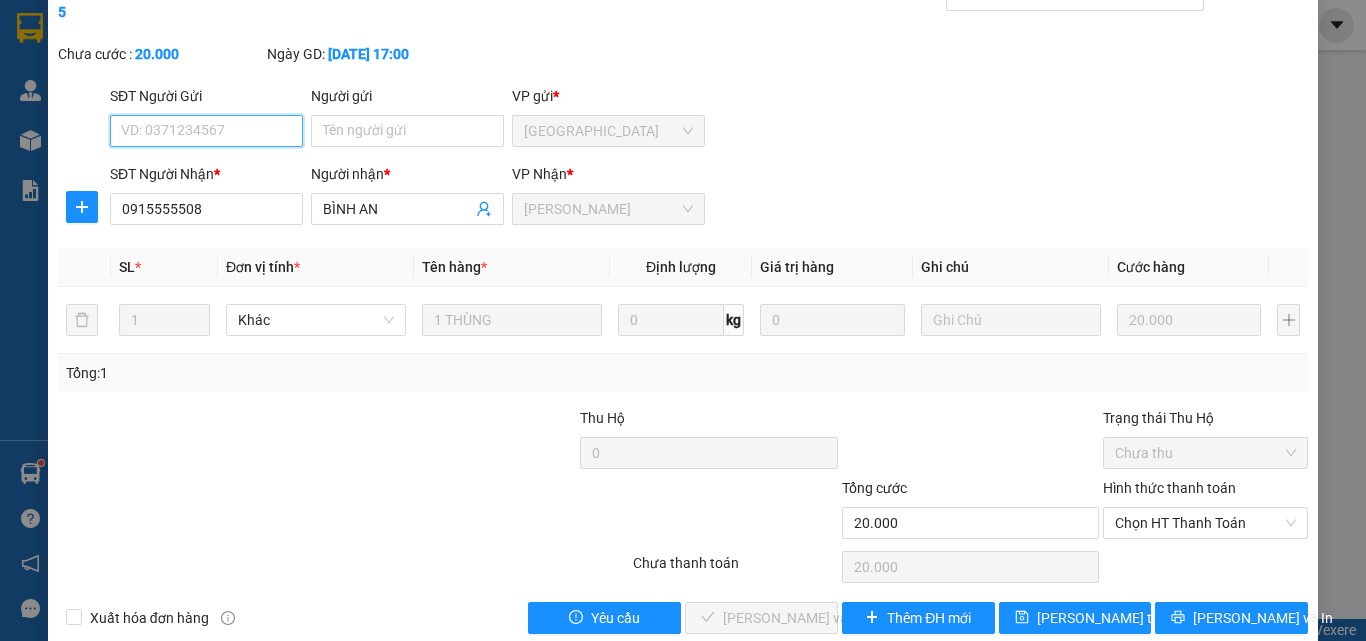 scroll, scrollTop: 103, scrollLeft: 0, axis: vertical 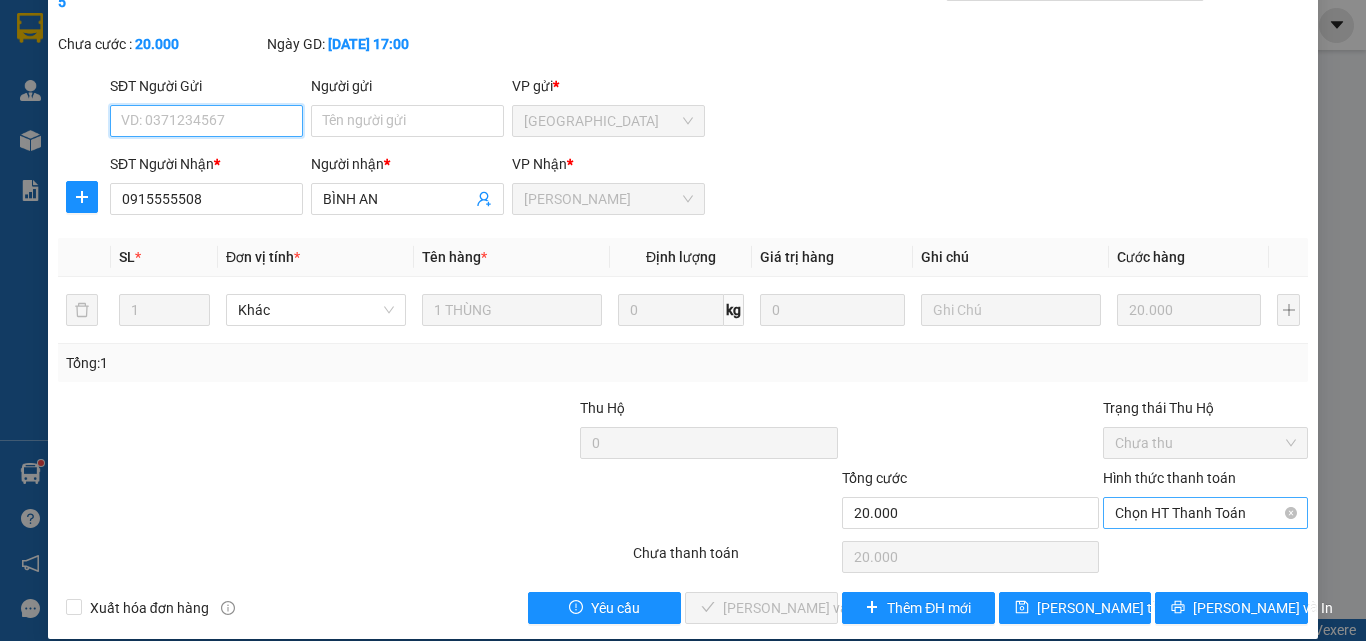 click on "Chọn HT Thanh Toán" at bounding box center [1205, 513] 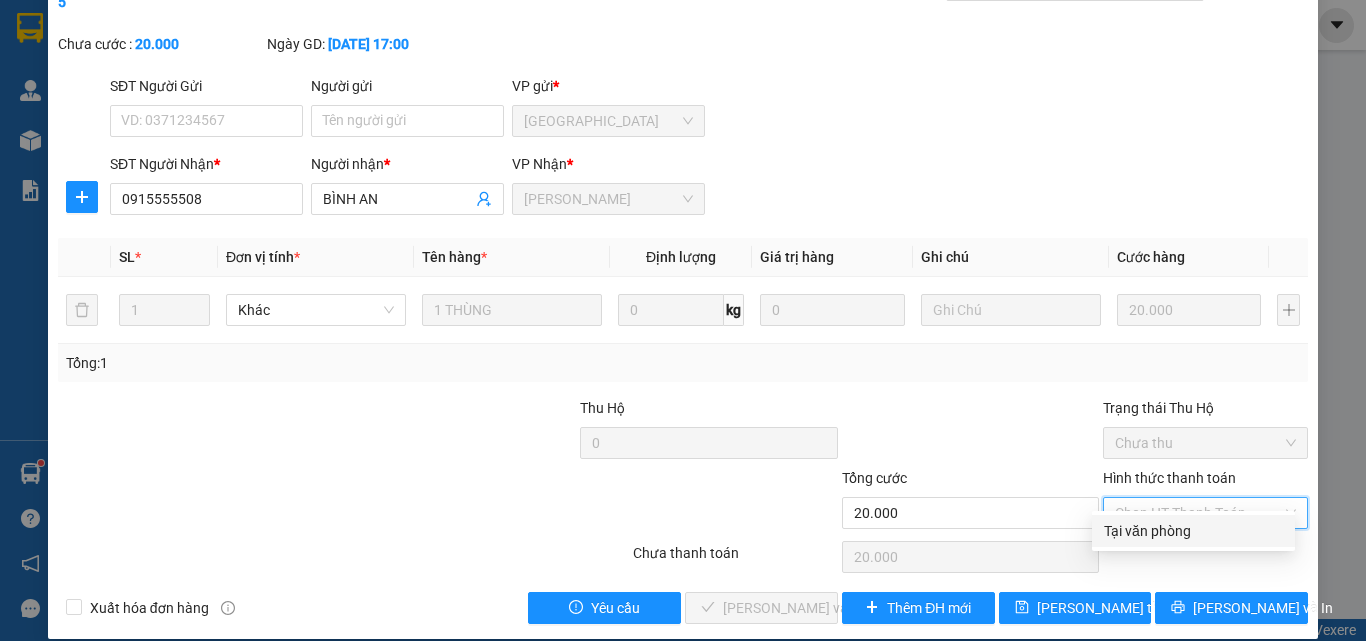 drag, startPoint x: 1181, startPoint y: 529, endPoint x: 1171, endPoint y: 538, distance: 13.453624 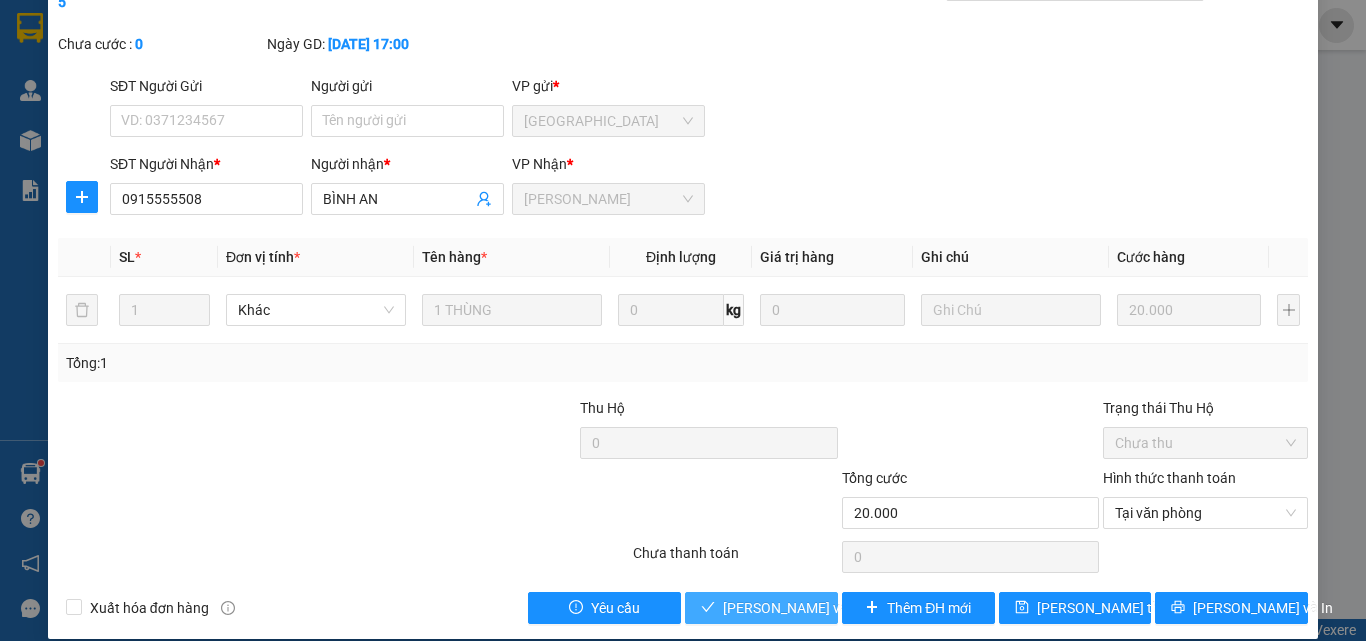 click on "Lưu và Giao hàng" at bounding box center (761, 608) 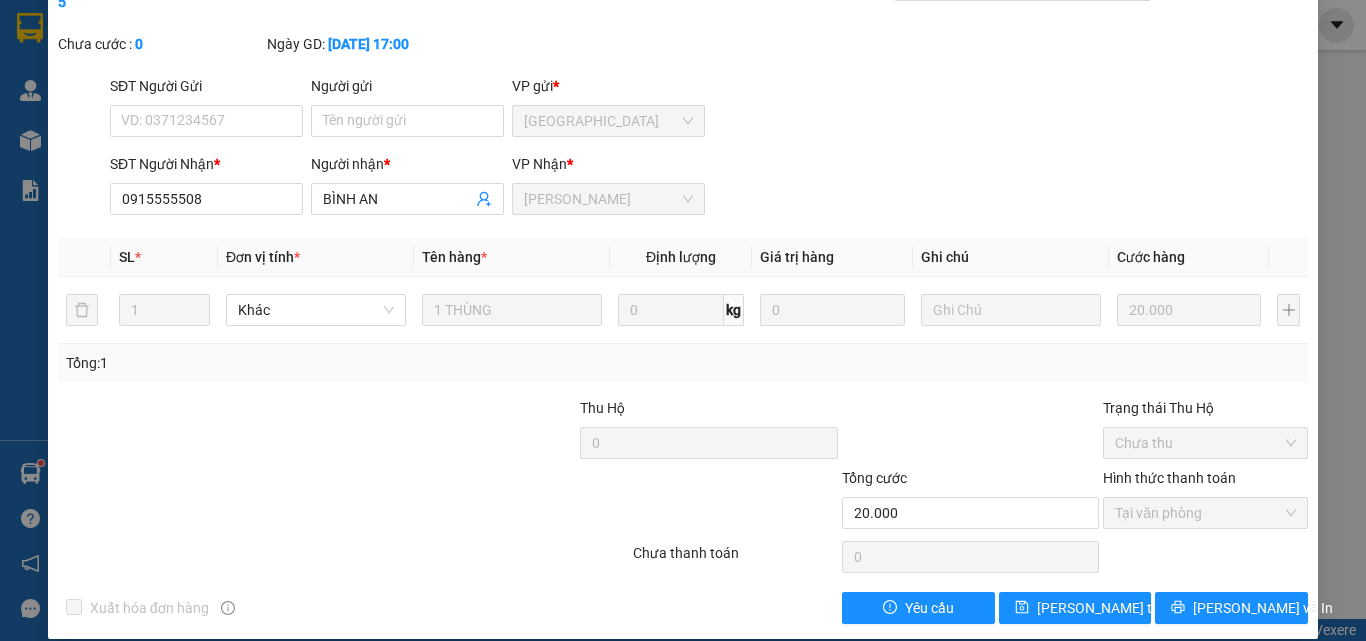 scroll, scrollTop: 0, scrollLeft: 0, axis: both 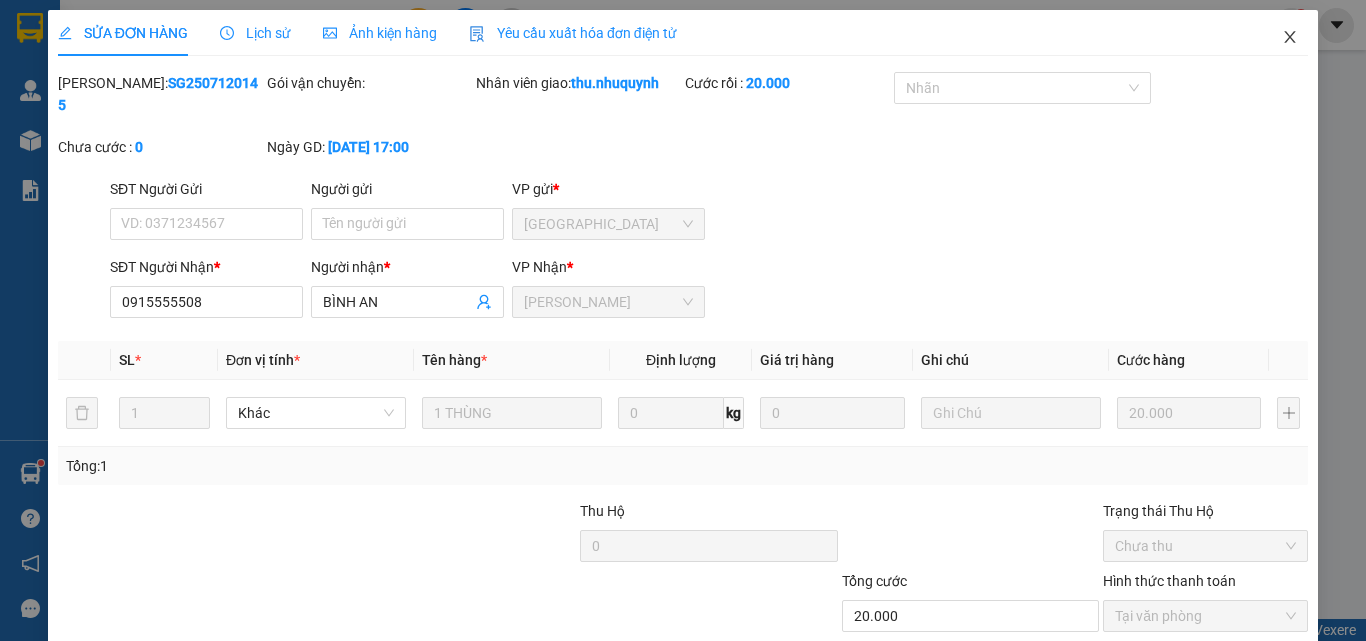 click 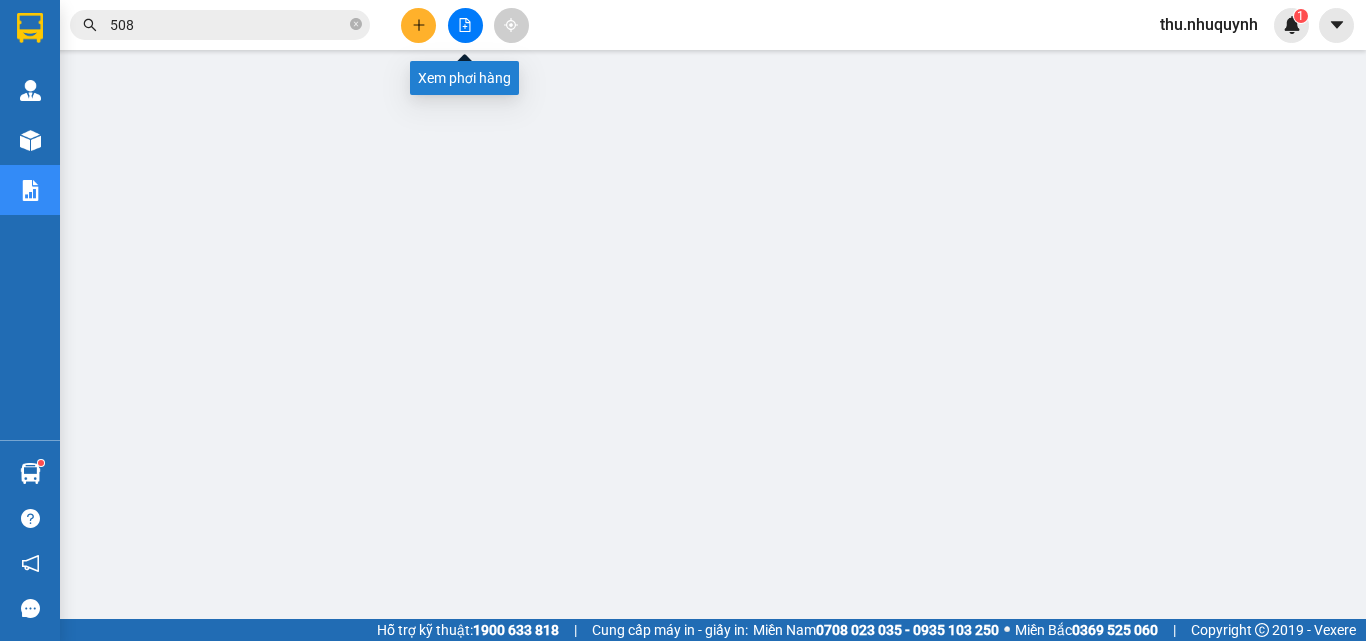click at bounding box center (465, 25) 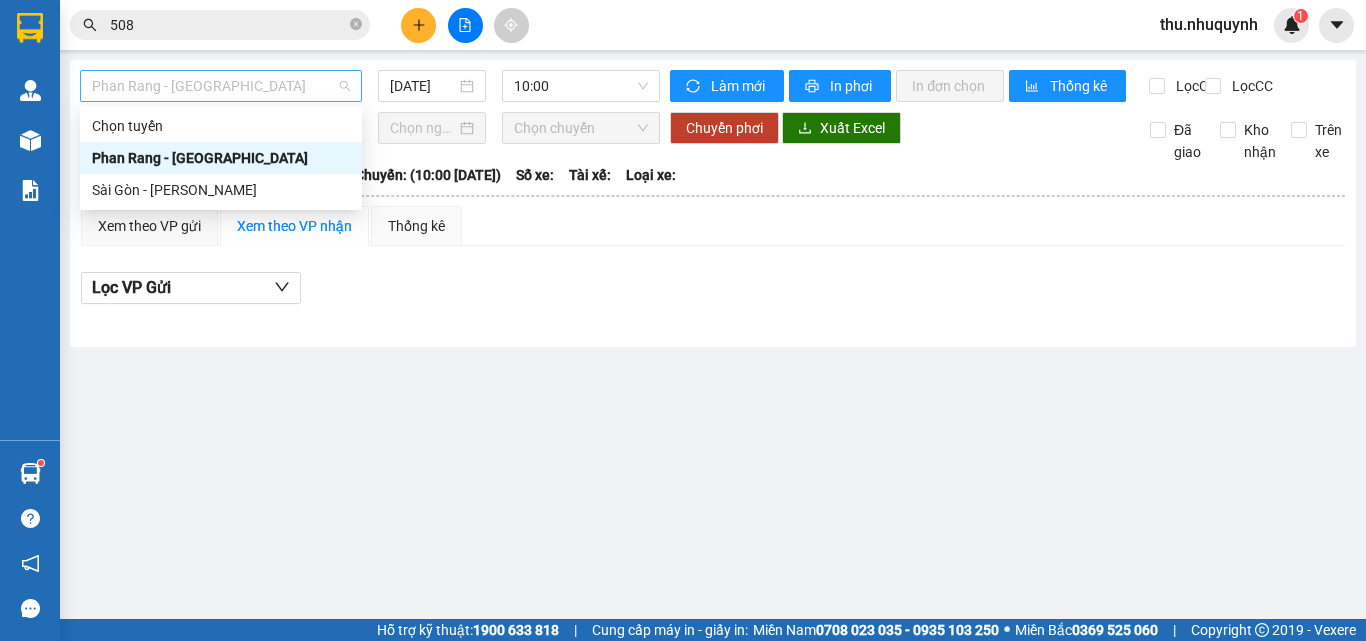click on "Phan Rang - Sài Gòn" at bounding box center [221, 86] 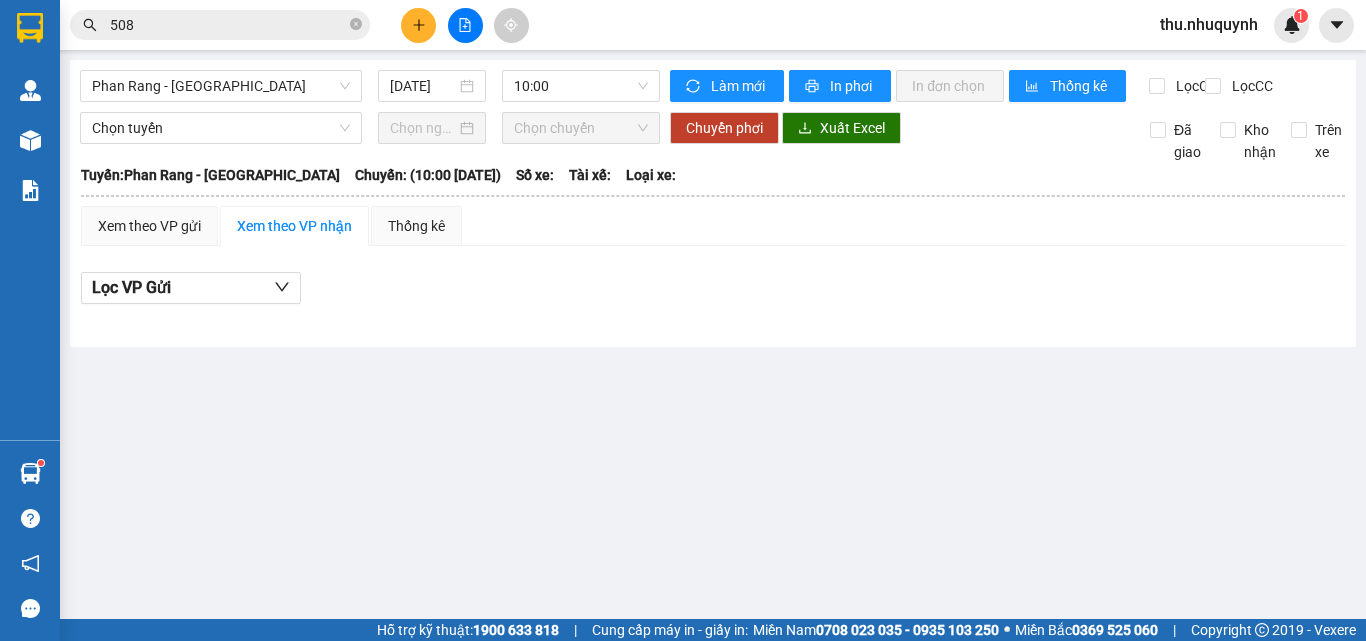 drag, startPoint x: 507, startPoint y: 542, endPoint x: 416, endPoint y: 357, distance: 206.16983 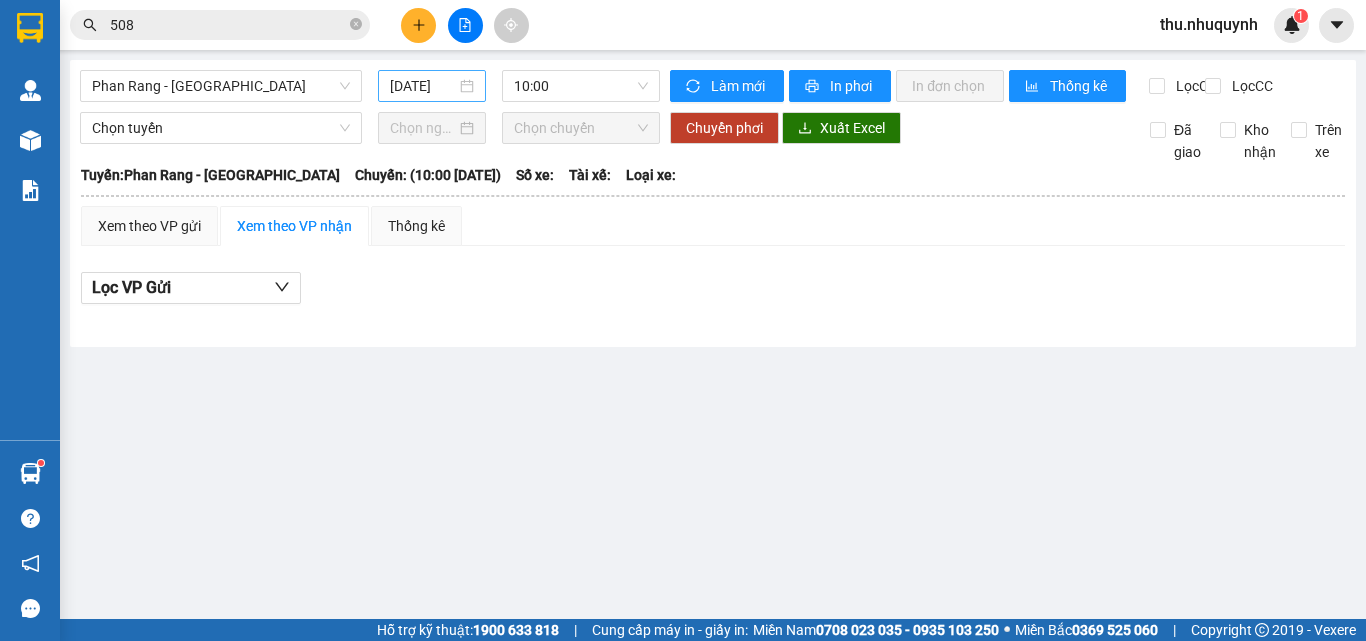 click on "13/07/2025" at bounding box center (423, 86) 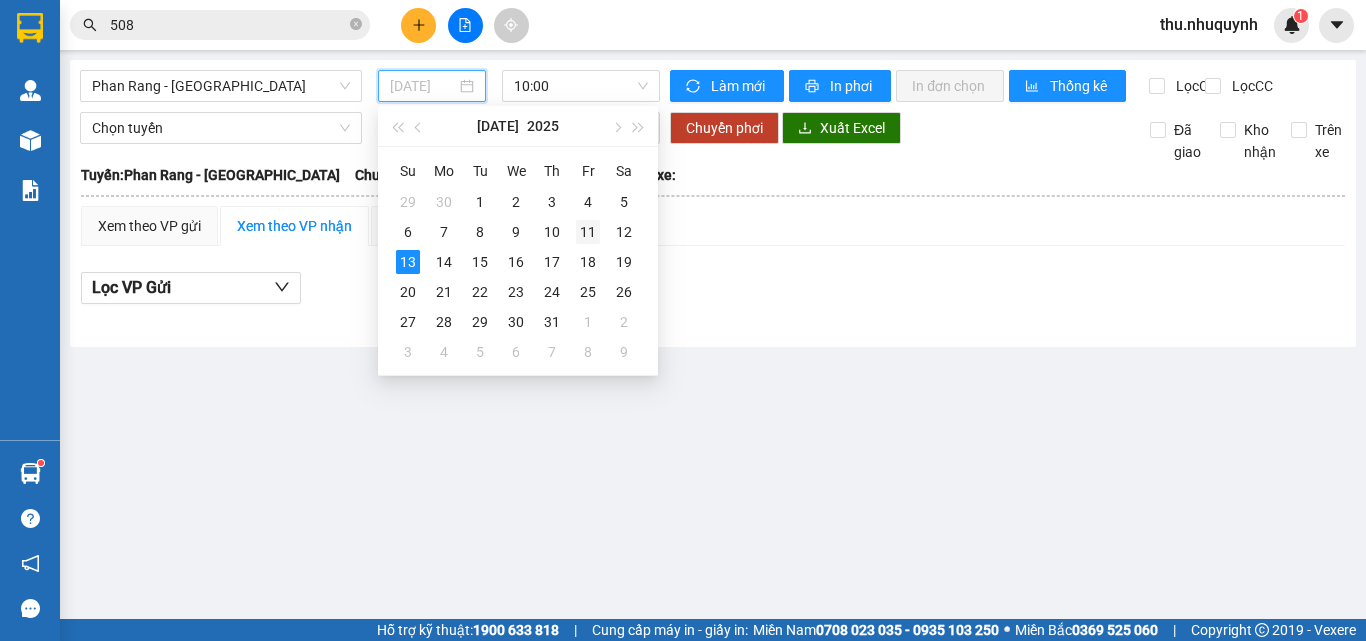 click on "11" at bounding box center [588, 232] 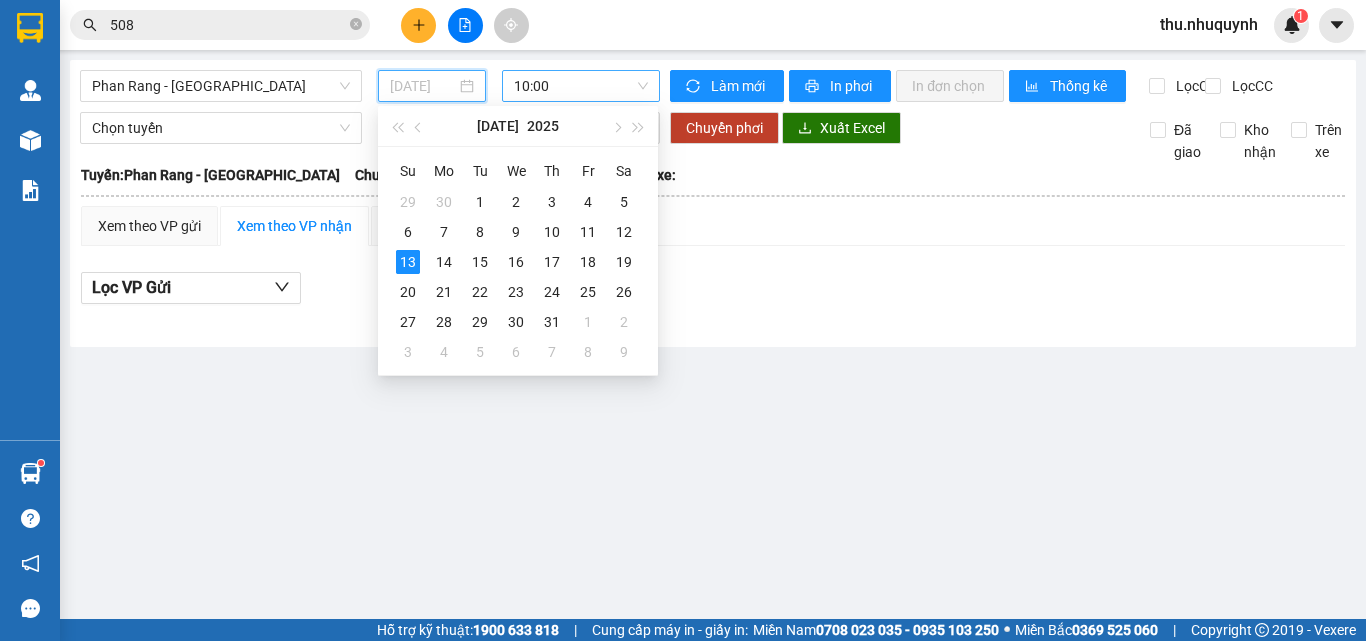 type on "11/07/2025" 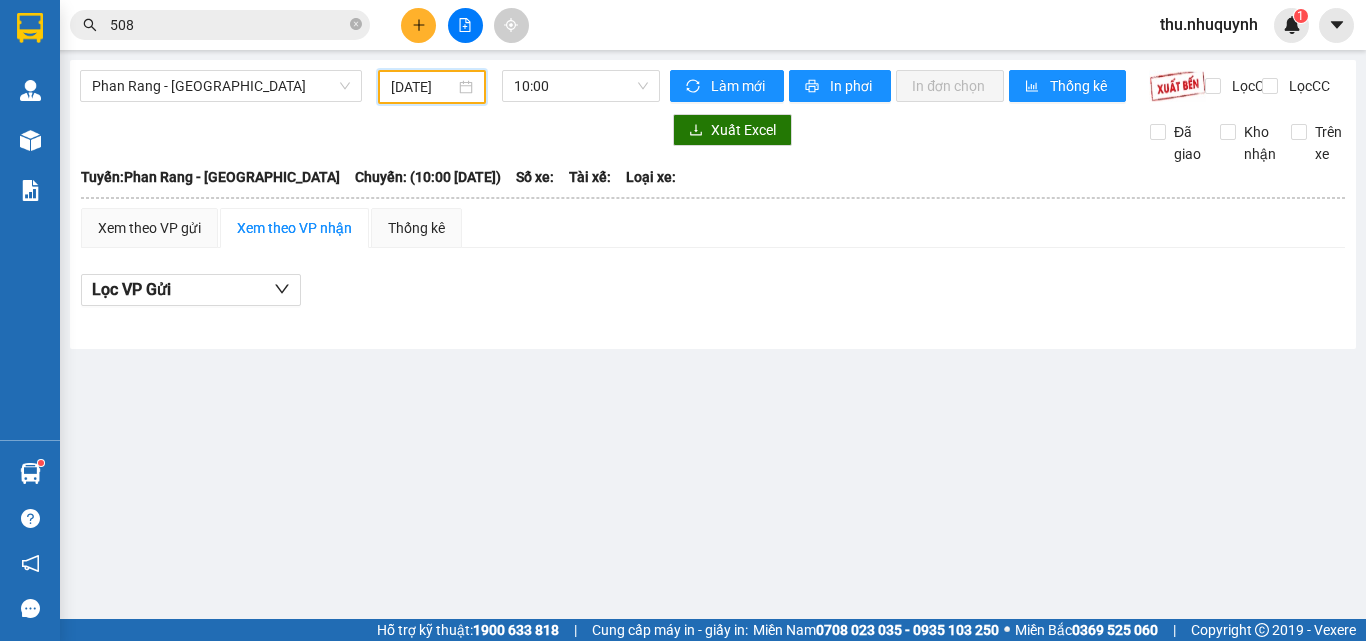 click on "Kết quả tìm kiếm ( 477 )  Bộ lọc  Ngày nhập kho gần nhất Mã ĐH Trạng thái Món hàng Thu hộ Tổng cước Chưa cước Nhãn Người gửi VP Gửi Người nhận VP Nhận SG2507120145 17:00 - 12/07 VP Nhận   07:02 - 13/07 1 THÙNG SL:  1 20.000 20.000 Sài Gòn 0915555 508 BÌNH AN Phan Rang SG2507110117 16:31 - 11/07 Đã giao   10:39 - 12/07 2 KIỆN THÙNG BÓNG< SL:  1 50.000 Sài Gòn 0911034 508 TRUNG Phan Rang SG2507110138 17:12 - 11/07 Đã giao   16:38 - 12/07 1 HỘP DẸP BÓNG SL:  1 20.000 Sài Gòn 0966506 508 TRÍ Phan Rang SG2507100060 13:44 - 10/07 Đã giao   15:55 - 12/07 1 CỤC ĐEN DẸP SL:  1 20.000 Sài Gòn 0966506 508 TRÍ Phan Rang SG2507090158 17:34 - 09/07 Đã giao   07:12 - 10/07 1 CỤC ĐEN SL:  1 20.000 Sài Gòn 0966506 508 TRÍ Phan Rang SG2507080132 16:44 - 08/07 Đã giao   07:12 - 10/07 1 HỘP SL:  1 20.000 Sài Gòn 0966506 508 TRÍ Phan Rang PR2507060021 16:32 - 06/07 Đã giao   20:17 - 07/07 1 THÙNG DẸP SL:  1 20.000 Phan Rang" at bounding box center [195, 25] 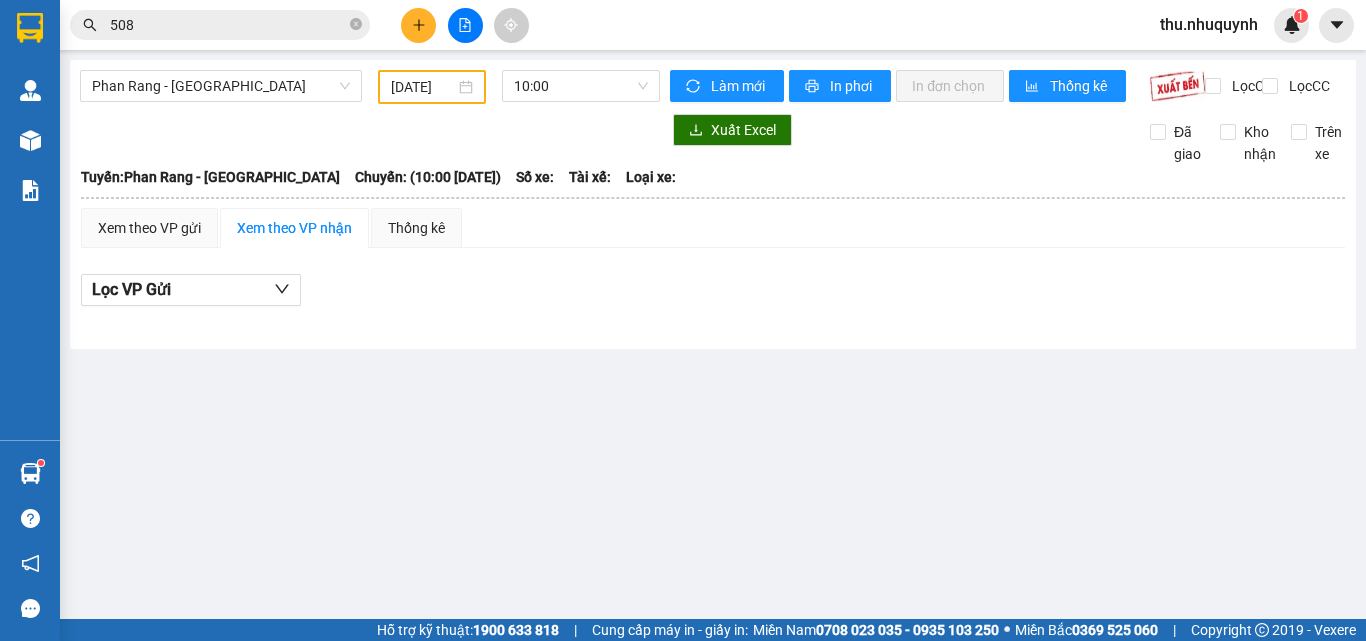 click on "508" at bounding box center [228, 25] 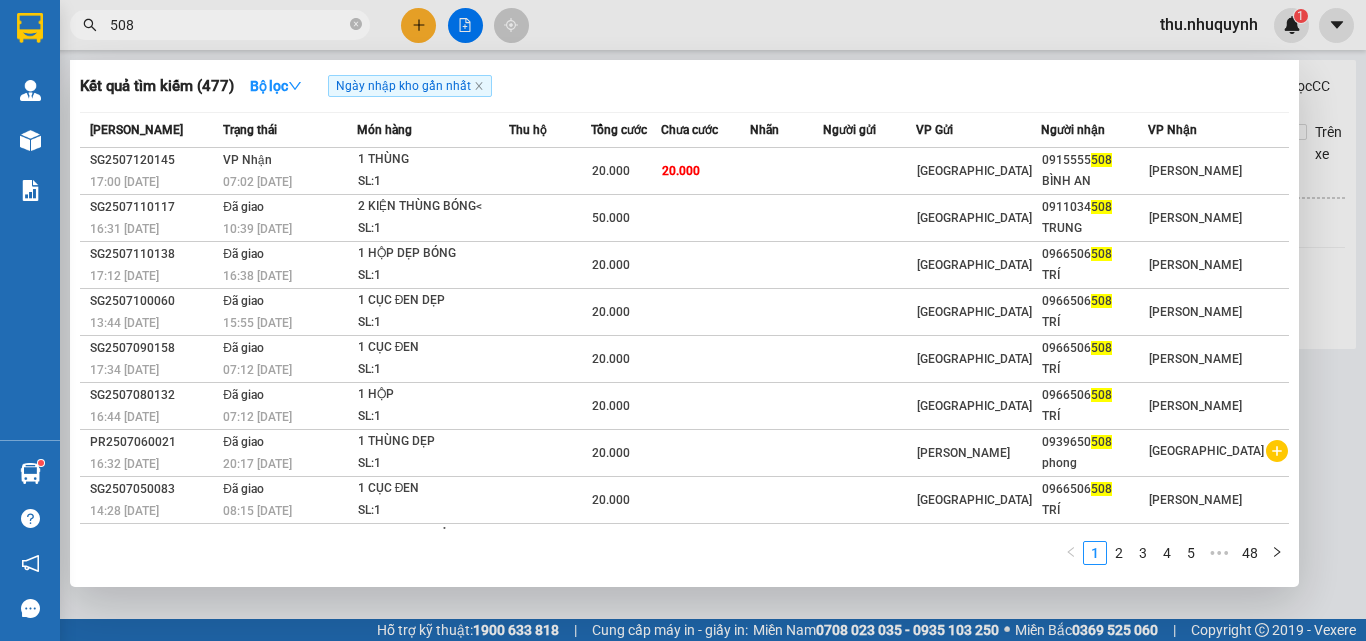 drag, startPoint x: 621, startPoint y: 17, endPoint x: 602, endPoint y: 4, distance: 23.021729 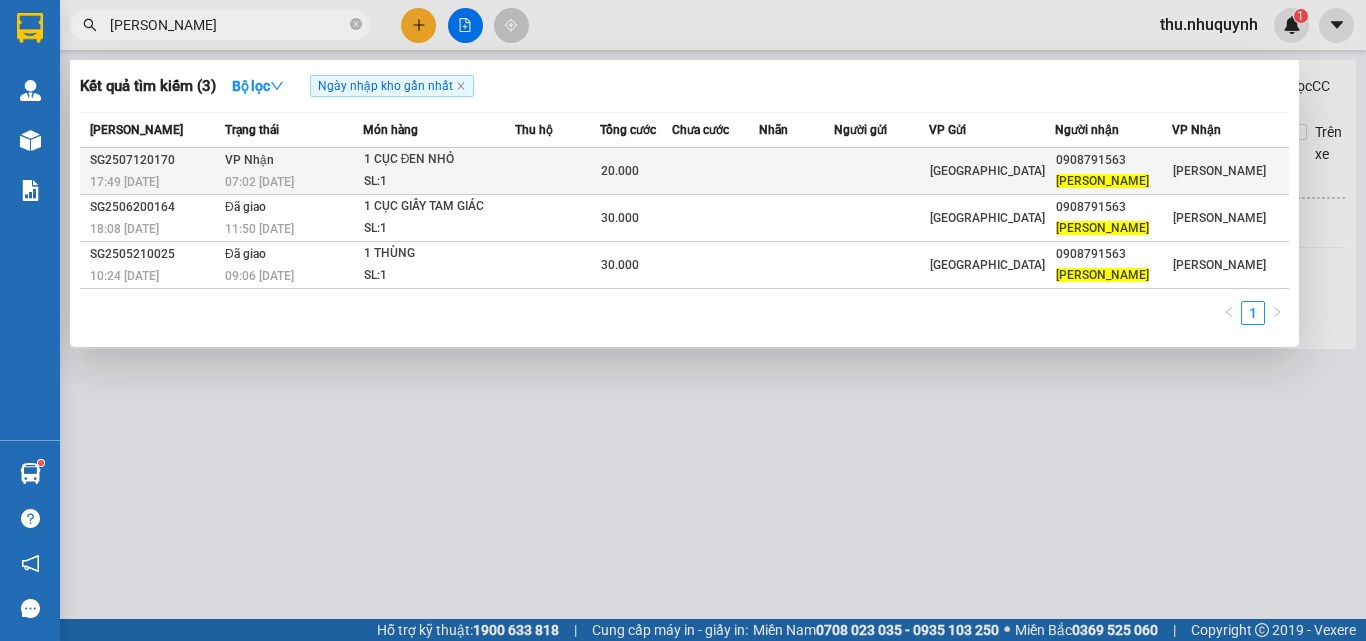 type on "tào hùng" 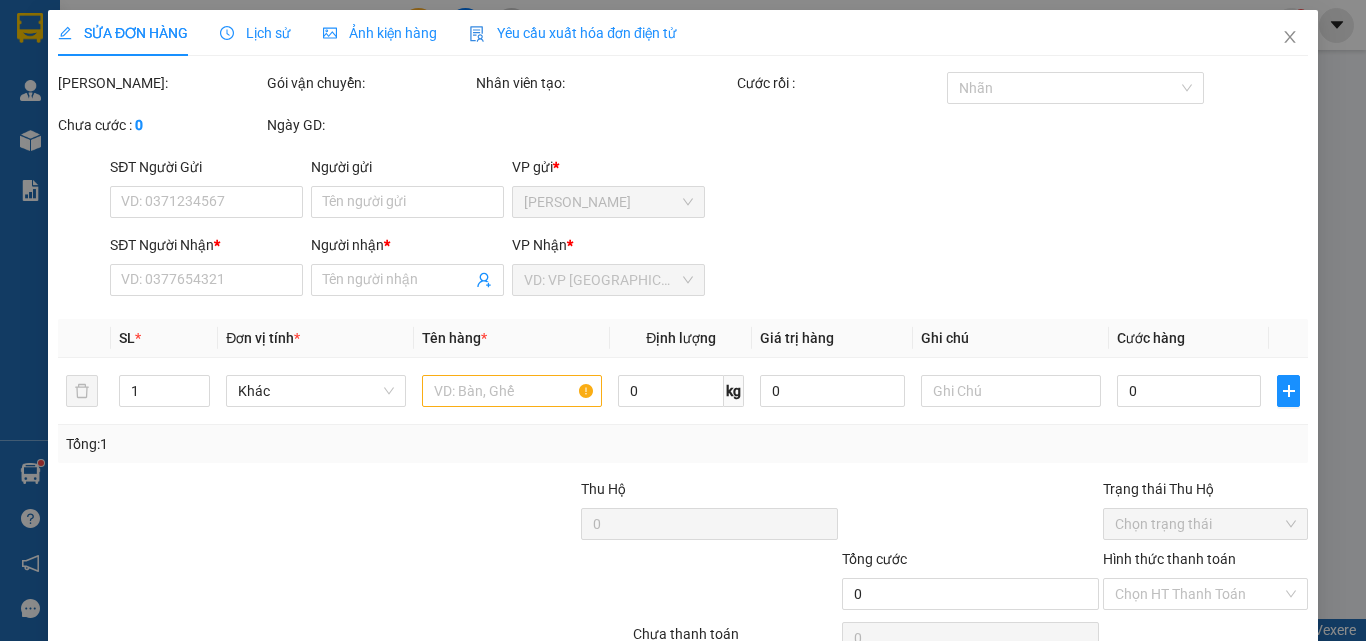 type on "0908791563" 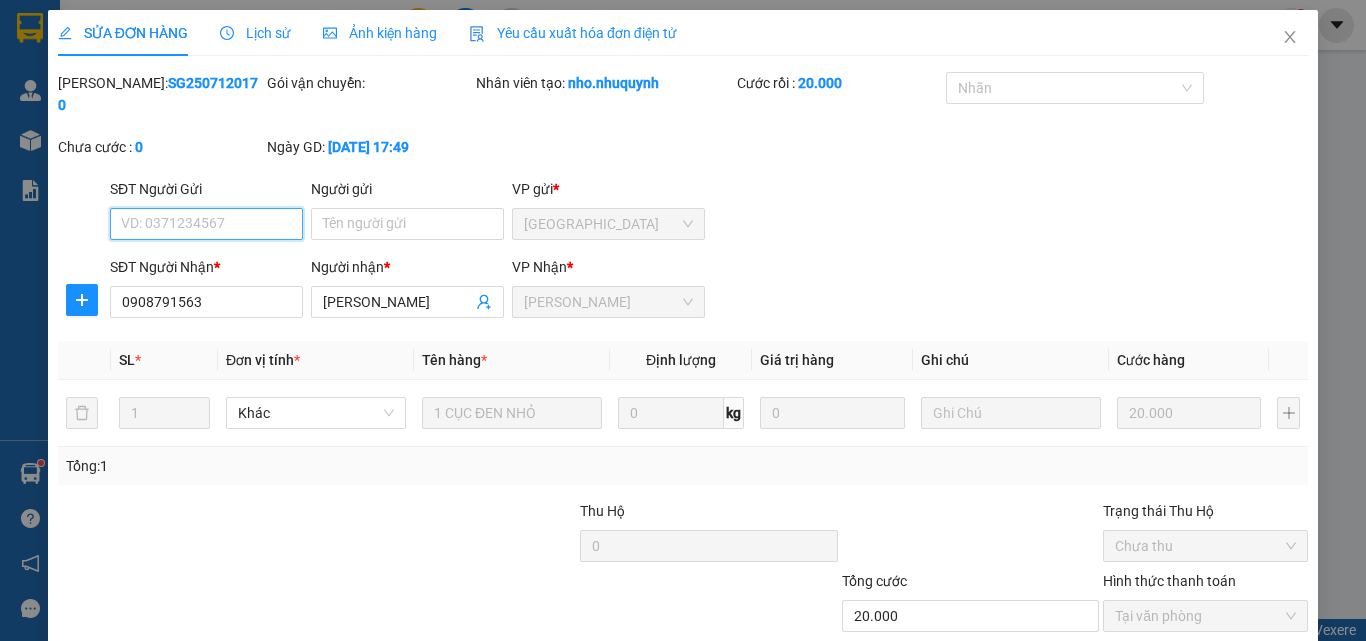 scroll, scrollTop: 98, scrollLeft: 0, axis: vertical 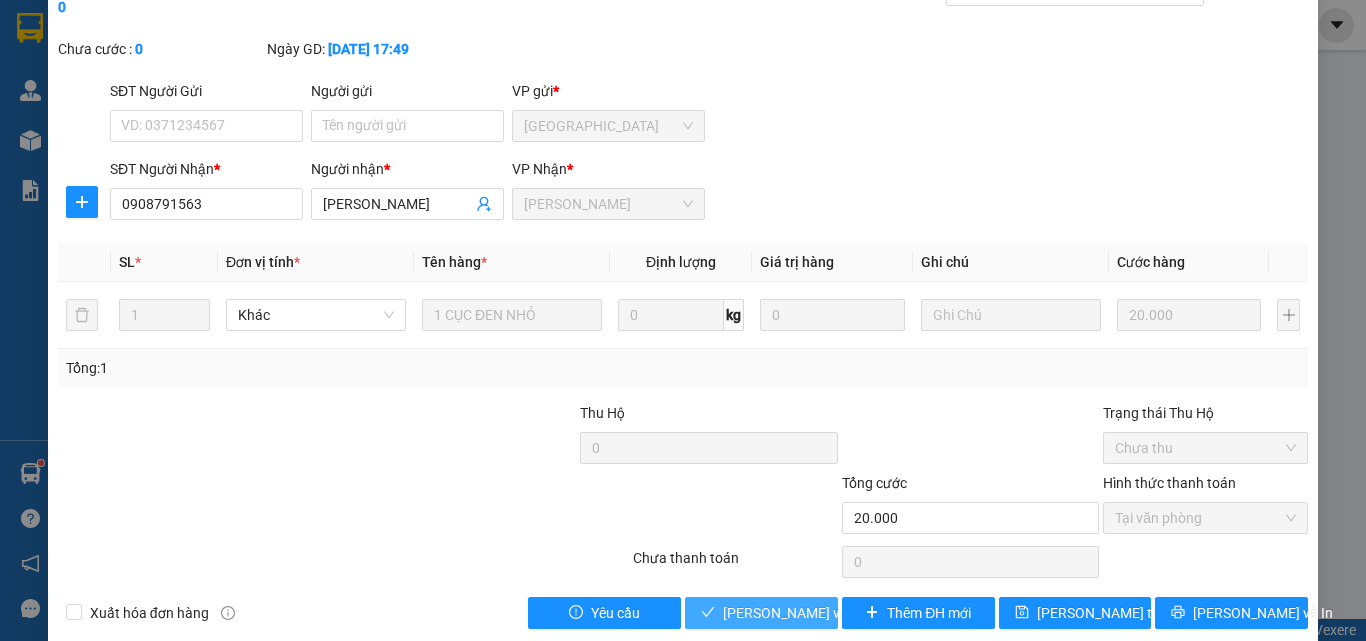 click on "Lưu và Giao hàng" at bounding box center (819, 613) 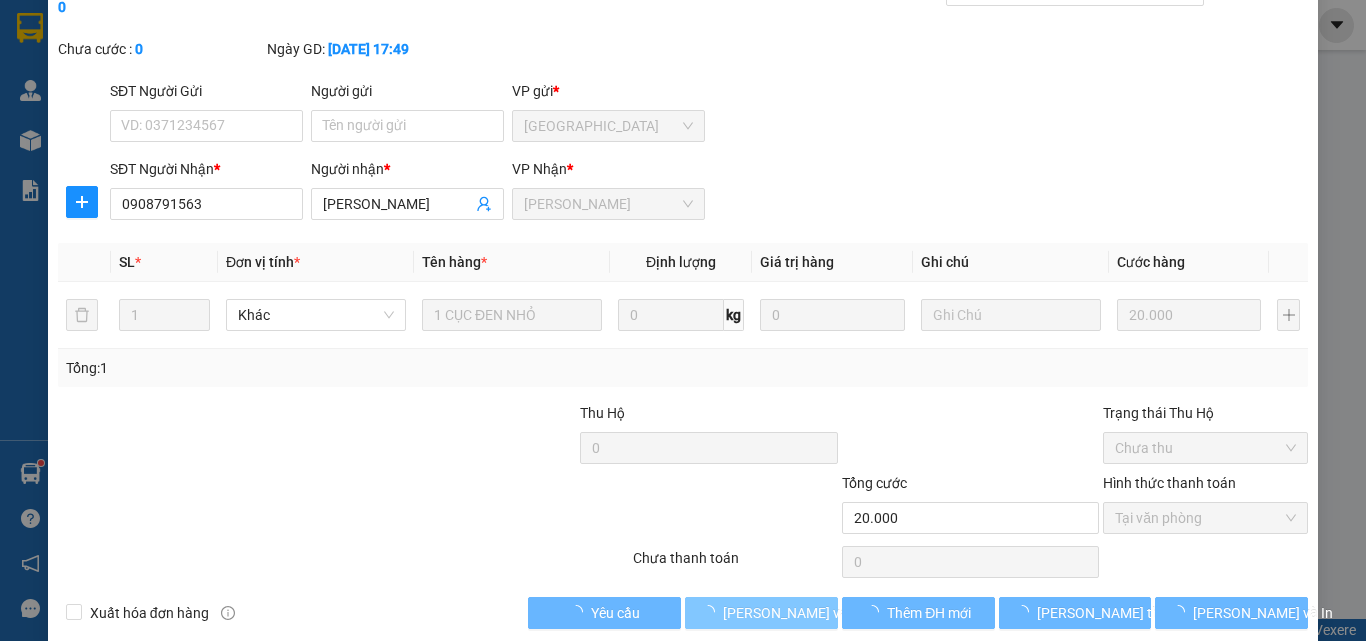 scroll, scrollTop: 0, scrollLeft: 0, axis: both 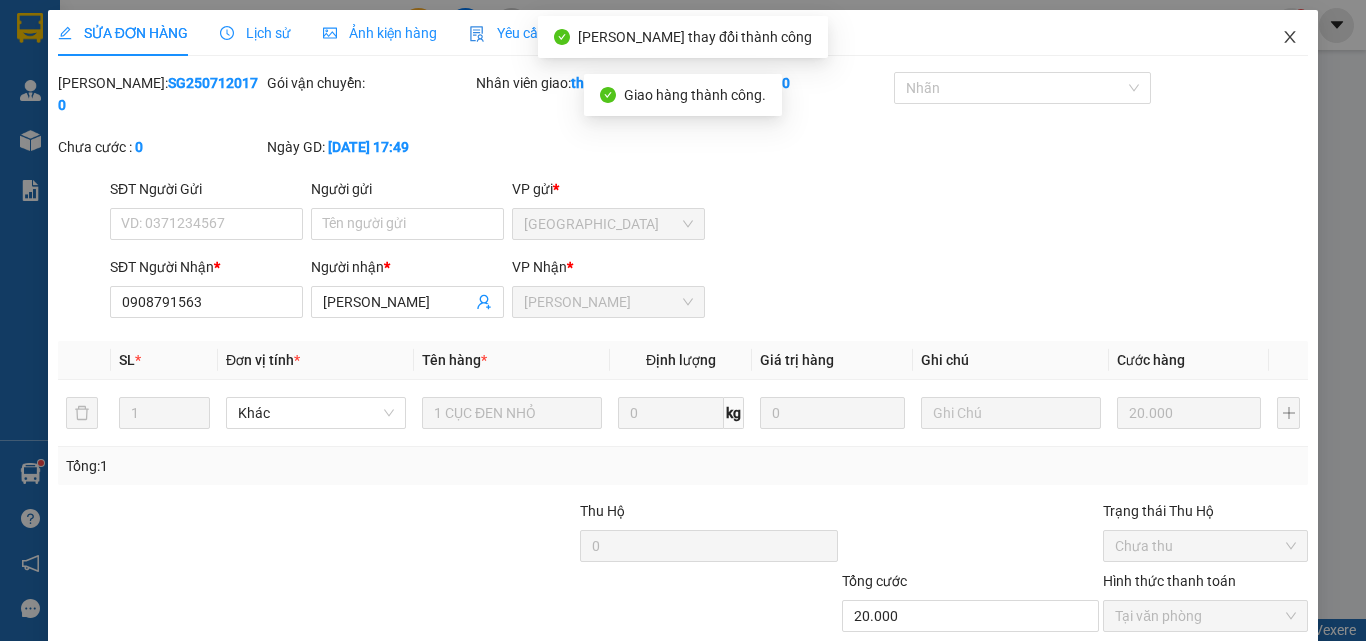 drag, startPoint x: 1279, startPoint y: 37, endPoint x: 290, endPoint y: 2, distance: 989.61914 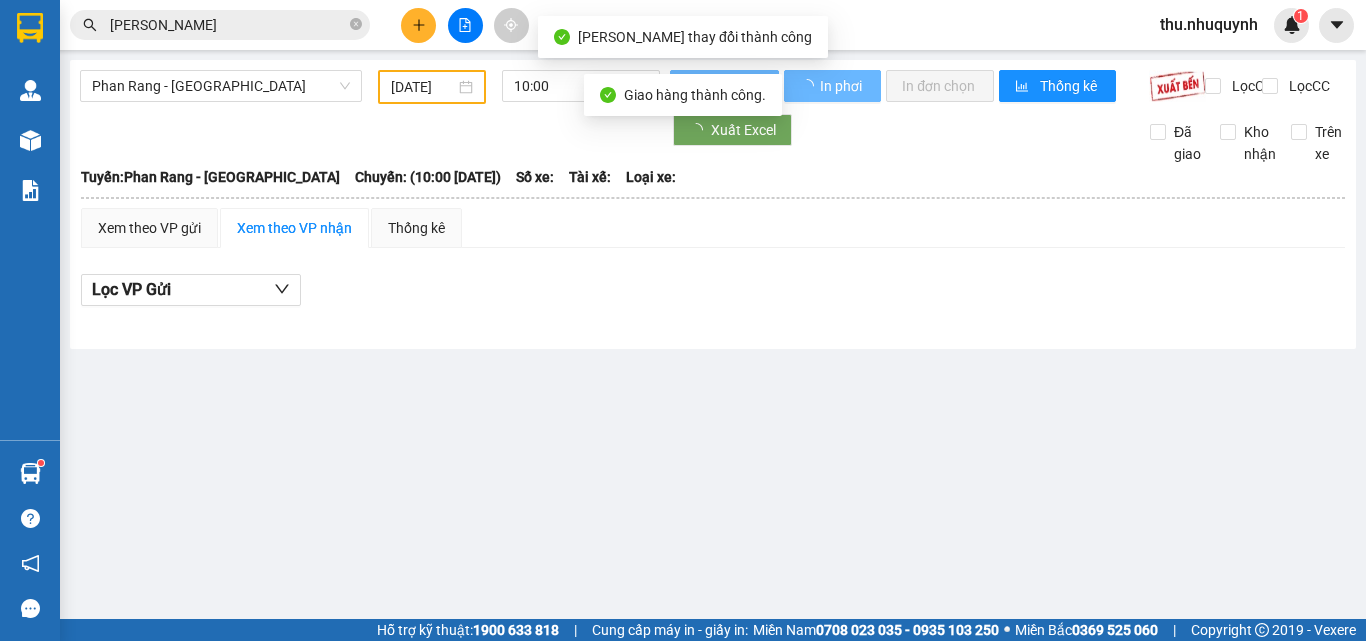 click on "Kết quả tìm kiếm ( 3 )  Bộ lọc  Ngày nhập kho gần nhất Mã ĐH Trạng thái Món hàng Thu hộ Tổng cước Chưa cước Nhãn Người gửi VP Gửi Người nhận VP Nhận SG2507120170 17:49 - 12/07 VP Nhận   07:02 - 13/07 1 CỤC ĐEN NHỎ SL:  1 20.000 Sài Gòn 0908791563 TÀO HÙNG Phan Rang SG2506200164 18:08 - 20/06 Đã giao   11:50 - 21/06 1 CỤC GIẤY TAM GIÁC SL:  1 30.000 Sài Gòn 0908791563 TÀO HÙNG Phan Rang SG2505210025 10:24 - 21/05 Đã giao   09:06 - 22/05 1 THÙNG SL:  1 30.000 Sài Gòn 0908791563 TÀO HÙNG Phan Rang 1 tào hùng" at bounding box center (195, 25) 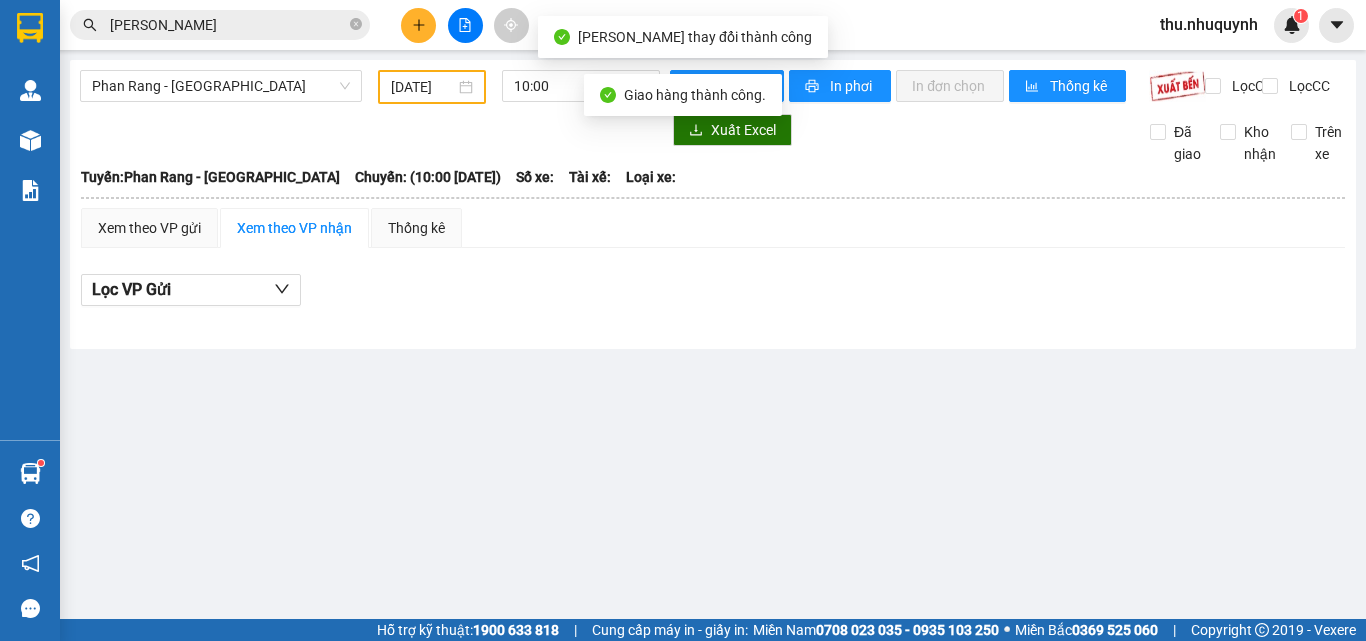 click on "tào hùng" at bounding box center [228, 25] 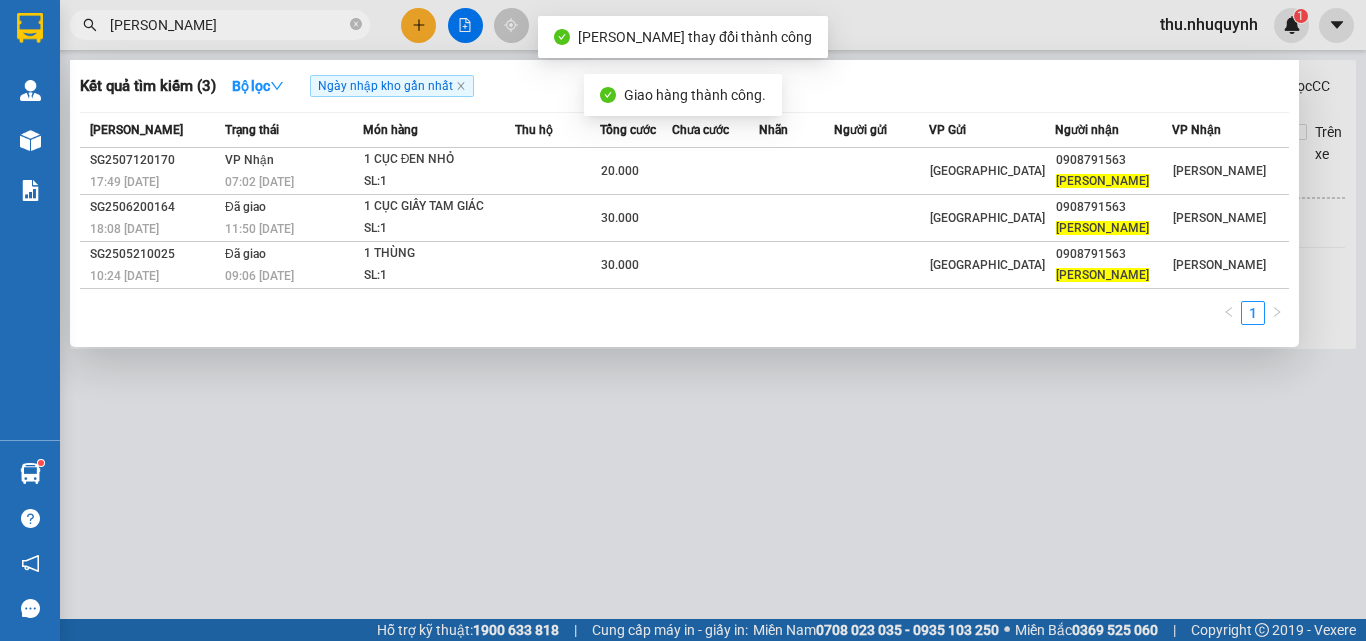 click on "tào hùng" at bounding box center [228, 25] 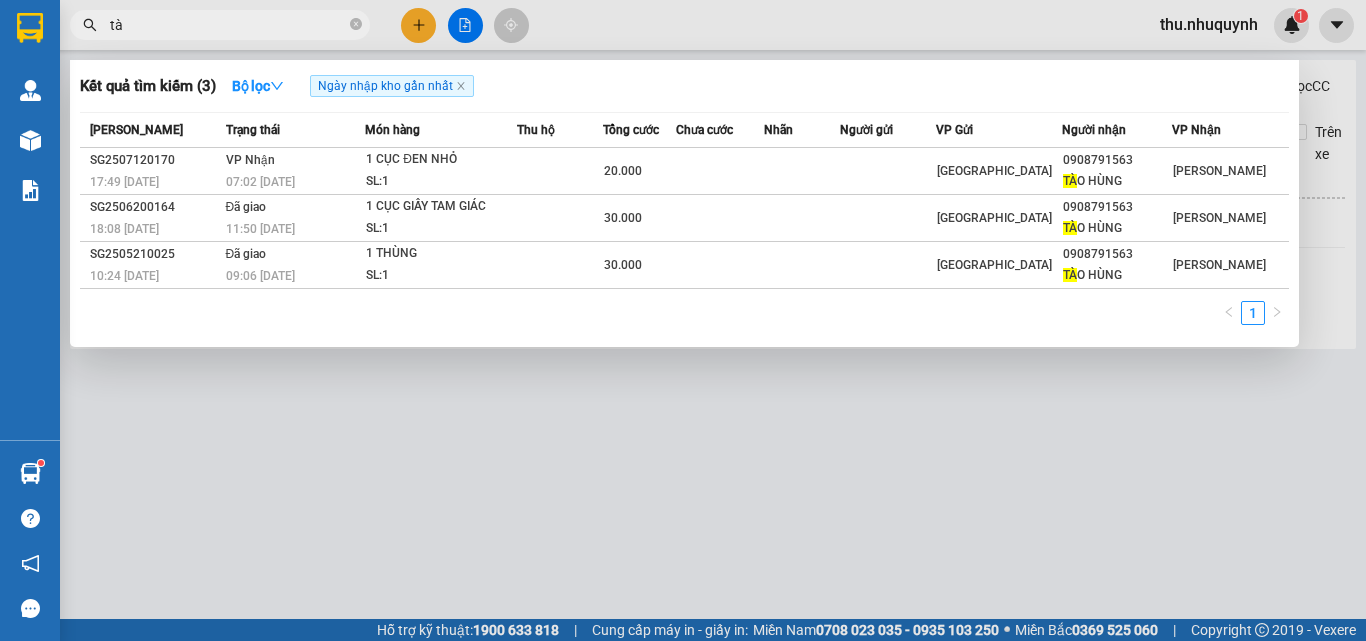 type on "t" 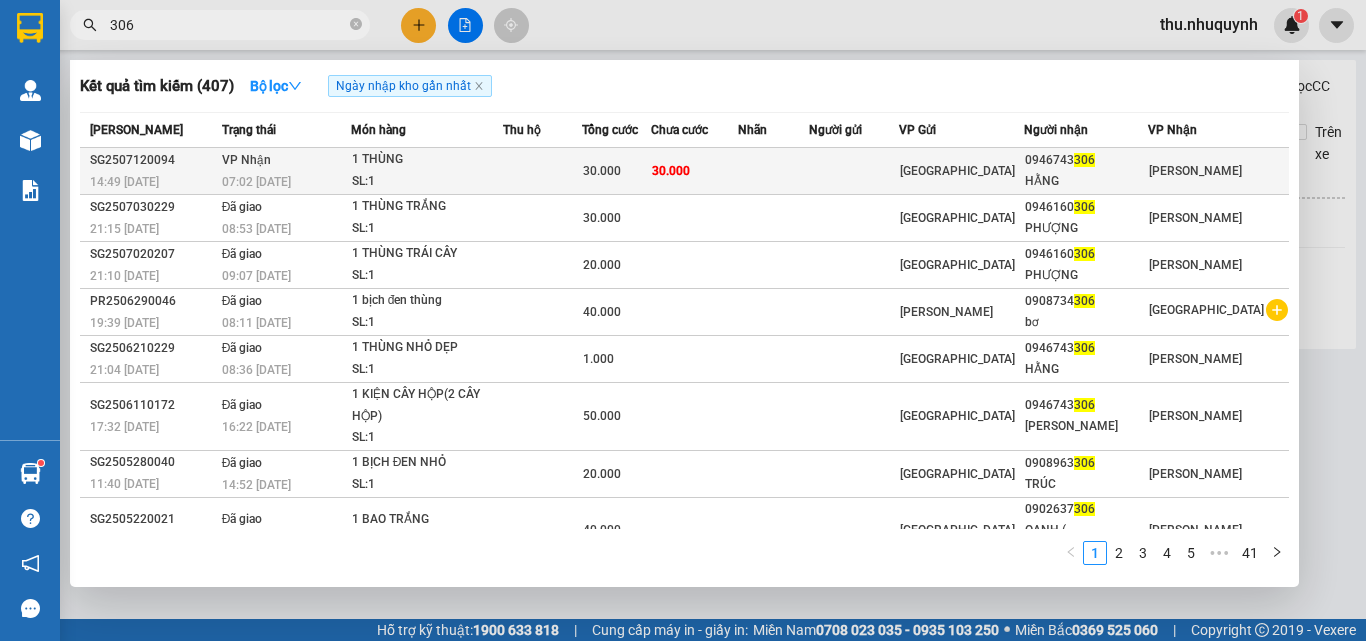 type on "306" 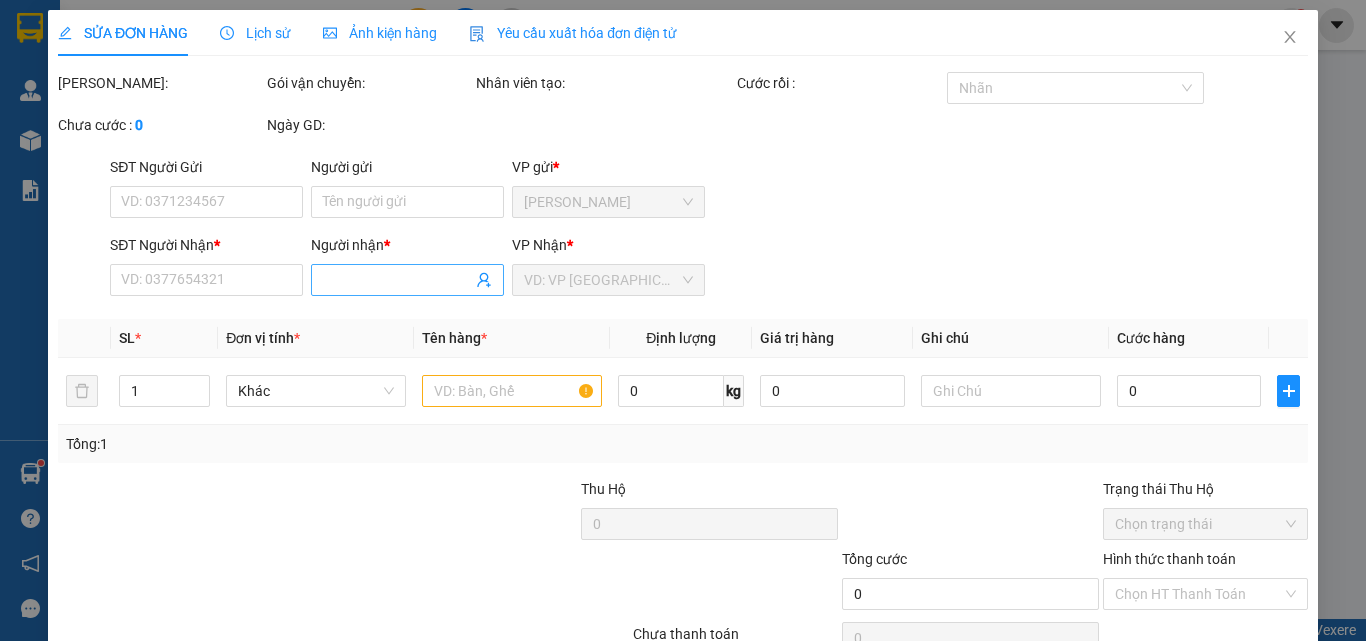 type on "0946743306" 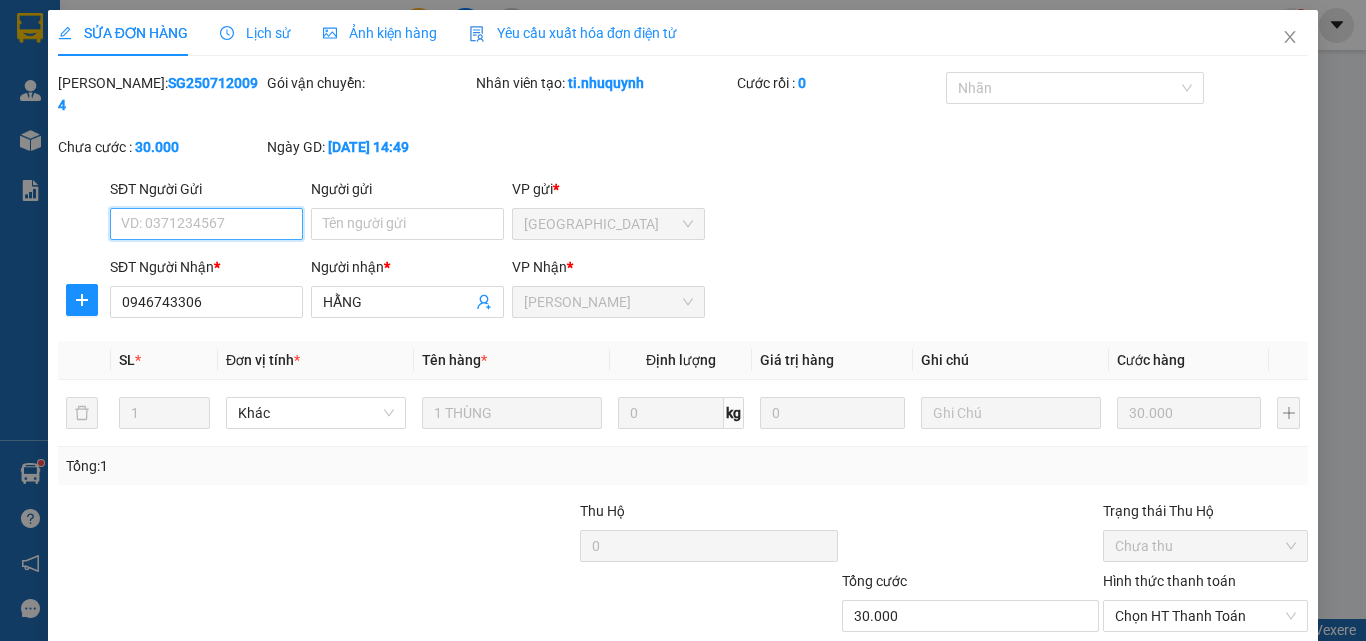 scroll, scrollTop: 103, scrollLeft: 0, axis: vertical 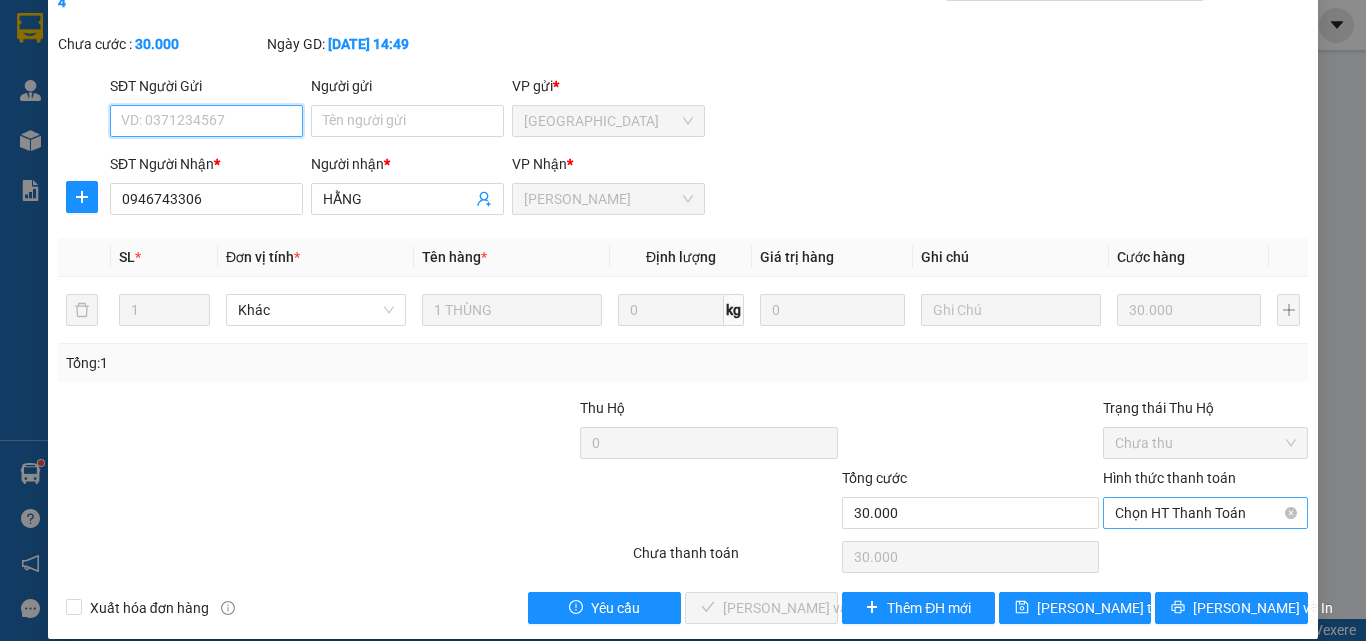 drag, startPoint x: 1155, startPoint y: 474, endPoint x: 1154, endPoint y: 502, distance: 28.01785 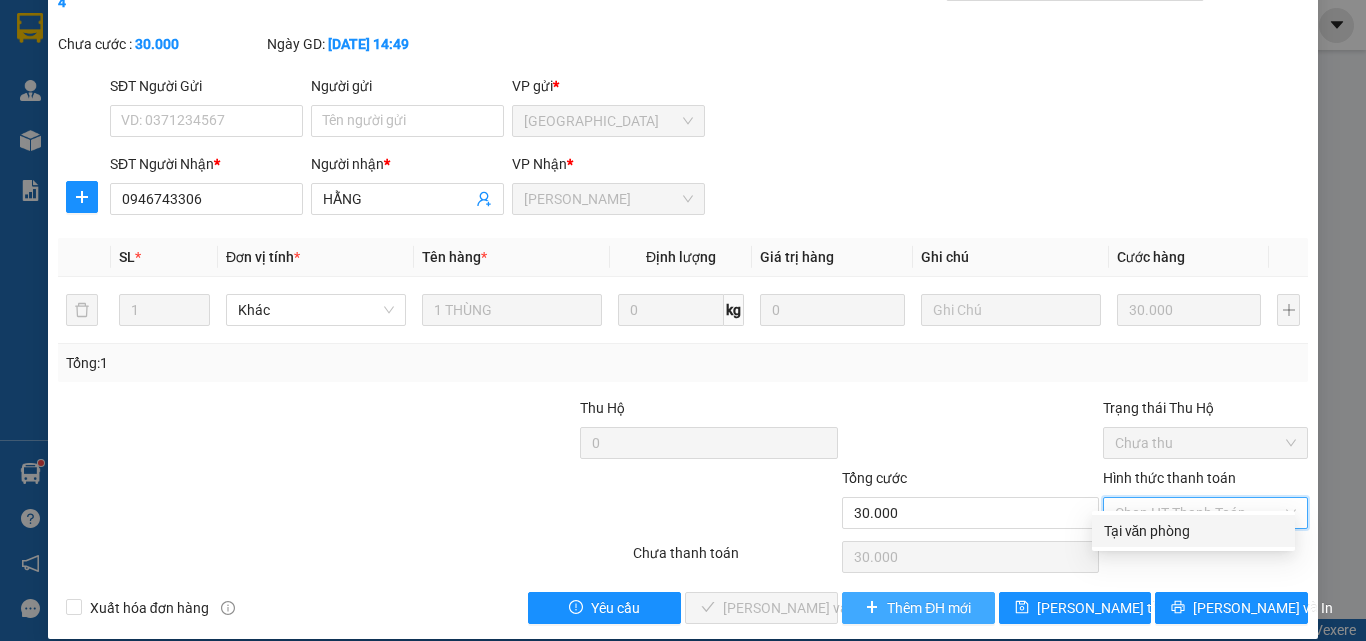 drag, startPoint x: 1153, startPoint y: 525, endPoint x: 894, endPoint y: 588, distance: 266.55206 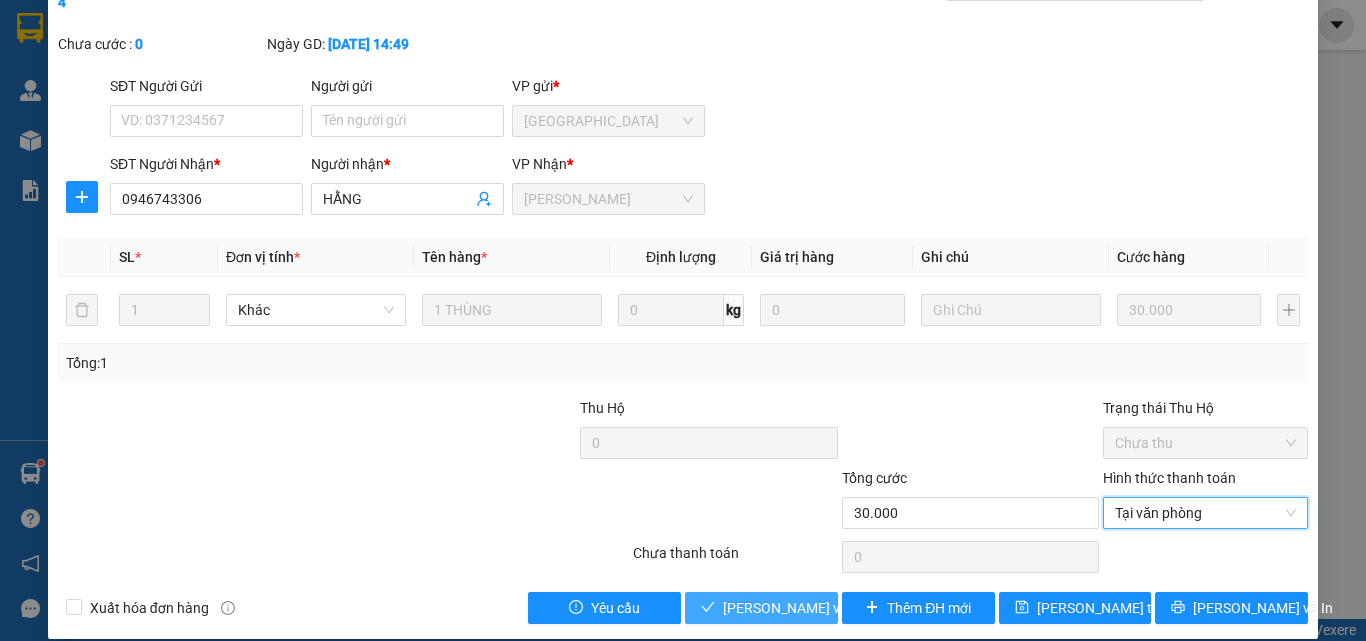 drag, startPoint x: 772, startPoint y: 589, endPoint x: 570, endPoint y: 218, distance: 422.42752 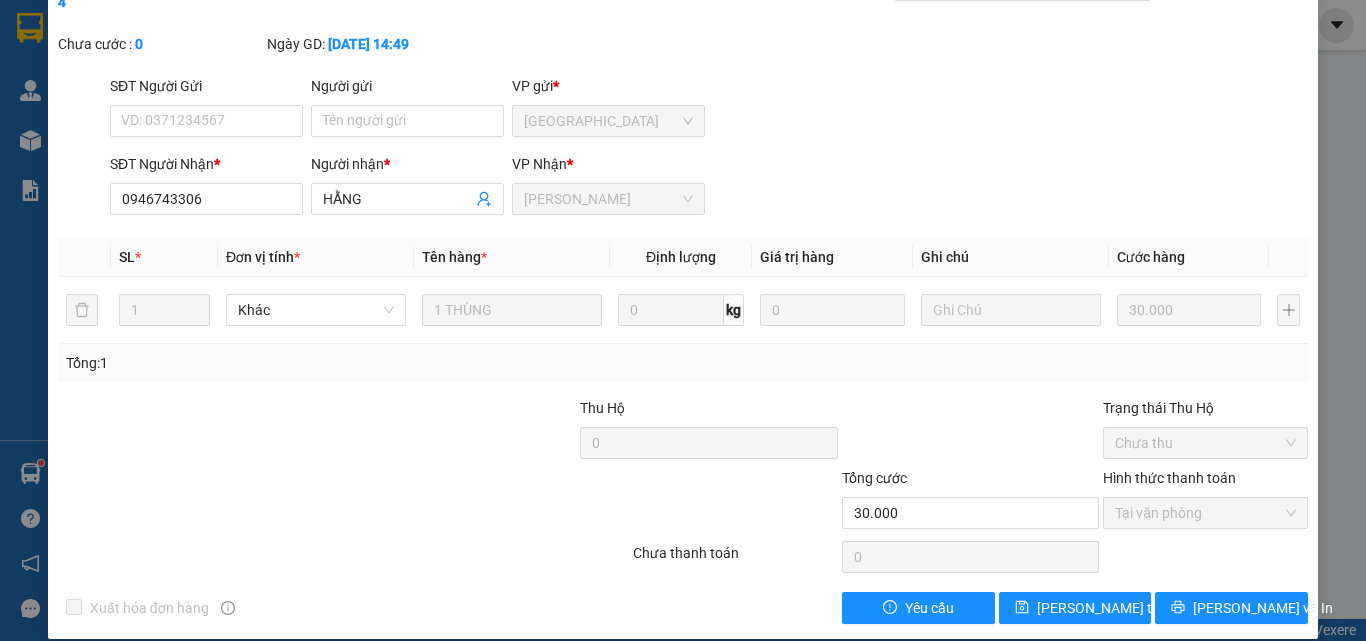 scroll, scrollTop: 0, scrollLeft: 0, axis: both 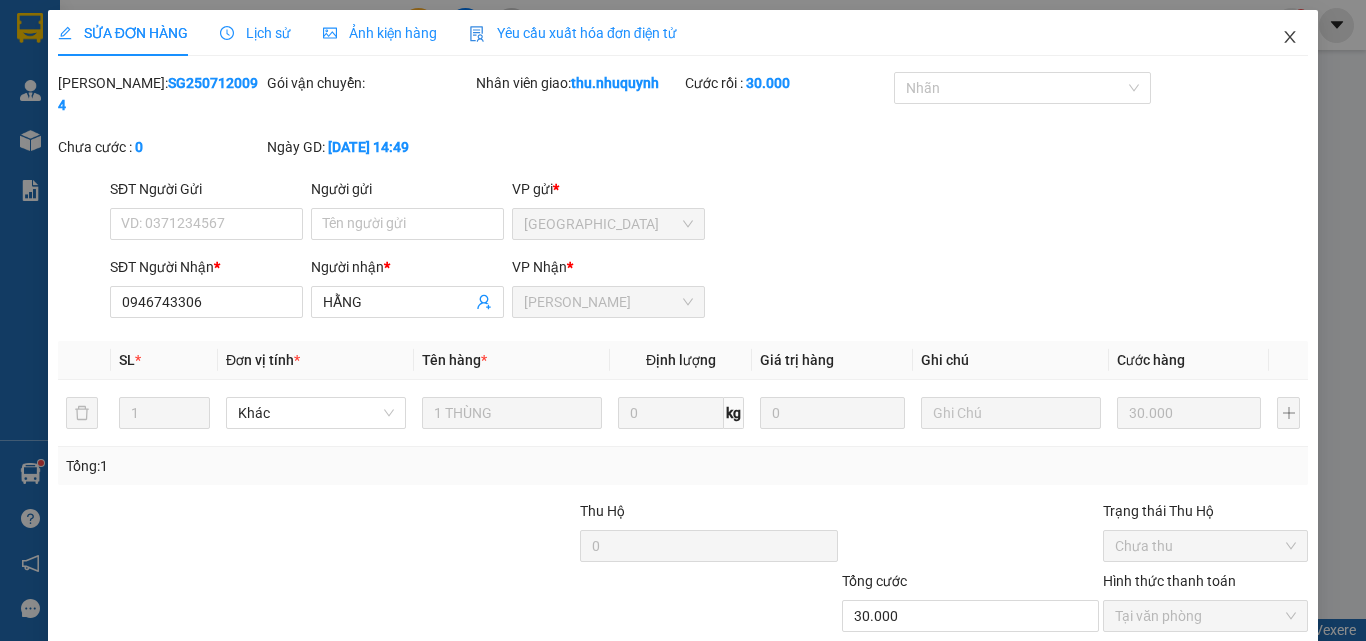 click 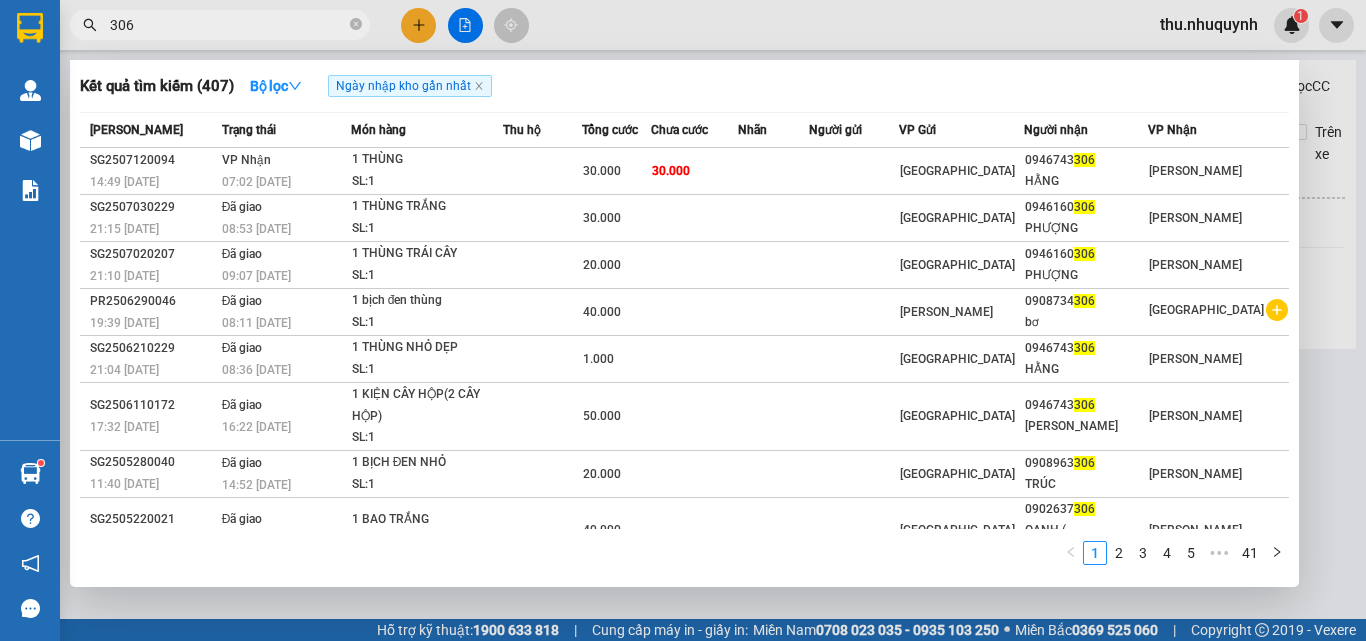 click on "306" at bounding box center [228, 25] 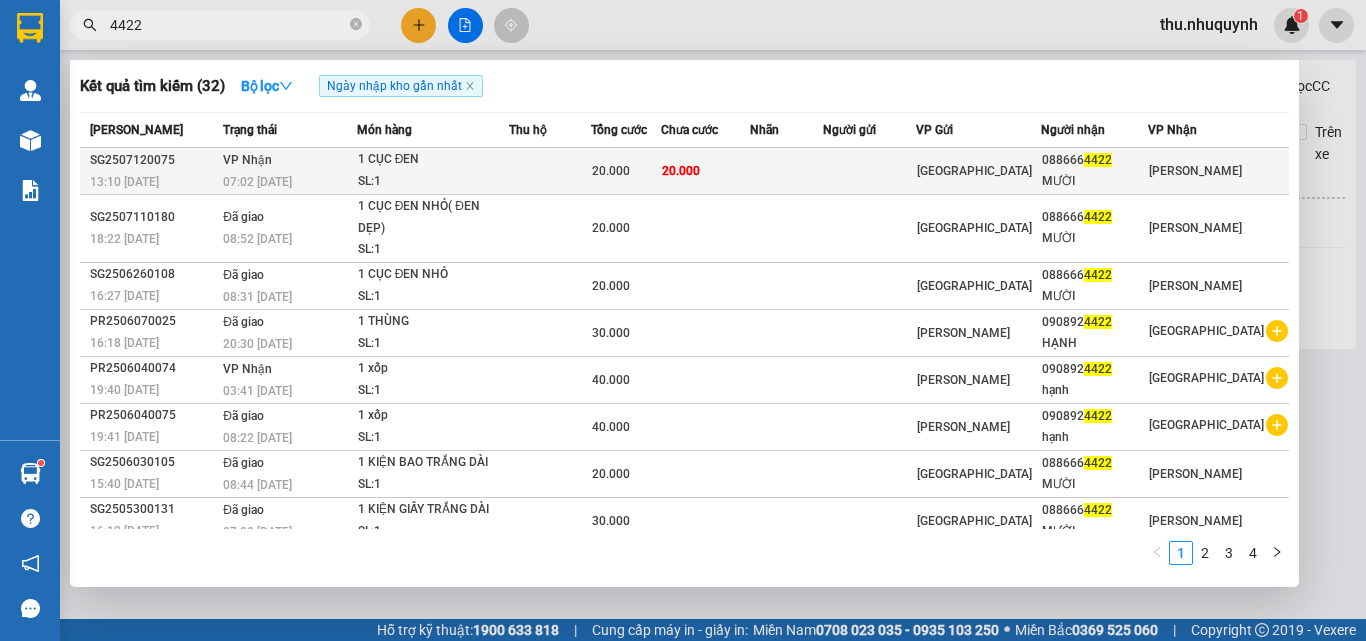 type on "4422" 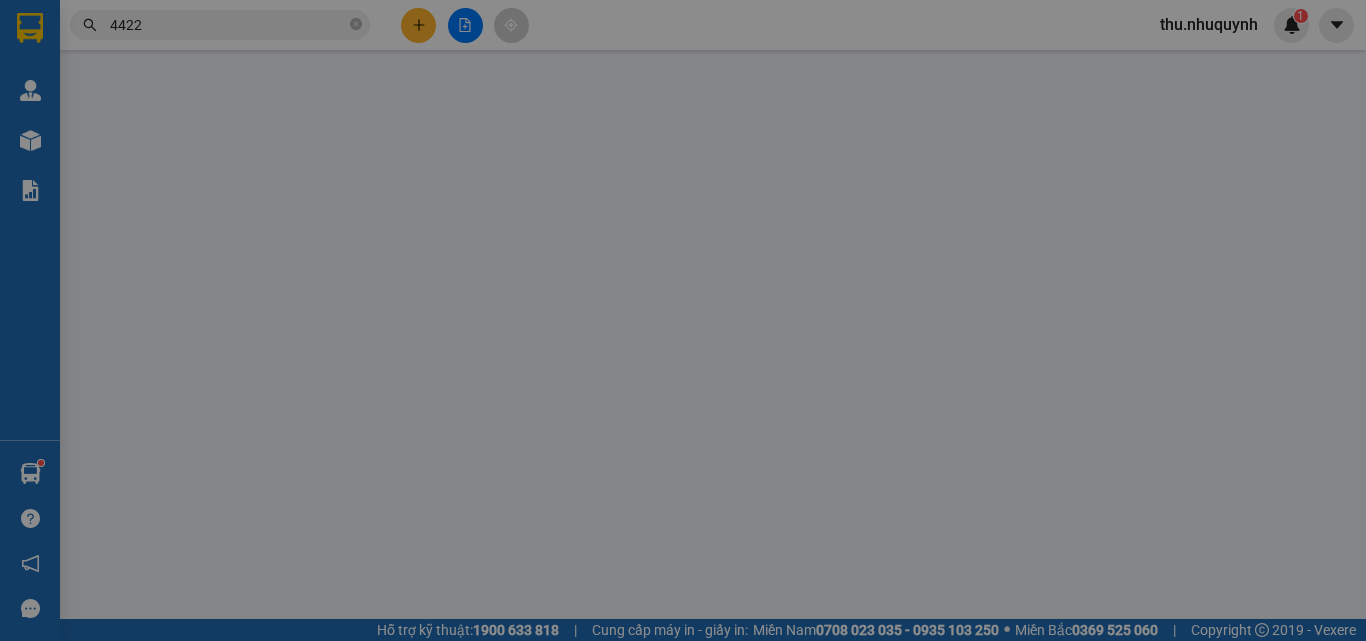 type on "0886664422" 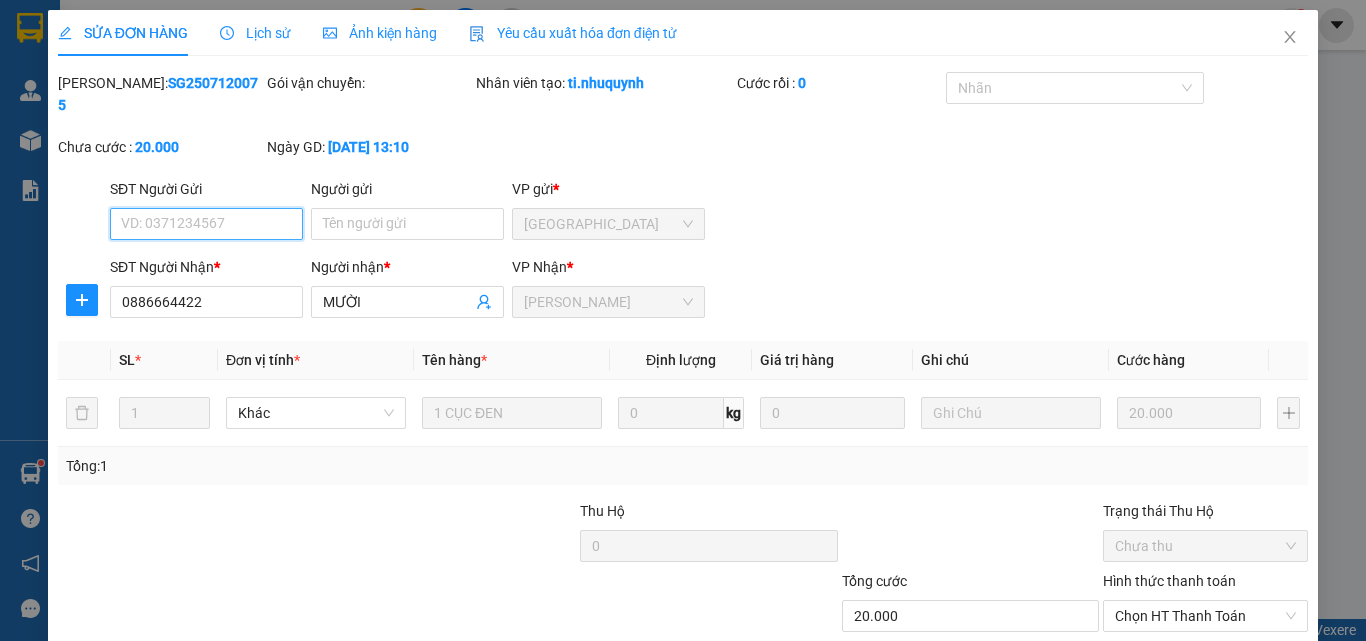 scroll, scrollTop: 103, scrollLeft: 0, axis: vertical 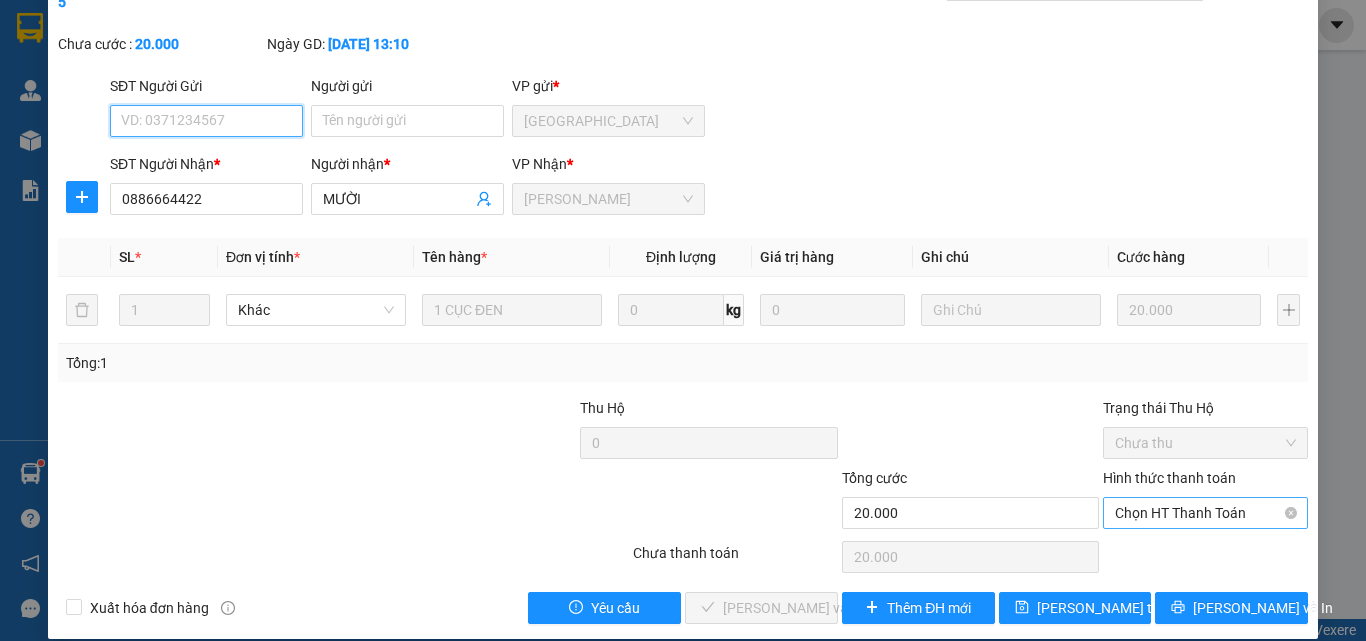 click on "Chọn HT Thanh Toán" at bounding box center (1205, 513) 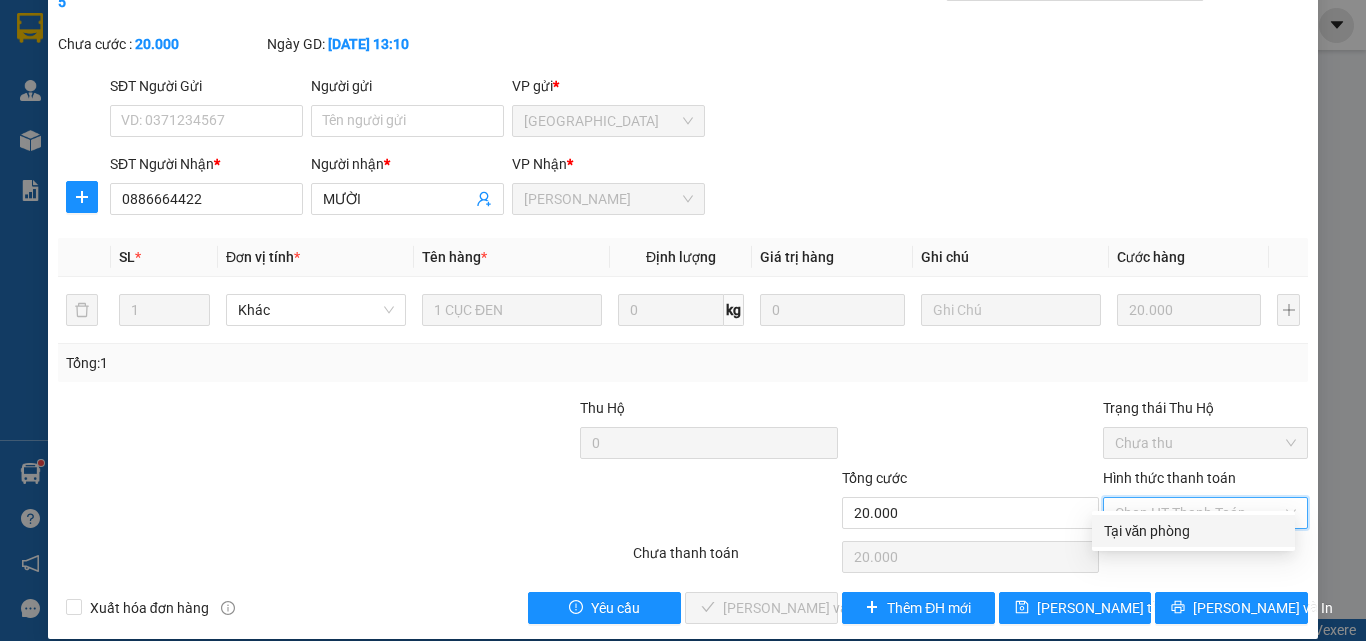 drag, startPoint x: 1198, startPoint y: 534, endPoint x: 487, endPoint y: 467, distance: 714.14984 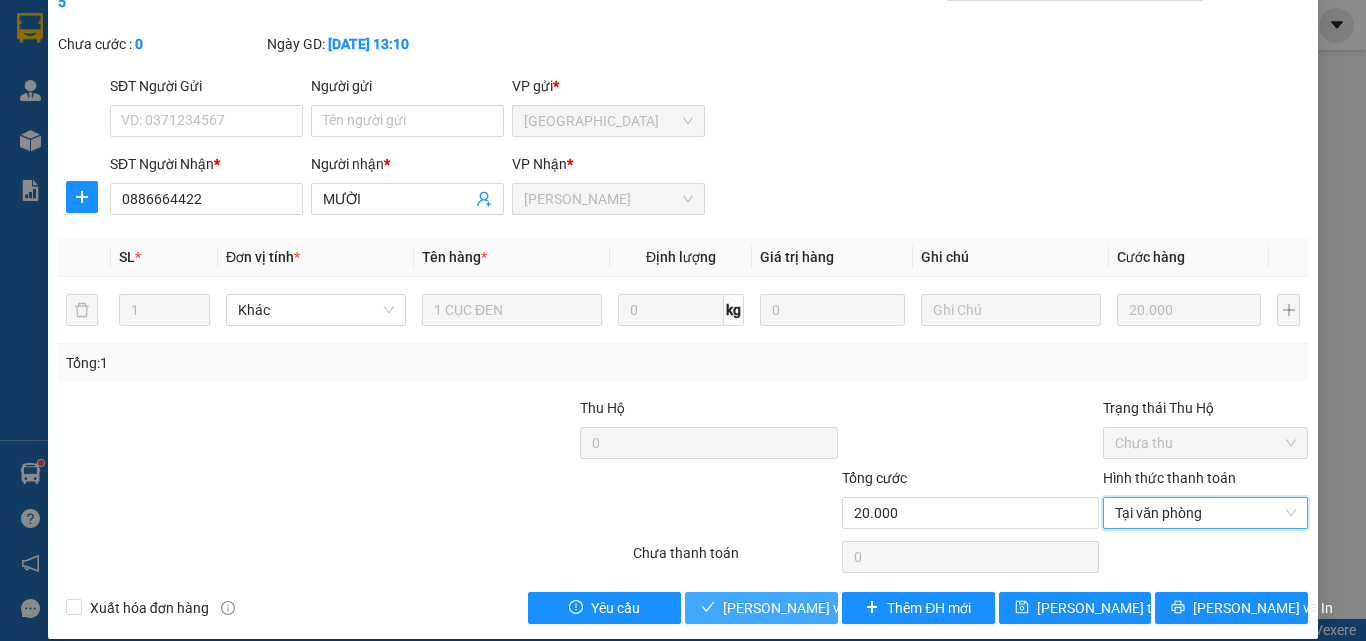 click on "Lưu và Giao hàng" at bounding box center (819, 608) 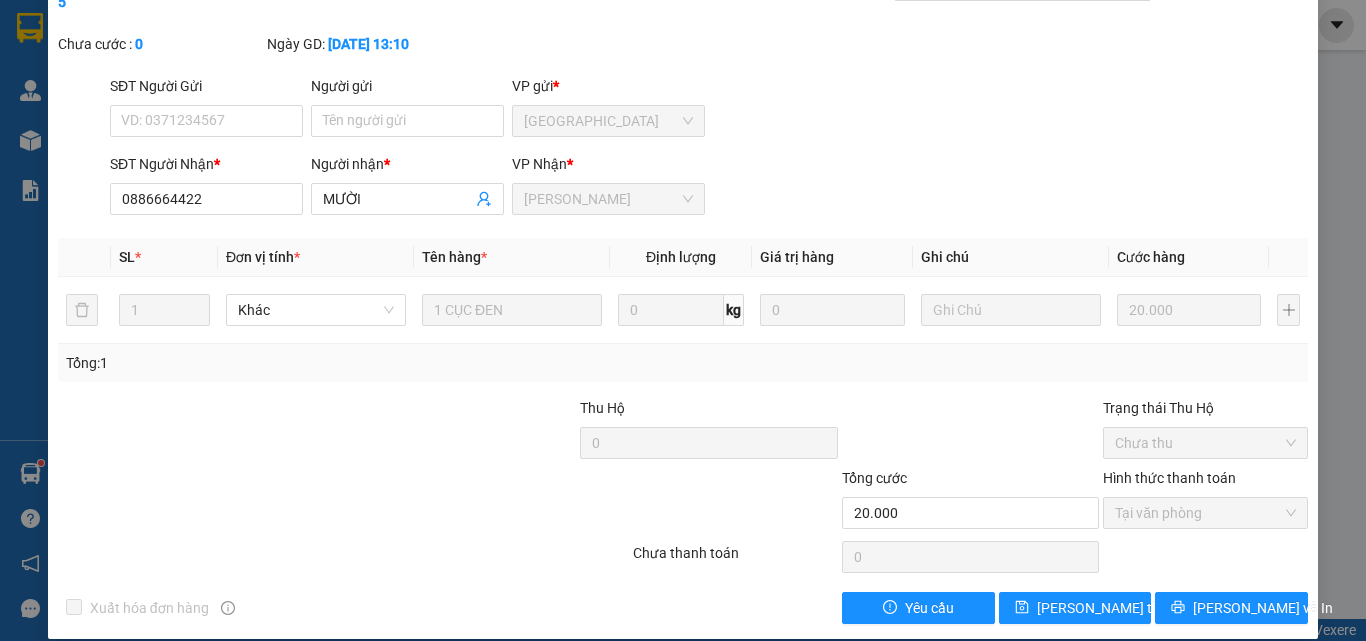 scroll, scrollTop: 0, scrollLeft: 0, axis: both 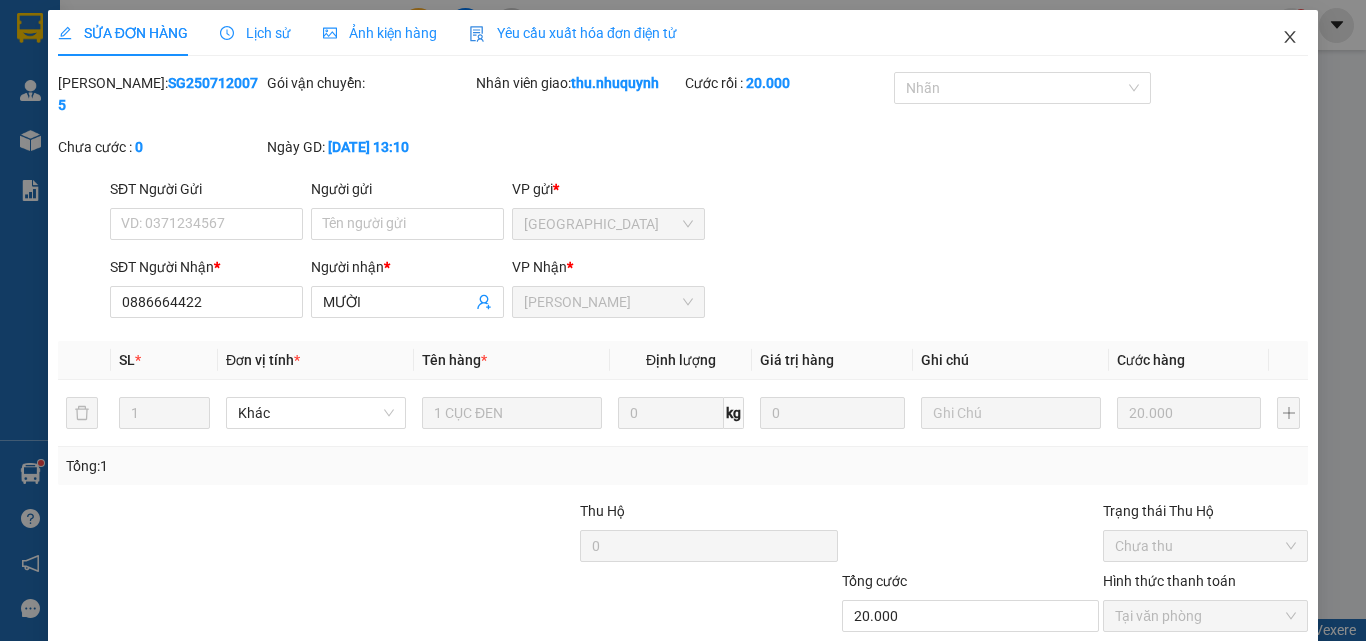 click 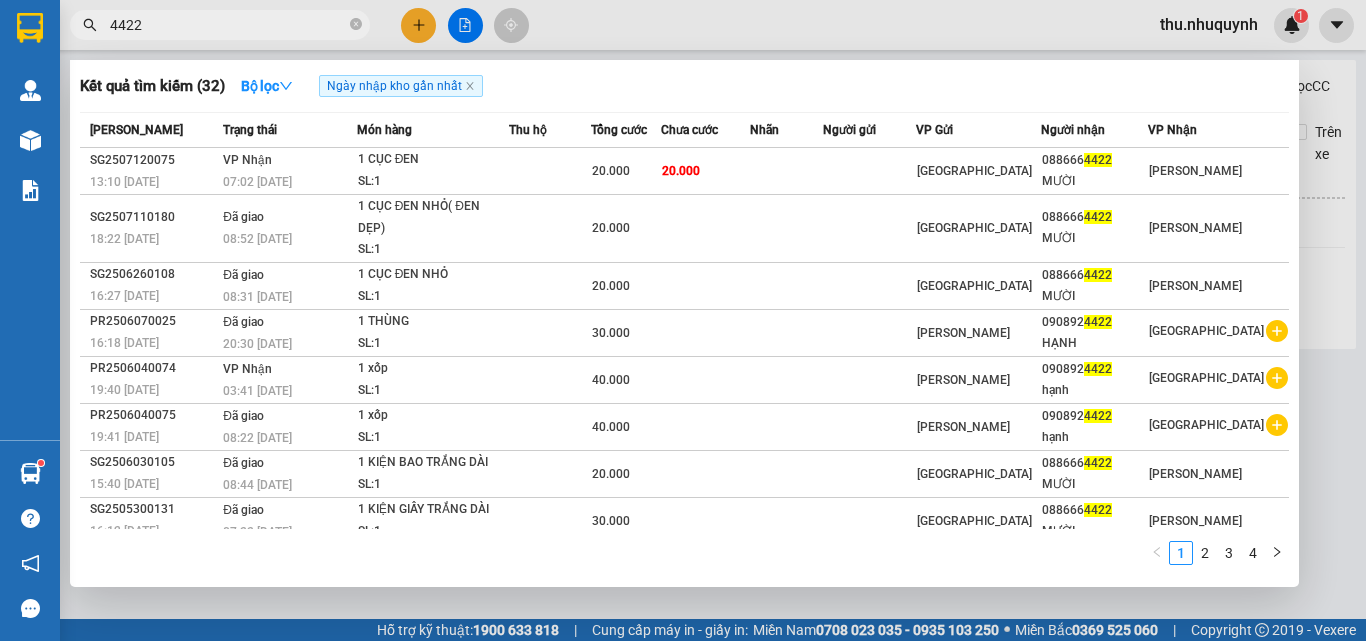 click on "4422" at bounding box center [228, 25] 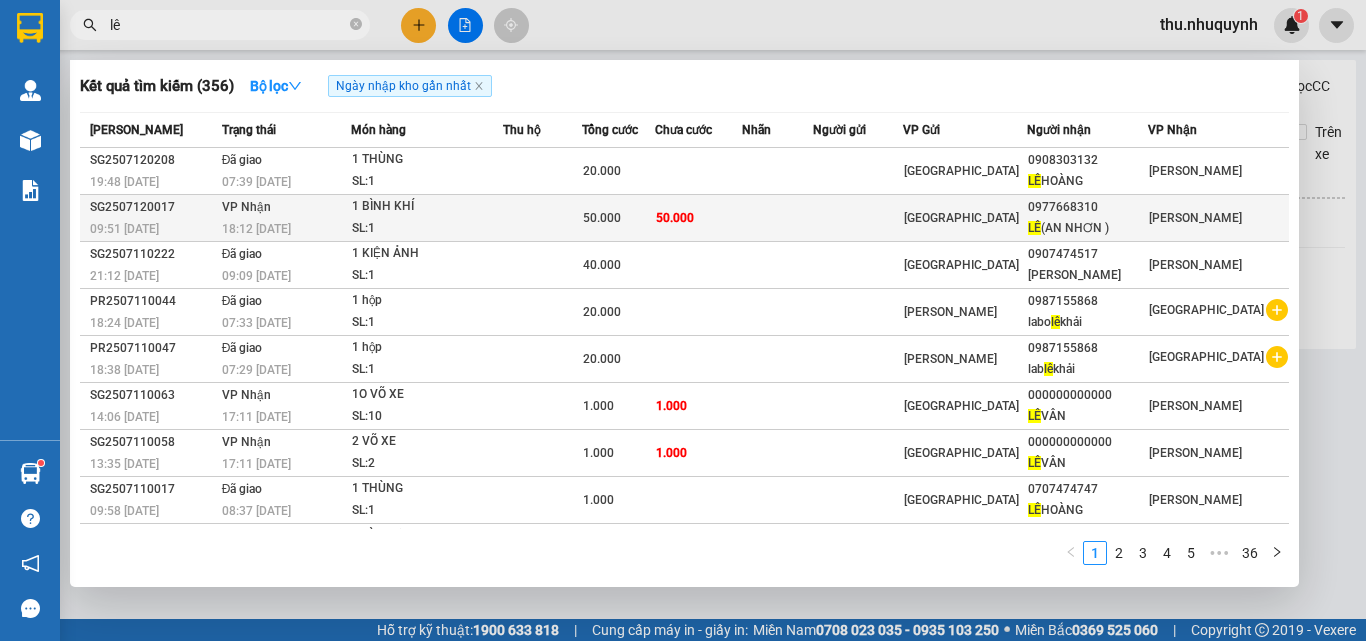 type on "lê" 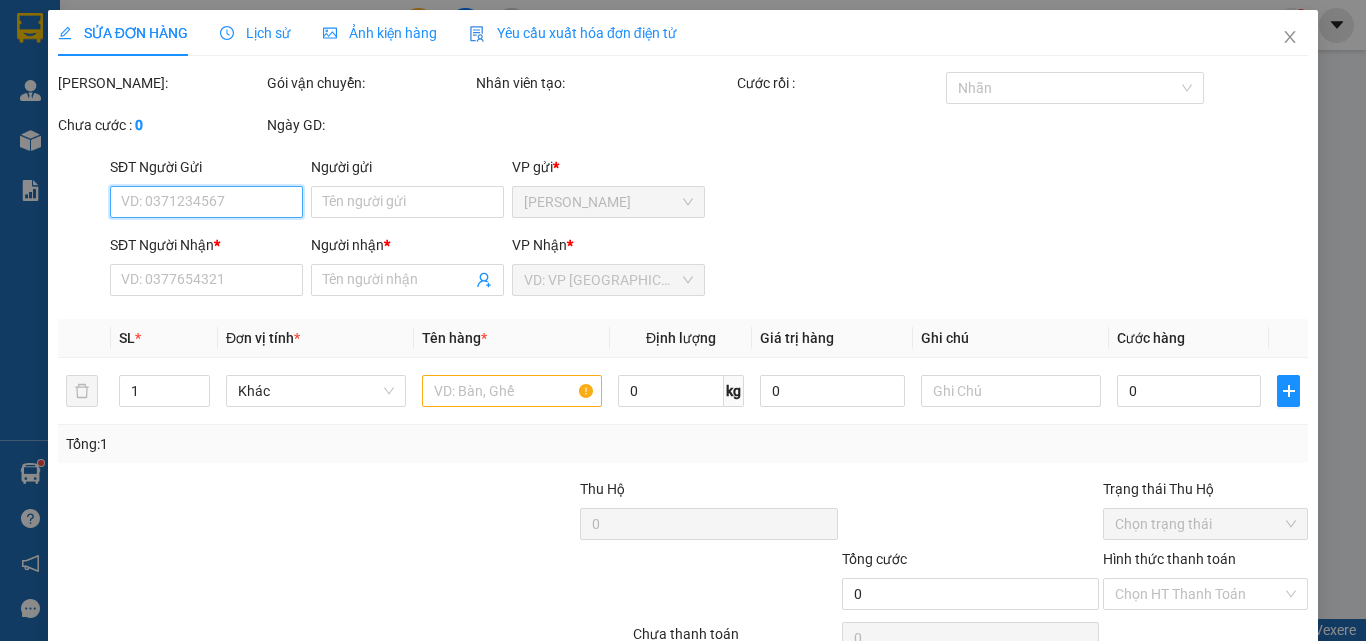 type on "0977668310" 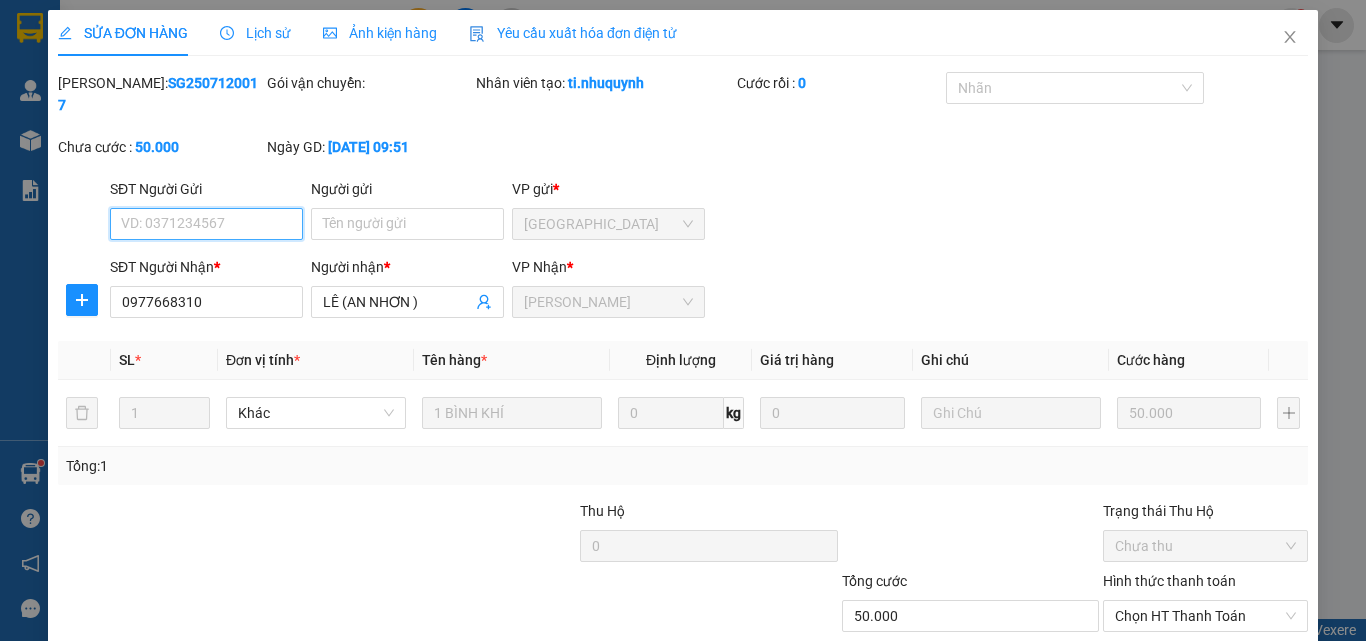 scroll, scrollTop: 103, scrollLeft: 0, axis: vertical 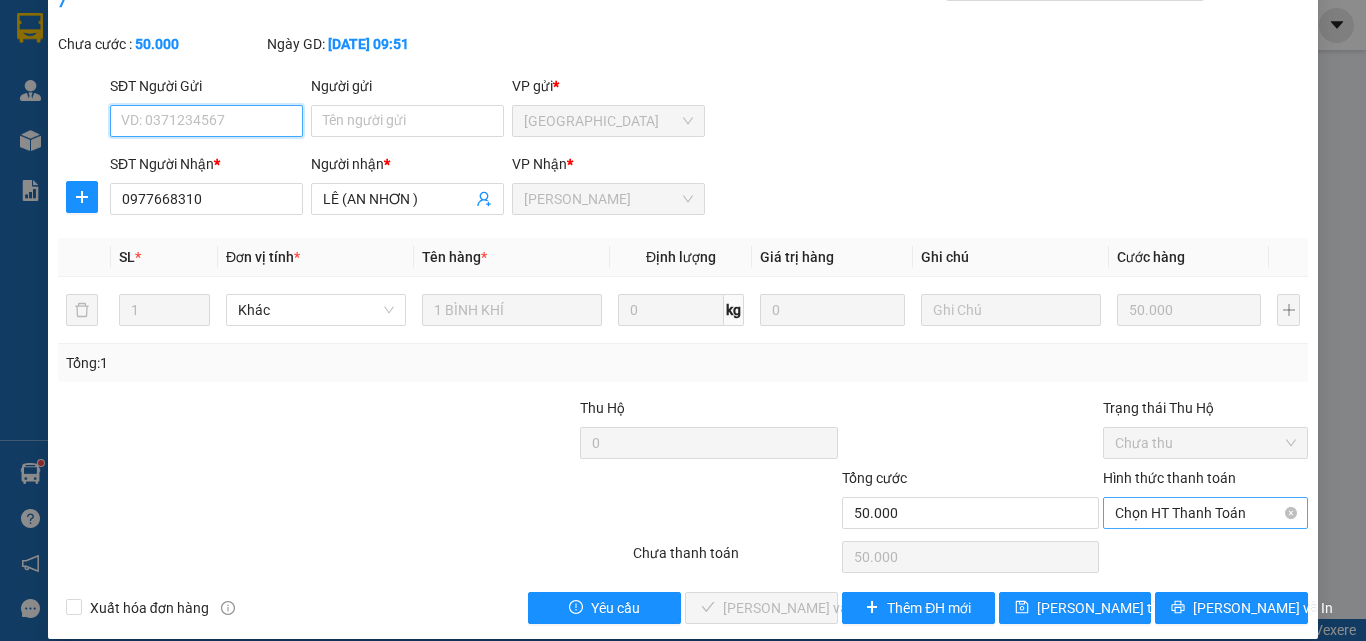 click on "Chọn HT Thanh Toán" at bounding box center (1205, 513) 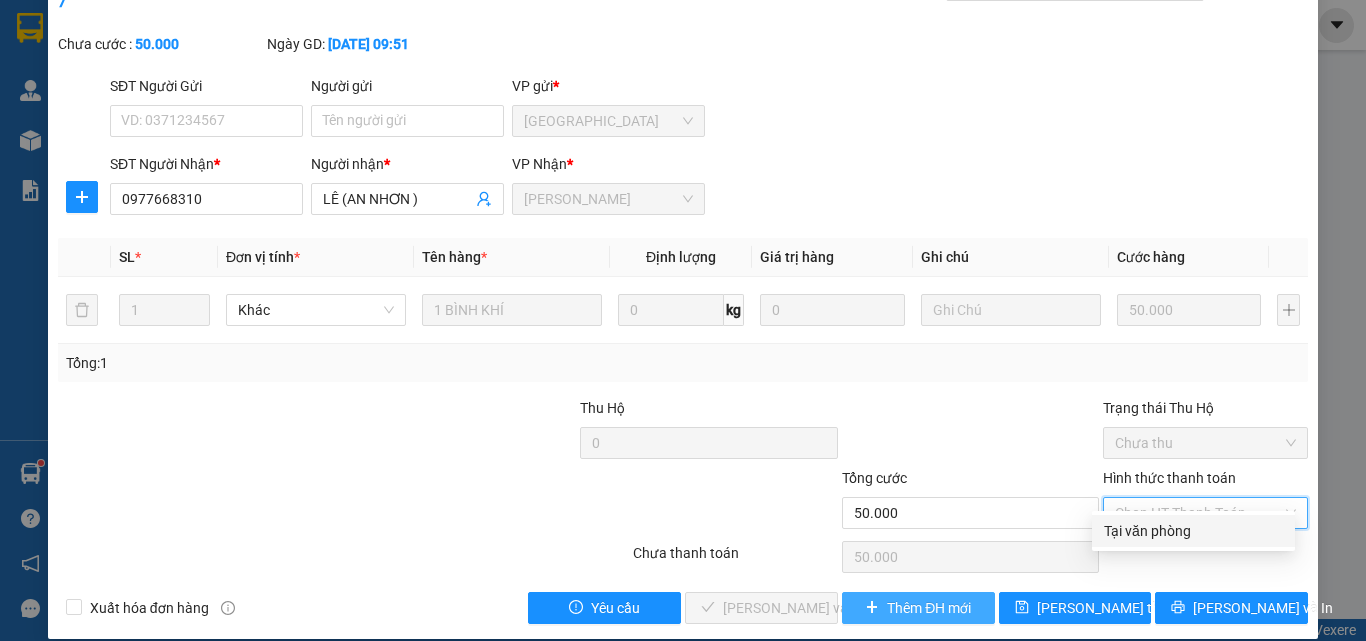 drag, startPoint x: 1151, startPoint y: 536, endPoint x: 943, endPoint y: 592, distance: 215.40659 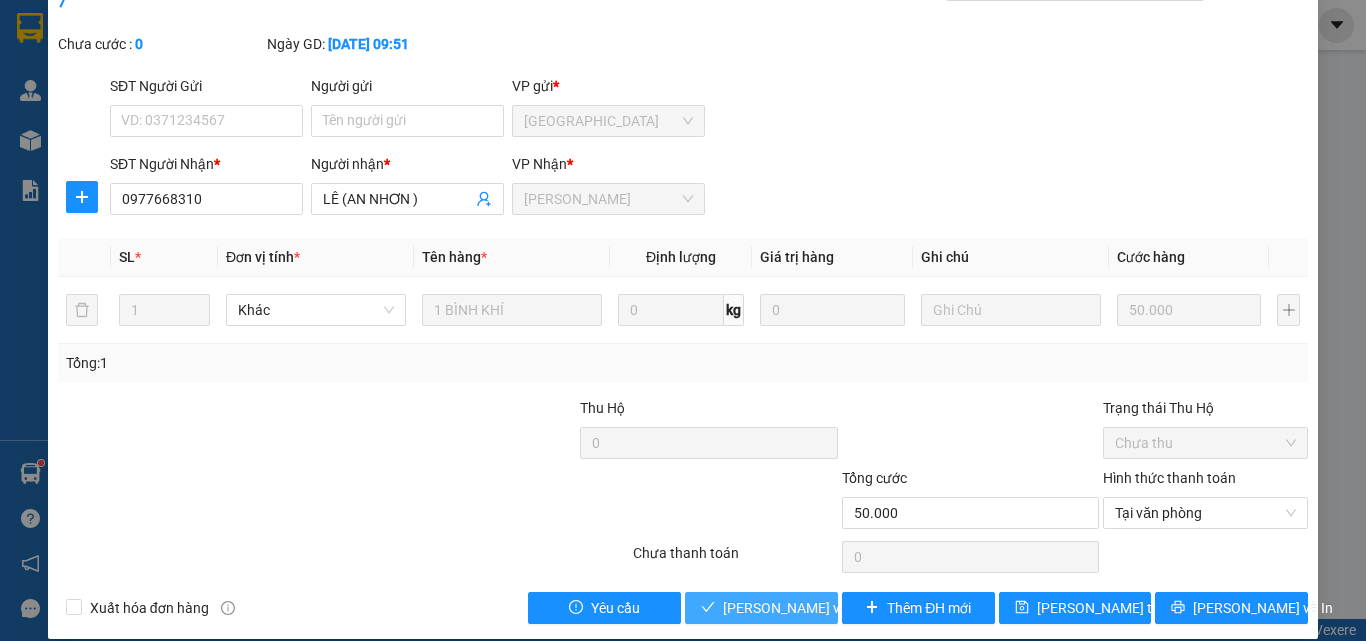 click on "Lưu và Giao hàng" at bounding box center (819, 608) 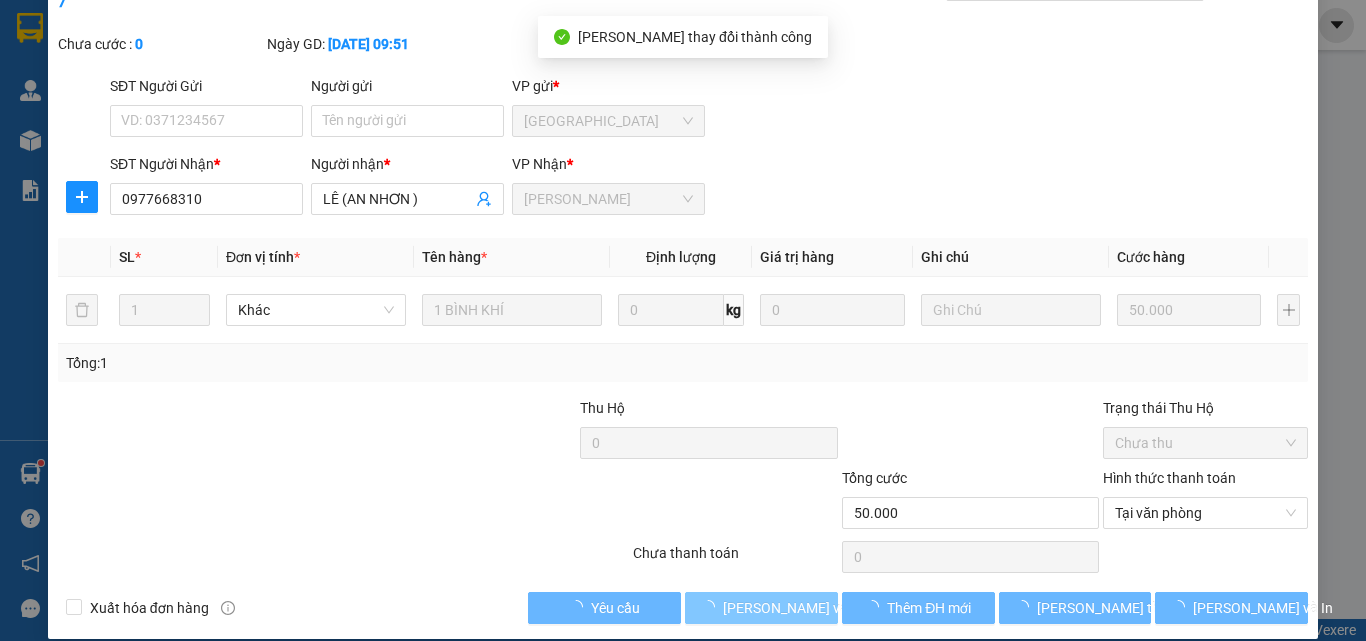 scroll, scrollTop: 0, scrollLeft: 0, axis: both 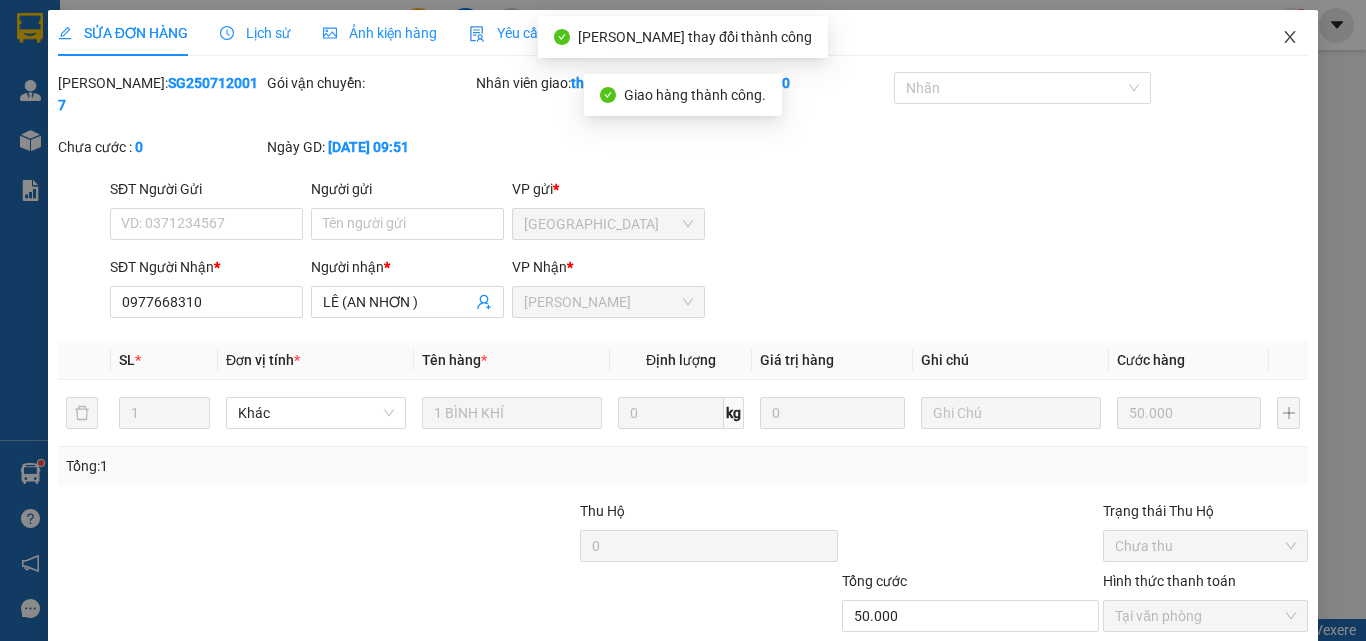 click at bounding box center (1290, 38) 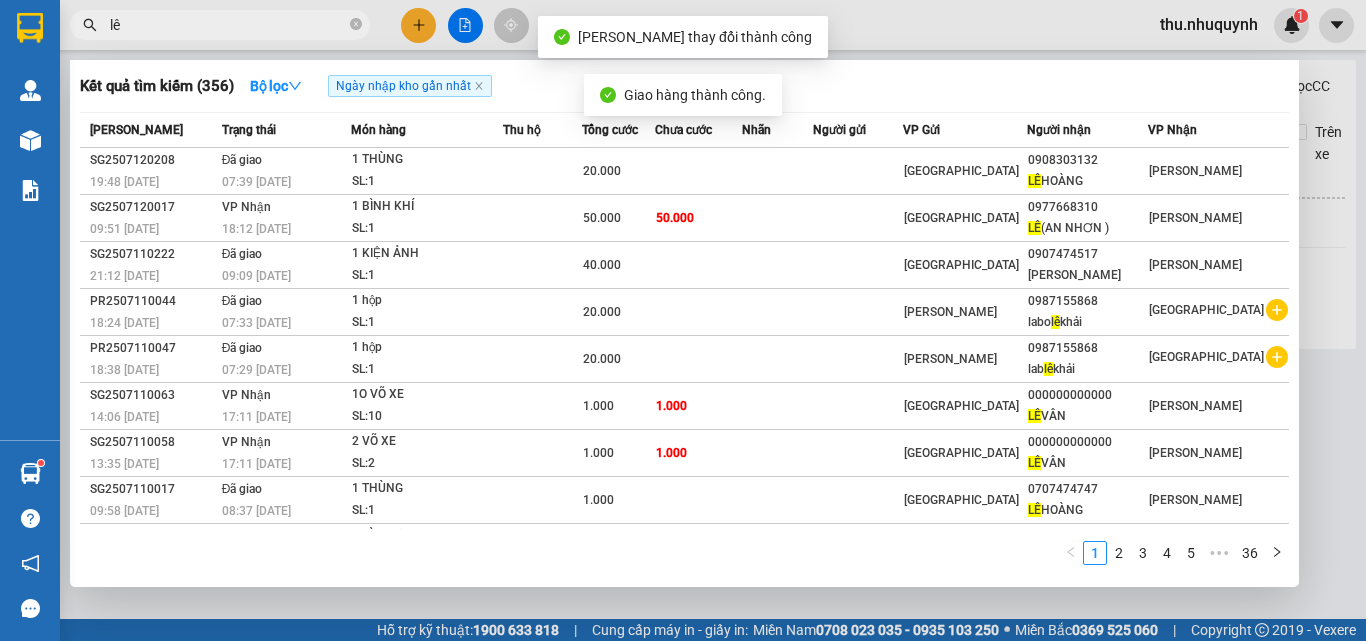 click on "lê" at bounding box center [228, 25] 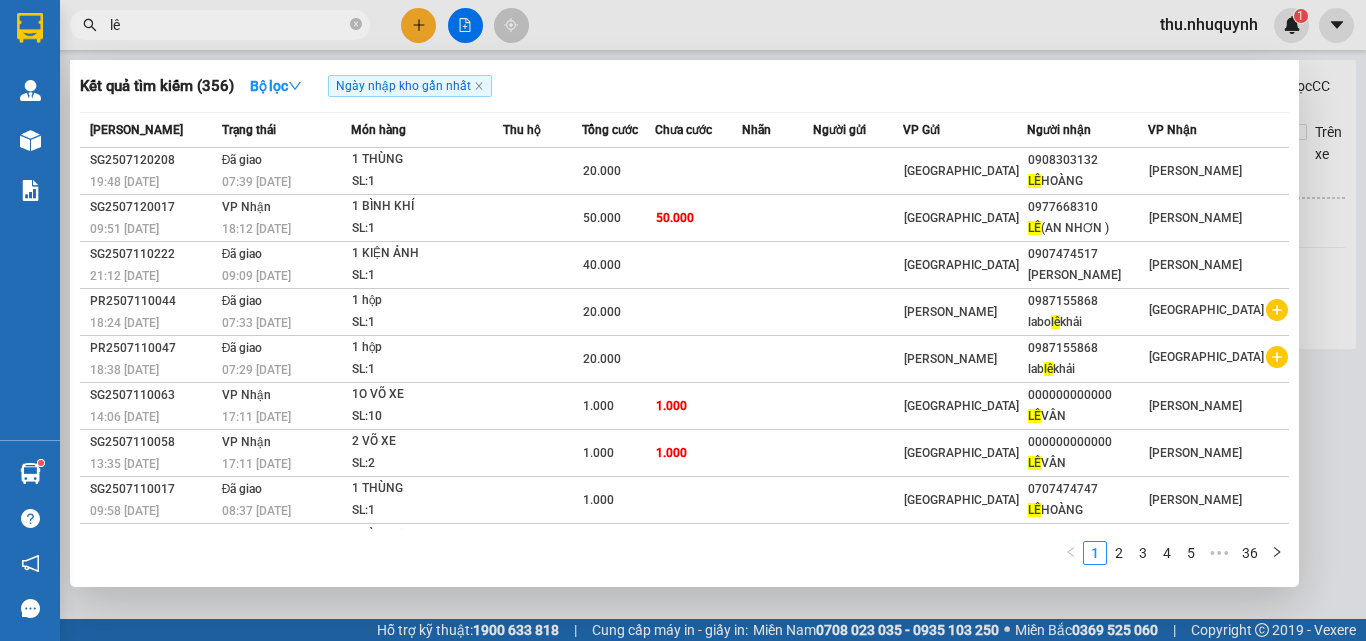 click on "lê" at bounding box center [228, 25] 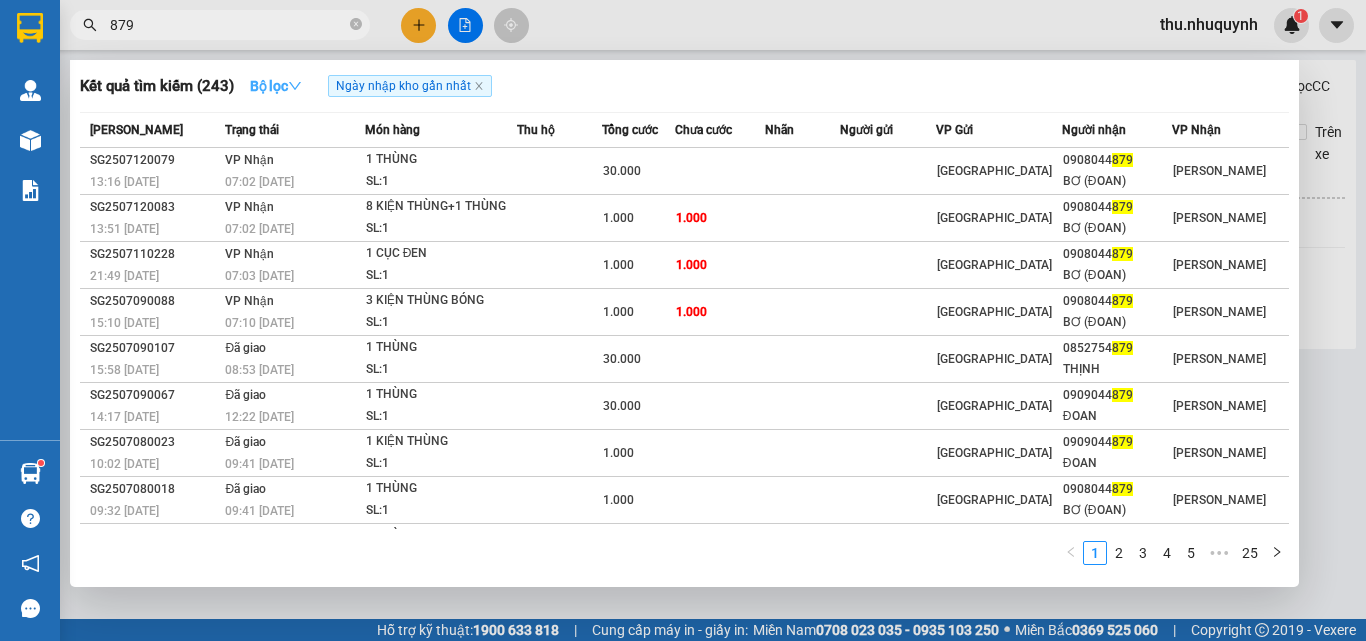 type on "879" 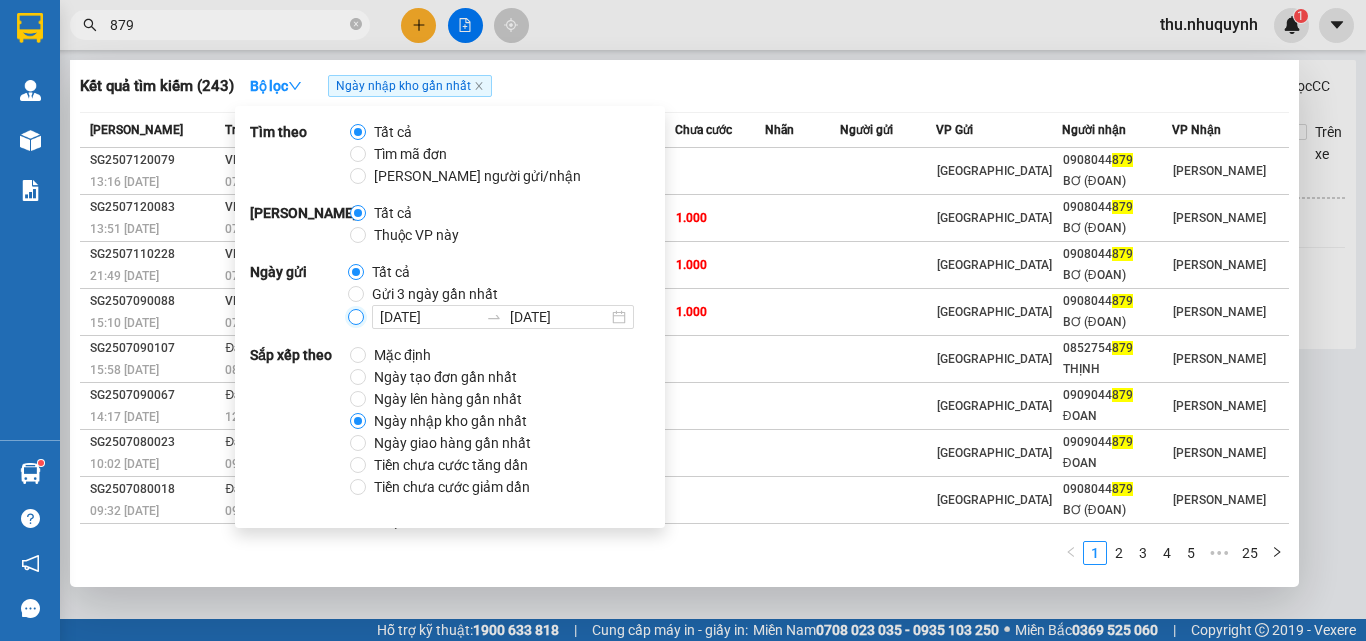 click on "12/07/2025 12/07/2025" at bounding box center [356, 317] 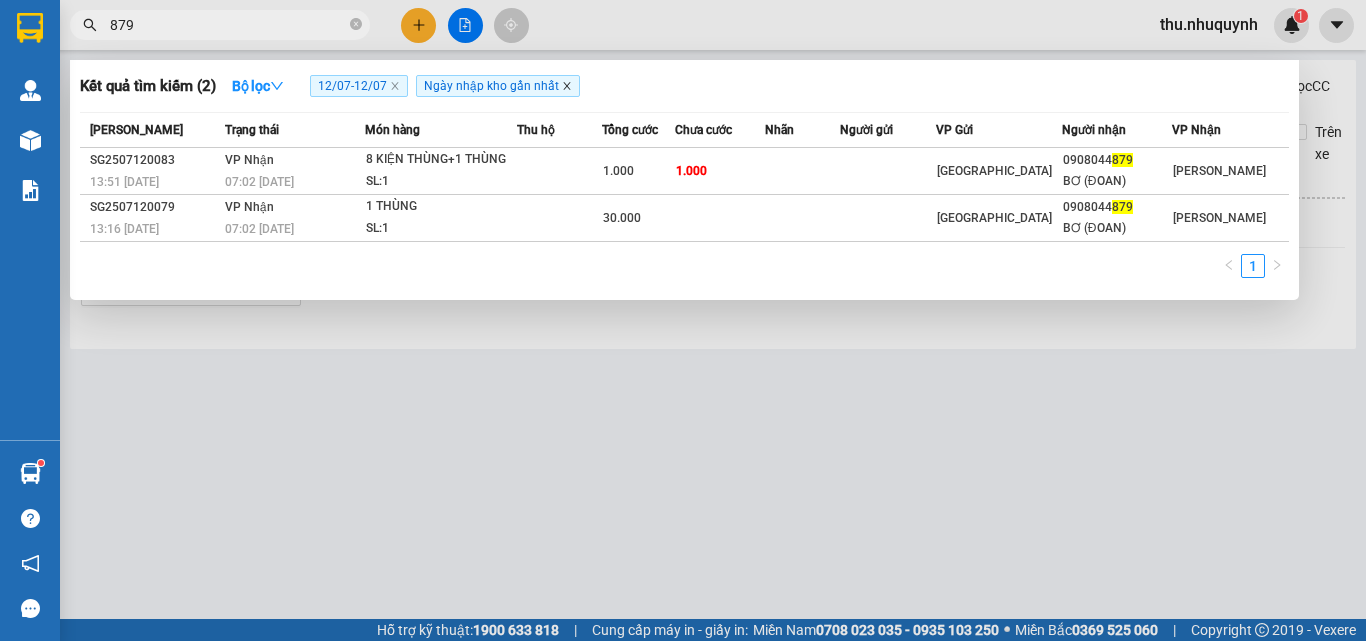 click 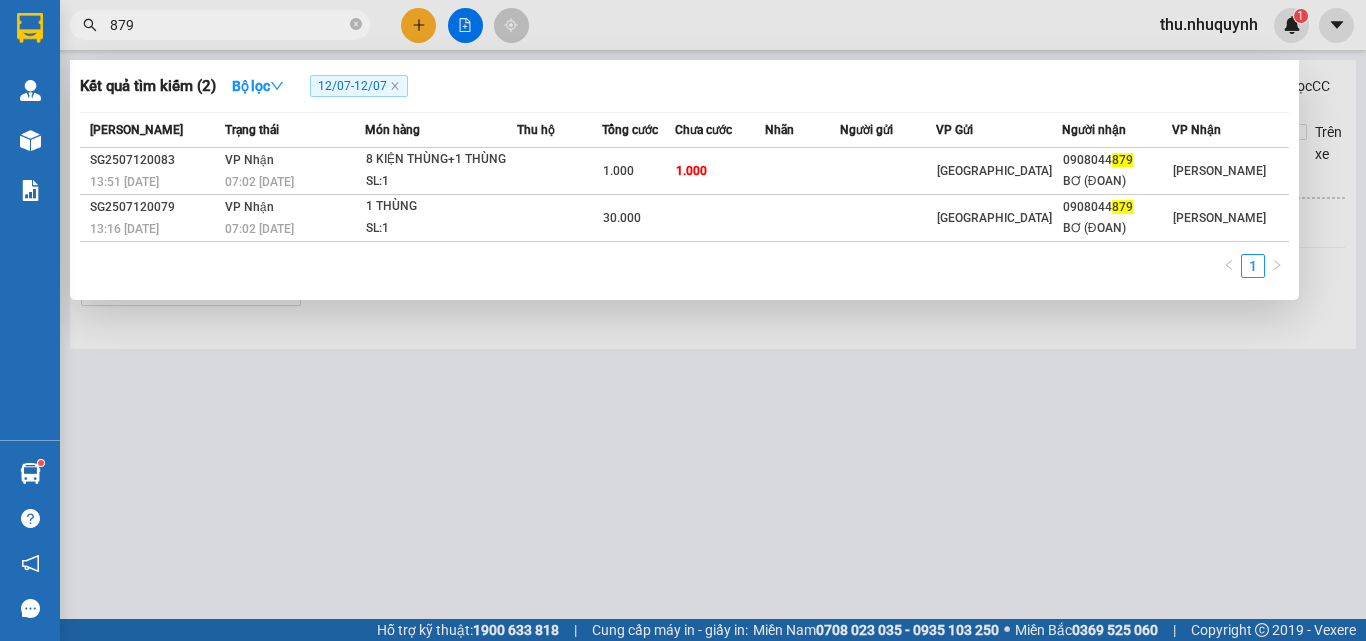 click on "Kết quả tìm kiếm ( 2 )  Bộ lọc  12/07 - 12/07" at bounding box center [684, 86] 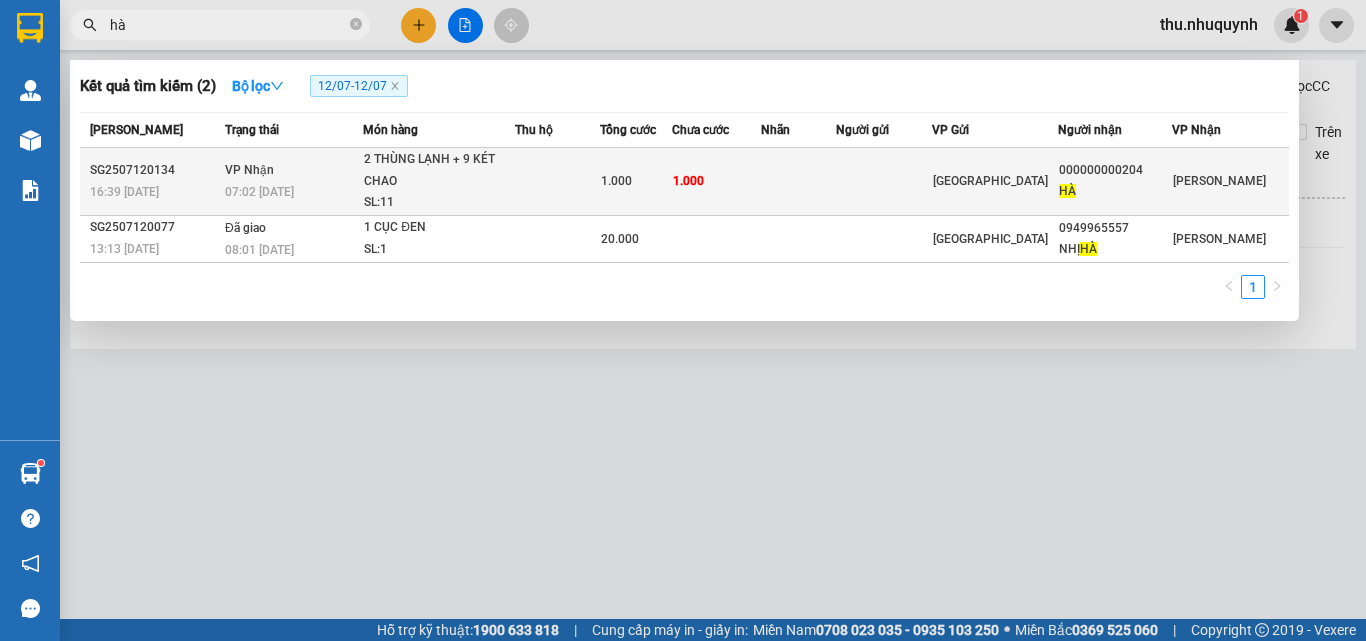 type on "hà" 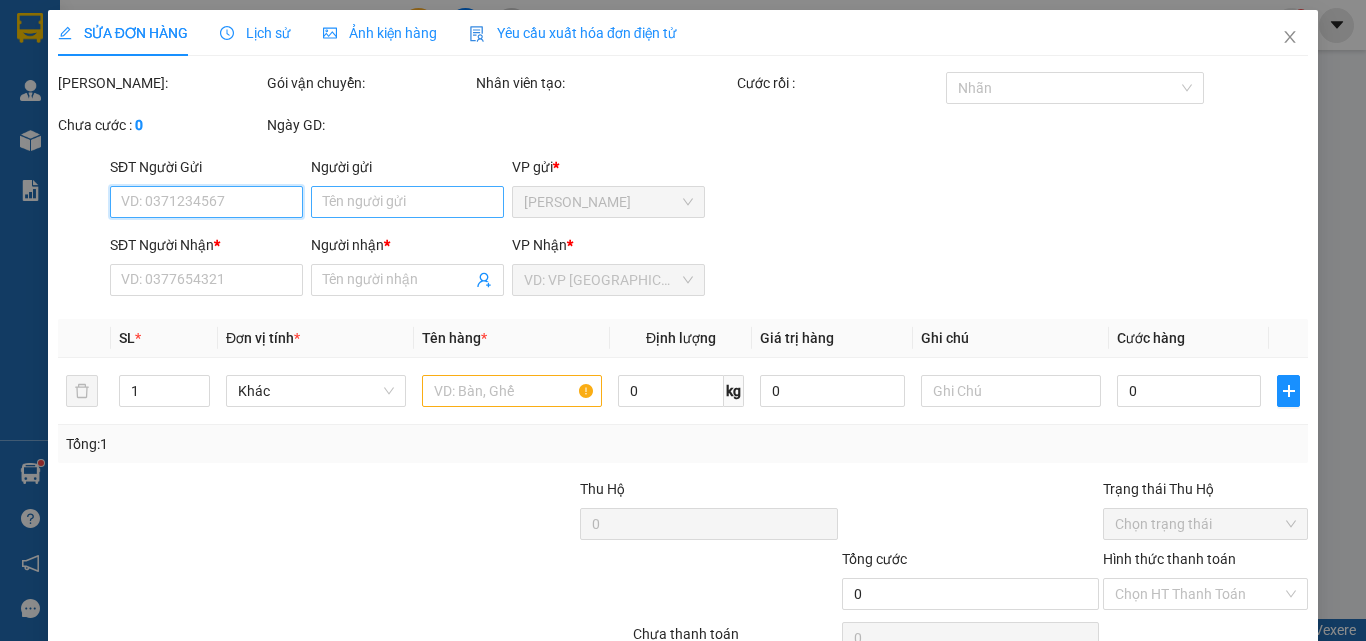 type on "000000000204" 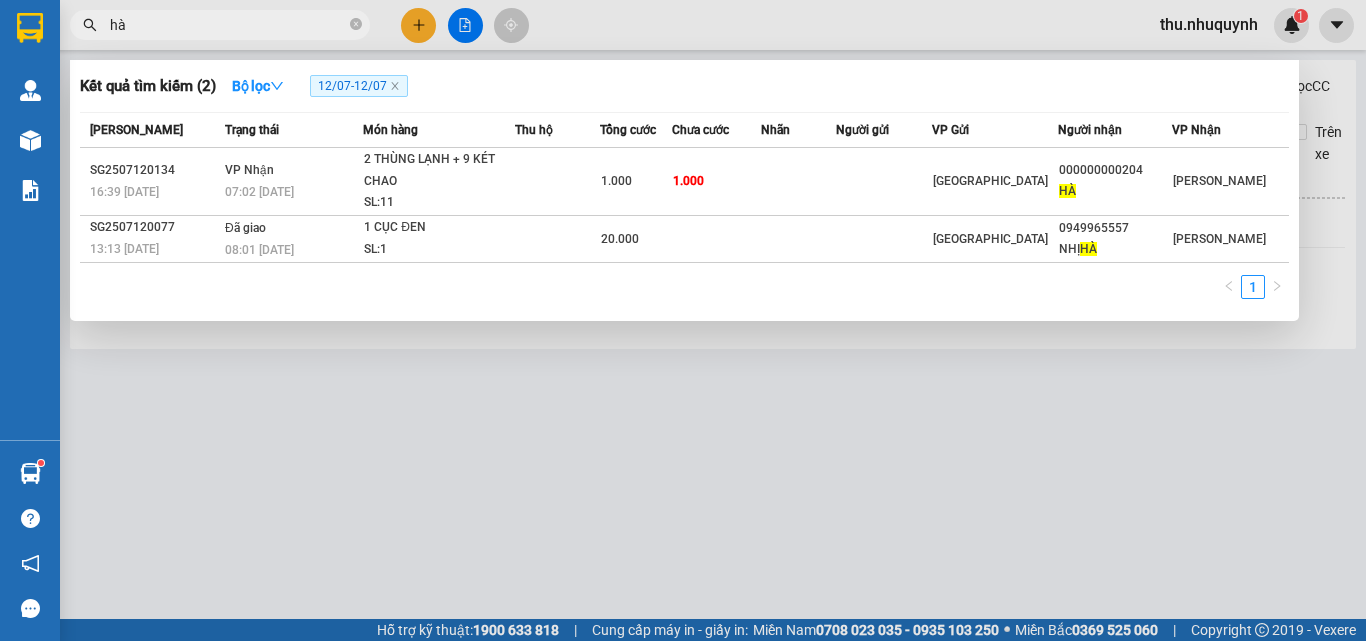 click on "hà" at bounding box center [228, 25] 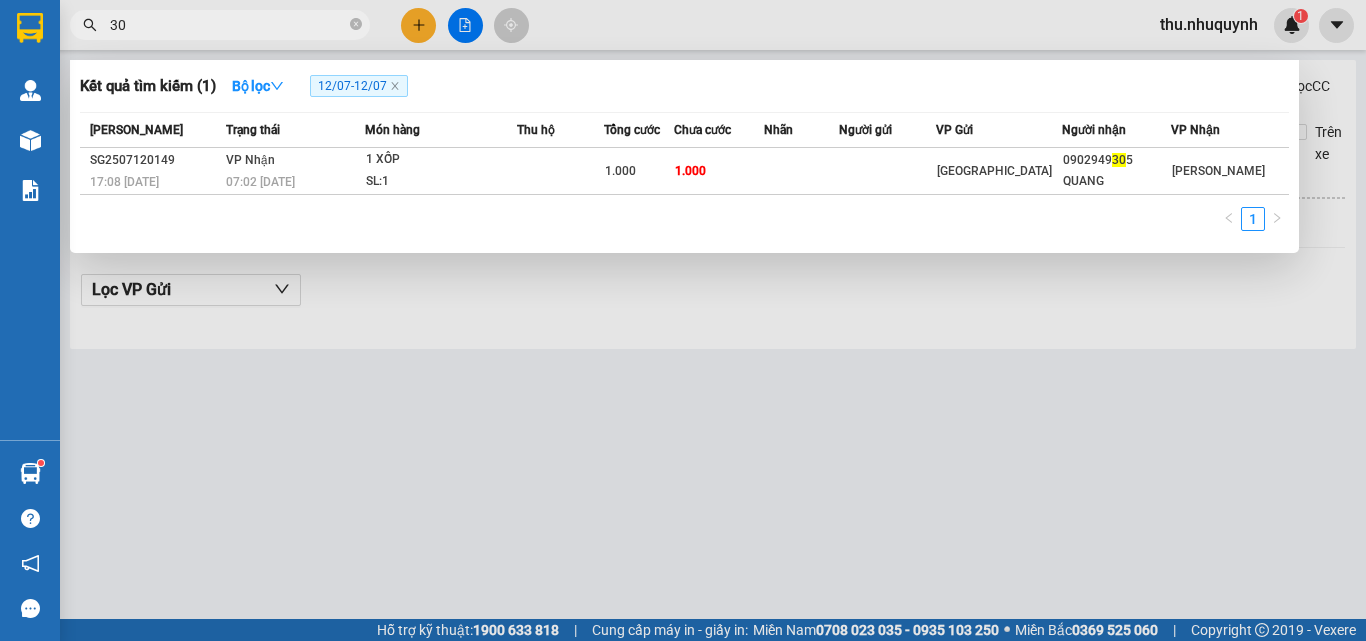 type on "3" 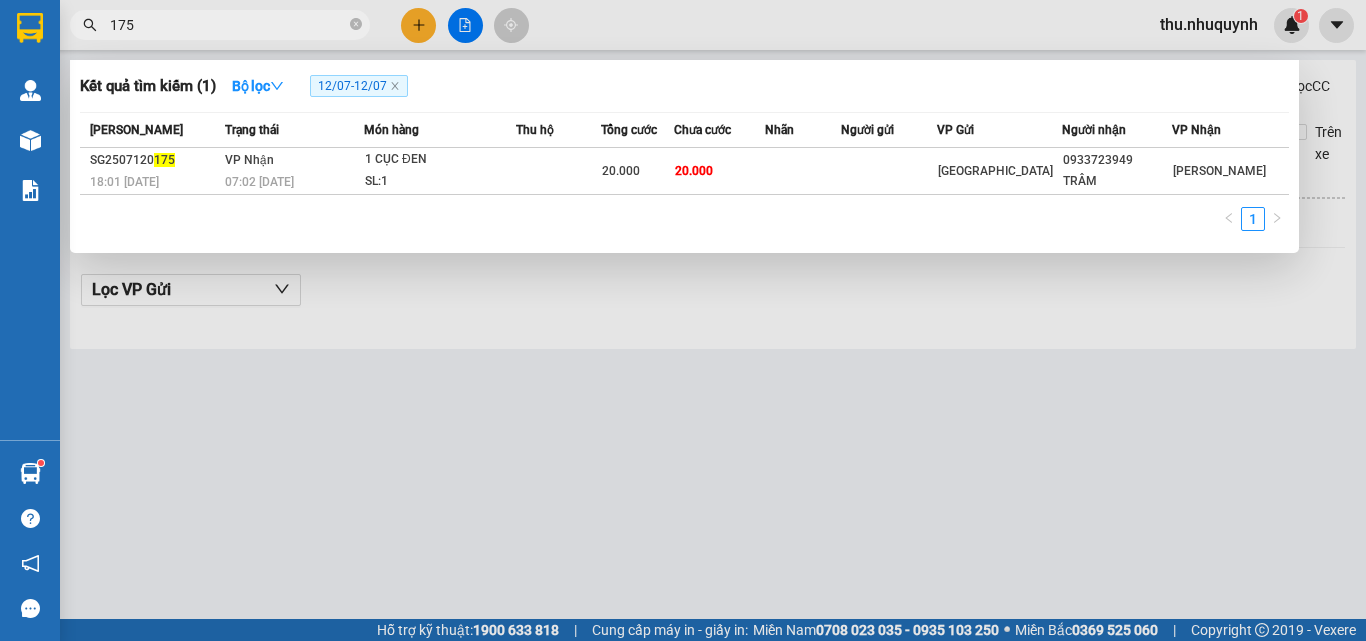 click on "175" at bounding box center [228, 25] 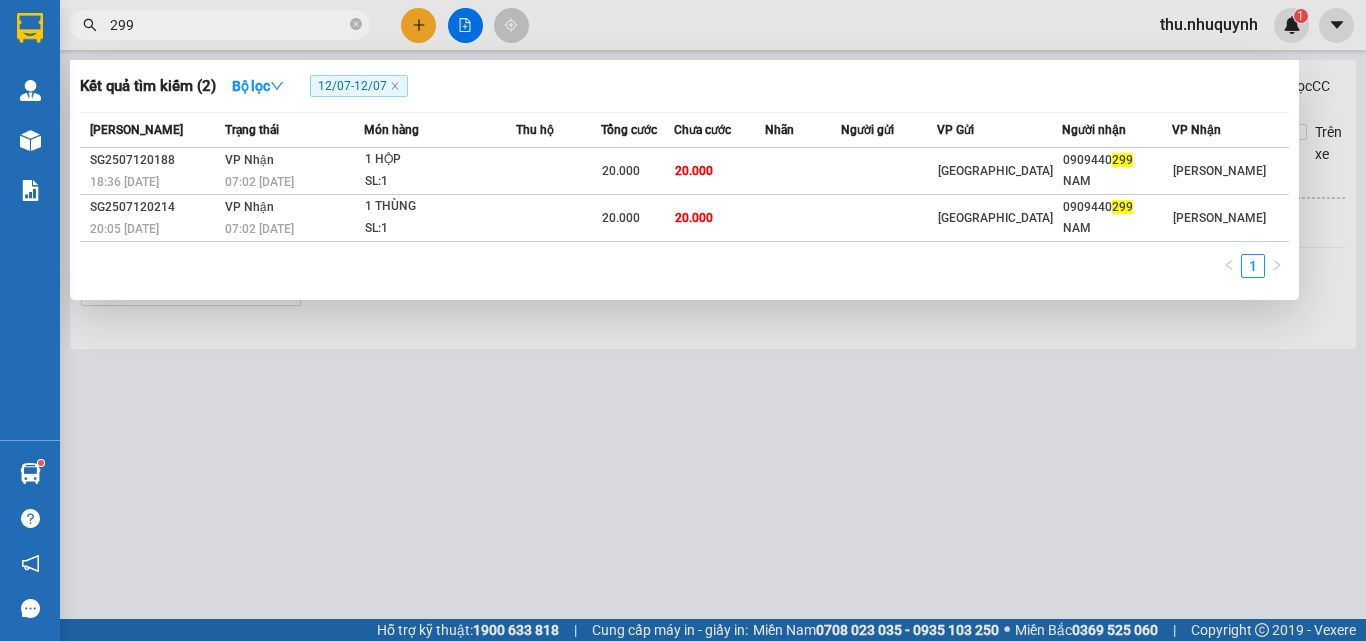 click on "299" at bounding box center (220, 25) 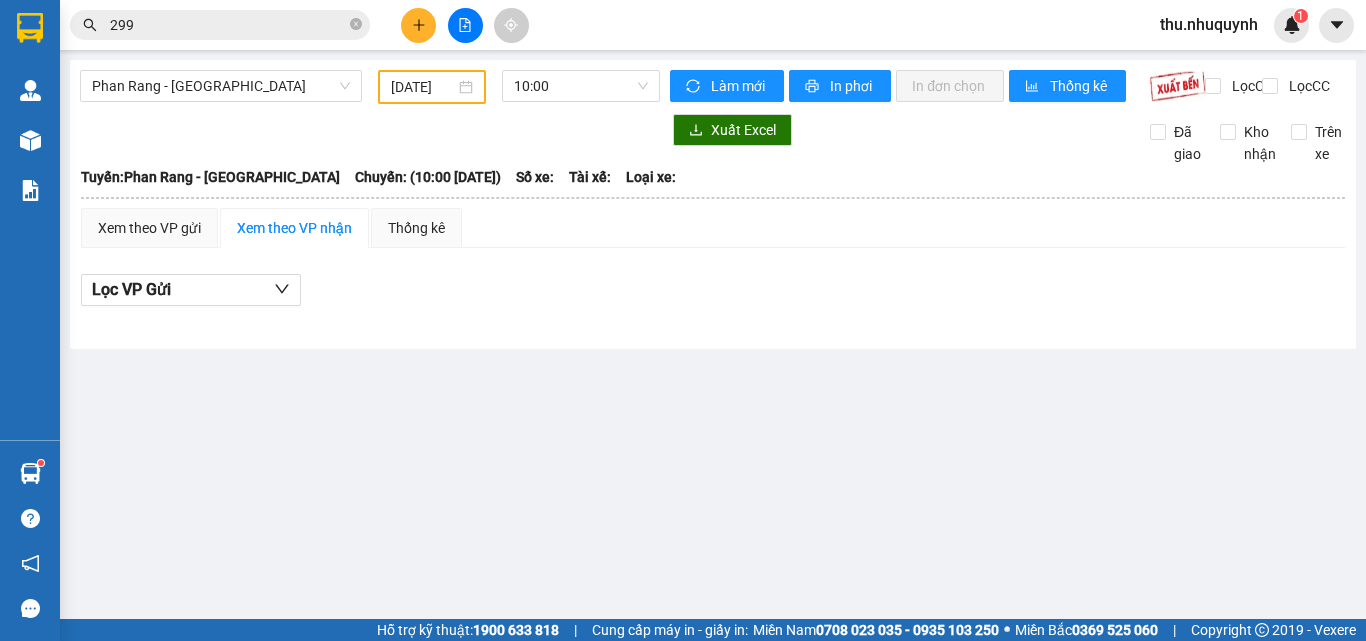 click on "299" at bounding box center [228, 25] 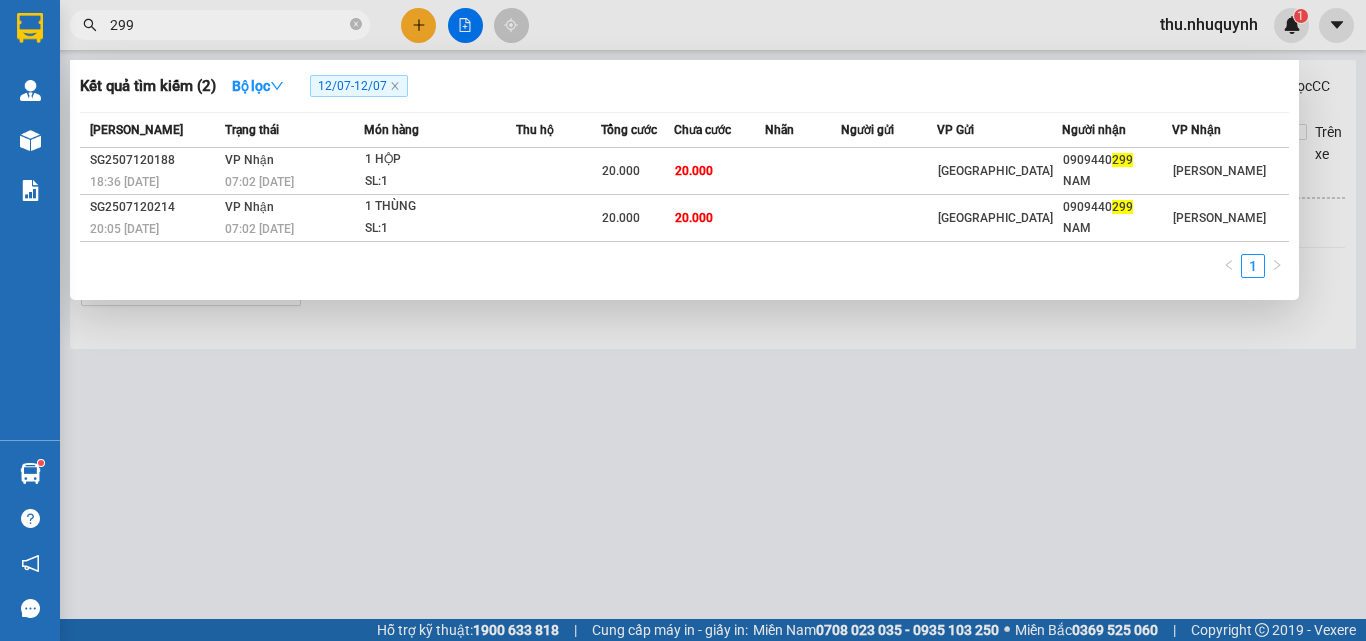 click on "299" at bounding box center [228, 25] 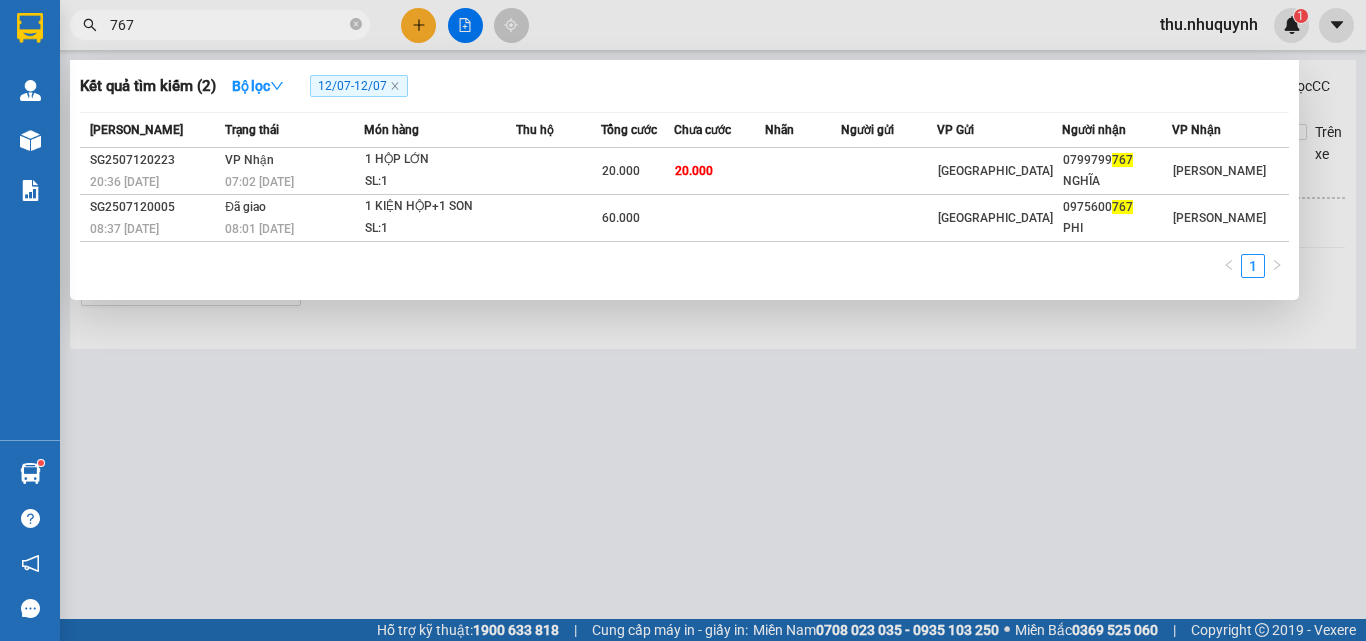 click on "1" at bounding box center (684, 272) 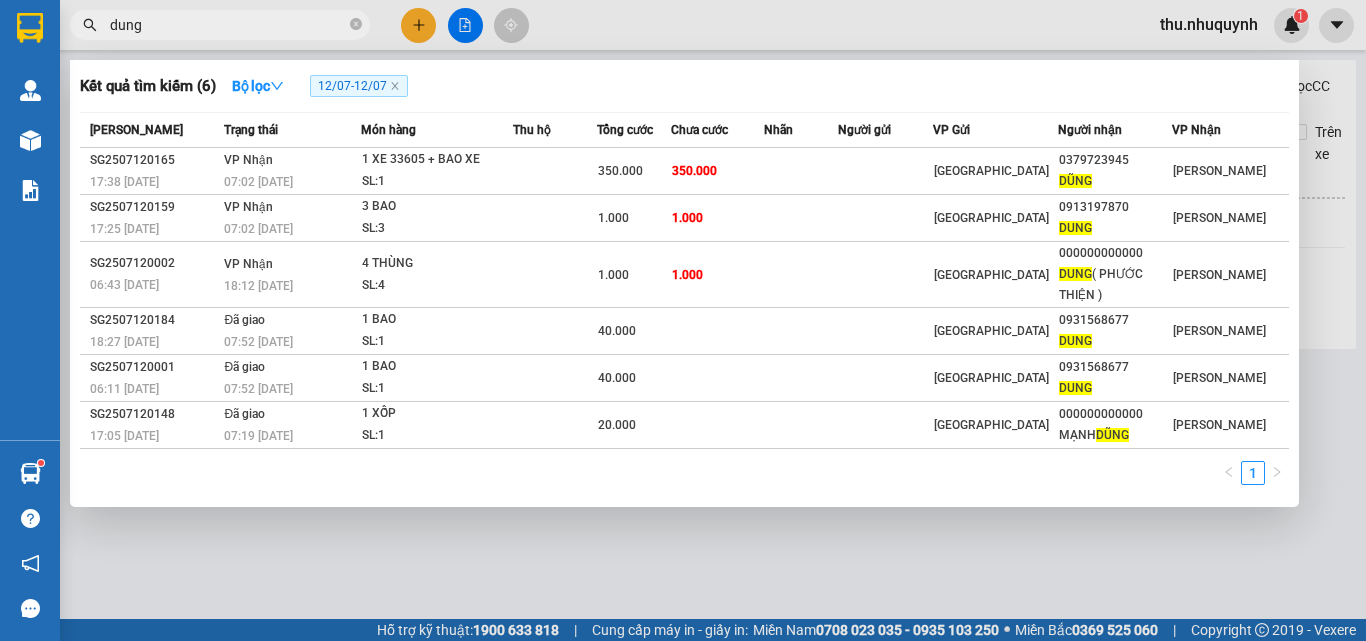 click on "dung" at bounding box center (228, 25) 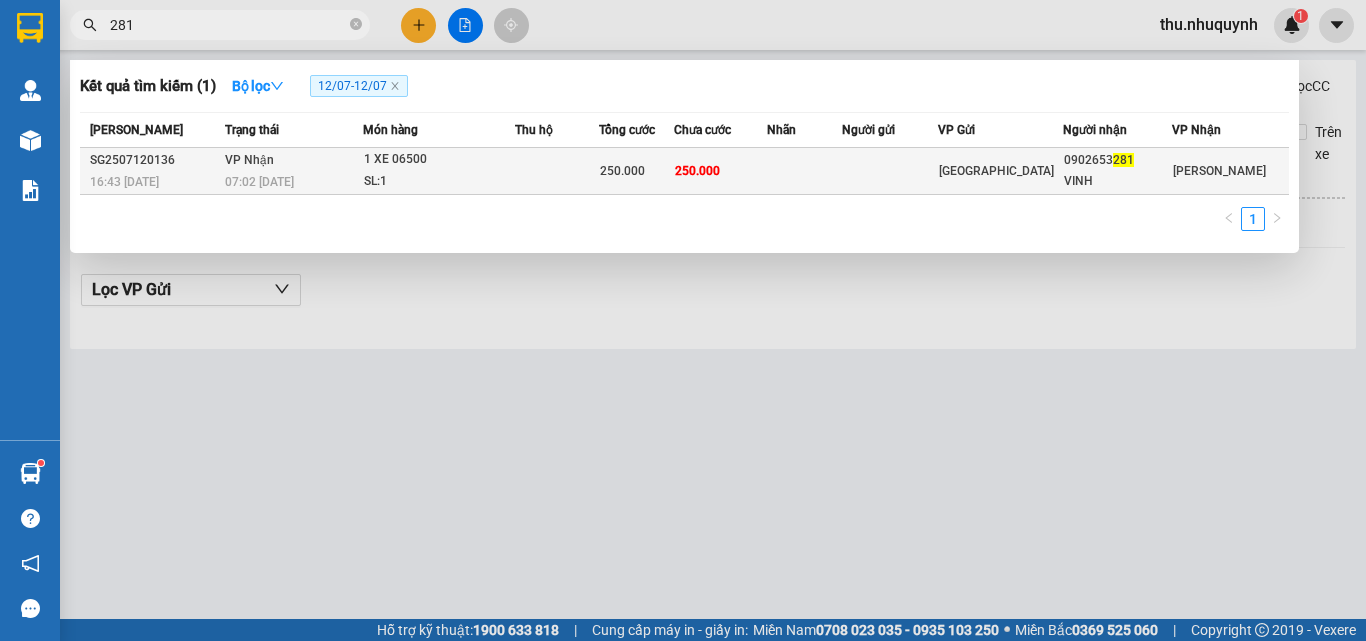 type on "281" 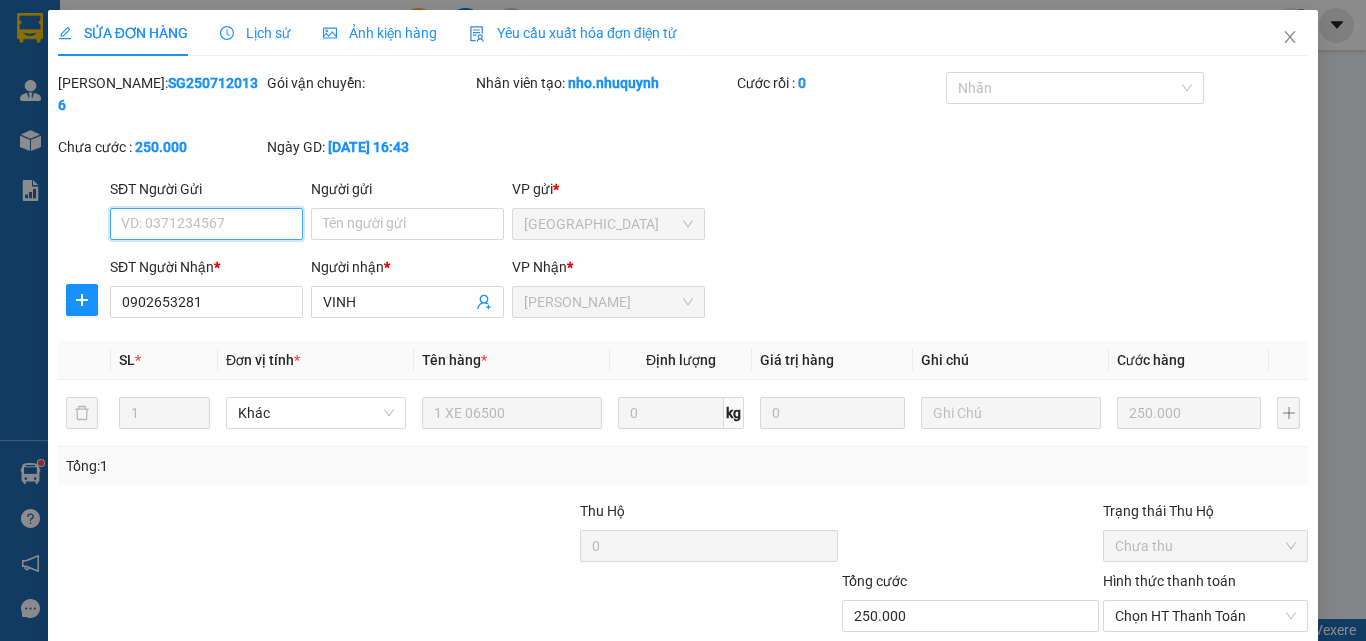 type on "0902653281" 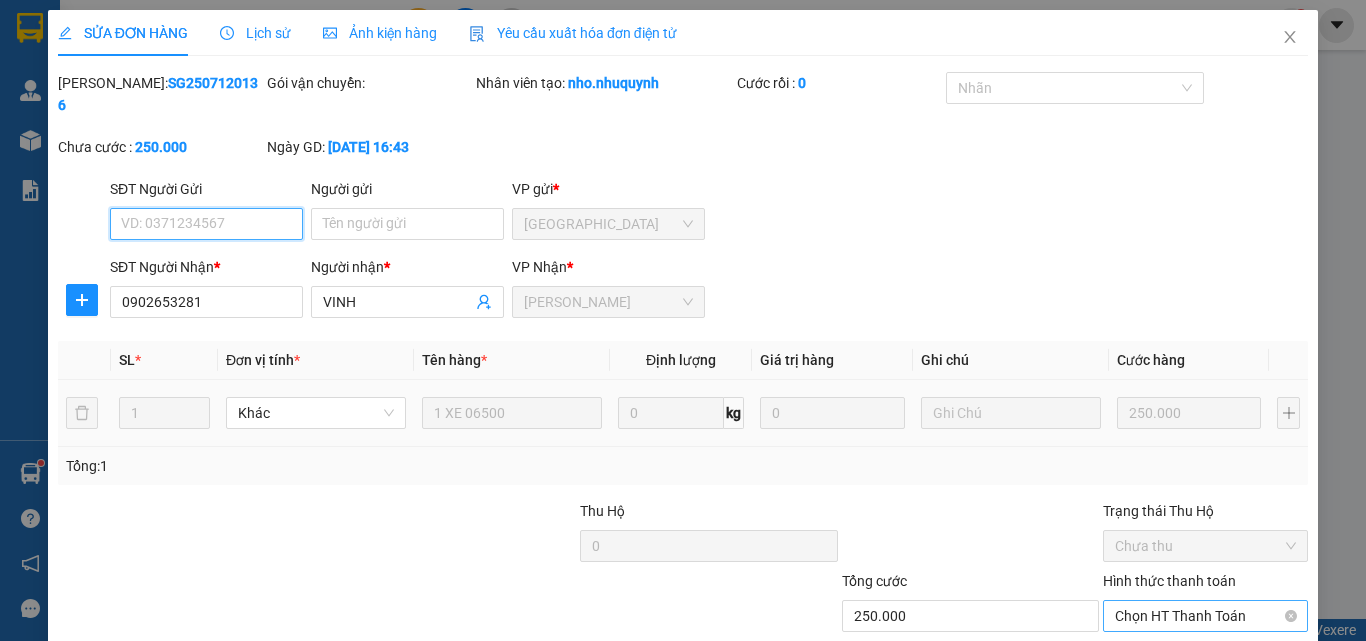 scroll, scrollTop: 103, scrollLeft: 0, axis: vertical 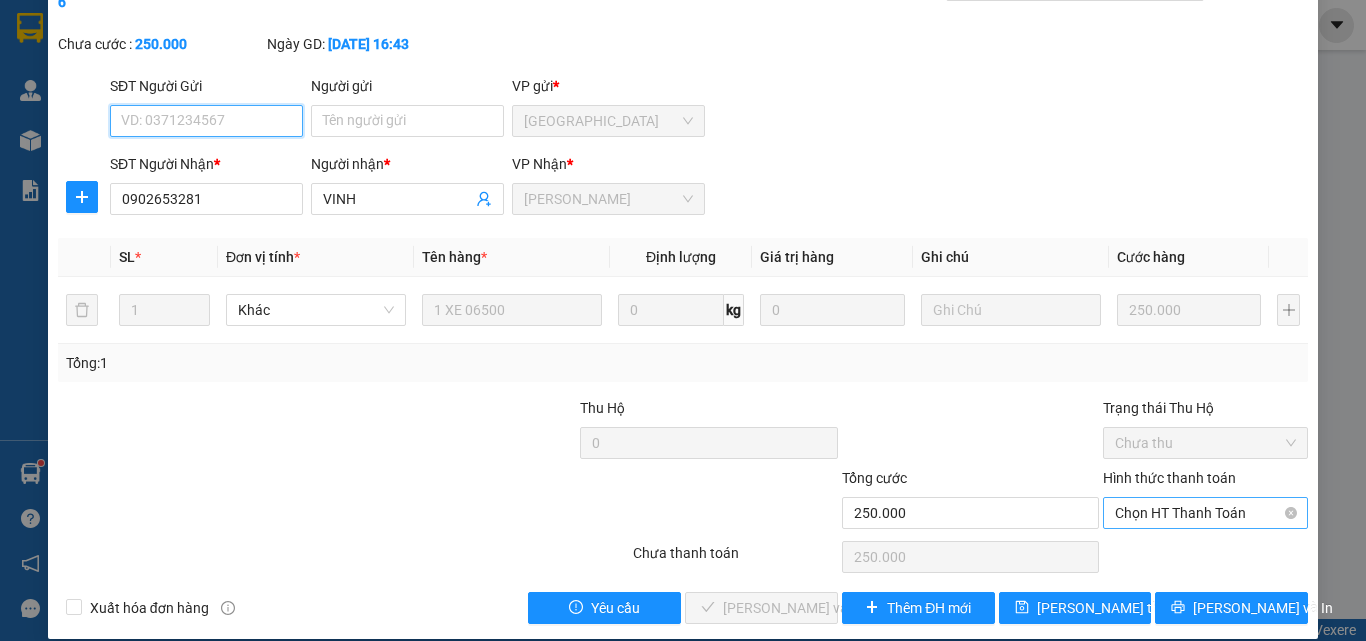 click on "Chọn HT Thanh Toán" at bounding box center (1205, 513) 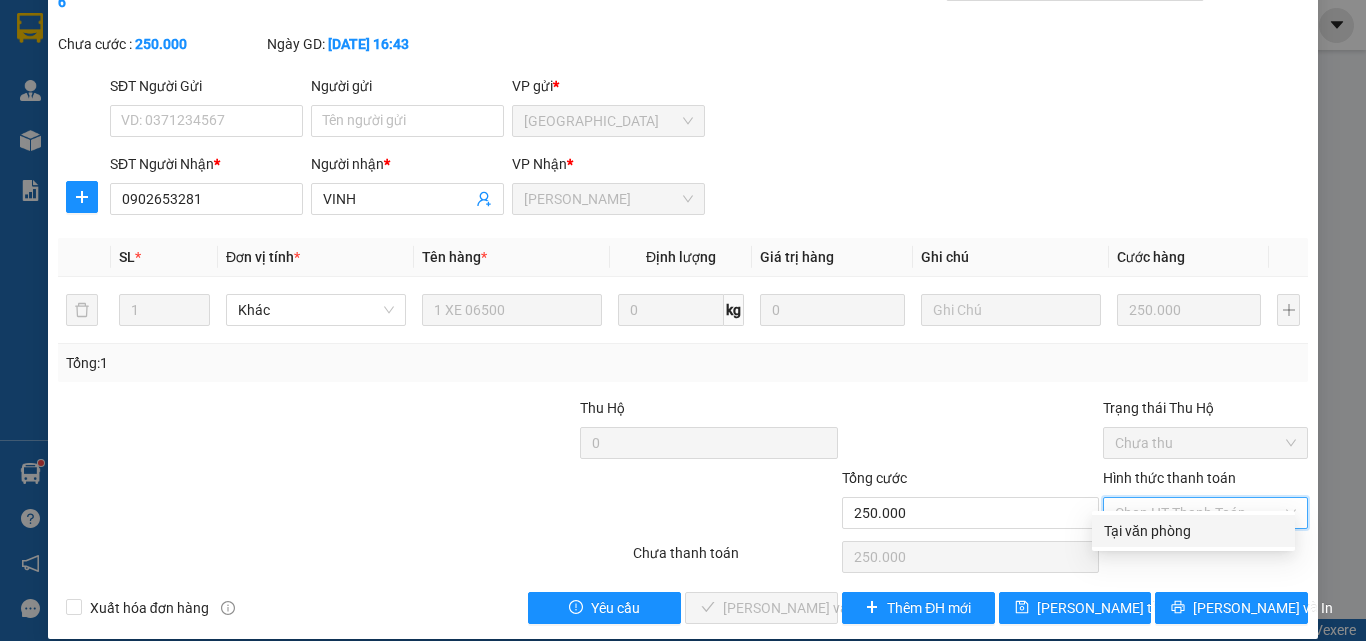 click on "Tại văn phòng" at bounding box center (1193, 531) 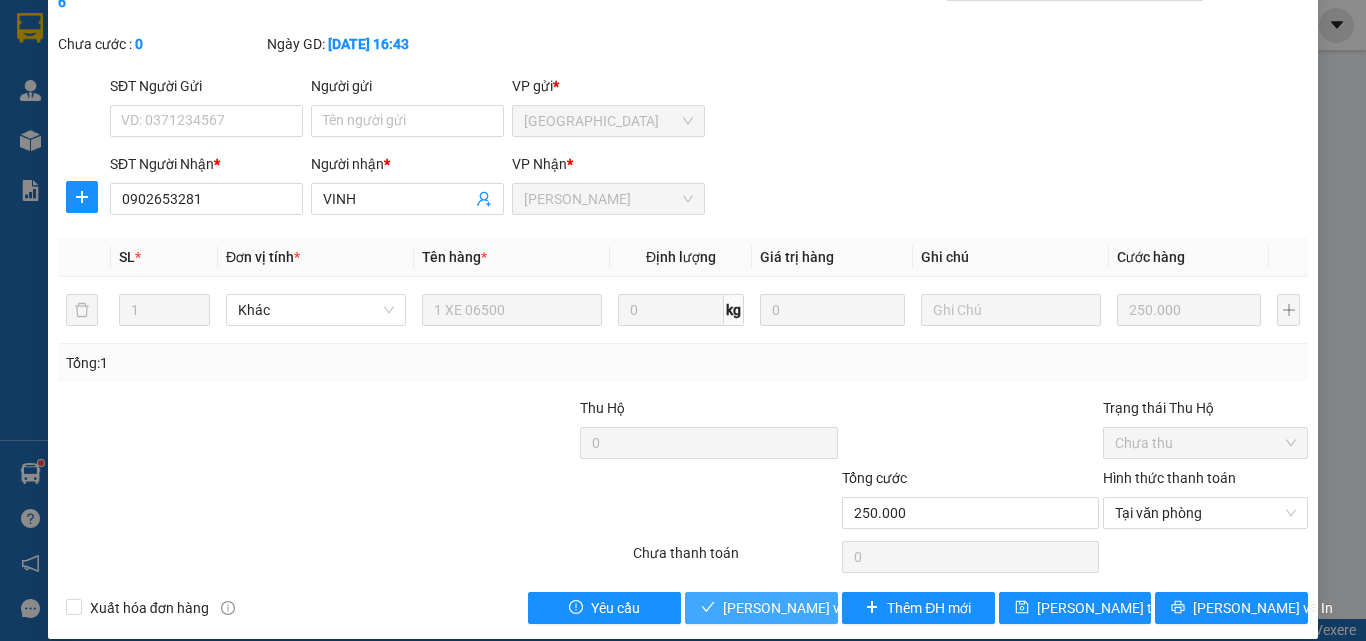 drag, startPoint x: 808, startPoint y: 581, endPoint x: 871, endPoint y: 445, distance: 149.88329 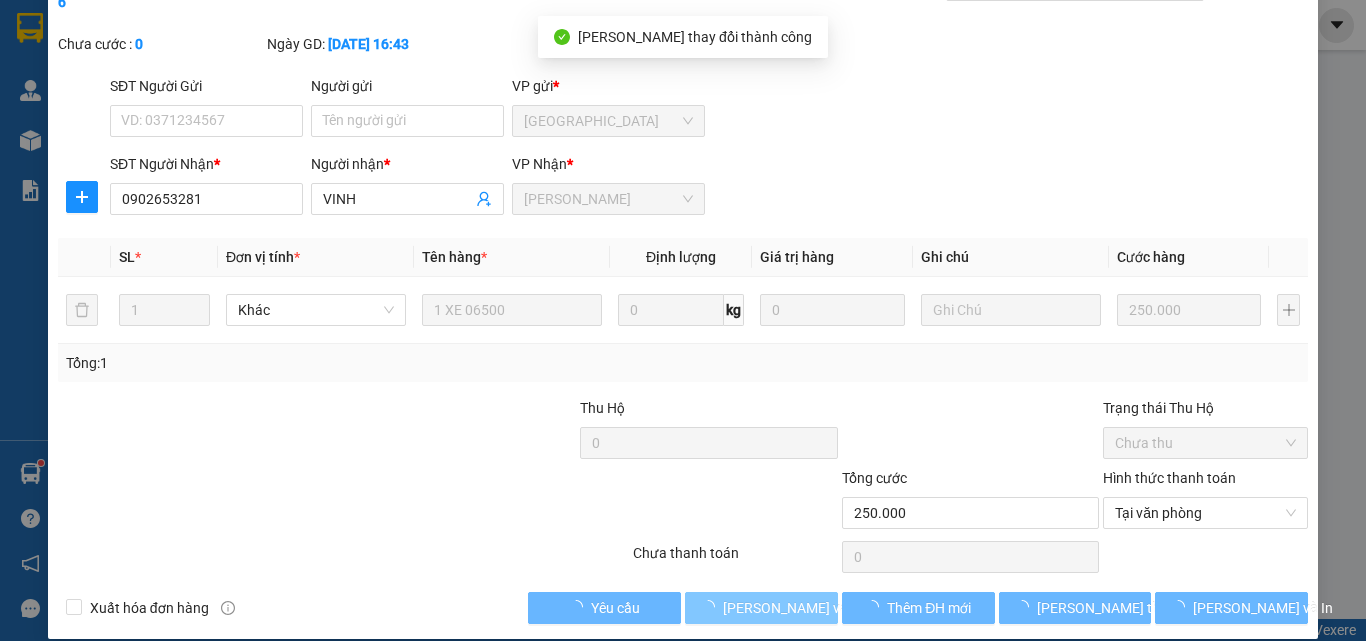 scroll, scrollTop: 0, scrollLeft: 0, axis: both 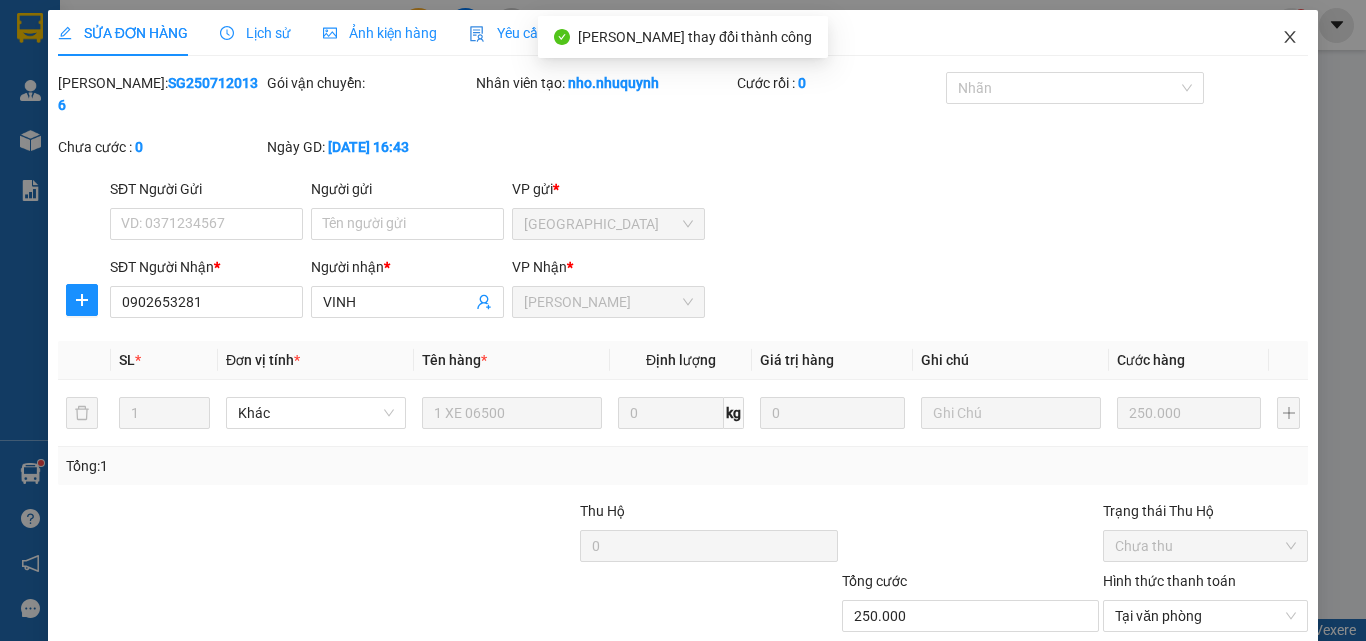 click 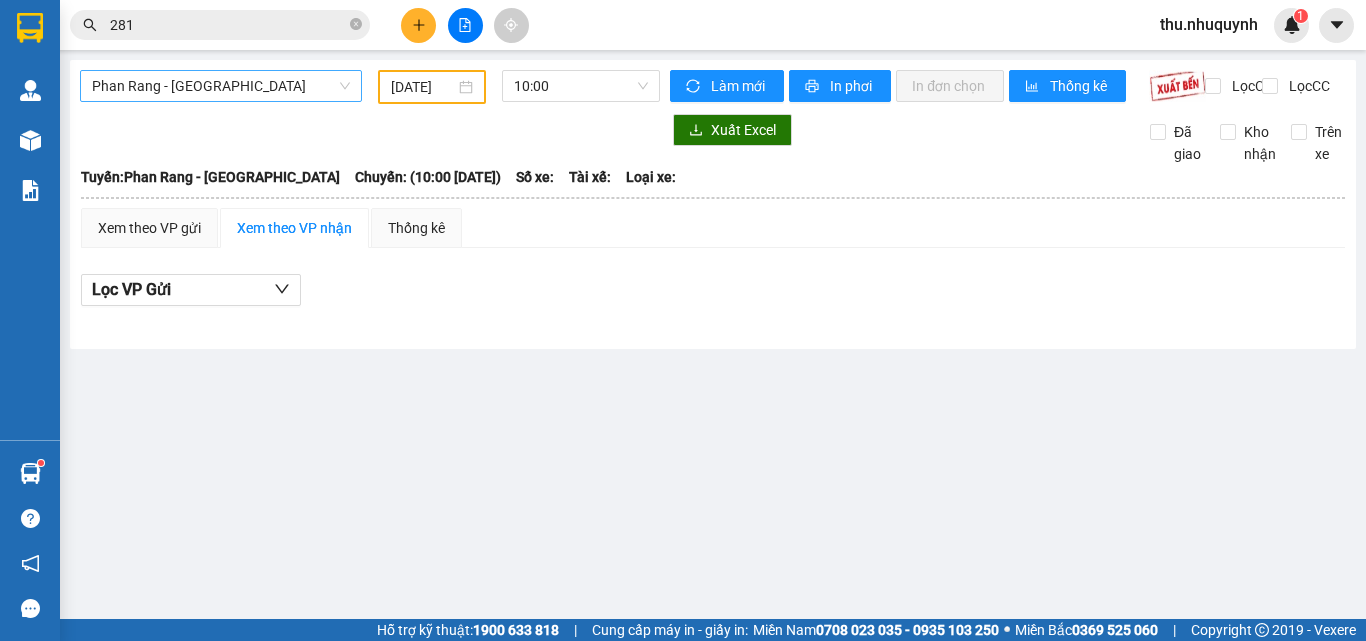 click on "Phan Rang - Sài Gòn" at bounding box center (221, 86) 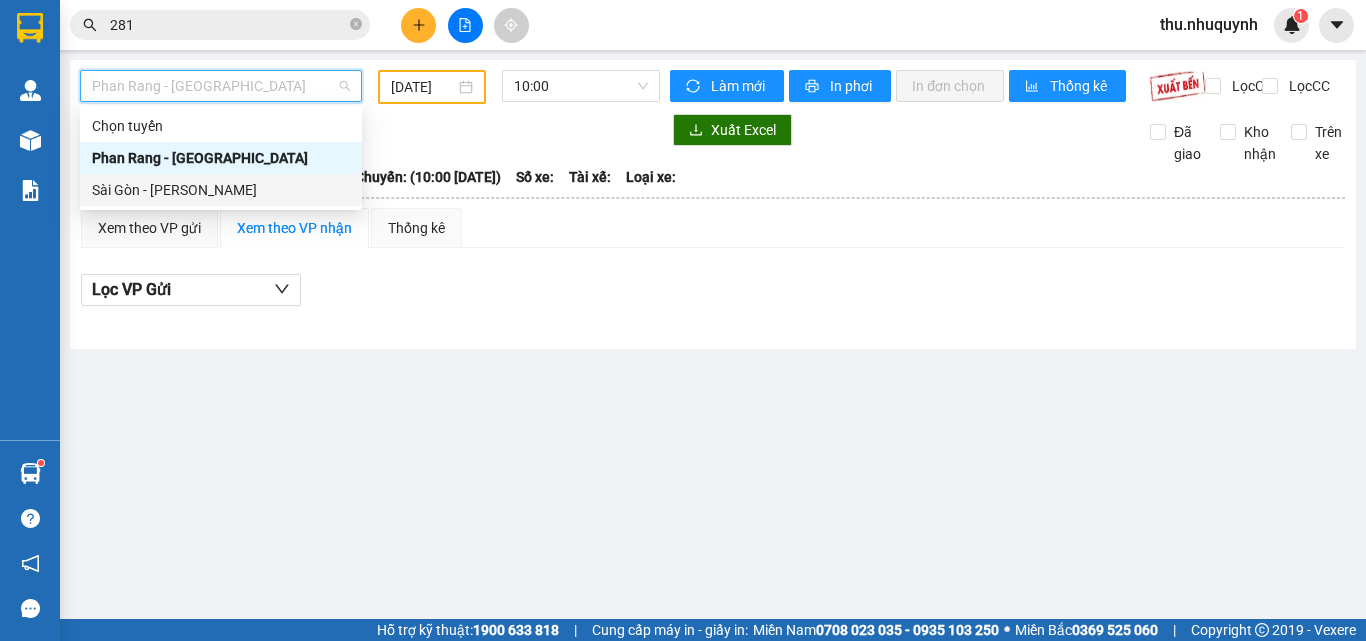 click on "Sài Gòn - Phan Rang" at bounding box center (221, 190) 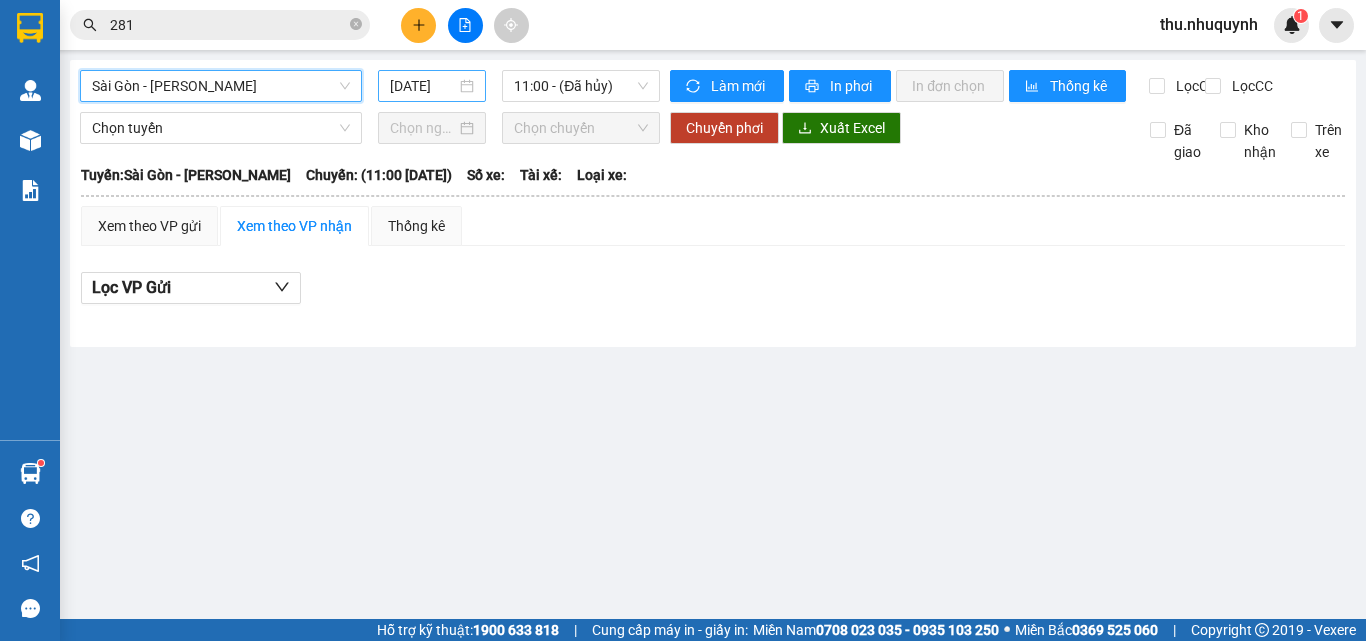 click on "13/07/2025" at bounding box center [432, 86] 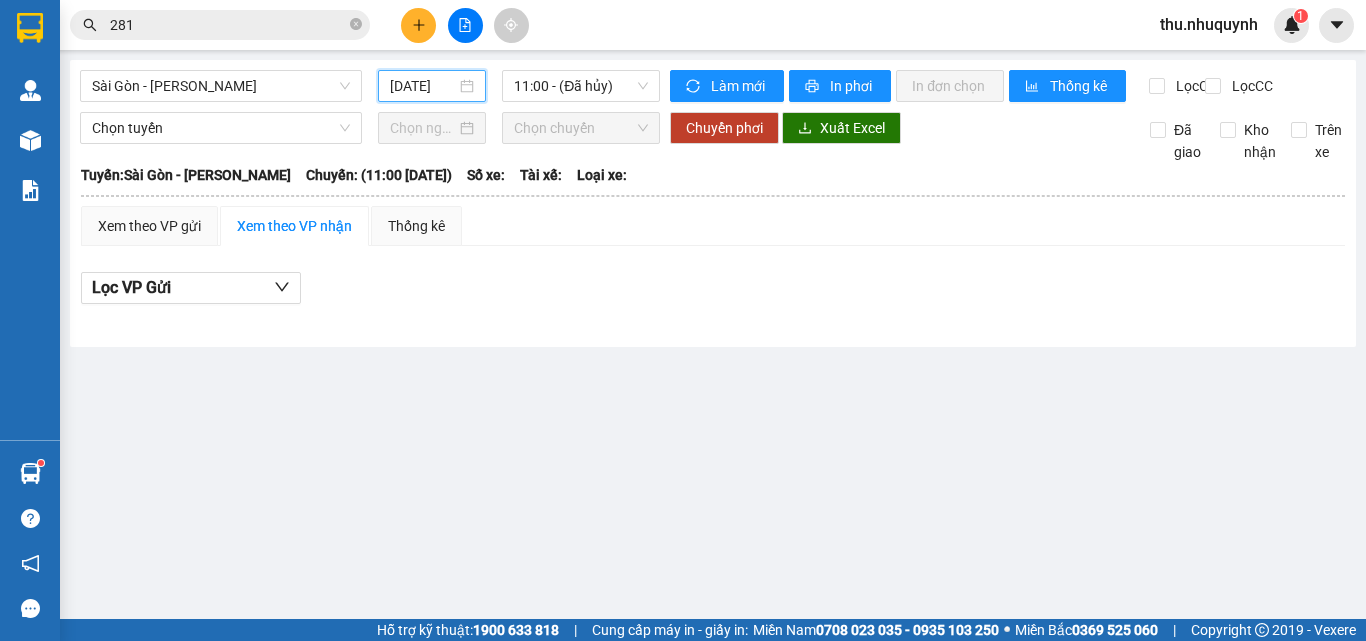 scroll, scrollTop: 0, scrollLeft: 5, axis: horizontal 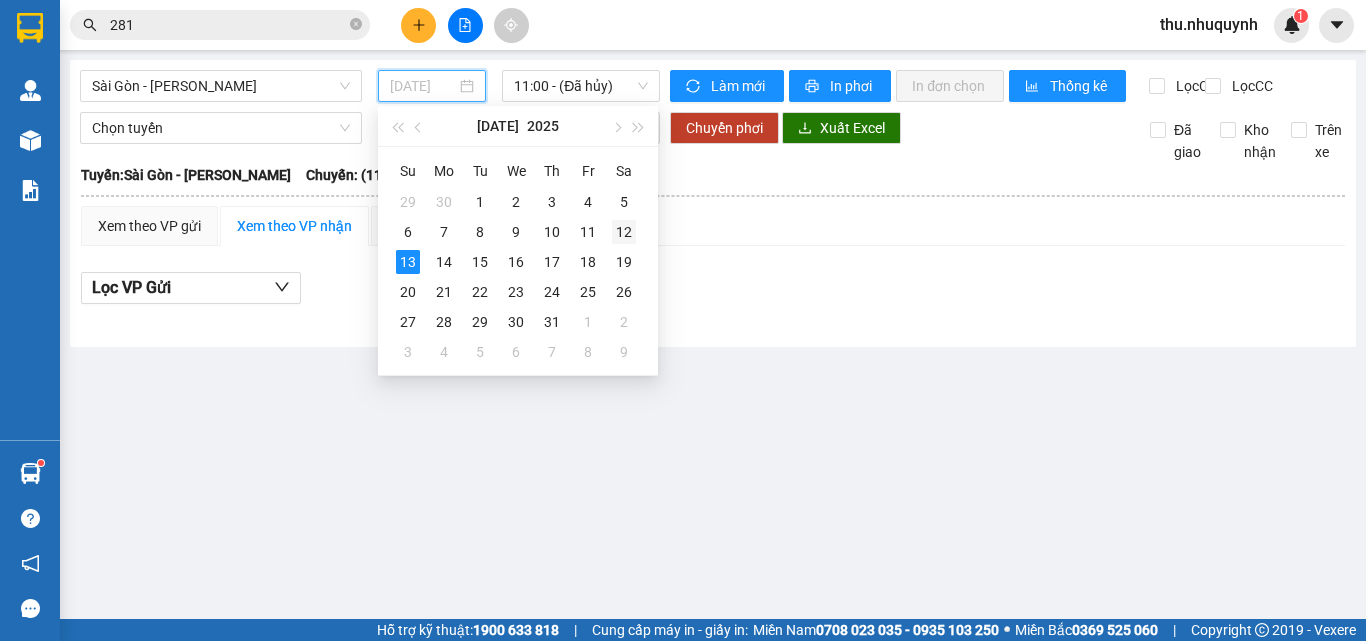 click on "12" at bounding box center [624, 232] 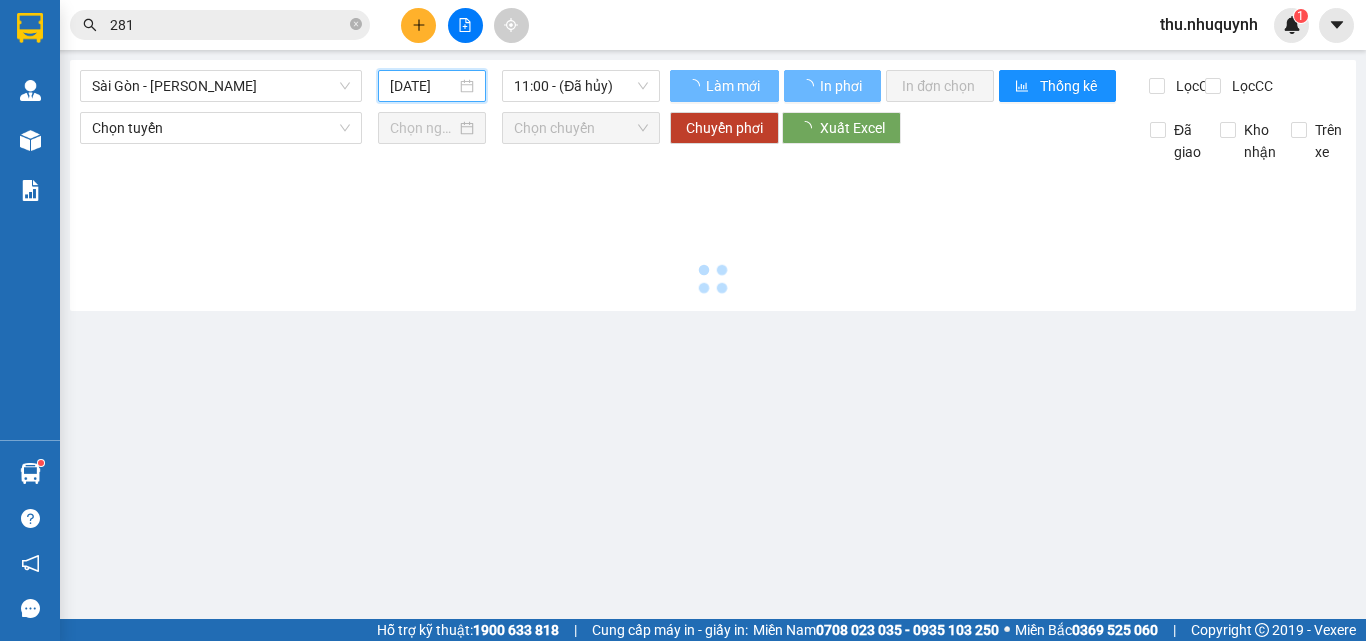 type on "12/07/2025" 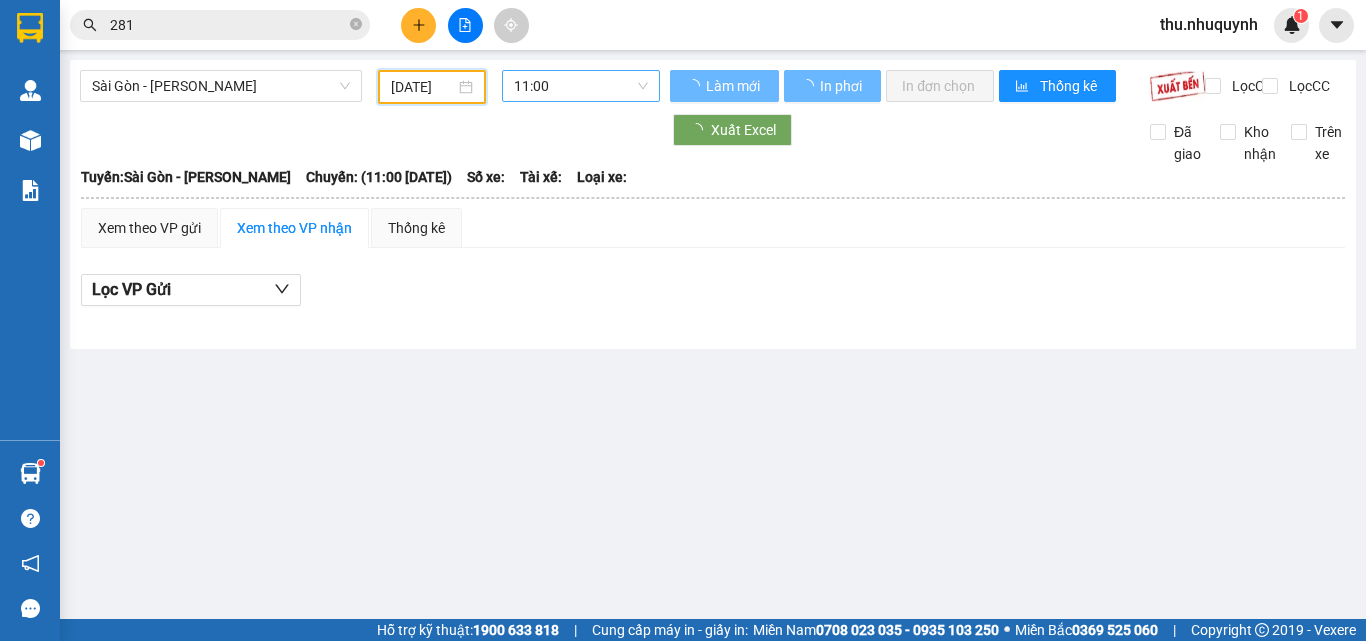 click on "11:00" at bounding box center (581, 86) 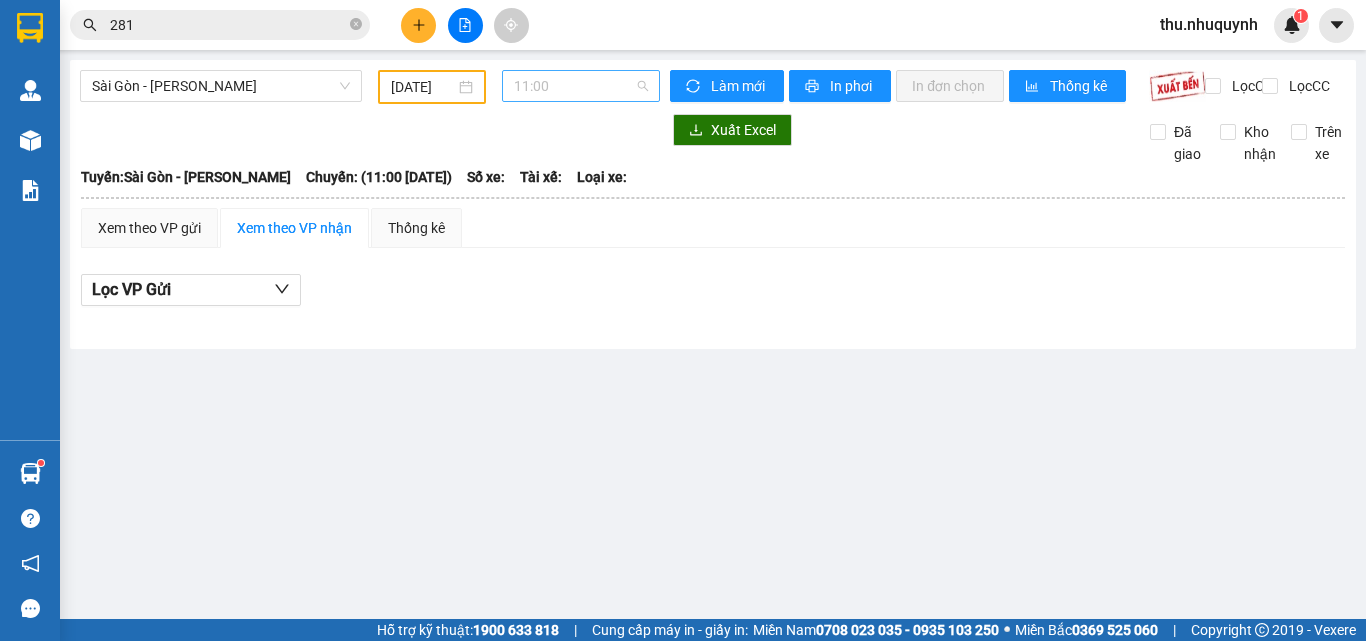 scroll, scrollTop: 0, scrollLeft: 0, axis: both 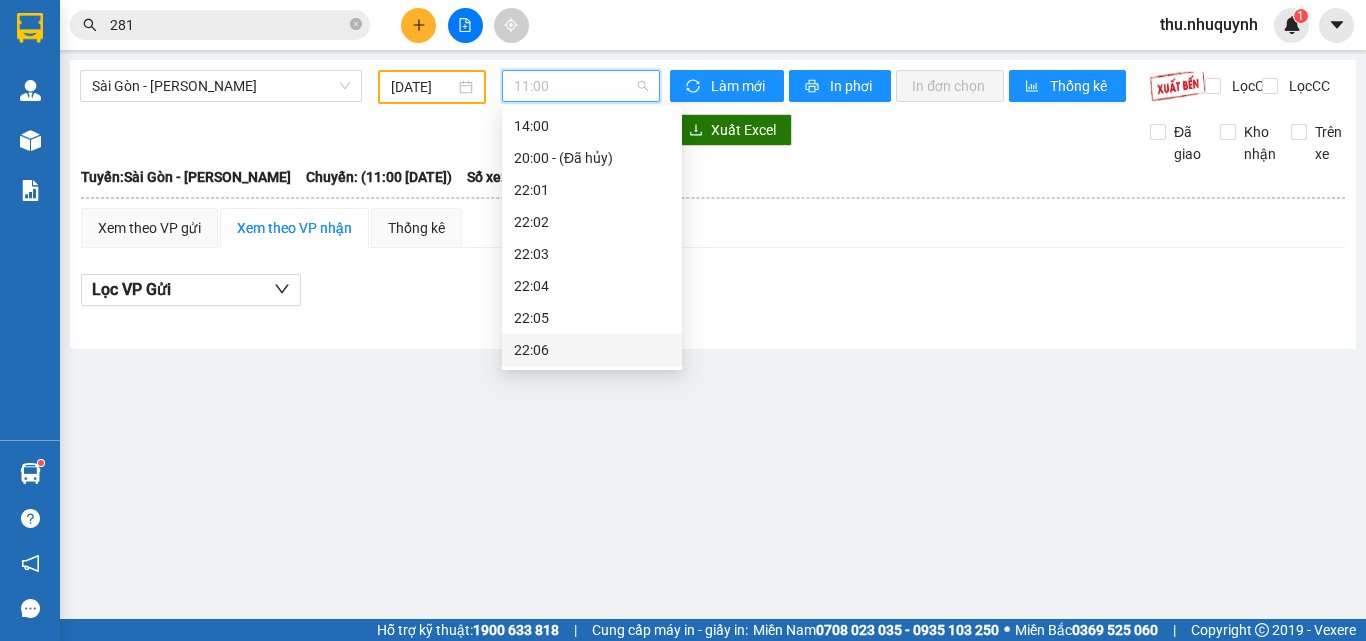 click on "22:06" at bounding box center [592, 350] 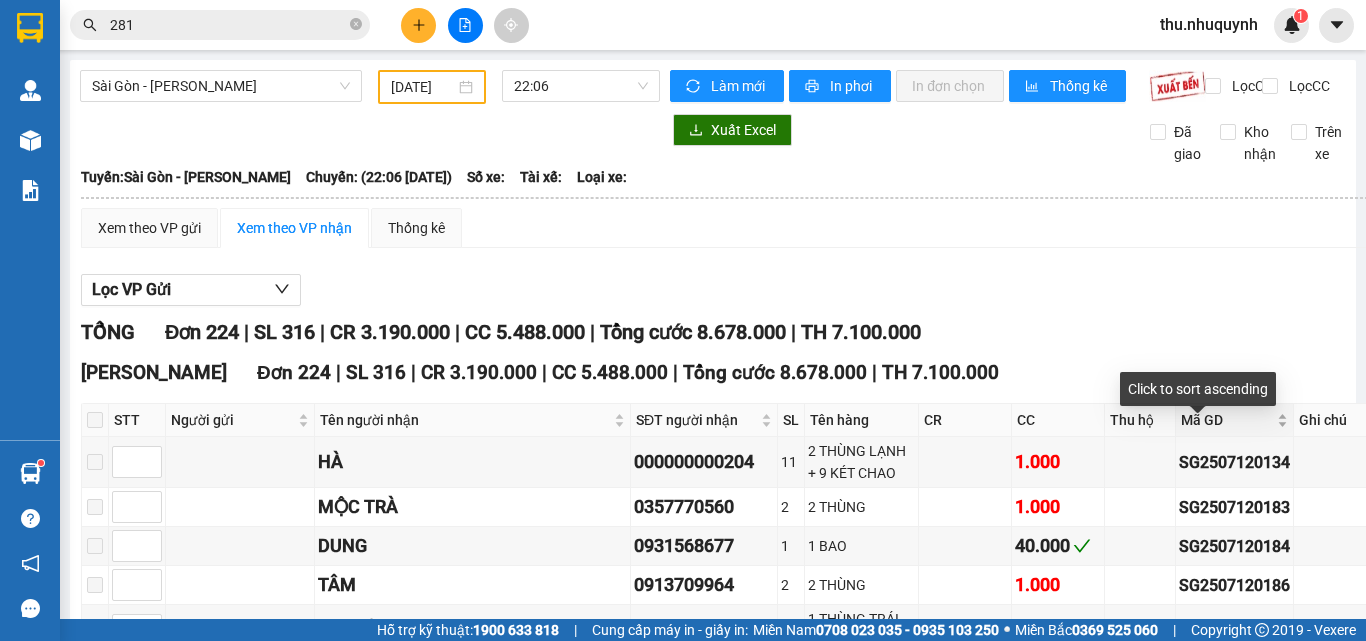 click on "Mã GD" at bounding box center [1227, 420] 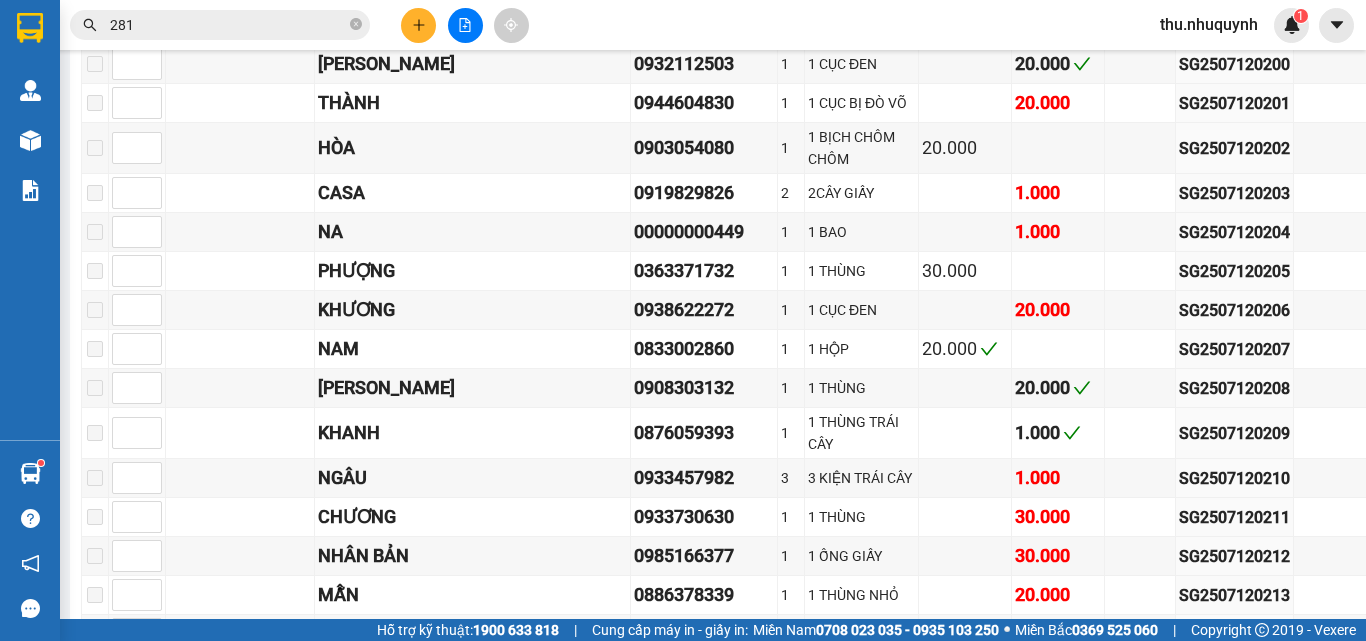 scroll, scrollTop: 8954, scrollLeft: 0, axis: vertical 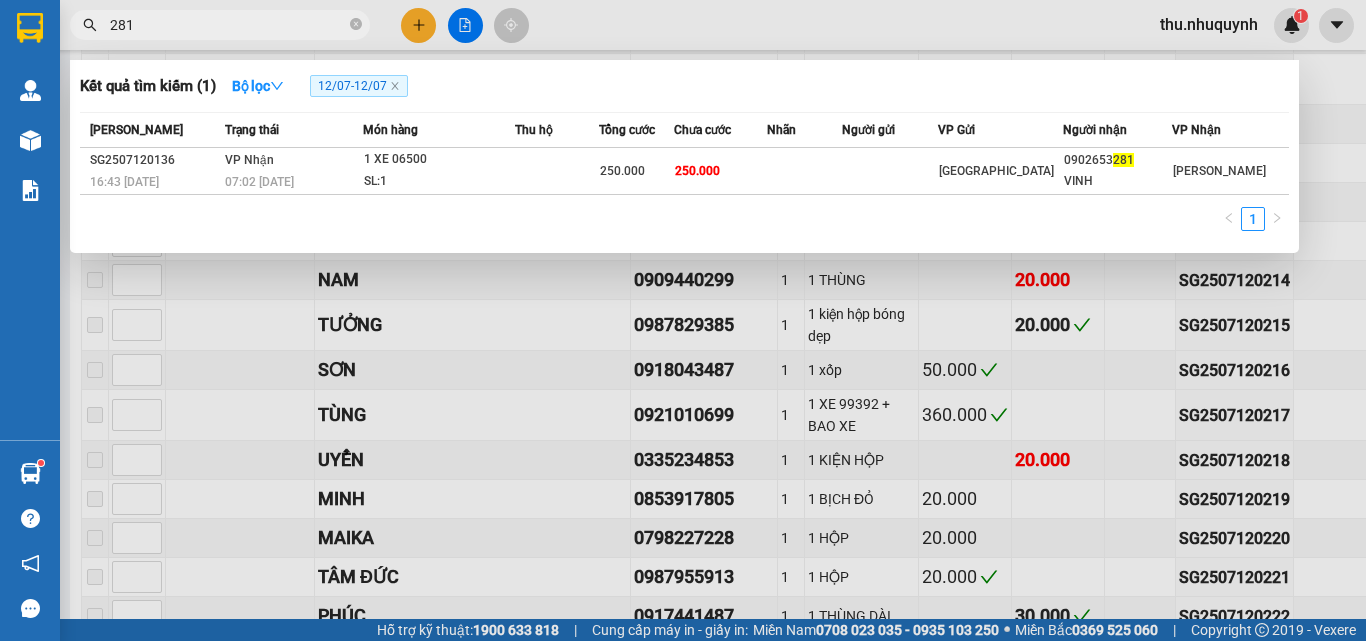 click on "281" at bounding box center [228, 25] 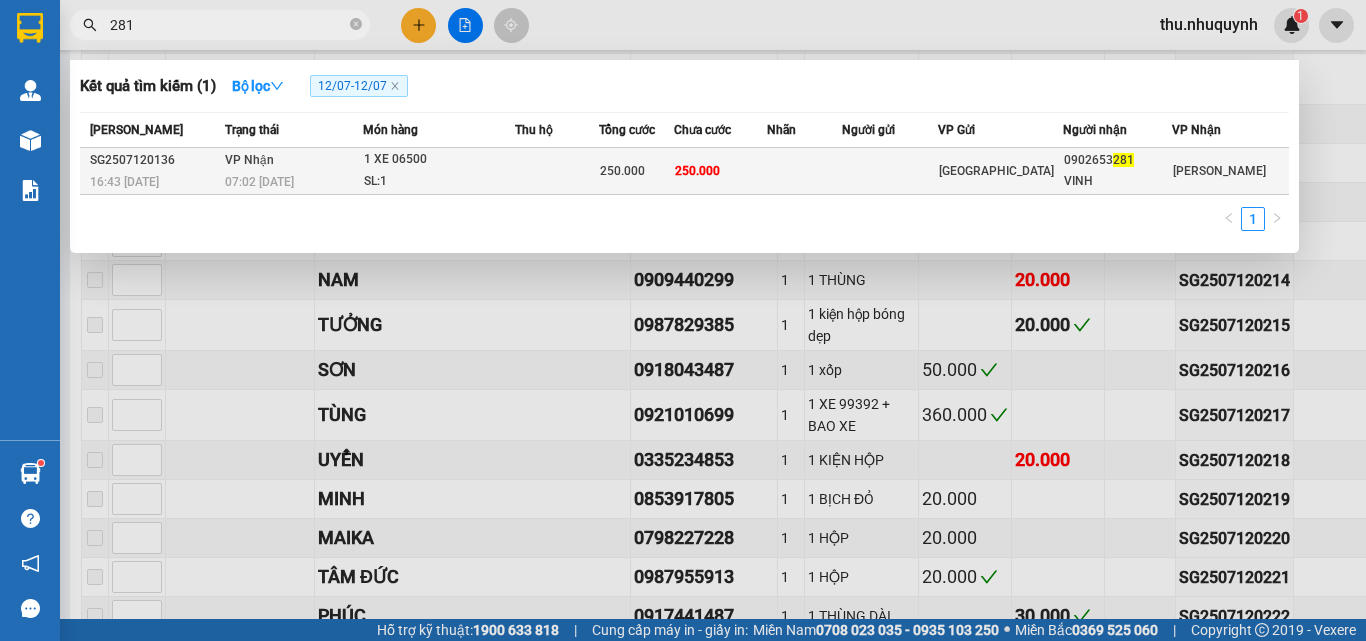 click on "250.000" at bounding box center [636, 171] 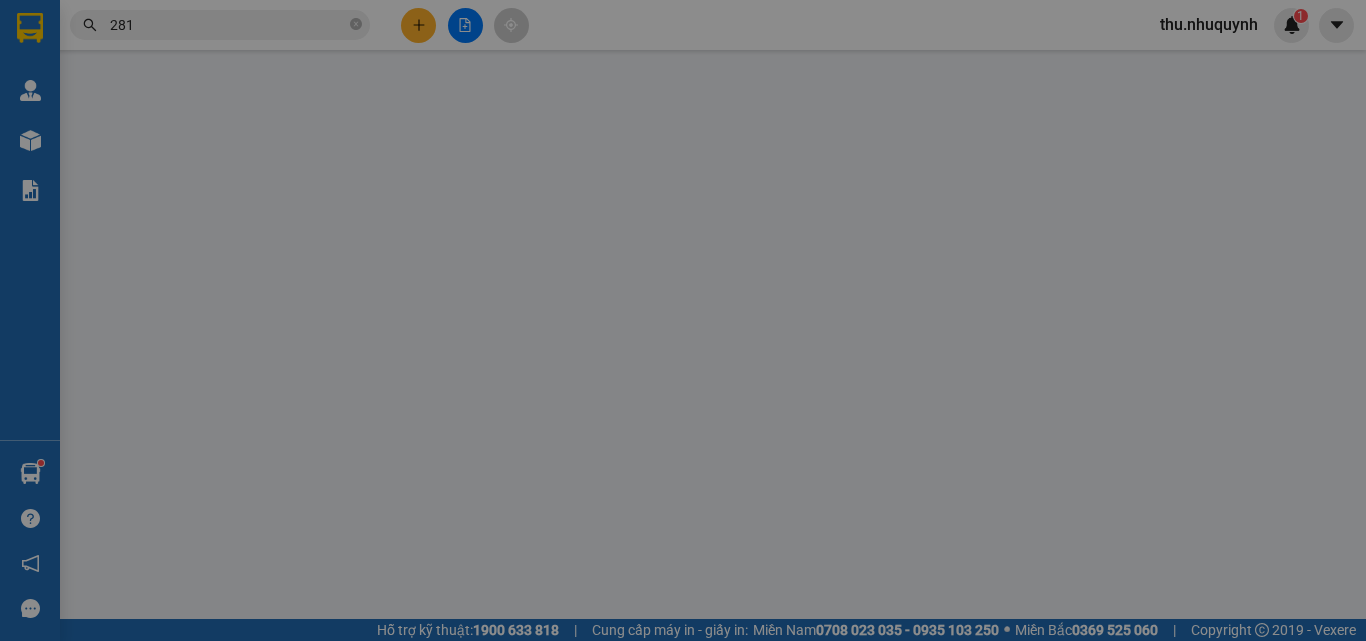 scroll, scrollTop: 0, scrollLeft: 0, axis: both 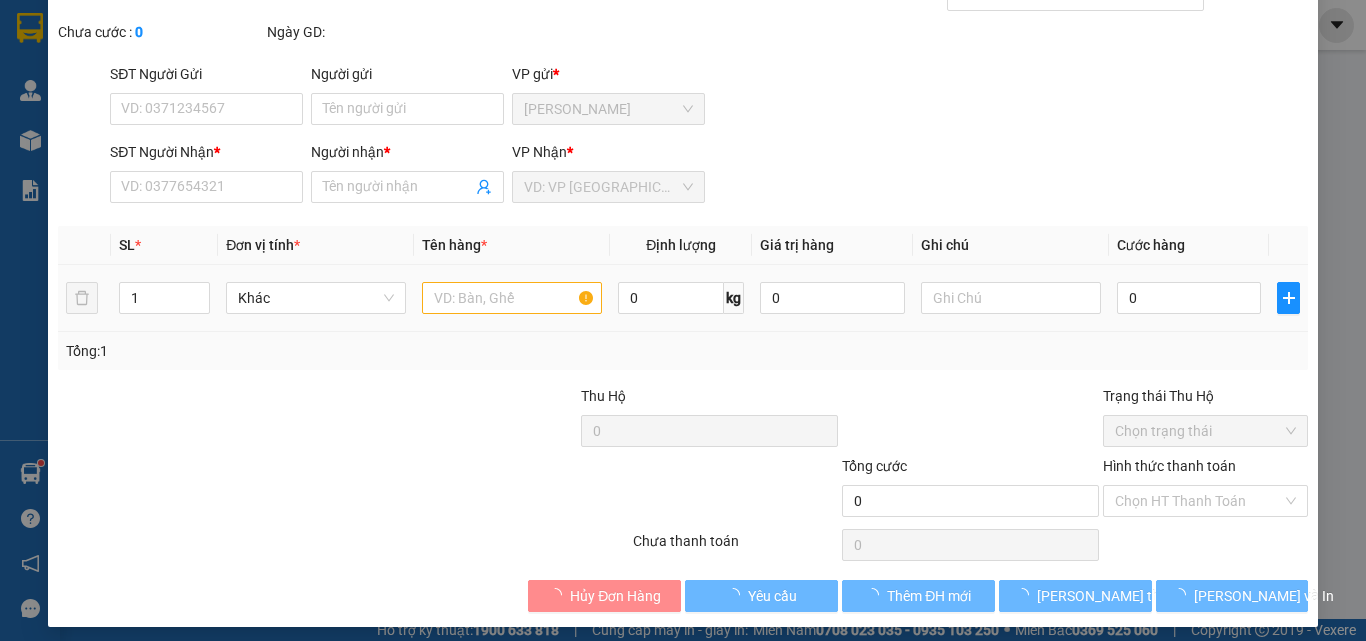 type on "0902653281" 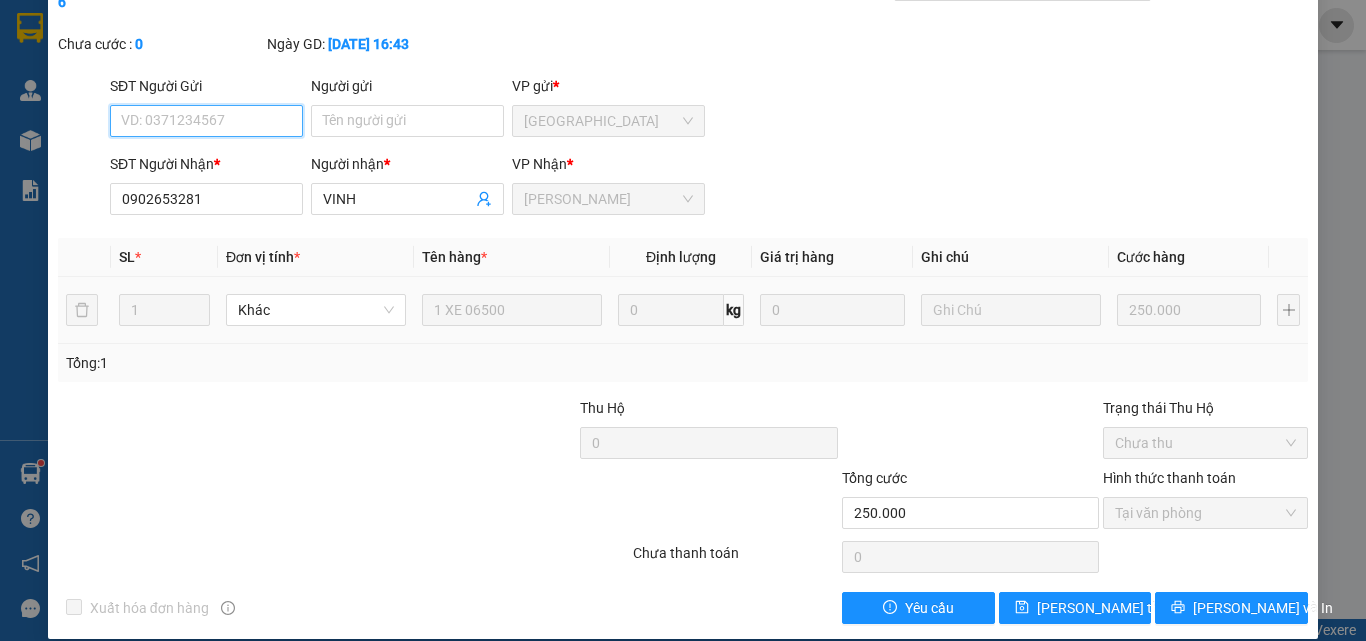 scroll, scrollTop: 0, scrollLeft: 0, axis: both 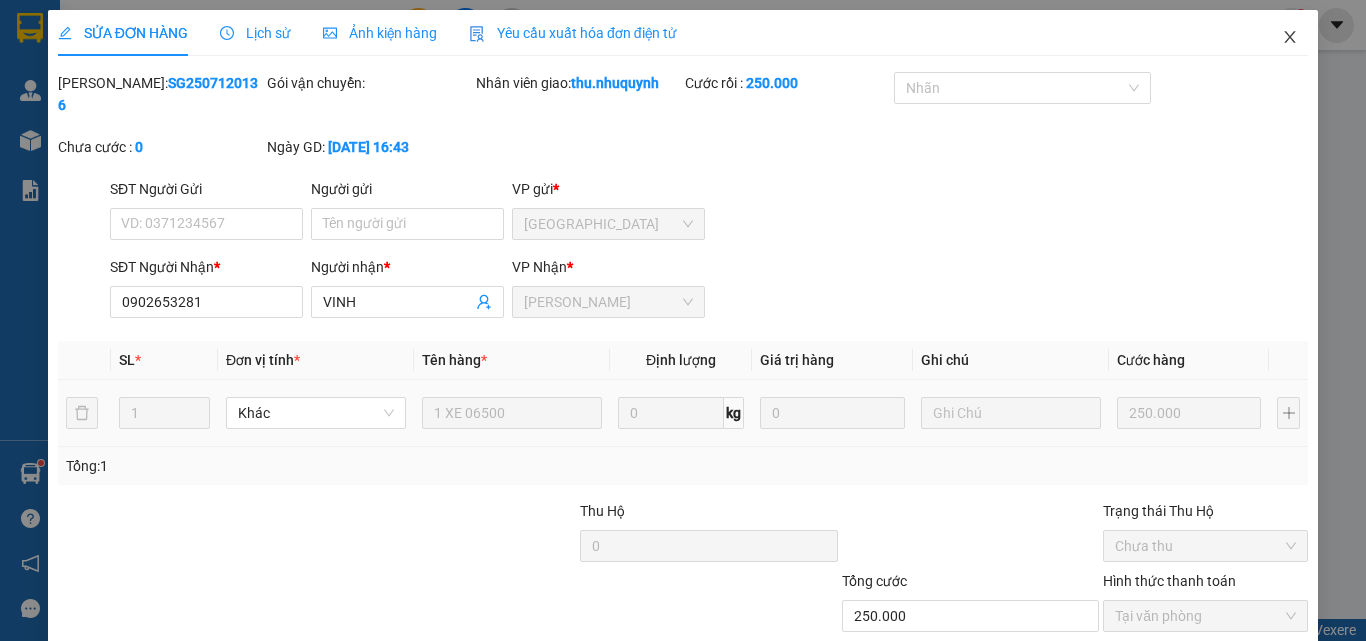 click 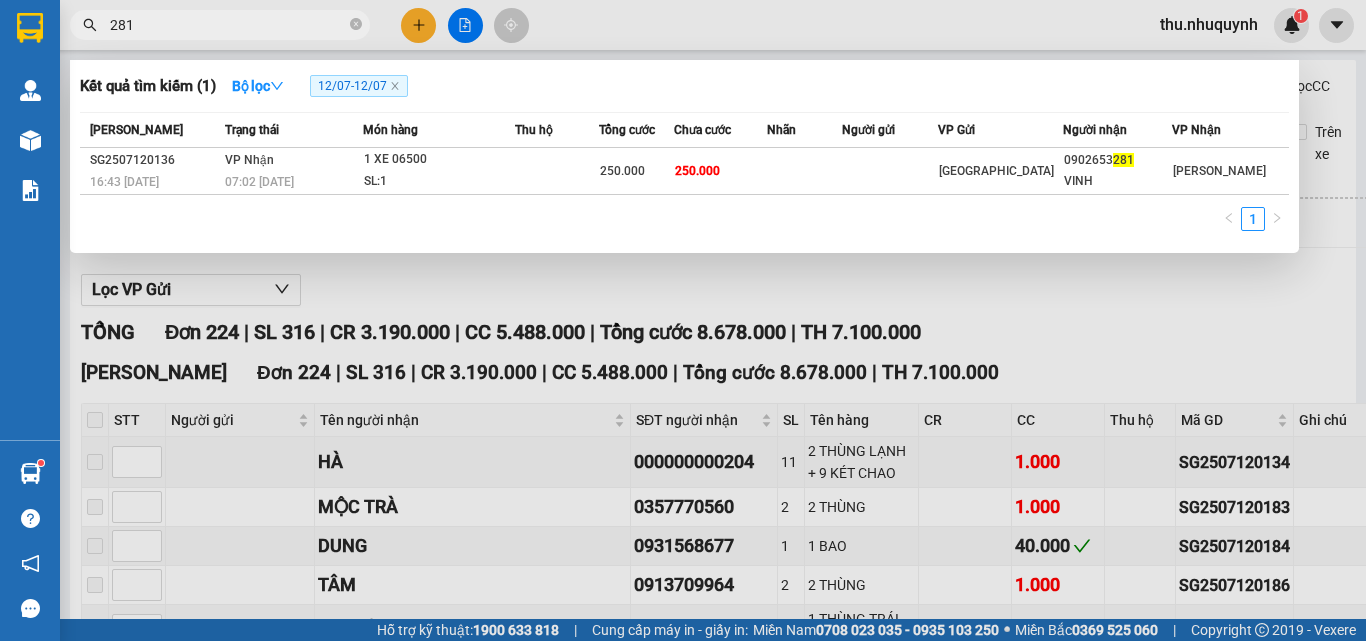 click on "281" at bounding box center [228, 25] 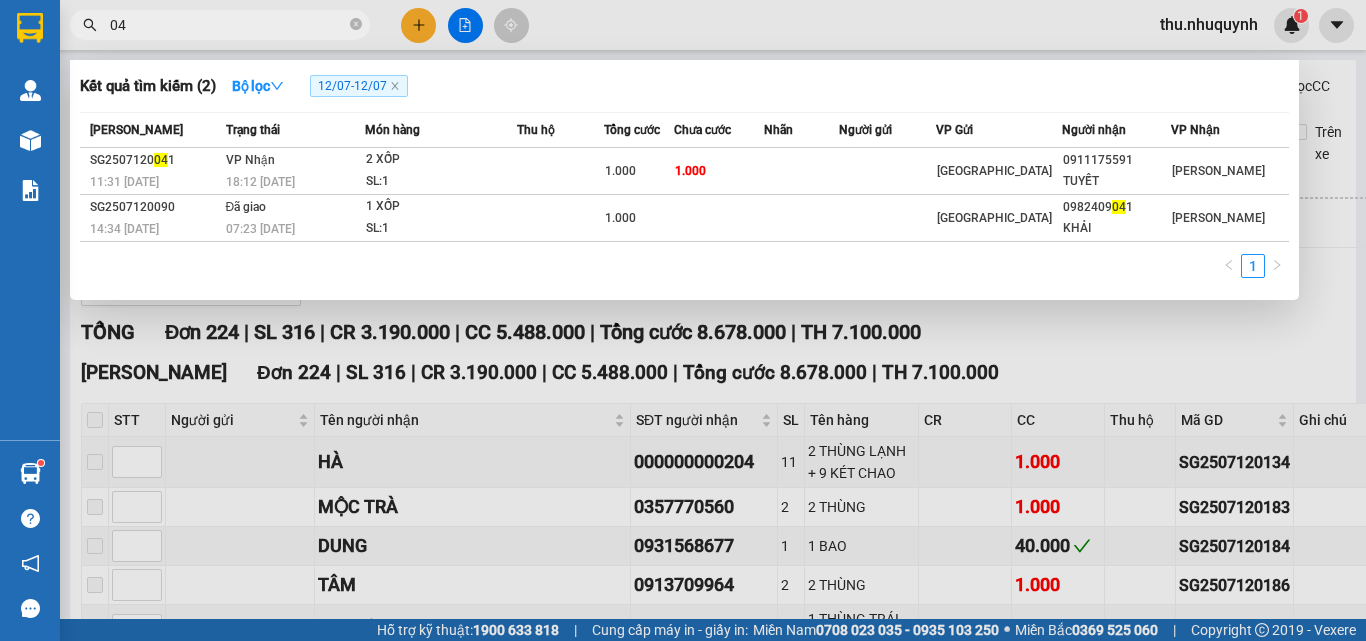 type on "0" 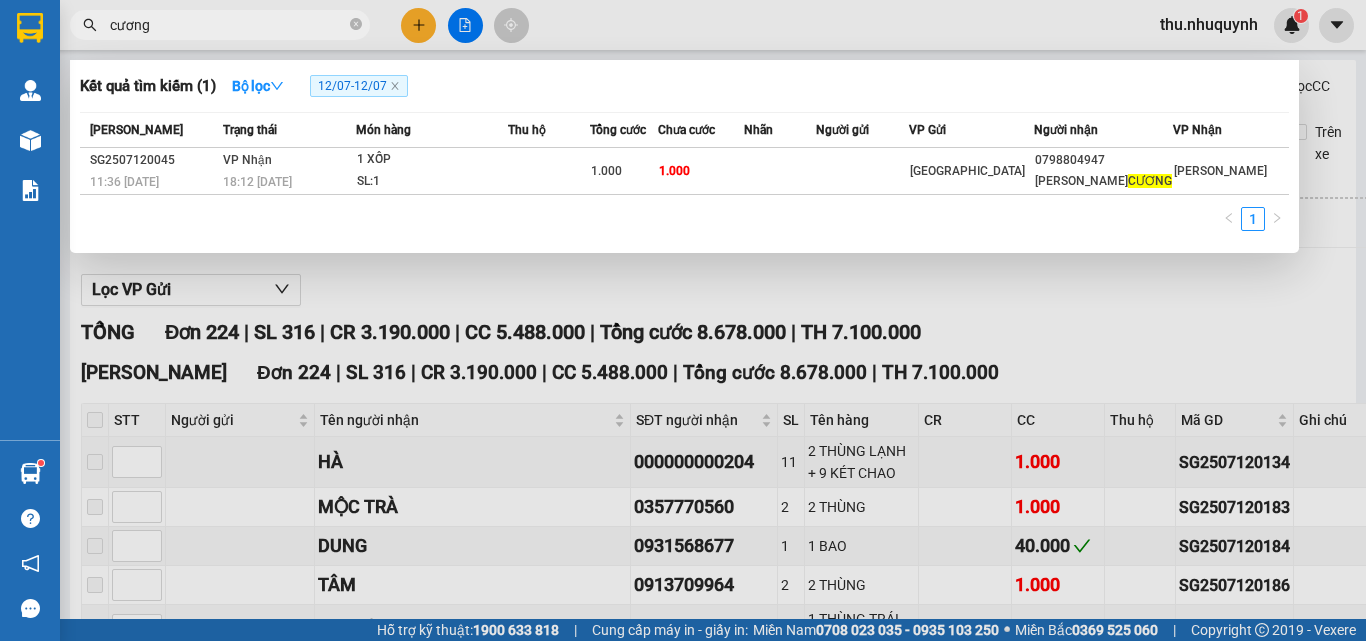 click on "cương" at bounding box center (228, 25) 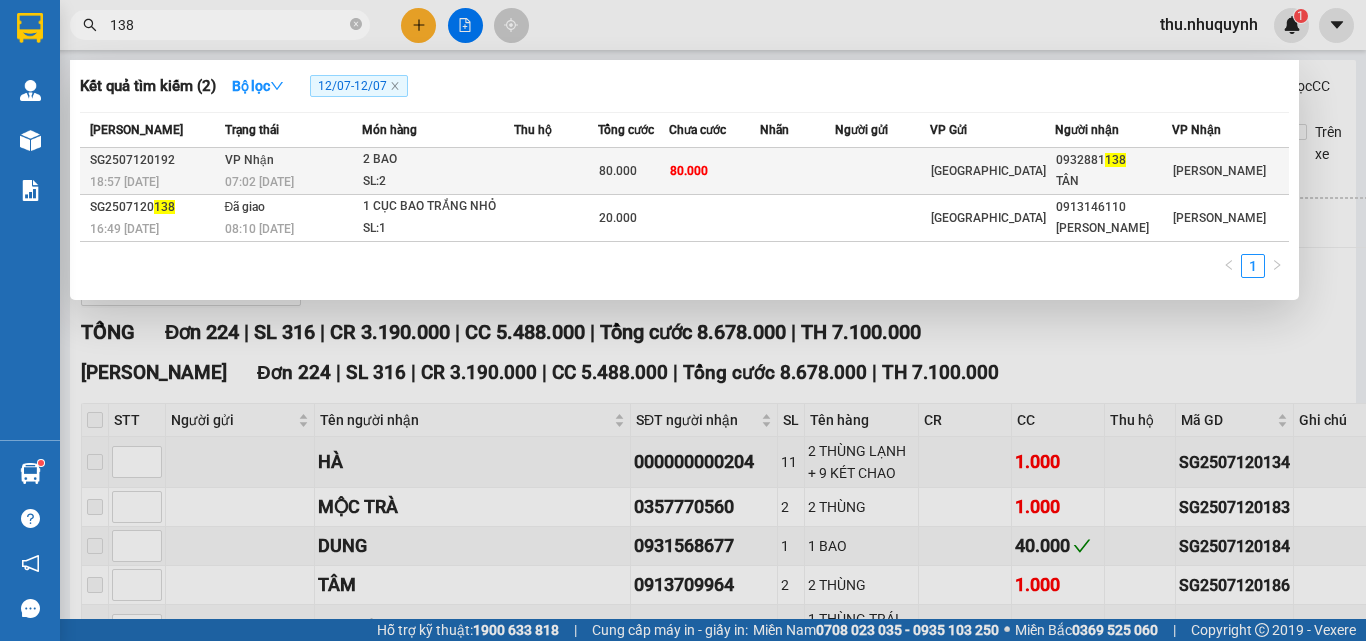 type on "138" 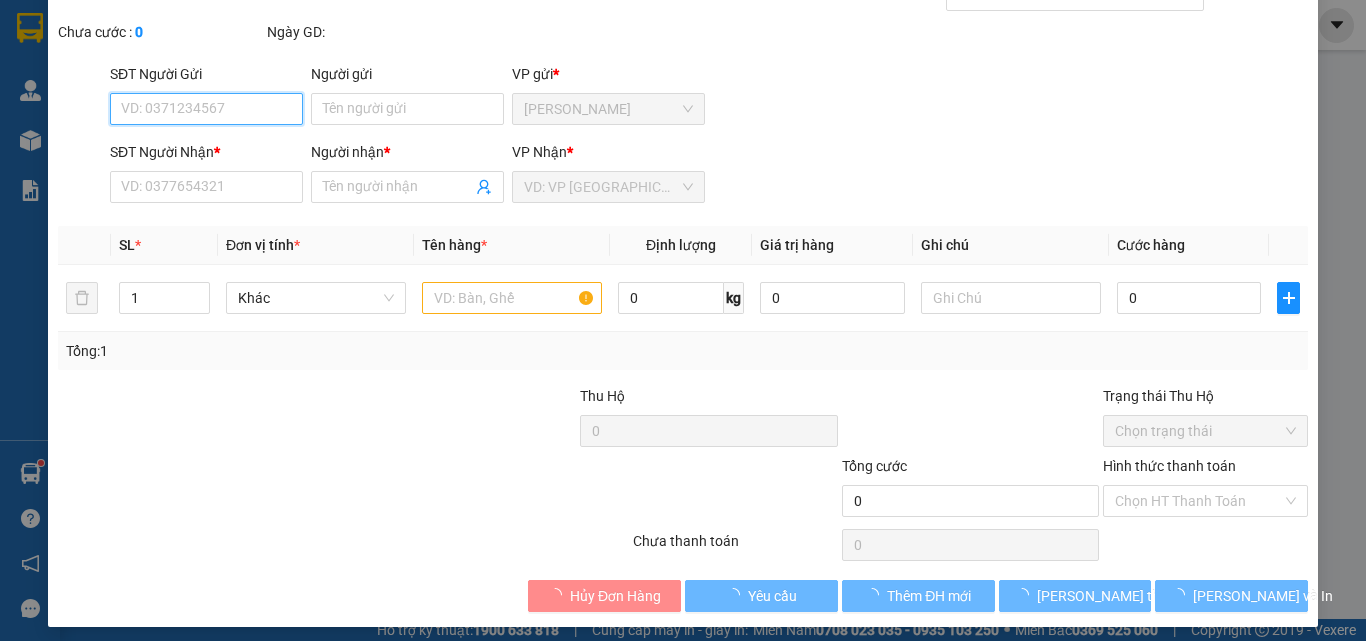 scroll, scrollTop: 103, scrollLeft: 0, axis: vertical 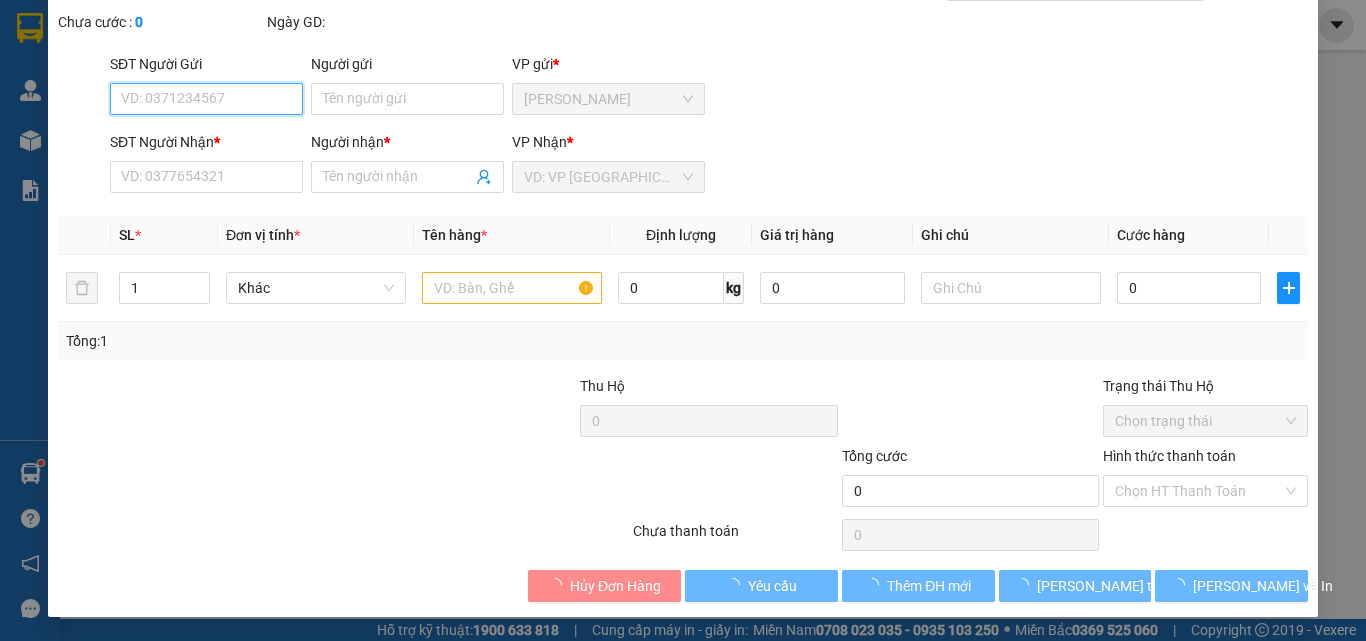type on "0932881138" 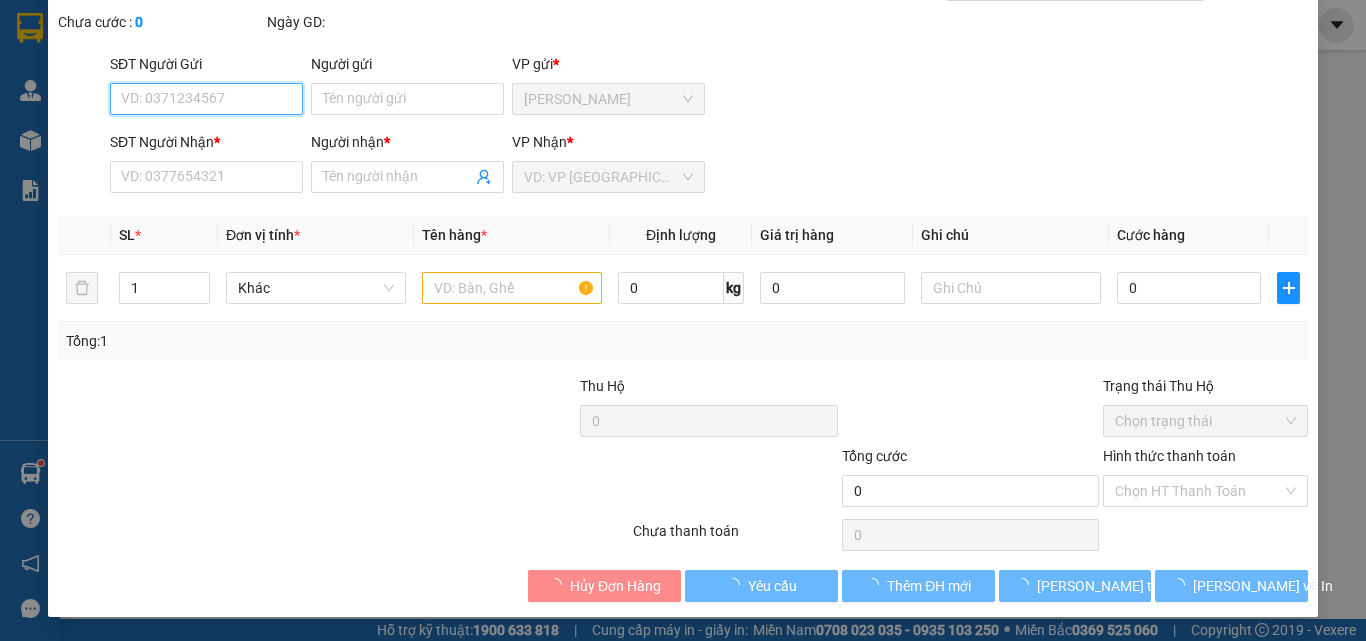 type on "TÂN" 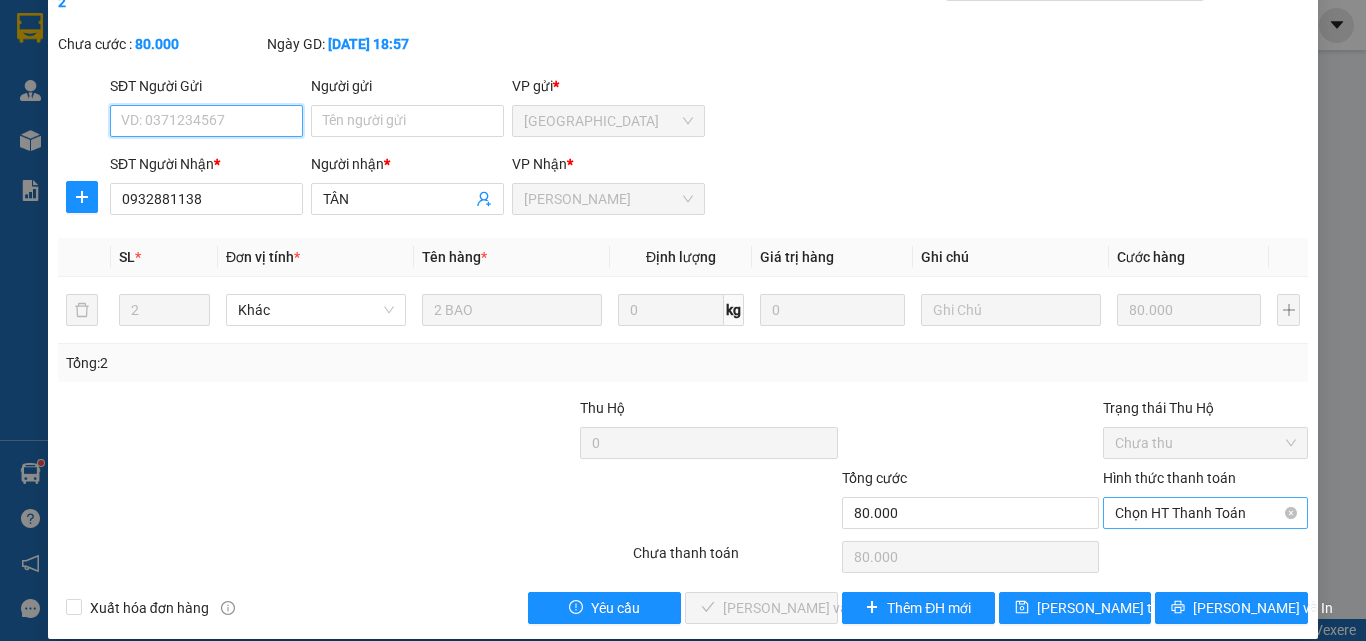 click on "Chọn HT Thanh Toán" at bounding box center [1205, 513] 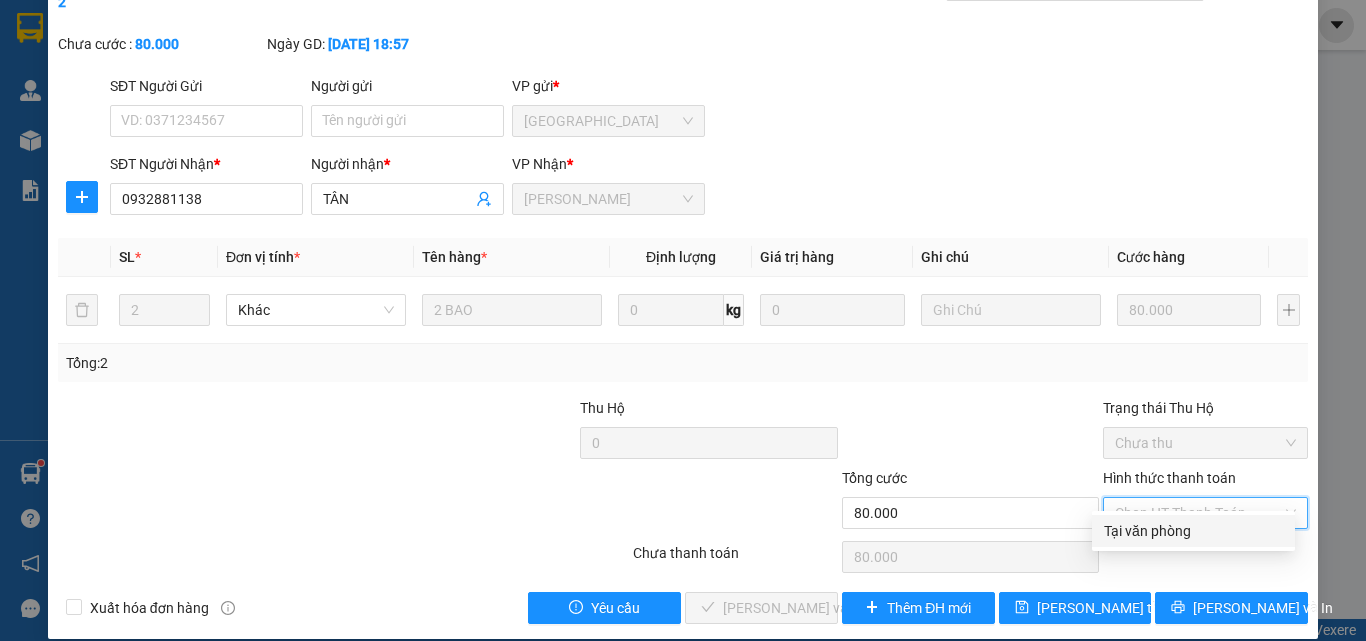 drag, startPoint x: 1171, startPoint y: 506, endPoint x: 817, endPoint y: 604, distance: 367.31458 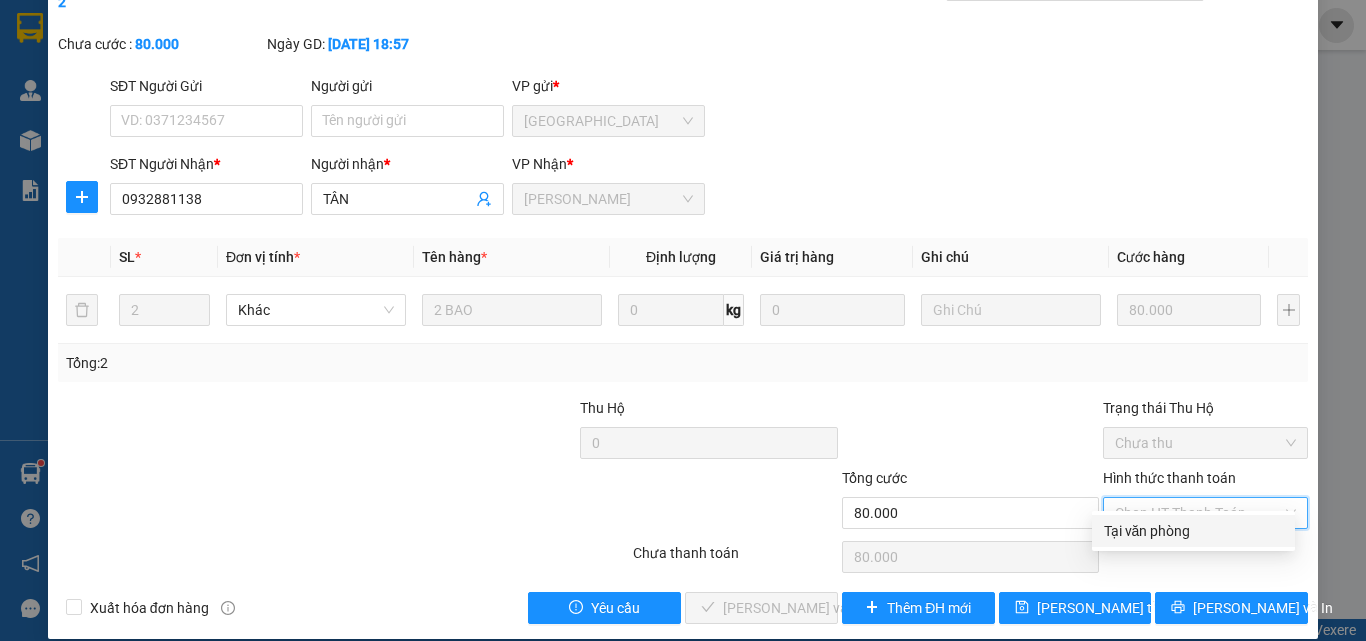 drag, startPoint x: 1152, startPoint y: 521, endPoint x: 1064, endPoint y: 543, distance: 90.70832 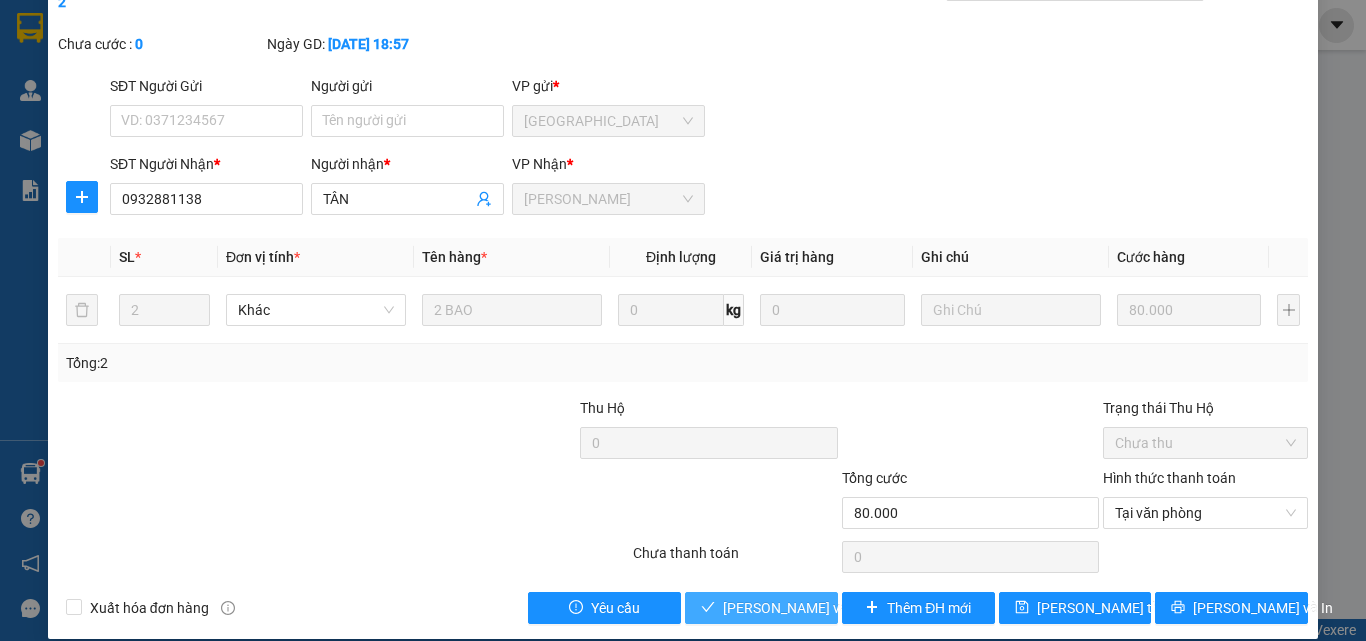 click on "Lưu và Giao hàng" at bounding box center [819, 608] 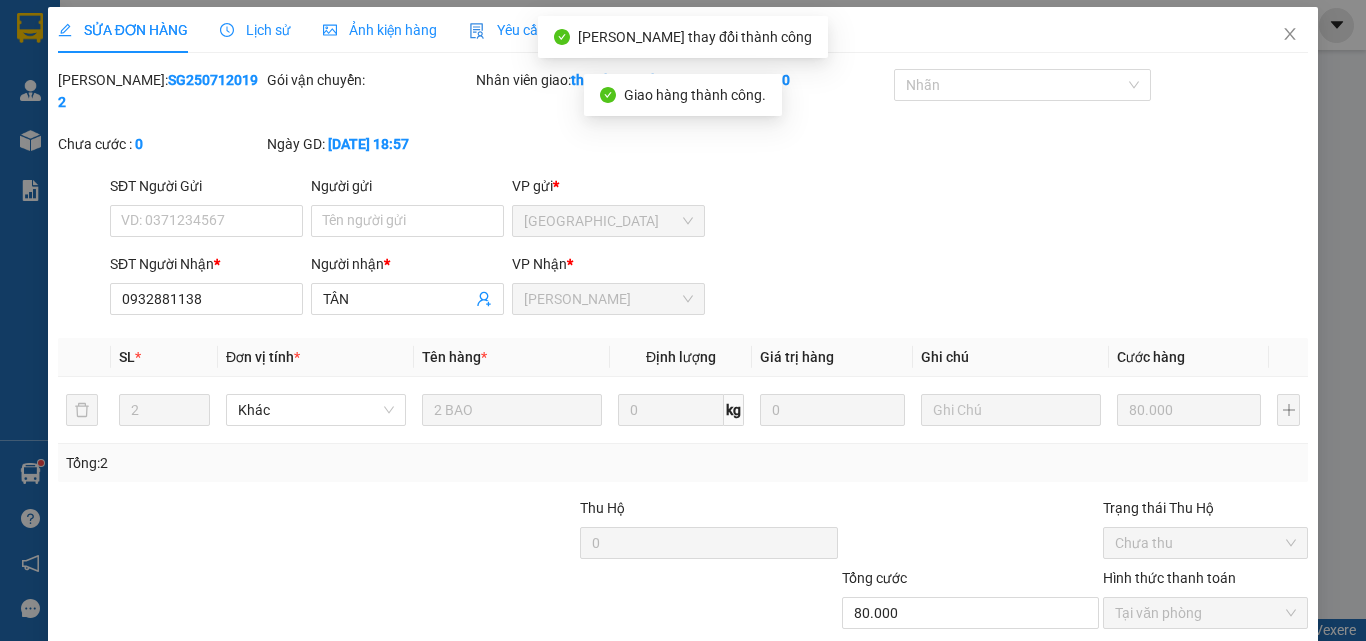 scroll, scrollTop: 0, scrollLeft: 0, axis: both 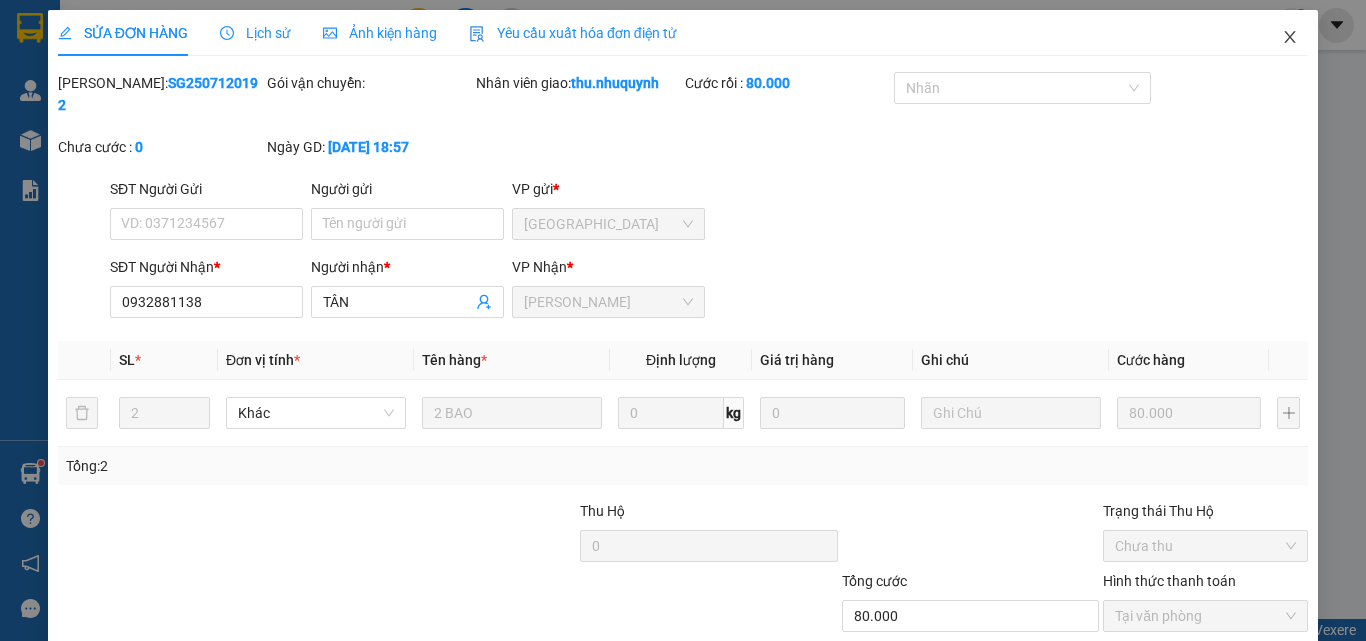 click 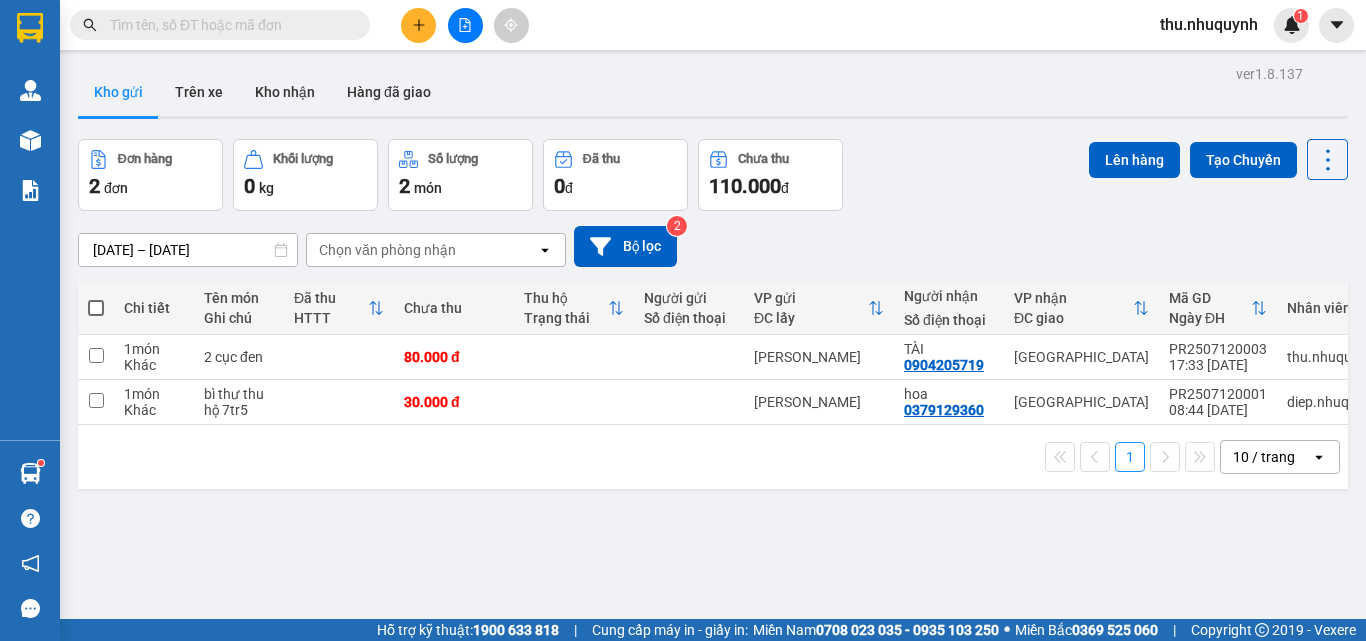 scroll, scrollTop: 0, scrollLeft: 0, axis: both 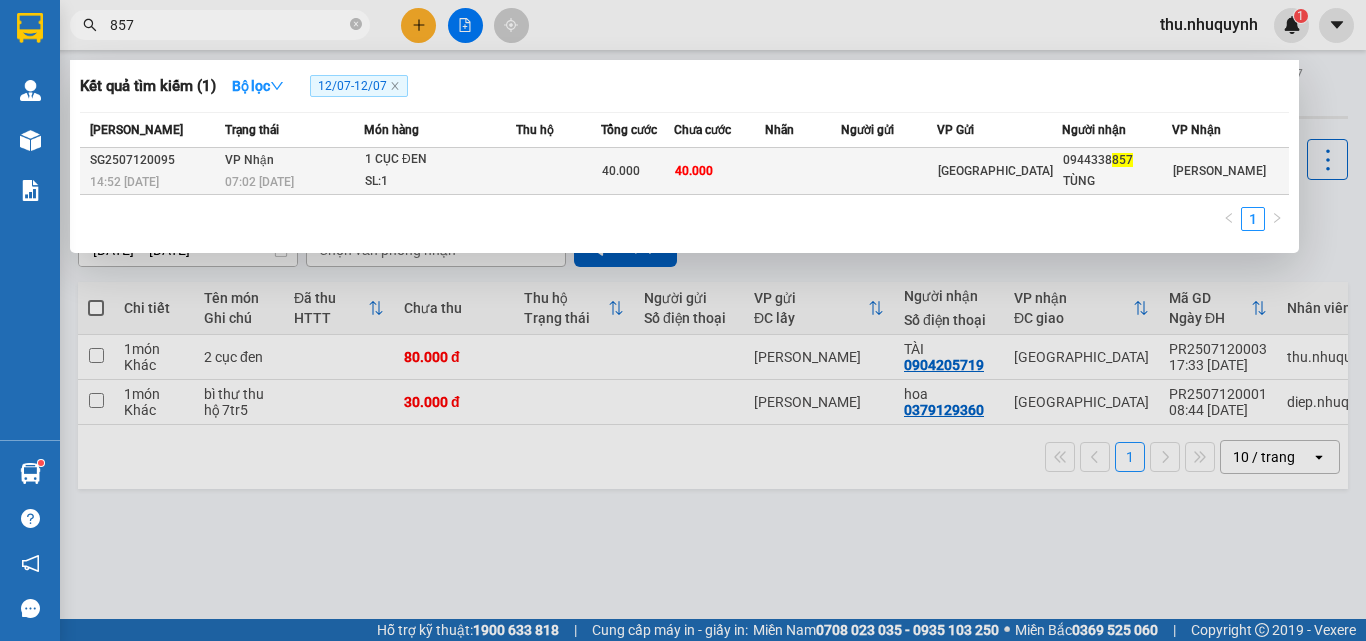 type on "857" 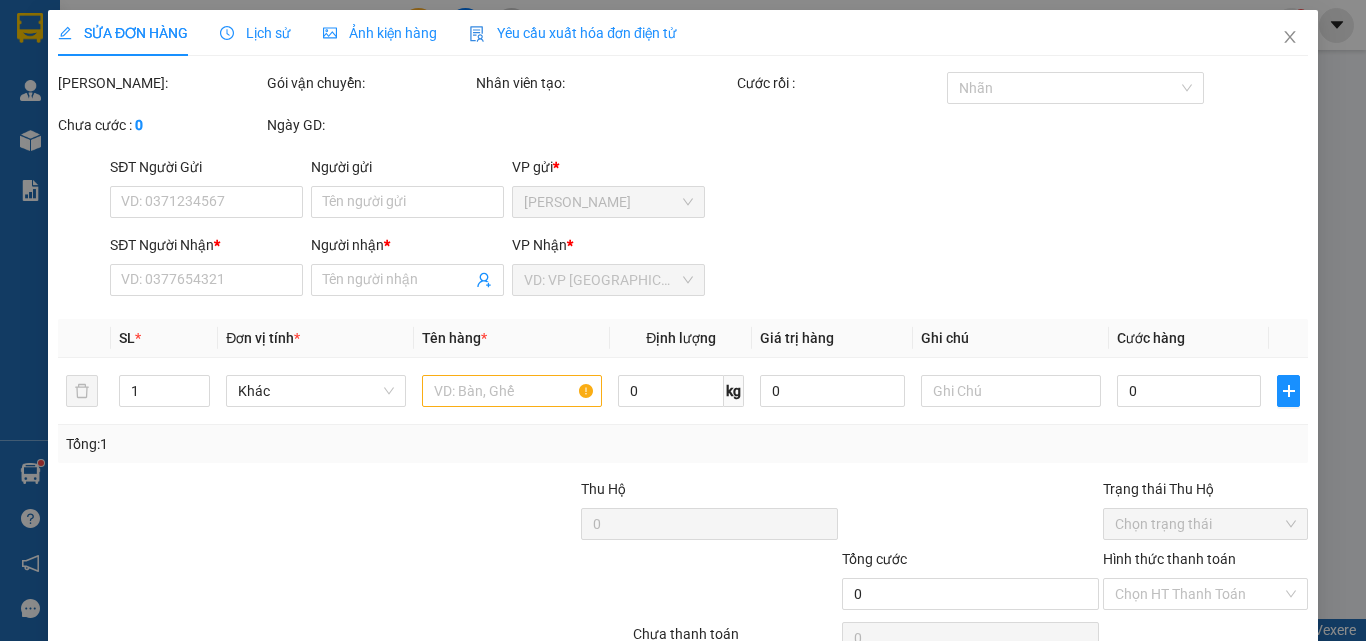type on "0944338857" 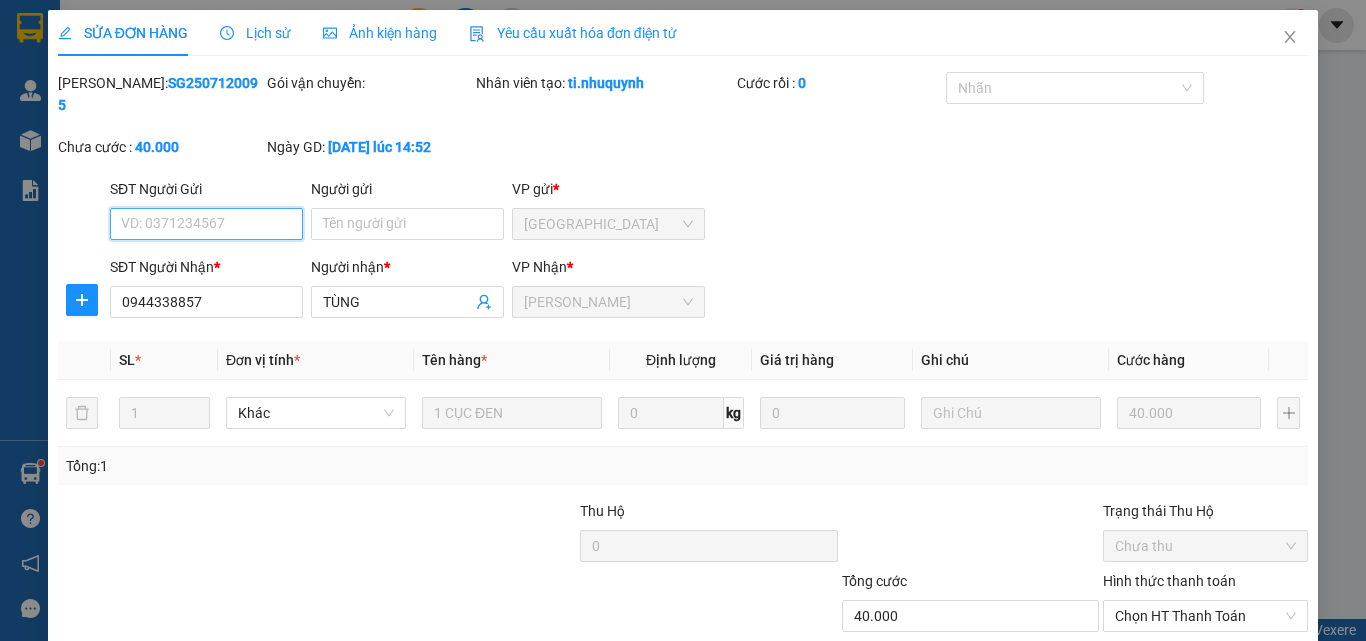 scroll, scrollTop: 103, scrollLeft: 0, axis: vertical 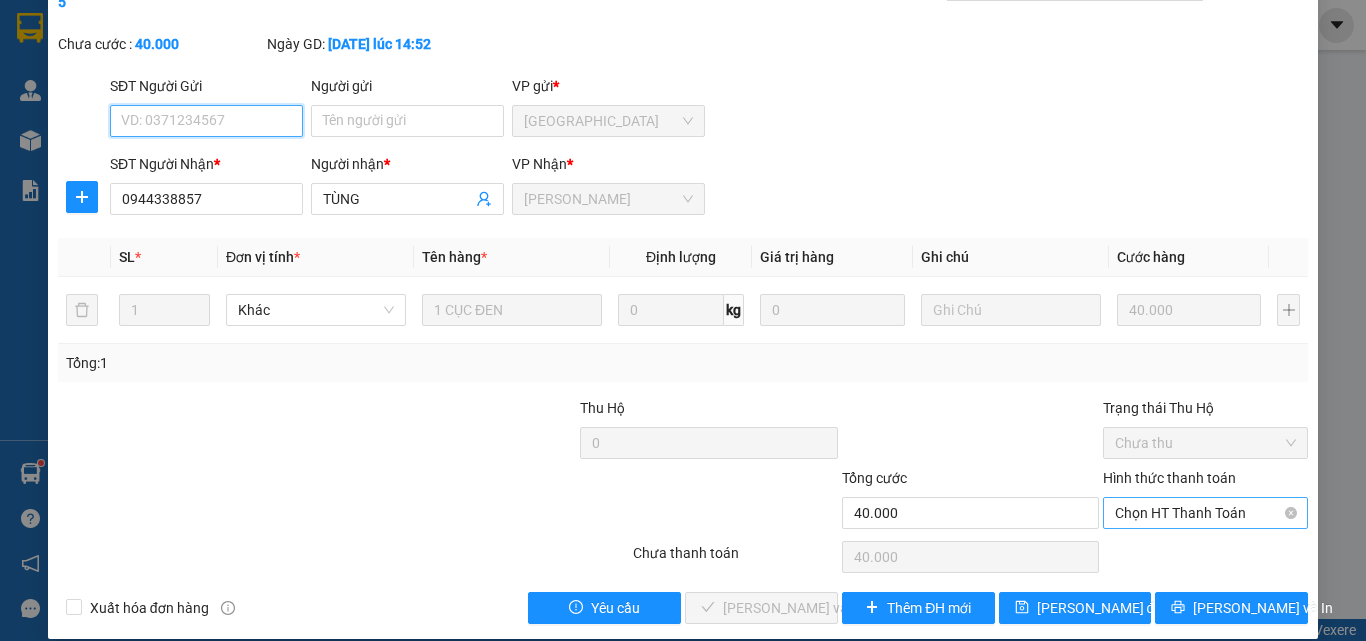 click on "Chọn HT Thanh Toán" at bounding box center [1205, 513] 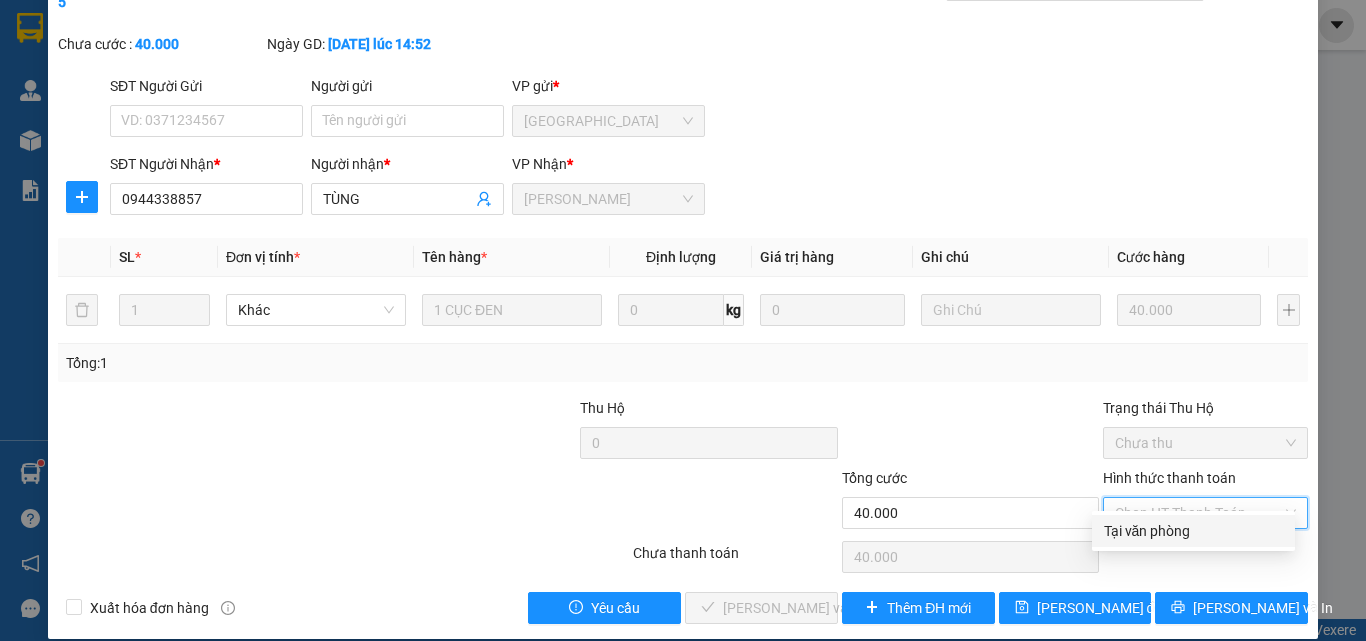 click on "Tại văn phòng" at bounding box center (1193, 531) 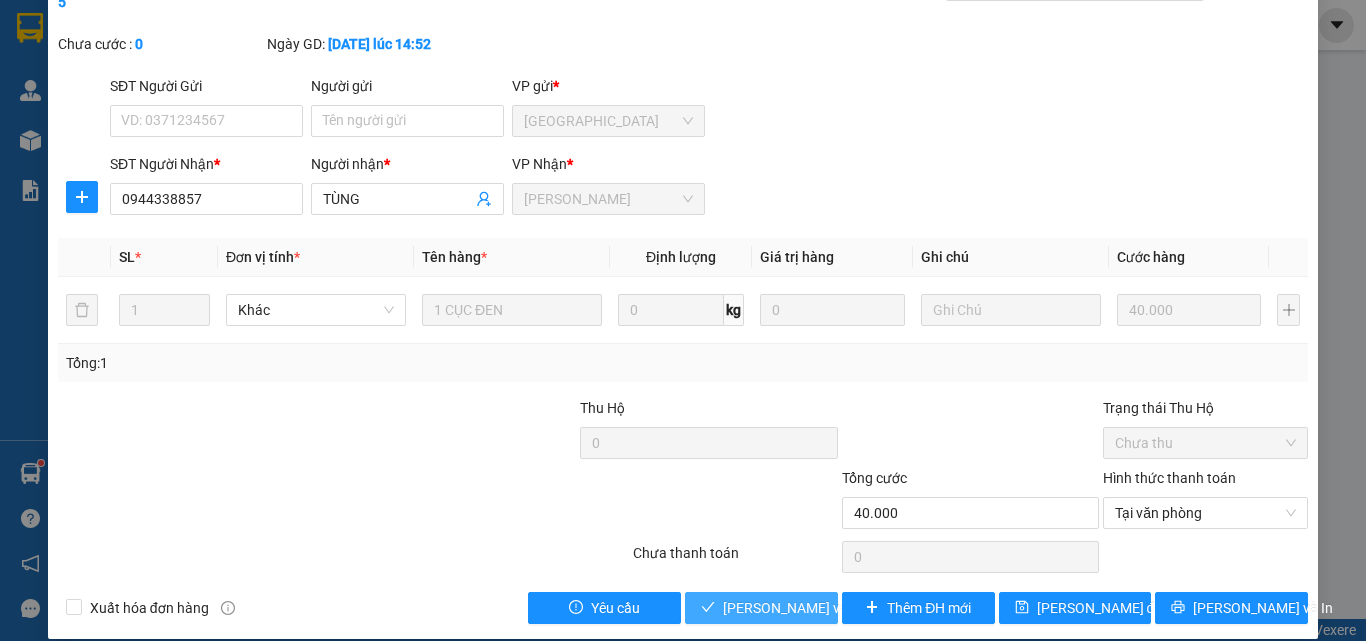drag, startPoint x: 798, startPoint y: 575, endPoint x: 697, endPoint y: 476, distance: 141.42842 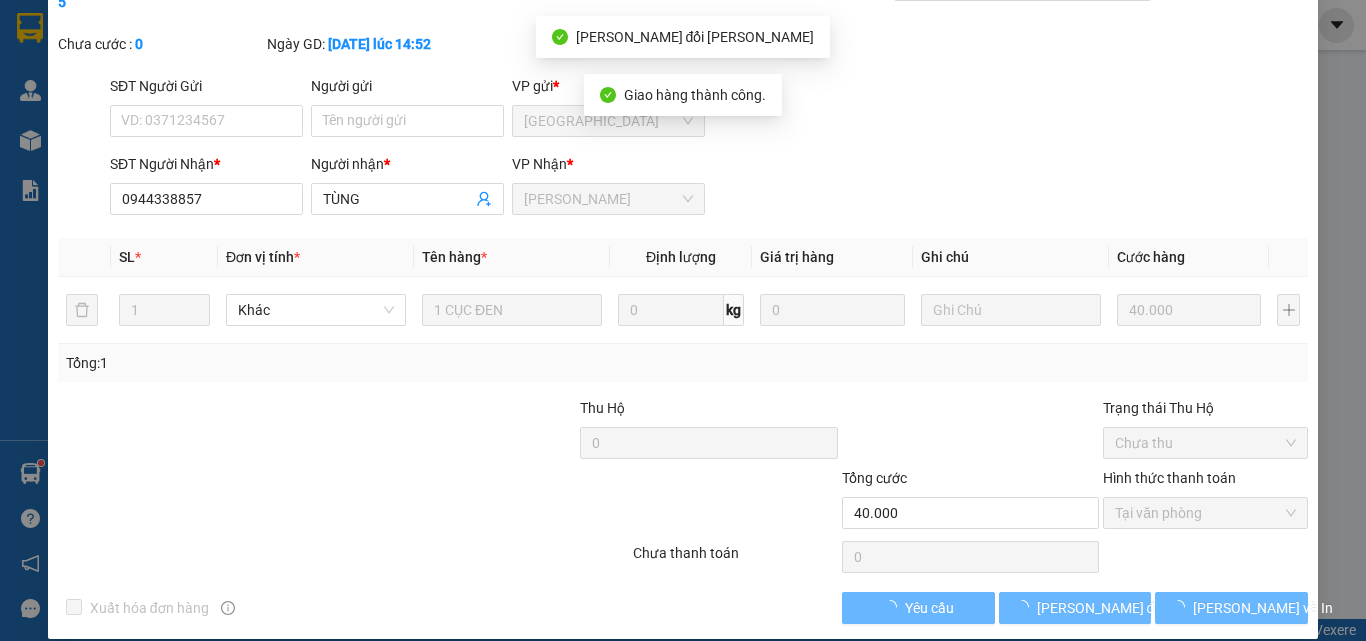 scroll, scrollTop: 0, scrollLeft: 0, axis: both 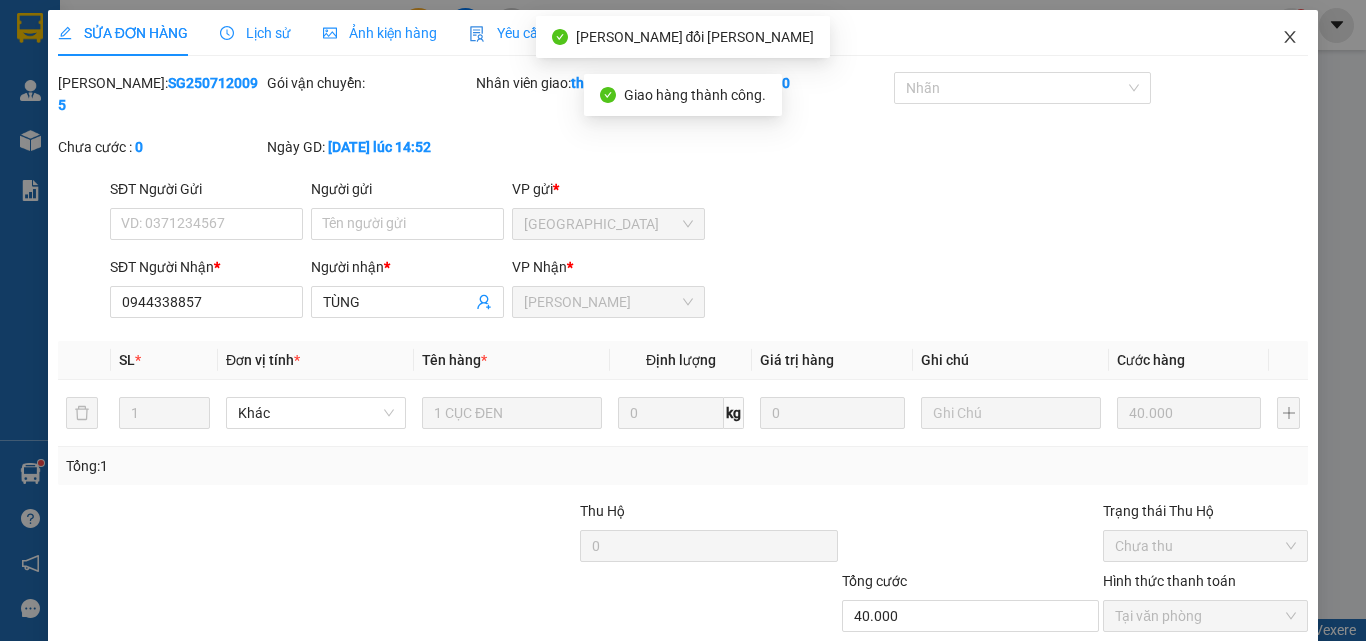 drag, startPoint x: 1278, startPoint y: 45, endPoint x: 1071, endPoint y: 7, distance: 210.45901 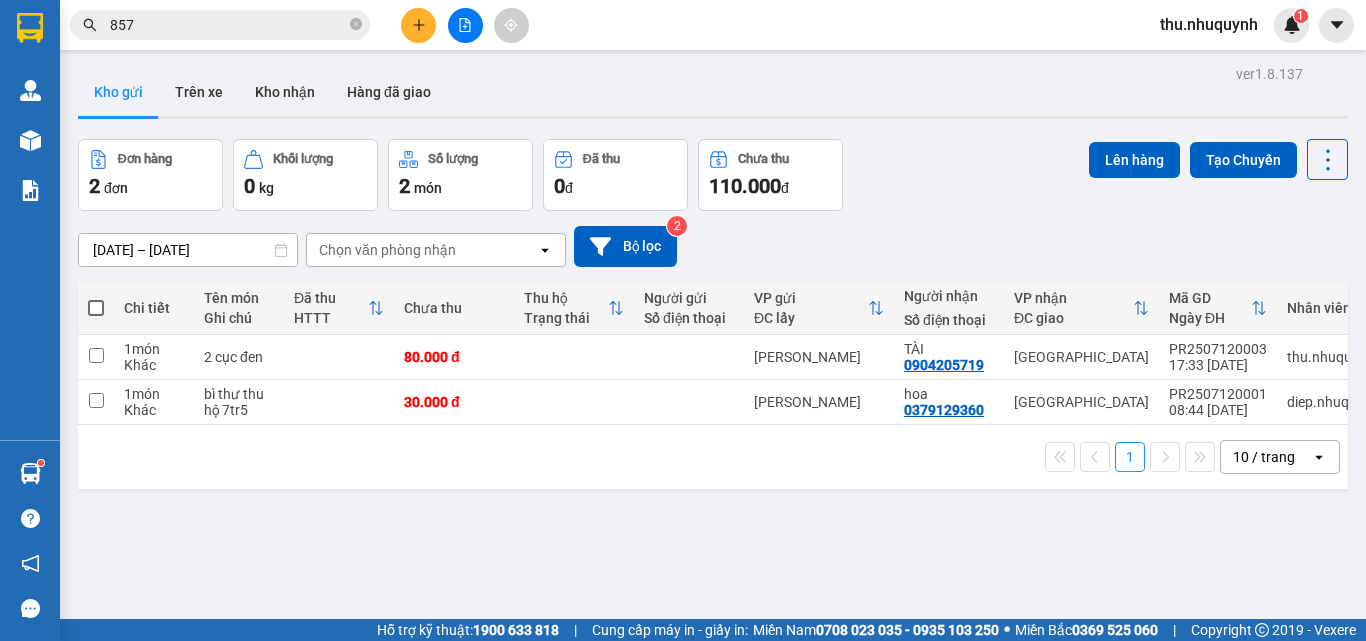click on "857" at bounding box center [228, 25] 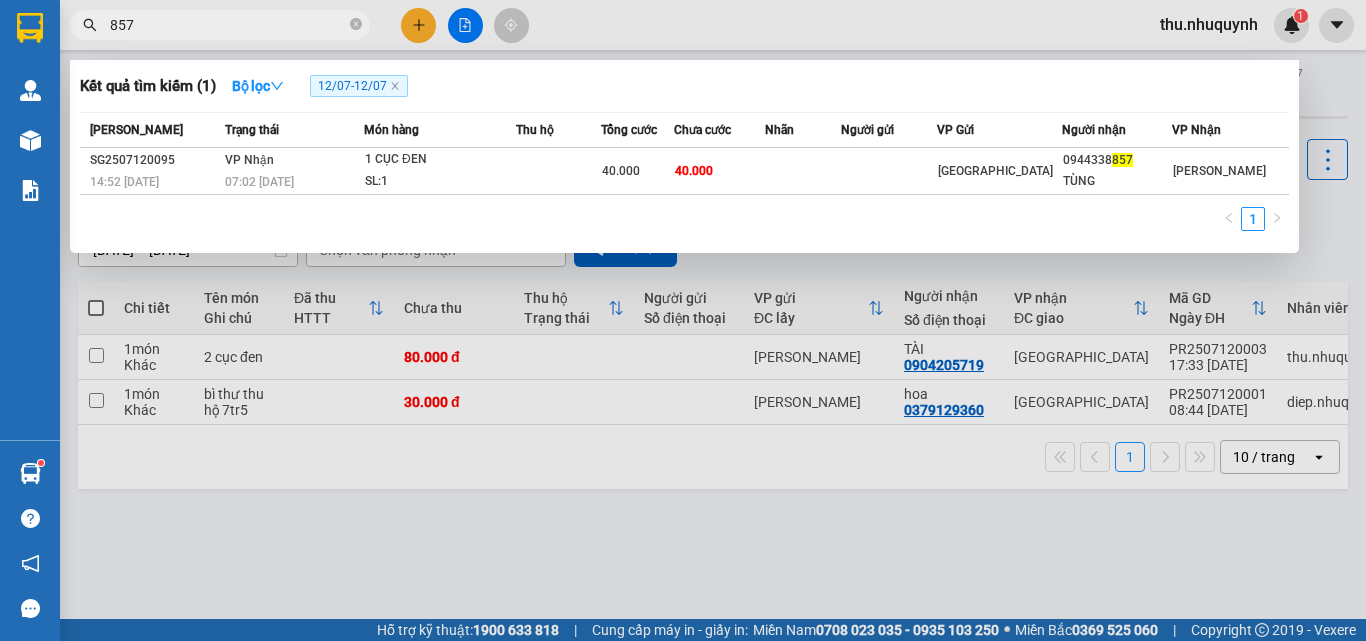 click on "857" at bounding box center [228, 25] 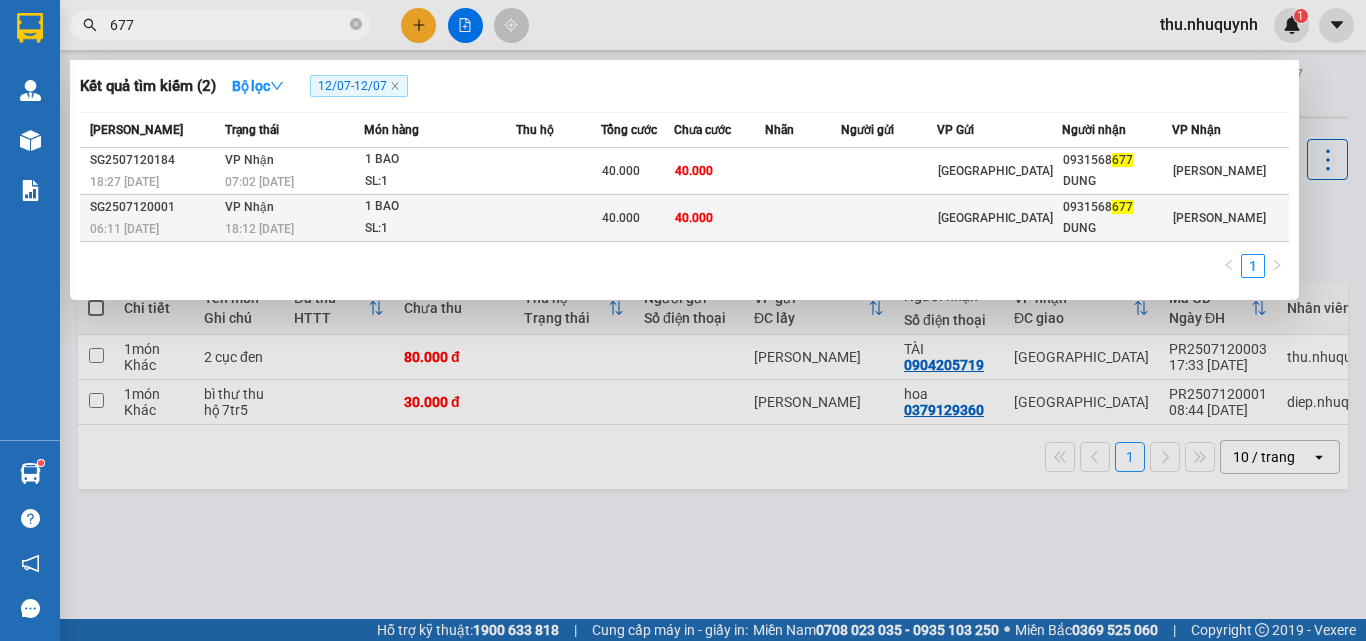 type on "677" 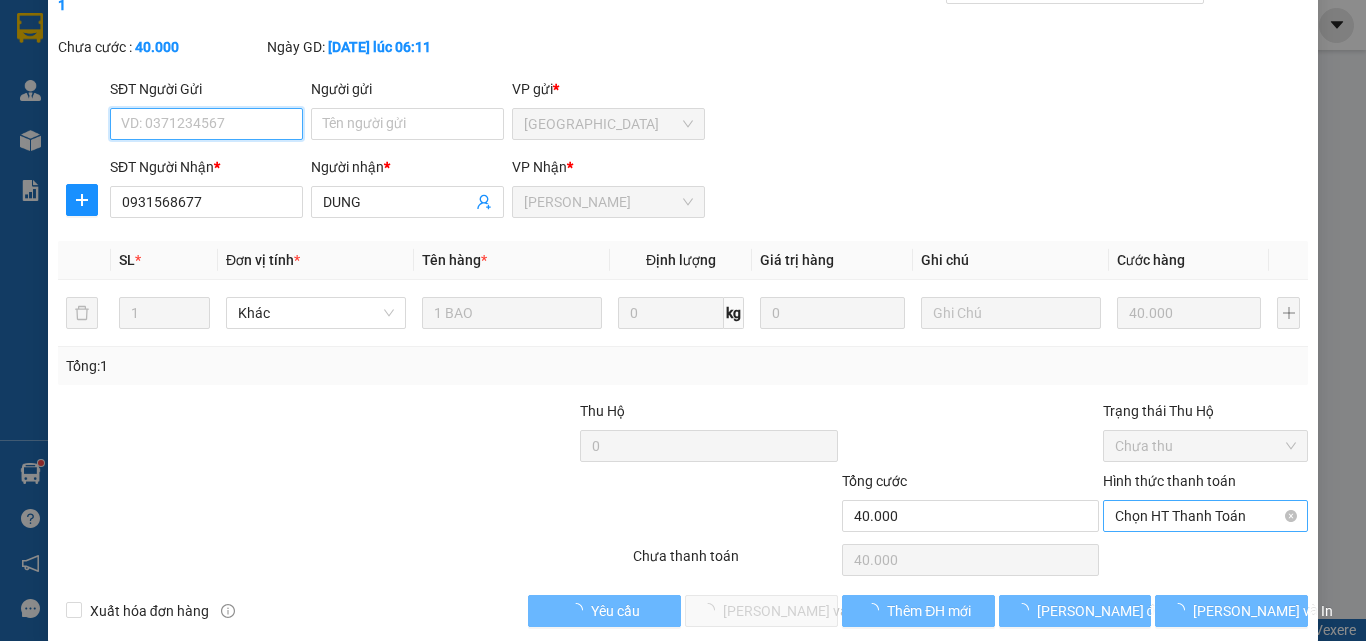 scroll, scrollTop: 103, scrollLeft: 0, axis: vertical 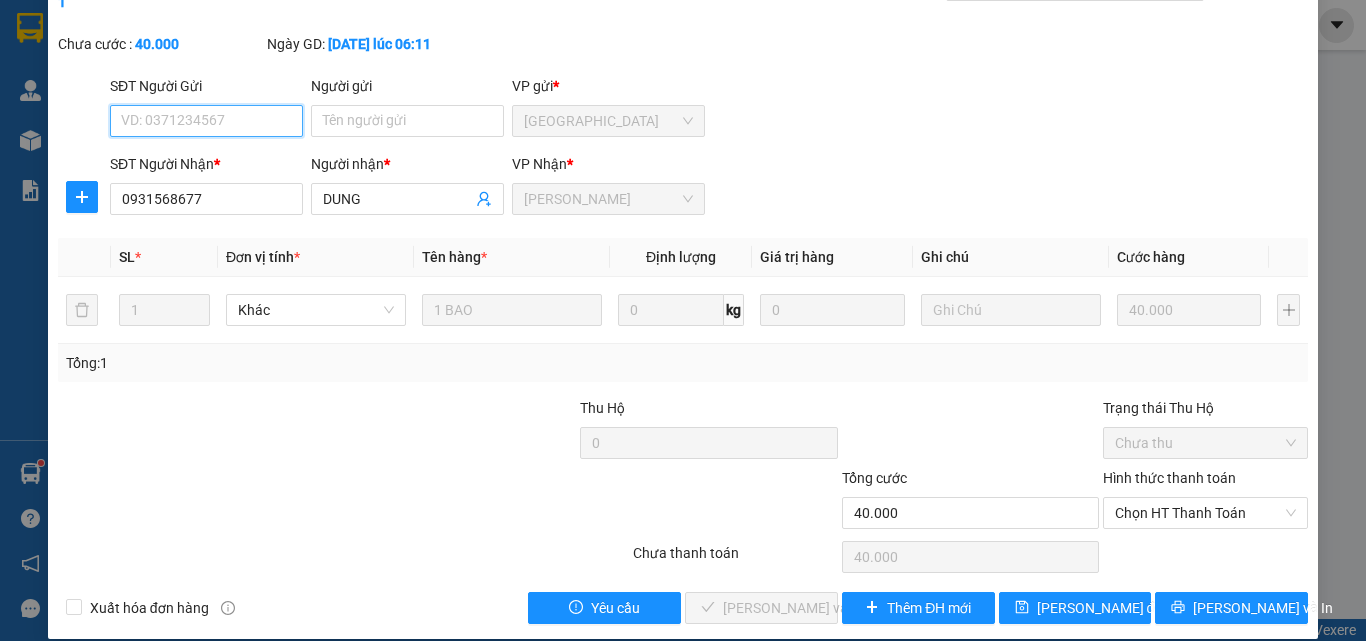 drag, startPoint x: 1198, startPoint y: 491, endPoint x: 1170, endPoint y: 510, distance: 33.83785 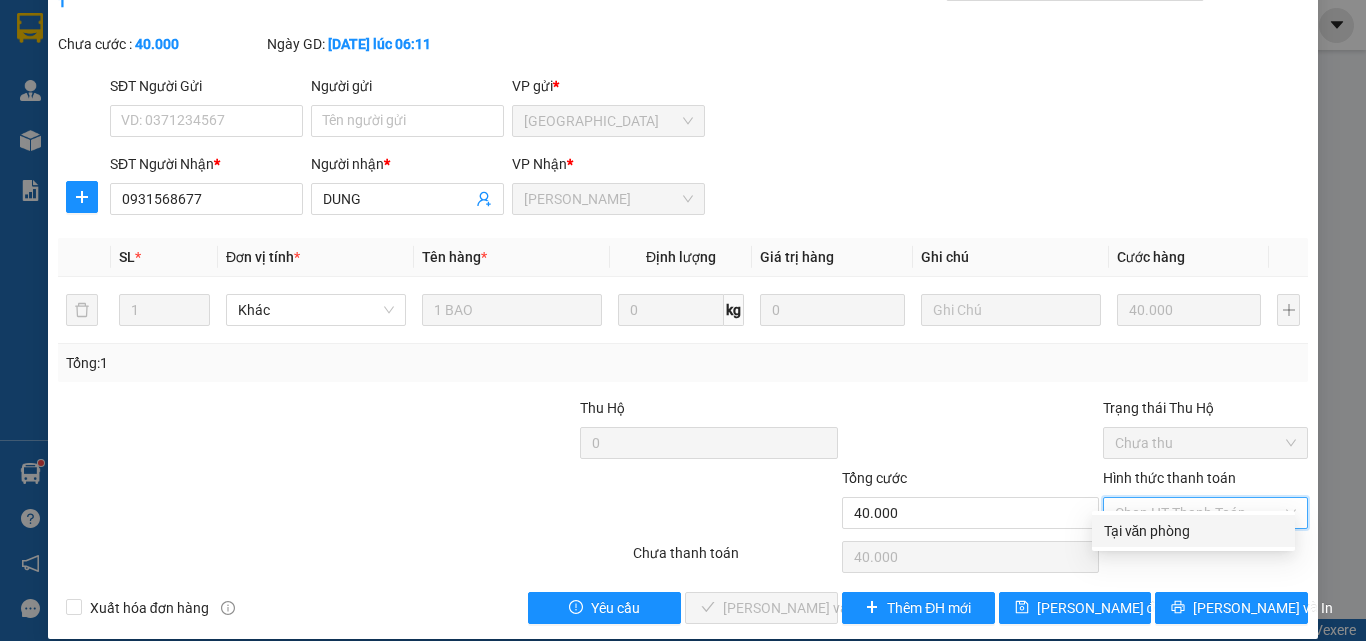 click on "Tại văn phòng" at bounding box center [1193, 531] 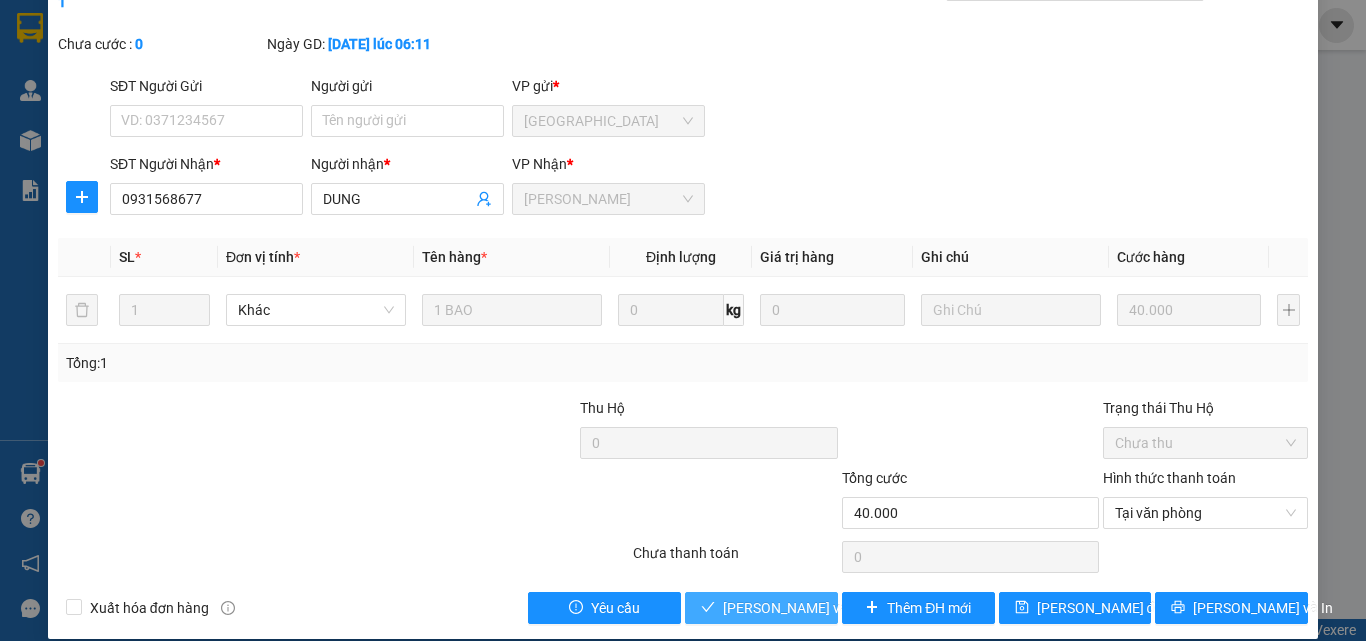 click on "[PERSON_NAME] và Giao hàng" at bounding box center [858, 608] 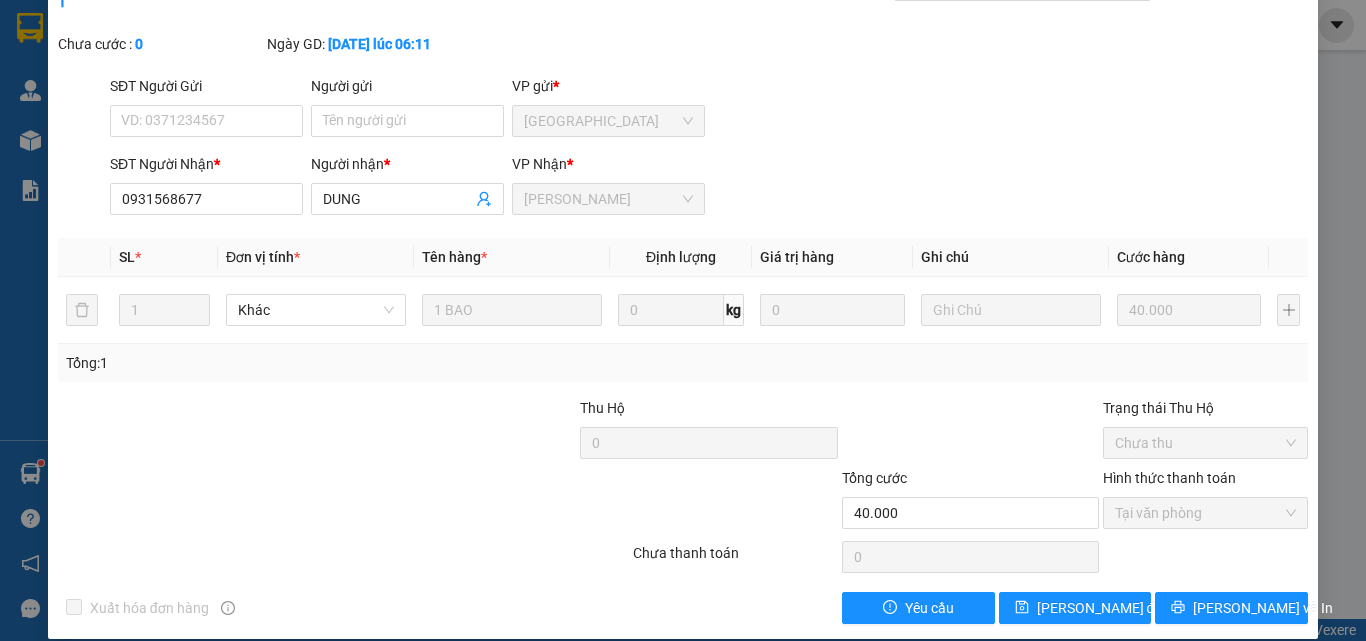 scroll, scrollTop: 0, scrollLeft: 0, axis: both 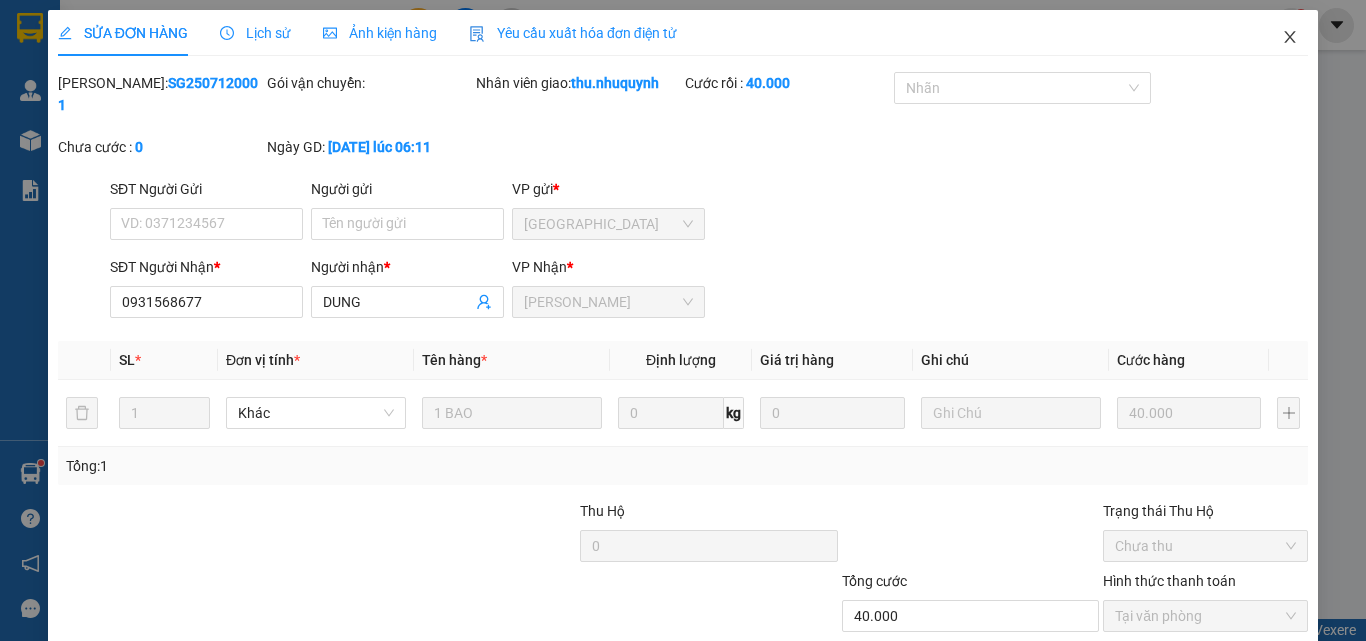 click at bounding box center [1290, 38] 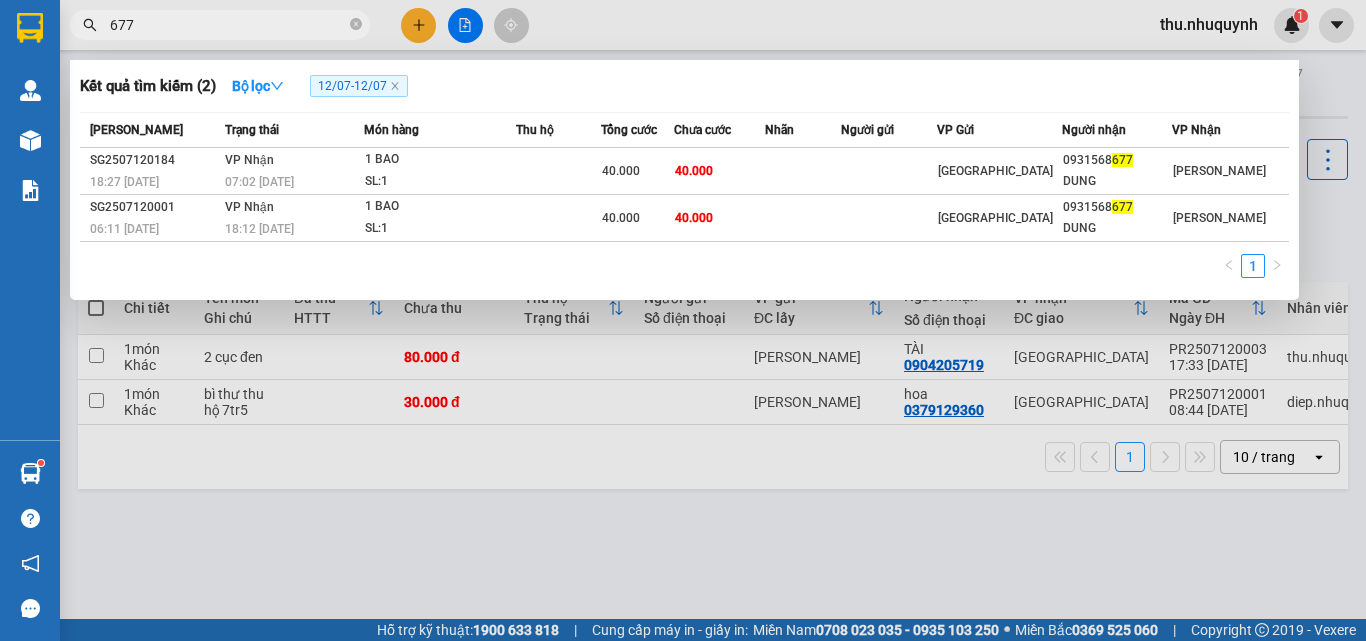 click on "677" at bounding box center (228, 25) 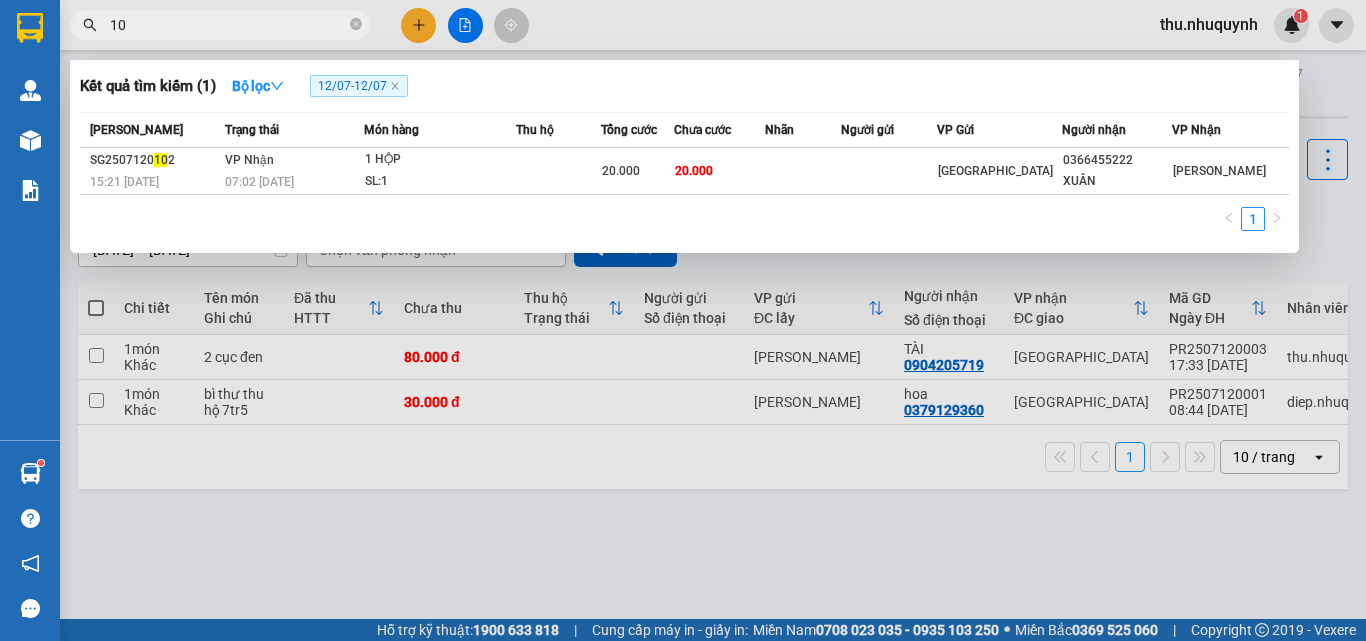 type on "1" 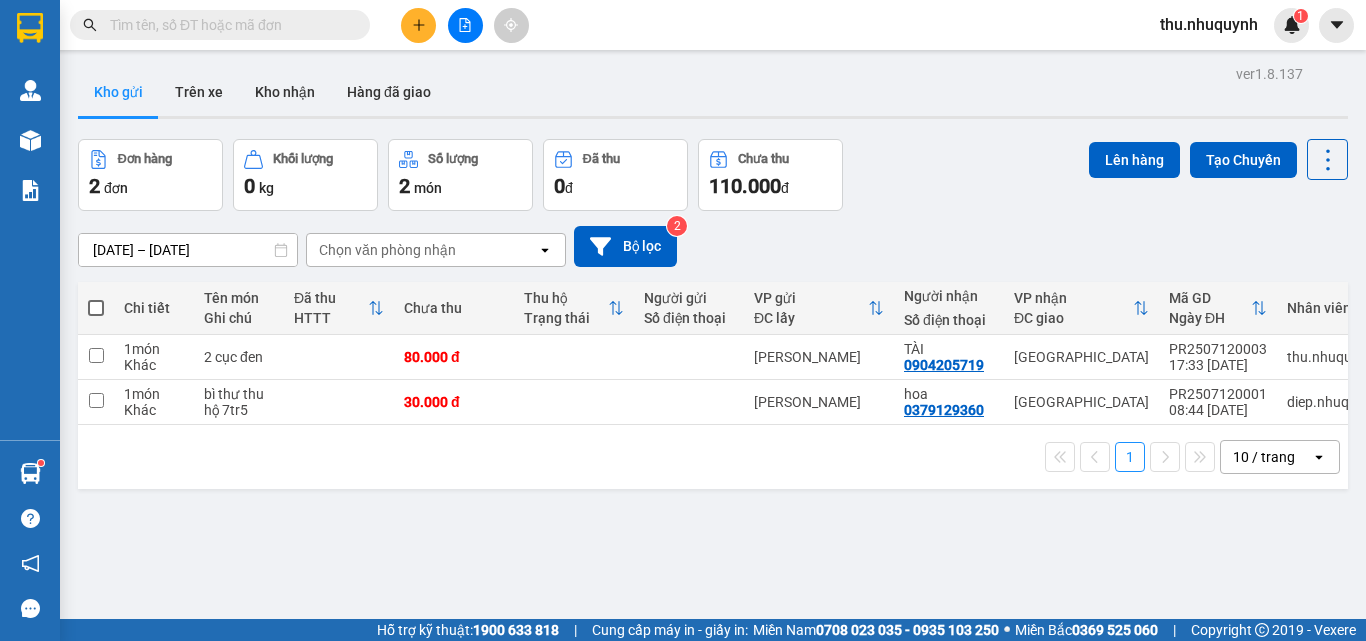 click at bounding box center (228, 25) 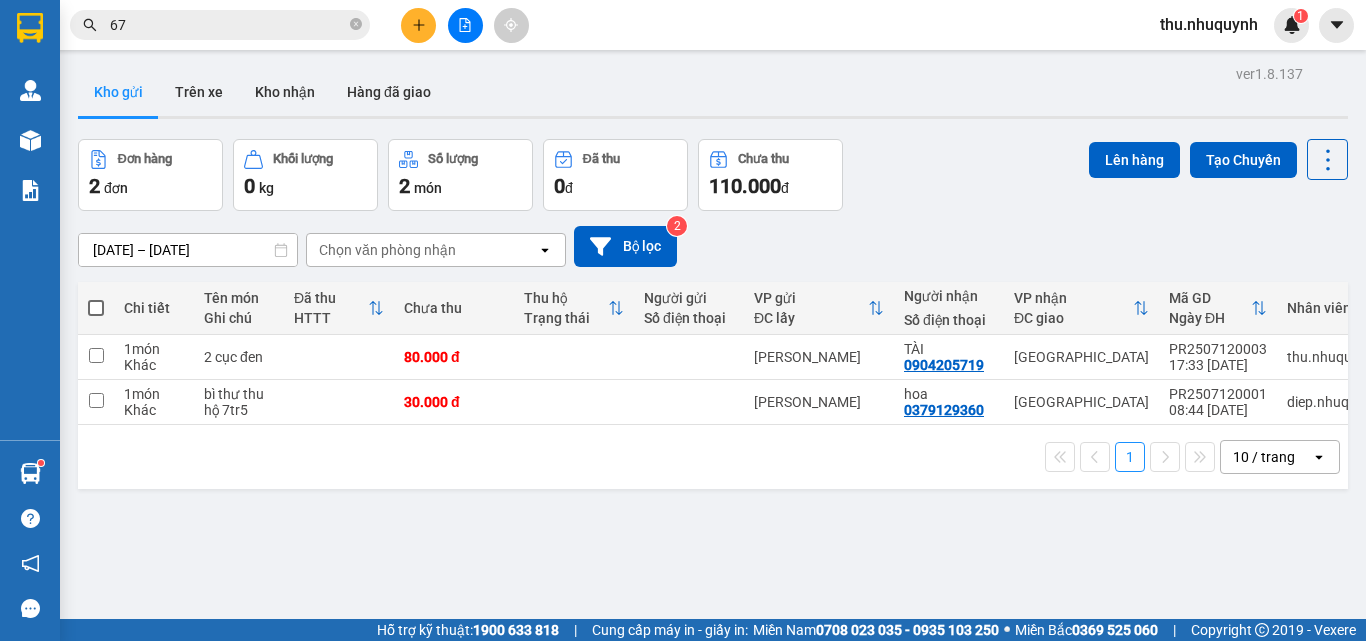 type on "677" 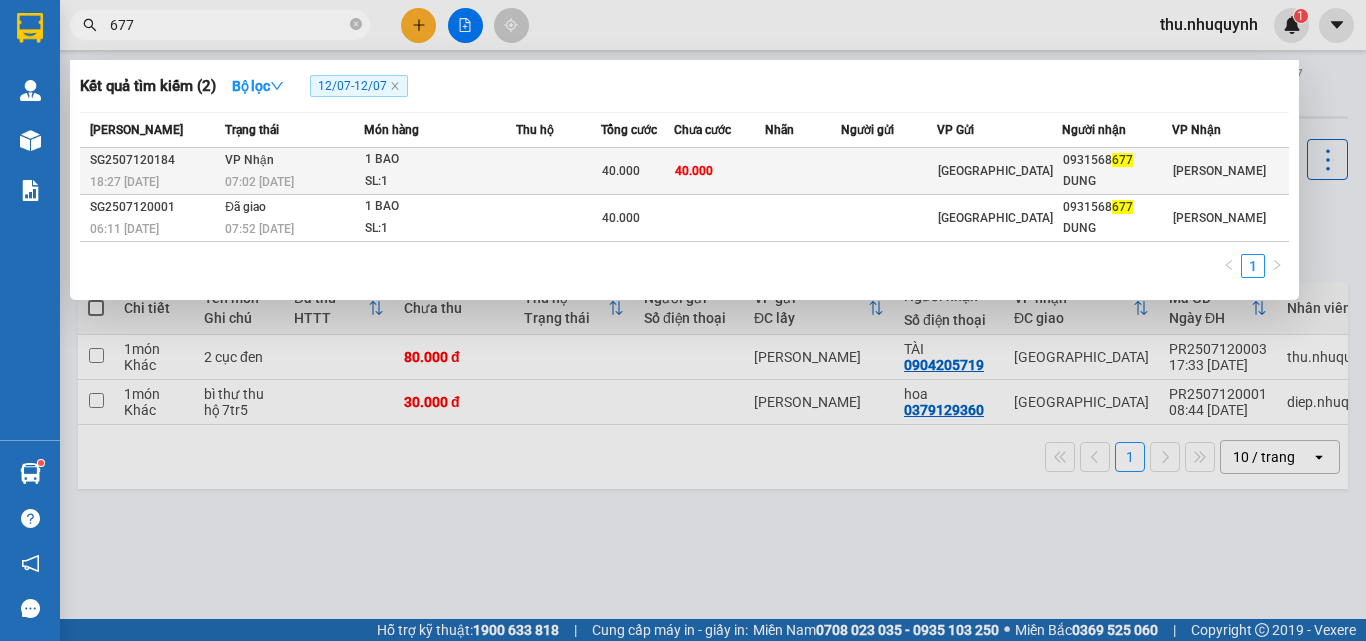 click on "40.000" at bounding box center [720, 171] 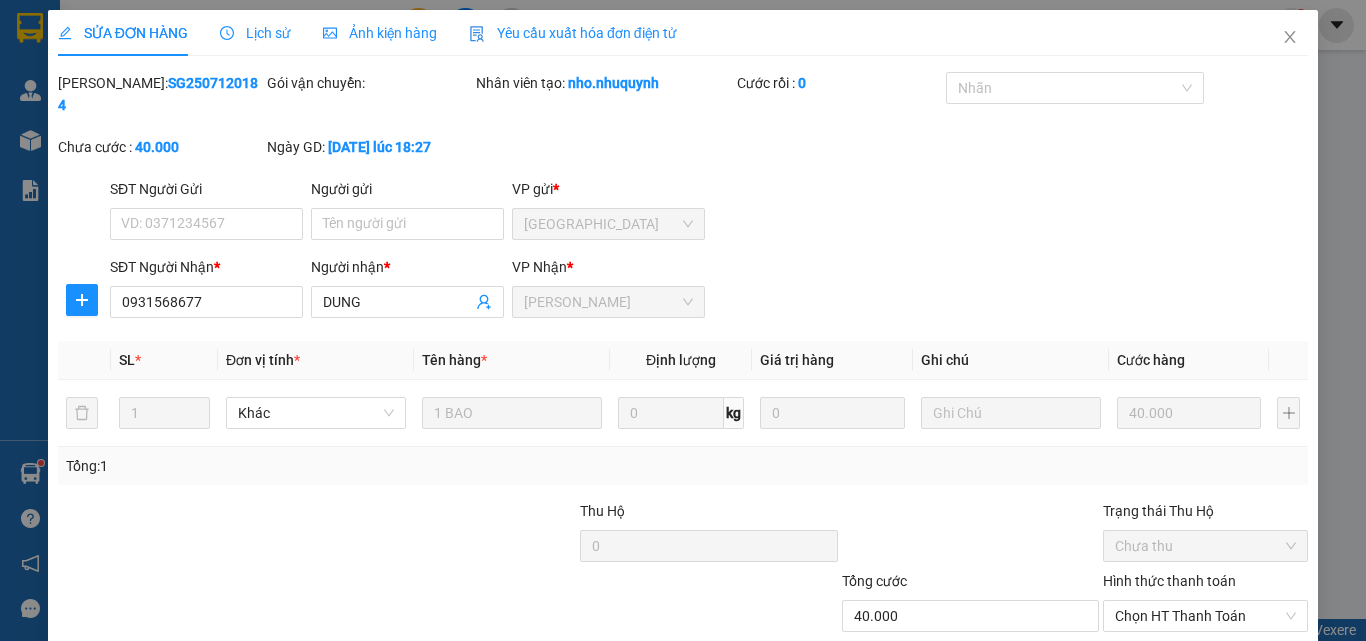 type on "0931568677" 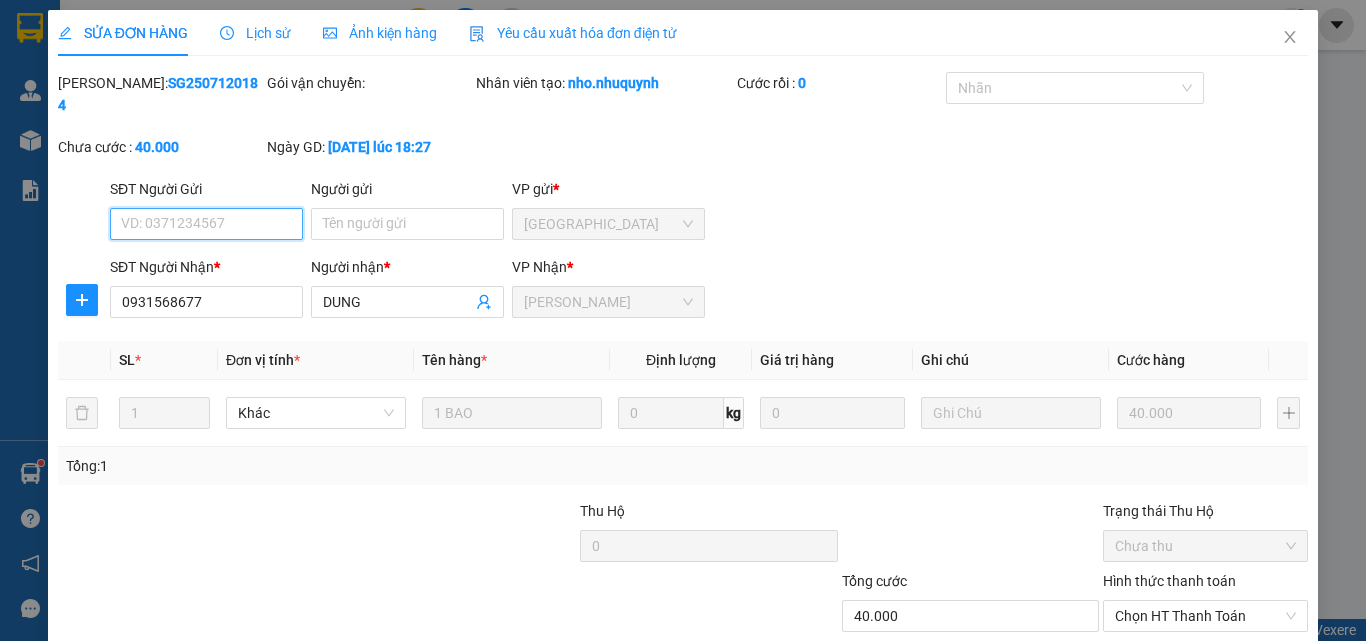 scroll, scrollTop: 103, scrollLeft: 0, axis: vertical 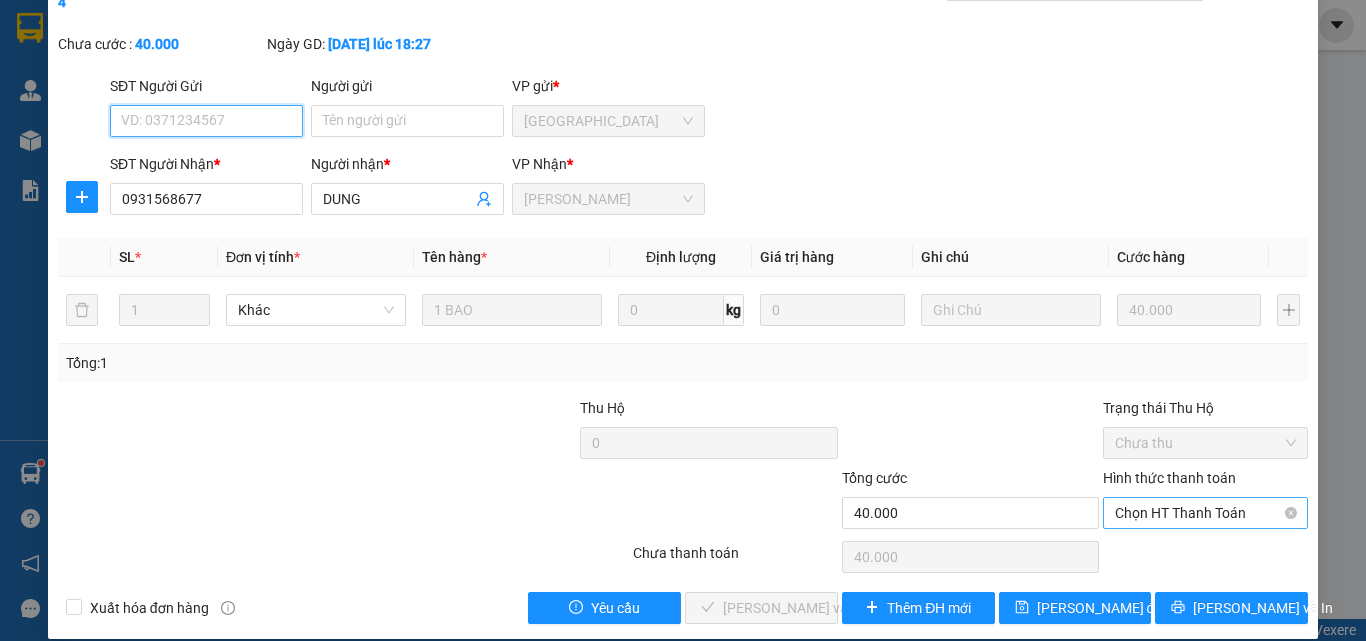 click on "Chọn HT Thanh Toán" at bounding box center [1205, 513] 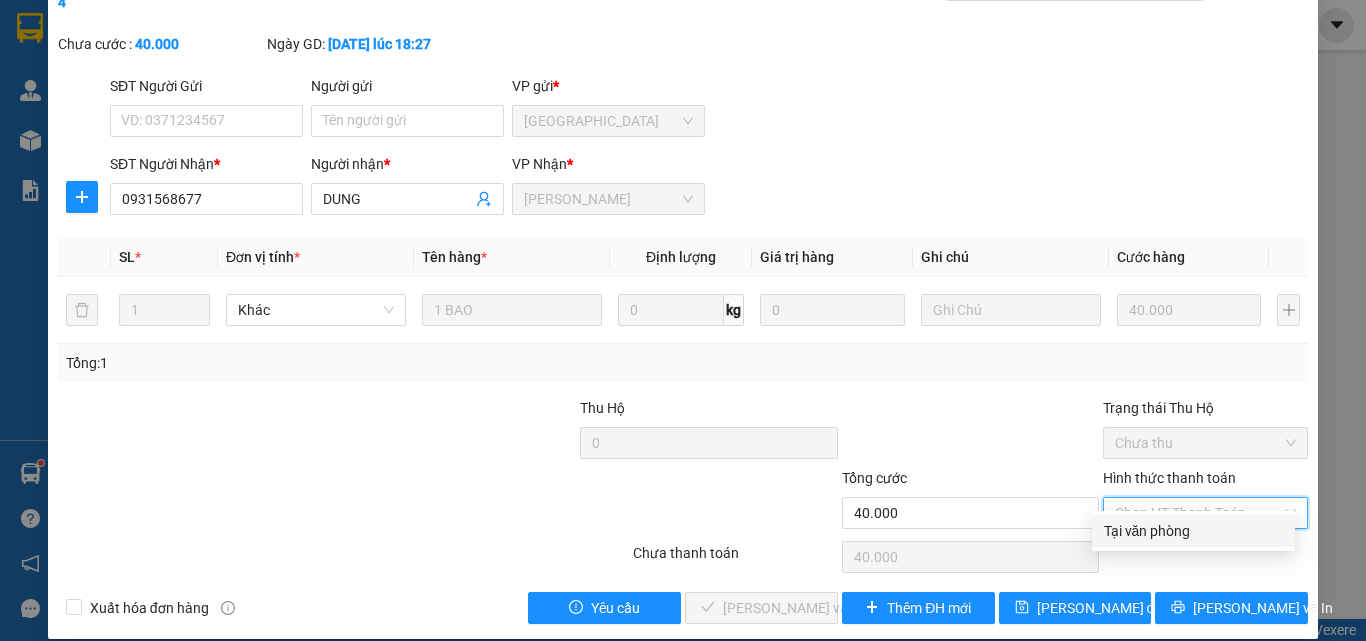 click on "Tại văn phòng" at bounding box center [1193, 531] 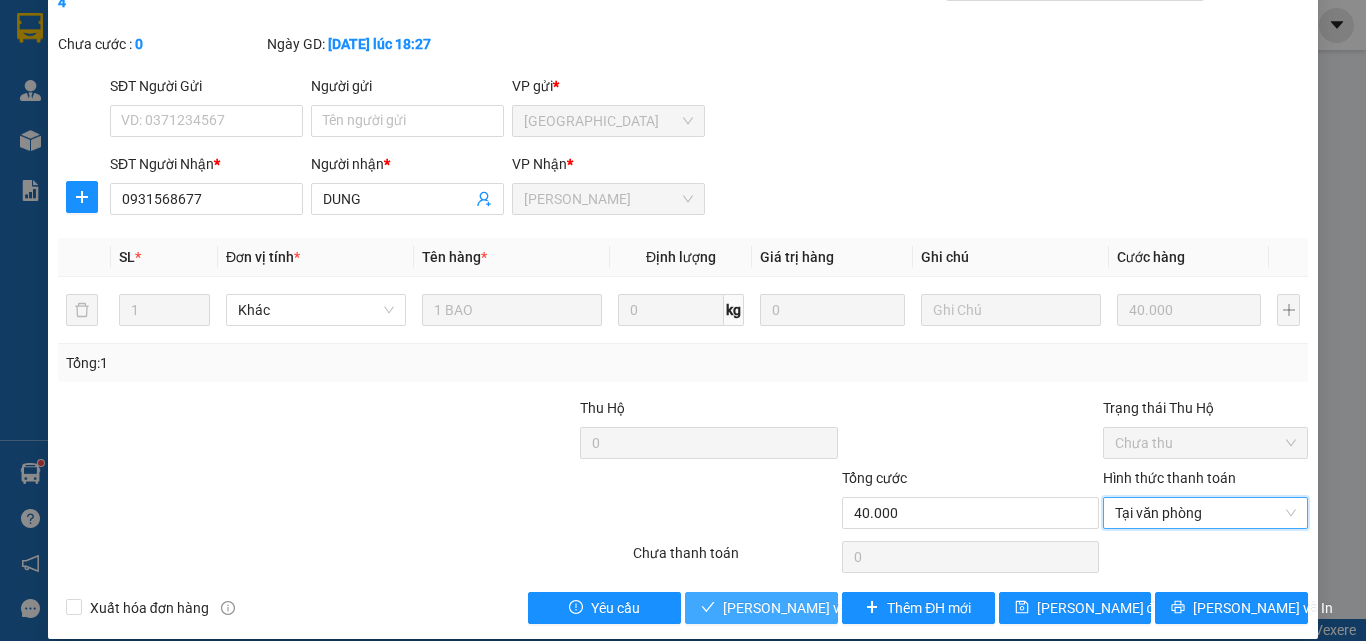click on "[PERSON_NAME] và Giao hàng" at bounding box center [761, 608] 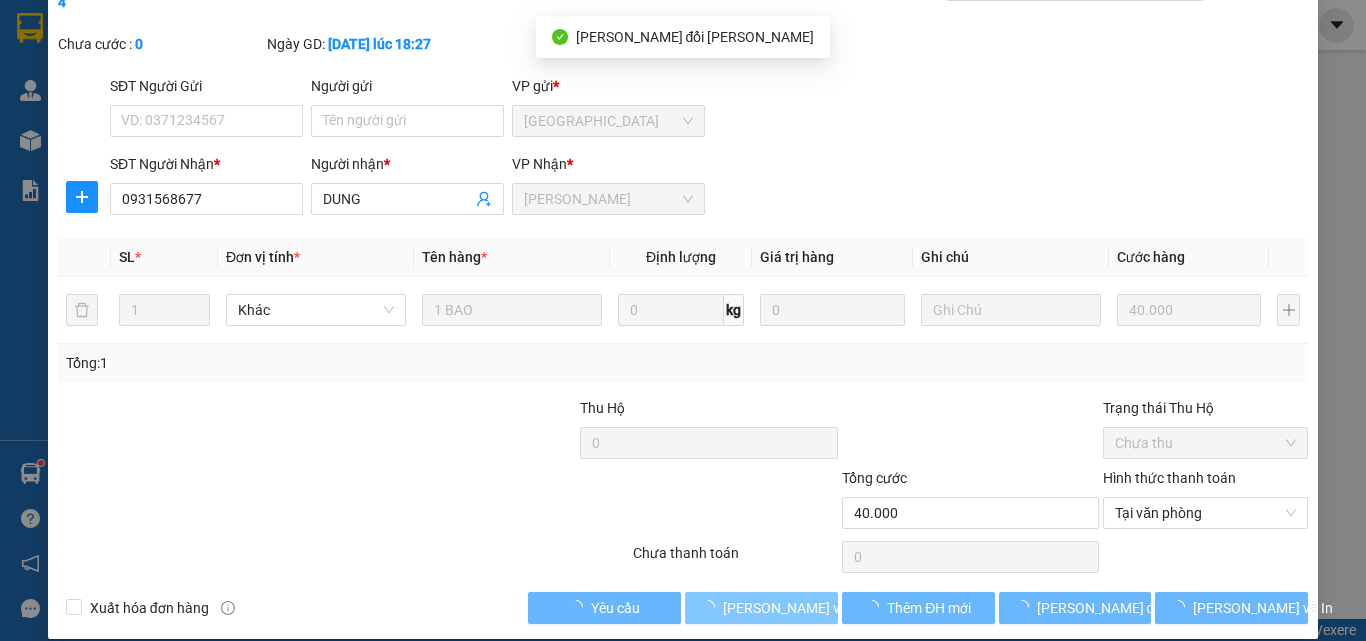 scroll, scrollTop: 0, scrollLeft: 0, axis: both 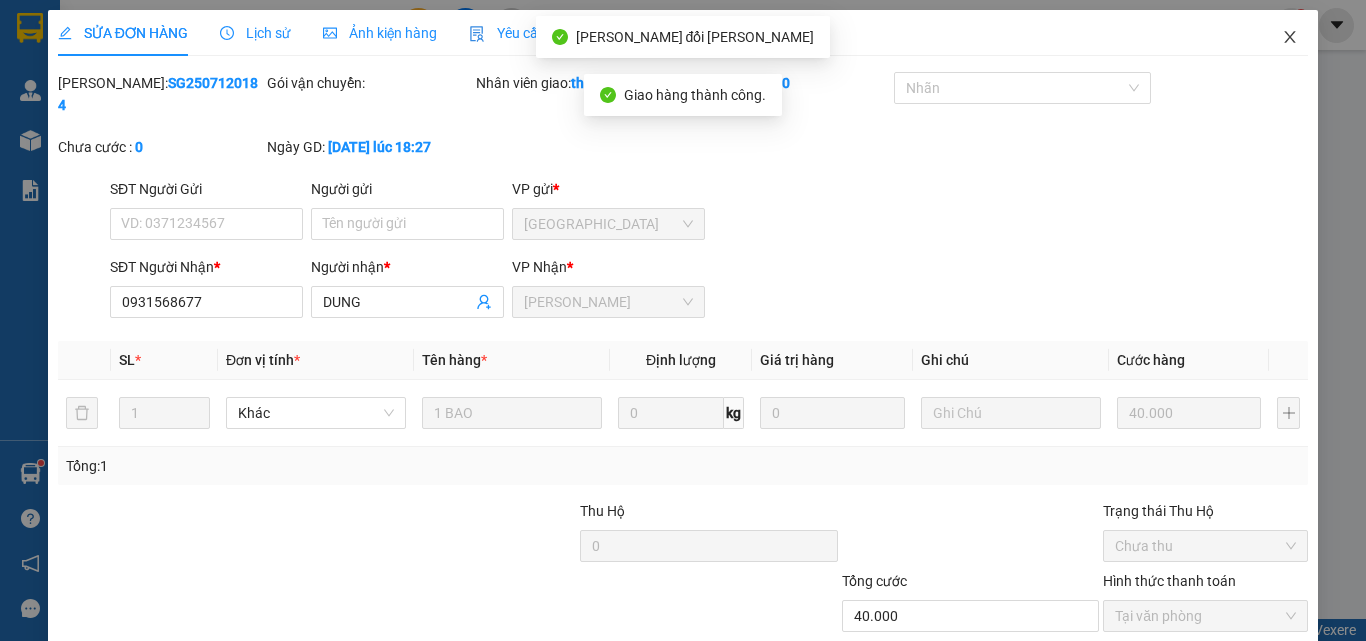 click 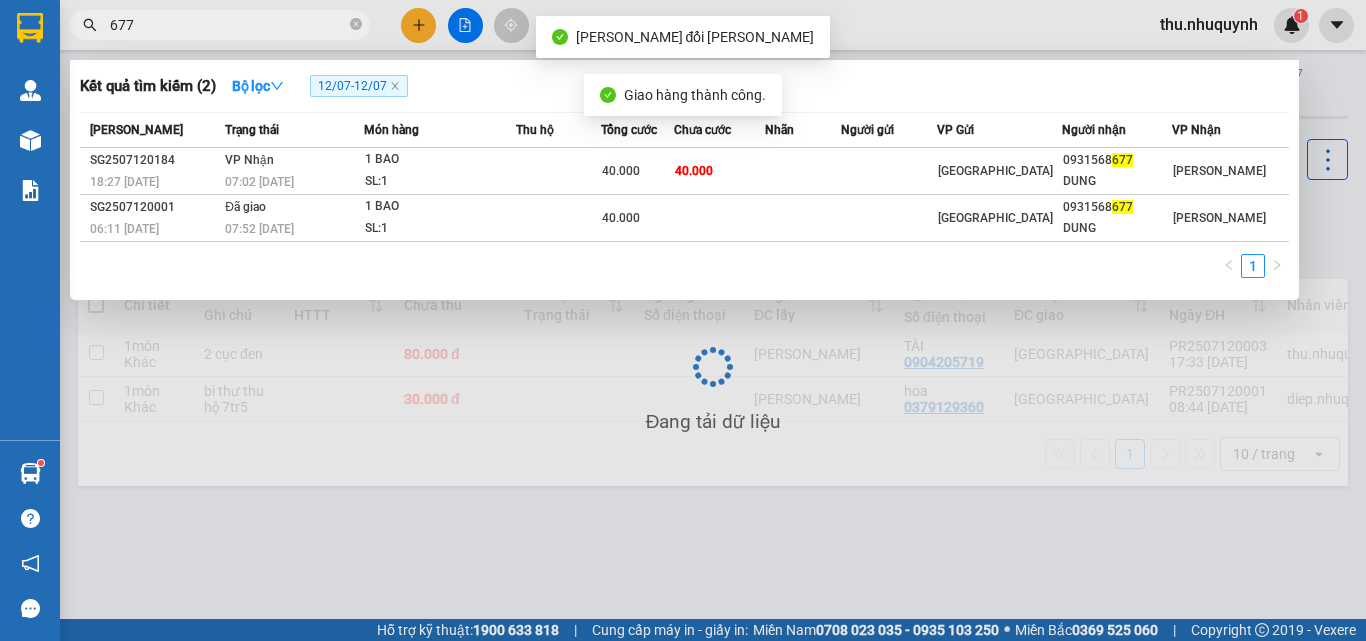click on "677" at bounding box center (228, 25) 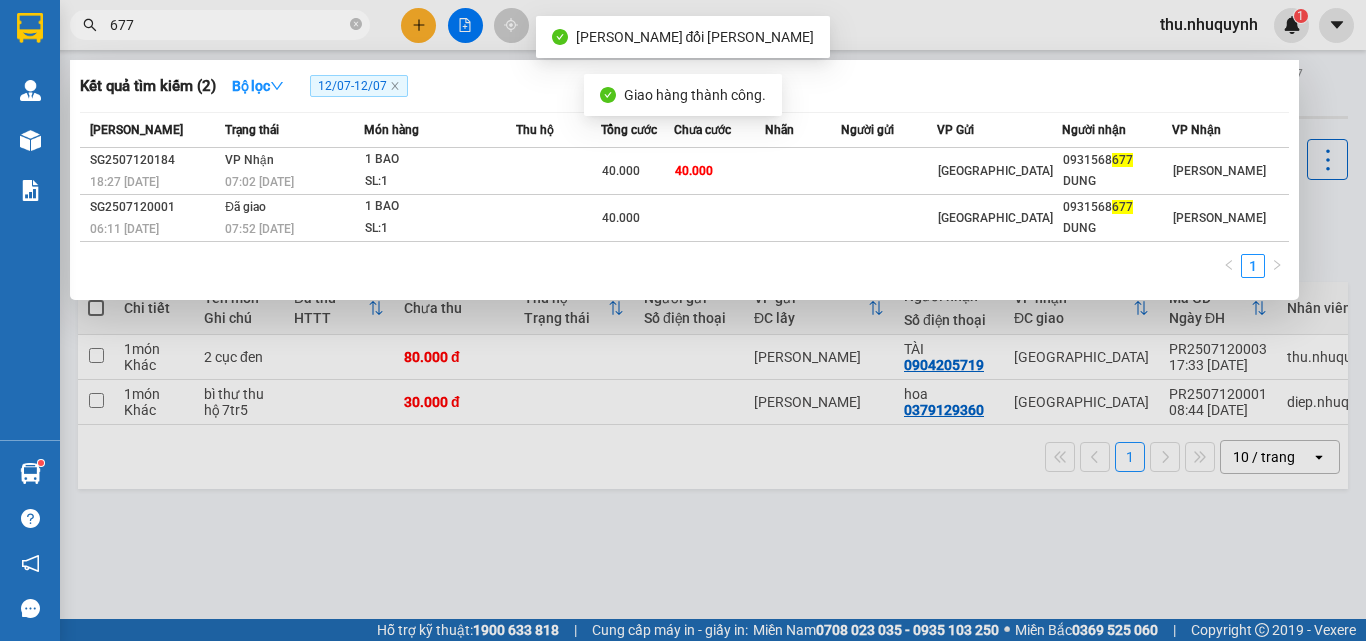 click on "677" at bounding box center [228, 25] 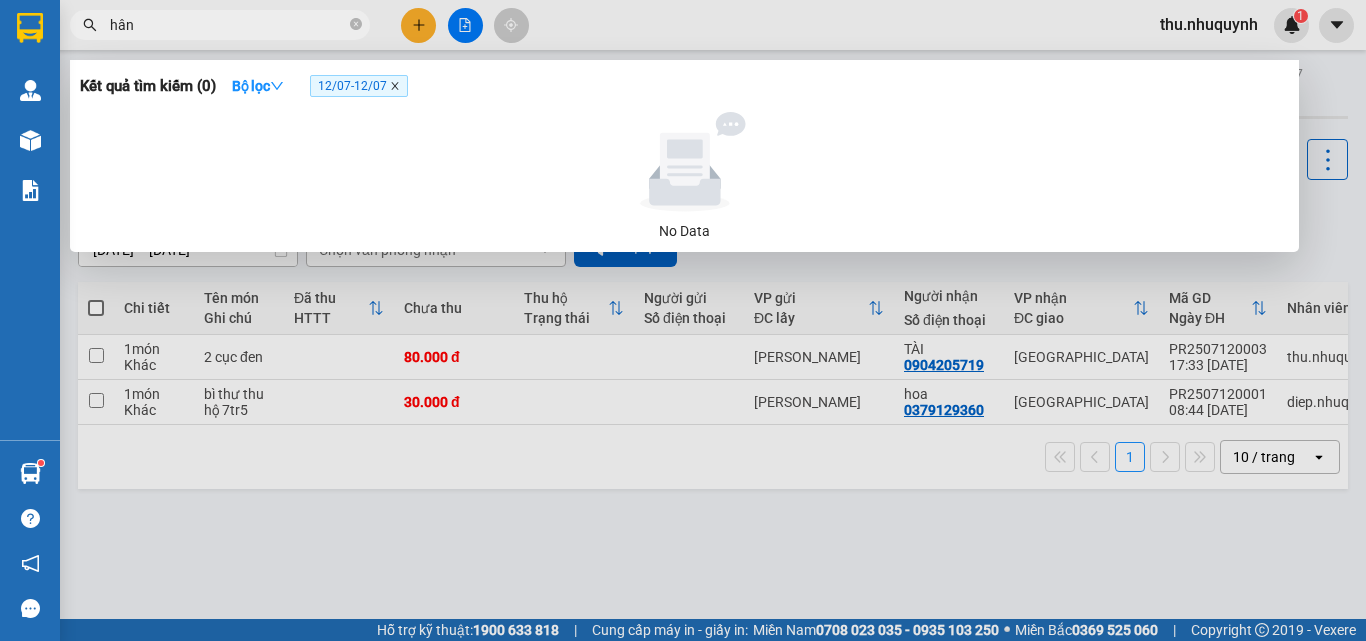 type on "hân" 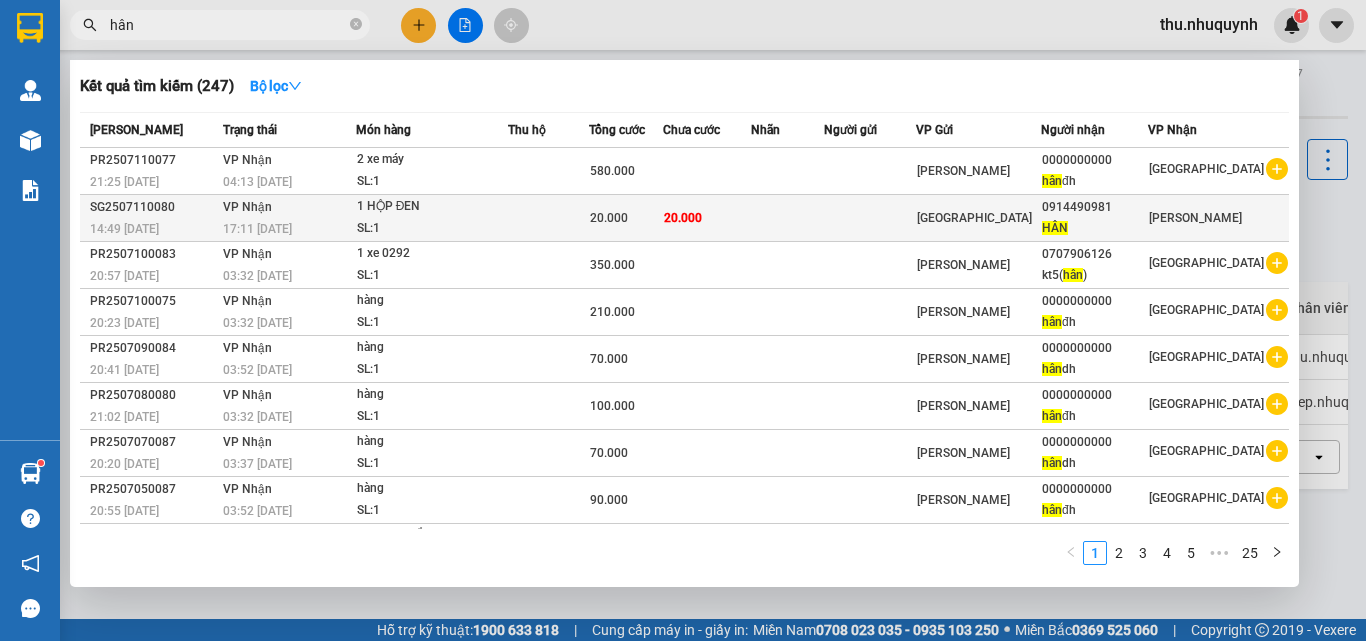 click at bounding box center (870, 218) 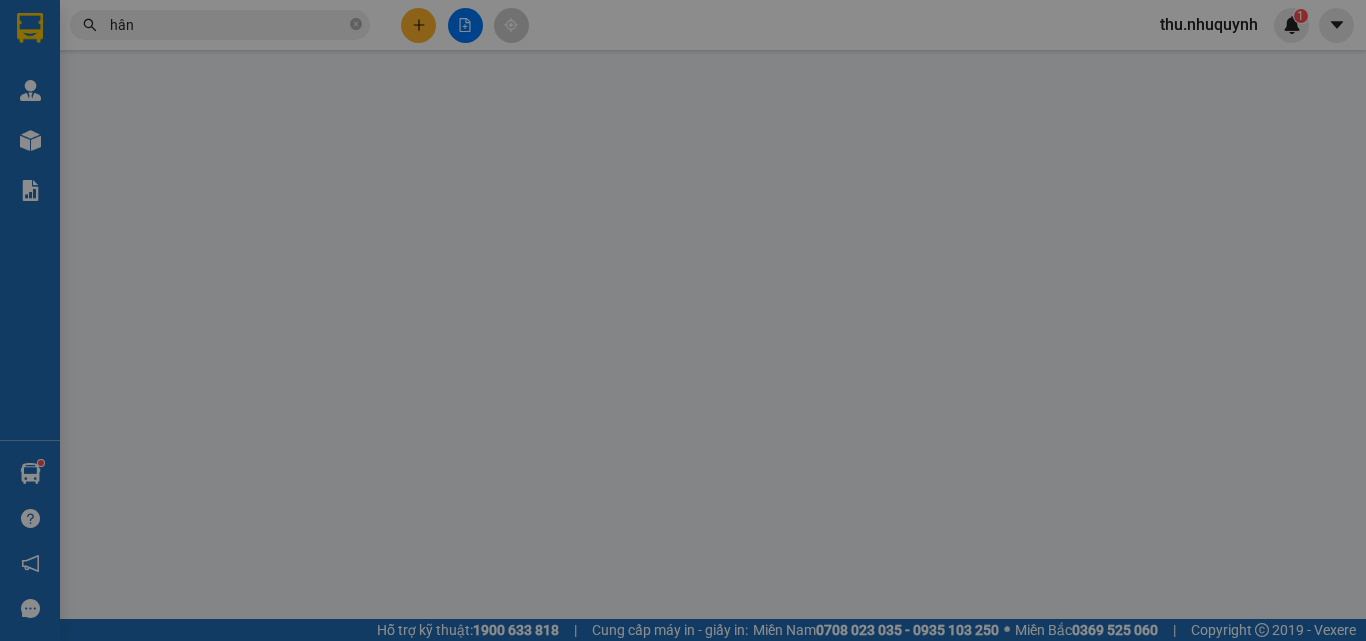 type on "0914490981" 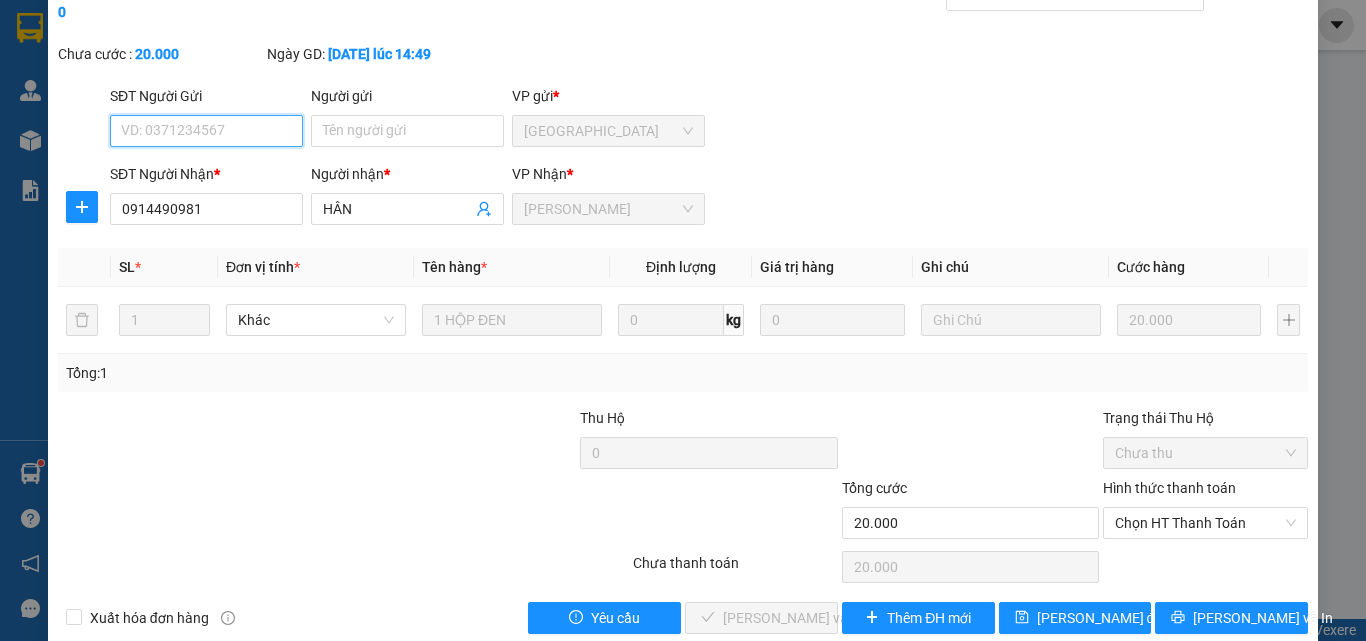scroll, scrollTop: 103, scrollLeft: 0, axis: vertical 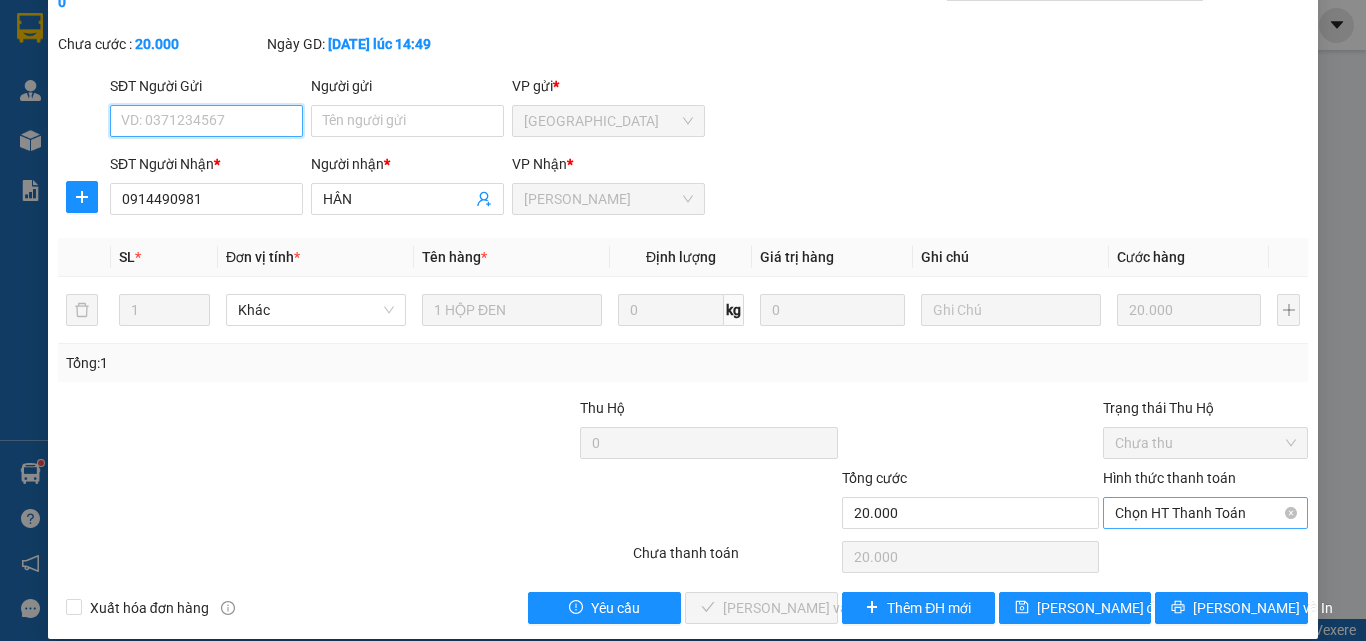 click on "Chọn HT Thanh Toán" at bounding box center [1205, 513] 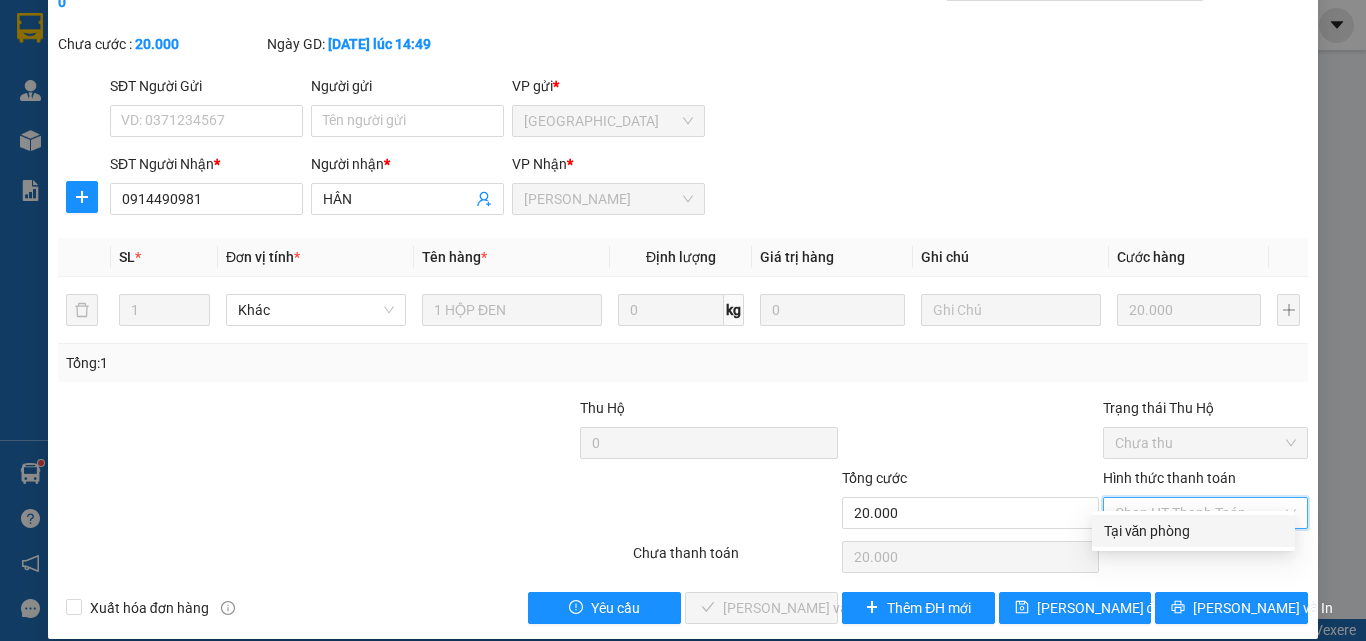 drag, startPoint x: 1142, startPoint y: 543, endPoint x: 946, endPoint y: 548, distance: 196.06377 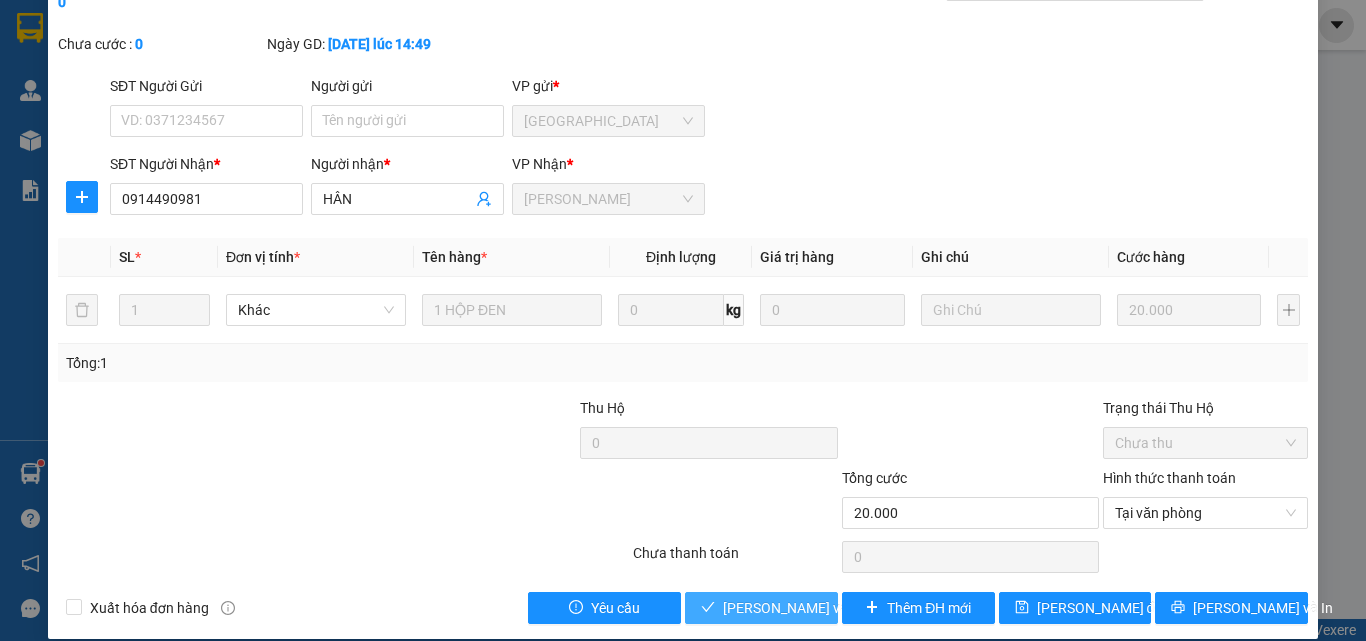 drag, startPoint x: 746, startPoint y: 587, endPoint x: 857, endPoint y: 461, distance: 167.91962 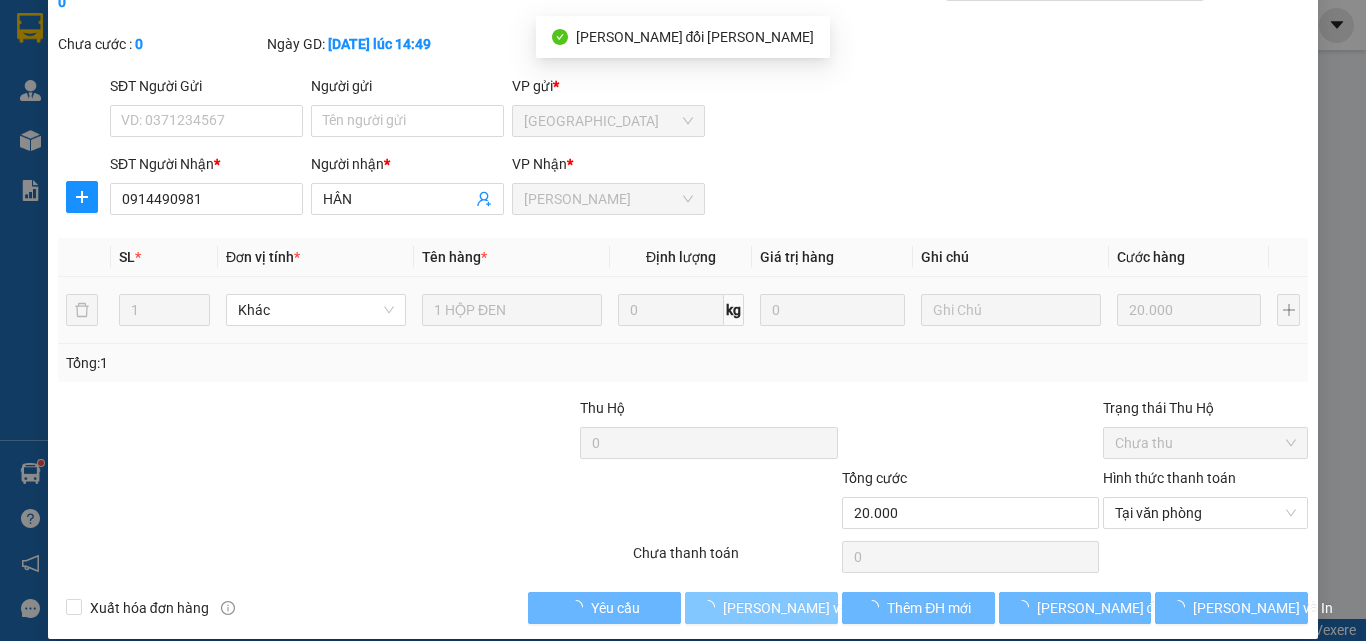 scroll, scrollTop: 0, scrollLeft: 0, axis: both 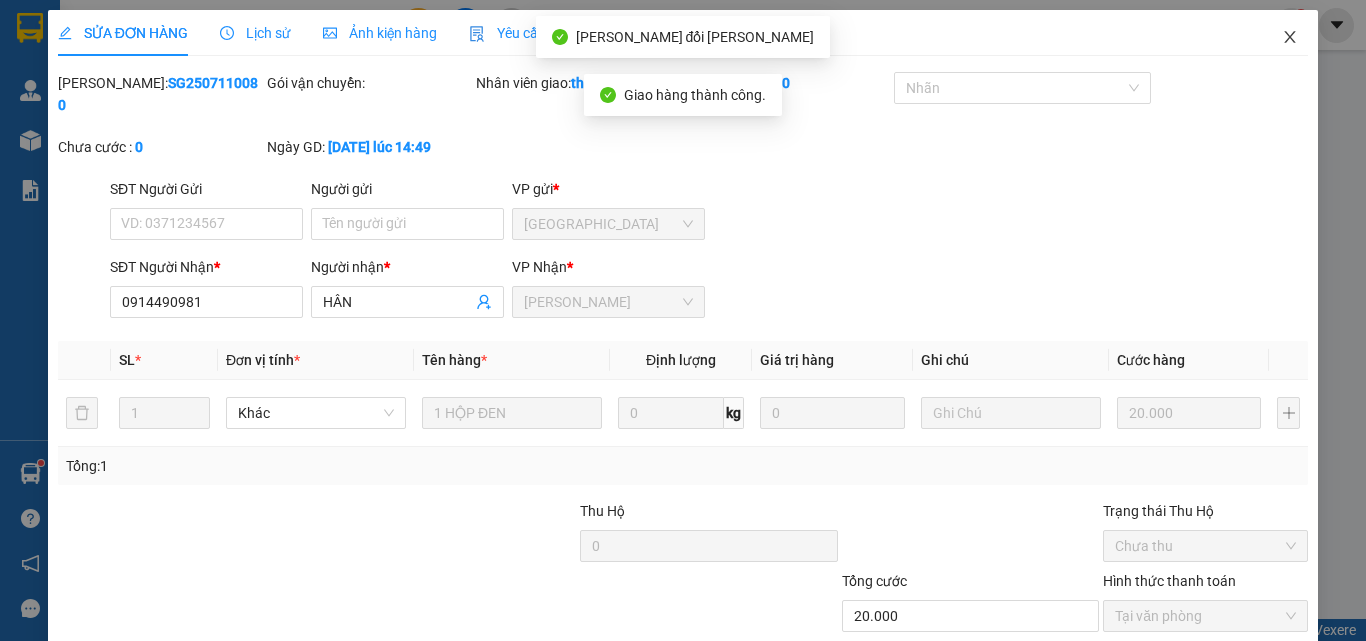 click 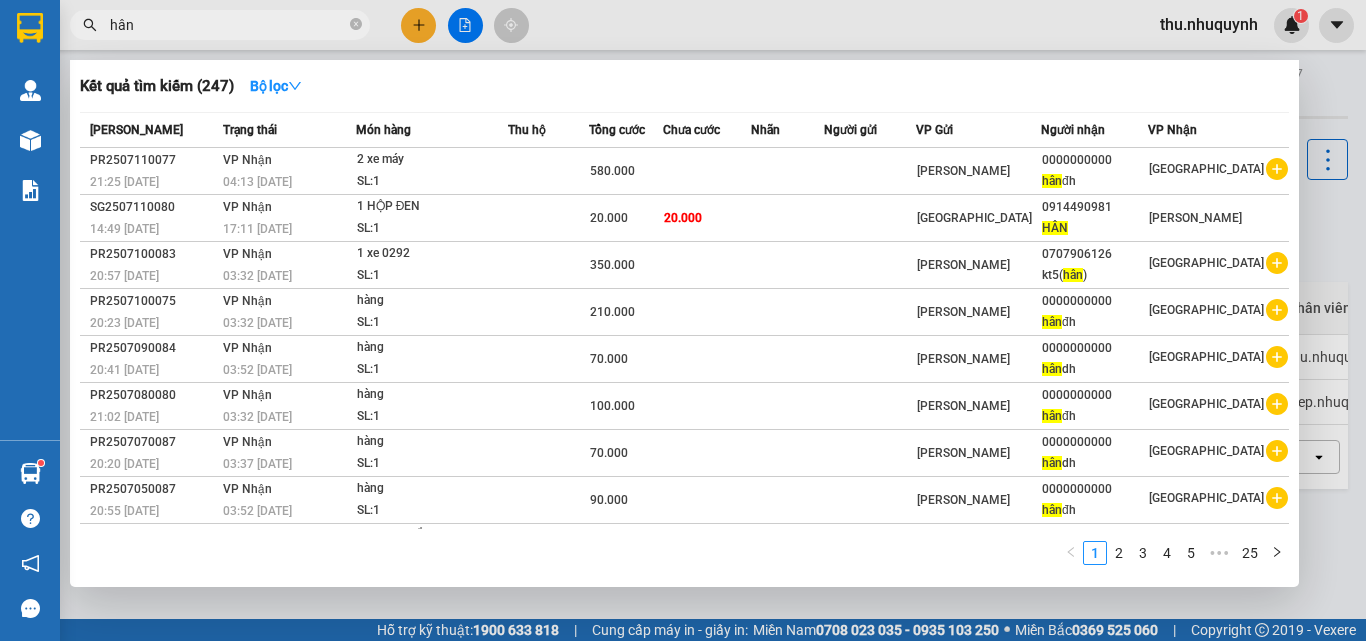 click on "hân" at bounding box center [228, 25] 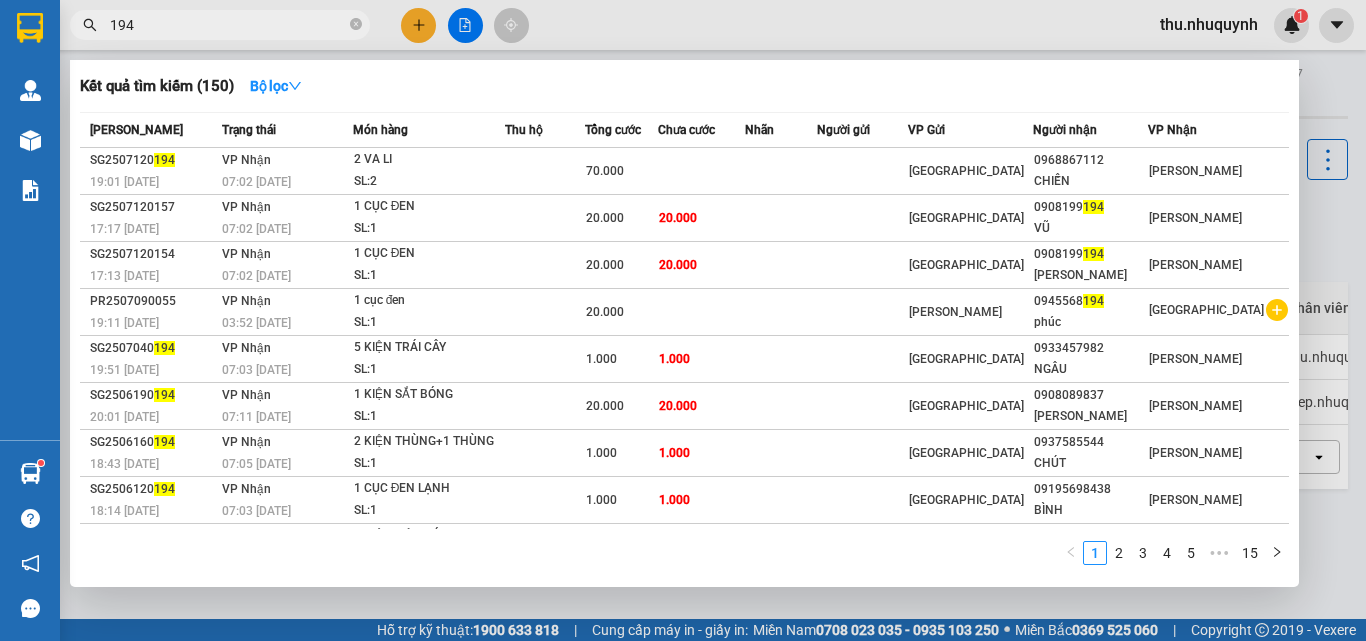 type on "194" 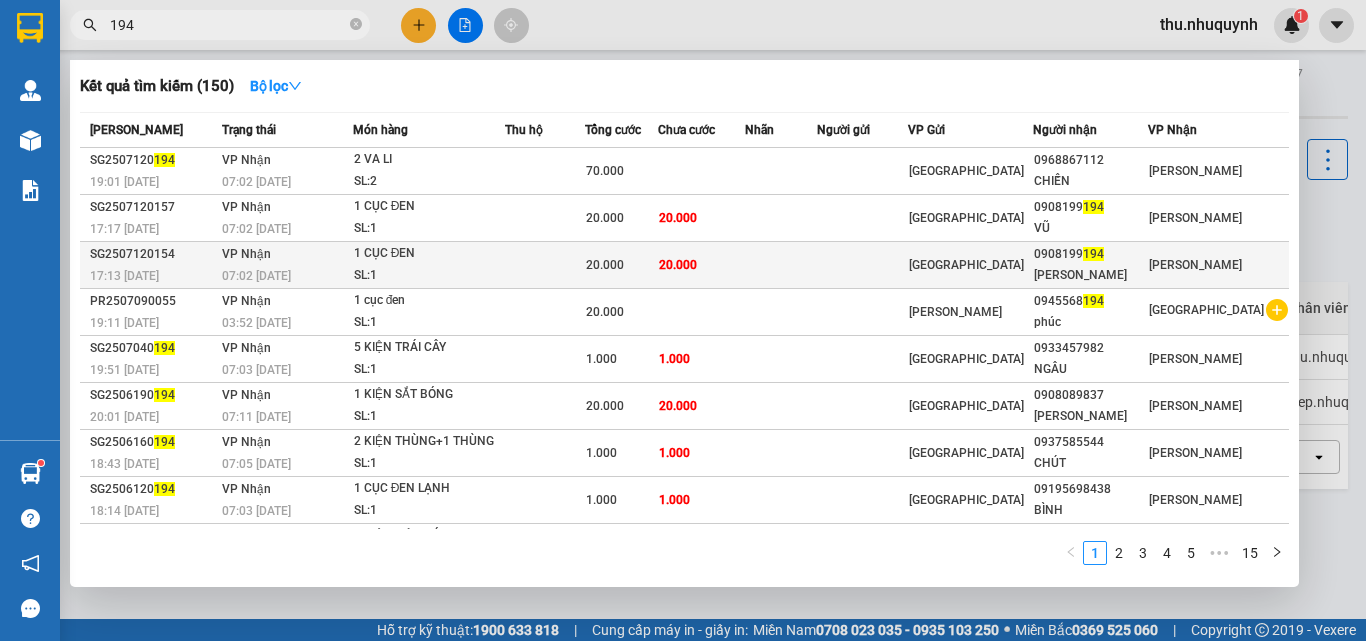 click on "20.000" at bounding box center [621, 265] 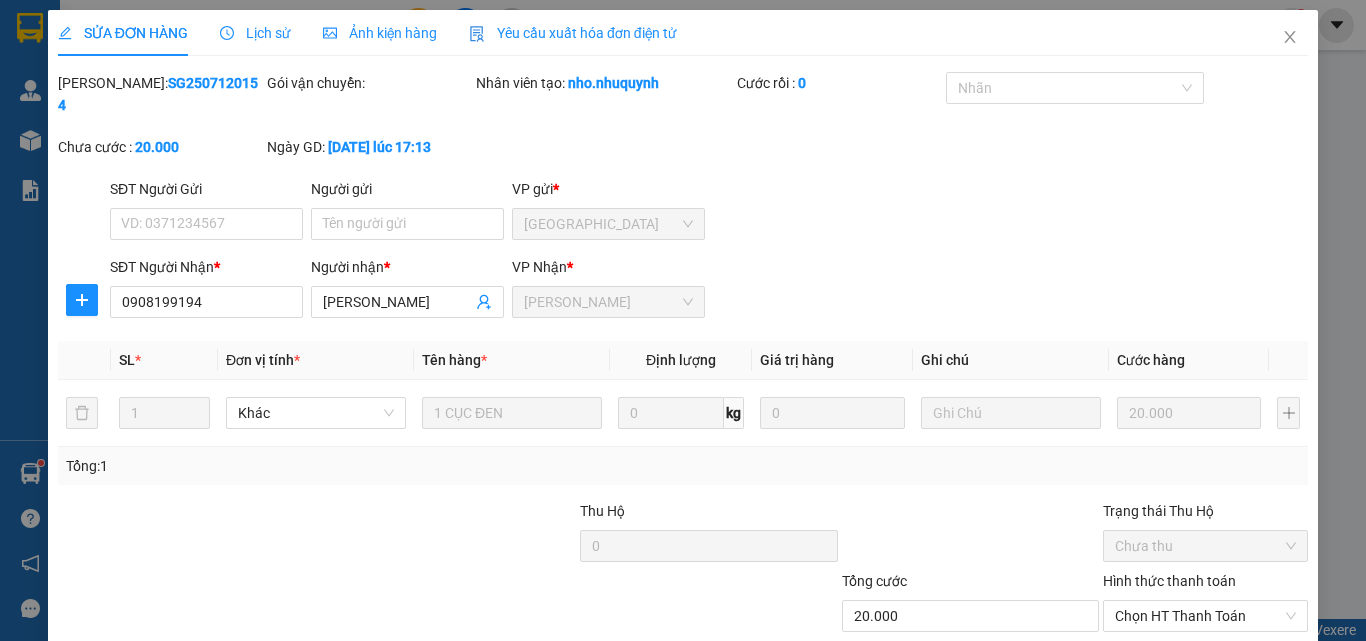 type on "0908199194" 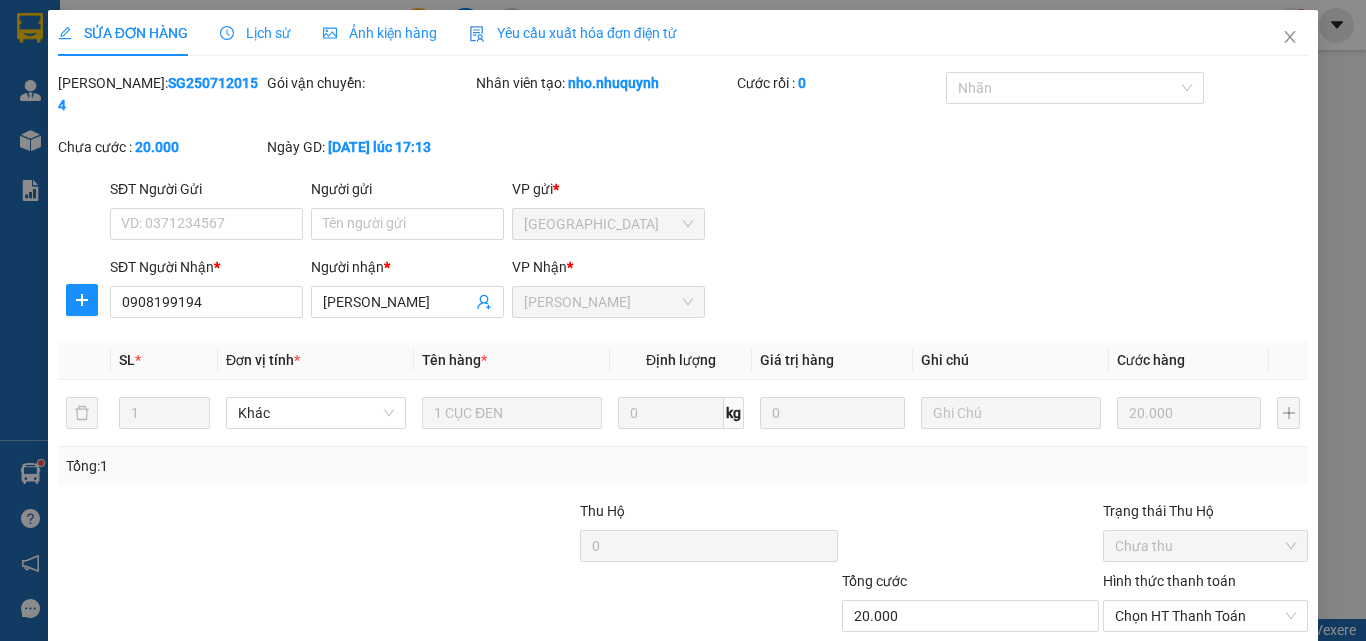 type on "[PERSON_NAME]" 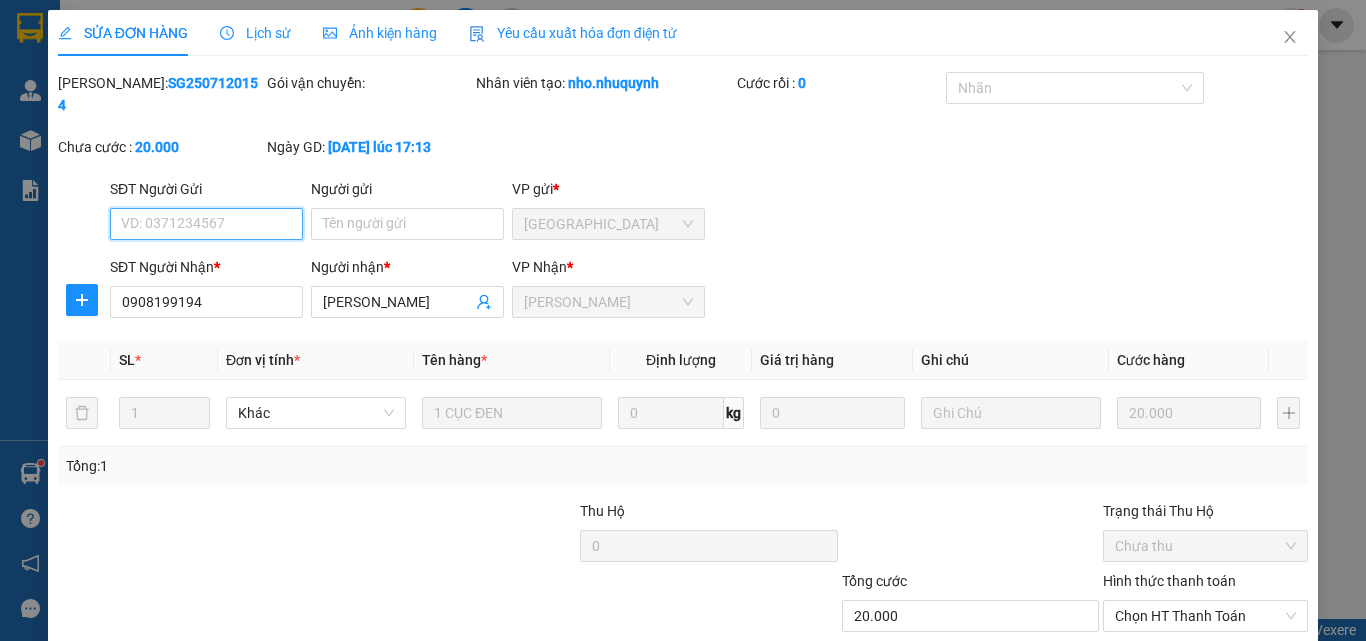 scroll, scrollTop: 103, scrollLeft: 0, axis: vertical 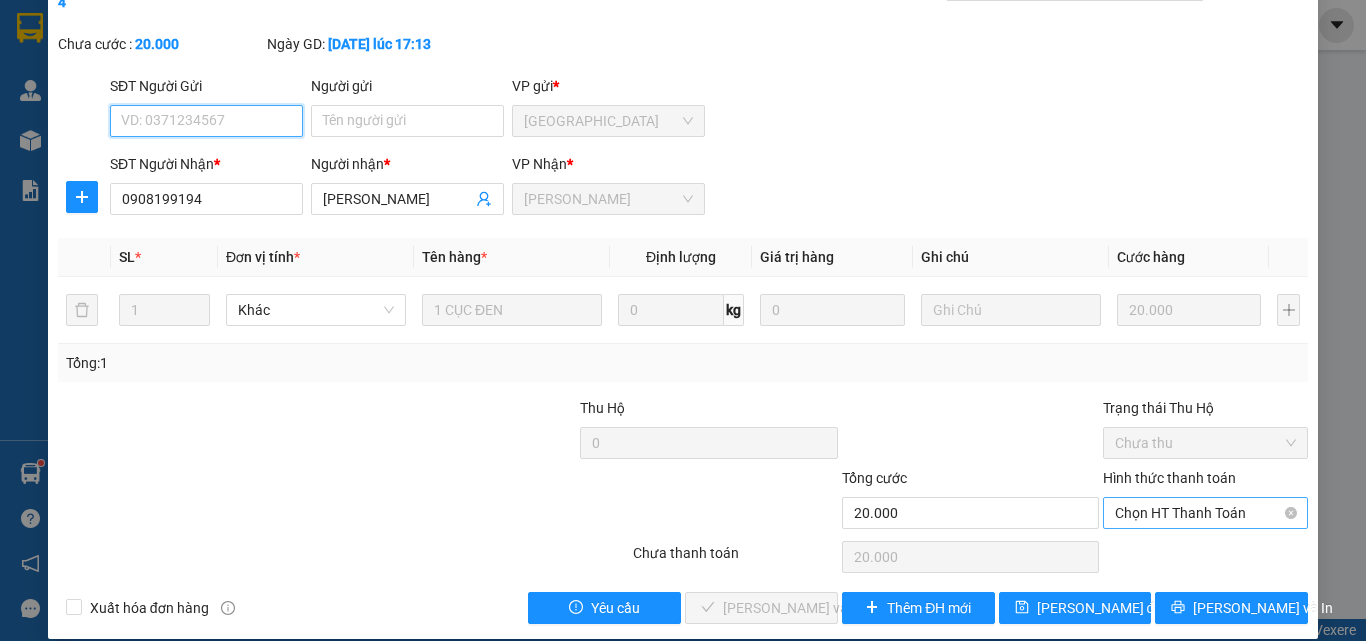 drag, startPoint x: 1173, startPoint y: 486, endPoint x: 1167, endPoint y: 510, distance: 24.738634 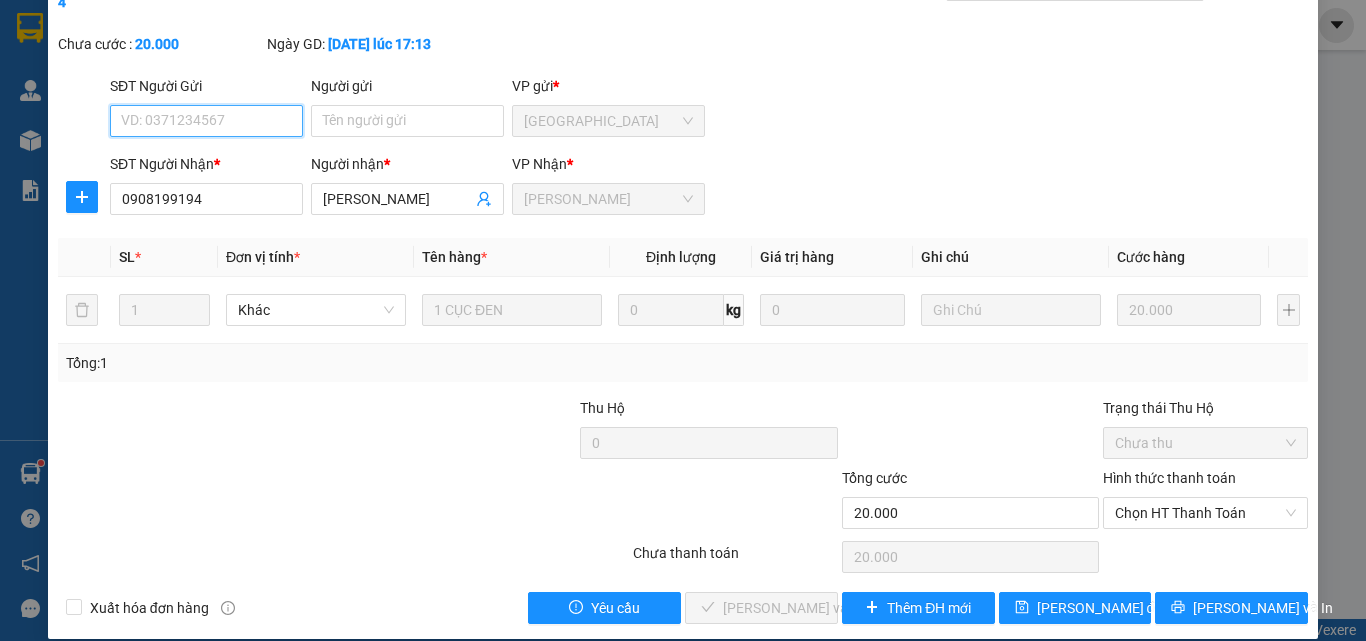 click on "Chọn HT Thanh Toán" at bounding box center [1205, 513] 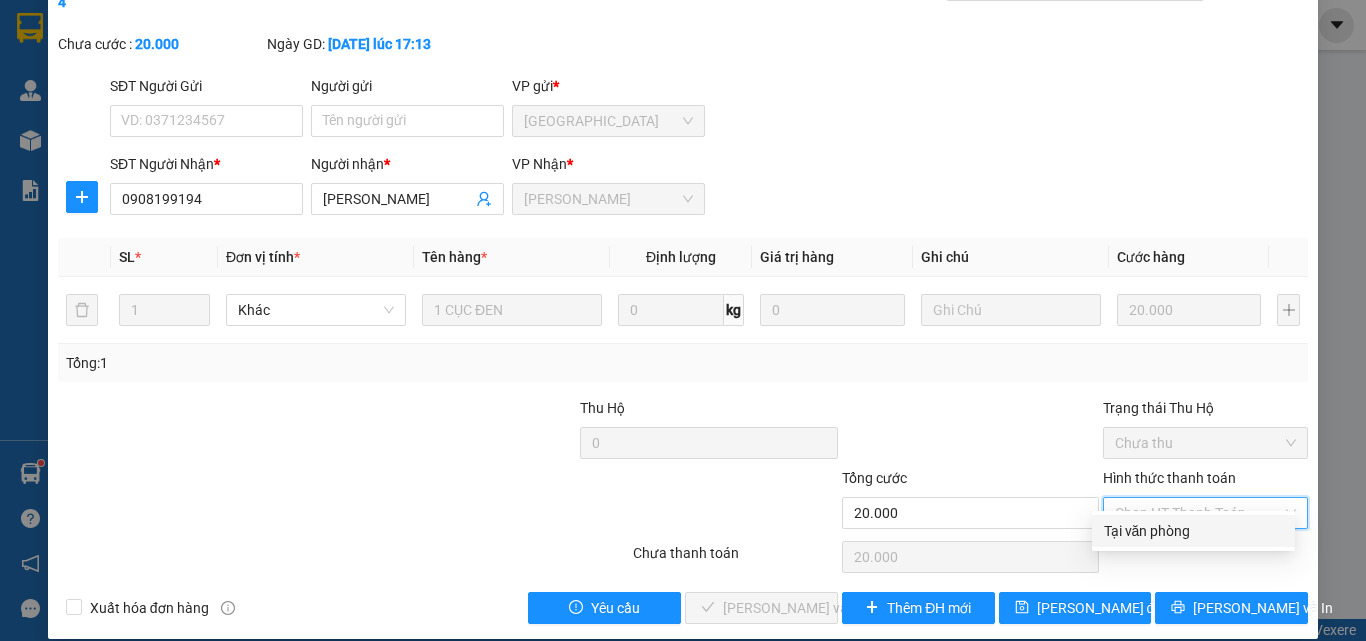 click on "Tại văn phòng" at bounding box center (1193, 531) 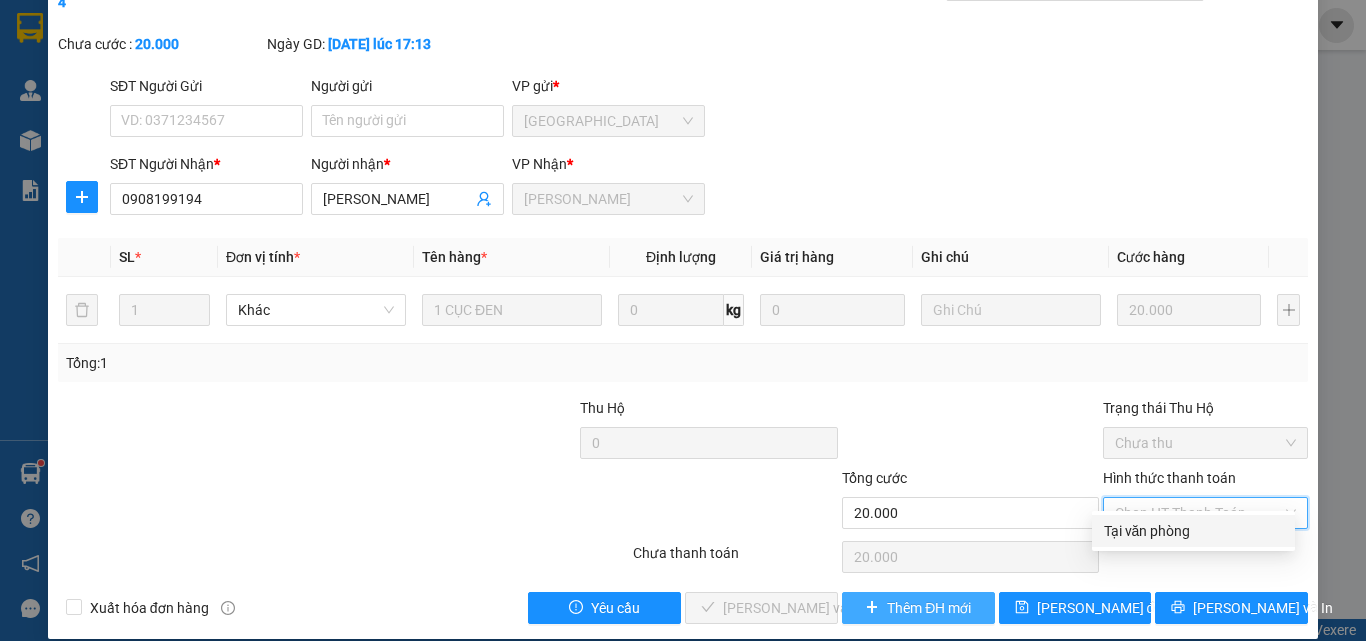 type on "0" 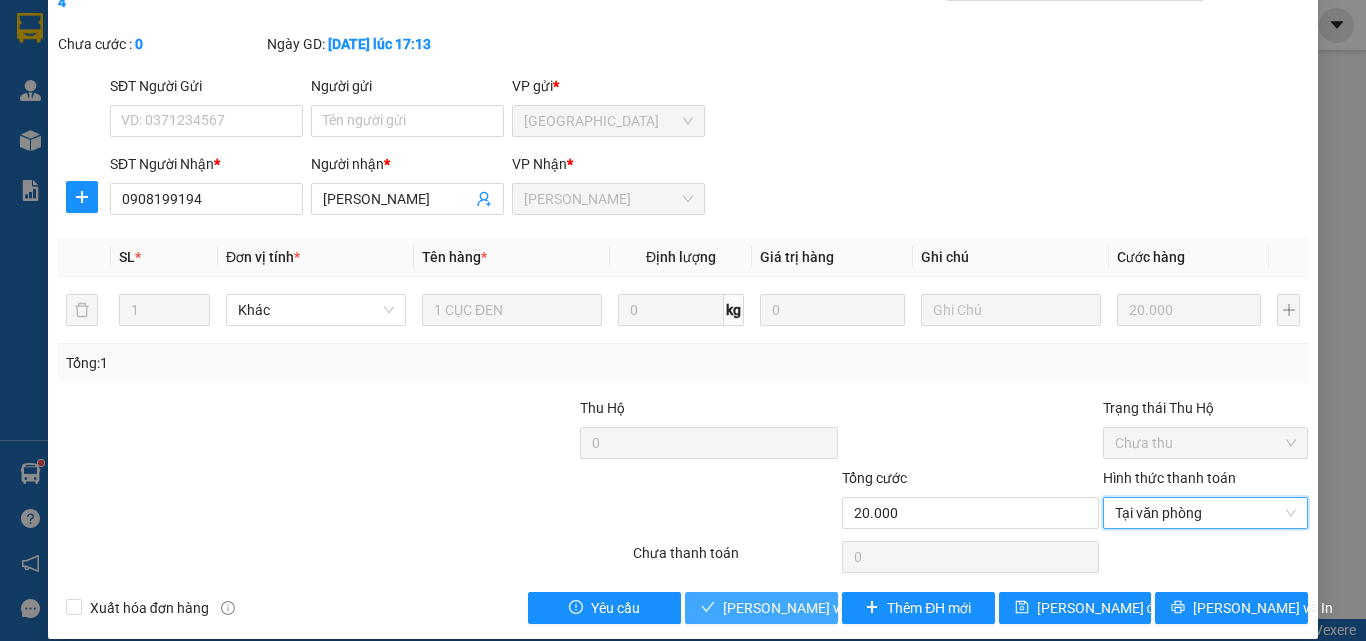 drag, startPoint x: 773, startPoint y: 589, endPoint x: 773, endPoint y: 578, distance: 11 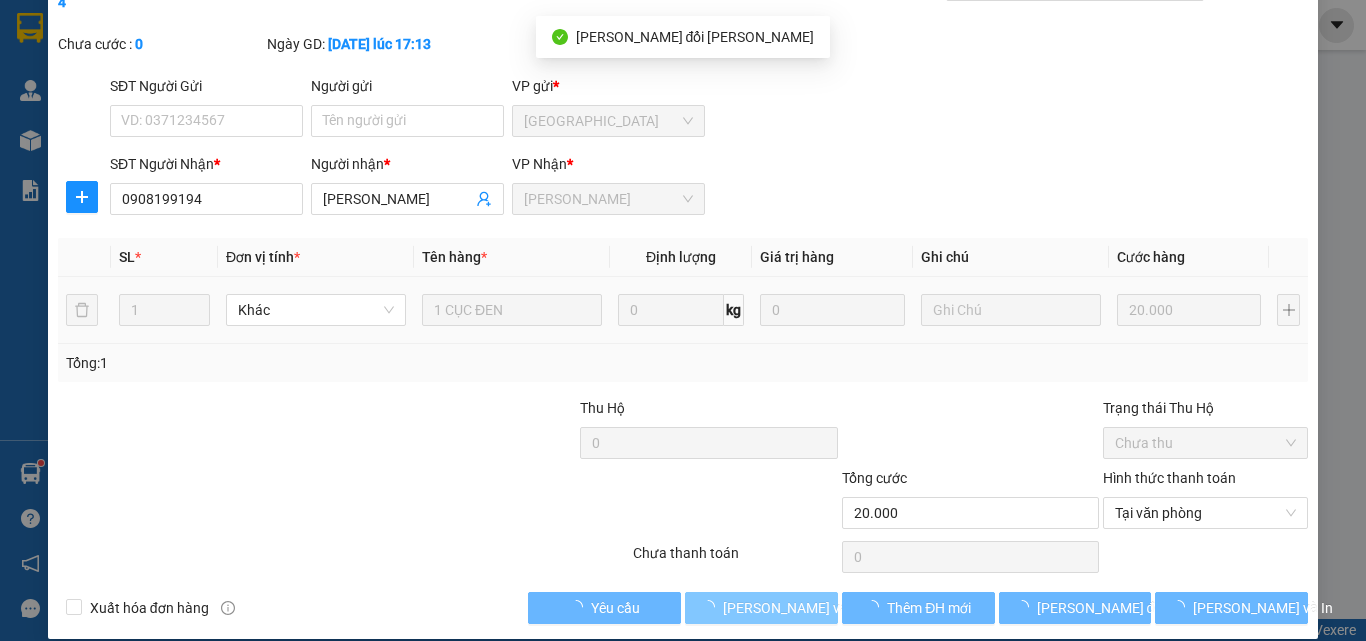 scroll, scrollTop: 0, scrollLeft: 0, axis: both 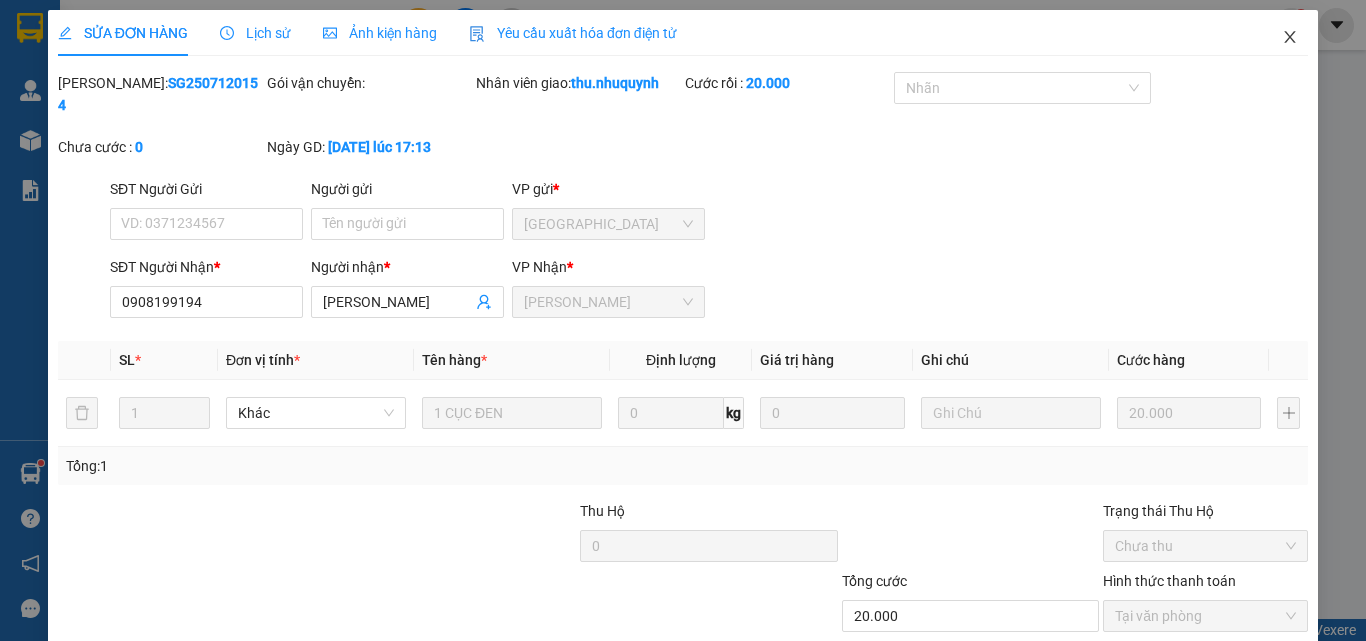 click at bounding box center [1290, 38] 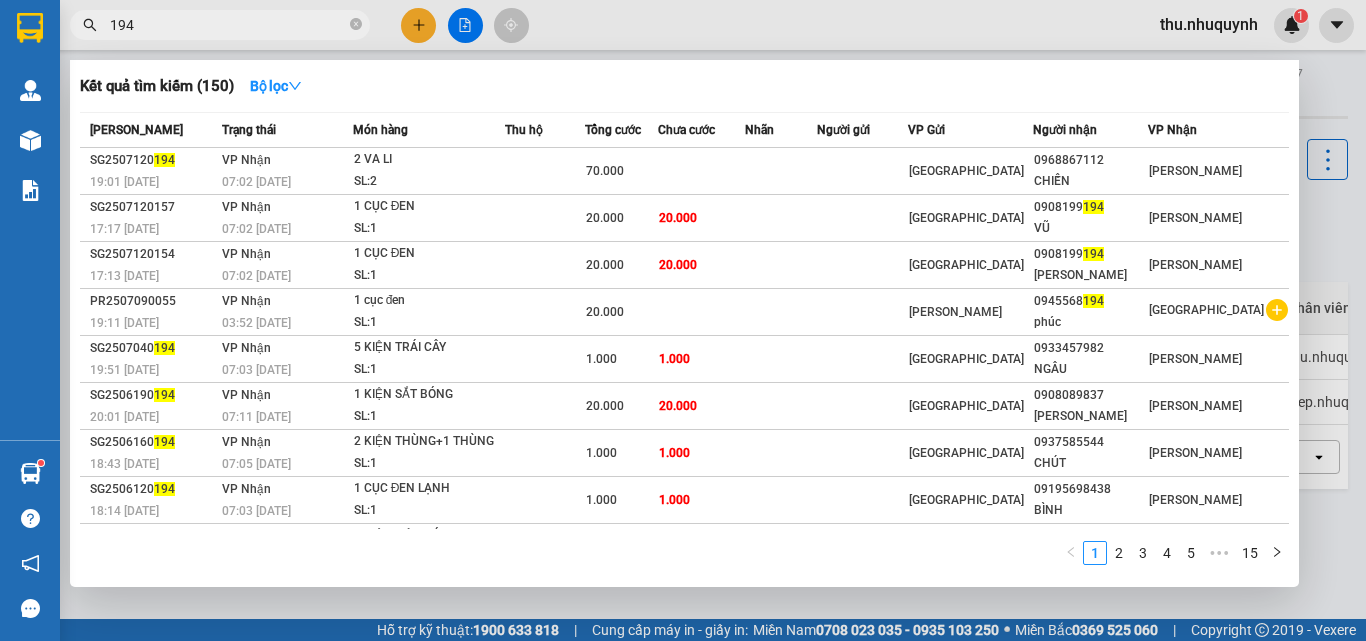 click on "194" at bounding box center [228, 25] 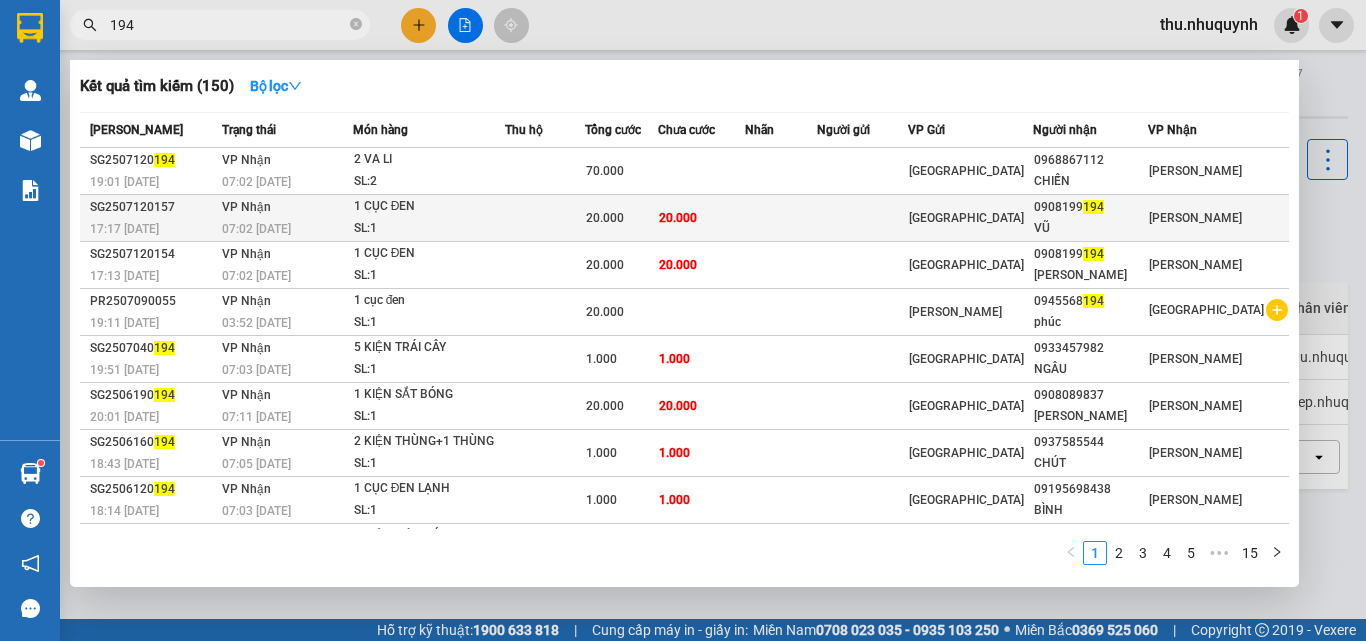 click on "1 CỤC ĐEN" at bounding box center (429, 207) 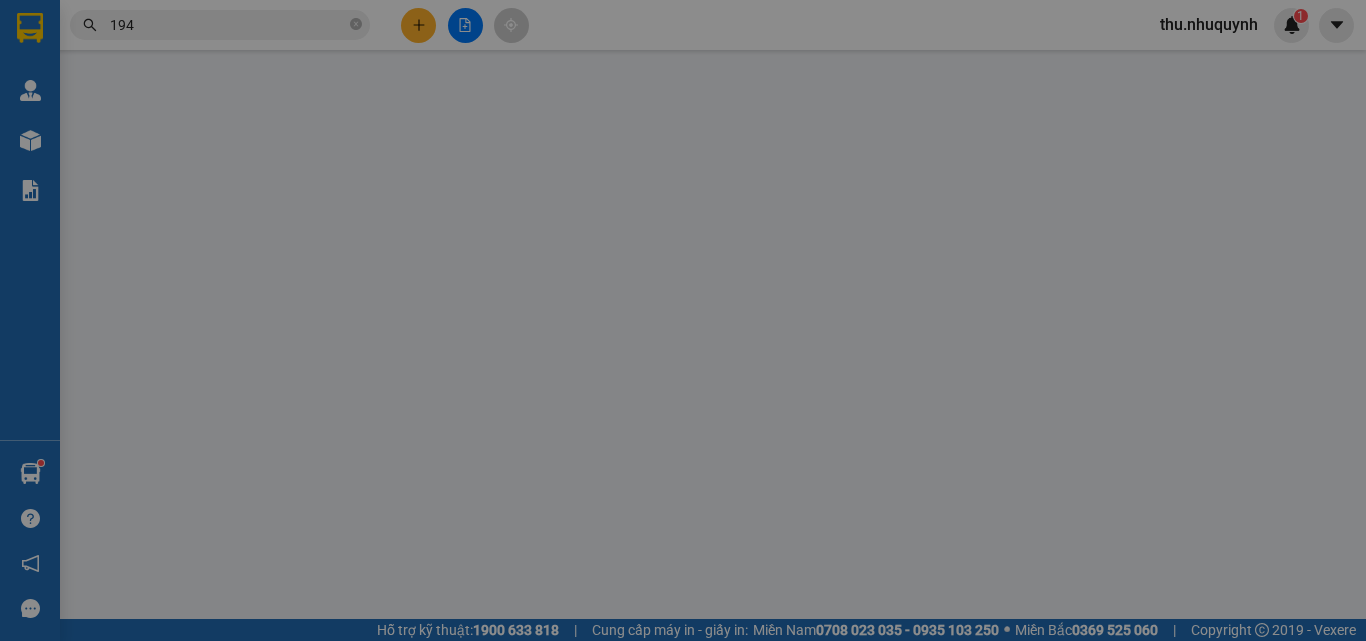 type on "0908199194" 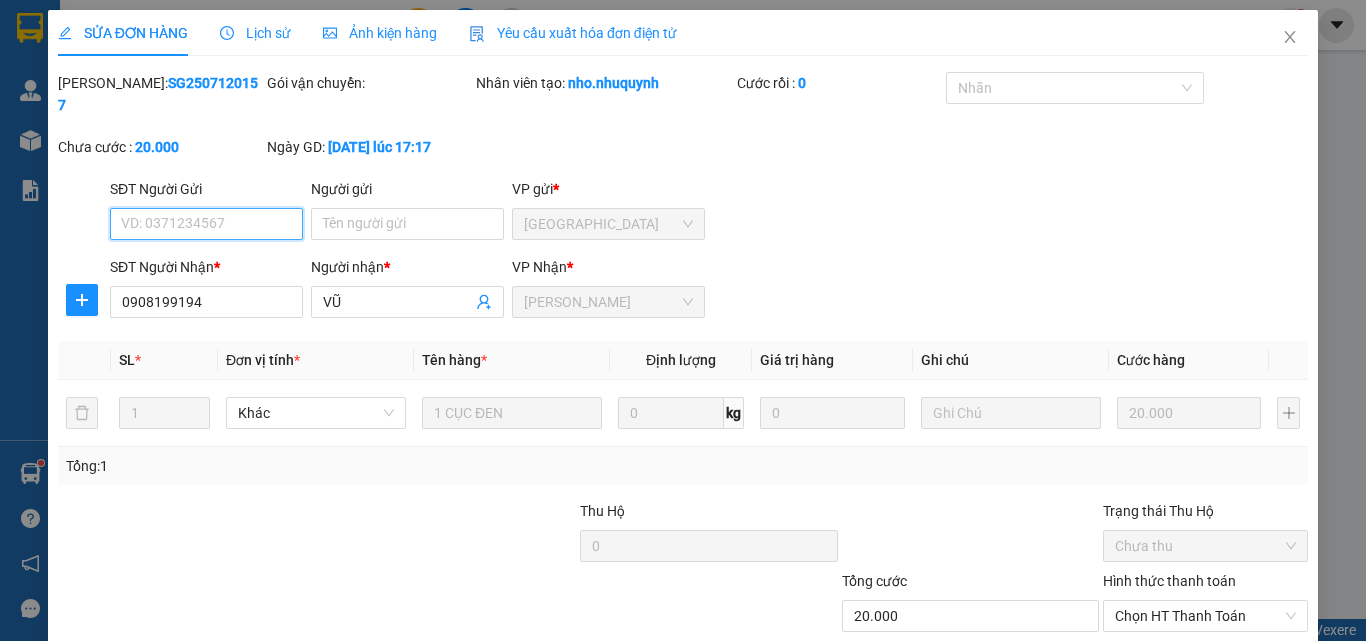 scroll, scrollTop: 103, scrollLeft: 0, axis: vertical 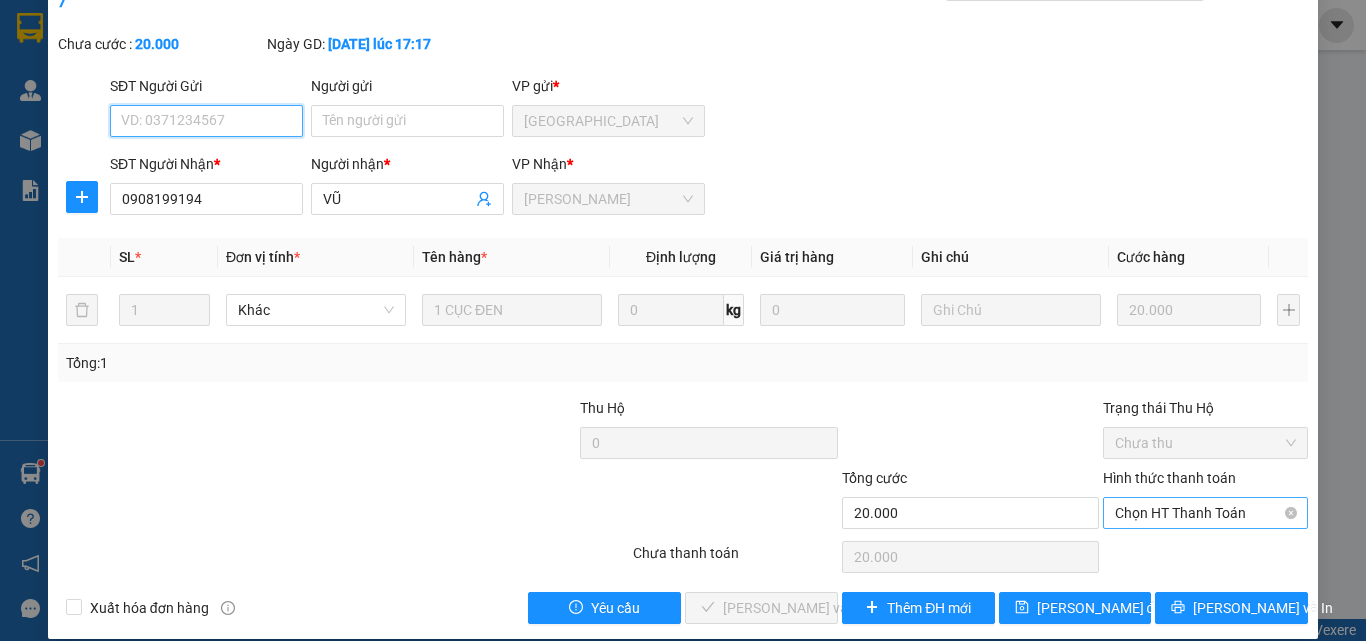 click on "Chọn HT Thanh Toán" at bounding box center [1205, 513] 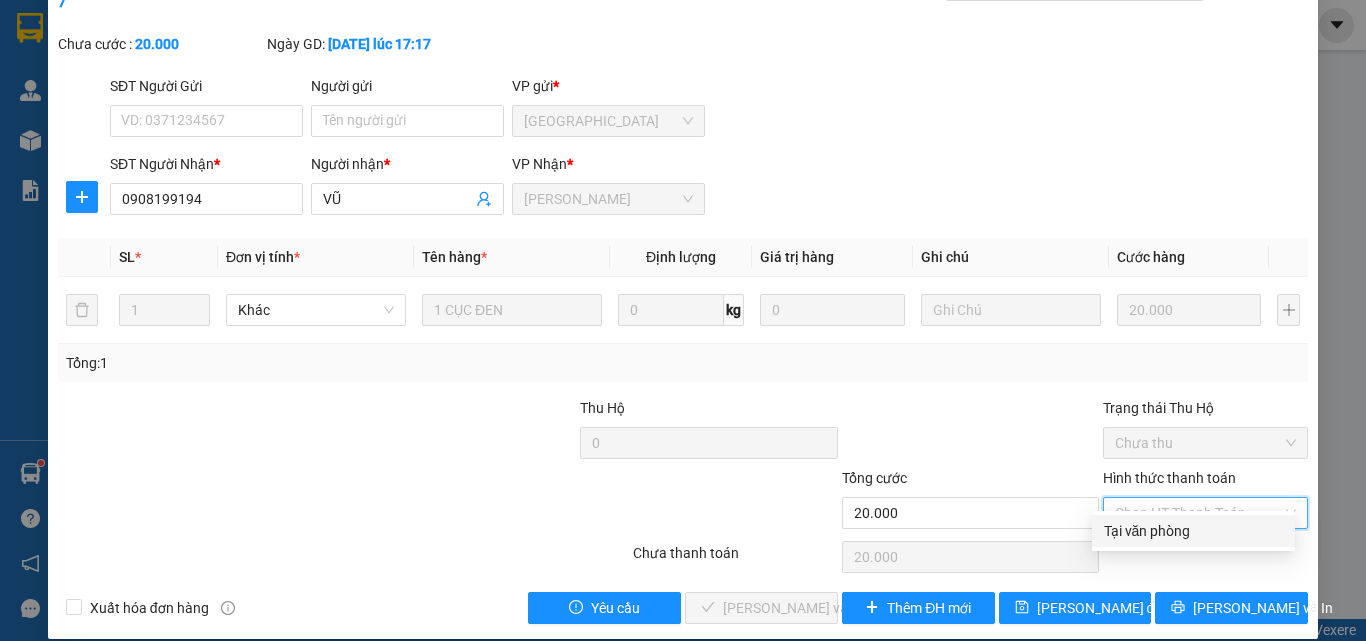 click on "Tại văn phòng" at bounding box center (1193, 531) 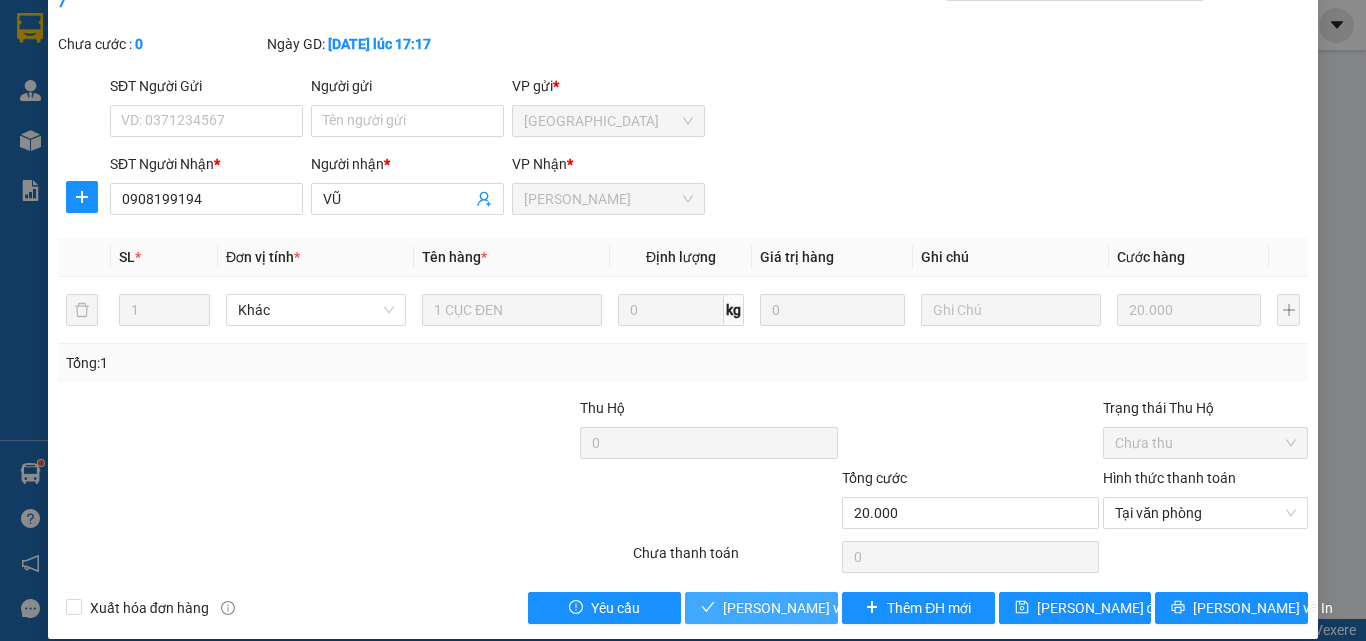 click on "[PERSON_NAME] và Giao hàng" at bounding box center (858, 608) 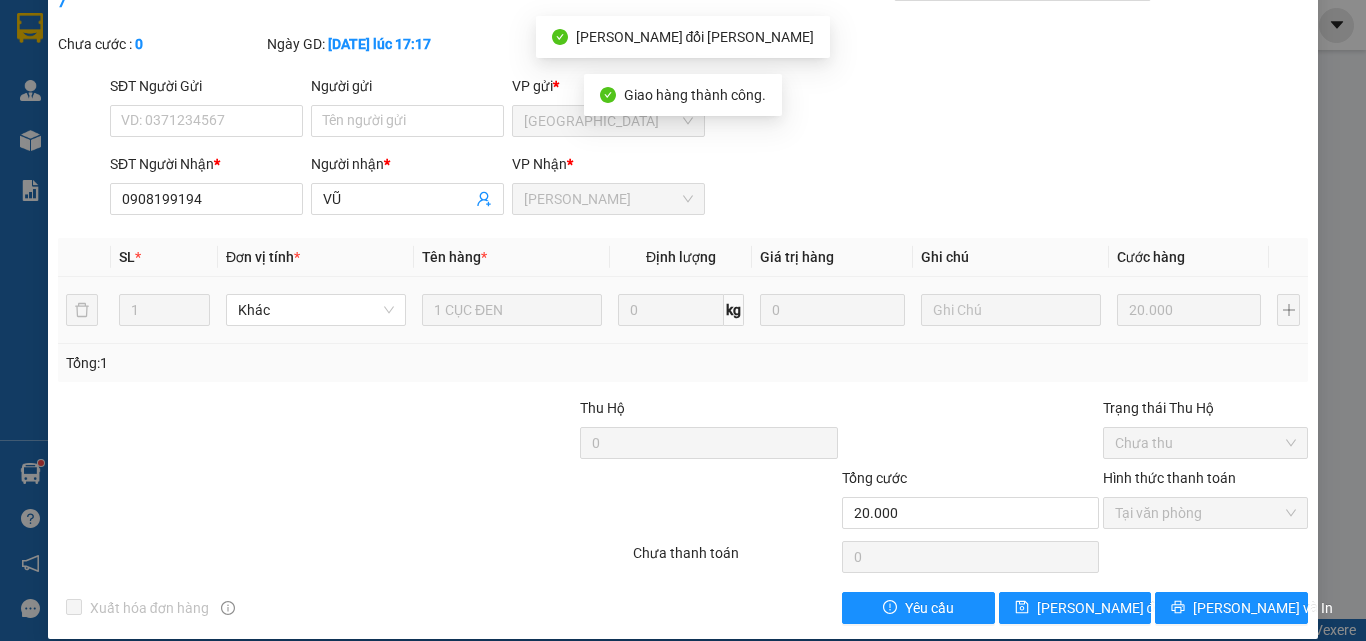 scroll, scrollTop: 0, scrollLeft: 0, axis: both 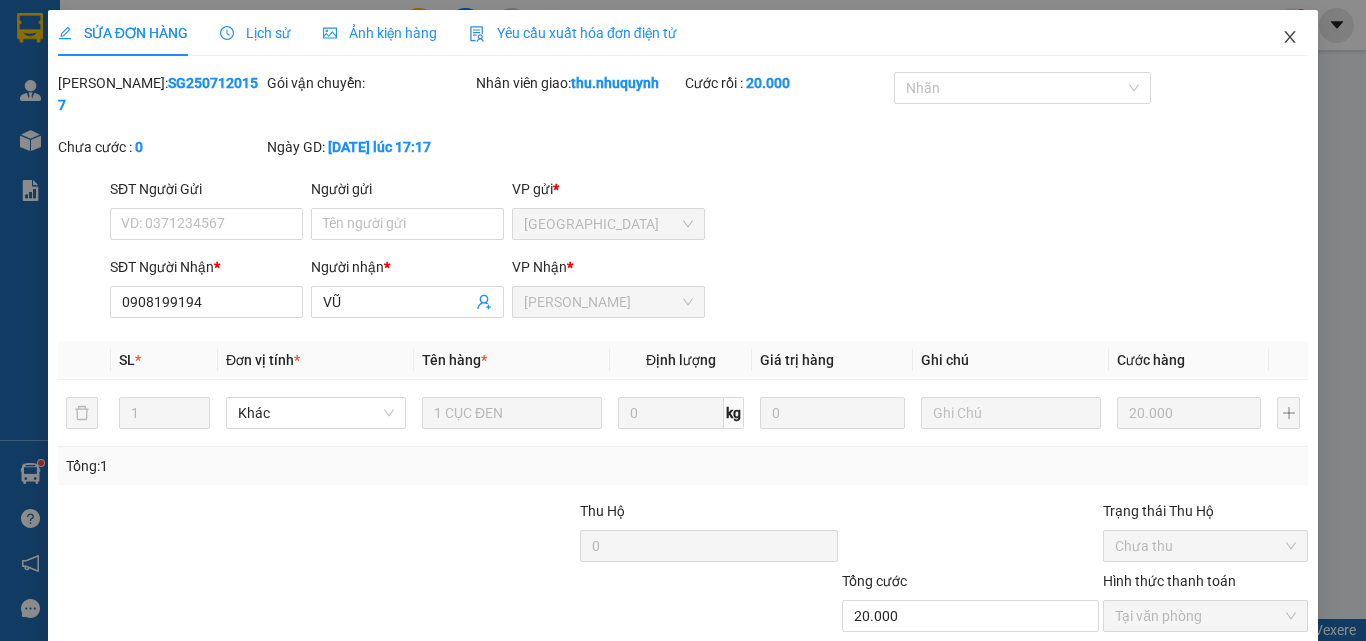 click 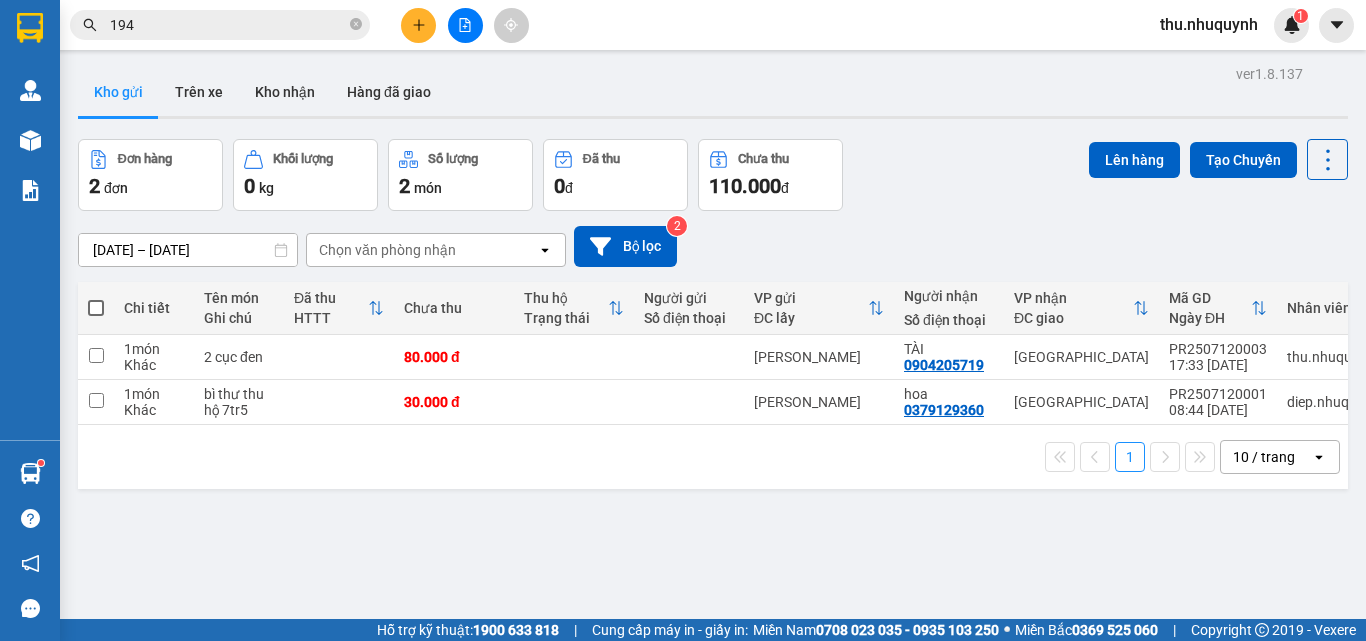click at bounding box center [713, 117] 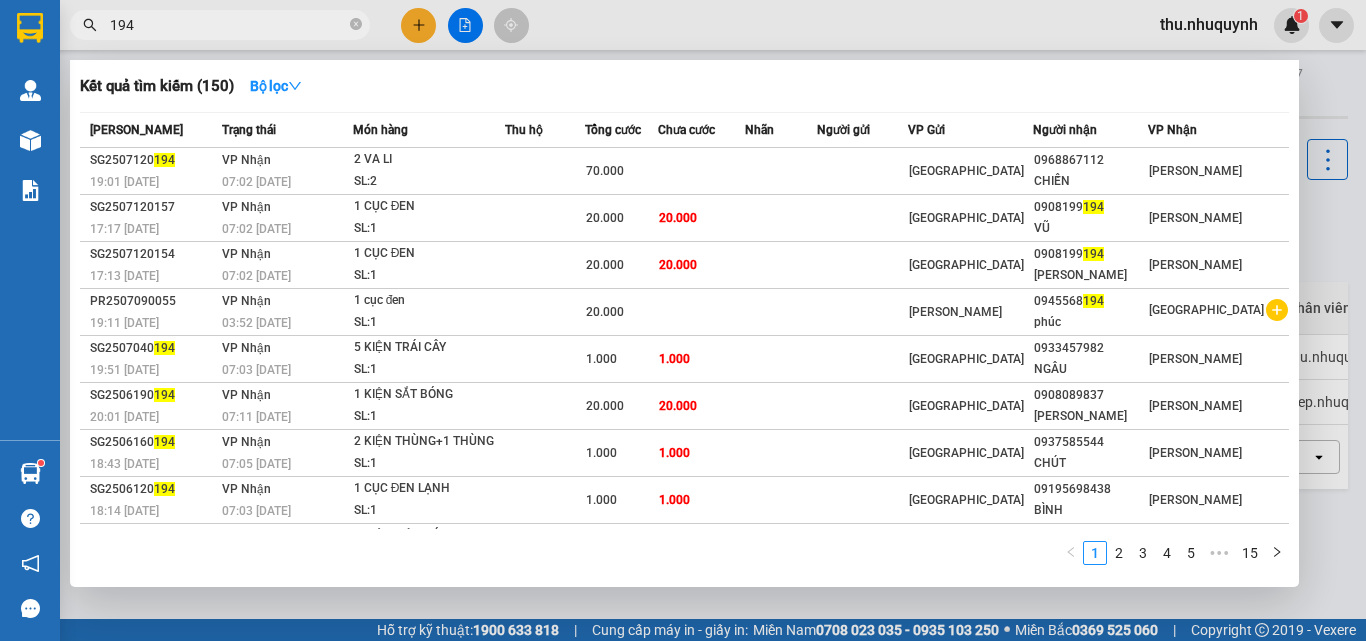 click on "194" at bounding box center (228, 25) 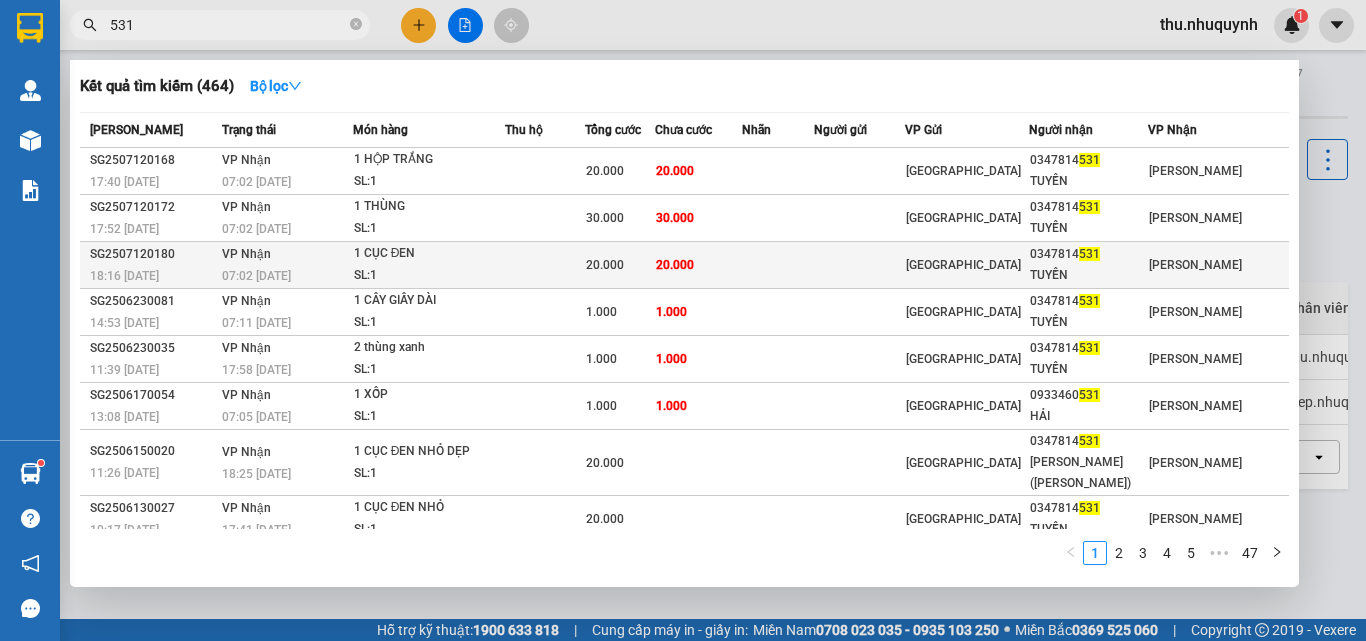 type on "531" 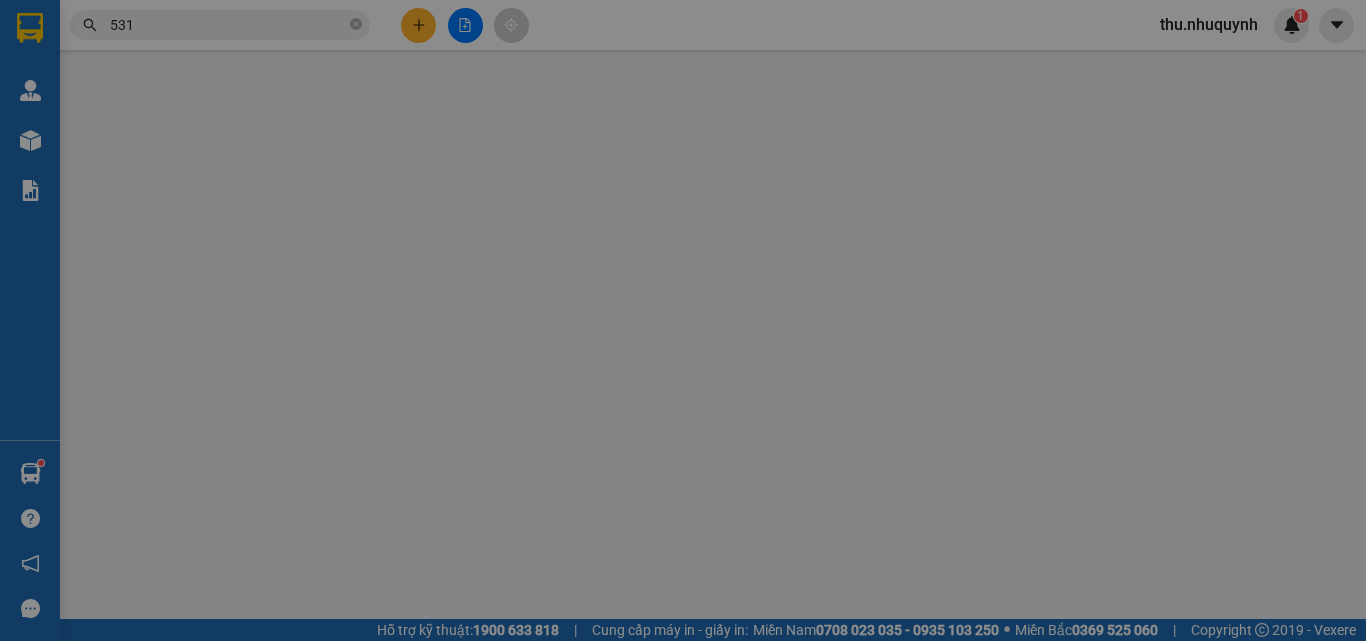 type on "0347814531" 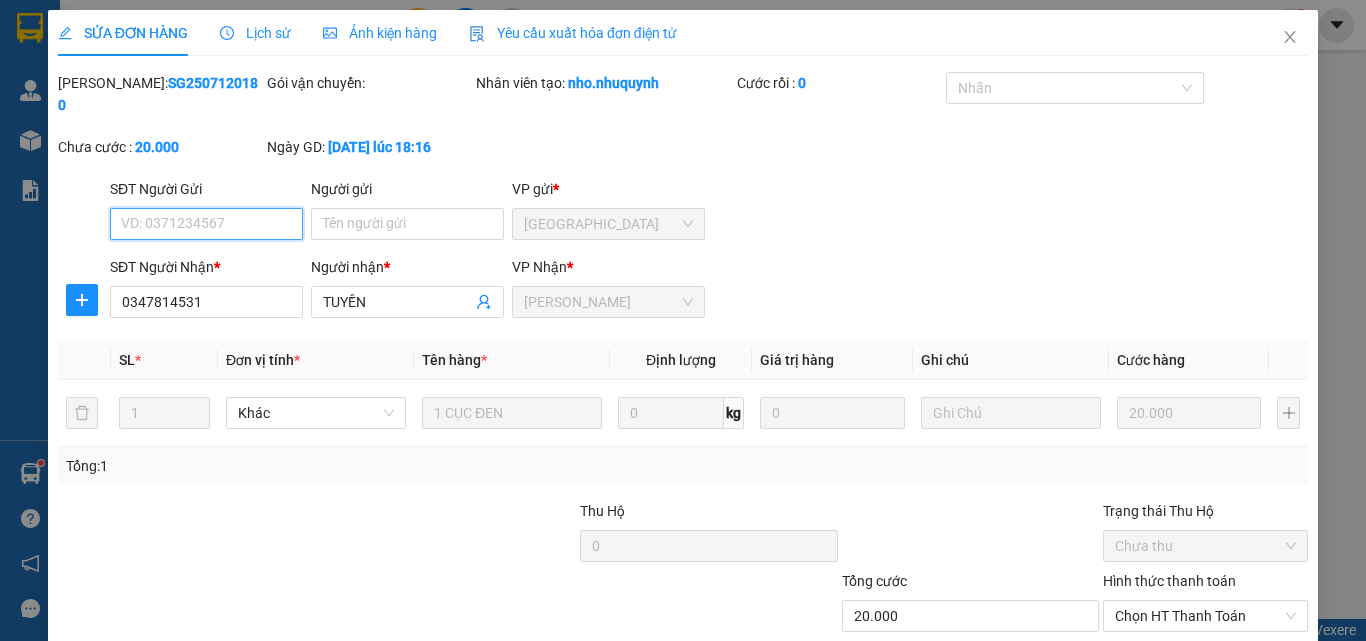 scroll, scrollTop: 93, scrollLeft: 0, axis: vertical 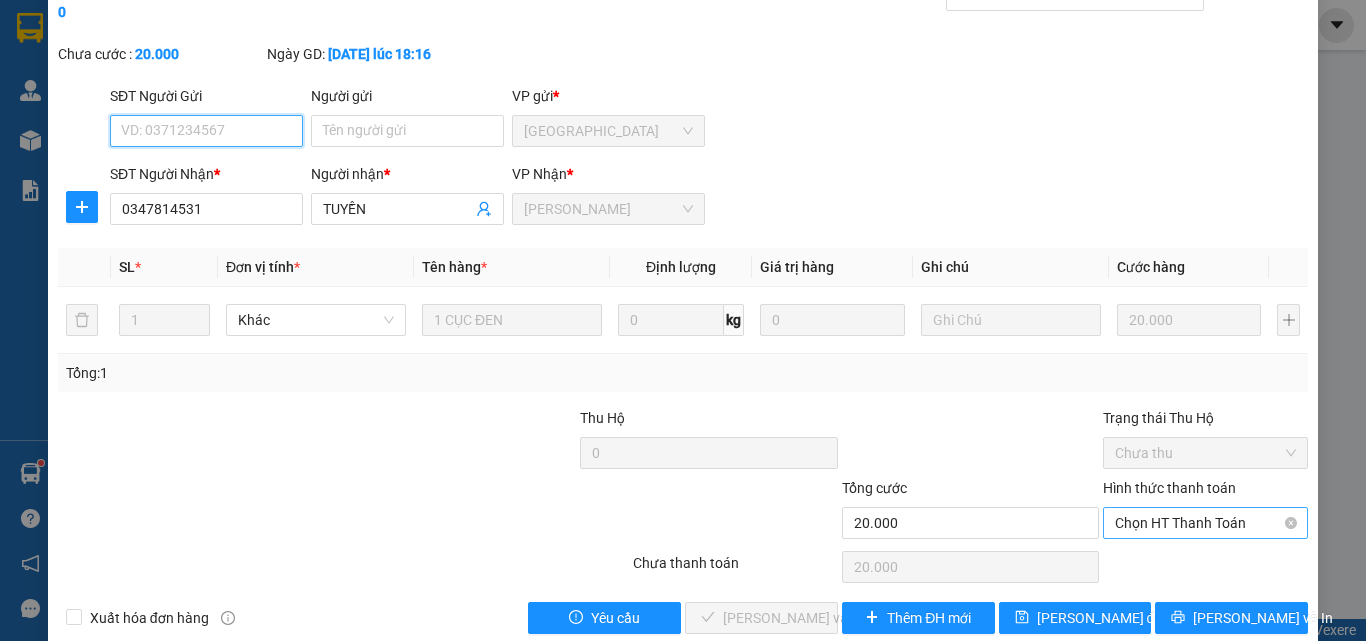 click on "Chọn HT Thanh Toán" at bounding box center (1205, 523) 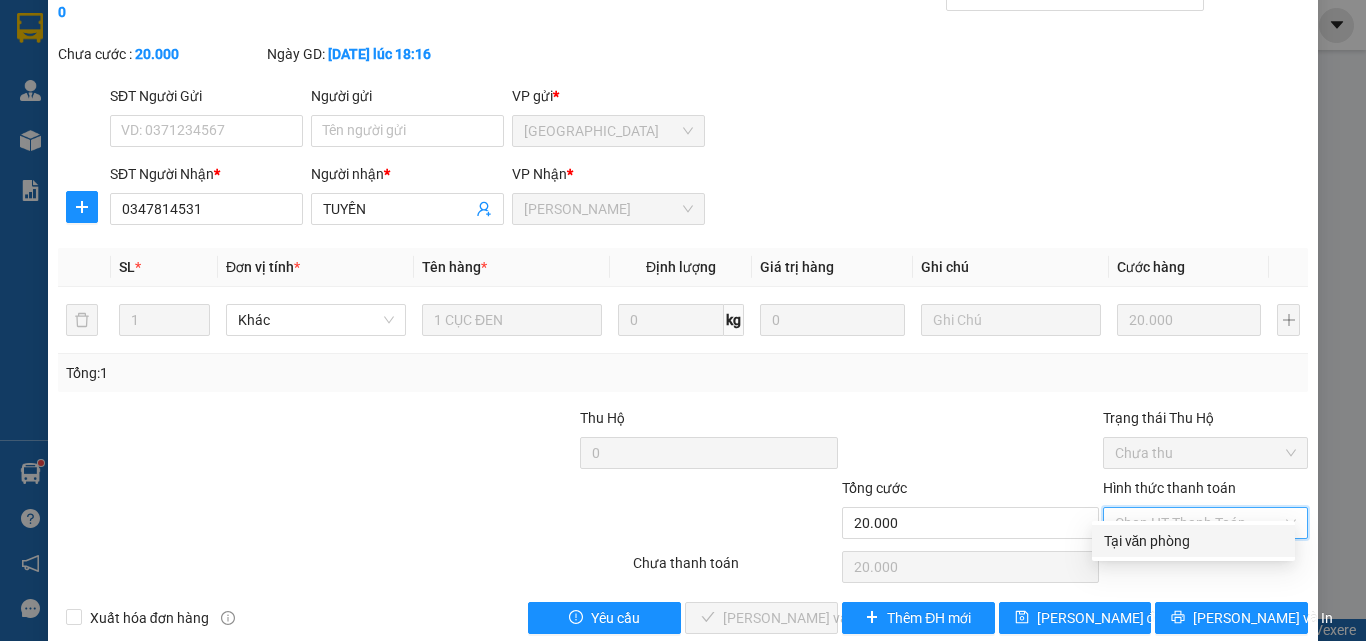 click on "Tại văn phòng" at bounding box center [1193, 541] 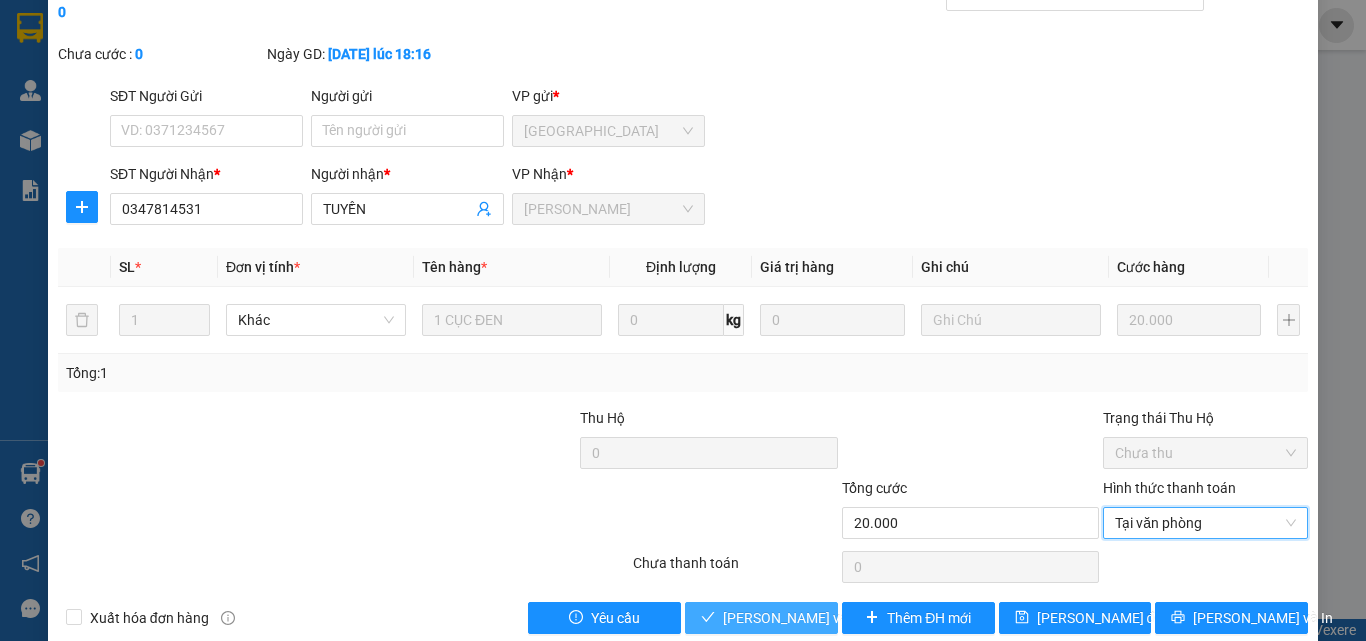 drag, startPoint x: 755, startPoint y: 597, endPoint x: 759, endPoint y: 579, distance: 18.439089 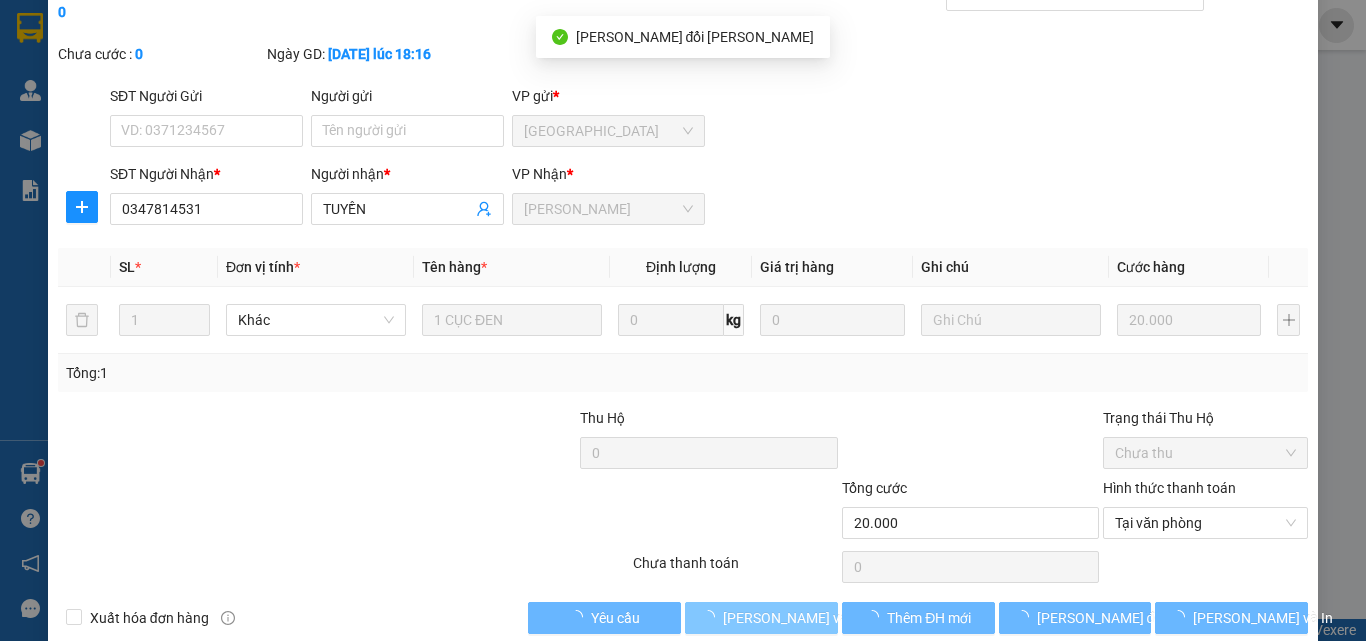 scroll, scrollTop: 0, scrollLeft: 0, axis: both 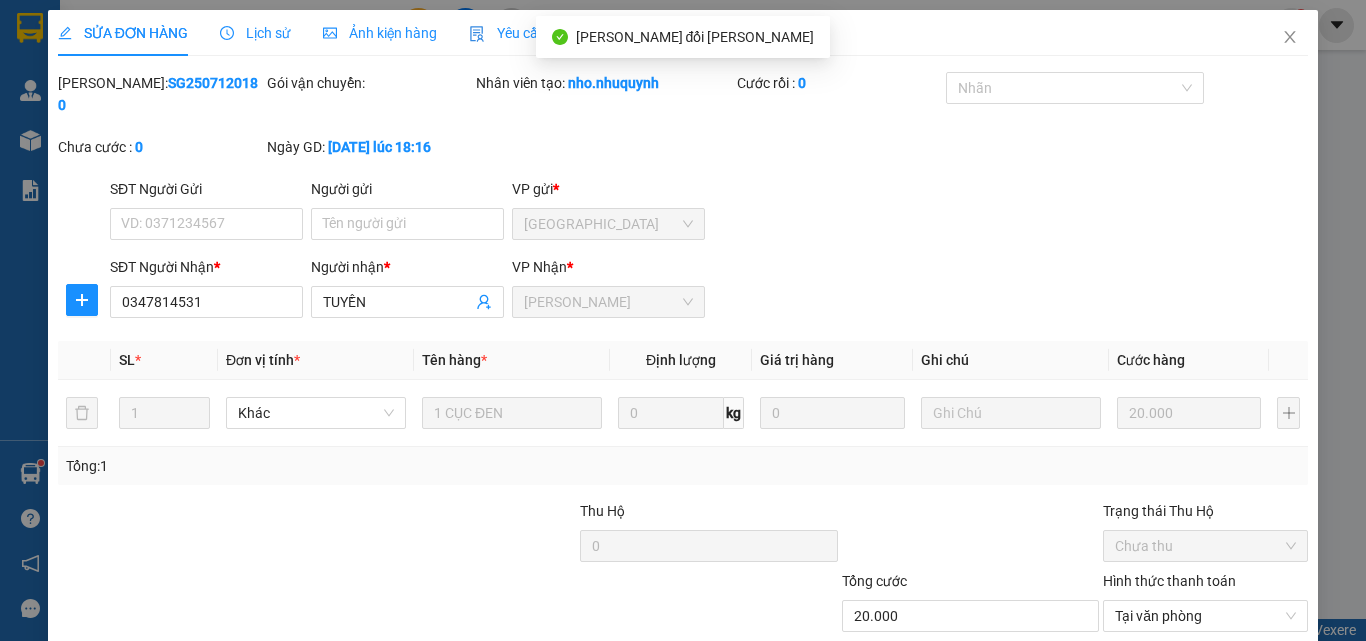 type 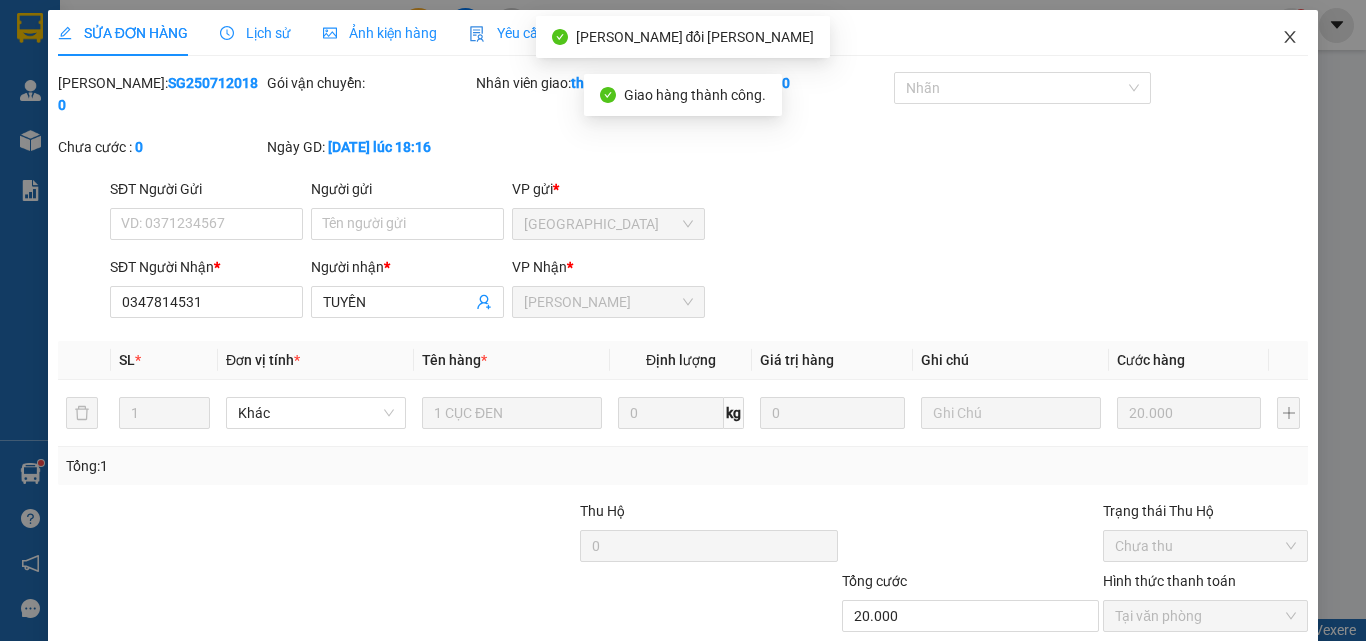 click at bounding box center (1290, 38) 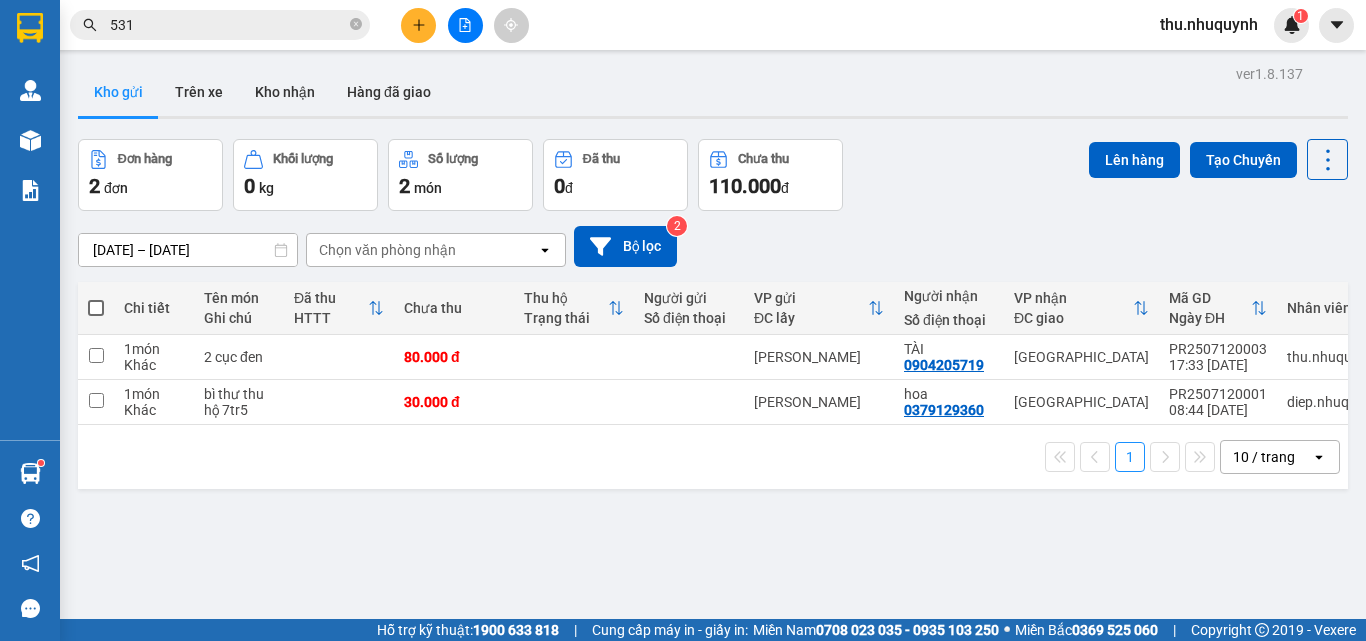 click on "Kết quả tìm kiếm ( 464 )  Bộ lọc  Mã ĐH Trạng thái Món hàng Thu hộ Tổng cước Chưa cước Nhãn Người gửi VP Gửi Người nhận VP Nhận SG2507120168 17:40 - 12/07 VP Nhận   07:02 - 13/07 1 HỘP TRẮNG SL:  1 20.000 20.000 Sài Gòn 0347814 531 TUYỀN Phan Rang SG2507120172 17:52 - 12/07 VP Nhận   07:02 - 13/07 1 THÙNG SL:  1 30.000 30.000 Sài Gòn 0347814 531 TUYỀN Phan Rang SG2507120180 18:16 - 12/07 VP Nhận   07:02 - 13/07 1 CỤC ĐEN SL:  1 20.000 20.000 Sài Gòn 0347814 531 TUYỀN Phan Rang SG2506230081 14:53 - 23/06 VP Nhận   07:11 - 24/06 1  CÂY GIẤY DÀI SL:  1 1.000 1.000 Sài Gòn 0347814 531 TUYỀN Phan Rang SG2506230035 11:39 - 23/06 VP Nhận   17:58 - 23/06 2 thùng xanh SL:  1 1.000 1.000 Sài Gòn 0347814 531 TUYỀN Phan Rang SG2506170054 13:08 - 17/06 VP Nhận   07:05 - 18/06 1 XỐP SL:  1 1.000 1.000 Sài Gòn 0933460 531 HẢI Phan Rang SG2506150020 11:26 - 15/06 VP Nhận   18:25 - 15/06 1 CỤC ĐEN NHỎ DẸP SL:  1 20.000 531" at bounding box center [195, 25] 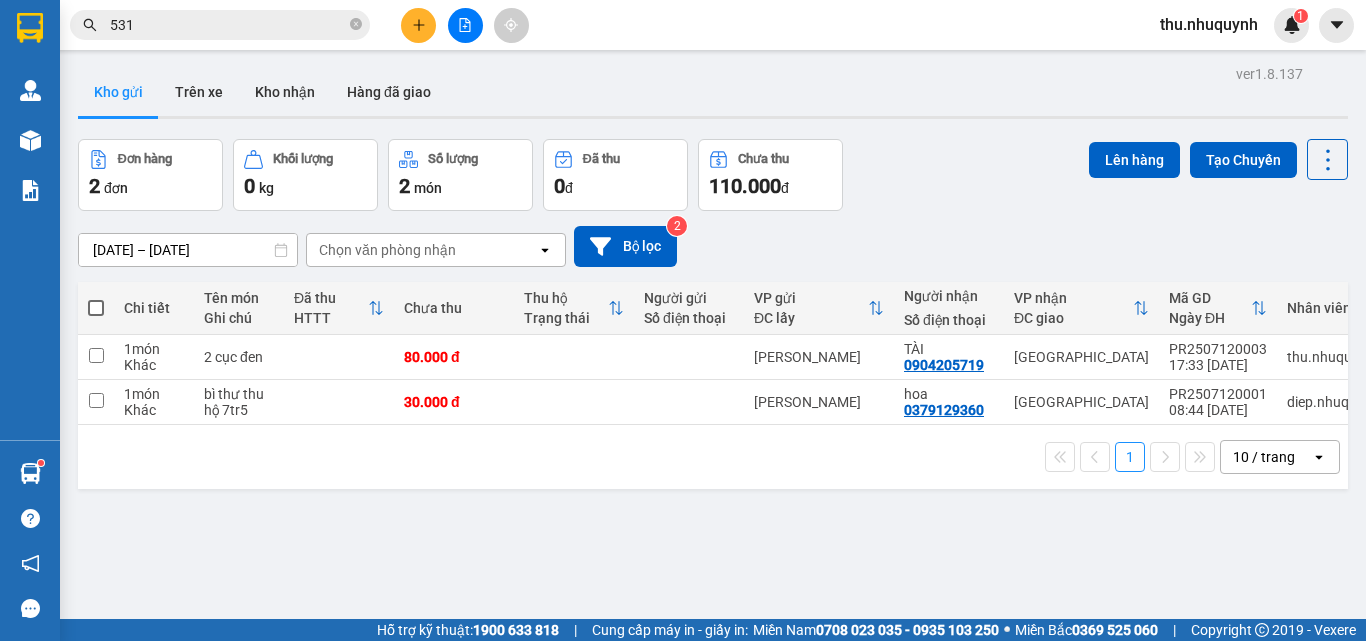 click on "531" at bounding box center (228, 25) 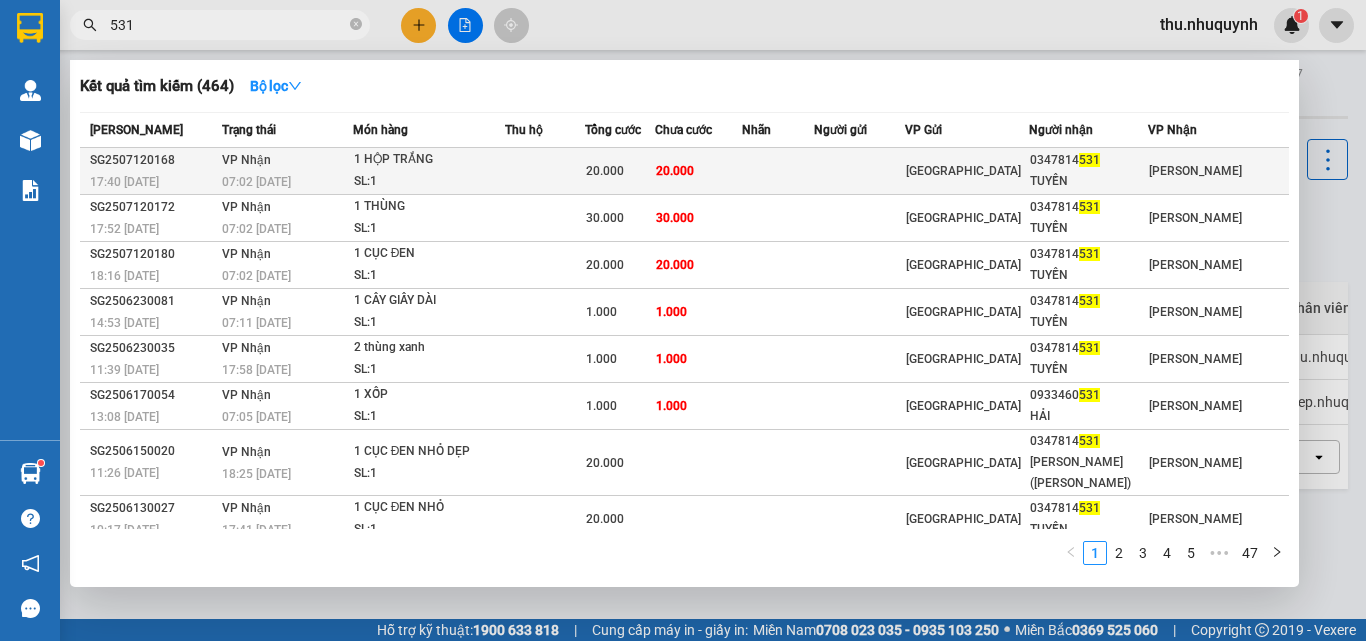 click at bounding box center [859, 171] 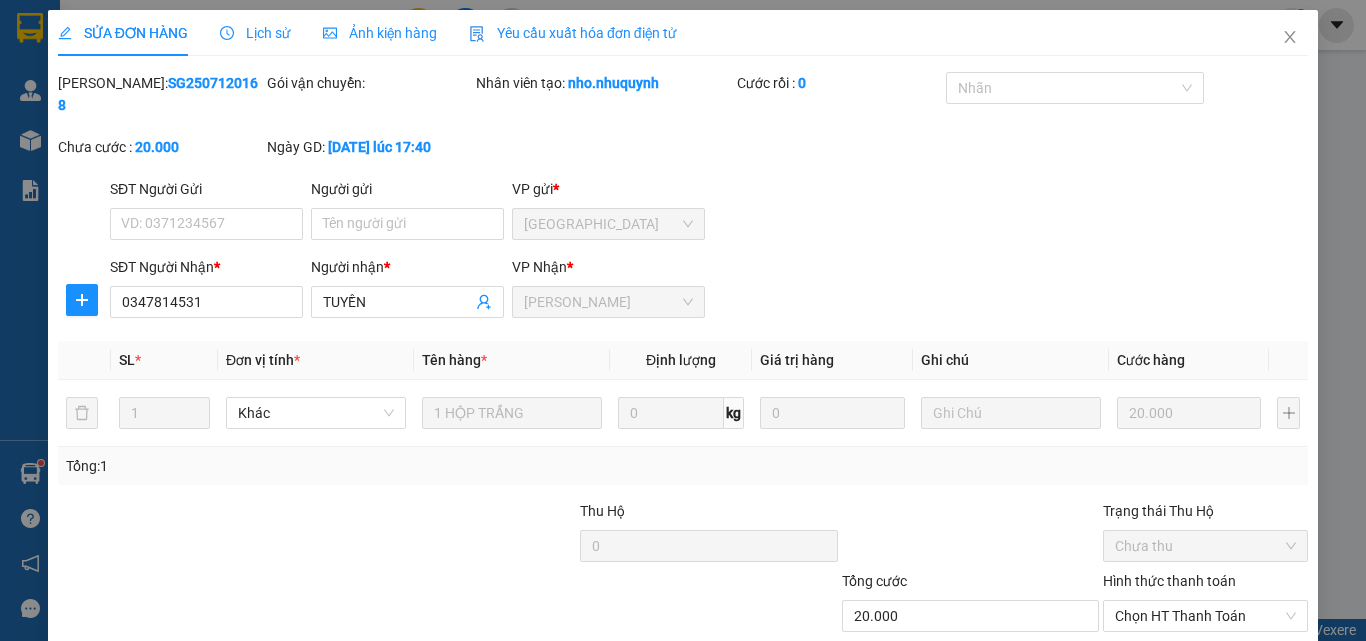 type on "0347814531" 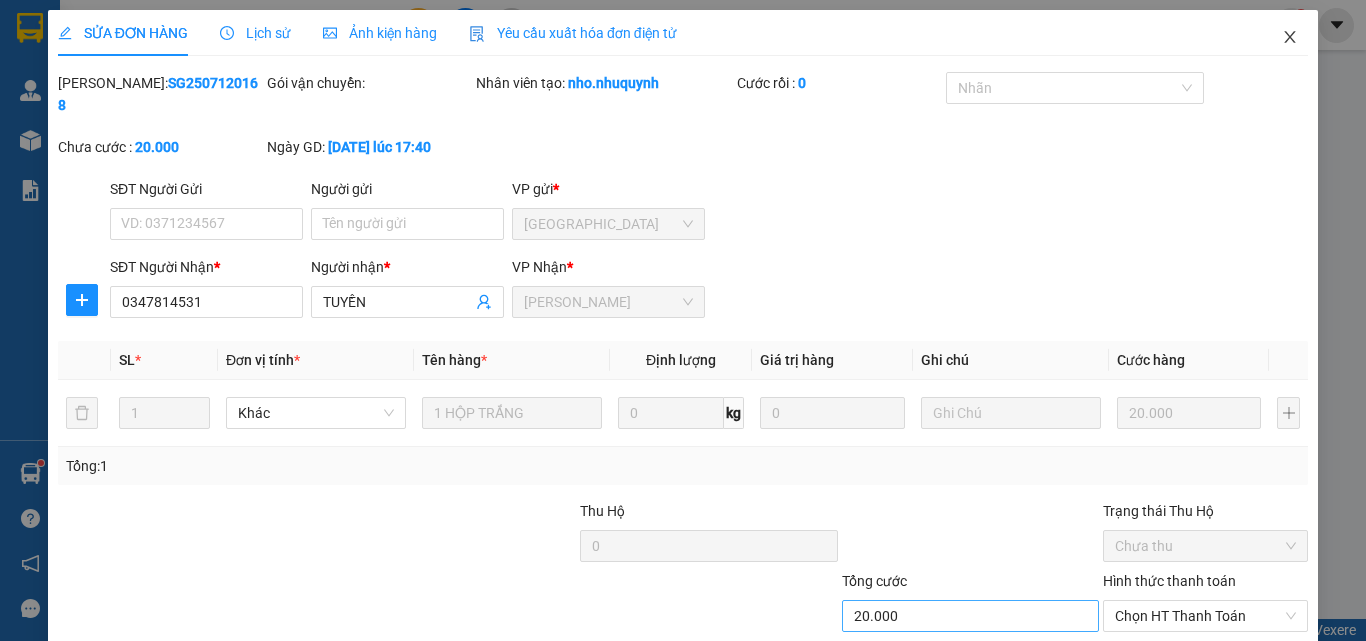 drag, startPoint x: 1272, startPoint y: 41, endPoint x: 931, endPoint y: 599, distance: 653.94574 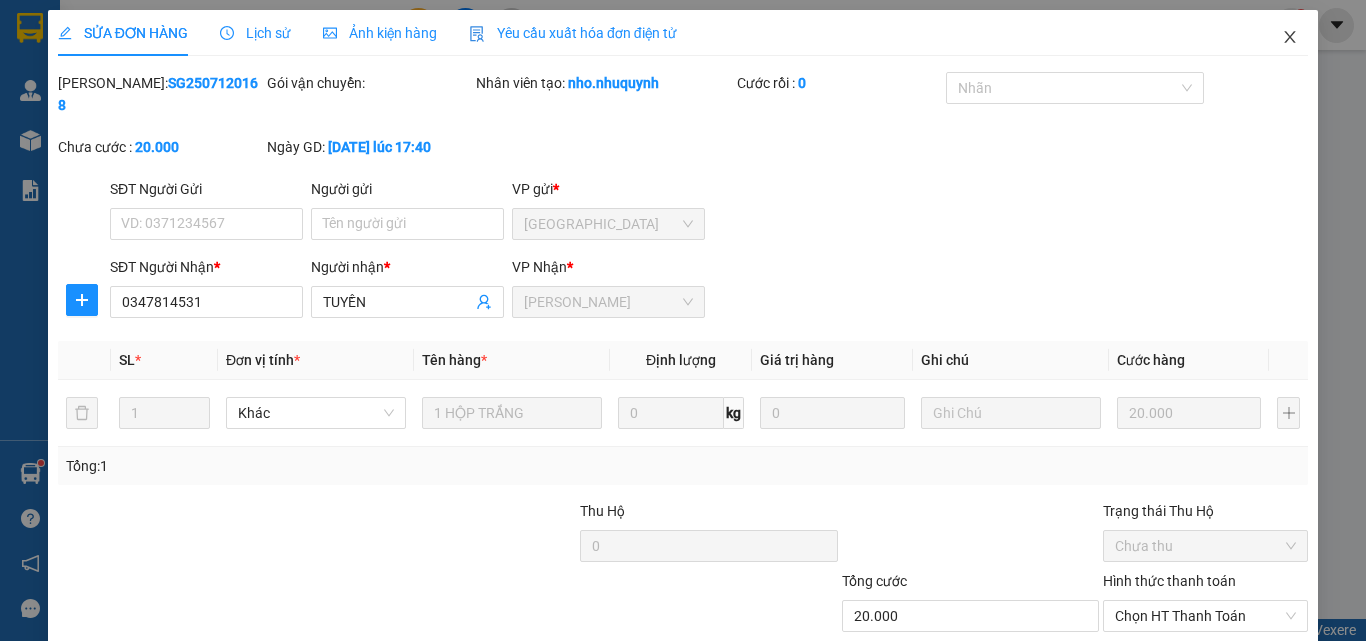 scroll, scrollTop: 103, scrollLeft: 0, axis: vertical 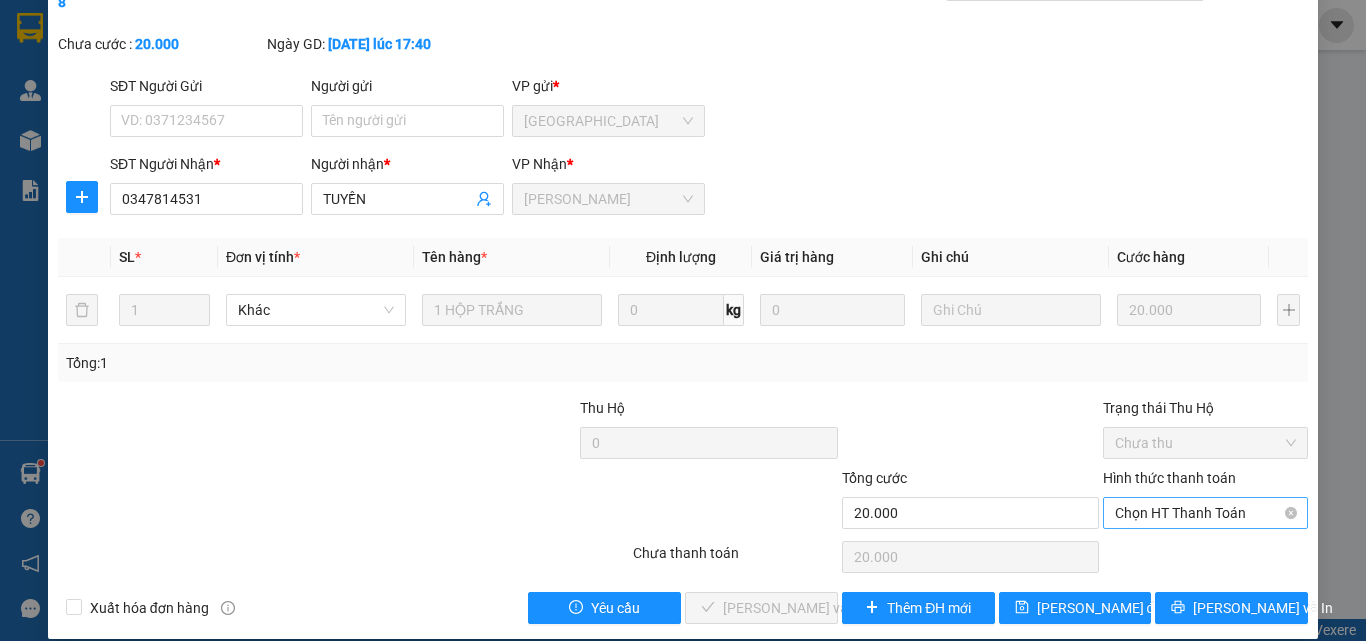 click on "Chọn HT Thanh Toán" at bounding box center (1205, 513) 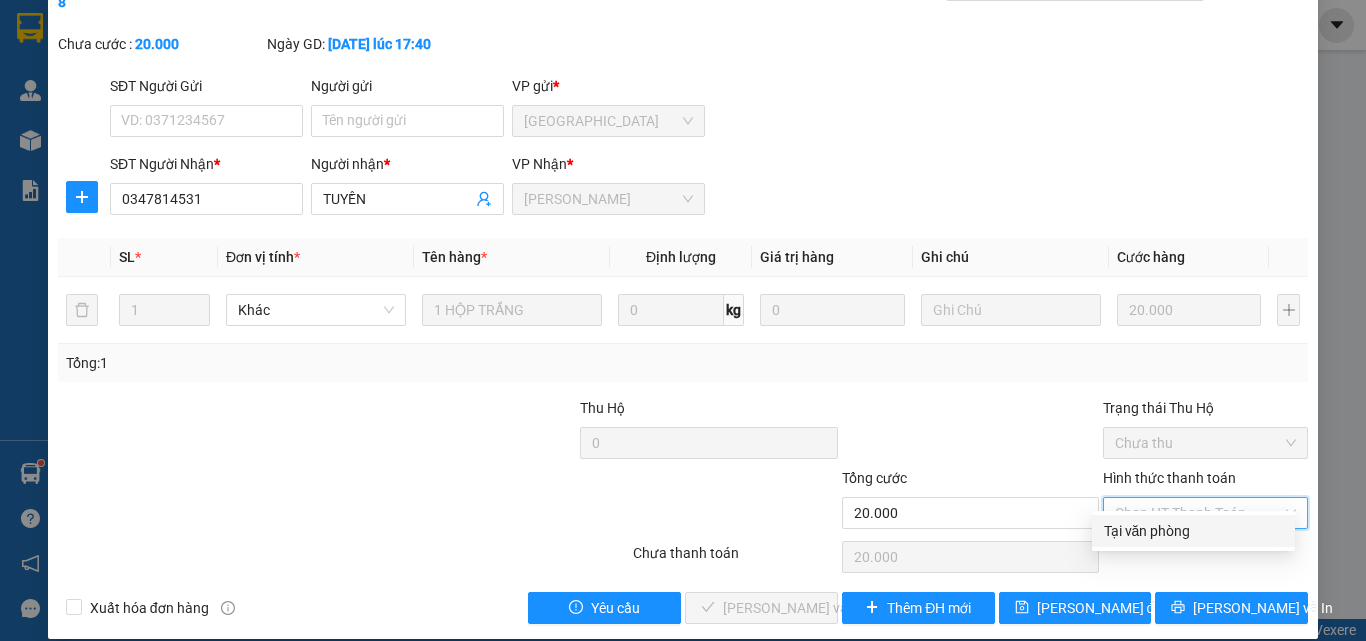 click on "Tại văn phòng" at bounding box center (1193, 531) 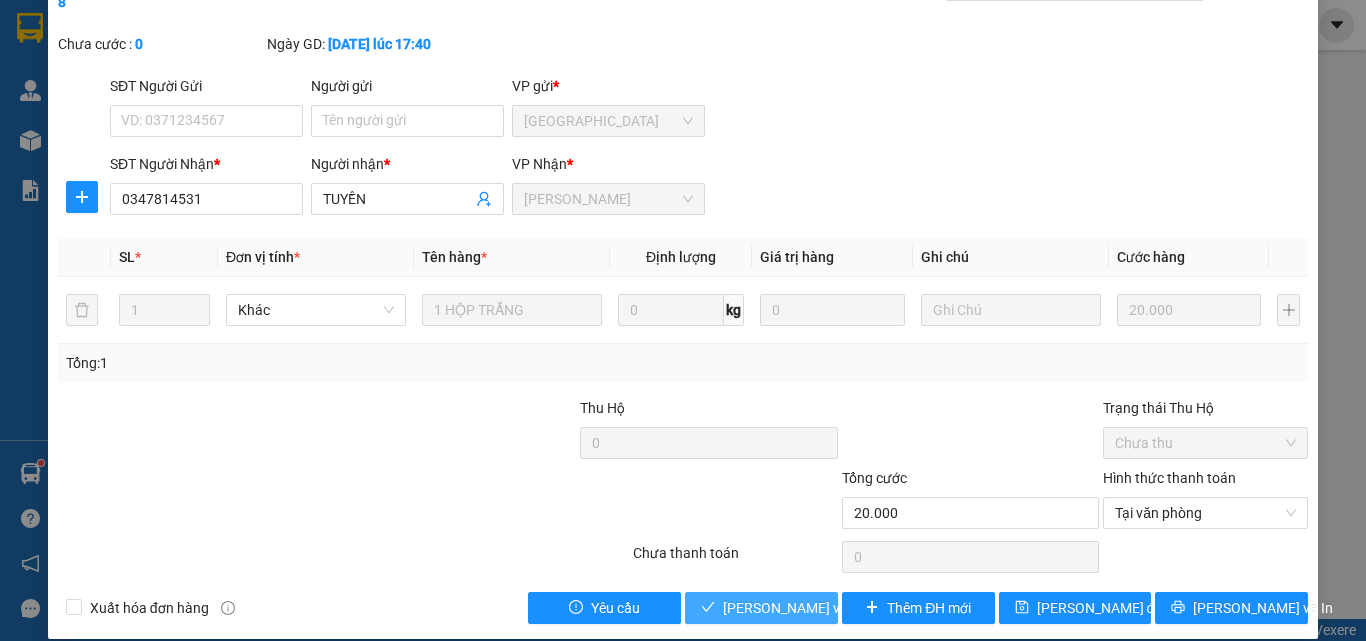 click on "Lưu và Giao hàng" at bounding box center (858, 608) 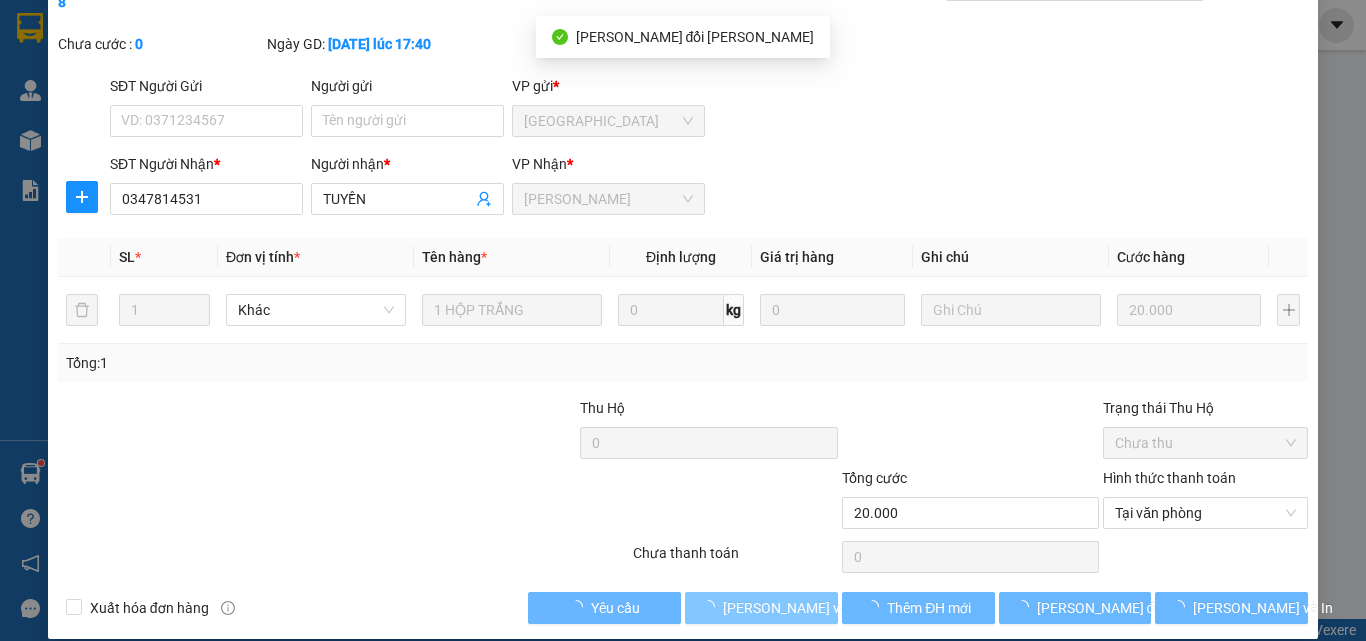 scroll, scrollTop: 0, scrollLeft: 0, axis: both 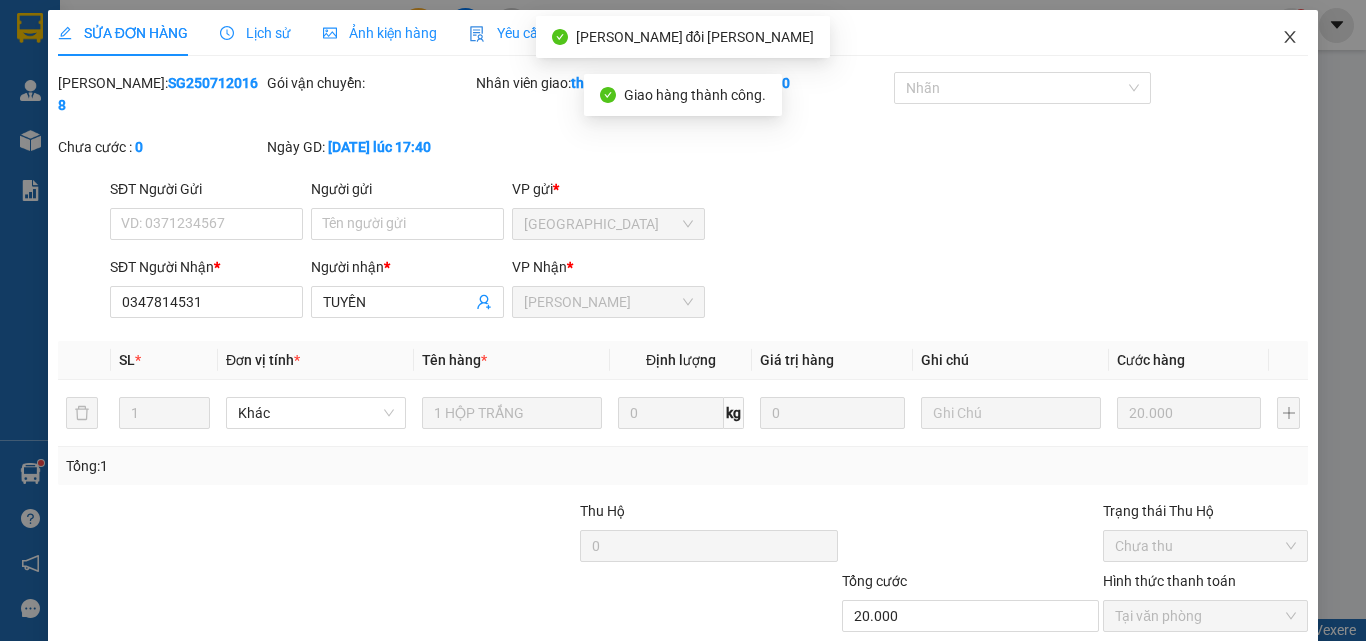 click 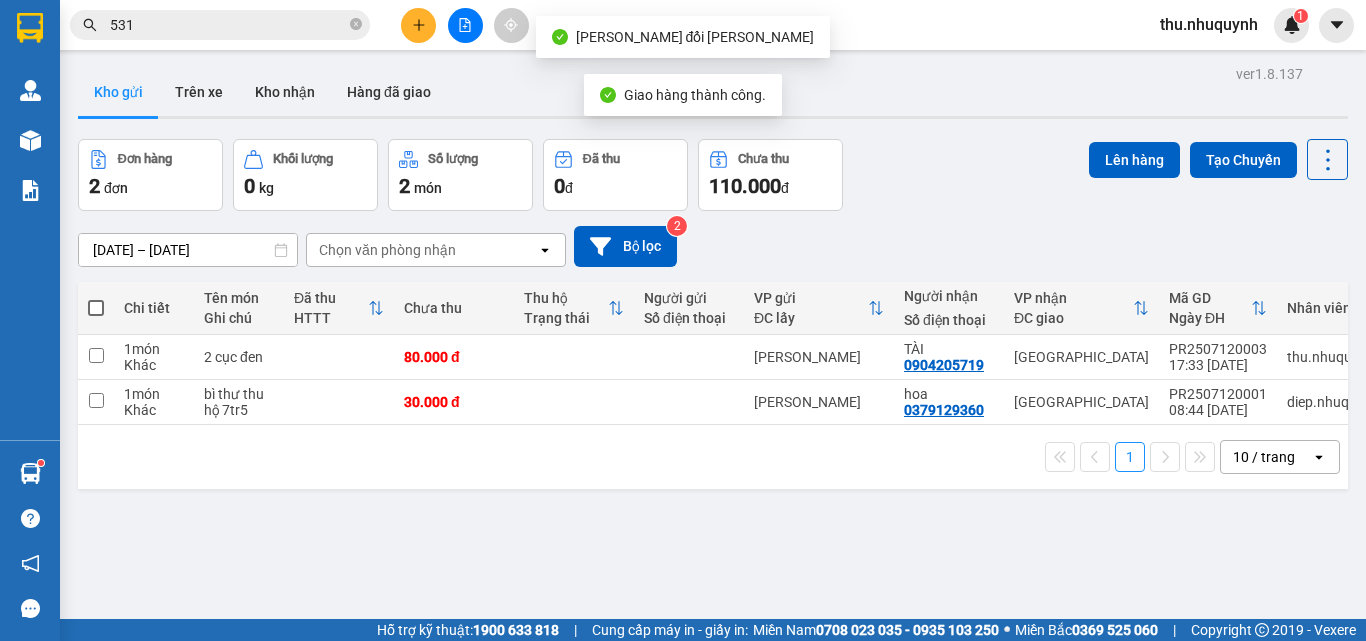 click on "531" at bounding box center (220, 25) 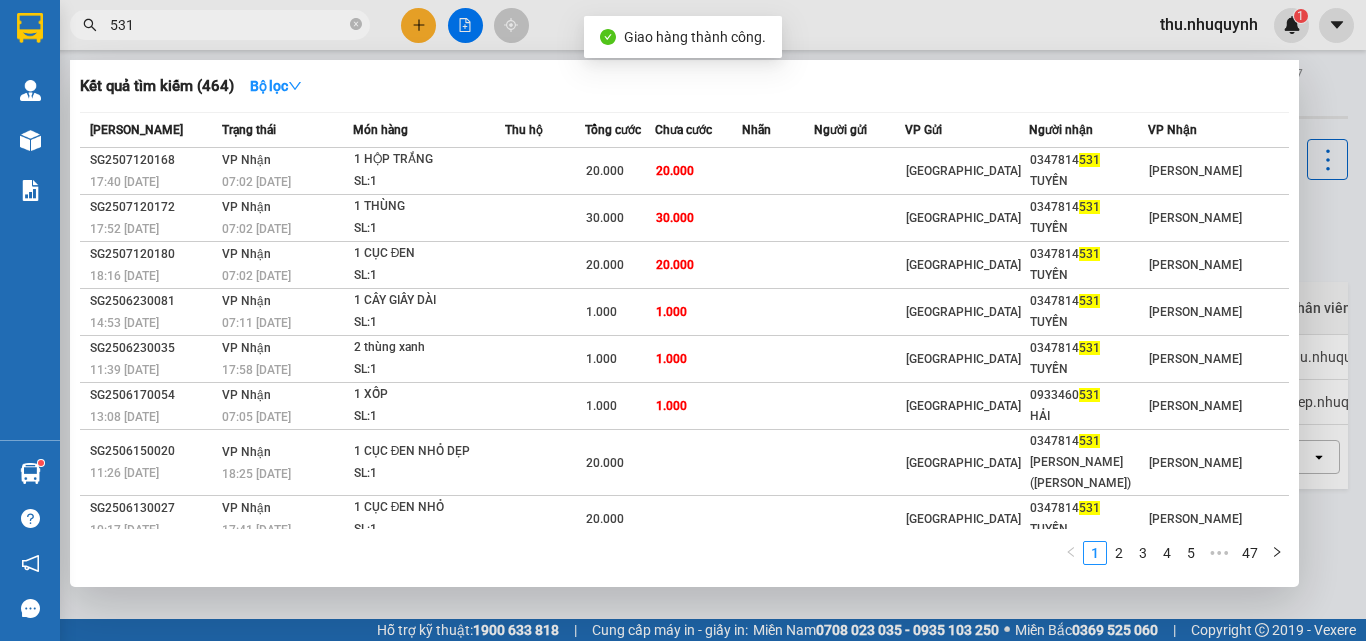 click on "531" at bounding box center [228, 25] 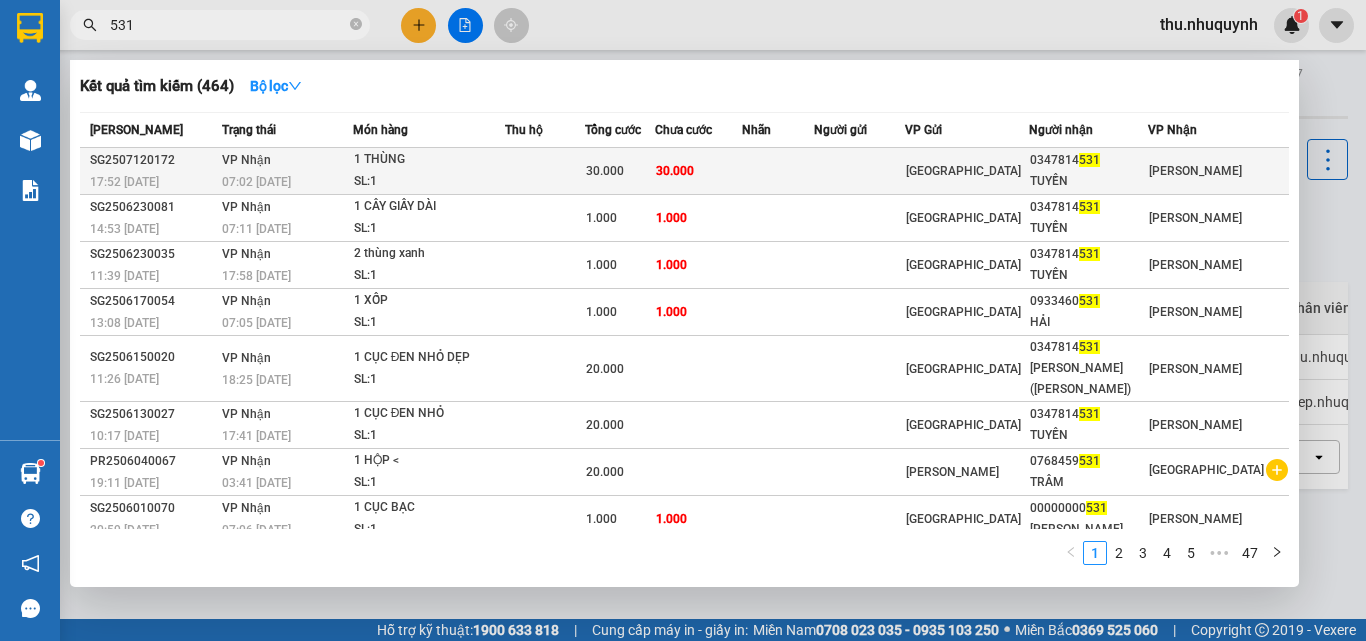 click on "30.000" at bounding box center (605, 171) 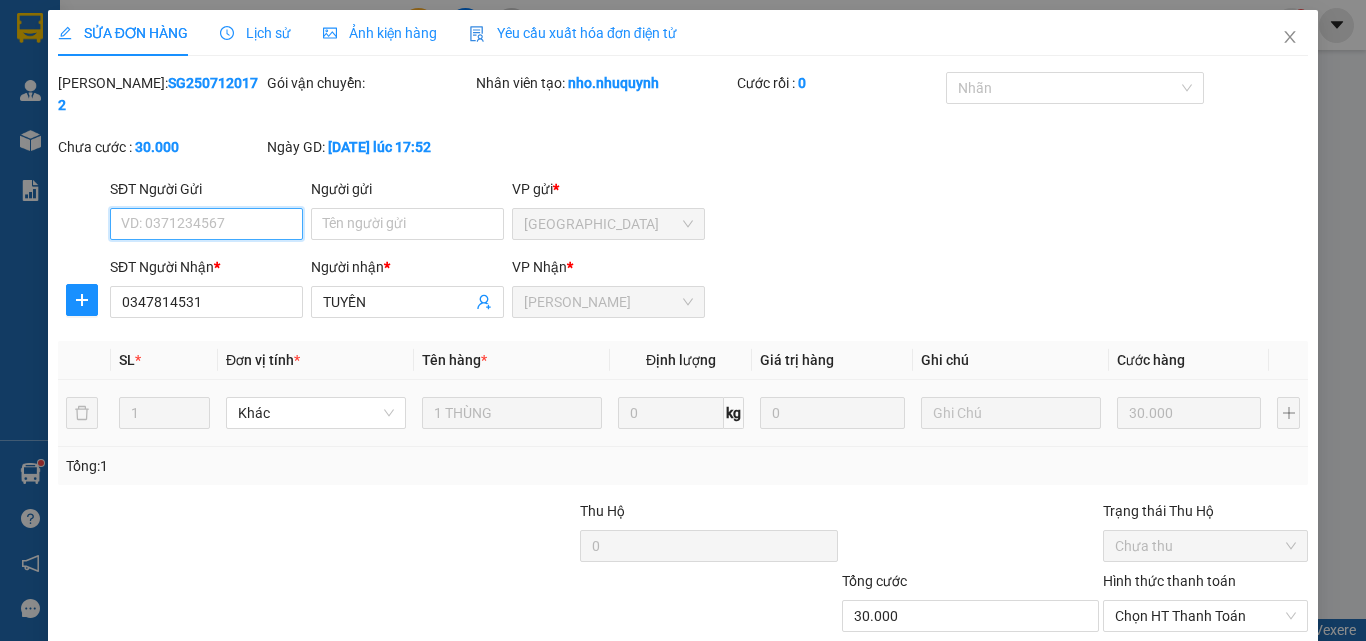 scroll, scrollTop: 103, scrollLeft: 0, axis: vertical 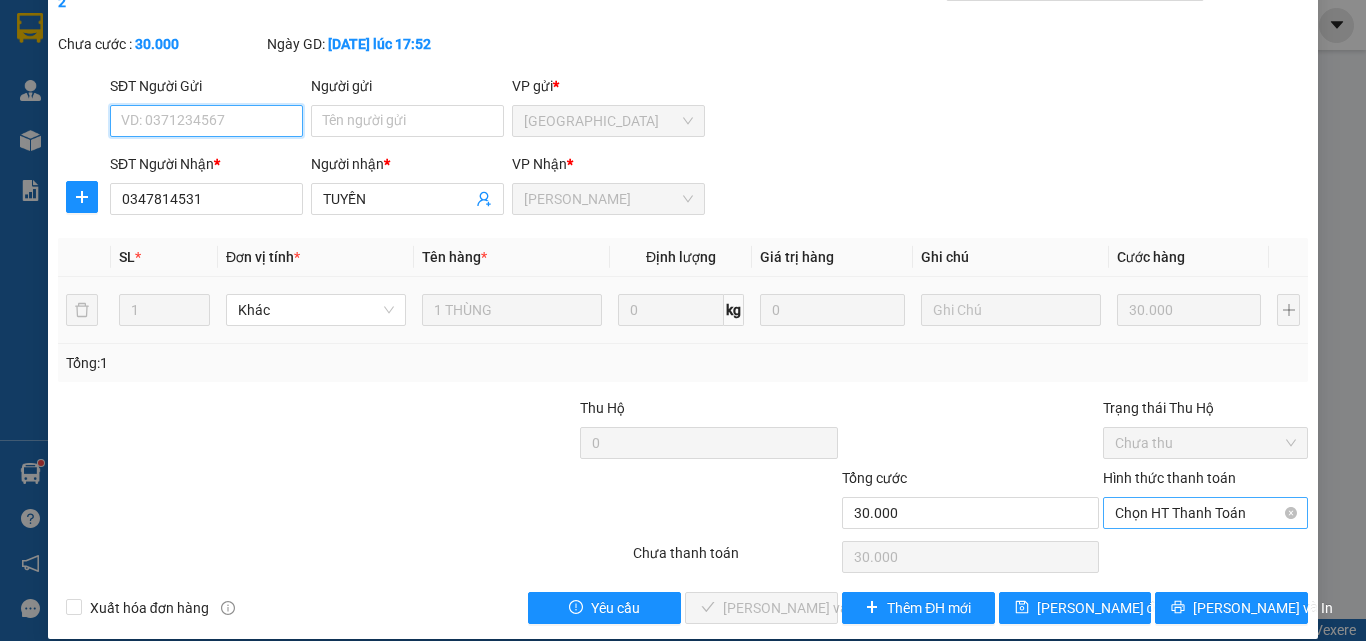 click on "Chọn HT Thanh Toán" at bounding box center [1205, 513] 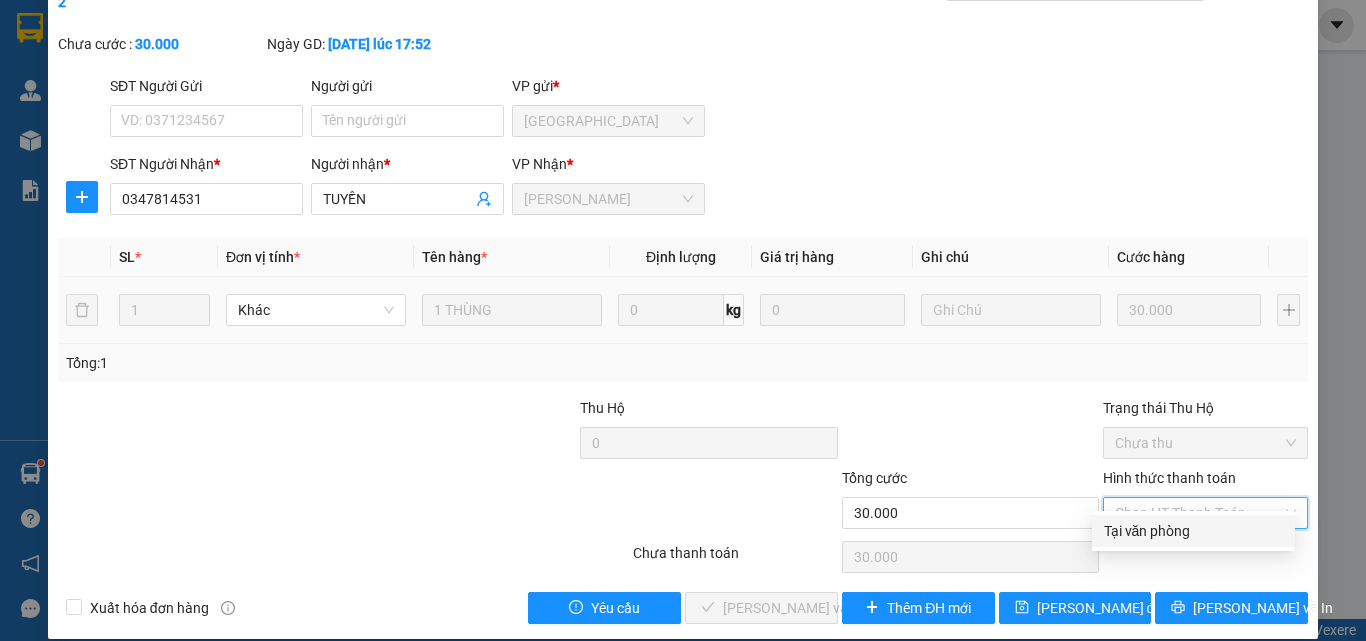 click on "Tại văn phòng" at bounding box center (1193, 531) 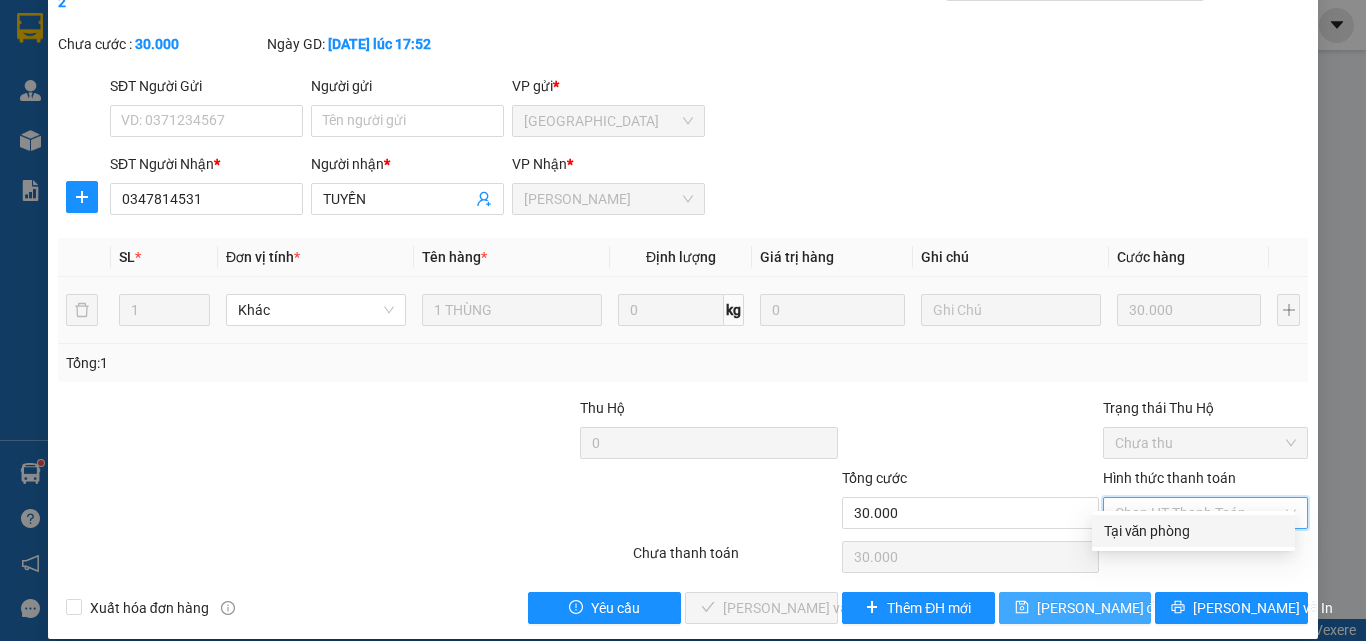 type on "0" 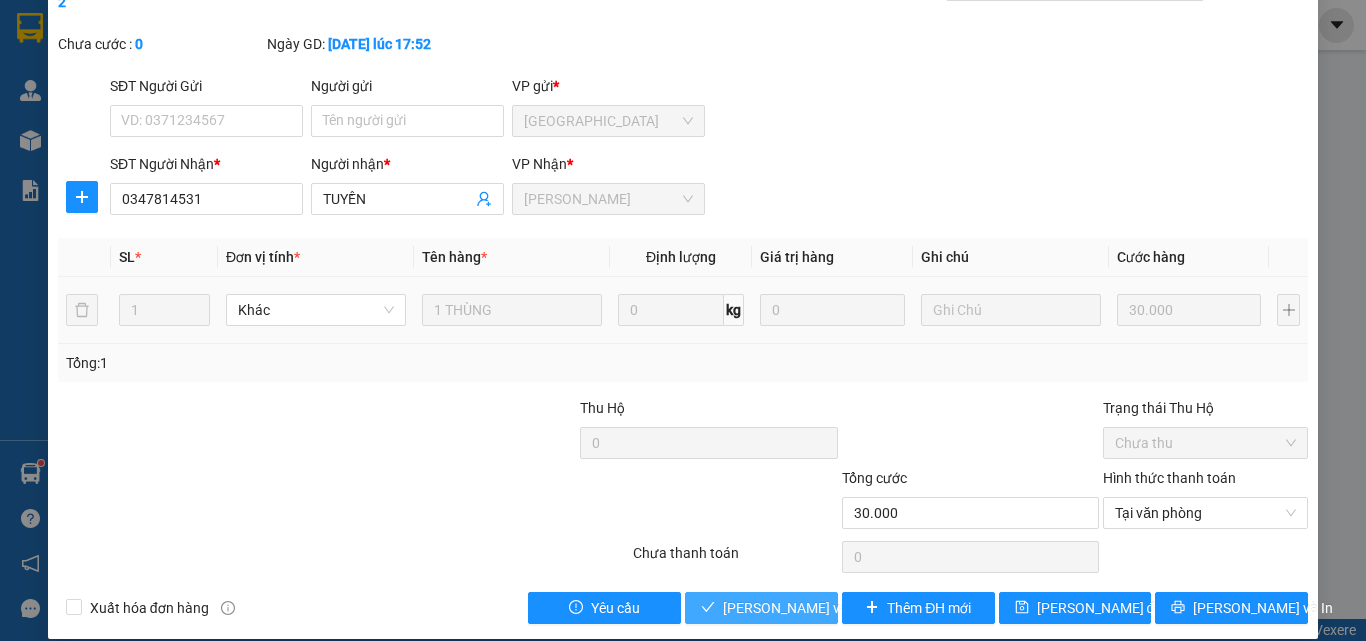 click on "Lưu và Giao hàng" at bounding box center (761, 608) 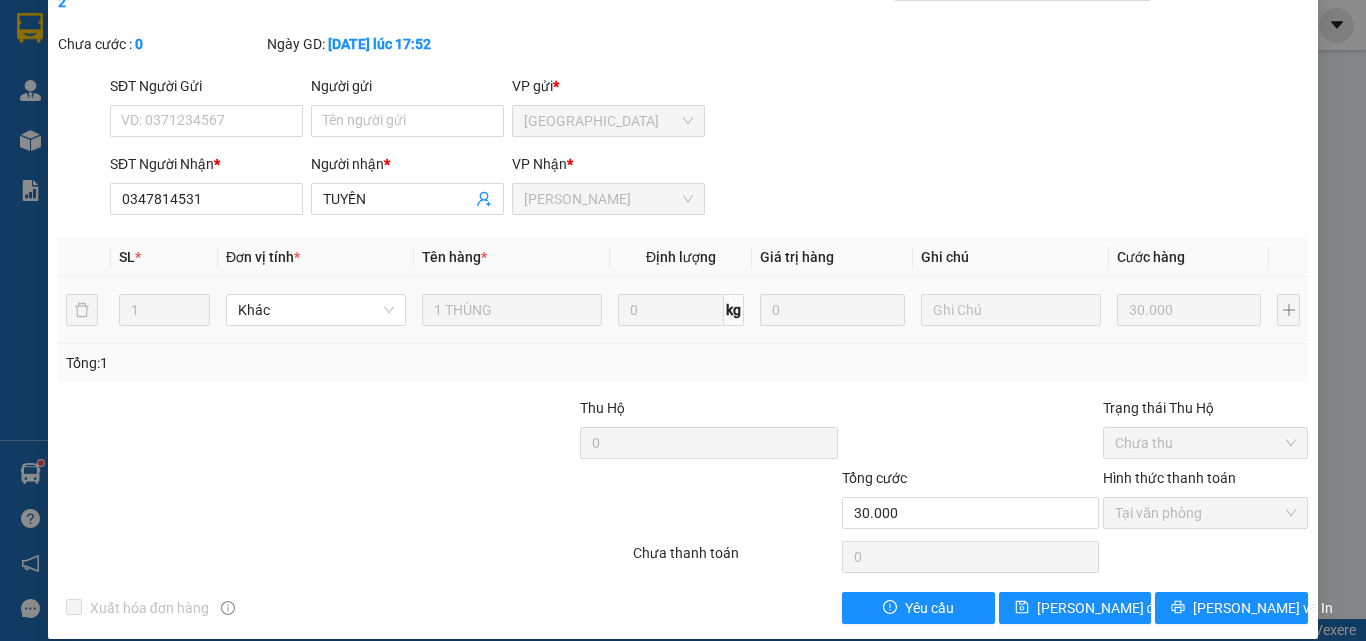 scroll, scrollTop: 0, scrollLeft: 0, axis: both 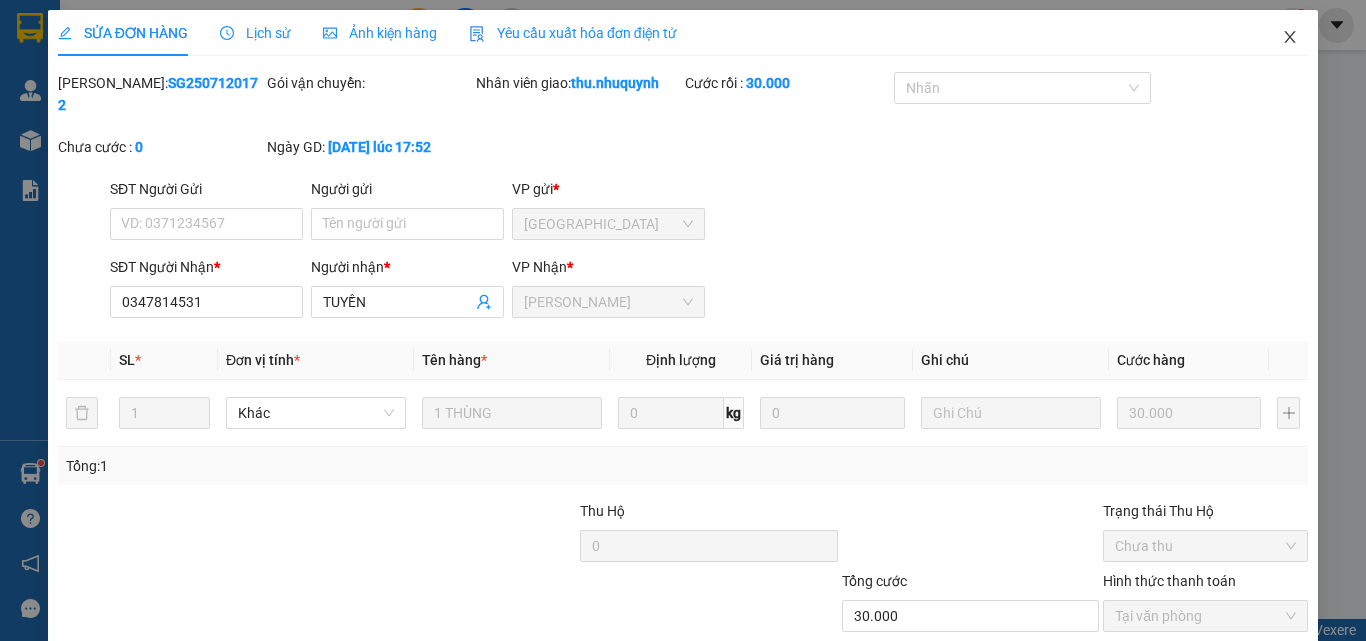 click 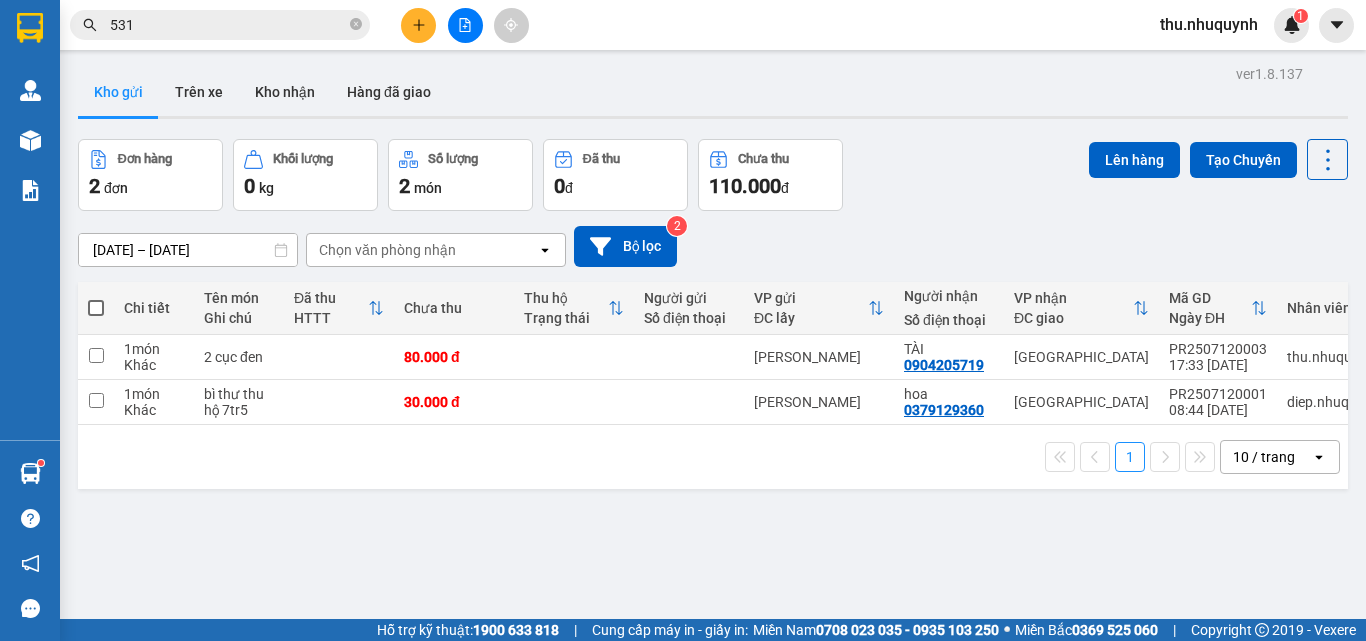 click on "531" at bounding box center (228, 25) 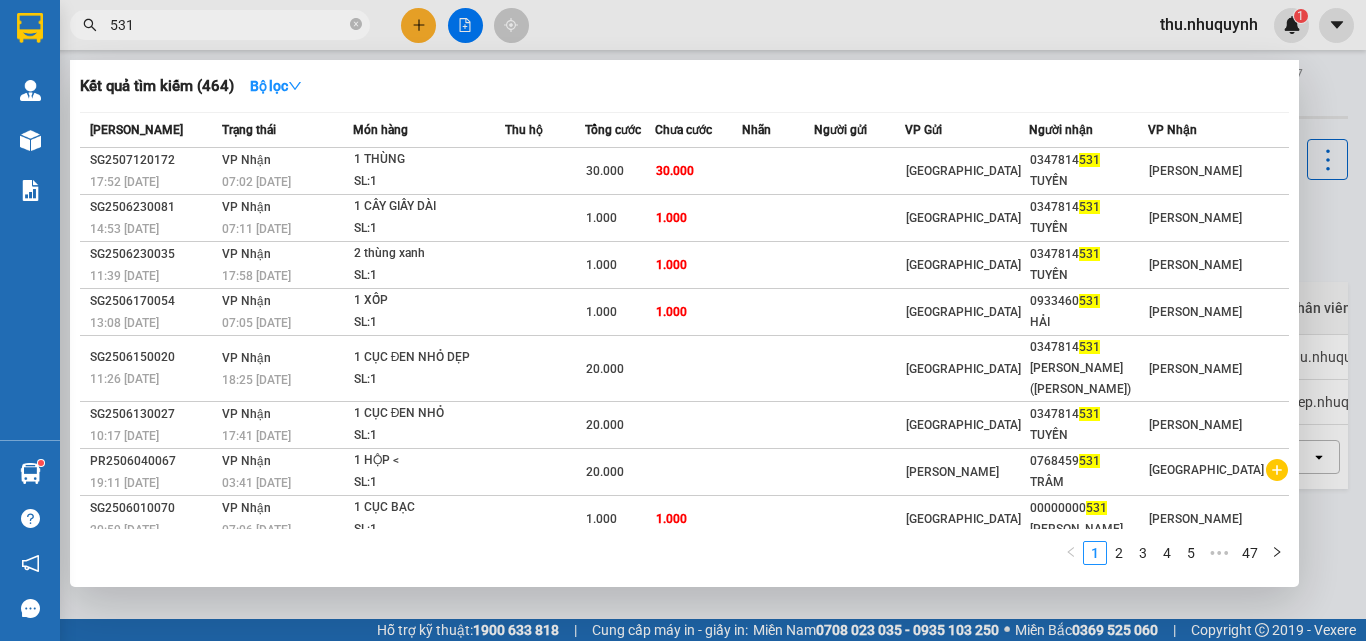 click on "531" at bounding box center (228, 25) 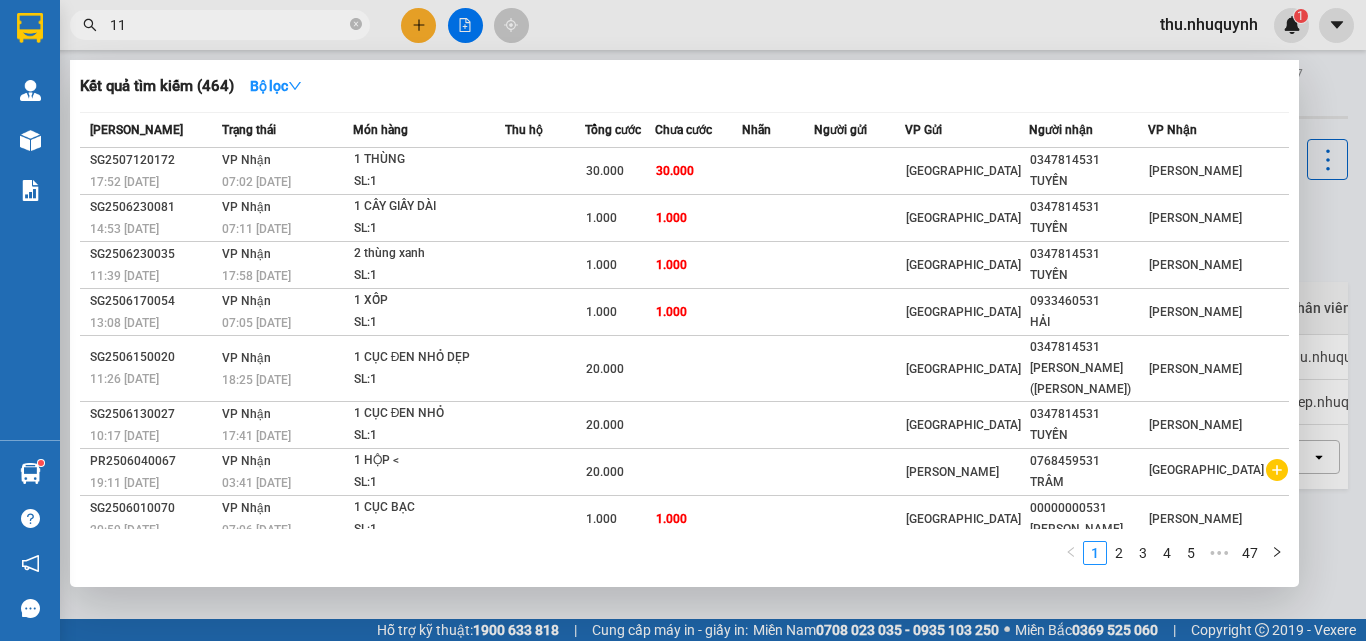 type on "1" 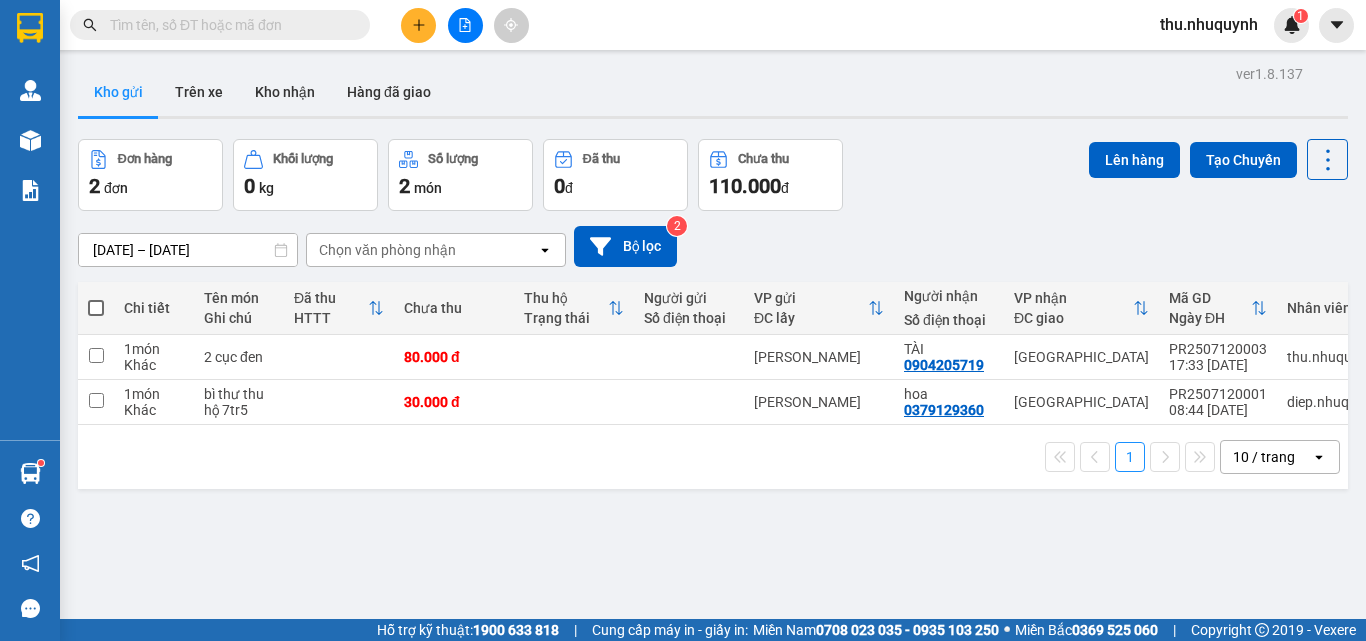 type on "v" 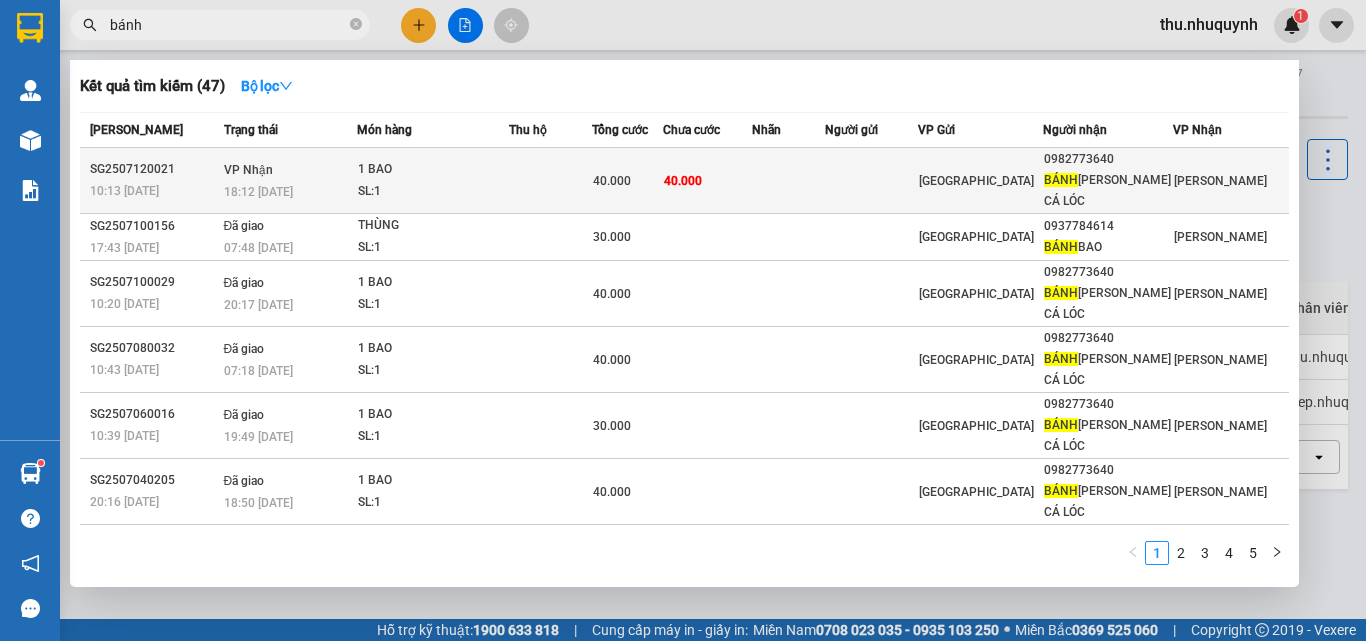 type on "bánh" 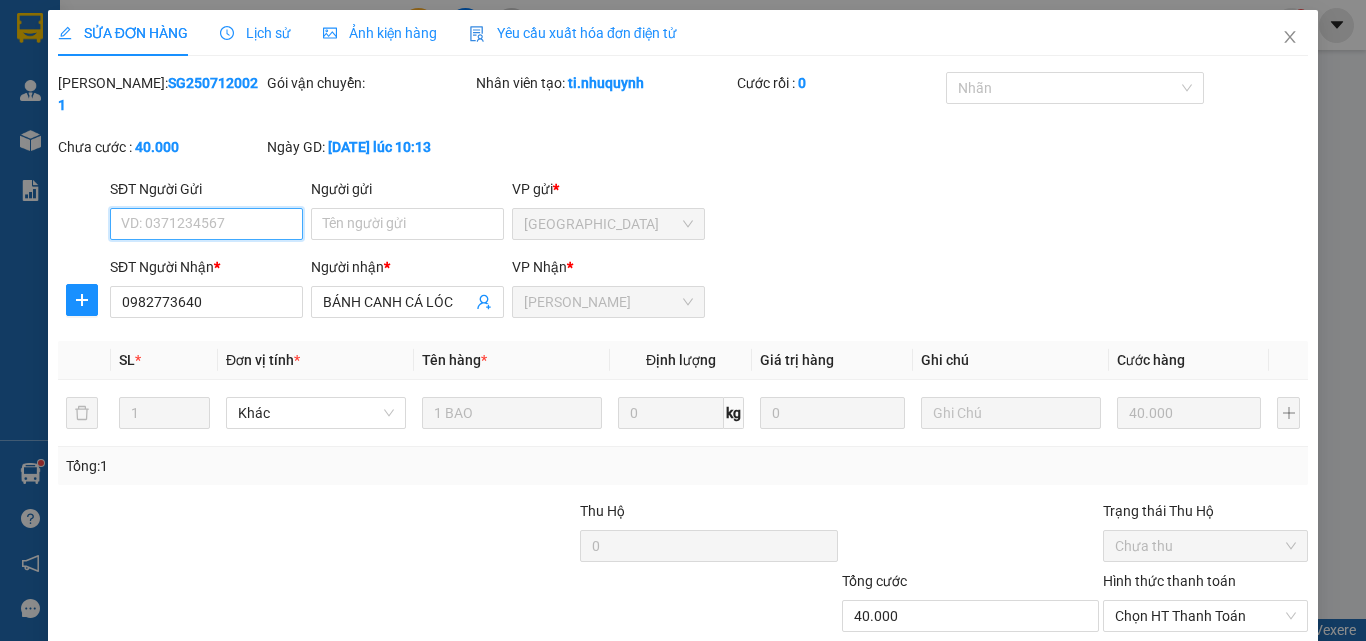 type on "0982773640" 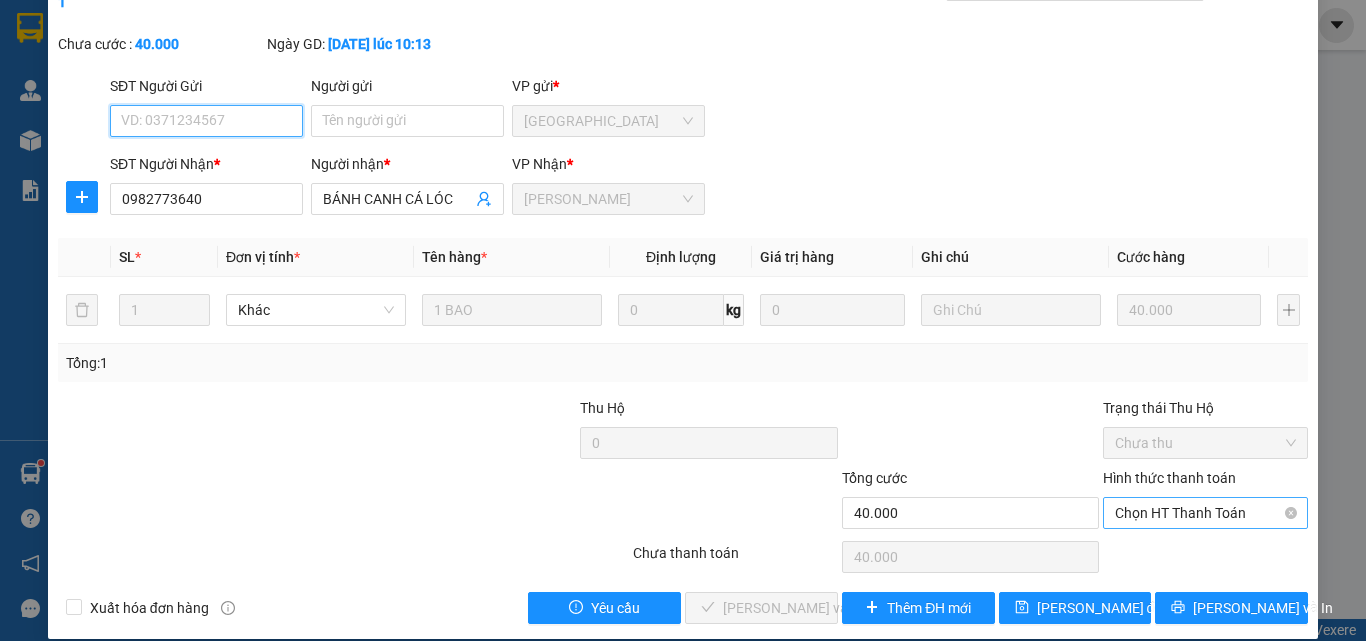 click on "Chọn HT Thanh Toán" at bounding box center [1205, 513] 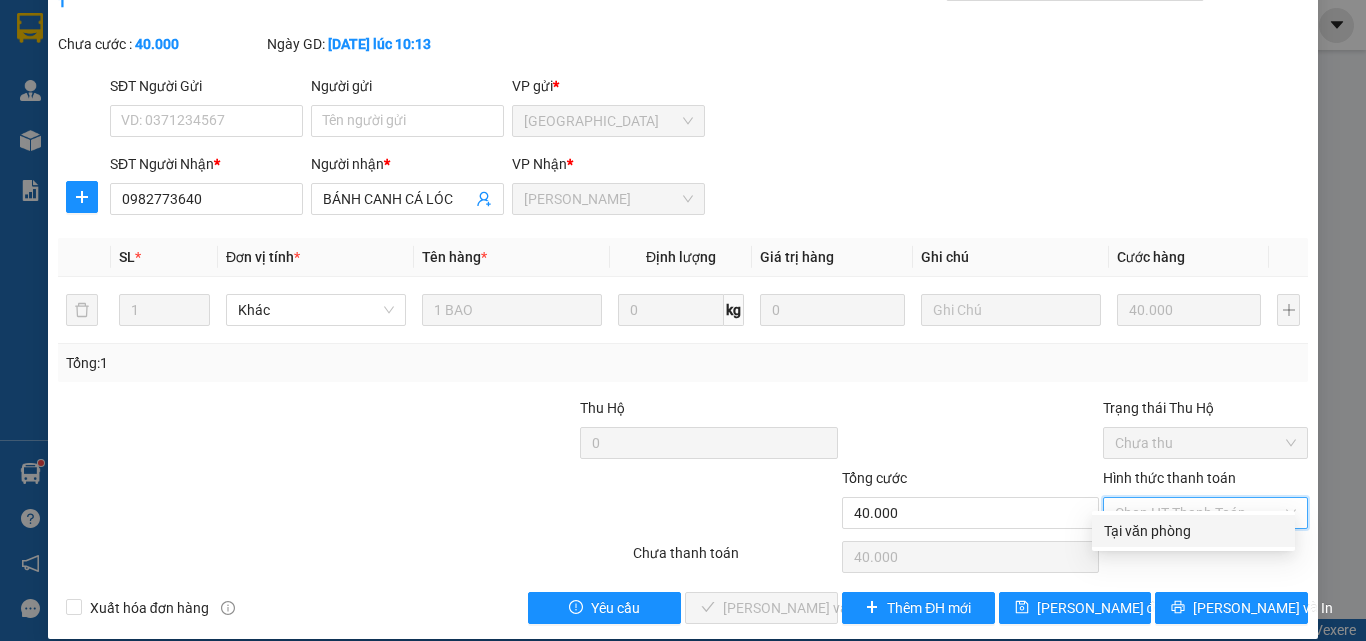 drag, startPoint x: 1222, startPoint y: 505, endPoint x: 983, endPoint y: 615, distance: 263.09885 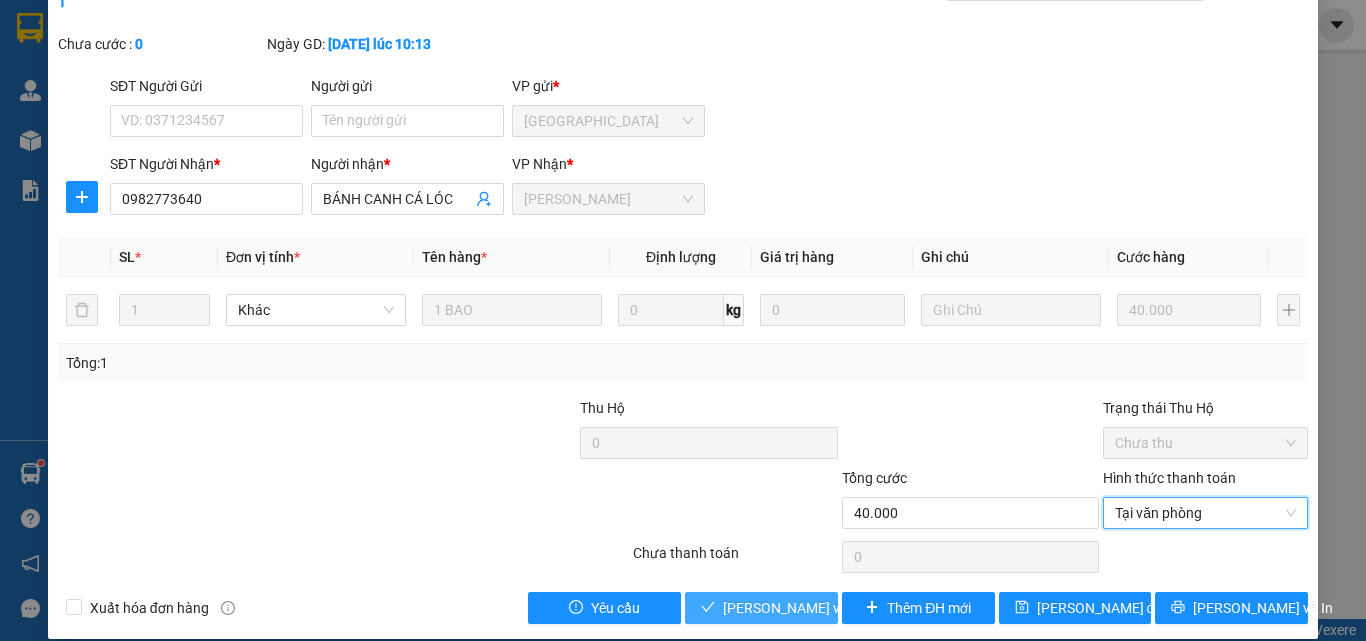 click on "Lưu và Giao hàng" at bounding box center (858, 608) 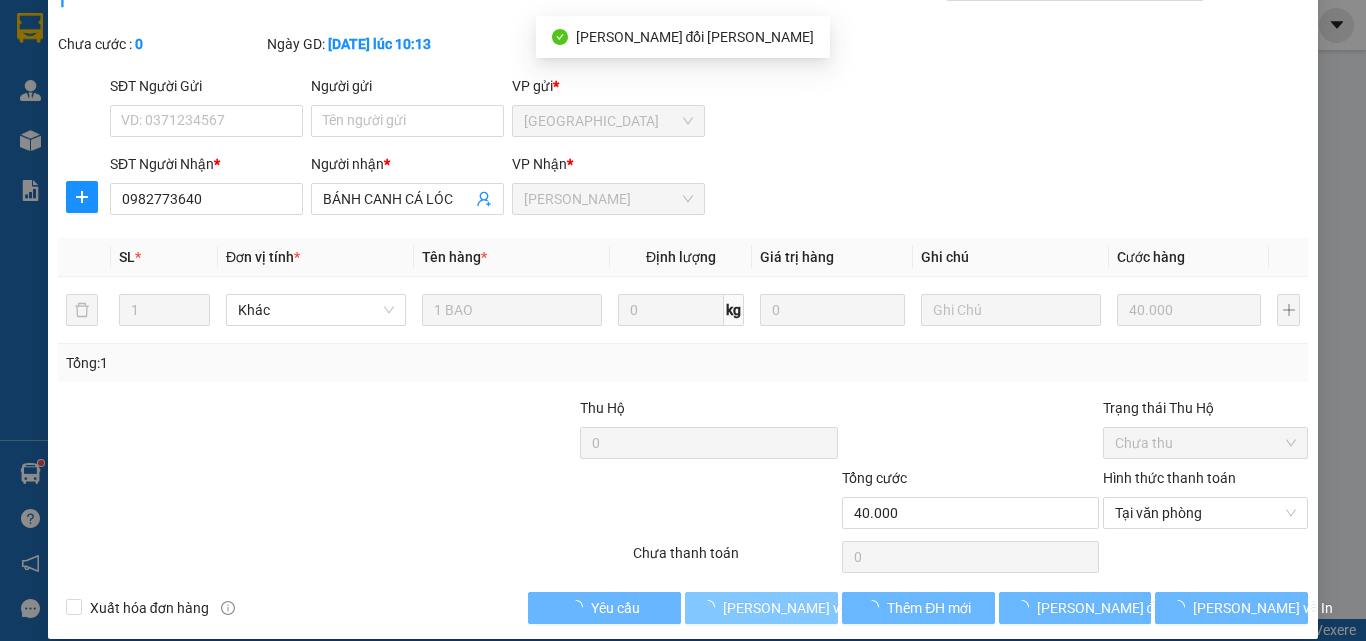 scroll, scrollTop: 0, scrollLeft: 0, axis: both 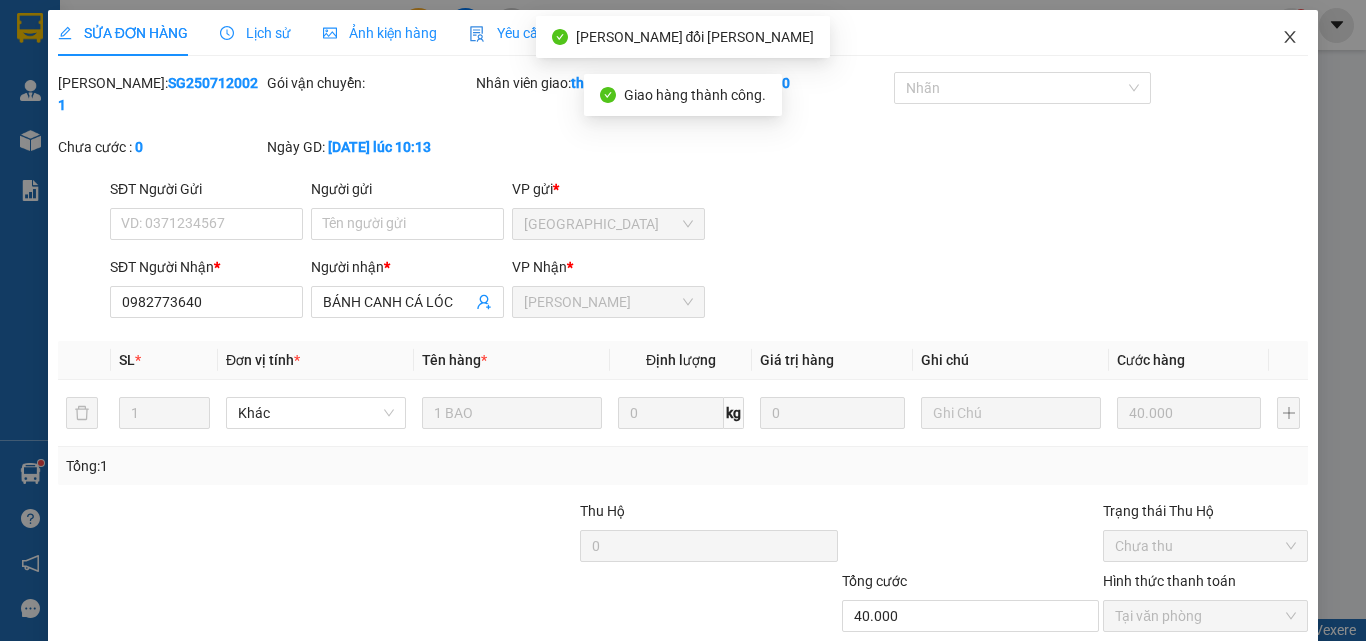 click 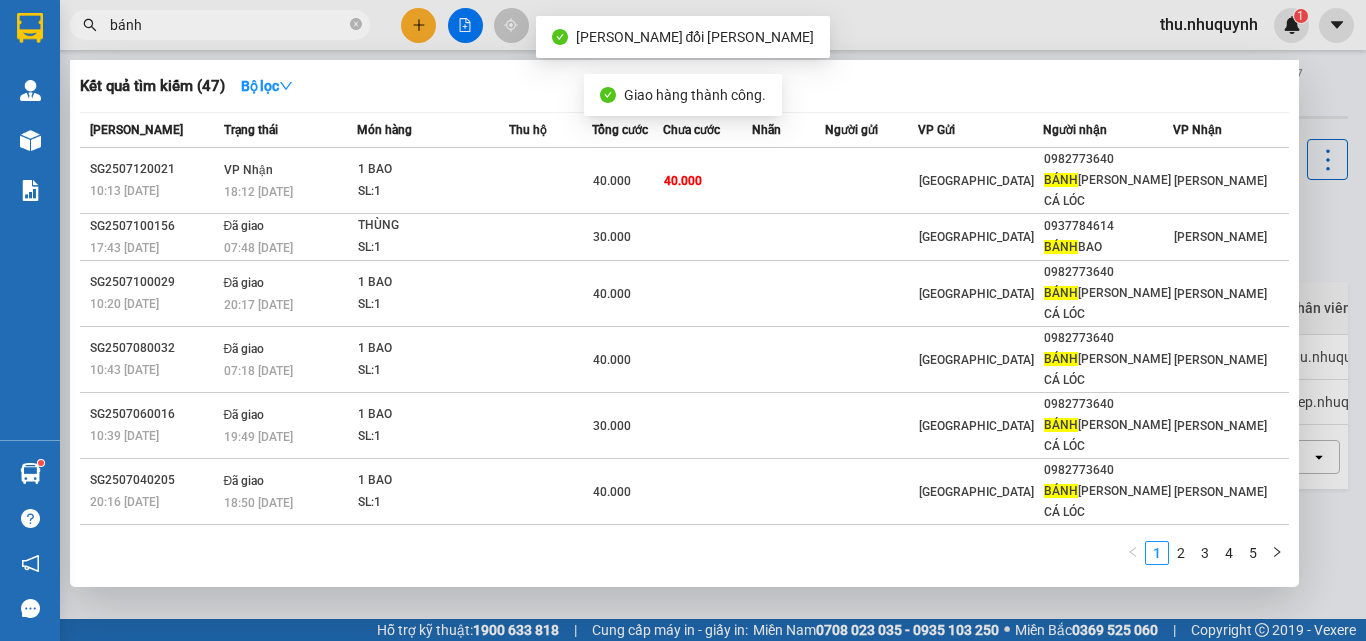 click on "bánh" at bounding box center [220, 25] 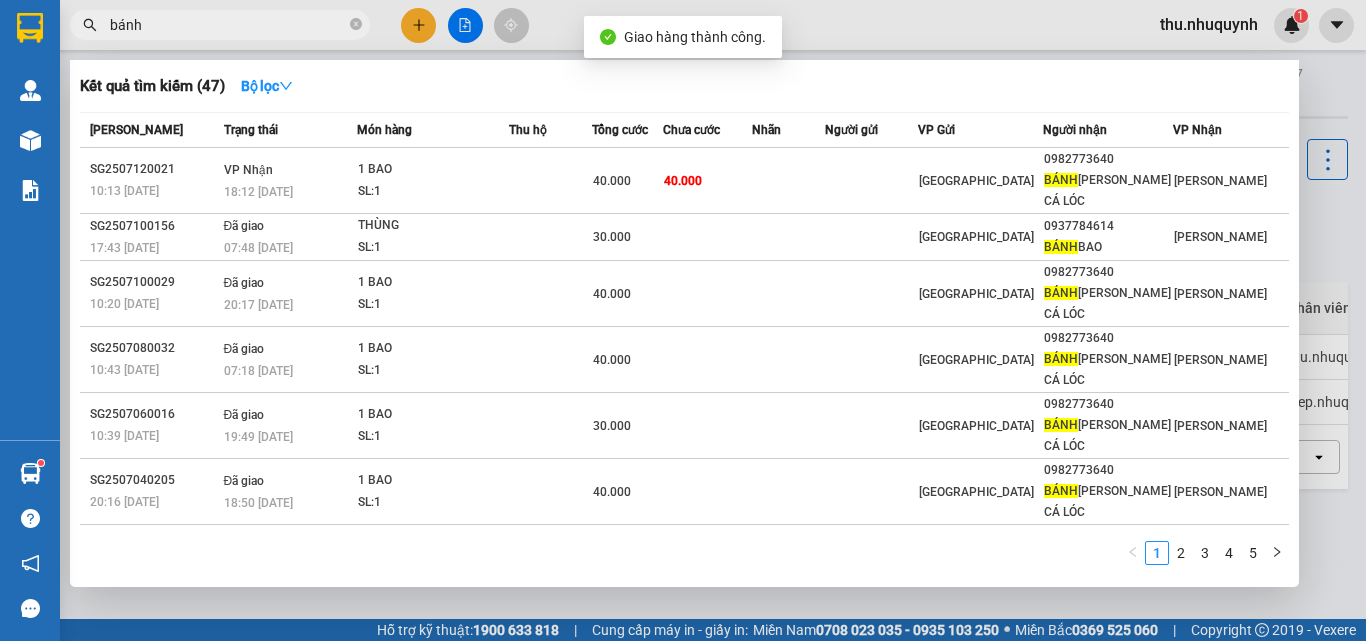 click on "bánh" at bounding box center [228, 25] 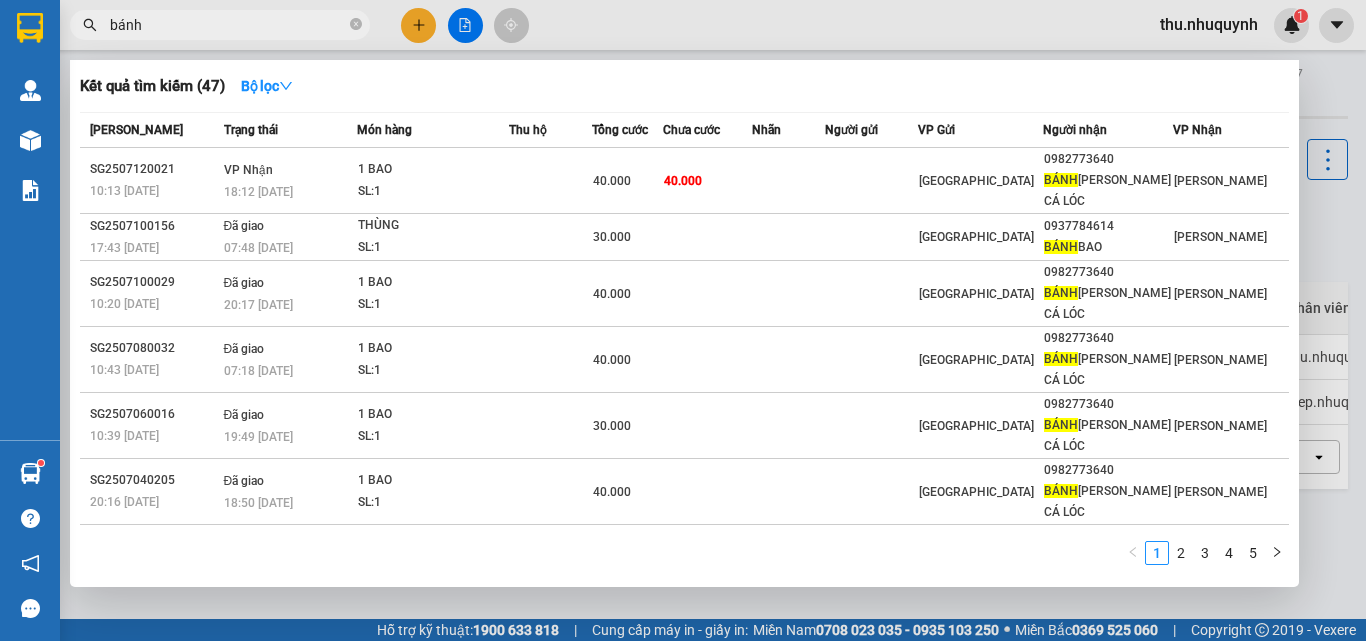 click on "bánh" at bounding box center [228, 25] 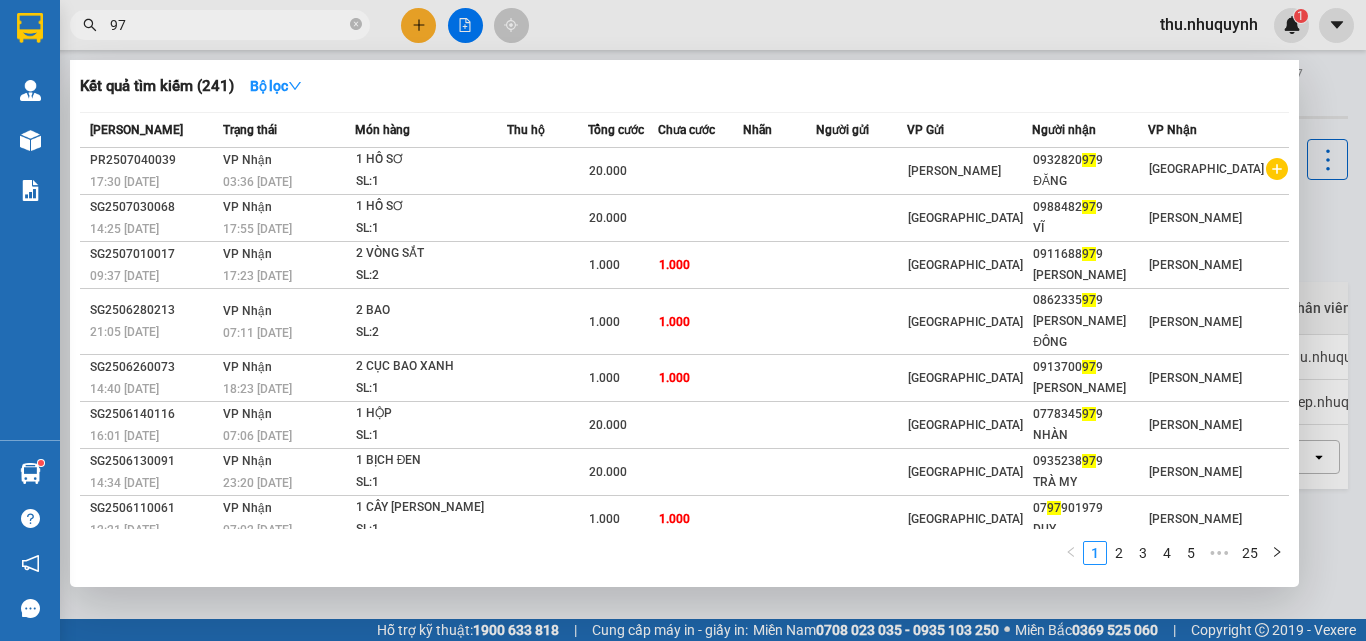 type on "9" 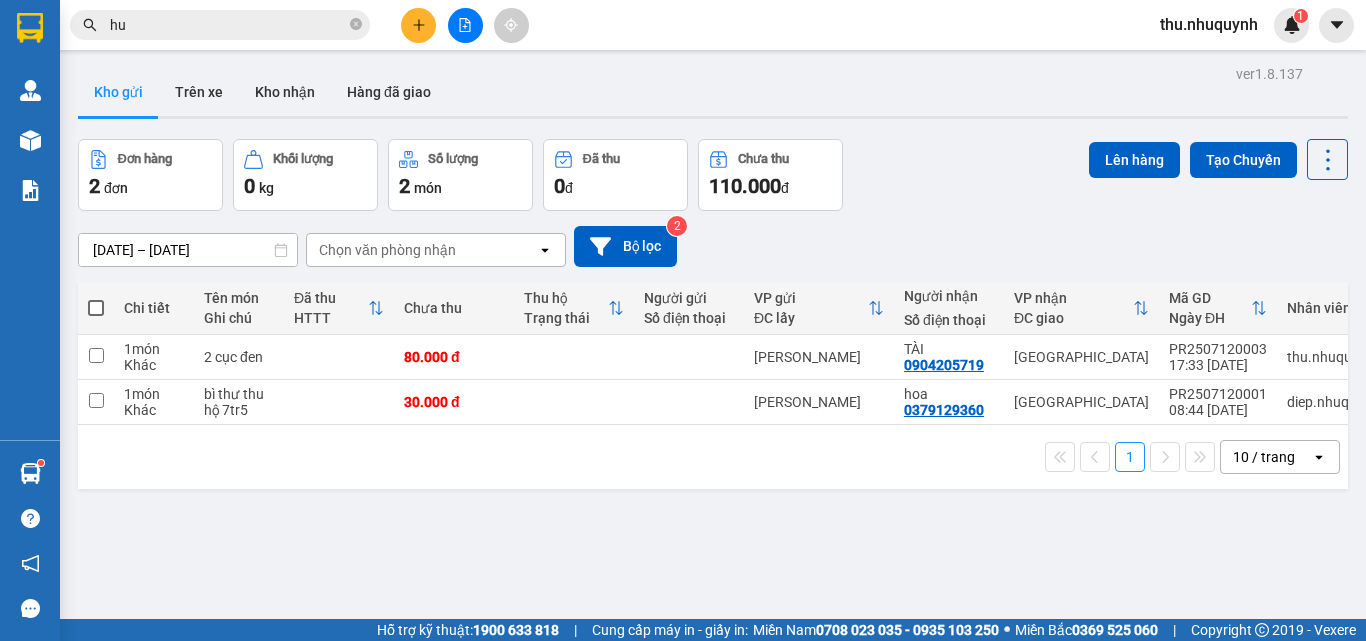 type on "h" 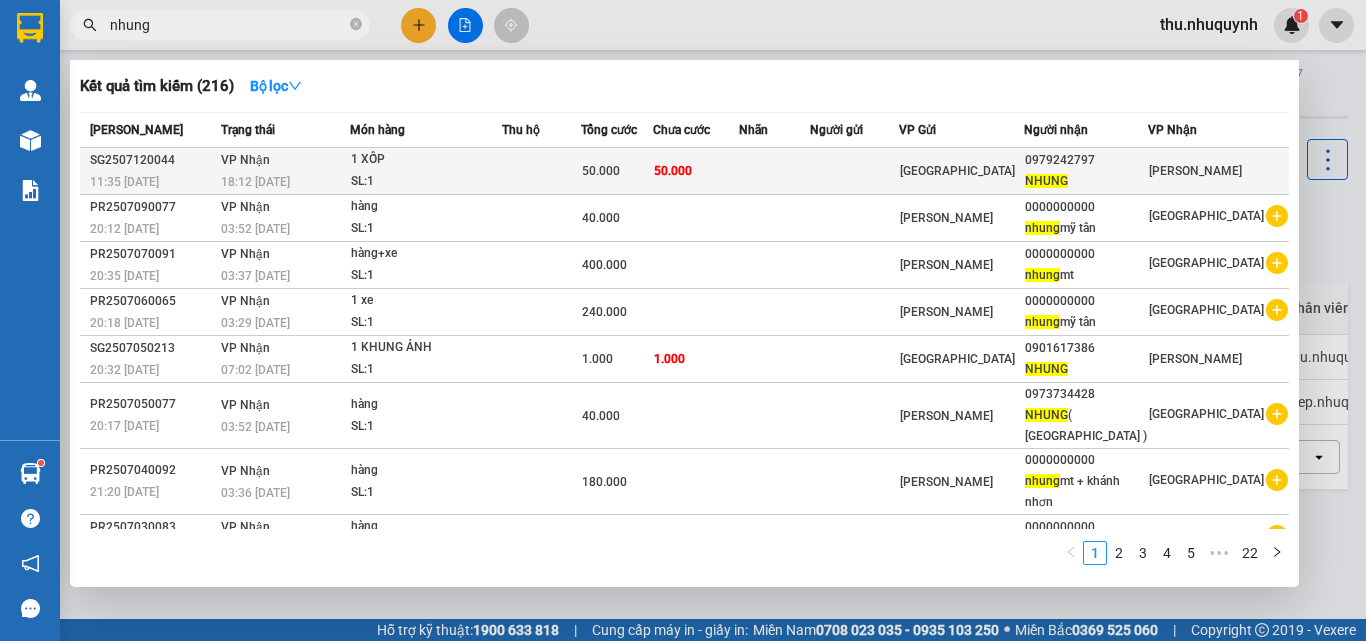 type on "nhung" 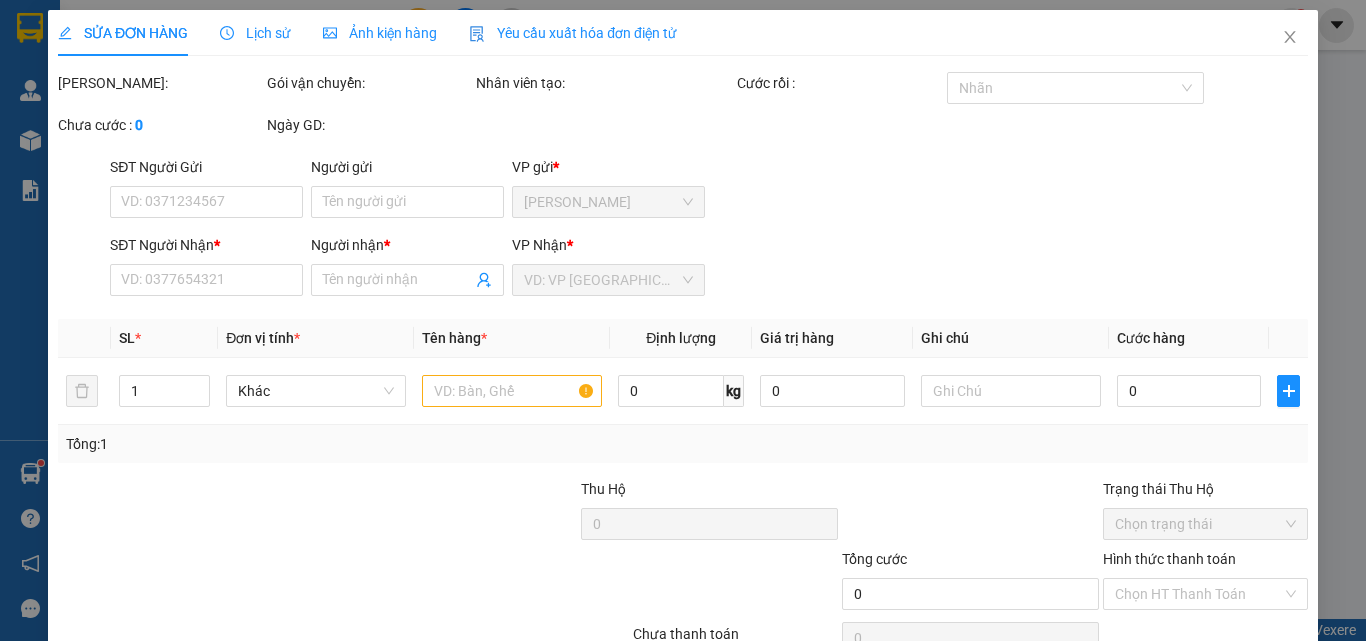 type on "0979242797" 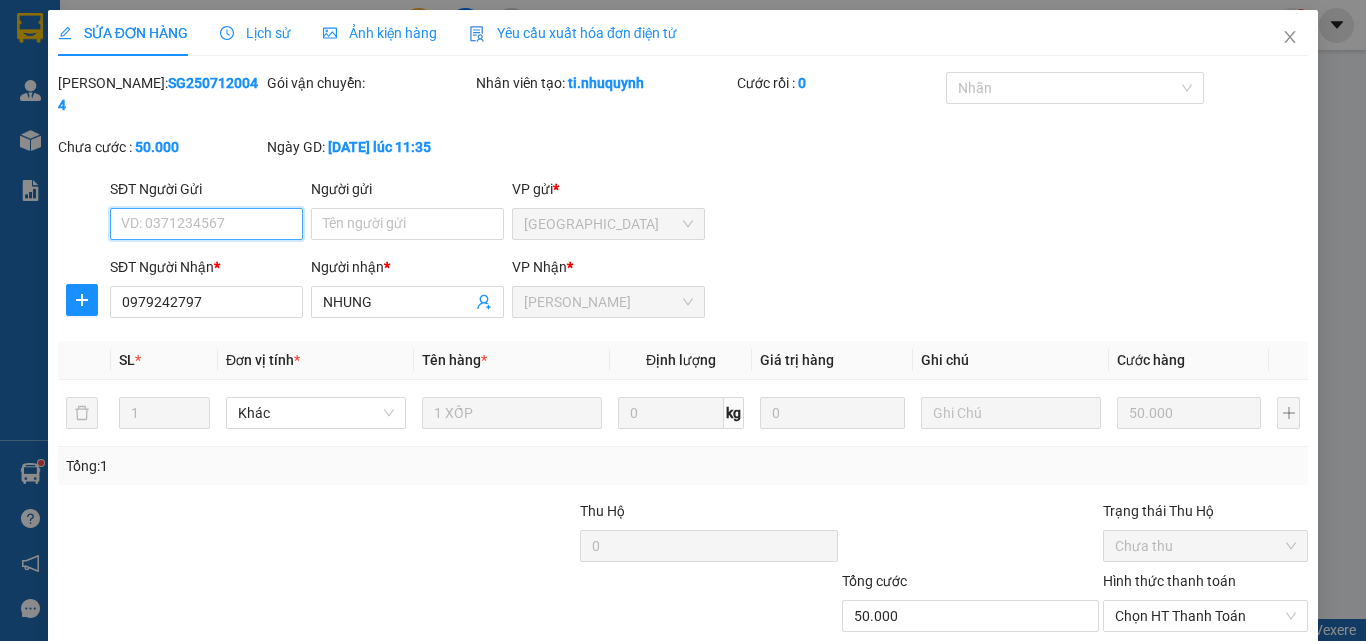 scroll, scrollTop: 103, scrollLeft: 0, axis: vertical 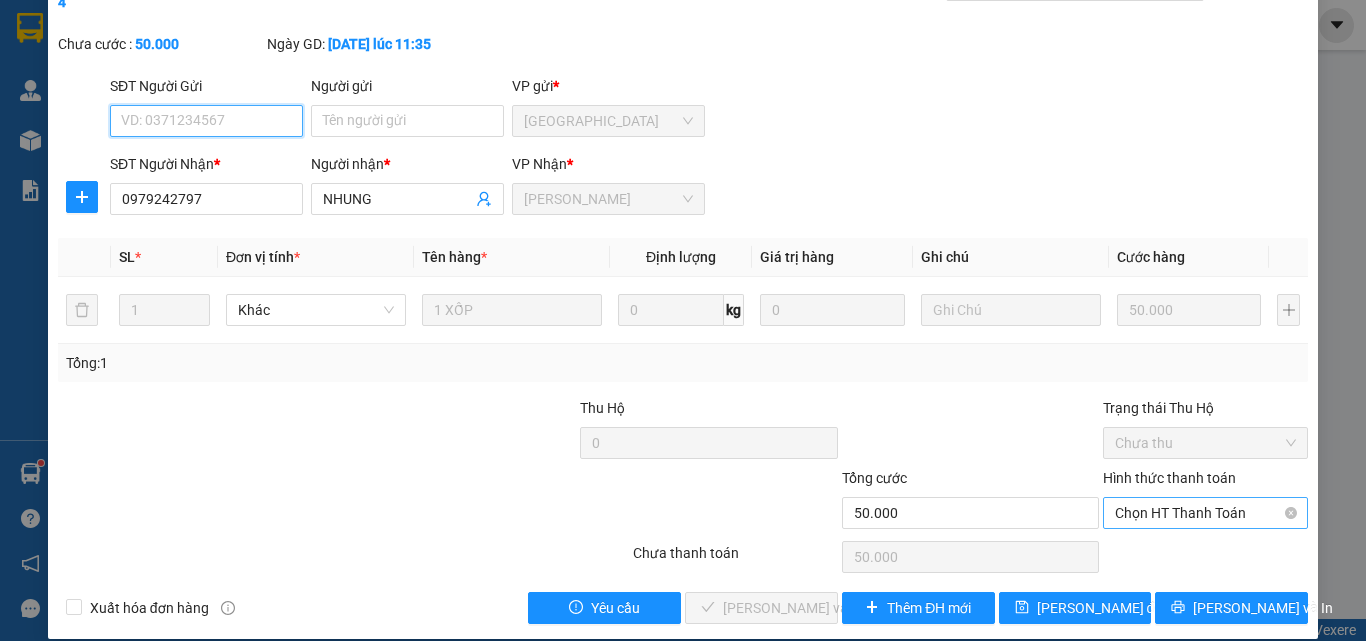 click on "Chọn HT Thanh Toán" at bounding box center [1205, 513] 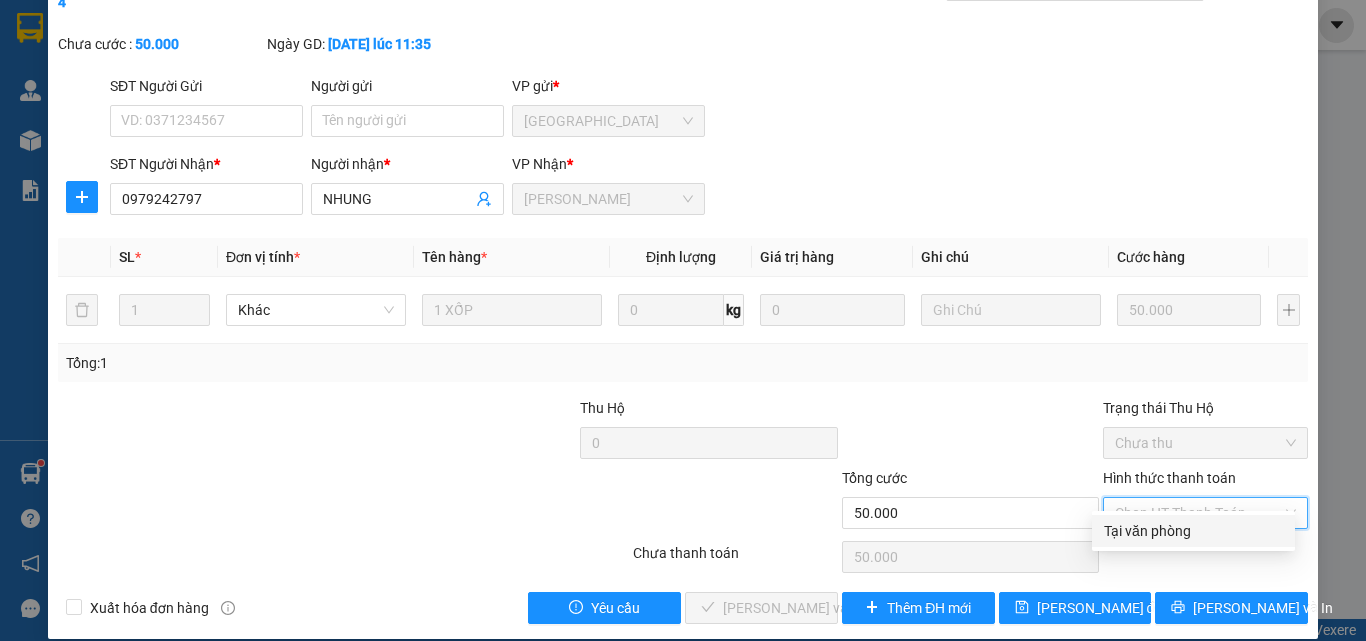 click on "Tại văn phòng" at bounding box center (1193, 531) 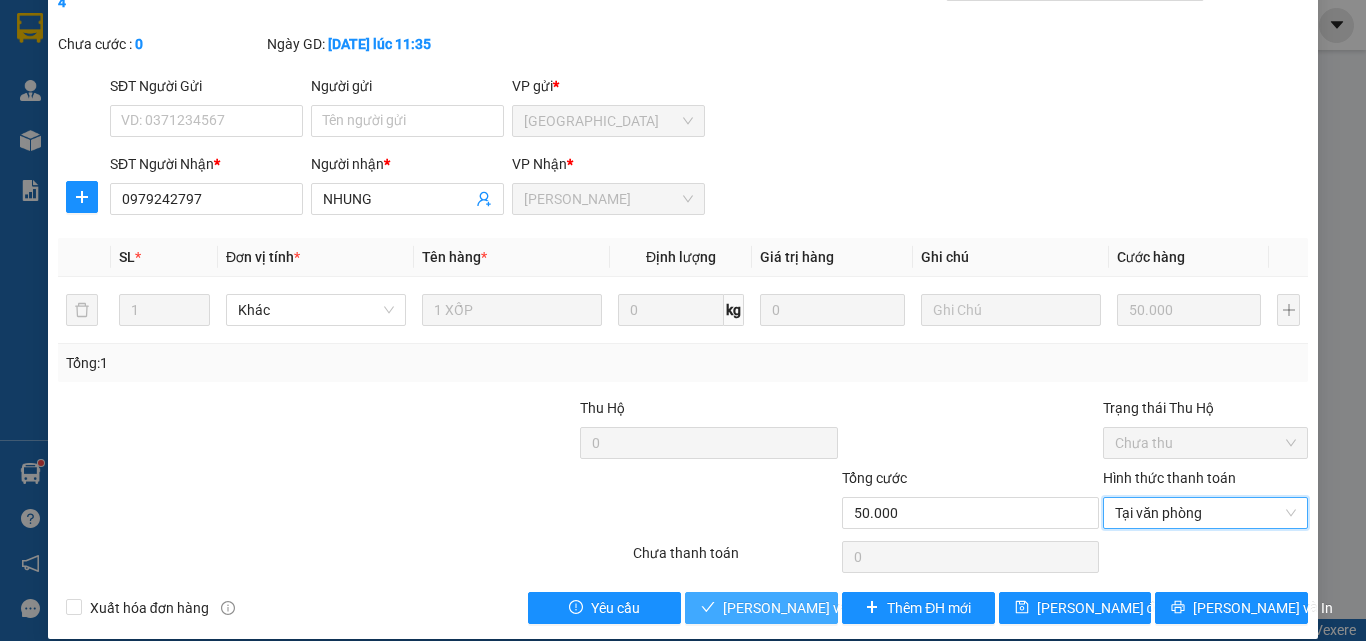 click on "Lưu và Giao hàng" at bounding box center [858, 608] 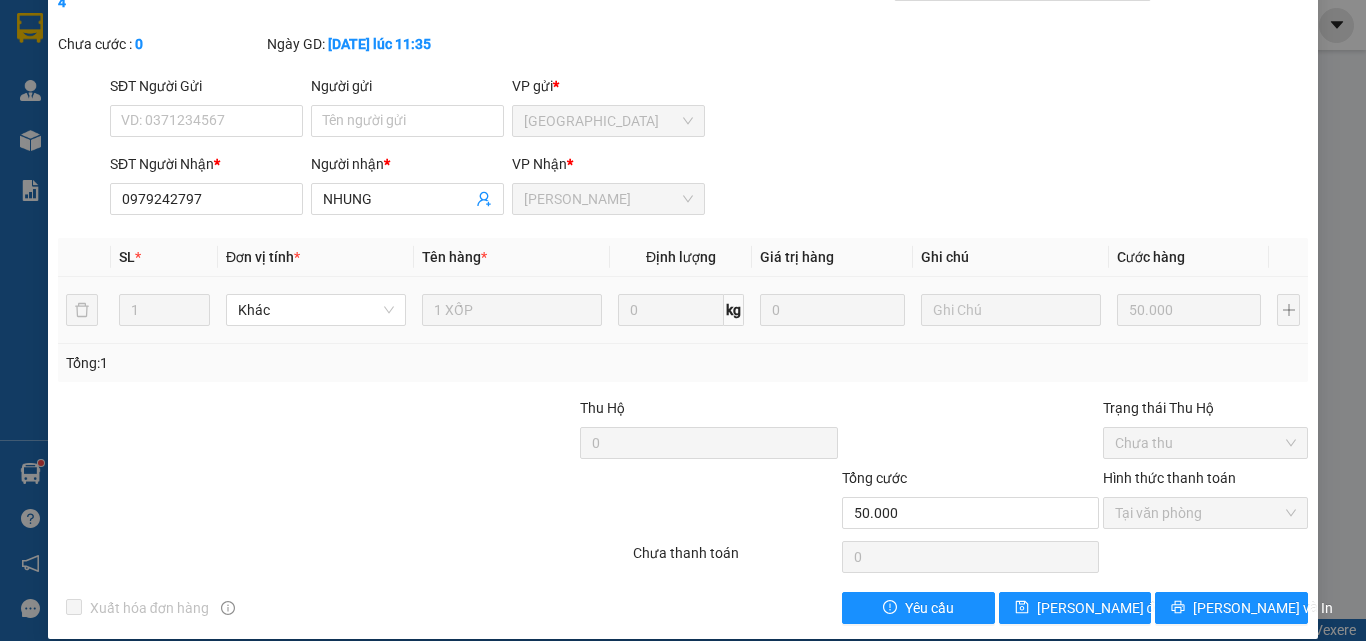 scroll, scrollTop: 0, scrollLeft: 0, axis: both 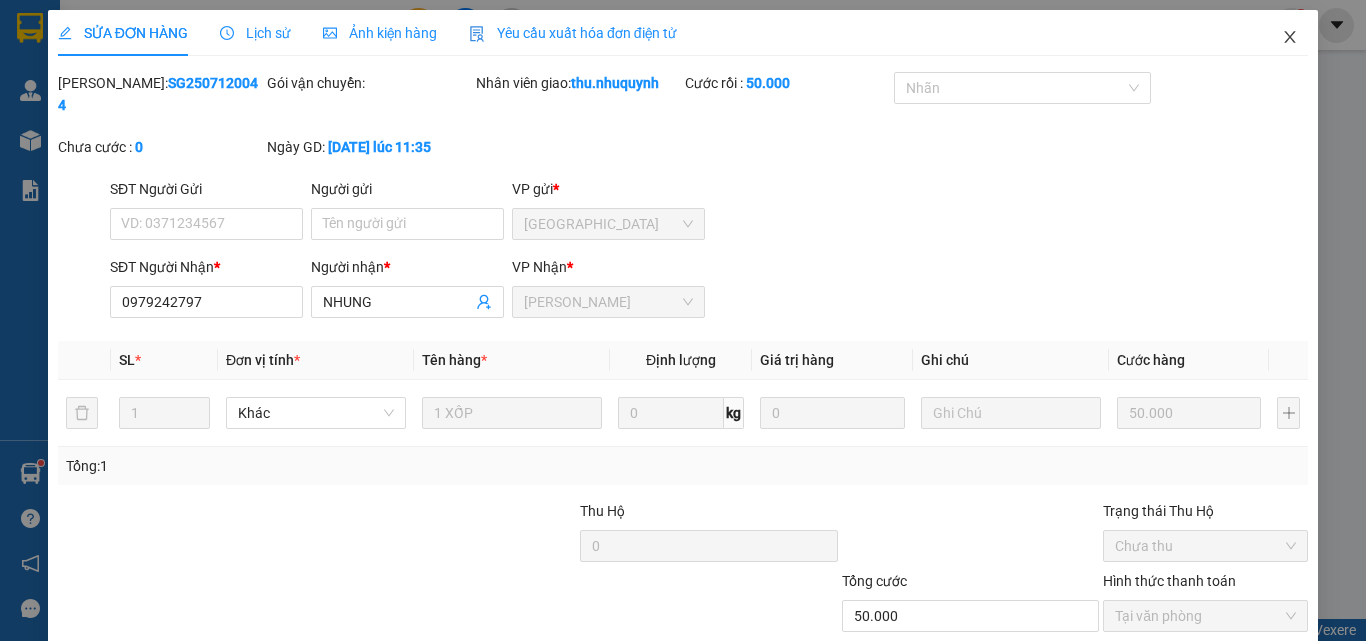 click at bounding box center (1290, 38) 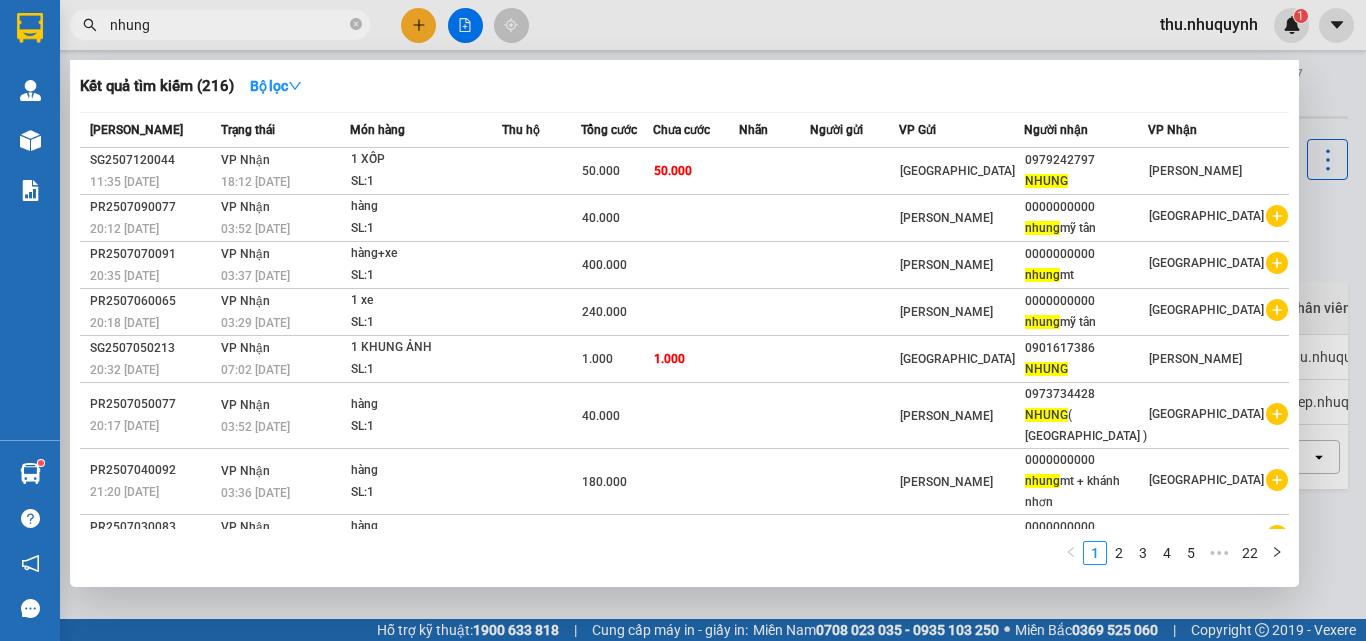 click on "nhung" at bounding box center [228, 25] 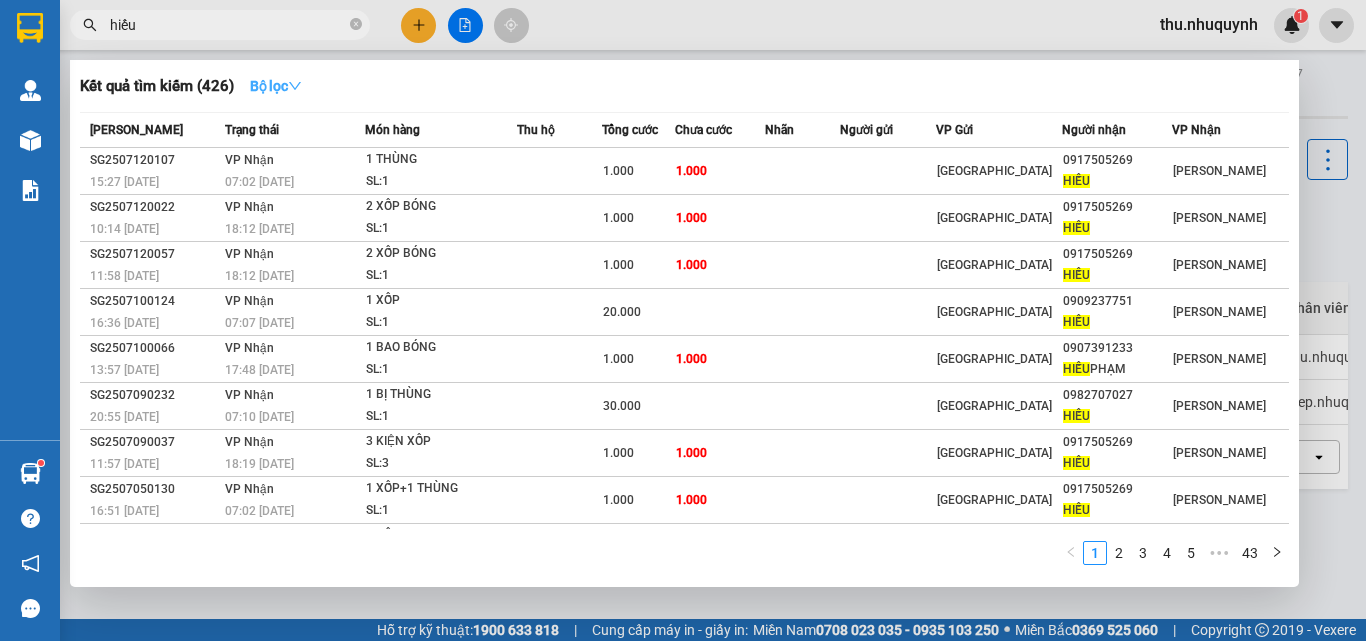 type on "hiếu" 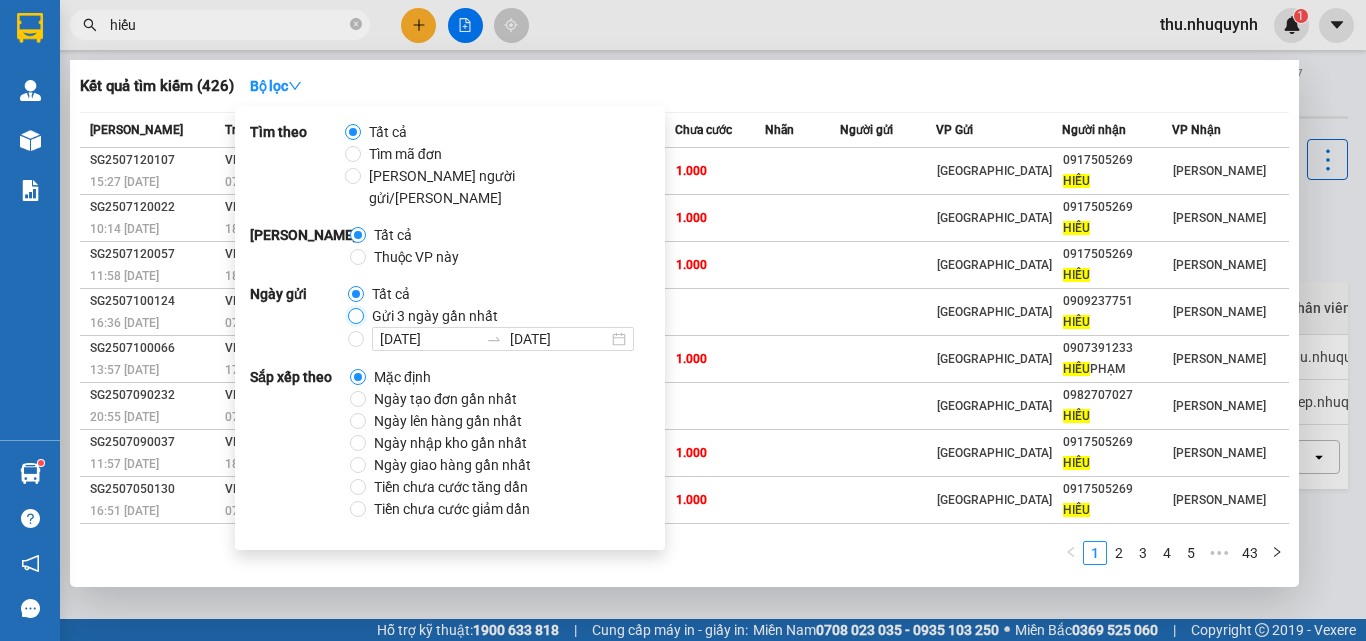 click on "Gửi 3 ngày gần nhất" at bounding box center (356, 316) 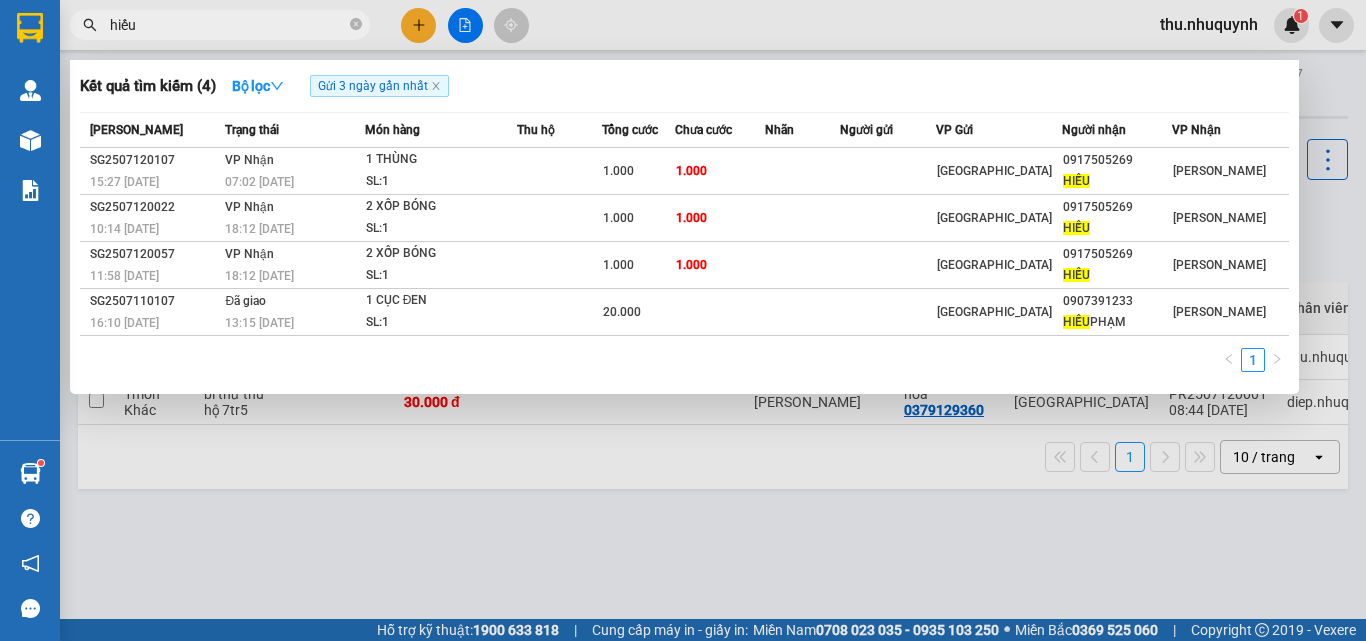 click on "1" at bounding box center (684, 366) 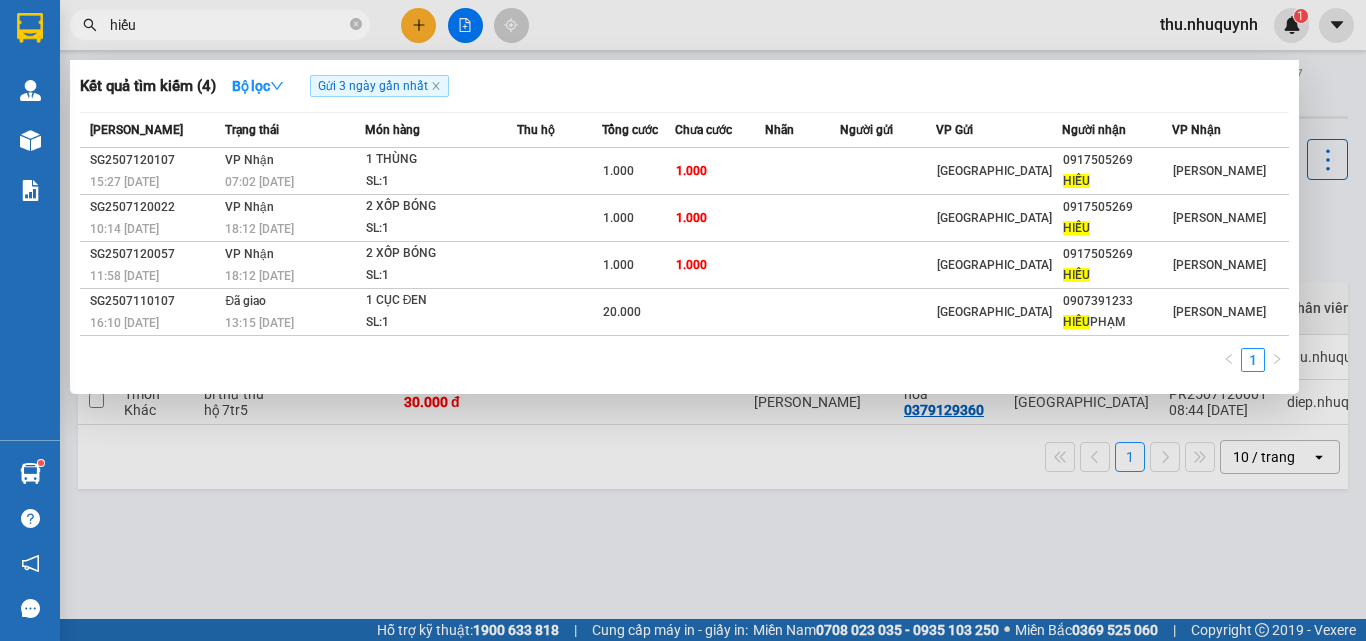 click on "hiếu" at bounding box center [228, 25] 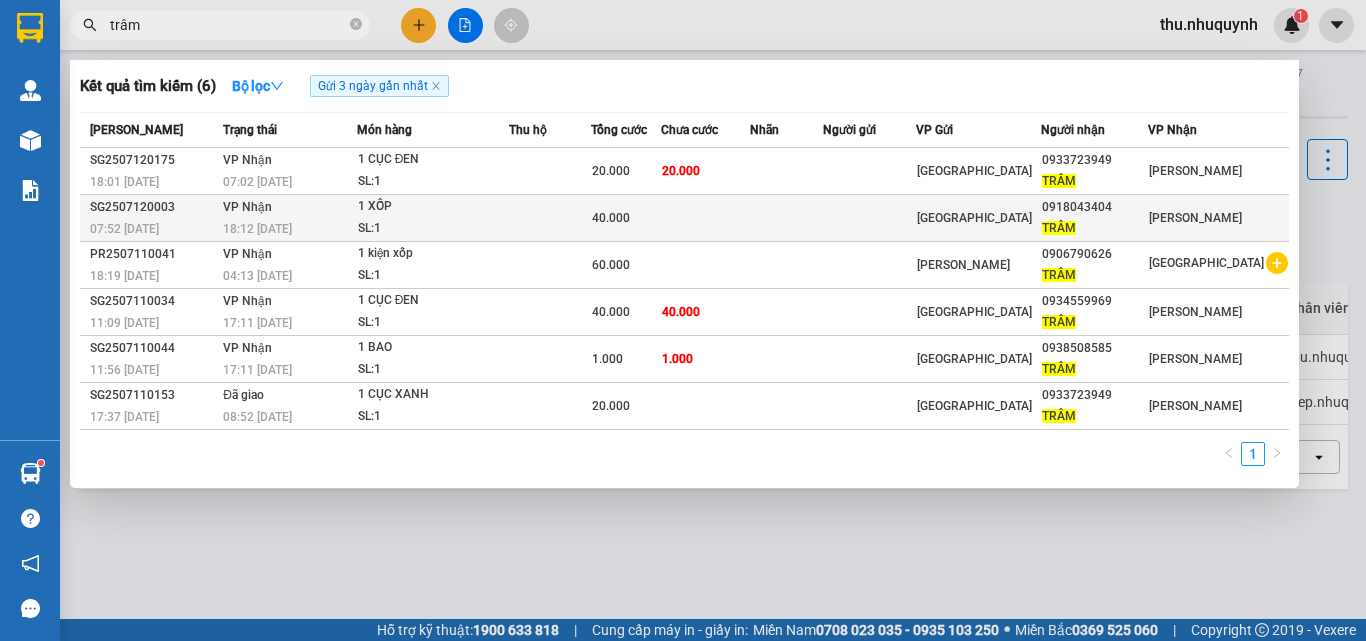 type on "trâm" 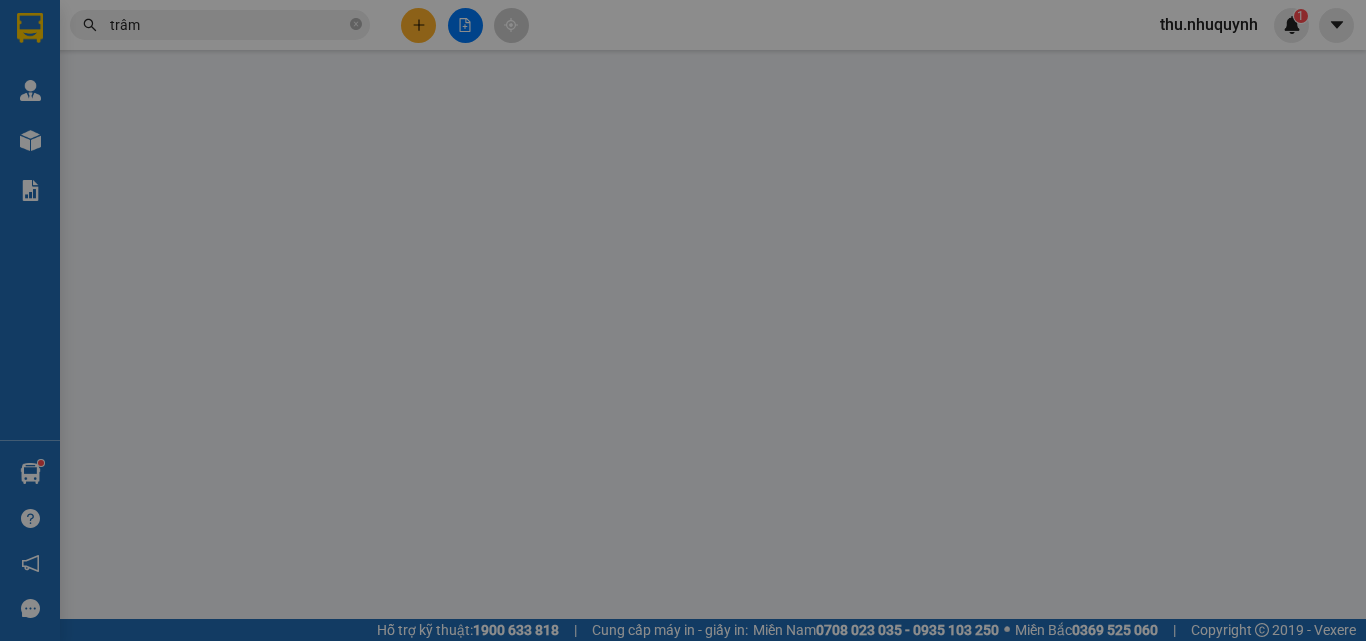 type on "0918043404" 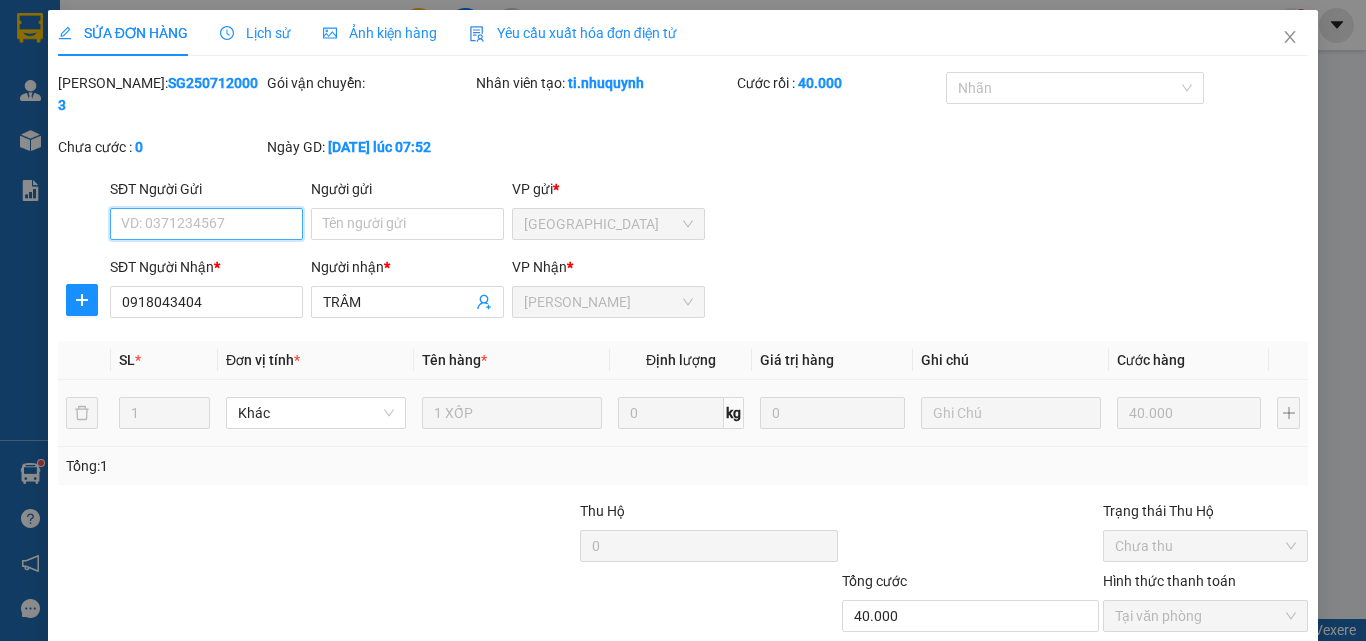 scroll, scrollTop: 103, scrollLeft: 0, axis: vertical 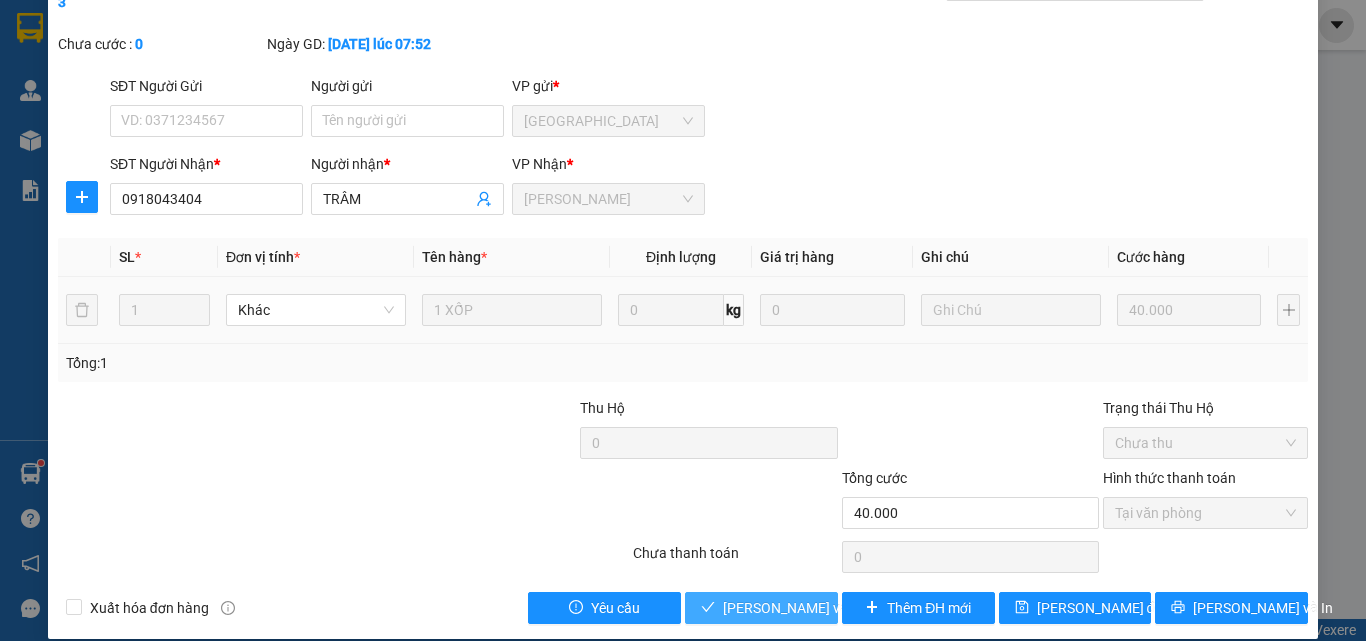 click on "Lưu và Giao hàng" at bounding box center [761, 608] 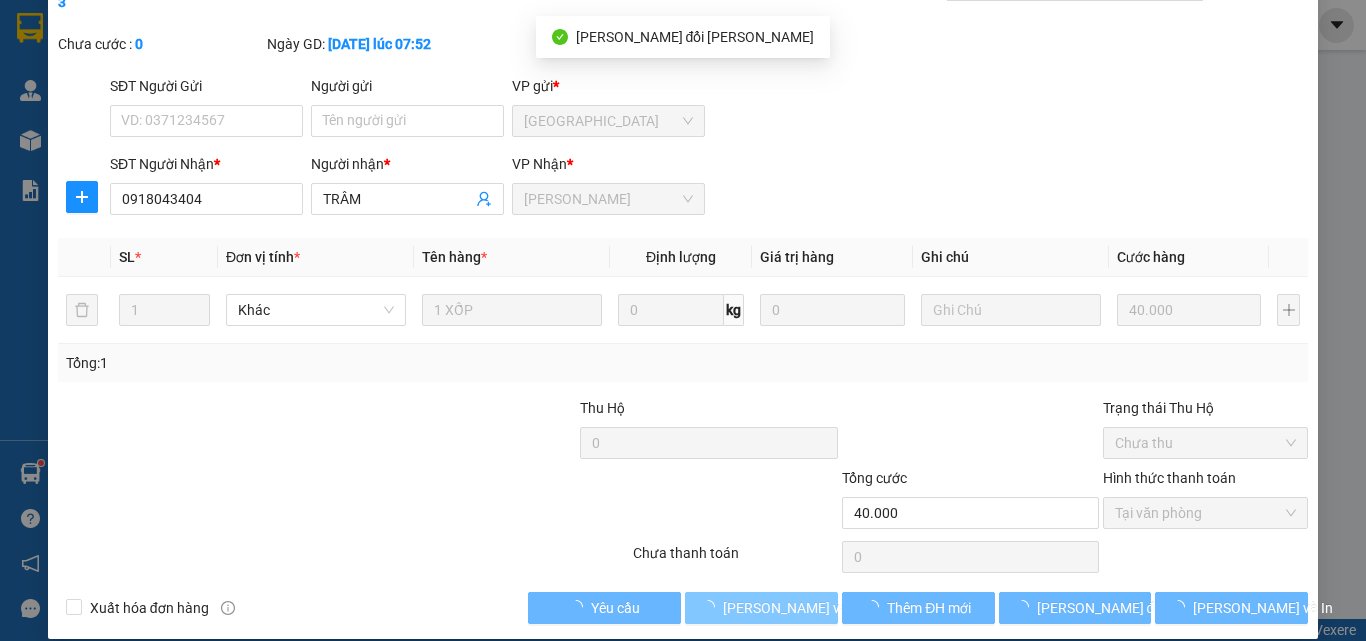 scroll, scrollTop: 0, scrollLeft: 0, axis: both 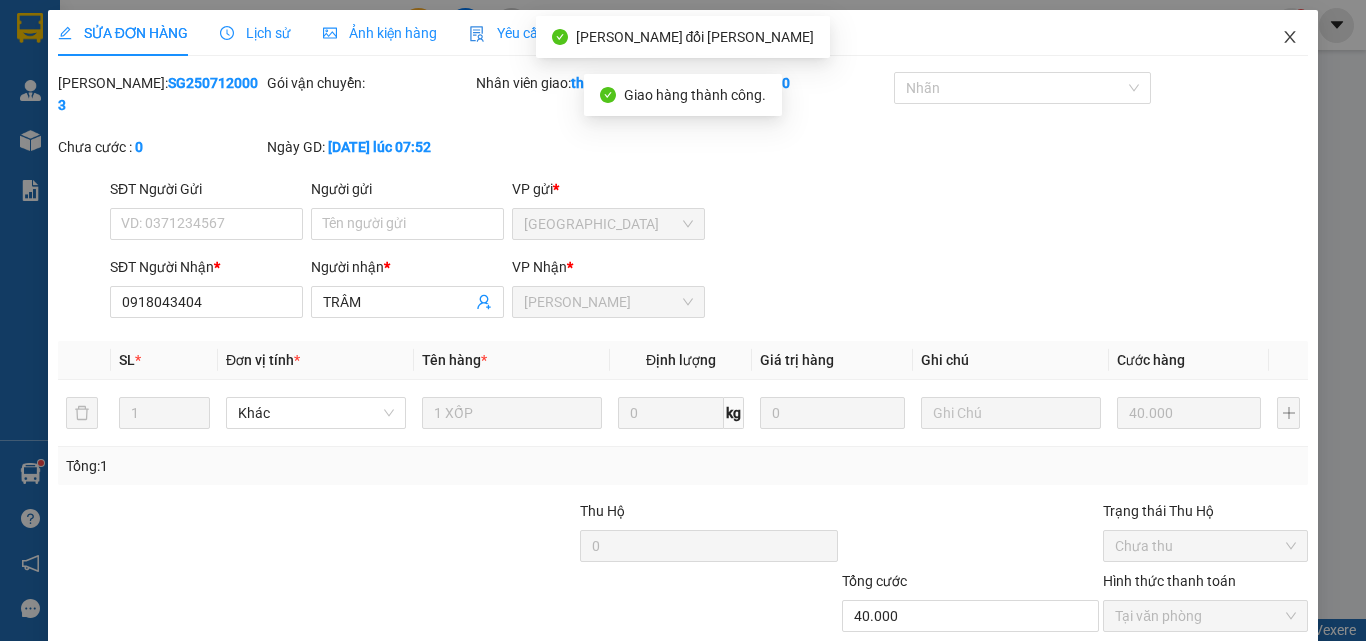 drag, startPoint x: 1277, startPoint y: 35, endPoint x: 0, endPoint y: 1, distance: 1277.4525 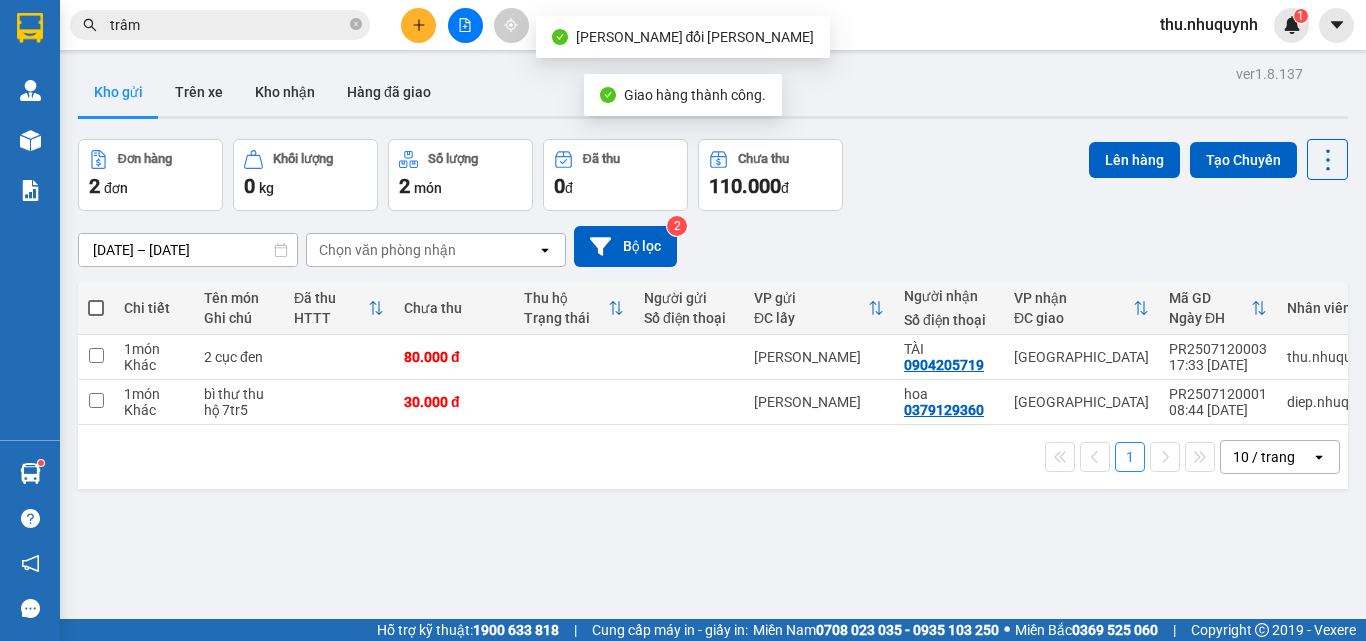 click on "trâm" at bounding box center [228, 25] 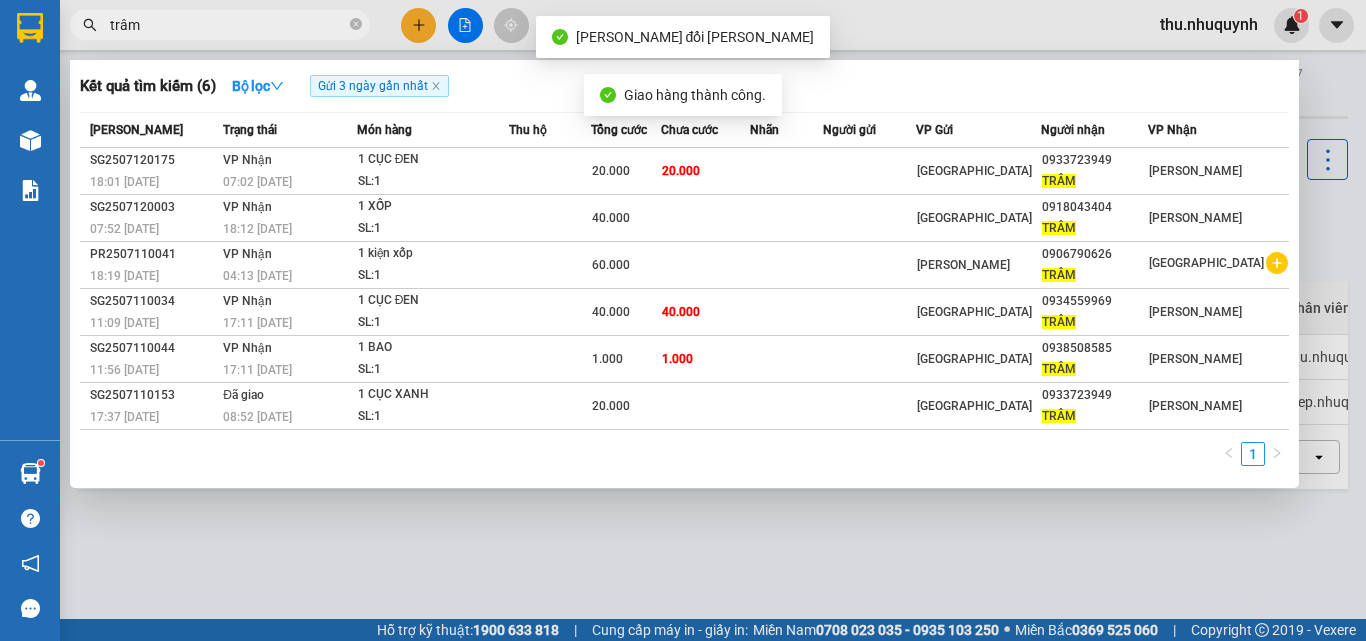 click on "trâm" at bounding box center (228, 25) 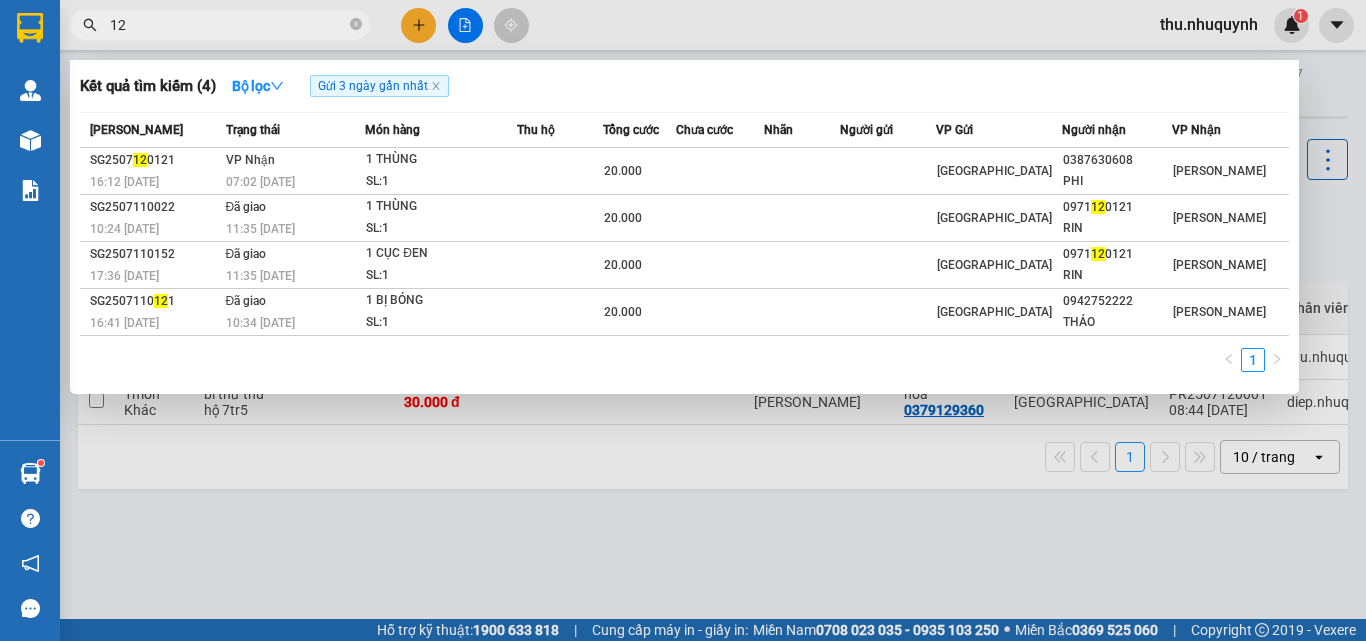 type on "1" 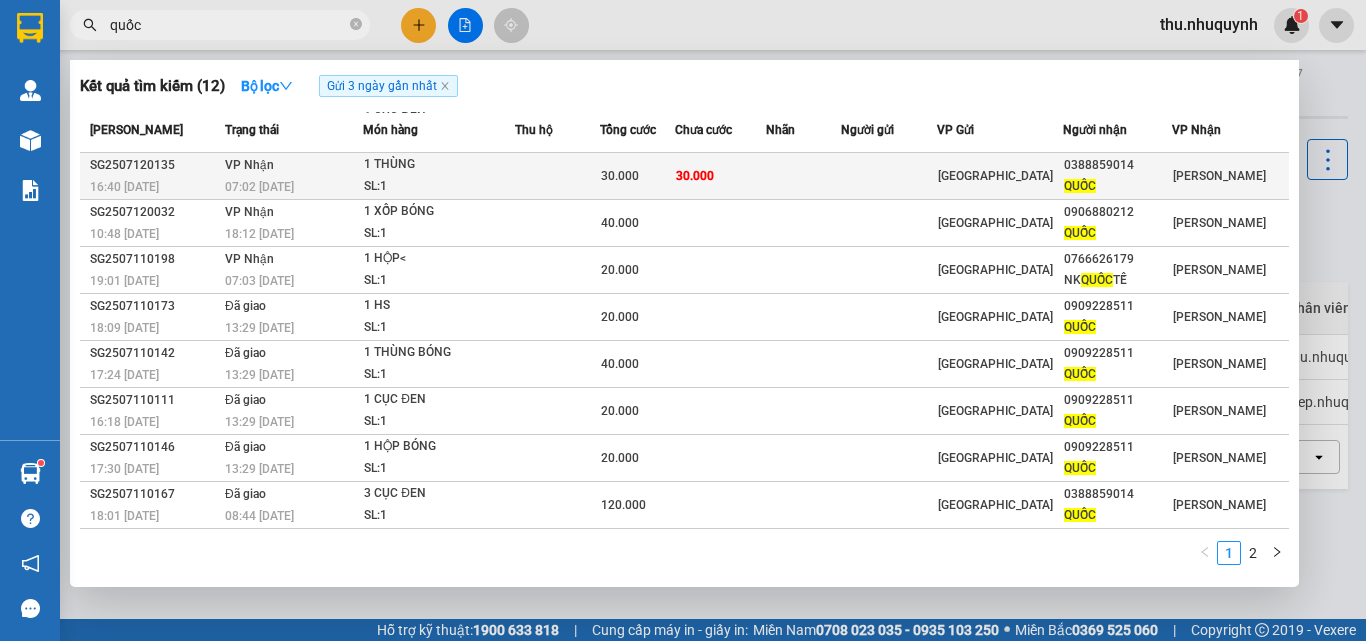scroll, scrollTop: 0, scrollLeft: 0, axis: both 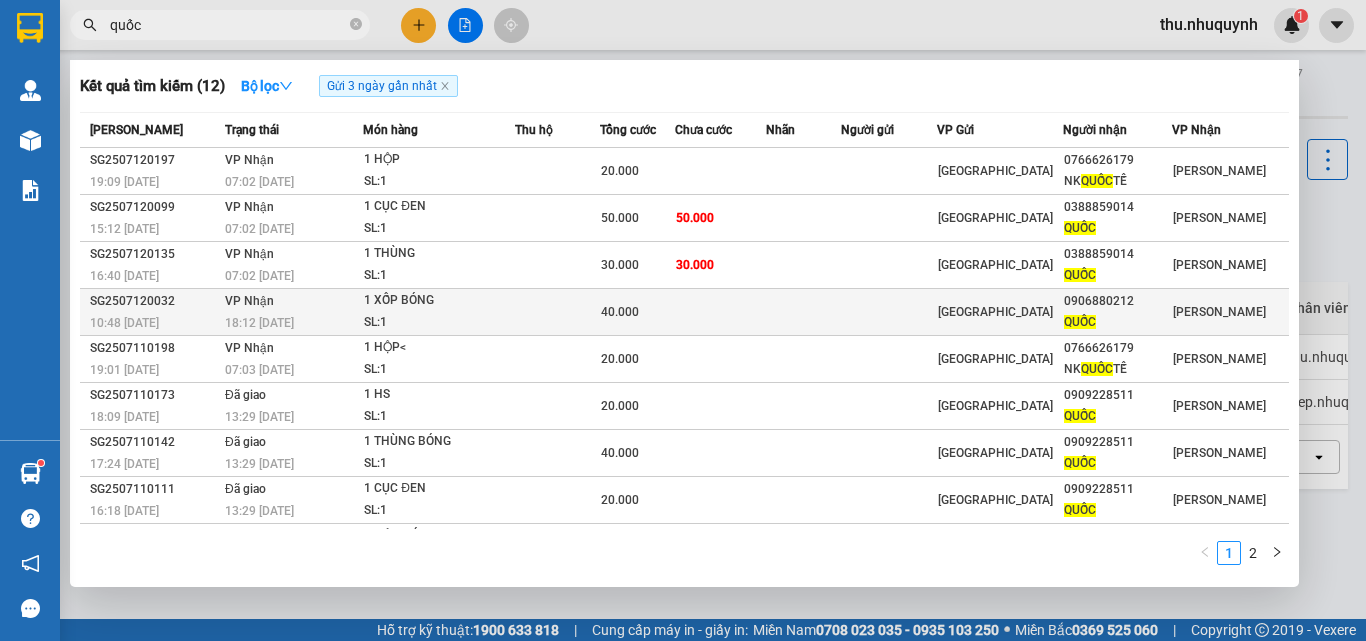type on "quốc" 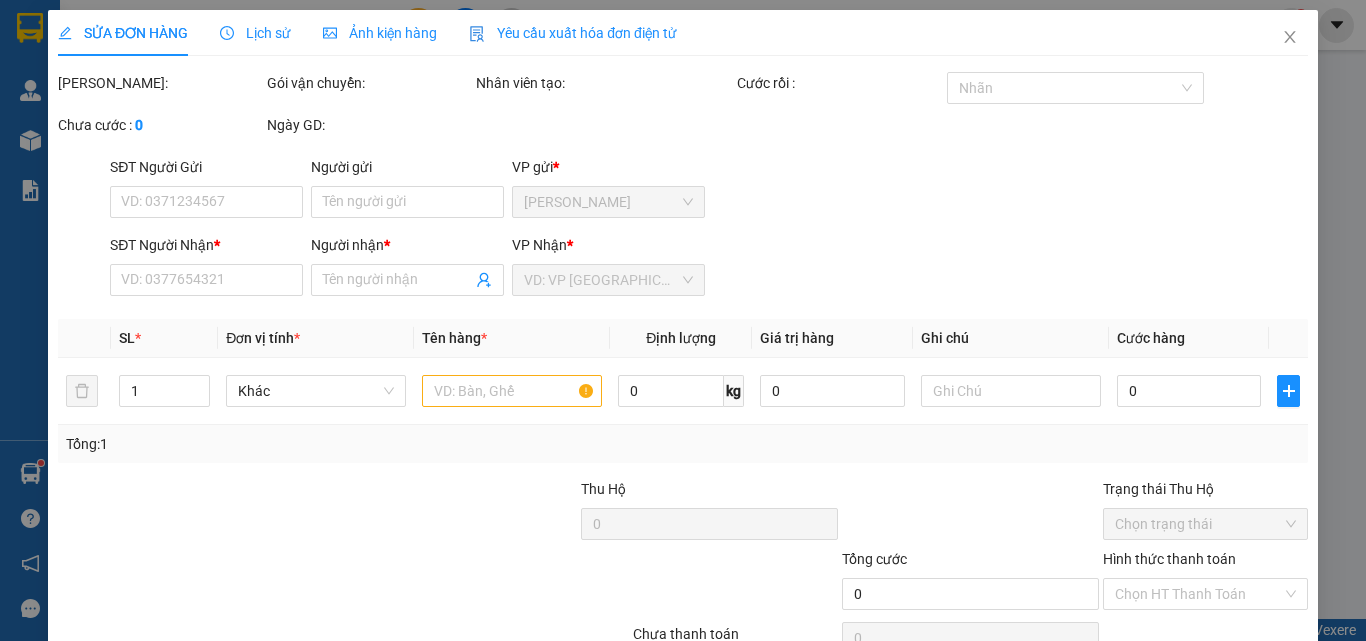 type on "0906880212" 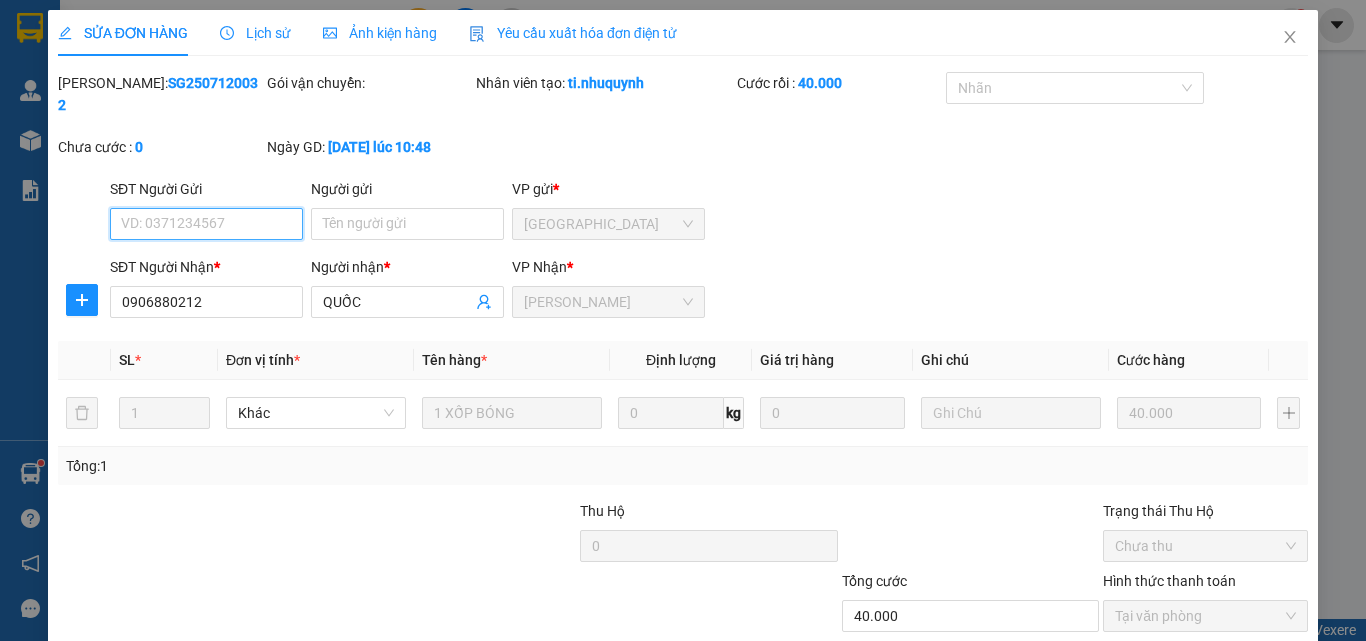 scroll, scrollTop: 103, scrollLeft: 0, axis: vertical 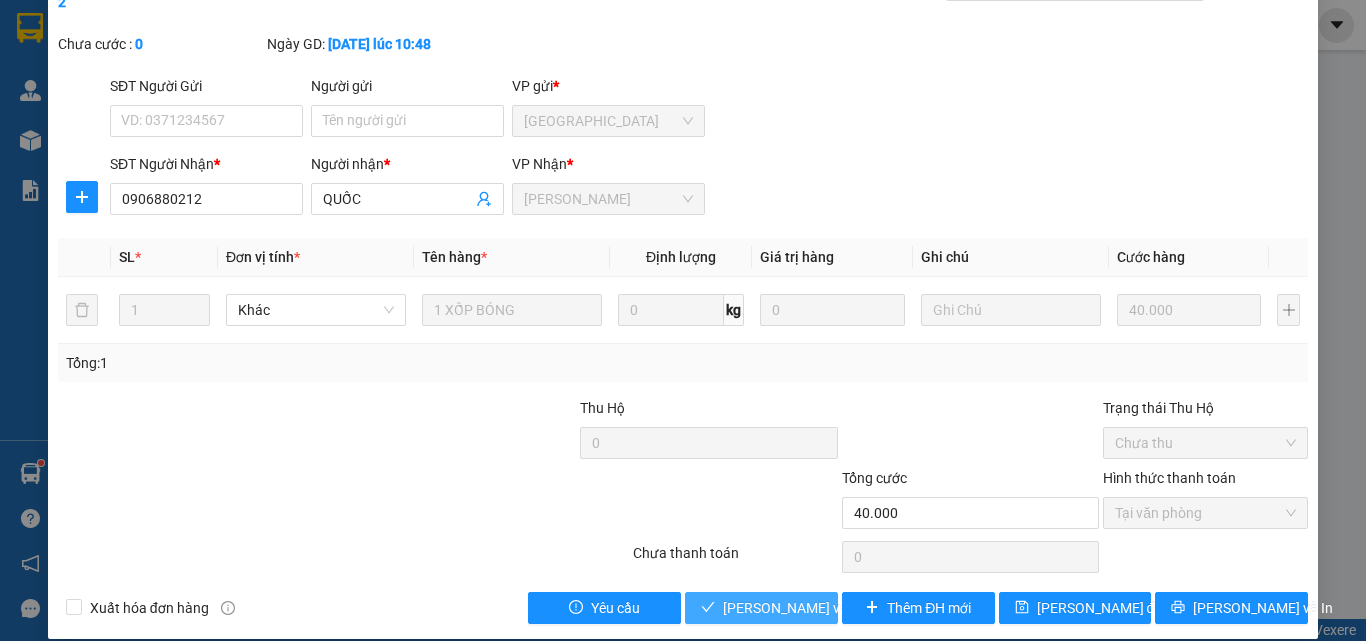 click on "Lưu và Giao hàng" at bounding box center [858, 608] 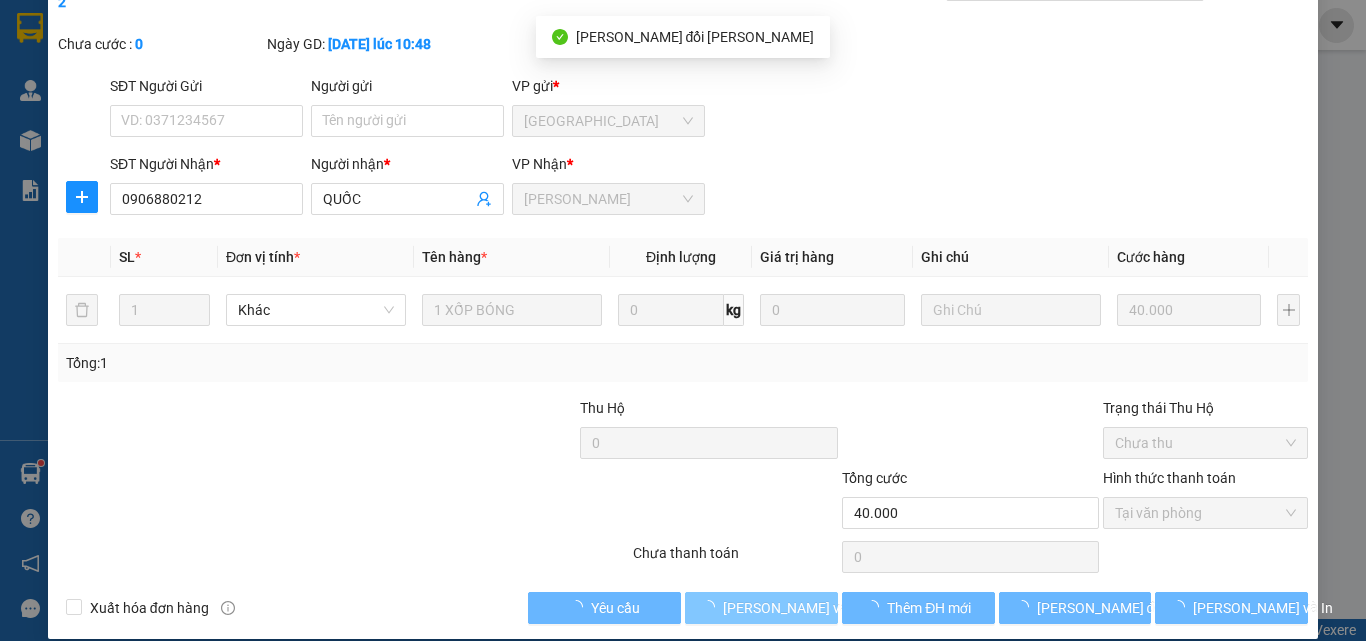 scroll, scrollTop: 0, scrollLeft: 0, axis: both 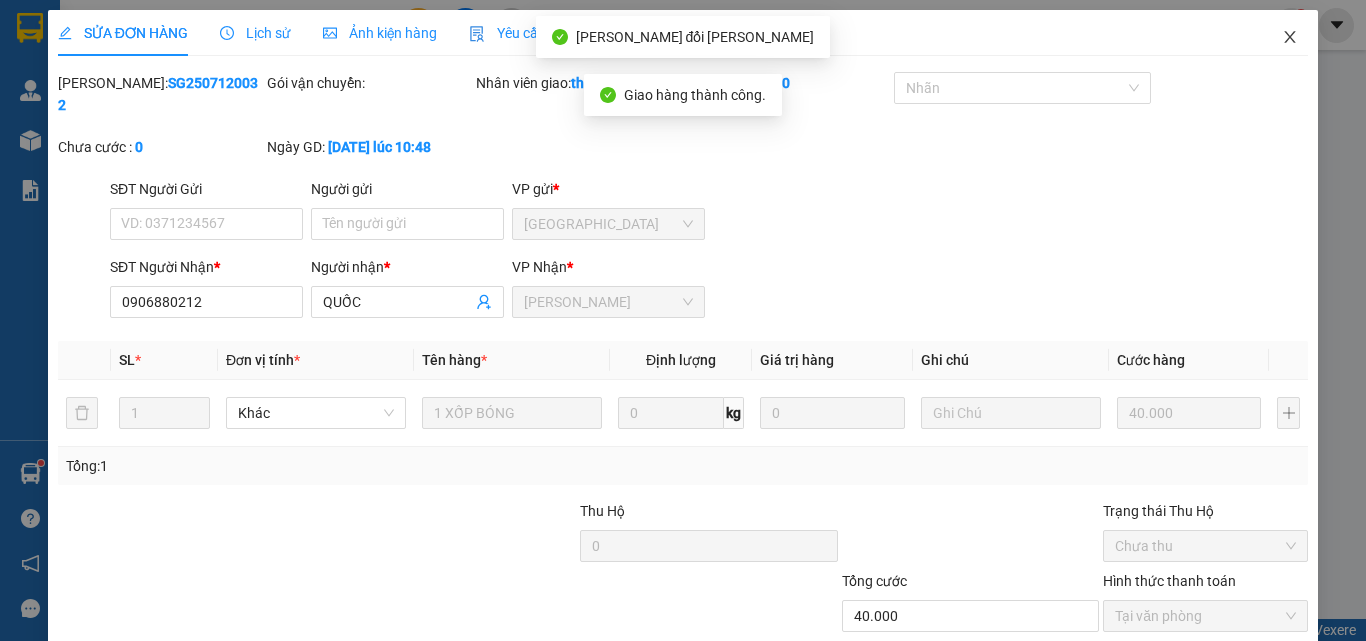 click 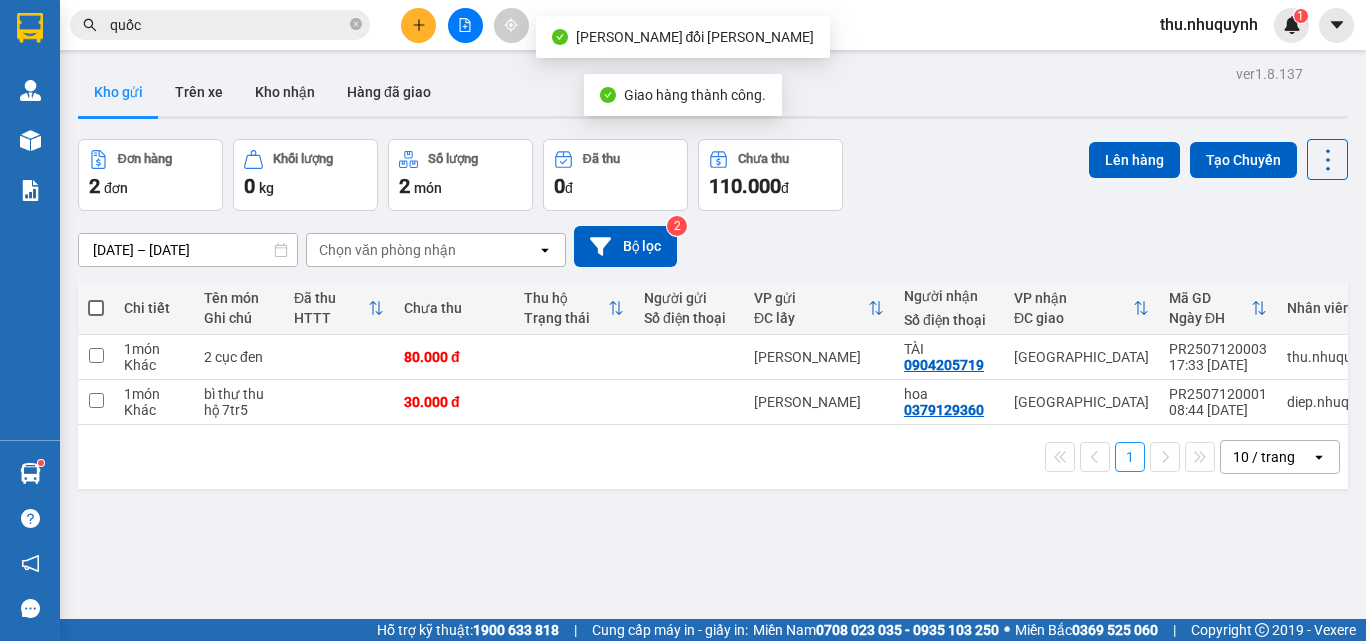 click on "quốc" at bounding box center (228, 25) 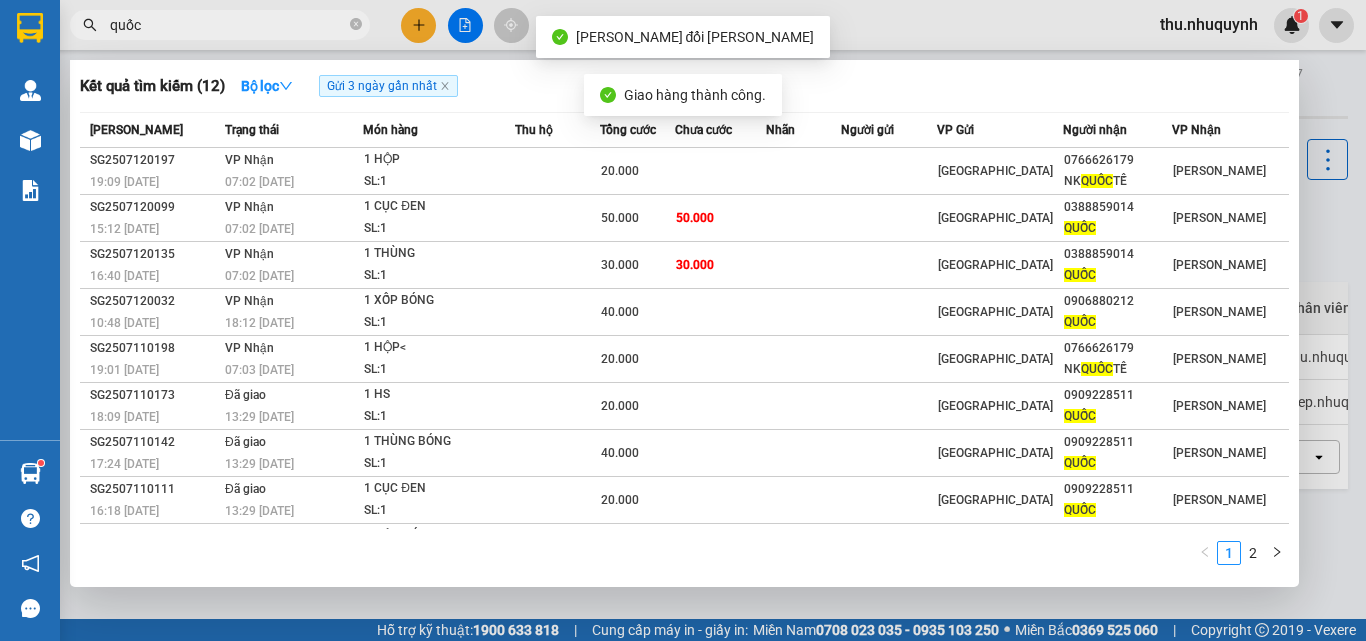 click on "quốc" at bounding box center (228, 25) 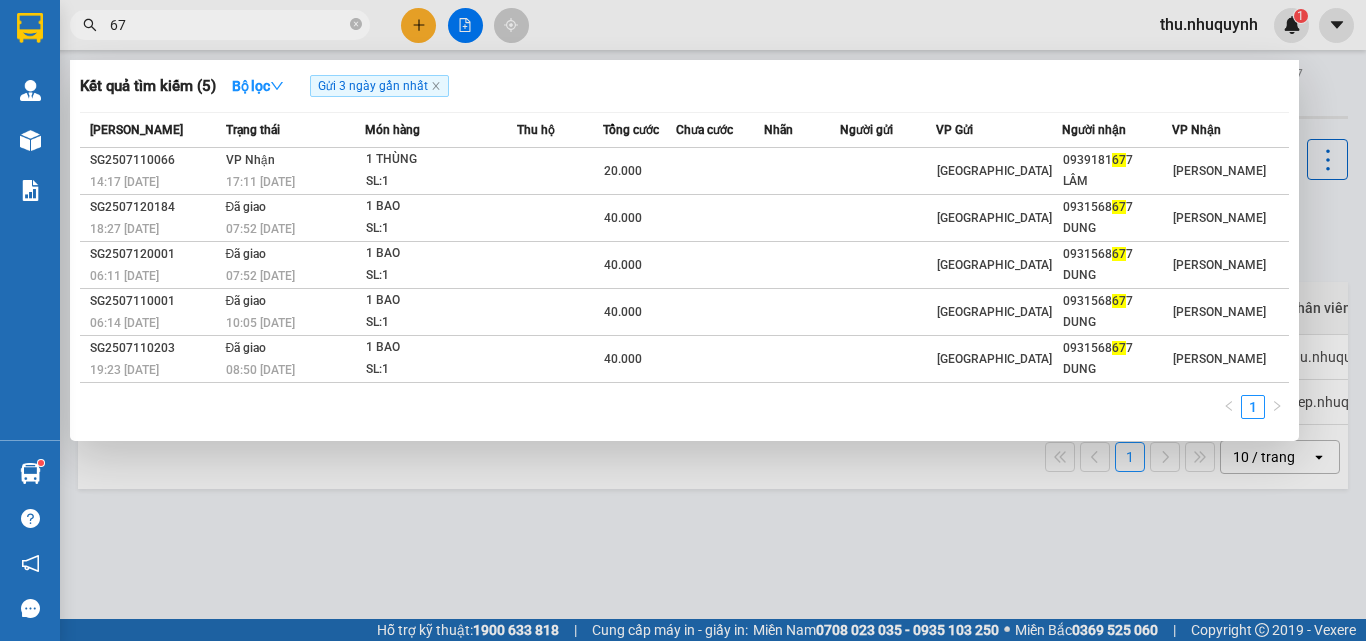 type on "6" 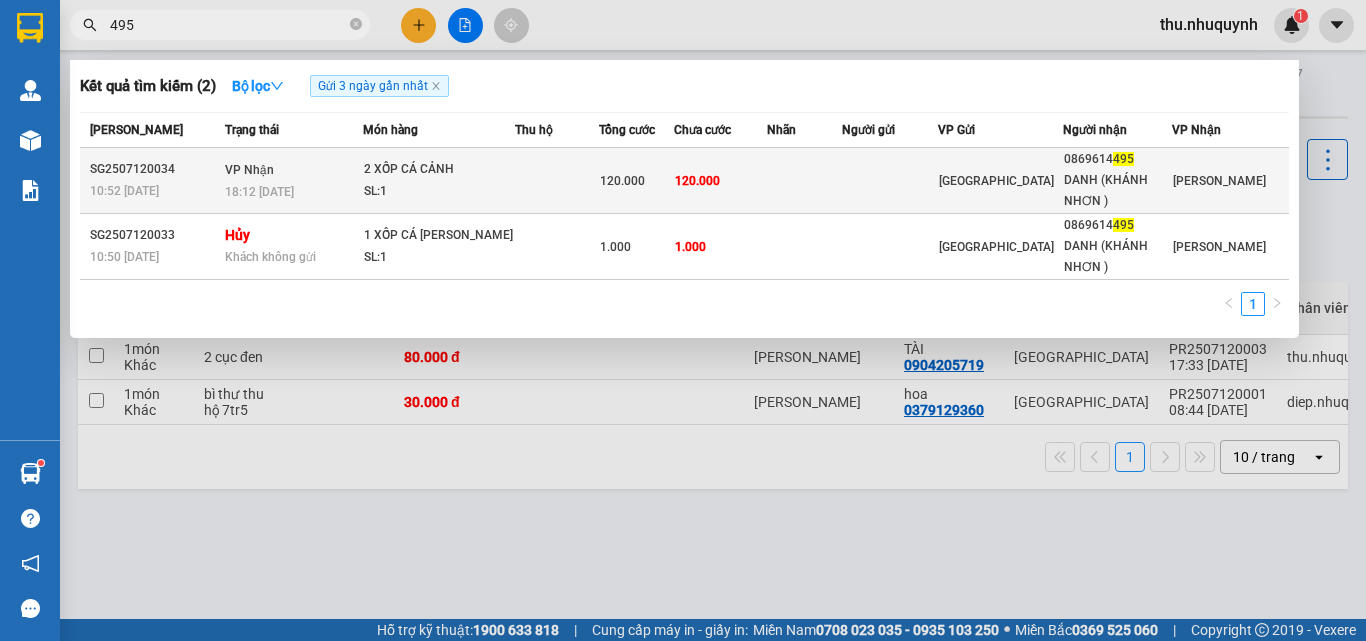 type on "495" 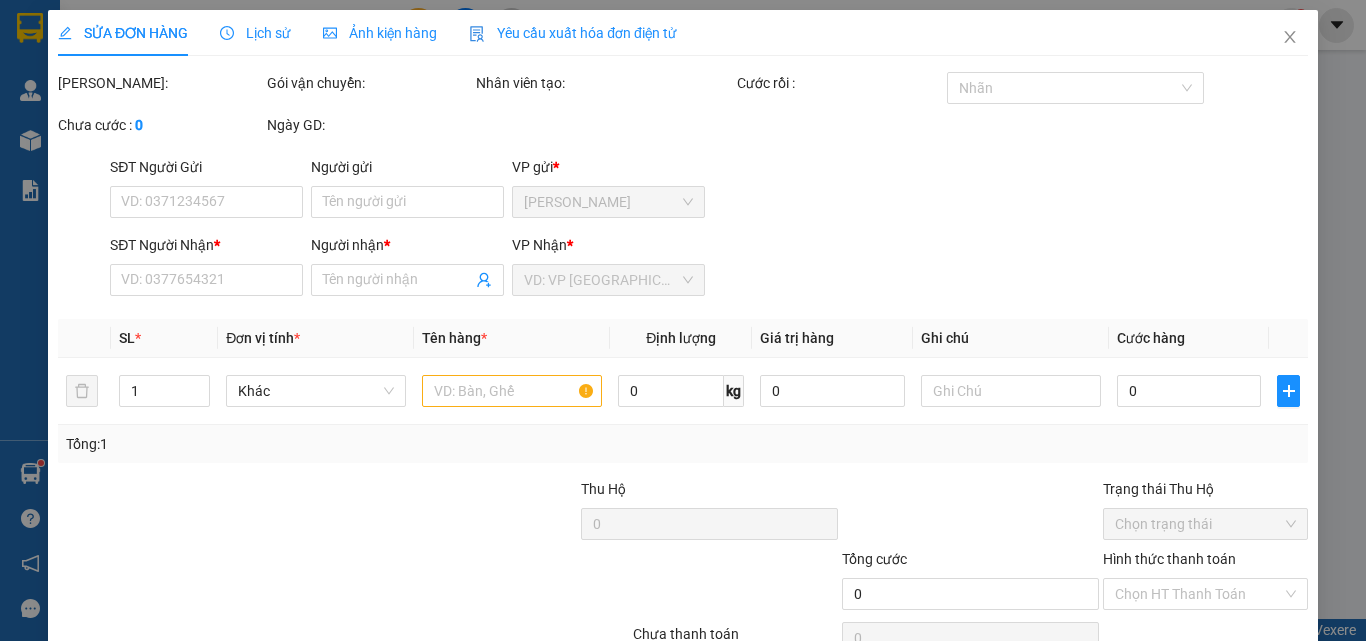 type on "0869614495" 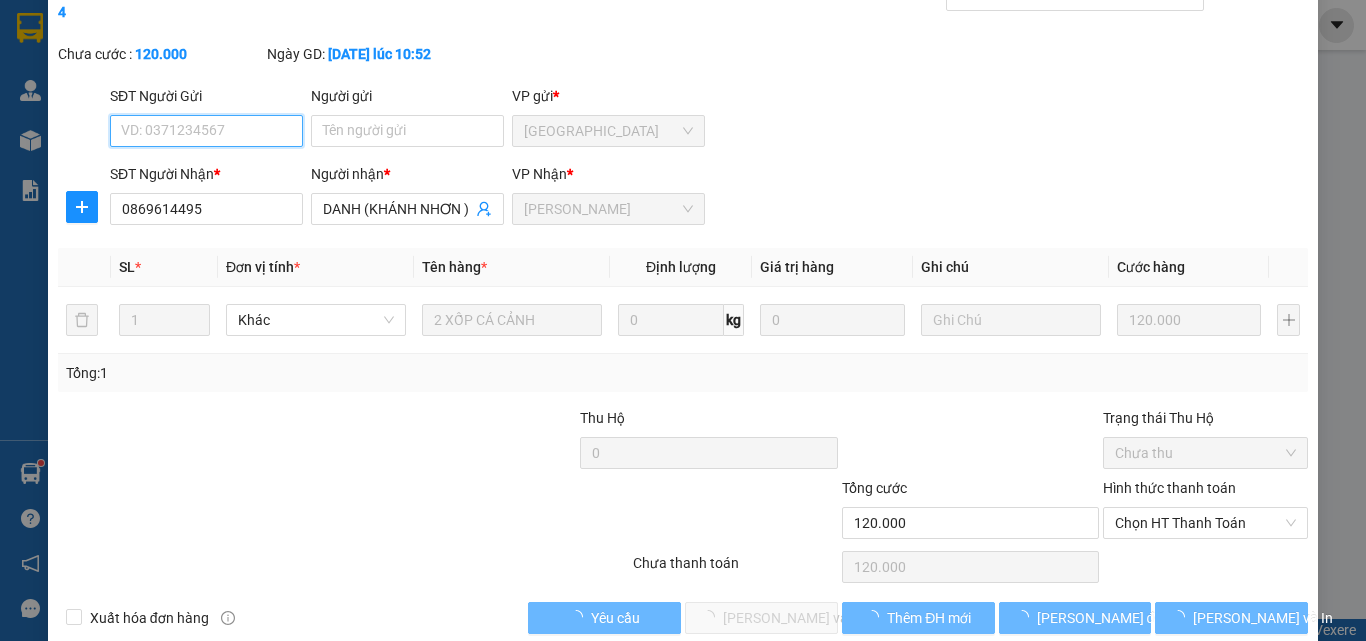 scroll, scrollTop: 103, scrollLeft: 0, axis: vertical 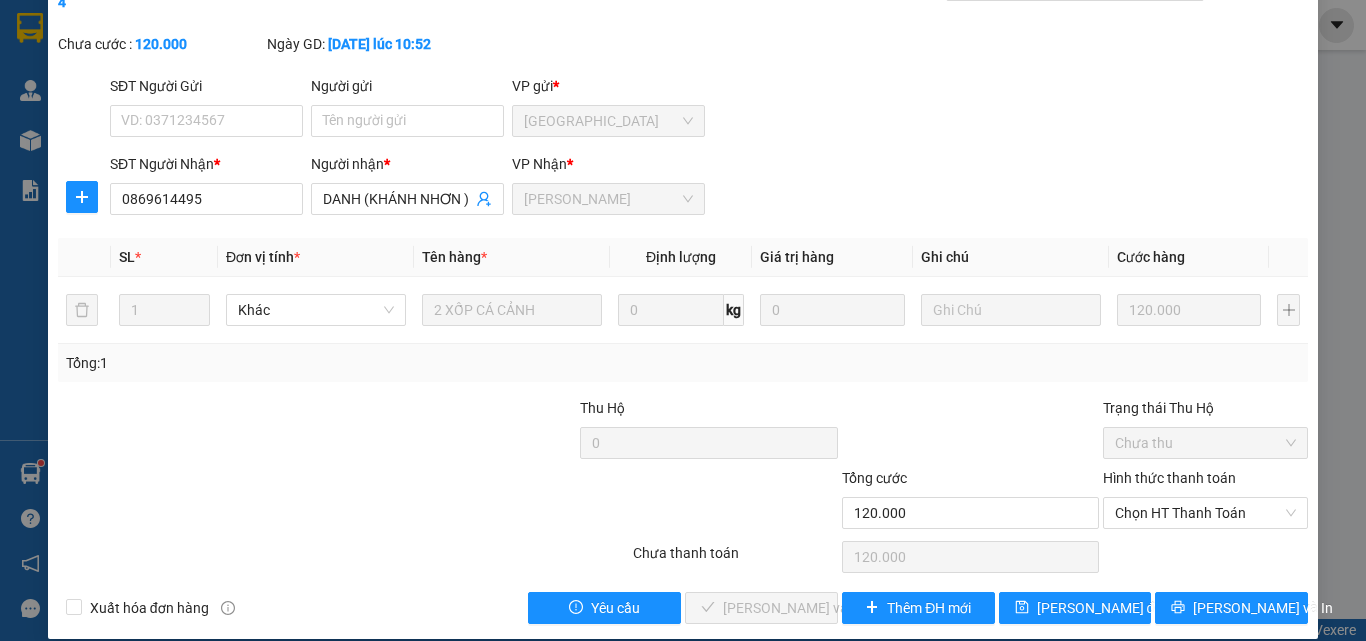 click on "Hình thức thanh toán" at bounding box center [1169, 478] 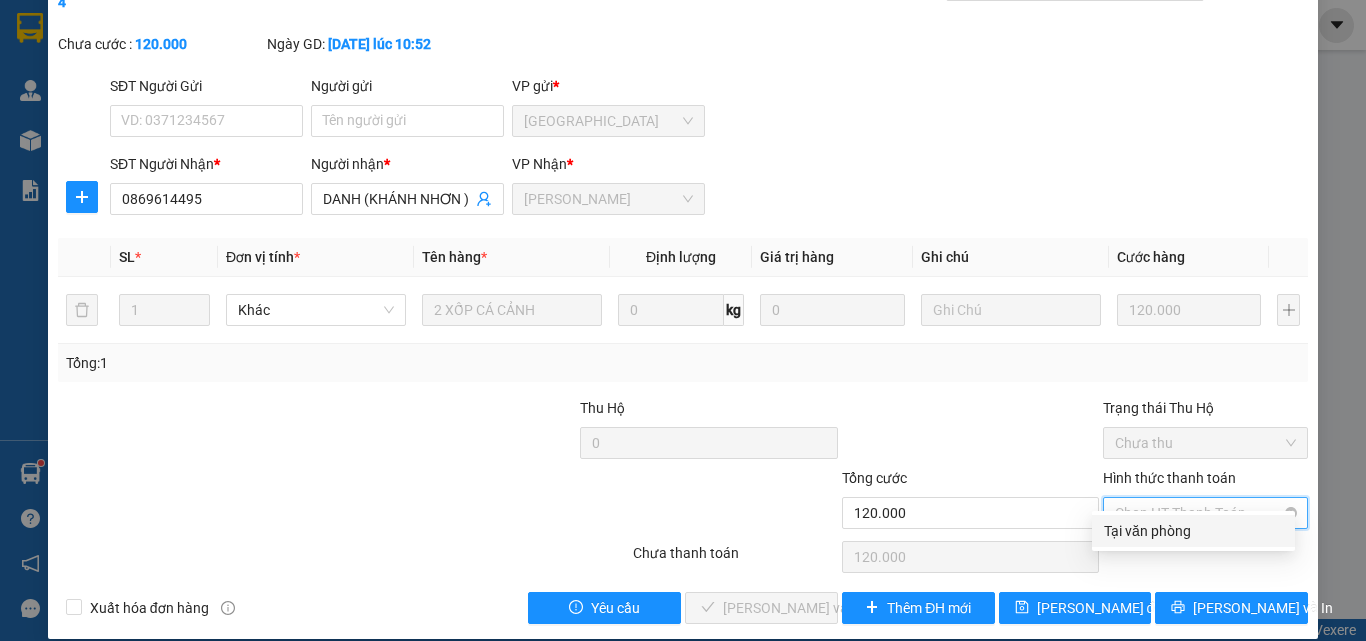drag, startPoint x: 1173, startPoint y: 486, endPoint x: 1170, endPoint y: 498, distance: 12.369317 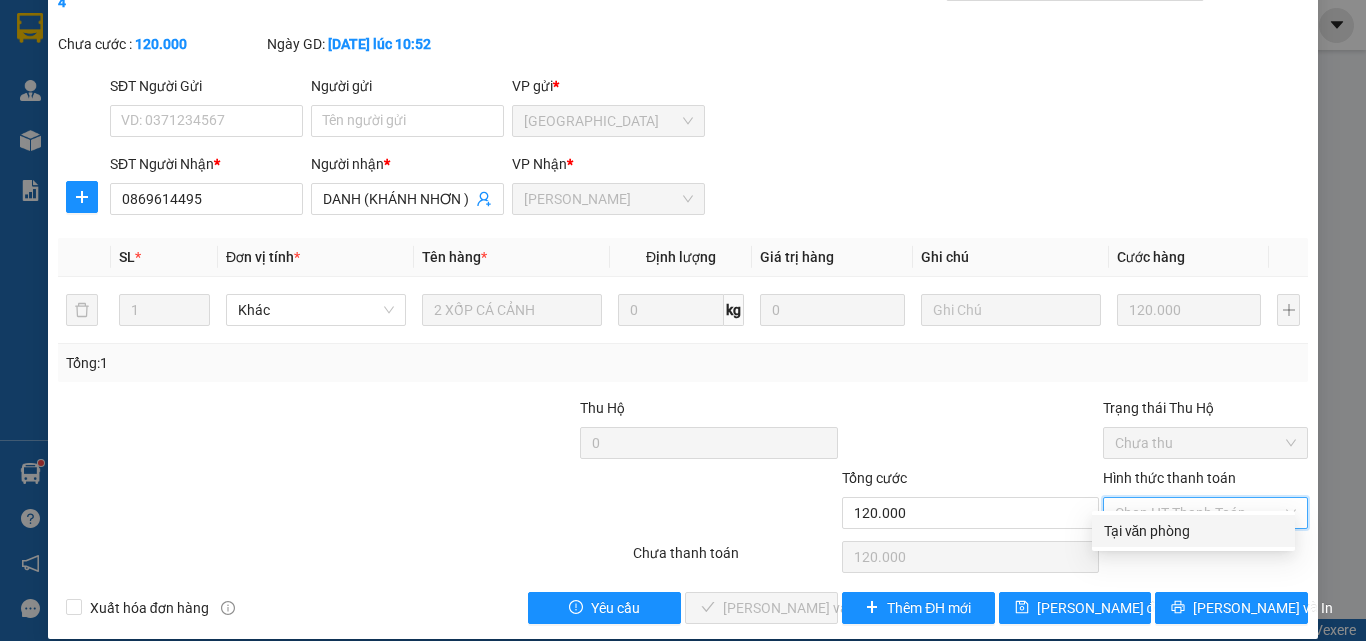 click on "Tại văn phòng" at bounding box center (1193, 531) 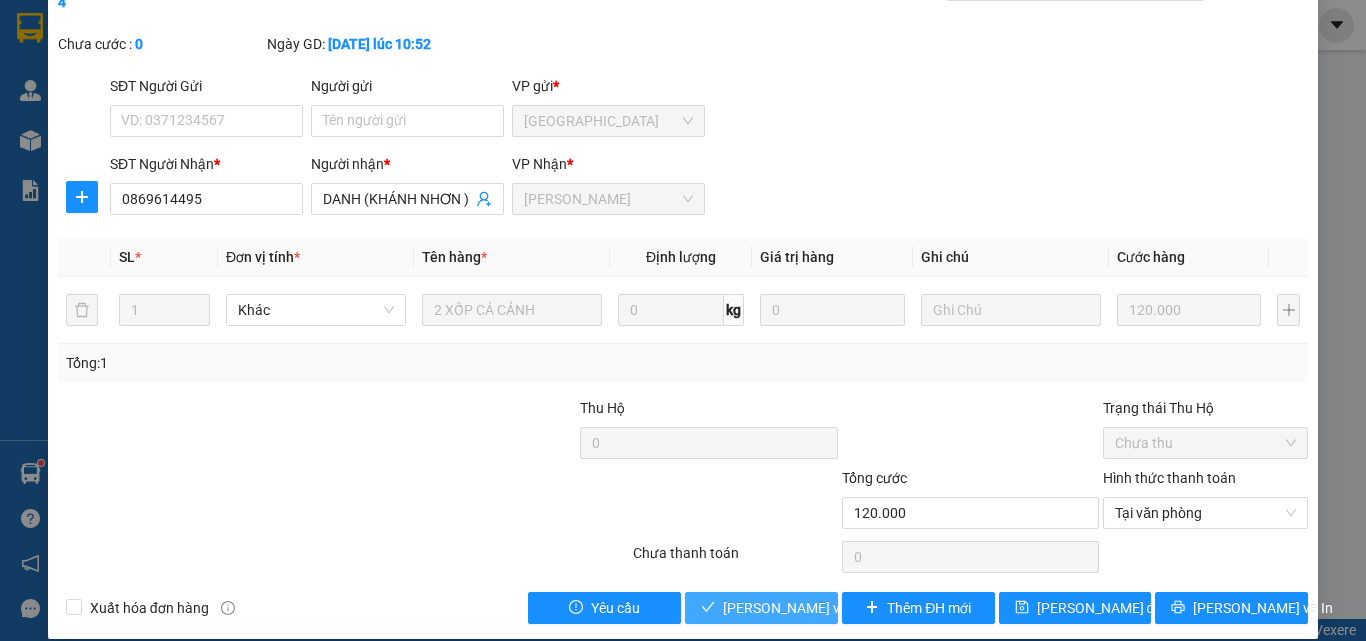 click on "Lưu và Giao hàng" at bounding box center [858, 608] 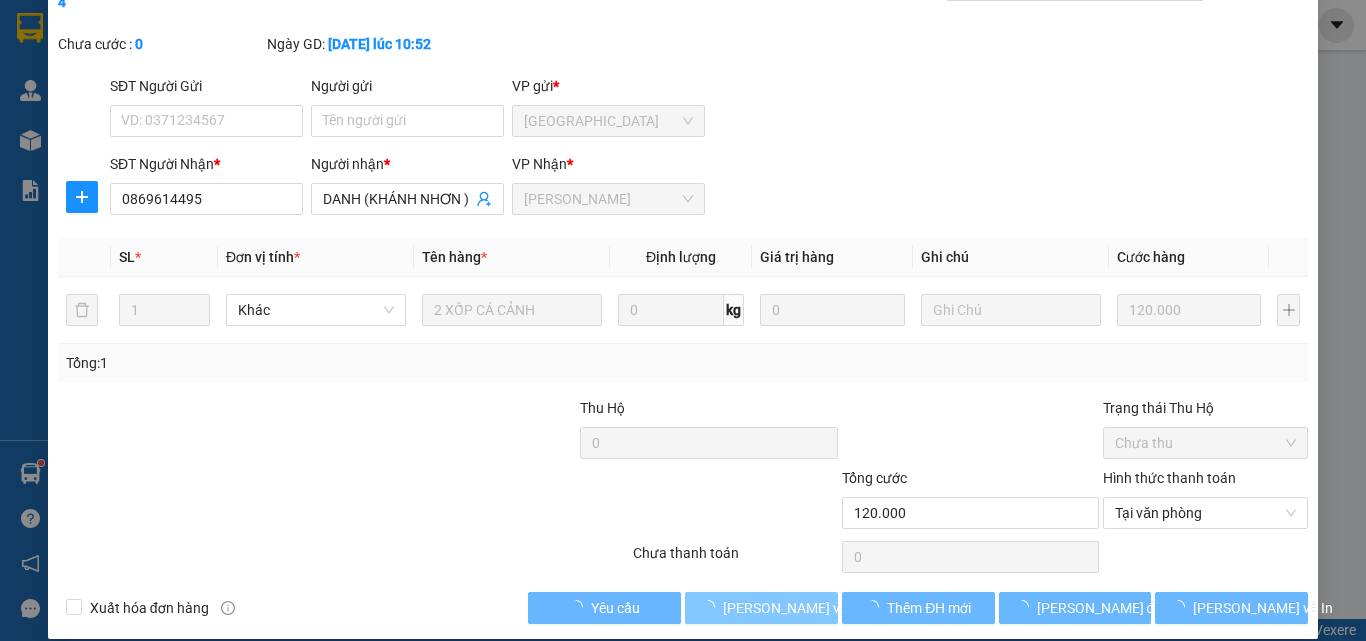 scroll, scrollTop: 0, scrollLeft: 0, axis: both 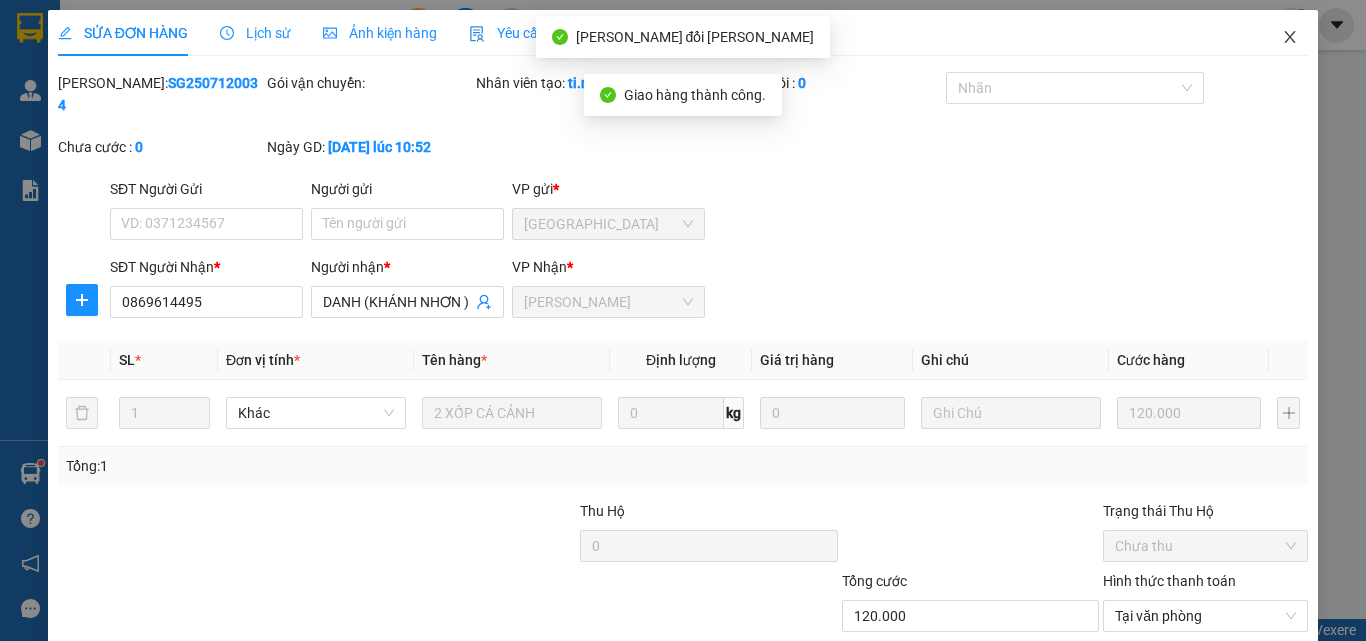 click 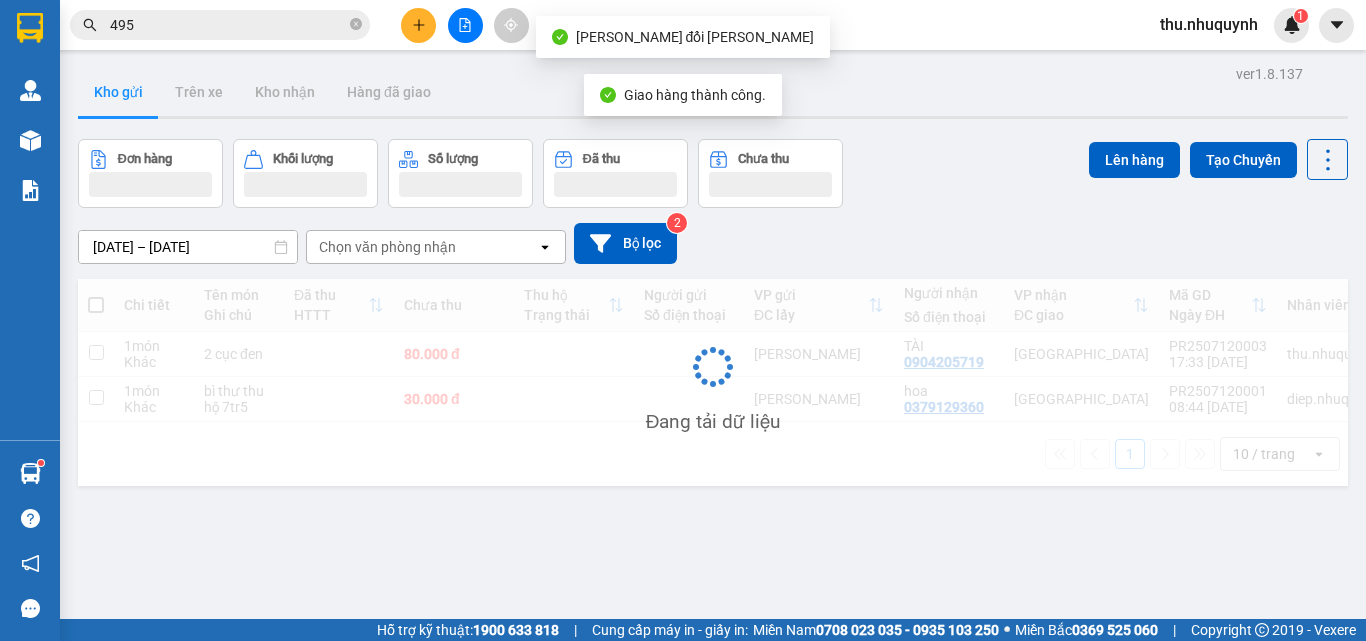 click on "495" at bounding box center [228, 25] 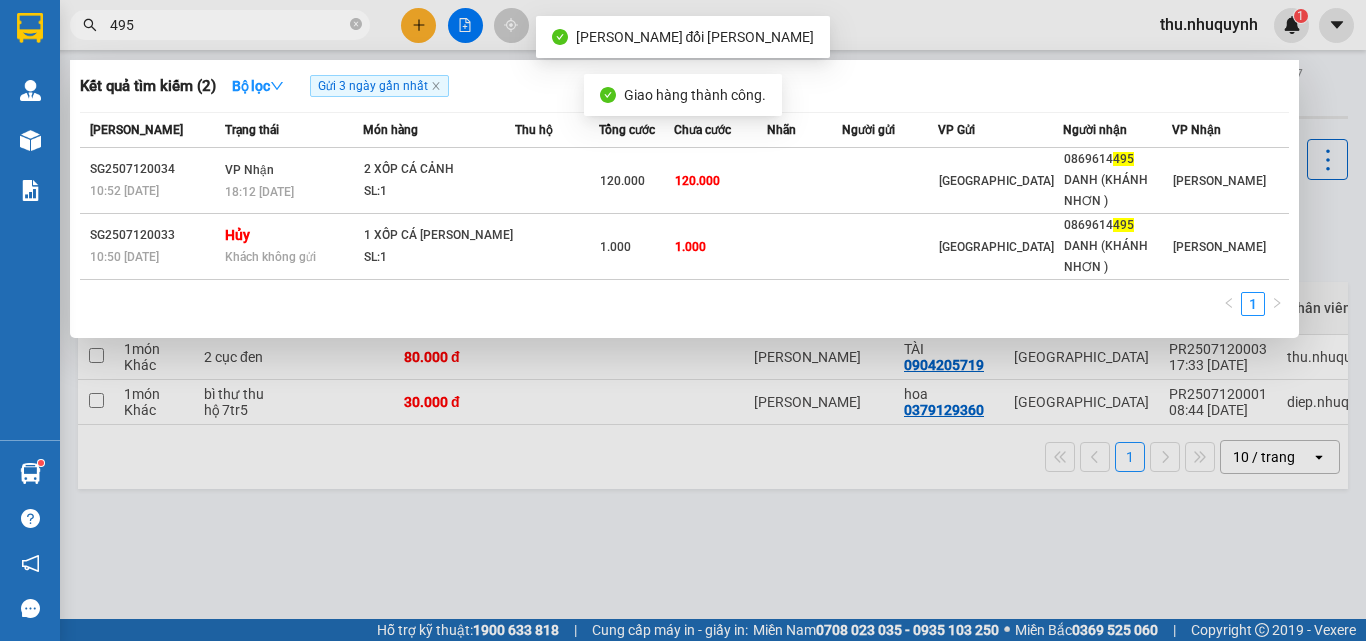 click on "495" at bounding box center [228, 25] 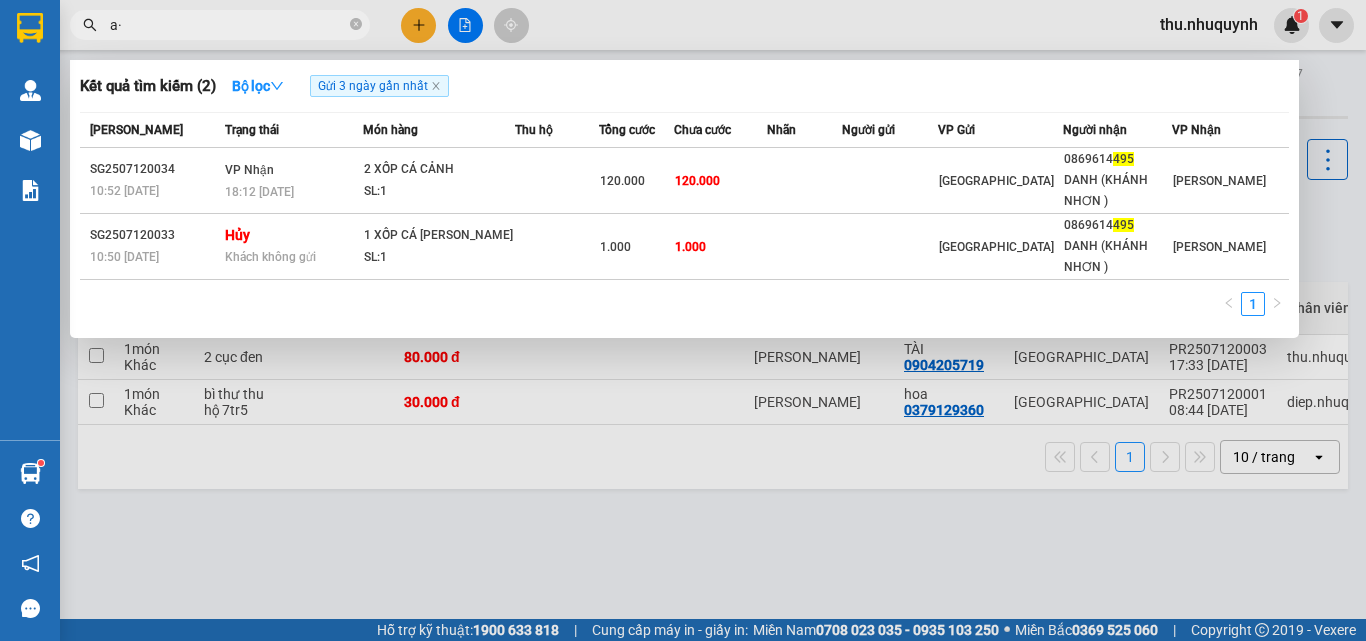 type on "a" 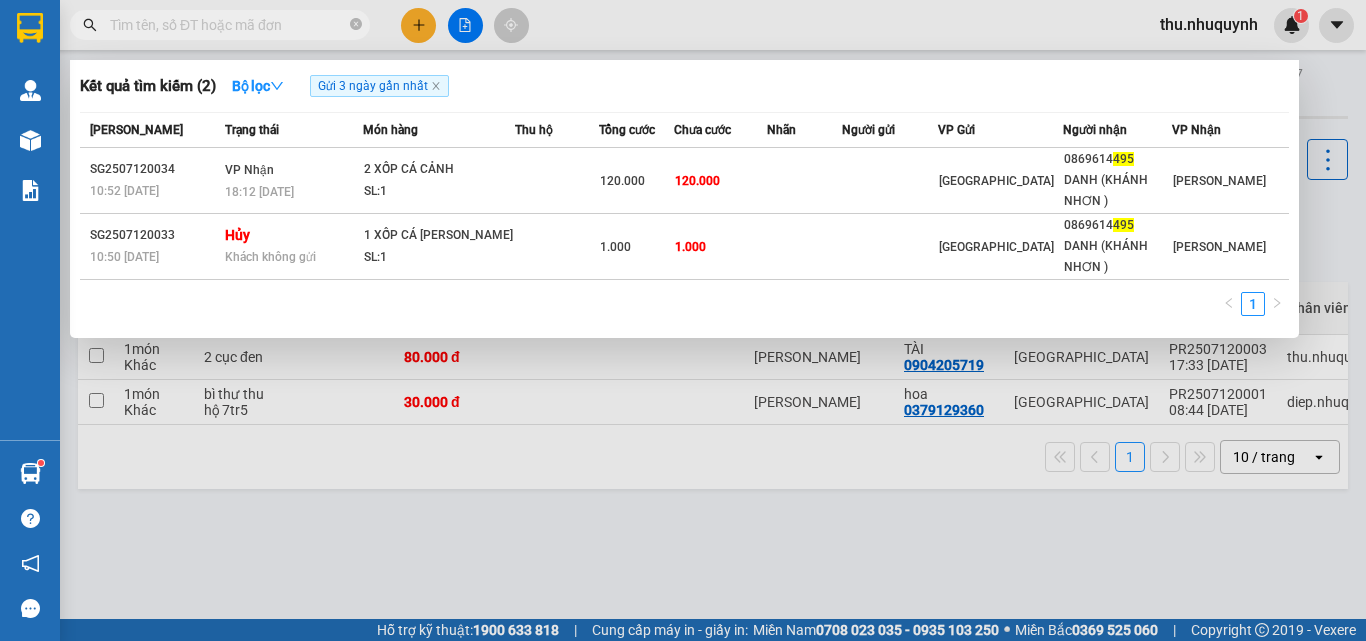 type on "á" 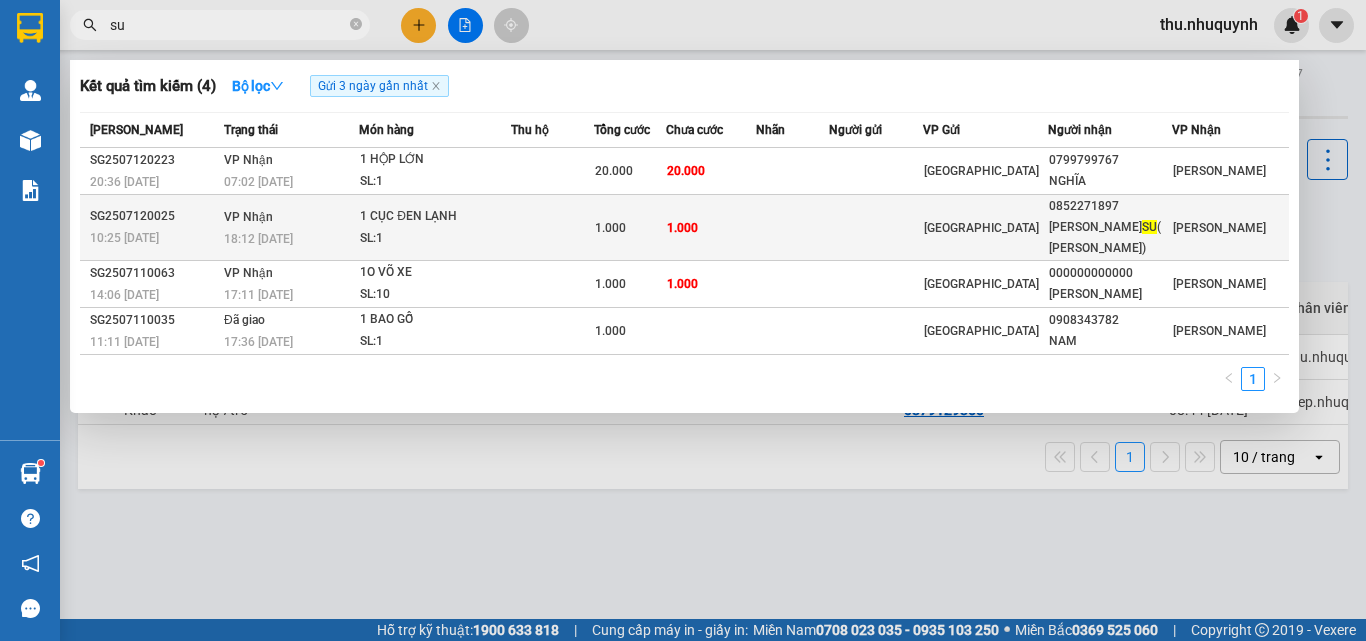 type on "su" 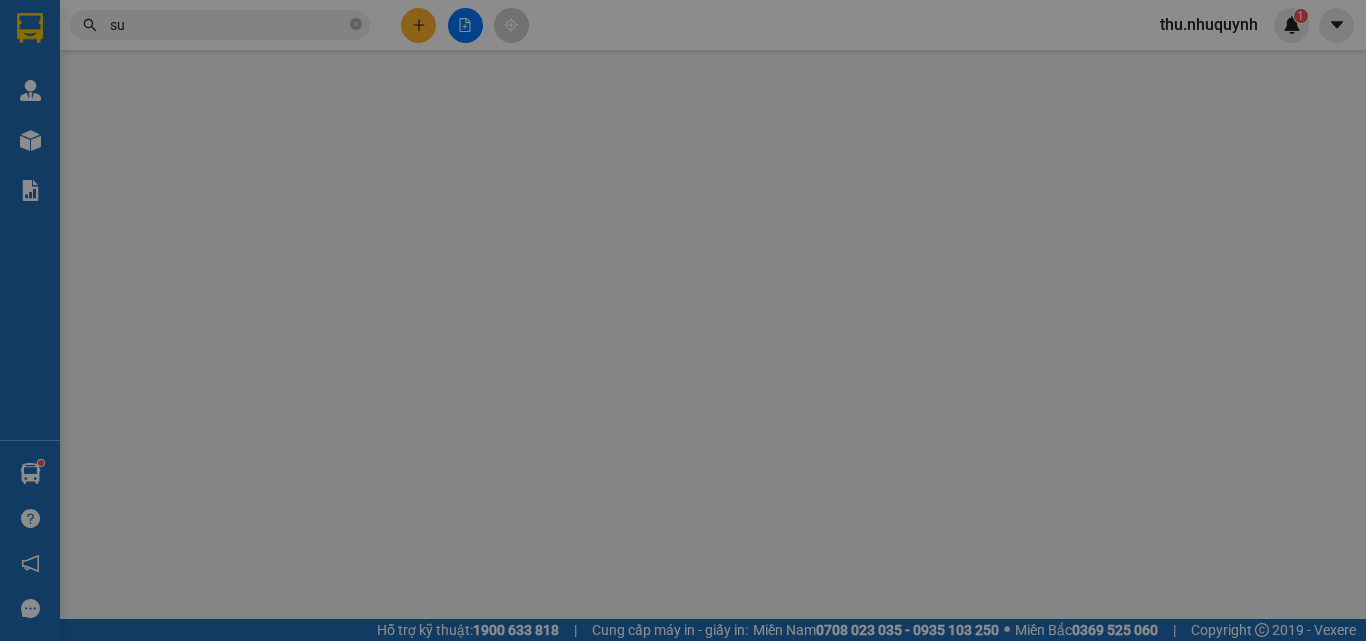 type on "0852271897" 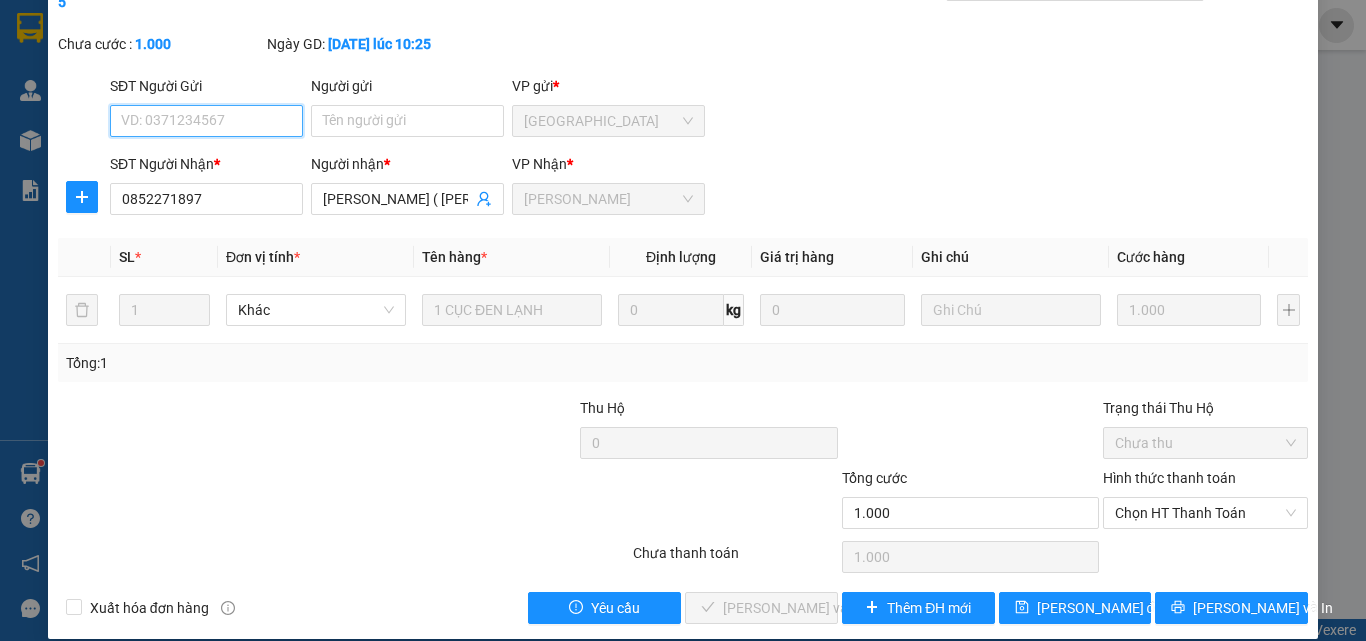 scroll, scrollTop: 0, scrollLeft: 0, axis: both 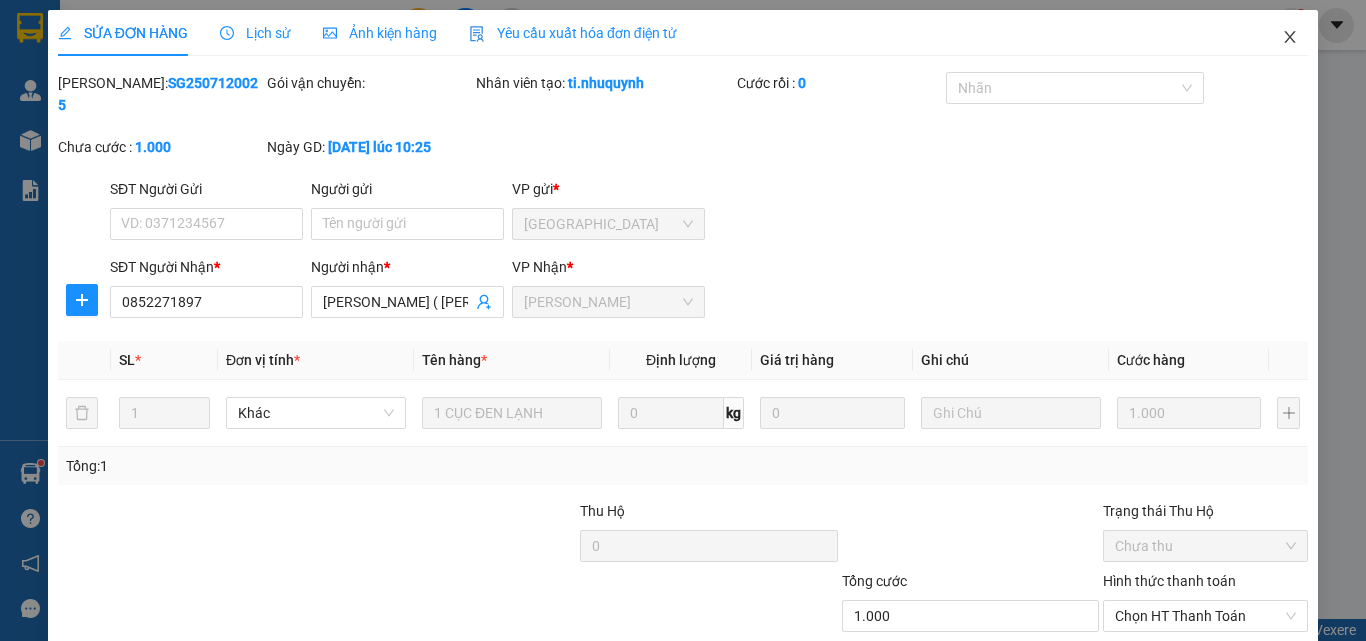 click 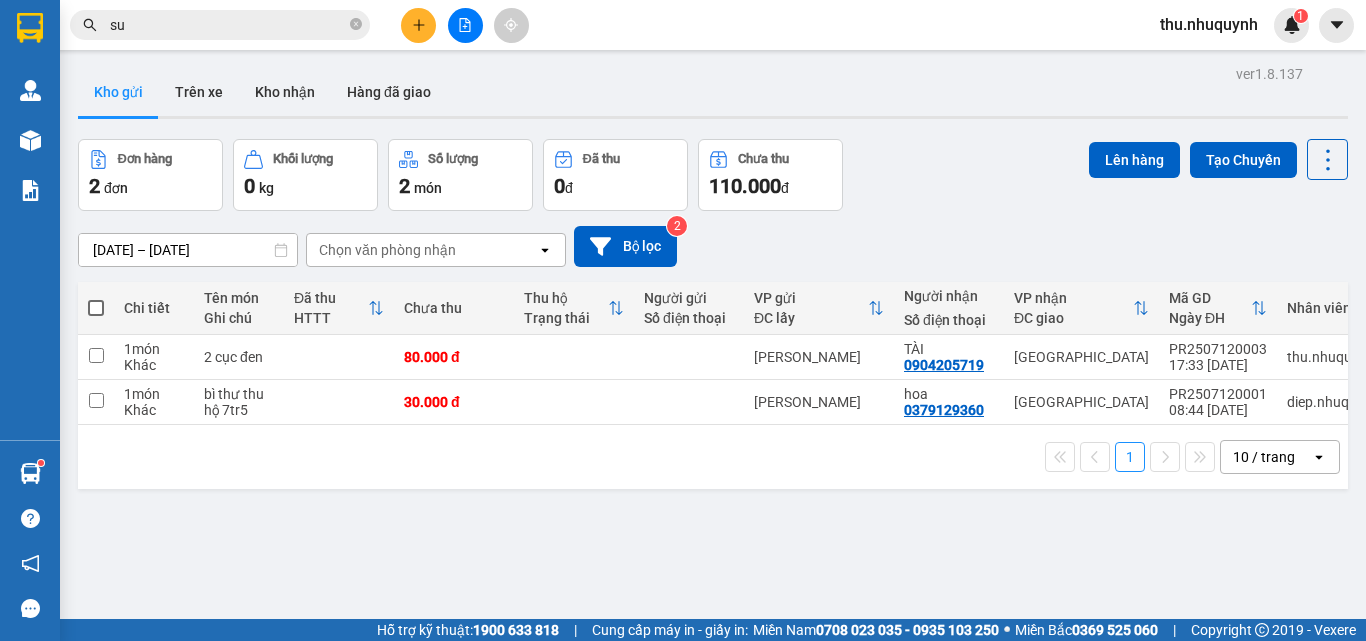 click on "su" at bounding box center [228, 25] 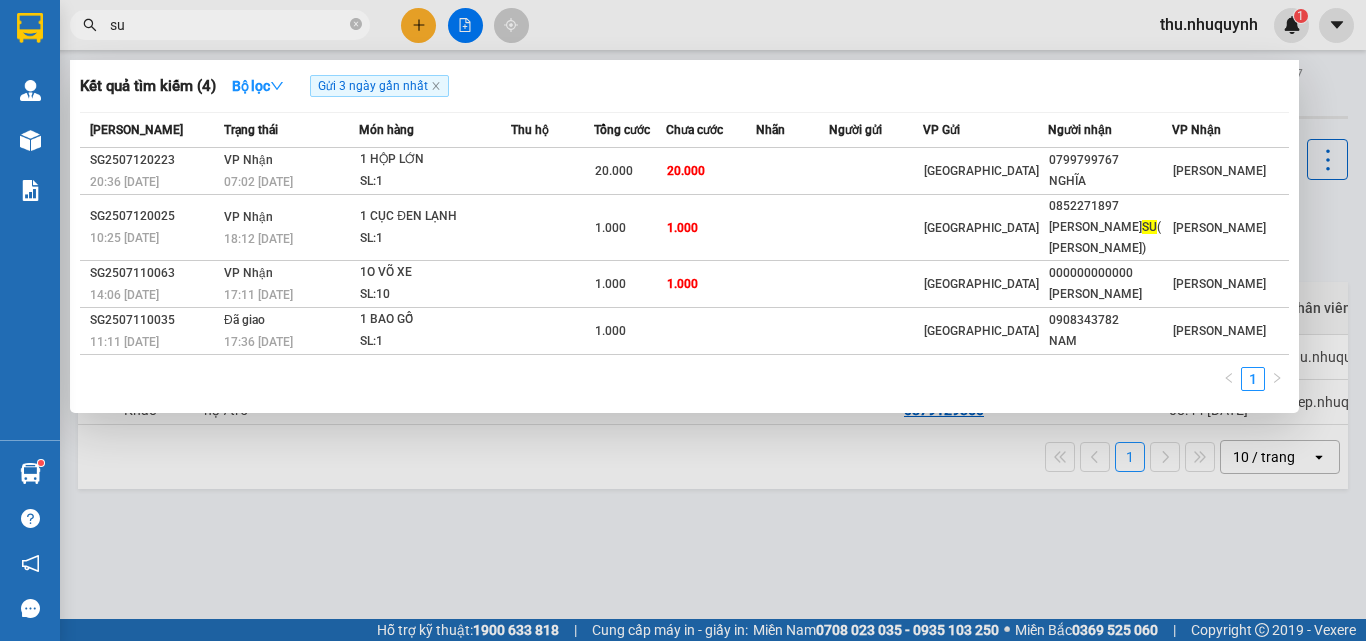 click on "su" at bounding box center [228, 25] 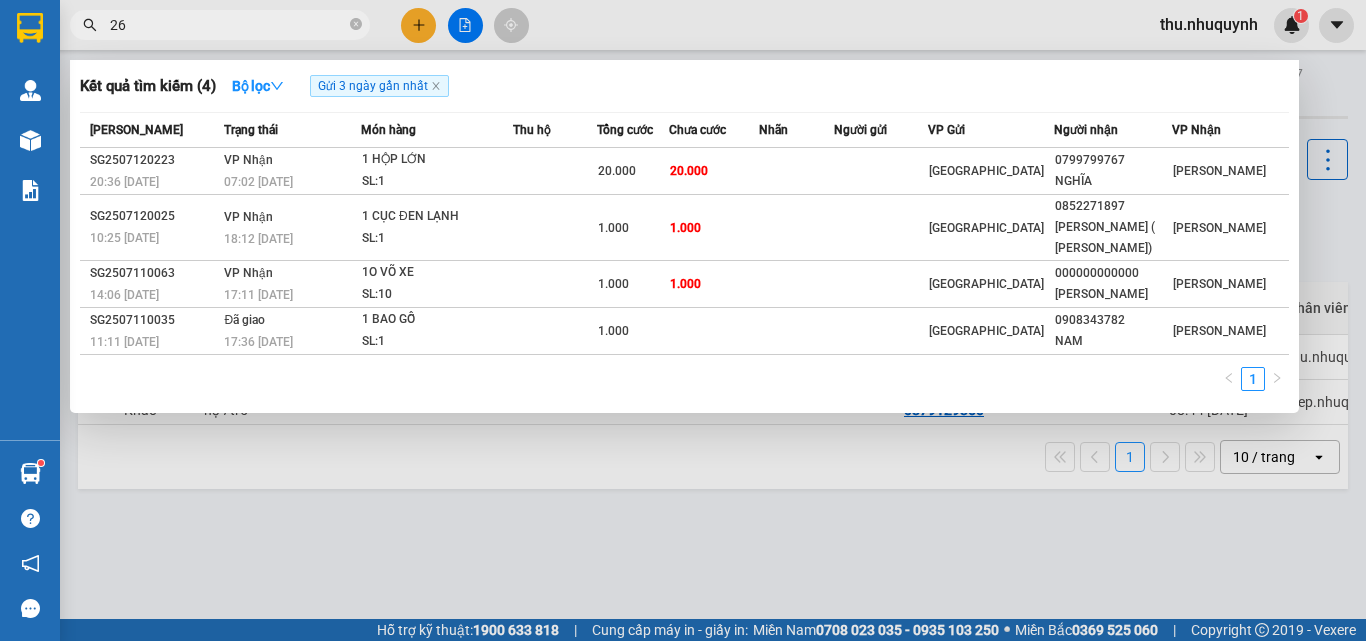 type on "269" 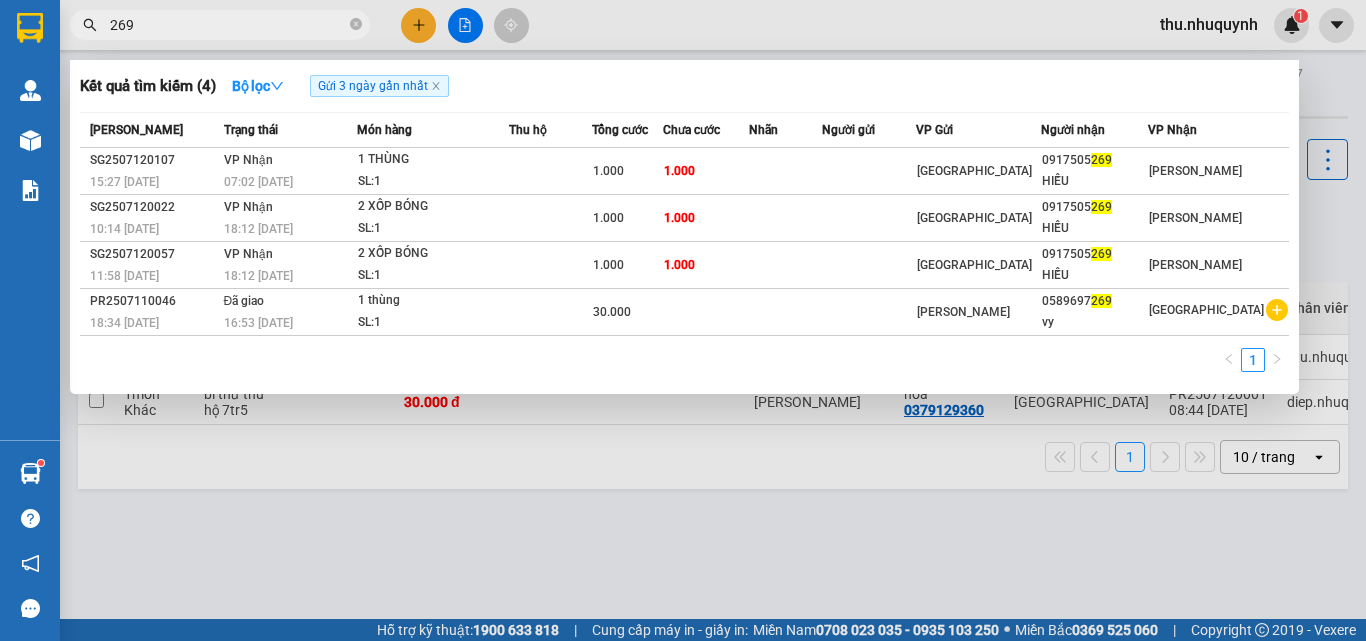 click on "269" at bounding box center (228, 25) 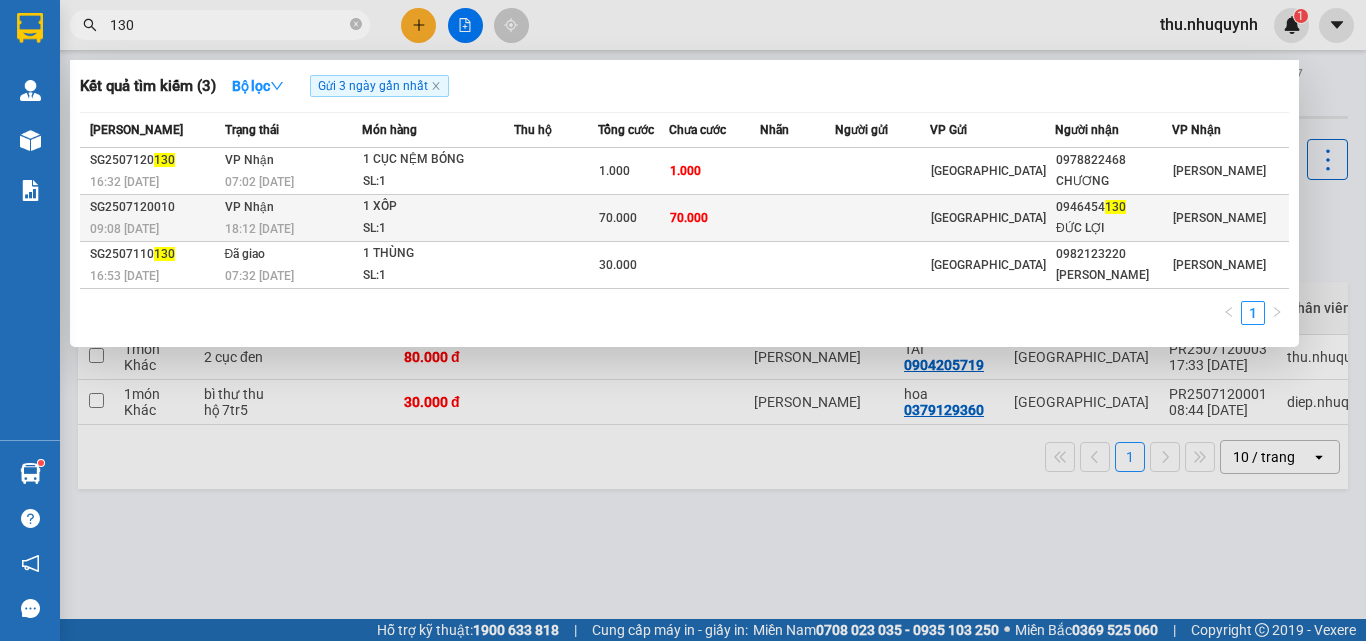type on "130" 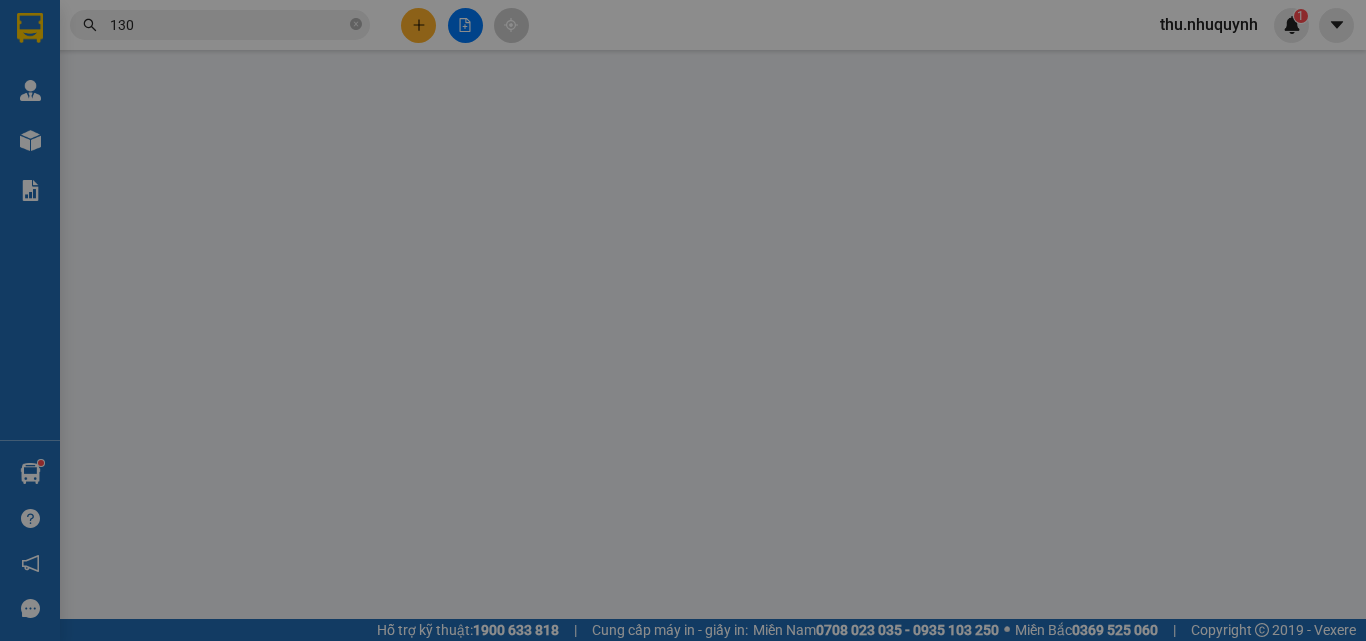 type on "0946454130" 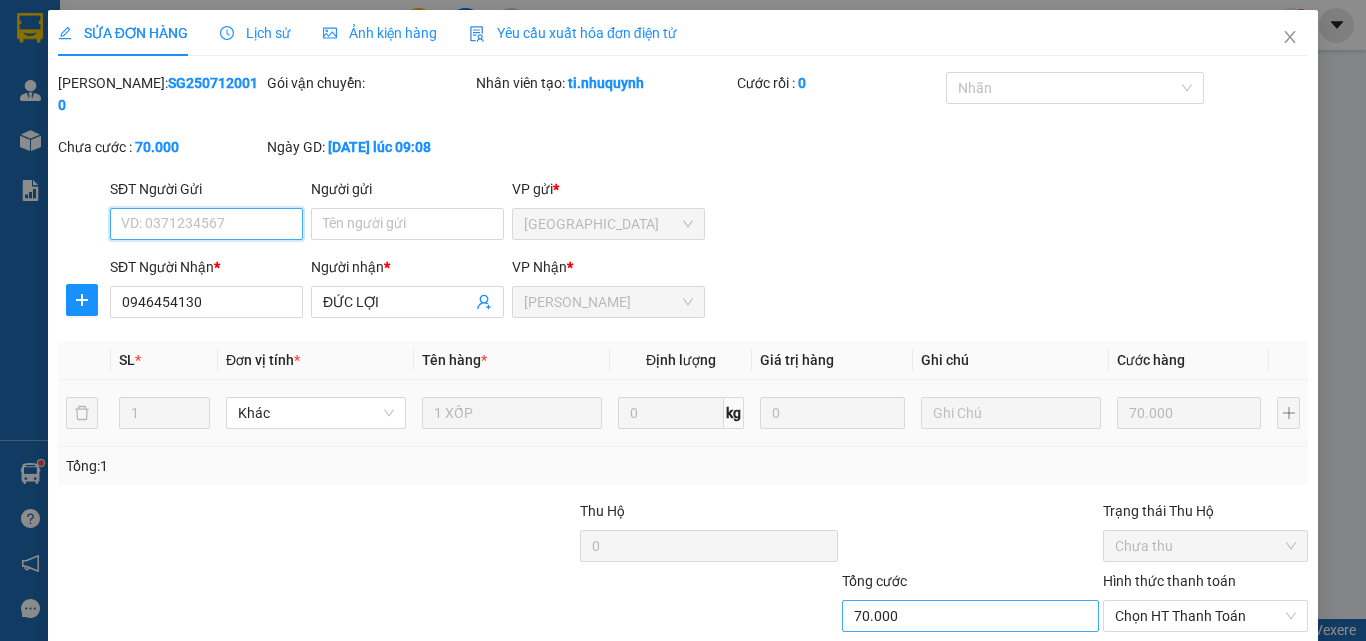 scroll, scrollTop: 103, scrollLeft: 0, axis: vertical 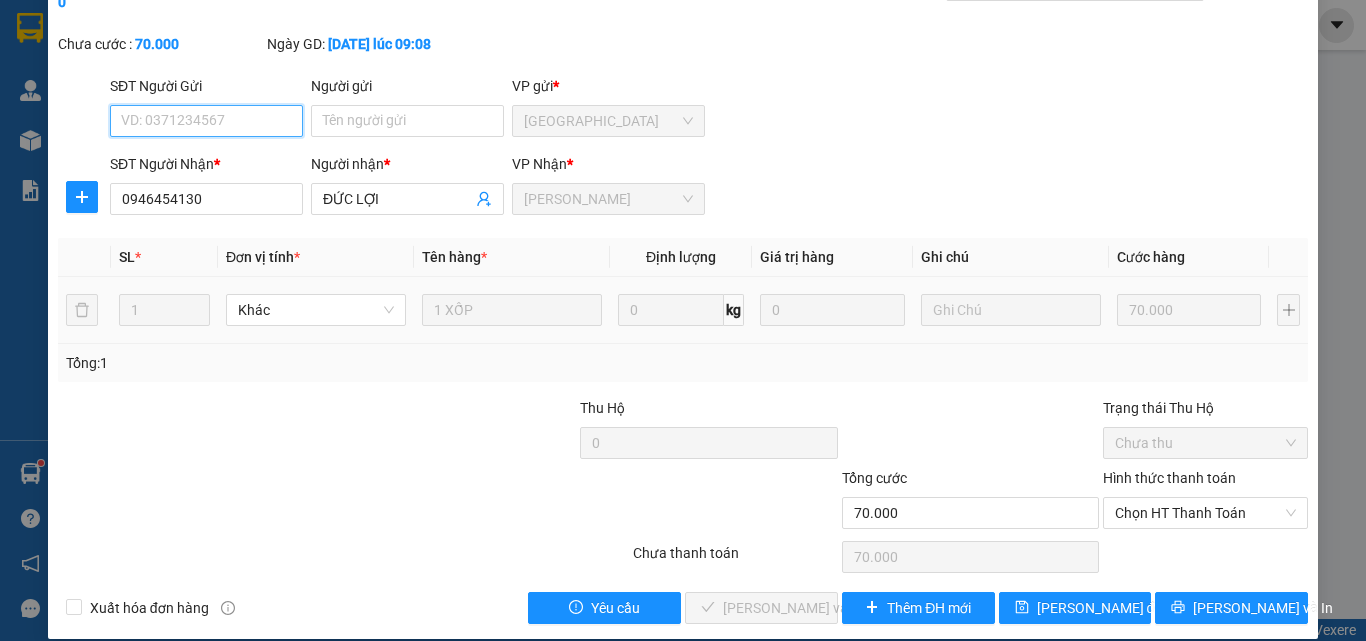 drag, startPoint x: 1134, startPoint y: 488, endPoint x: 1135, endPoint y: 508, distance: 20.024984 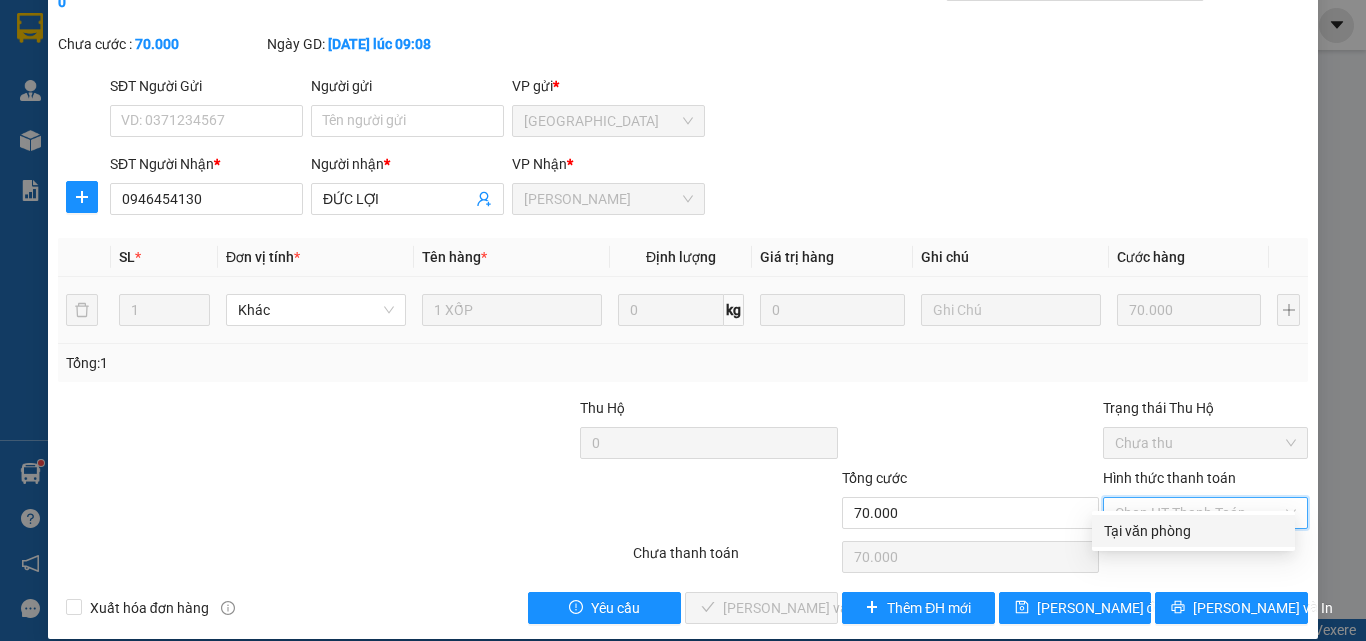 drag, startPoint x: 1135, startPoint y: 508, endPoint x: 1028, endPoint y: 553, distance: 116.07756 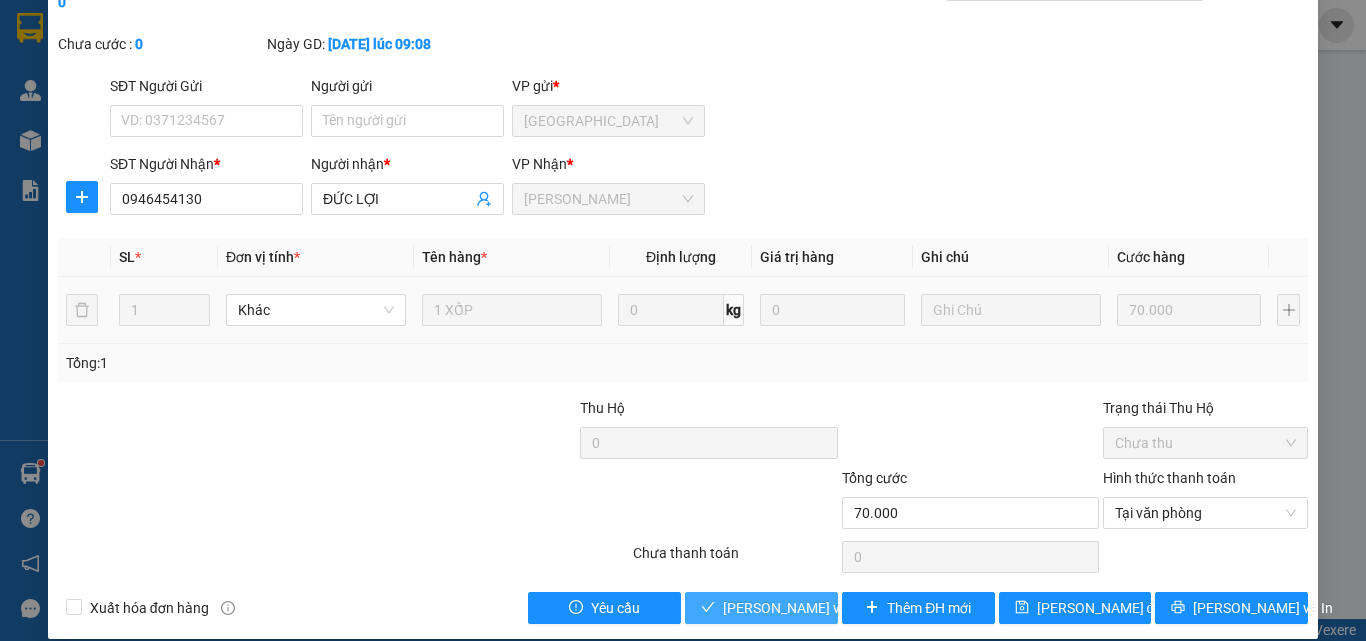 click on "Lưu và Giao hàng" at bounding box center [761, 608] 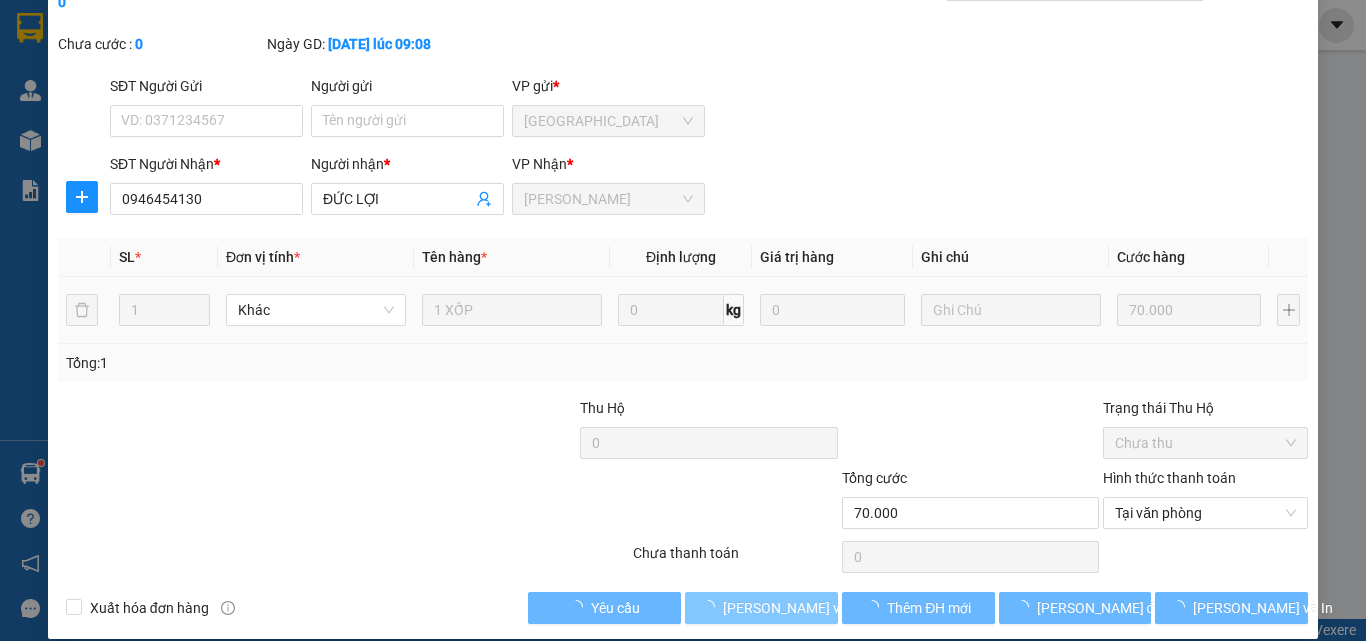 scroll, scrollTop: 0, scrollLeft: 0, axis: both 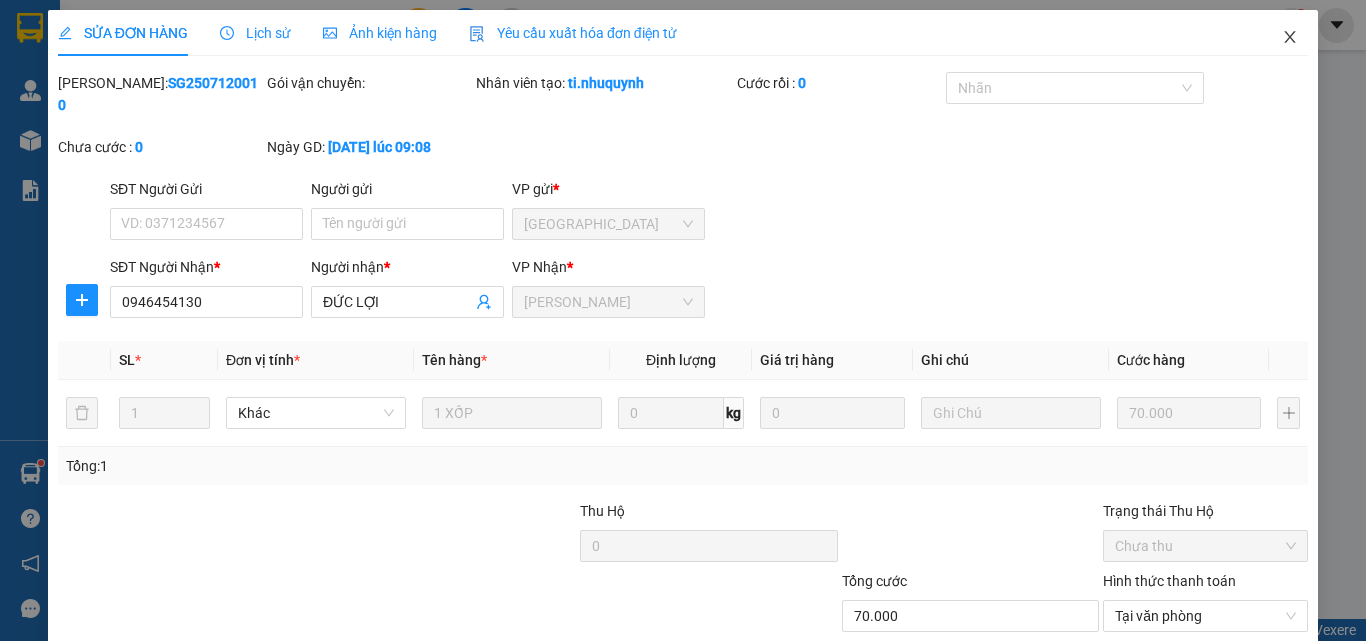 drag, startPoint x: 1273, startPoint y: 43, endPoint x: 483, endPoint y: 48, distance: 790.0158 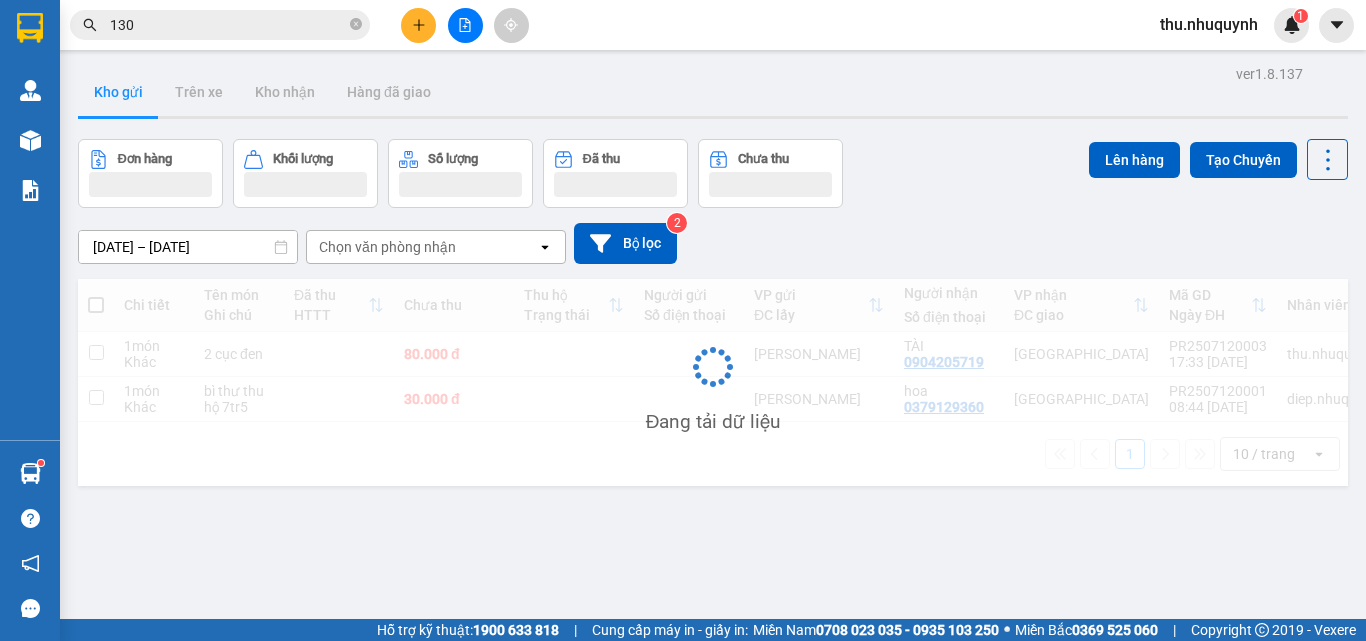 click on "Kết quả tìm kiếm ( 3 )  Bộ lọc  Gửi 3 ngày gần nhất Mã ĐH Trạng thái Món hàng Thu hộ Tổng cước Chưa cước Nhãn Người gửi VP Gửi Người nhận VP Nhận SG2507120 130 16:32 - 12/07 VP Nhận   07:02 - 13/07 1 CỤC NỆM BÓNG SL:  1 1.000 1.000 Sài Gòn 0978822468 CHƯƠNG Phan Rang SG2507120010 09:08 - 12/07 VP Nhận   18:12 - 12/07 1 XỐP SL:  1 70.000 70.000 Sài Gòn 0946454 130 ĐỨC LỢI Phan Rang SG2507110 130 16:53 - 11/07 Đã giao   07:32 - 12/07 1 THÙNG SL:  1 30.000 Sài Gòn 0982123220 VĂN MINH Phan Rang 1 130" at bounding box center (195, 25) 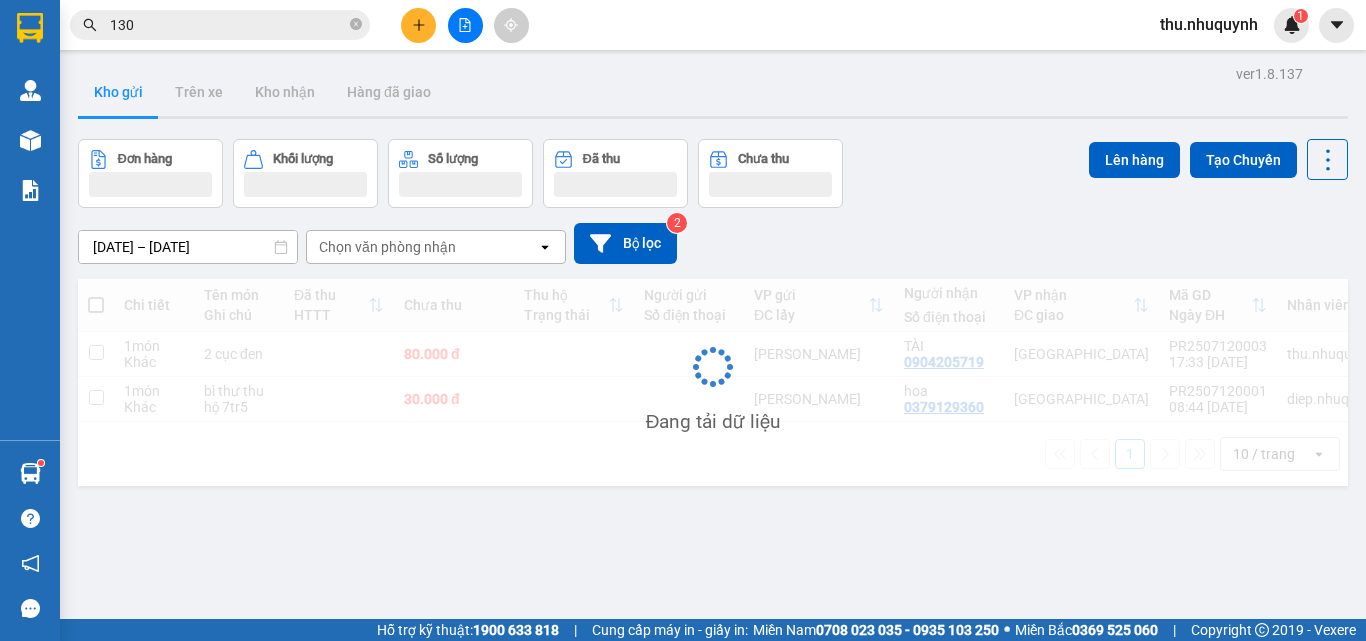 click on "130" at bounding box center (228, 25) 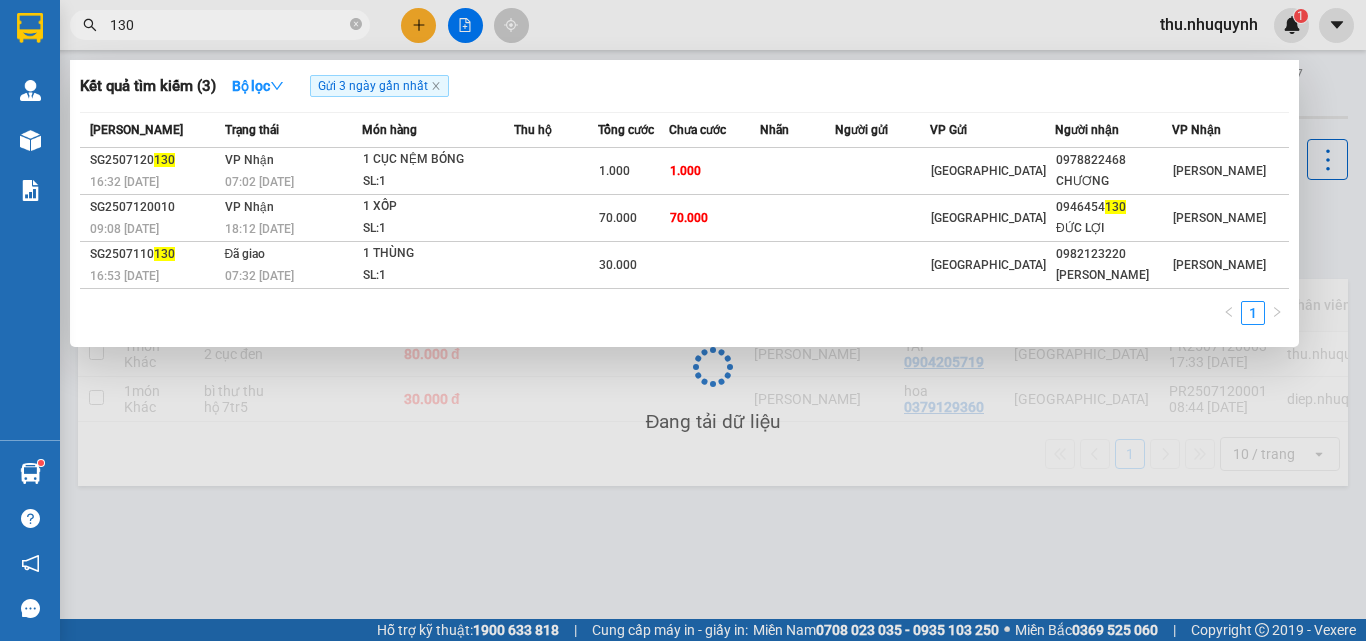 click on "130" at bounding box center (228, 25) 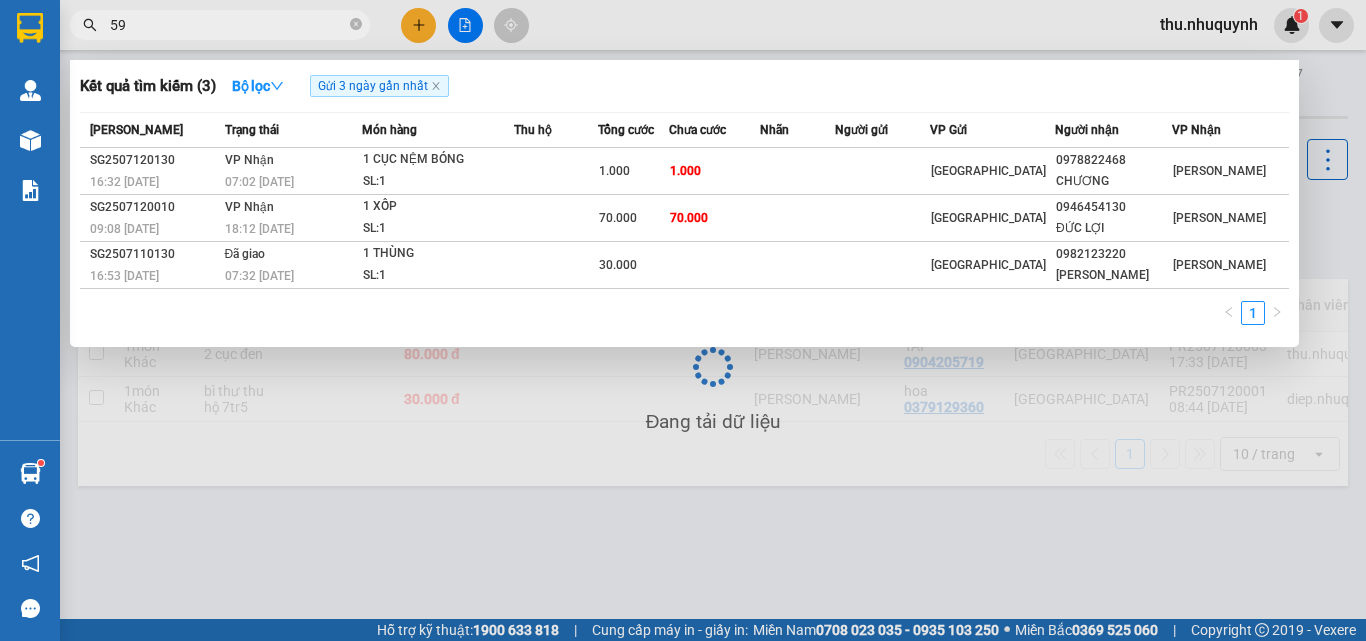 type on "591" 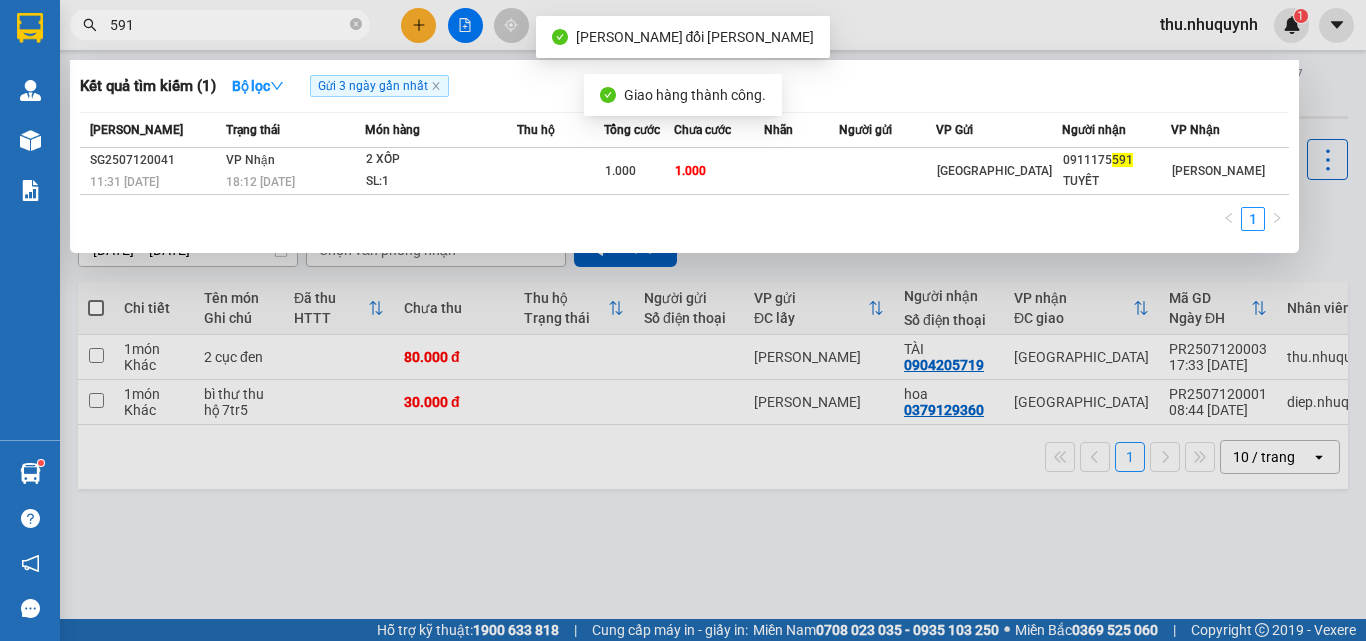 click on "591" at bounding box center (228, 25) 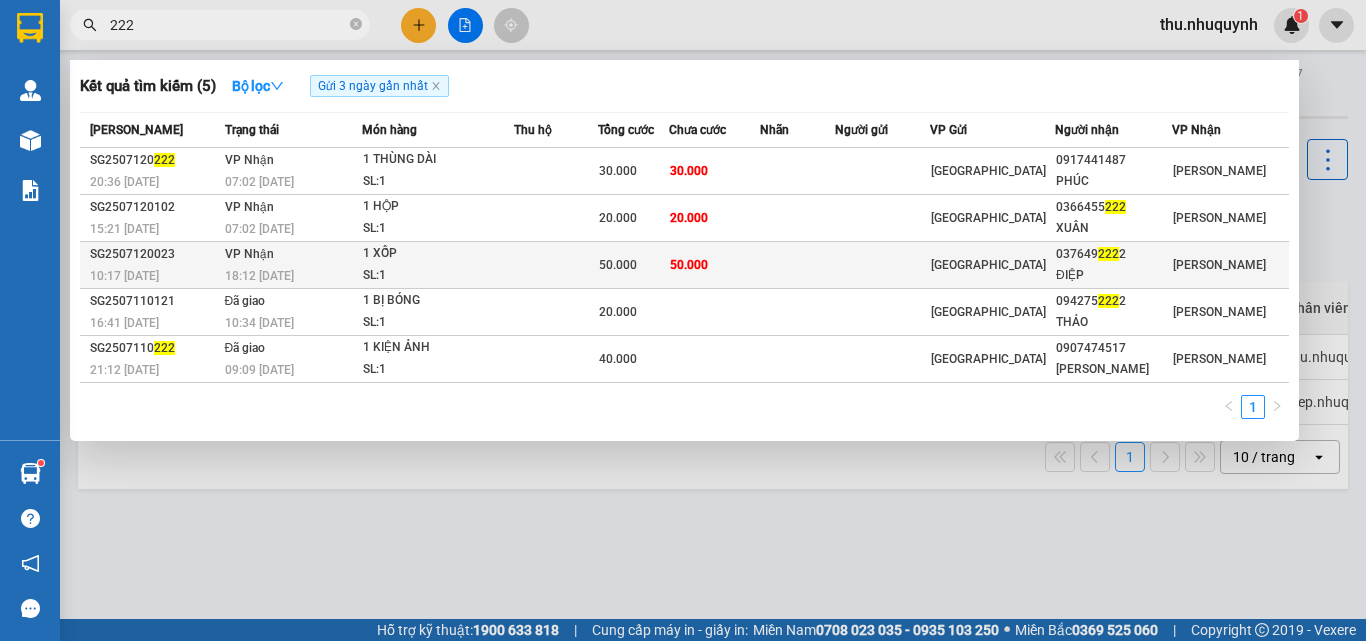 type on "222" 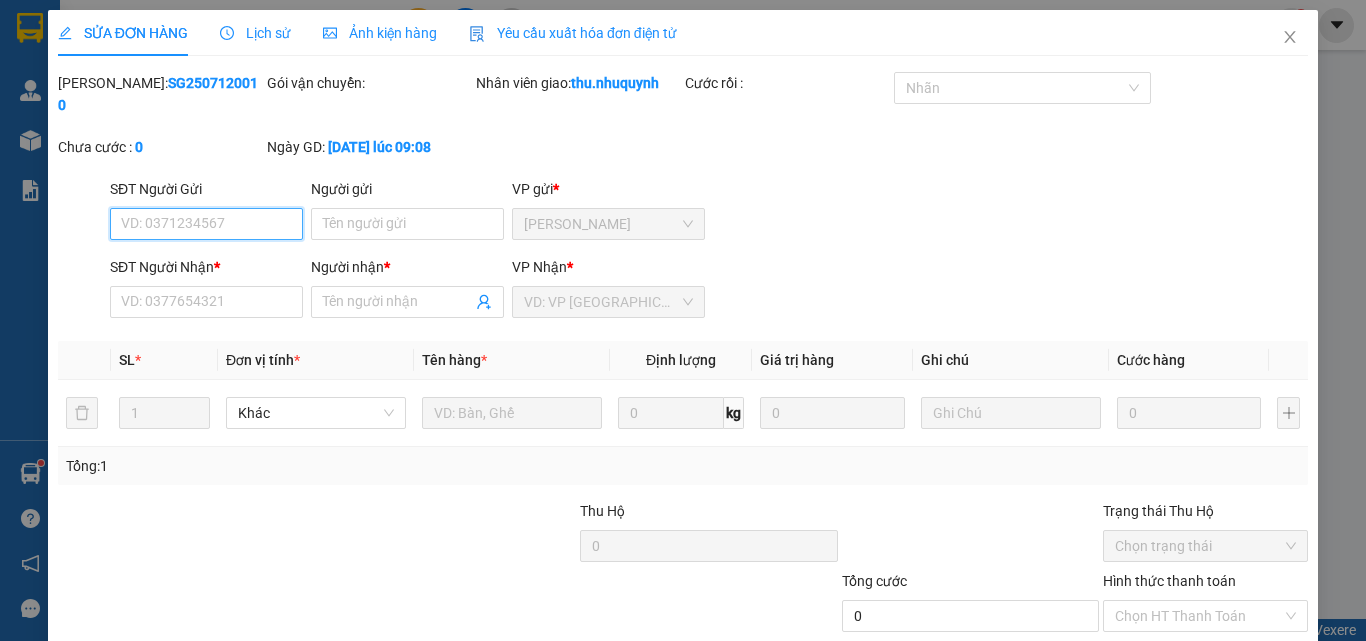 scroll, scrollTop: 103, scrollLeft: 0, axis: vertical 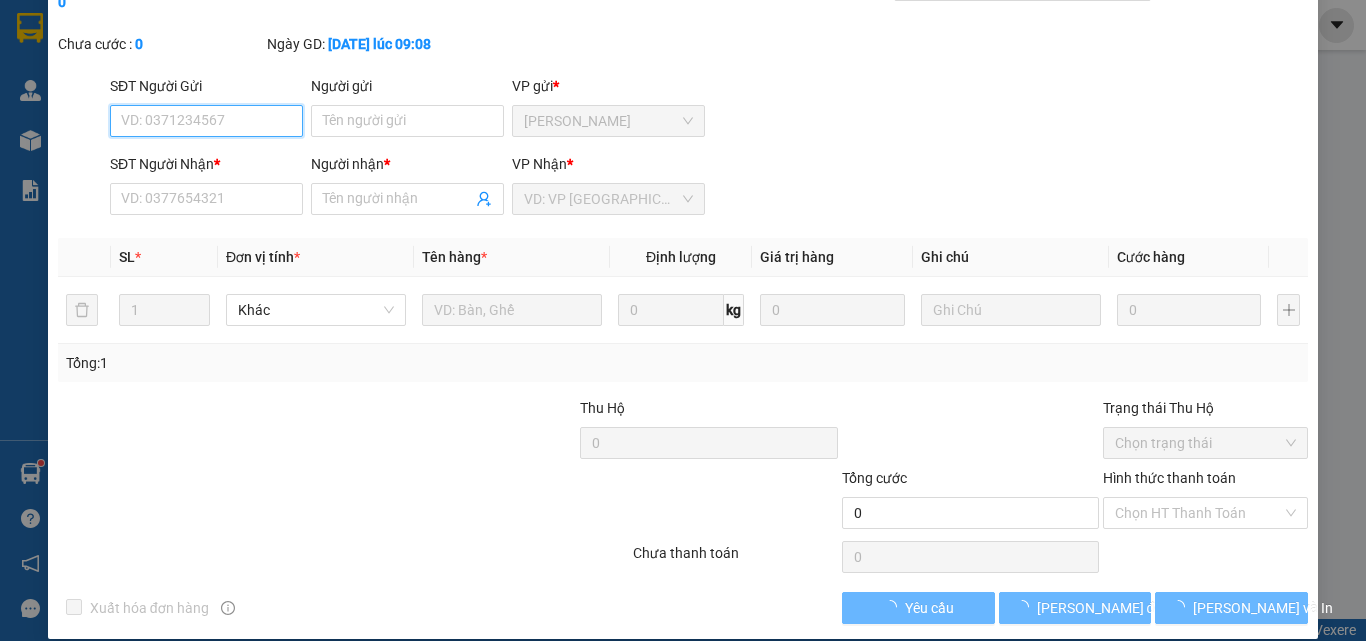 type on "0376492222" 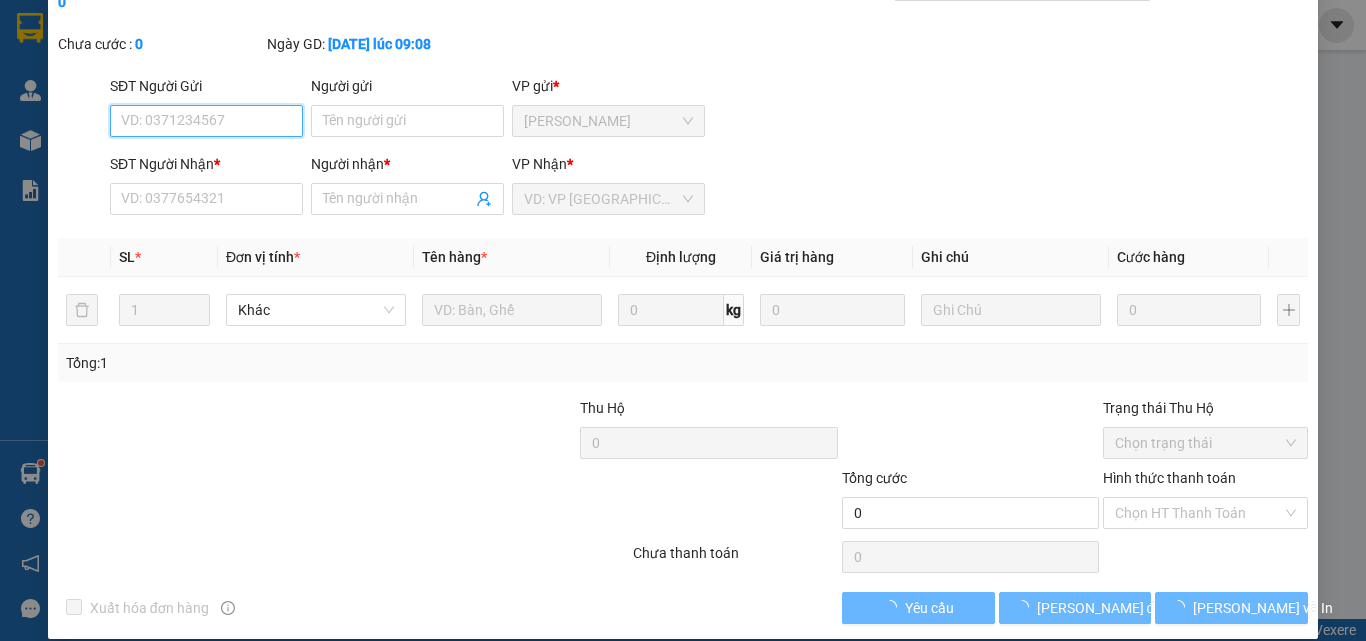 type on "ĐIỆP" 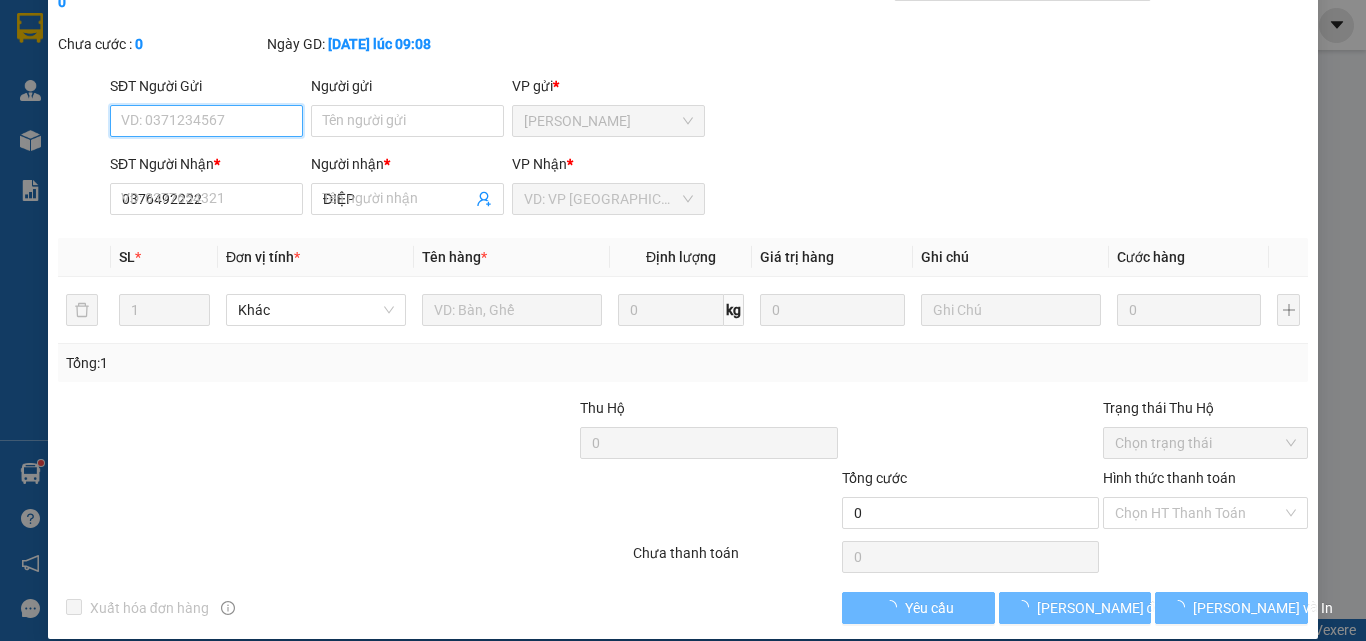 type on "50.000" 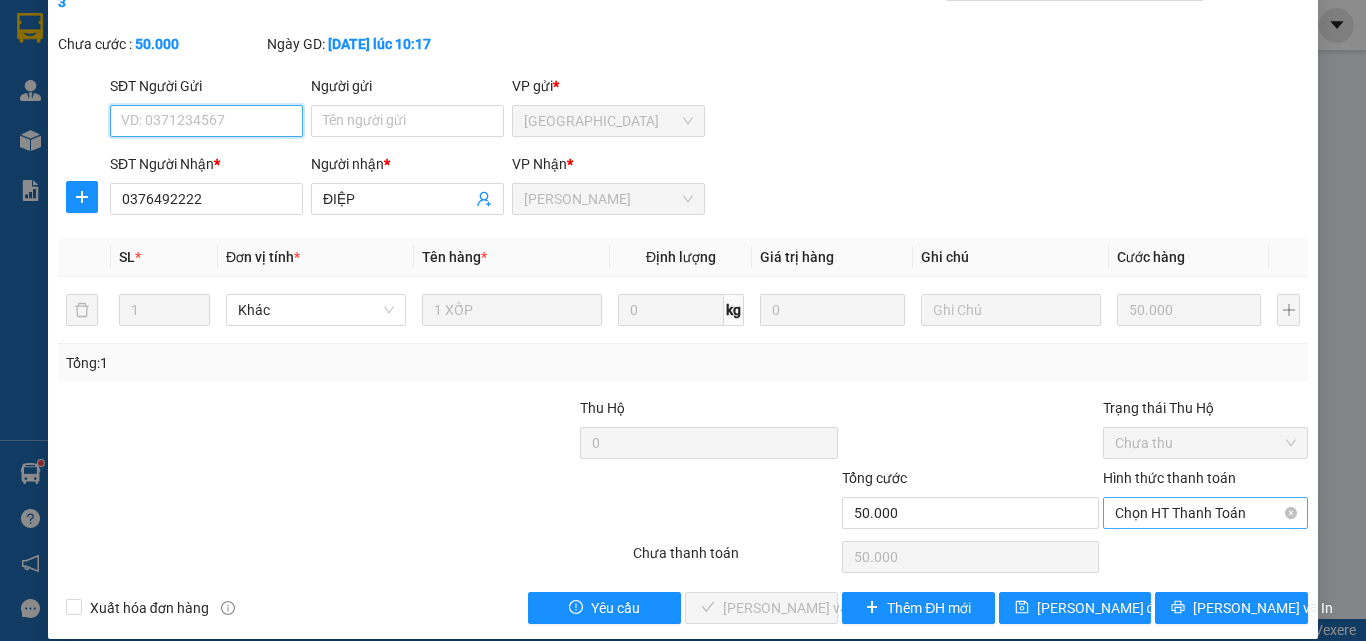 click on "Chọn HT Thanh Toán" at bounding box center [1205, 513] 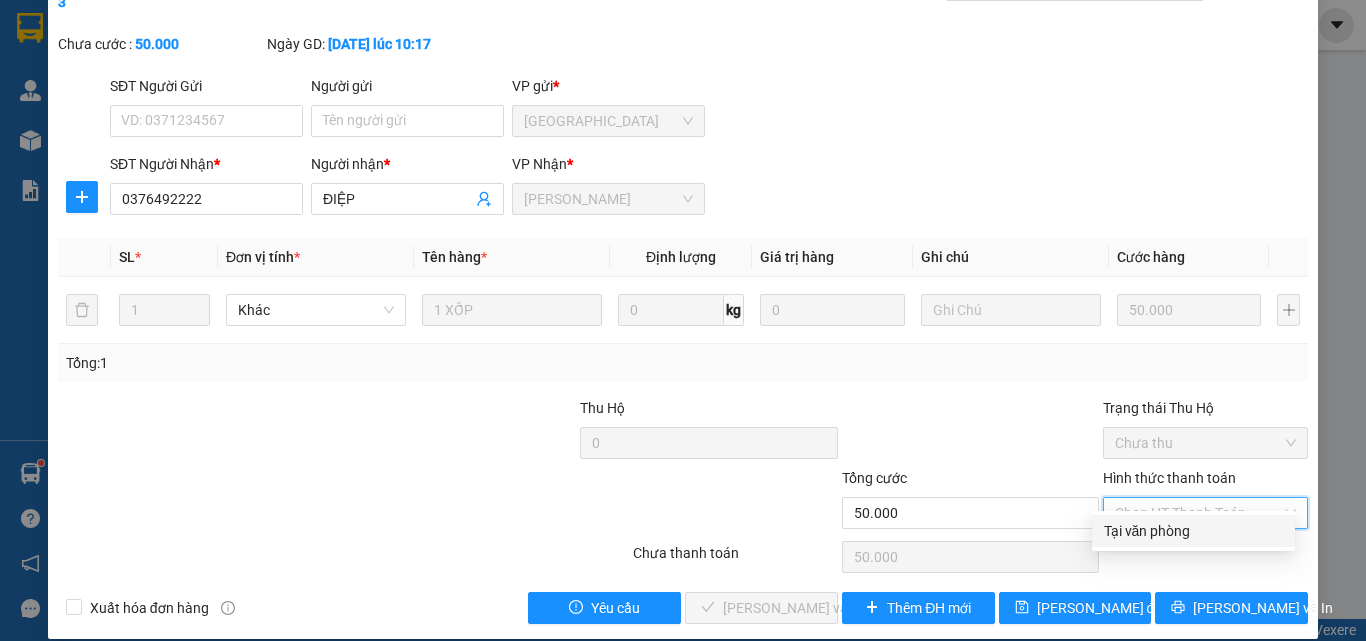 drag, startPoint x: 1169, startPoint y: 535, endPoint x: 857, endPoint y: 610, distance: 320.88782 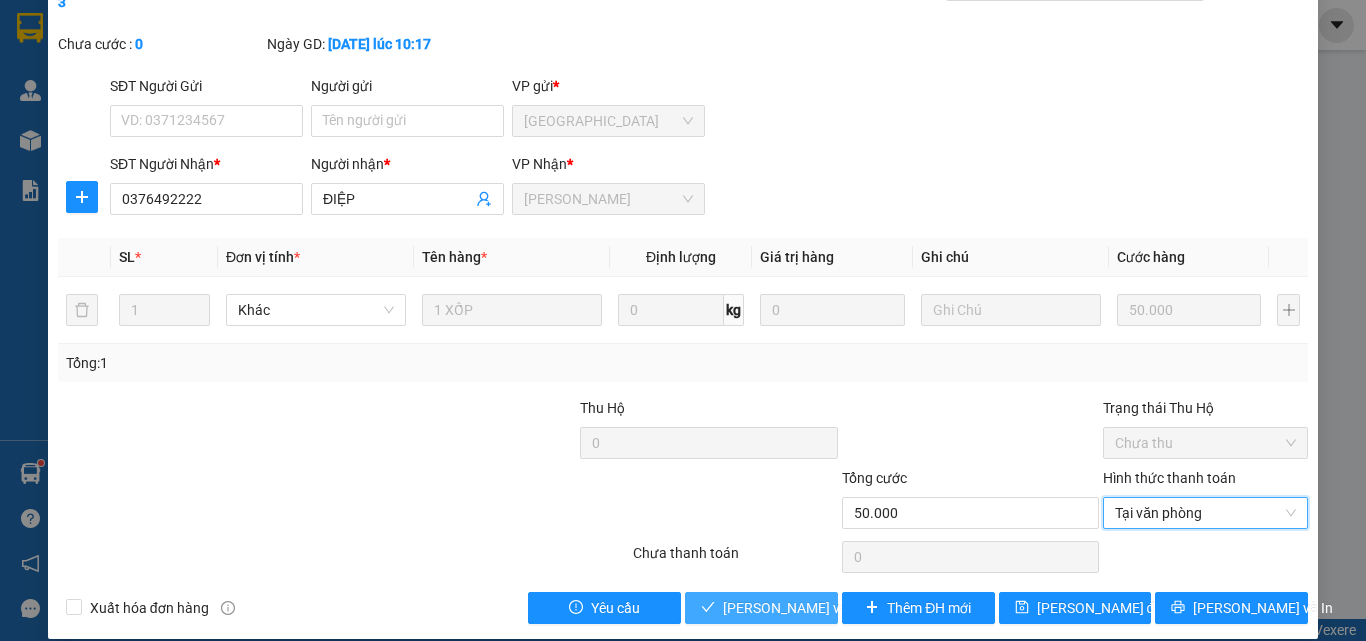drag, startPoint x: 744, startPoint y: 589, endPoint x: 790, endPoint y: 530, distance: 74.8131 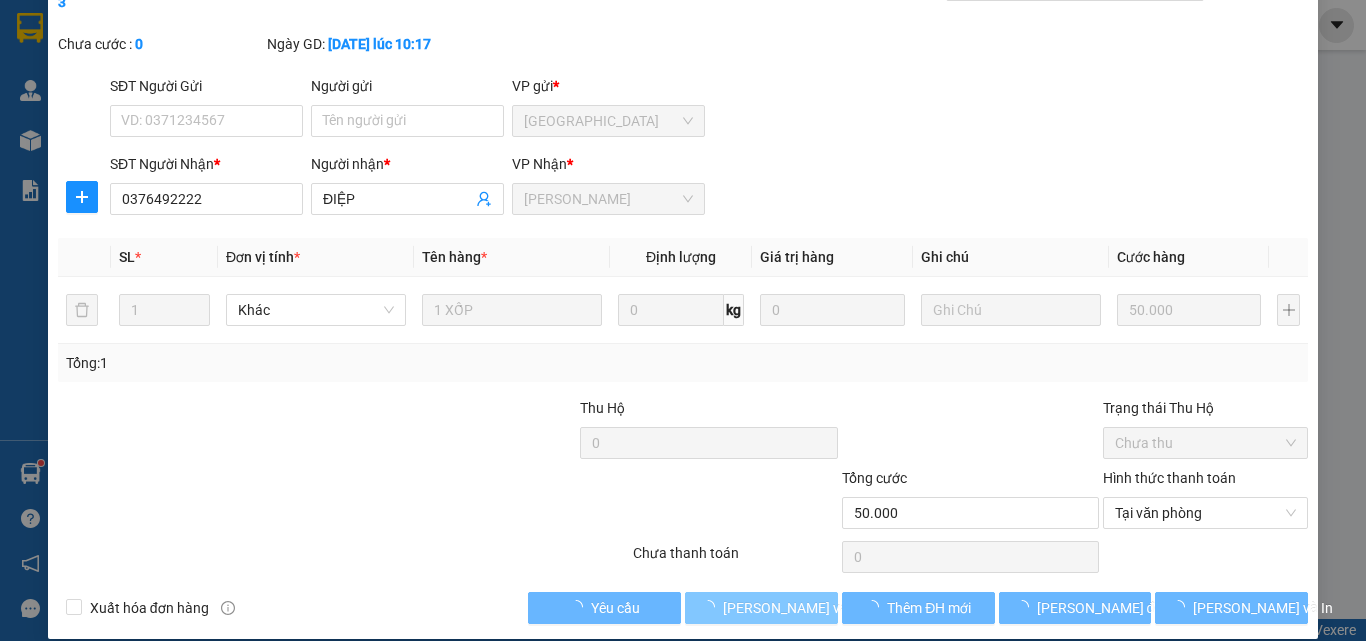 scroll, scrollTop: 0, scrollLeft: 0, axis: both 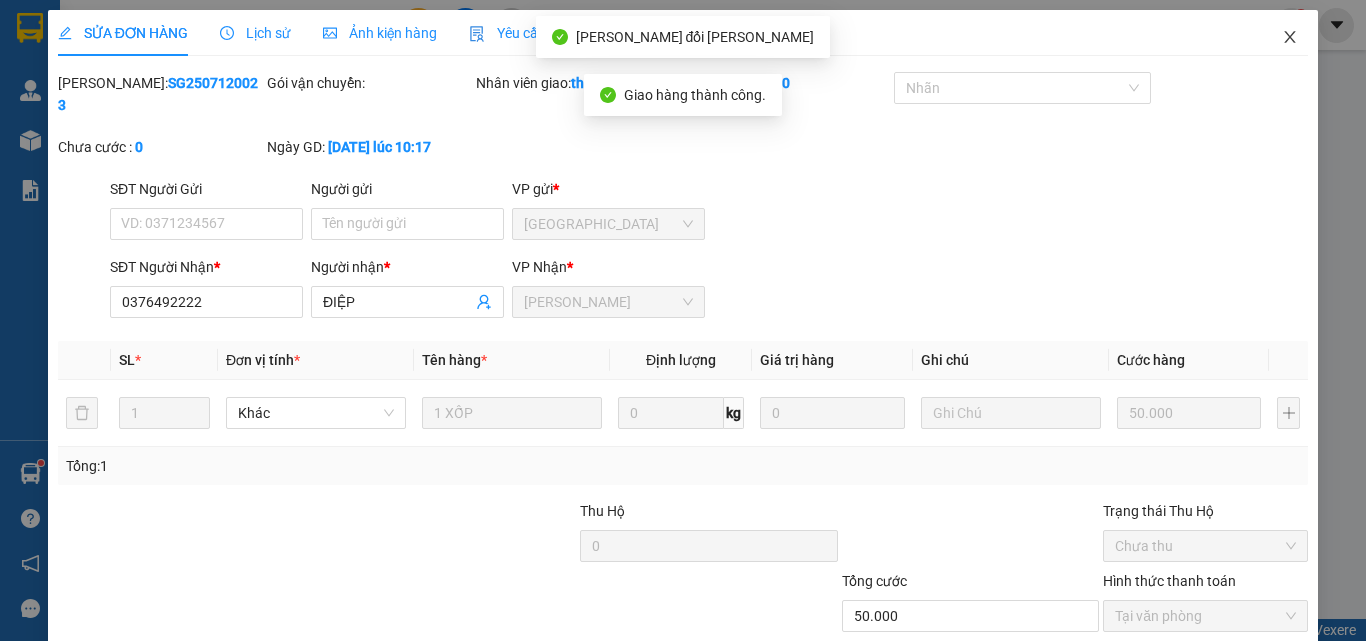click at bounding box center [1290, 38] 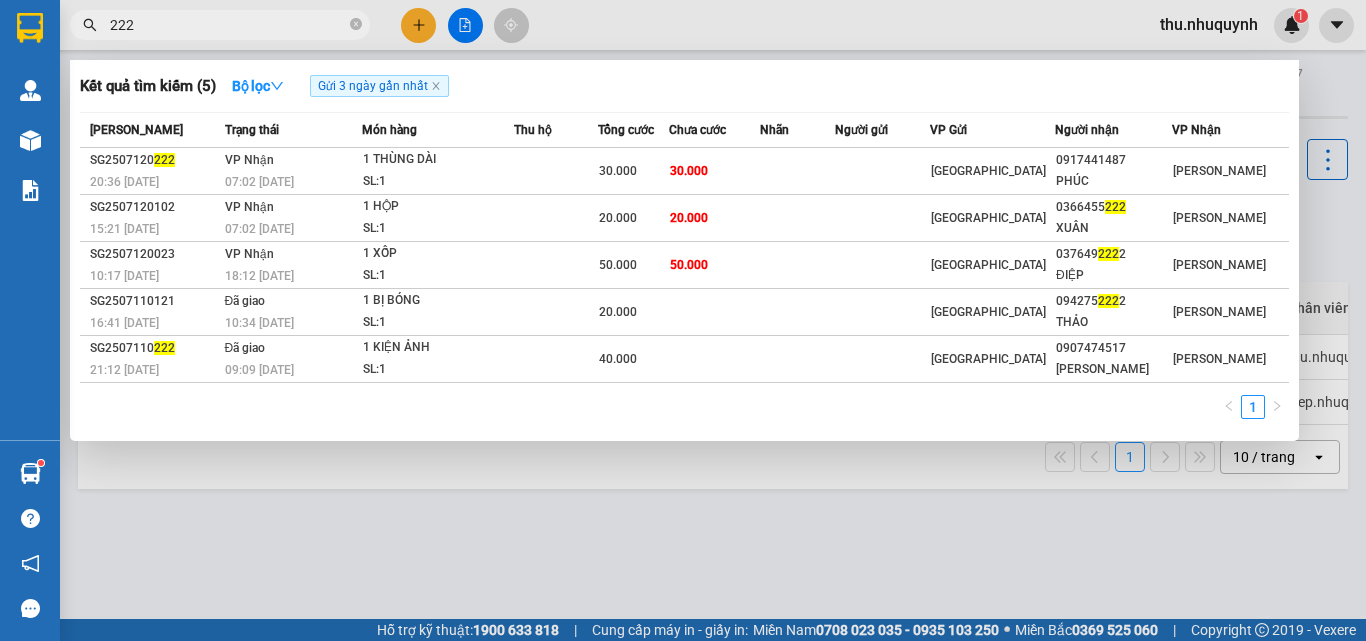 click on "222" at bounding box center [228, 25] 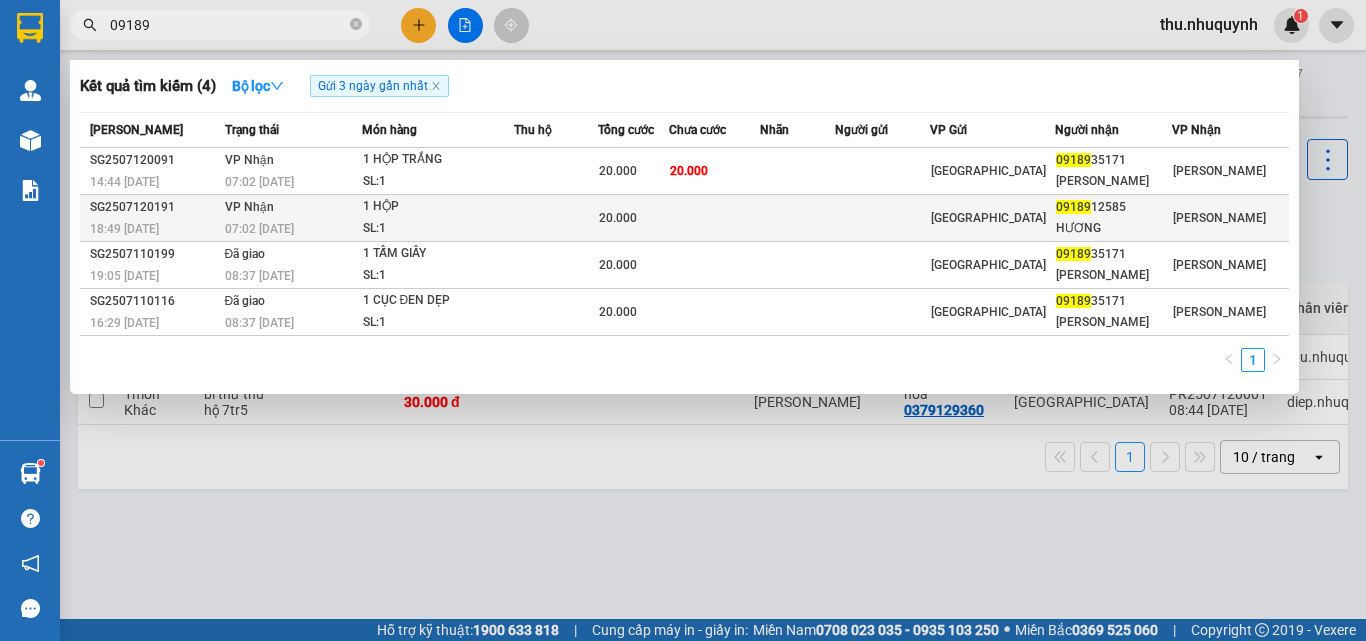 type on "09189" 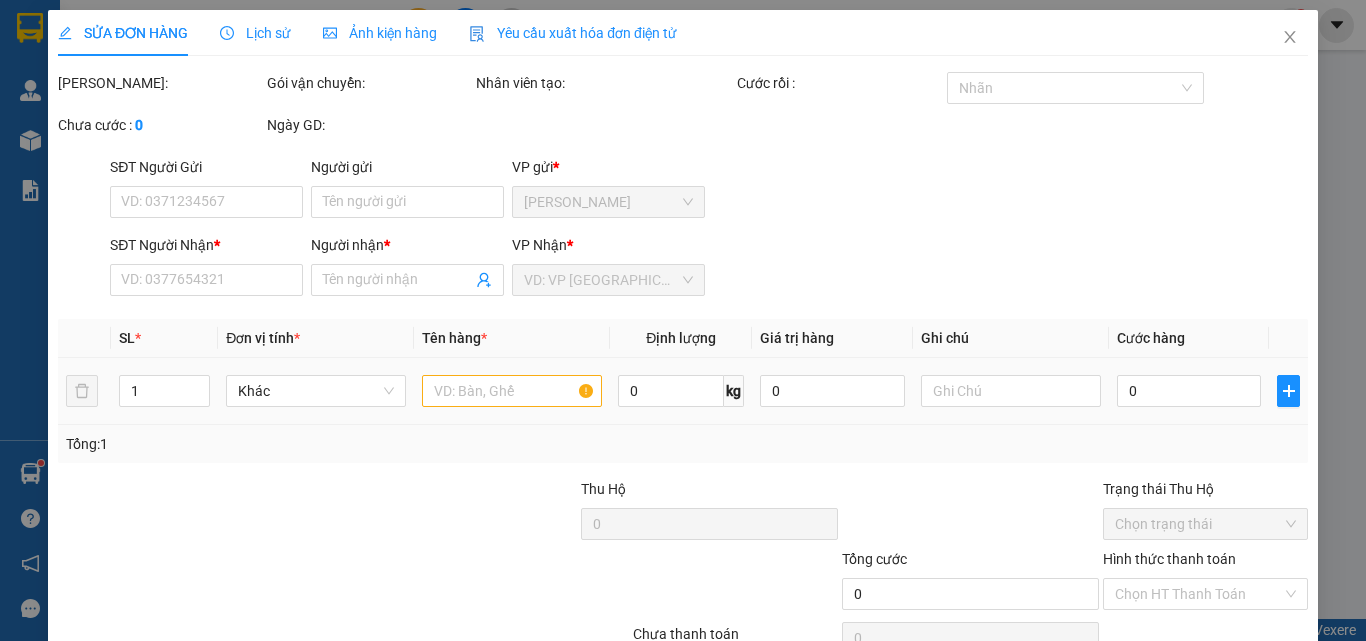 scroll, scrollTop: 0, scrollLeft: 0, axis: both 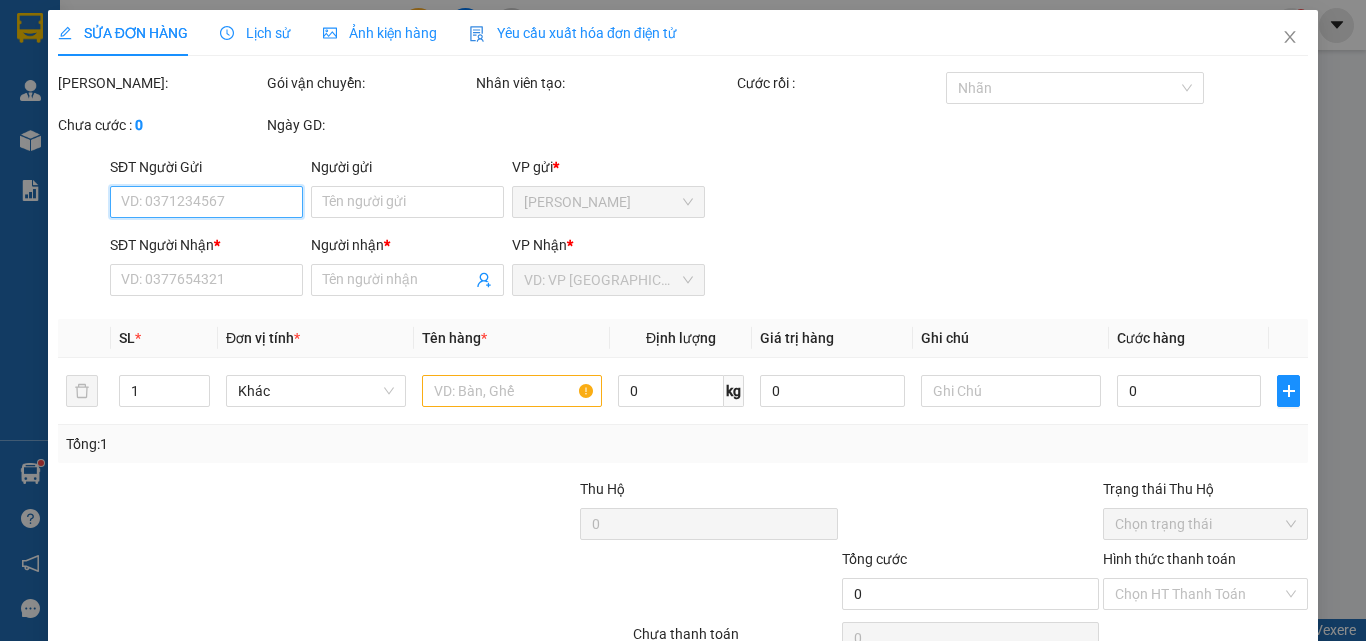 type on "0918912585" 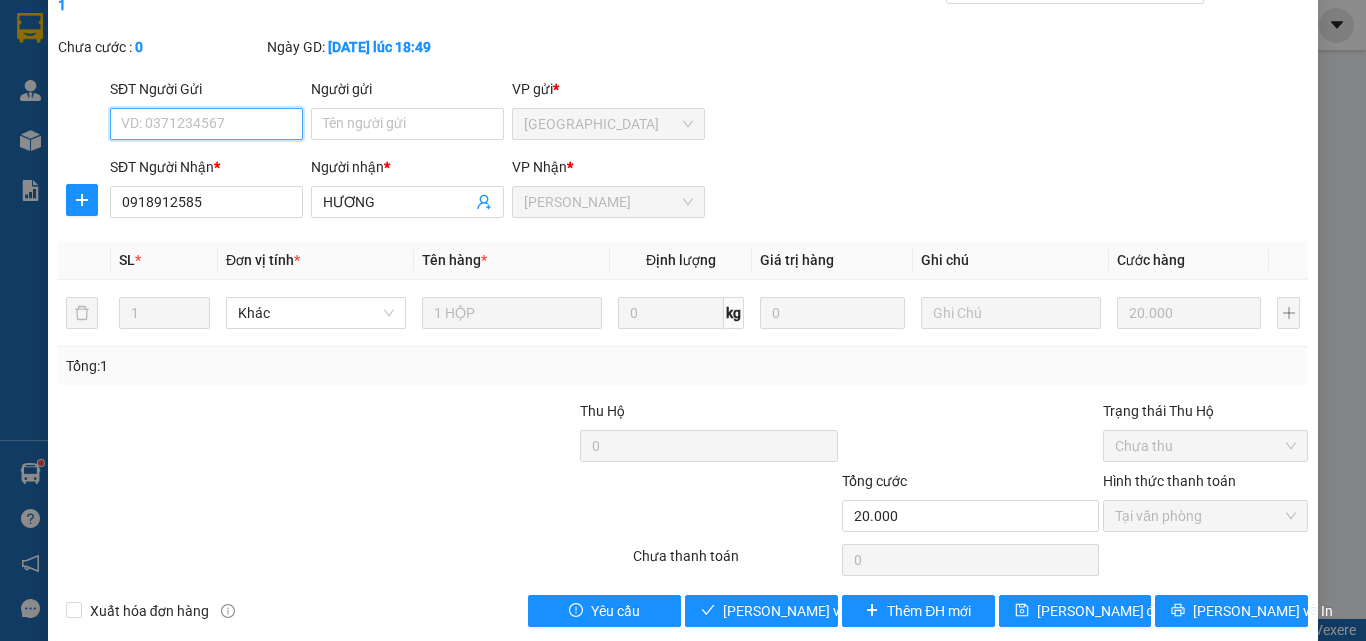 scroll, scrollTop: 103, scrollLeft: 0, axis: vertical 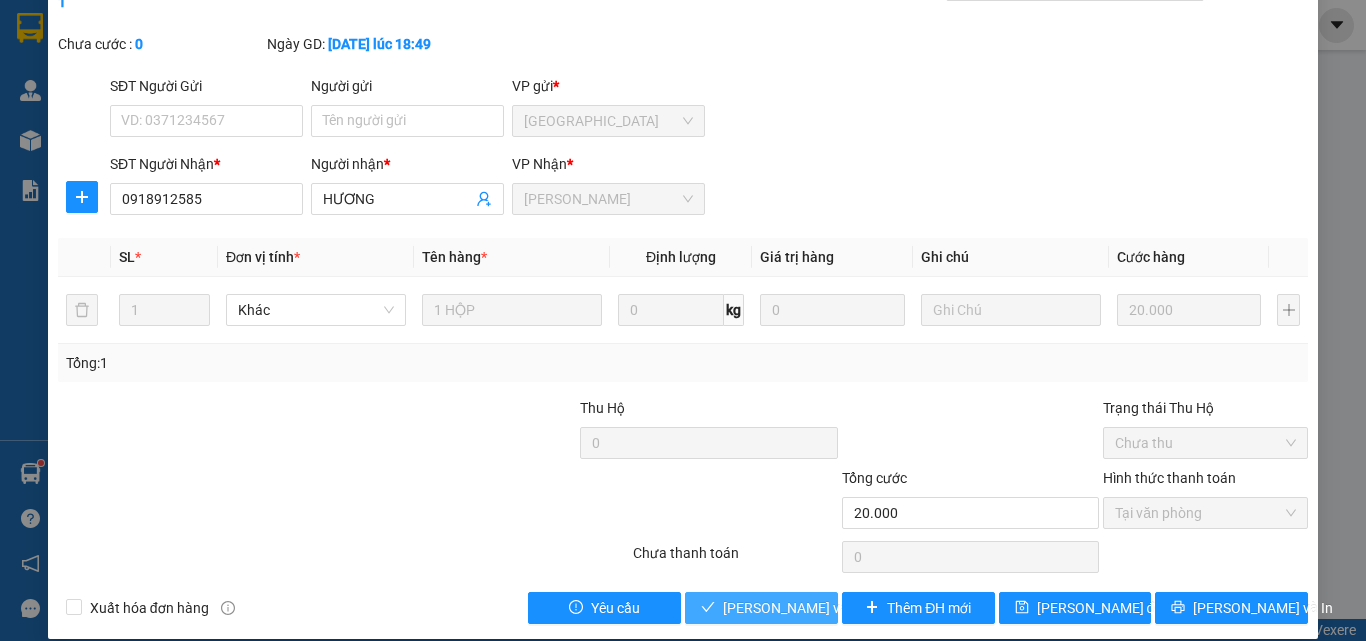 click on "Lưu và Giao hàng" at bounding box center [761, 608] 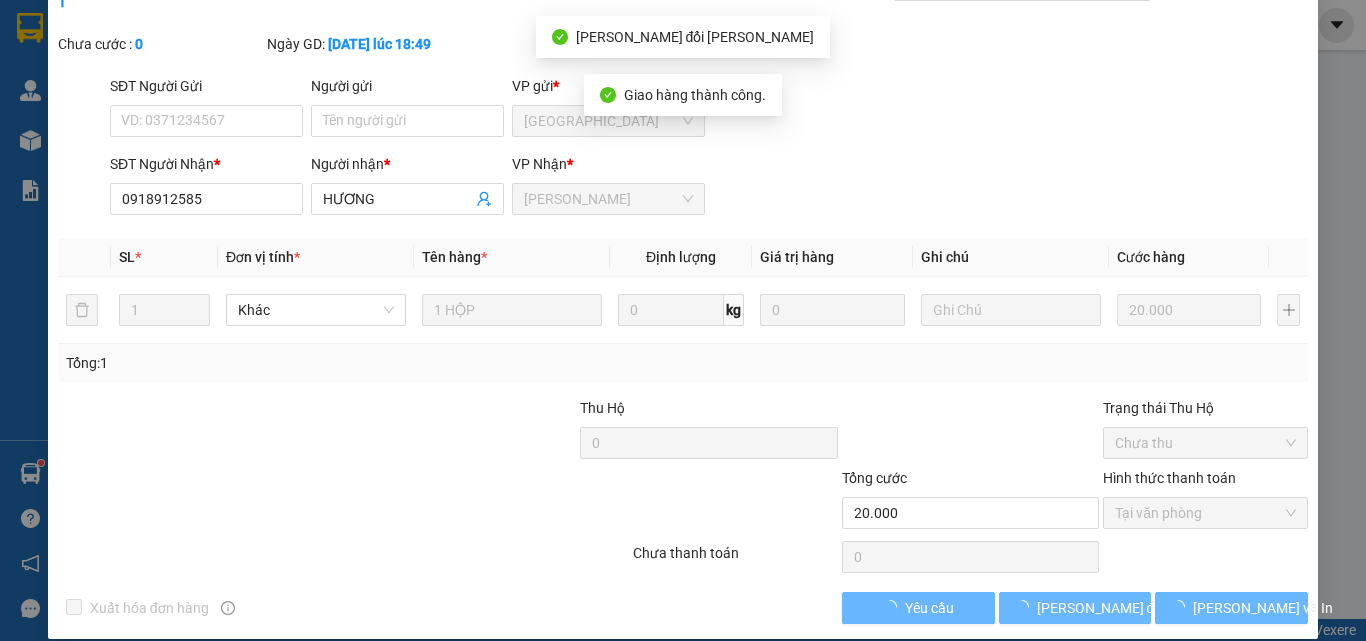 scroll, scrollTop: 0, scrollLeft: 0, axis: both 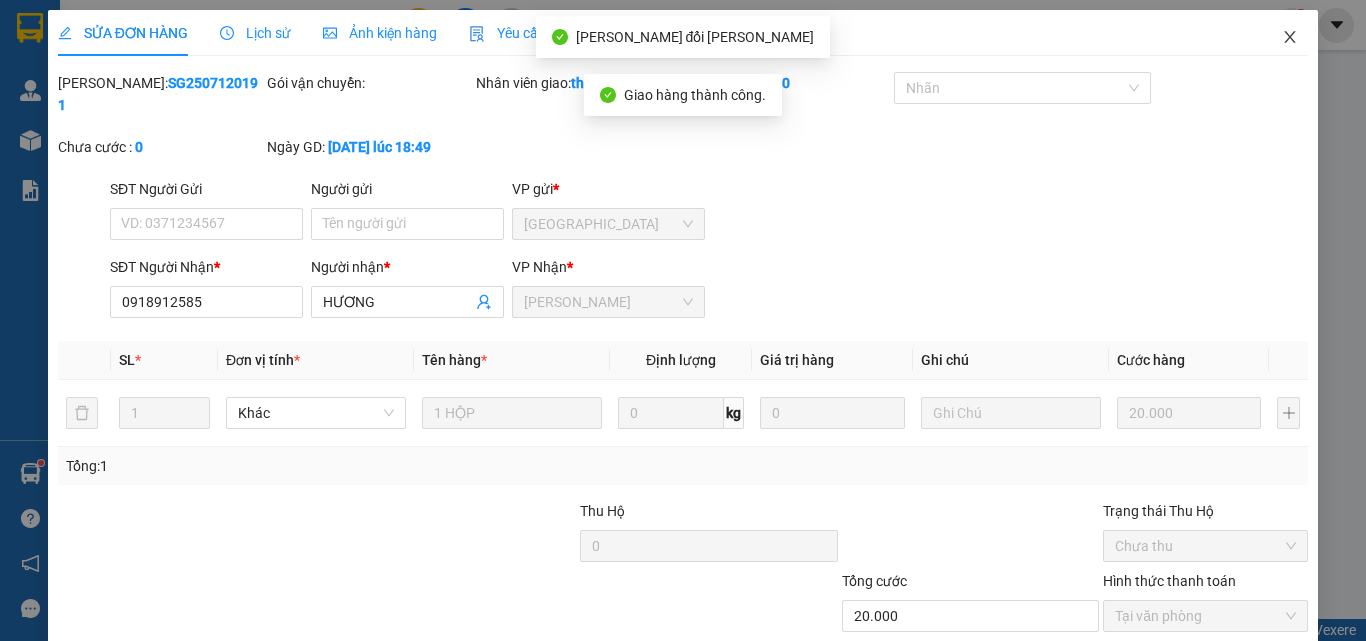 click 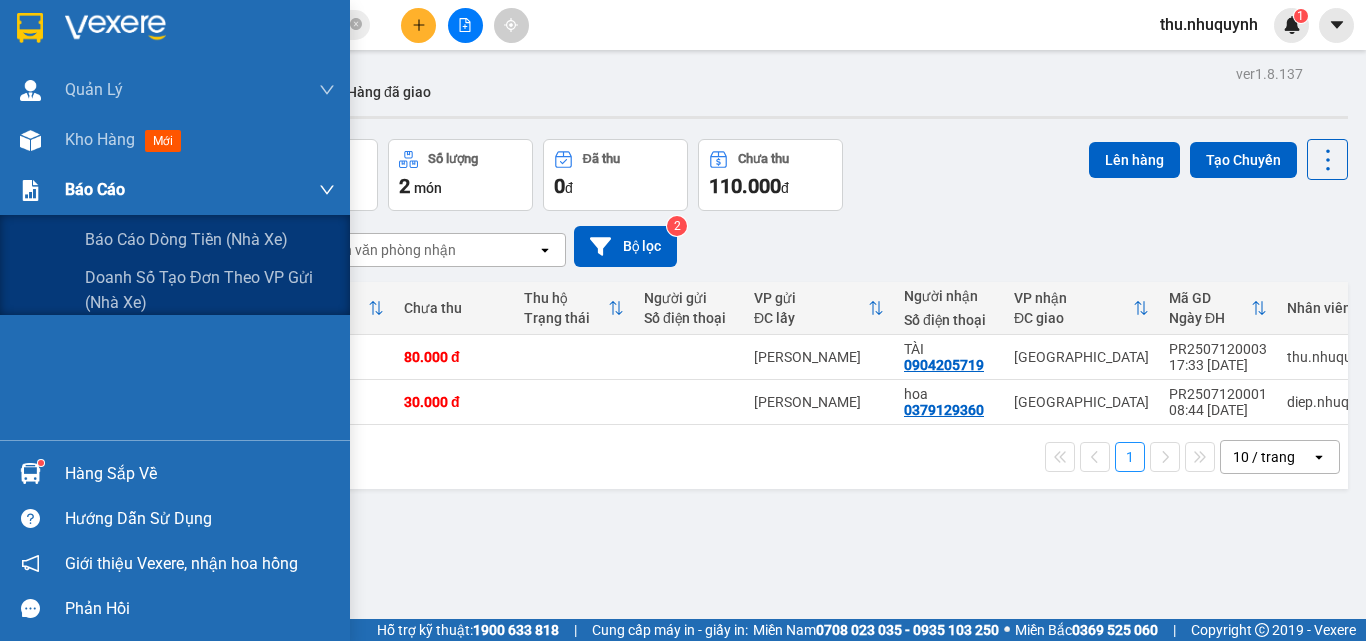 drag, startPoint x: 115, startPoint y: 189, endPoint x: 119, endPoint y: 214, distance: 25.317978 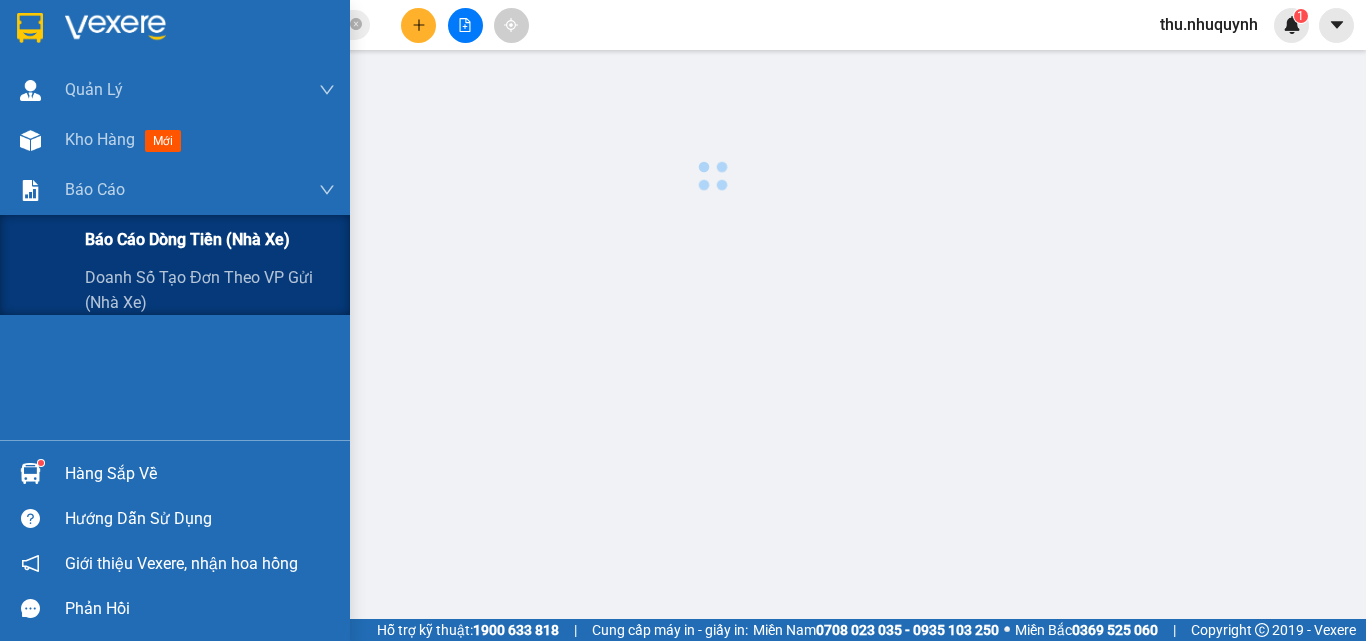 click on "Báo cáo dòng tiền (nhà xe)" at bounding box center (187, 239) 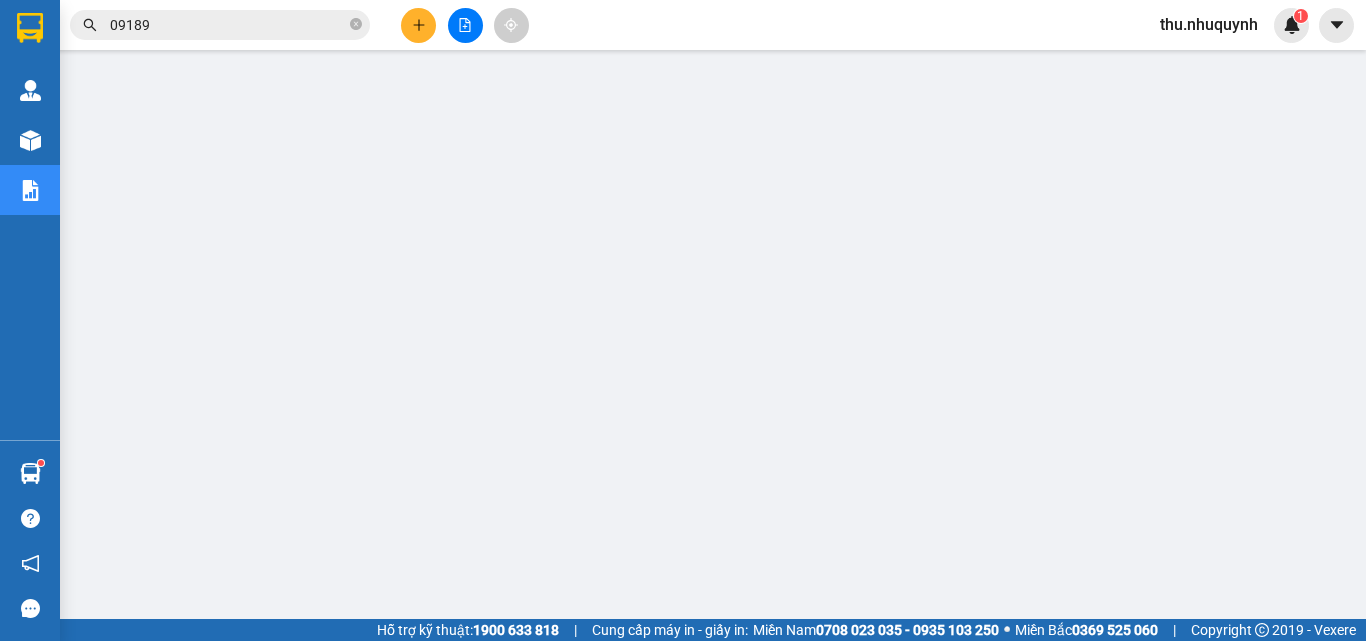 click on "09189" at bounding box center [228, 25] 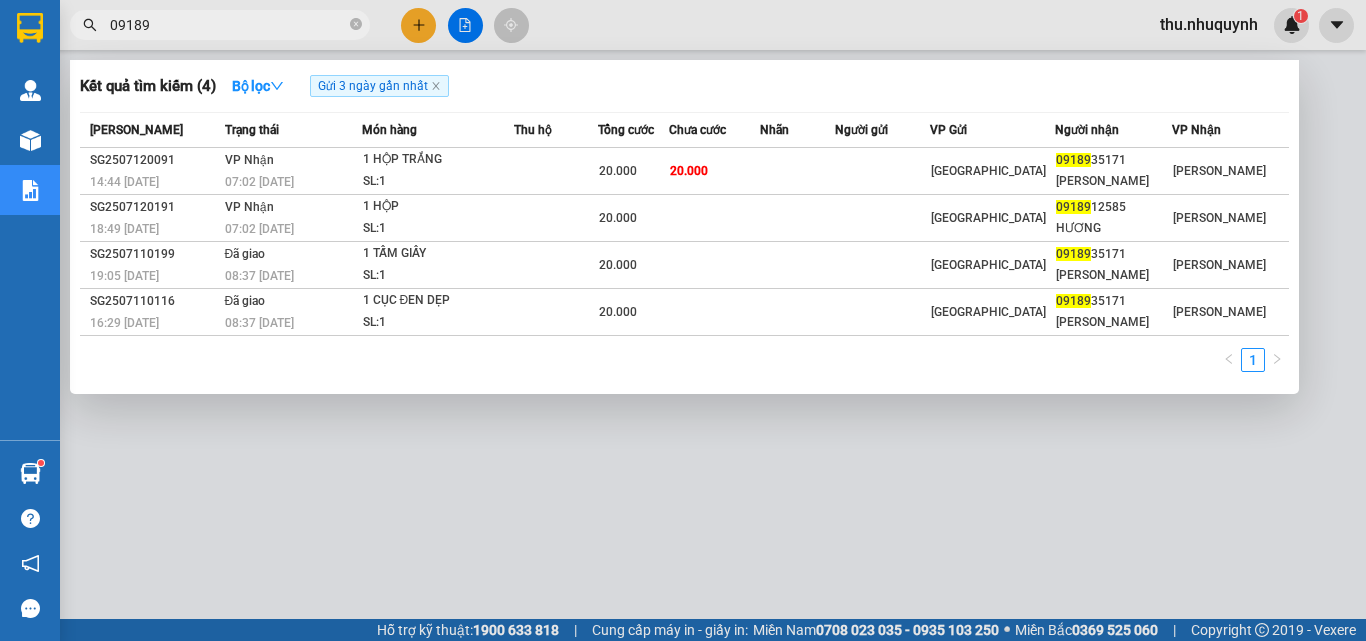 click on "09189" at bounding box center [228, 25] 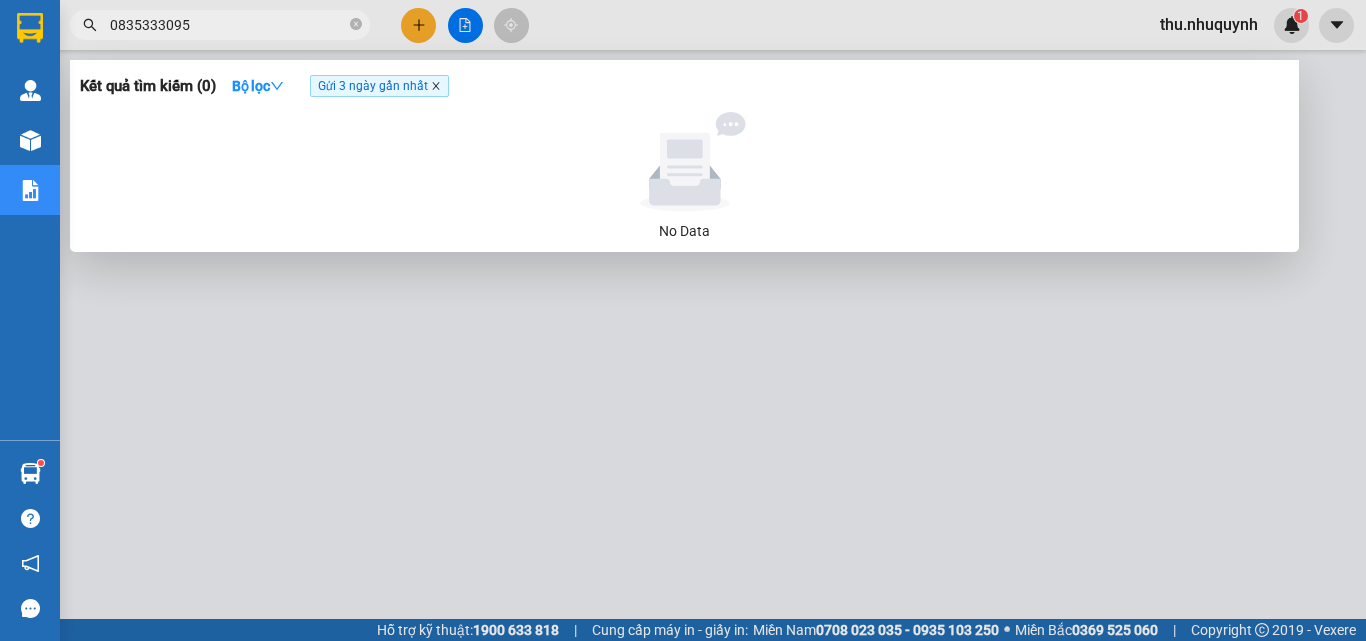 type on "0835333095" 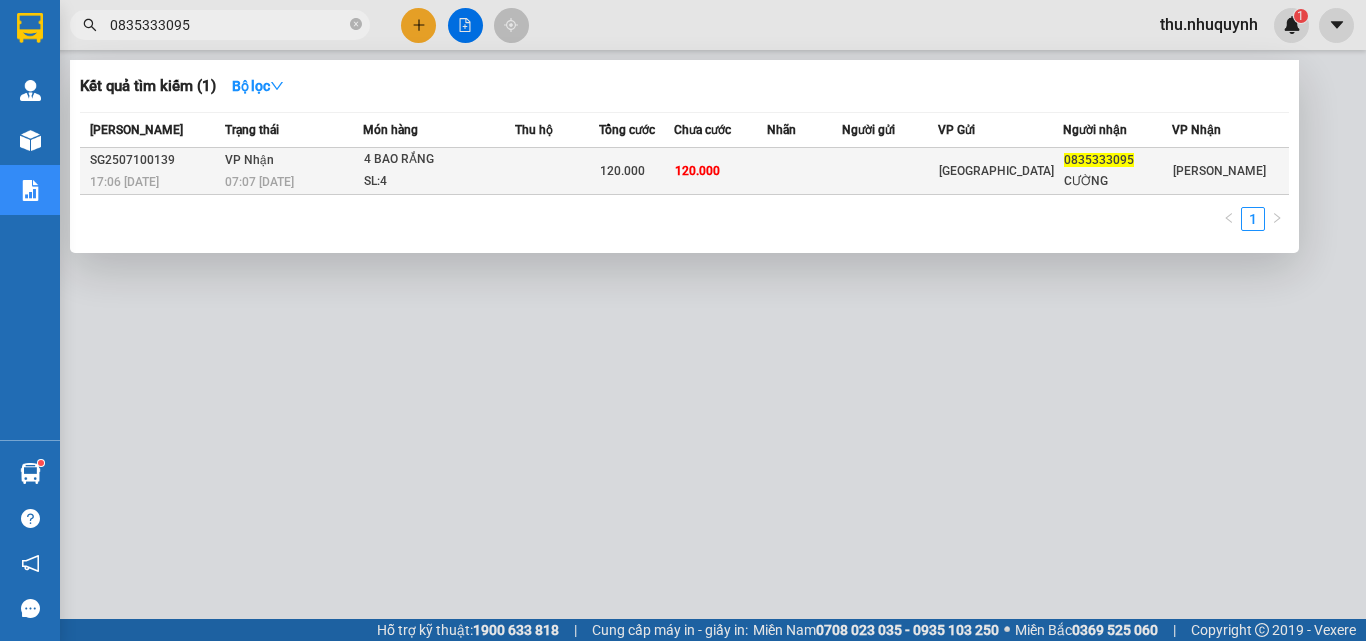 click on "SL:  4" at bounding box center [439, 182] 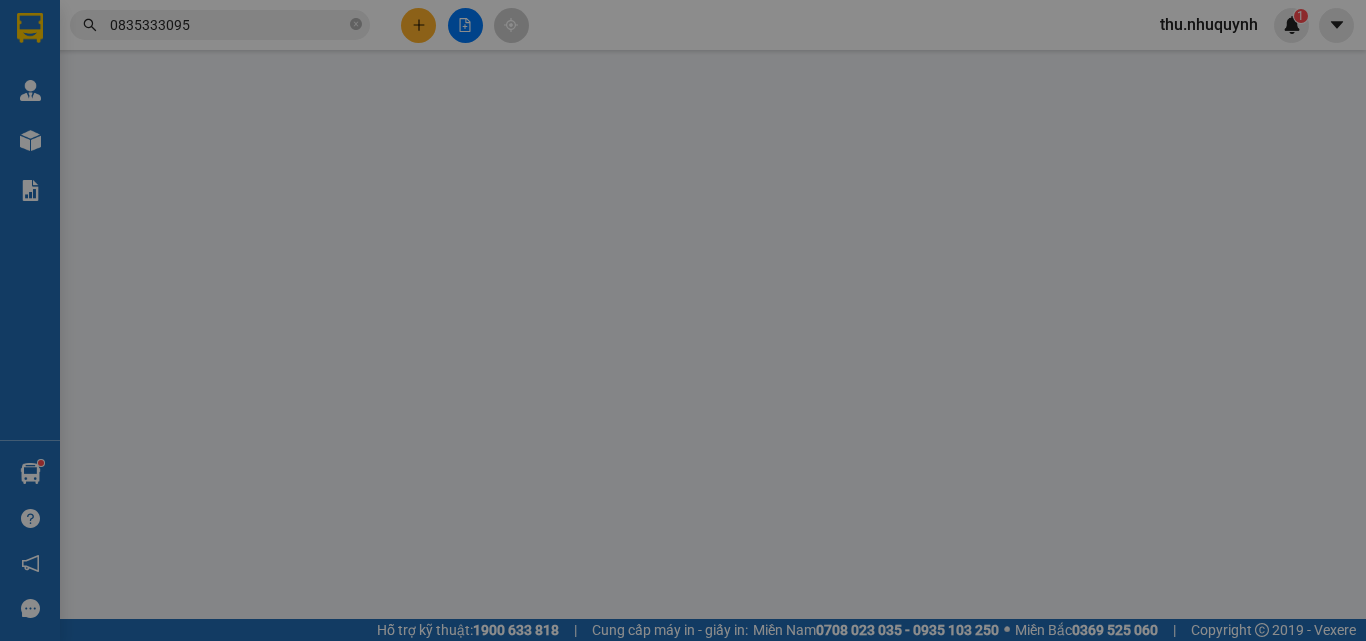 type on "0835333095" 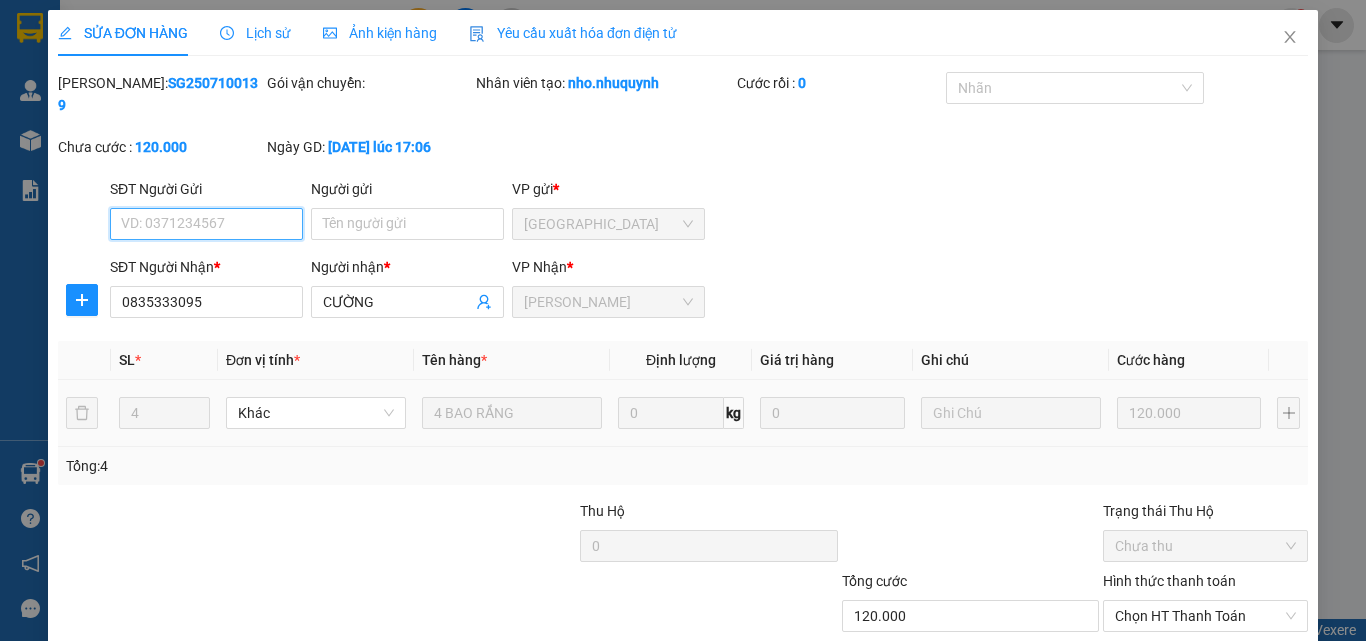scroll, scrollTop: 103, scrollLeft: 0, axis: vertical 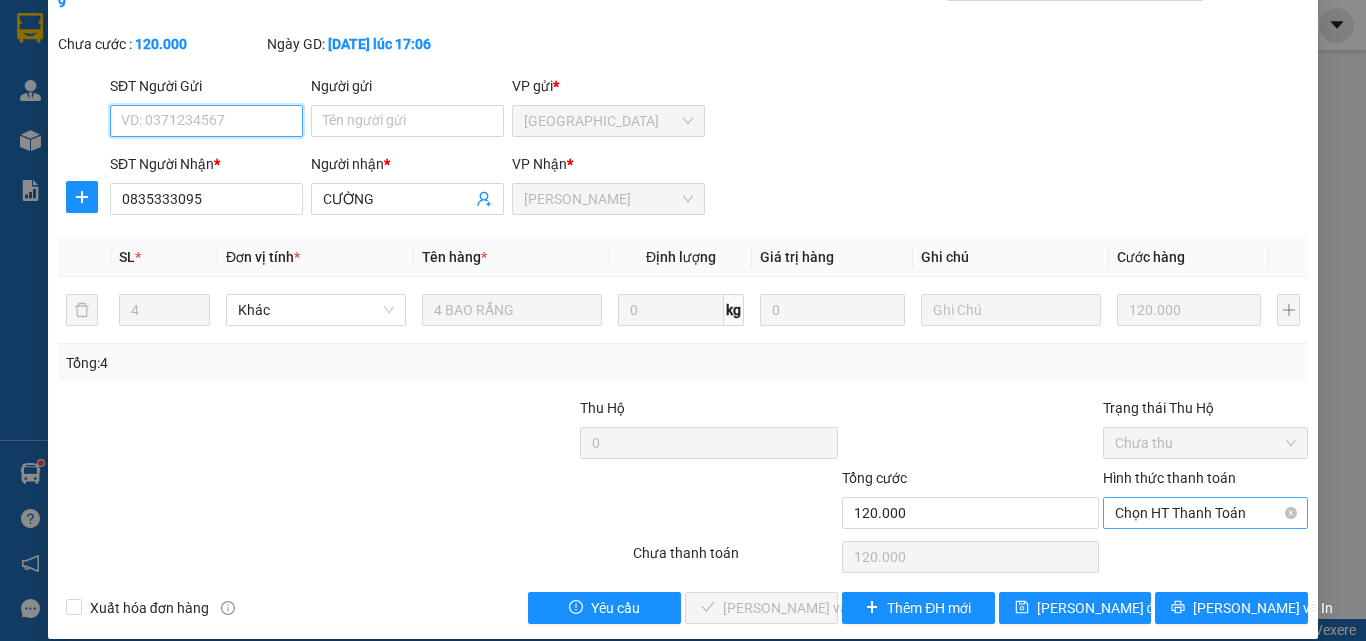 click on "Chọn HT Thanh Toán" at bounding box center (1205, 513) 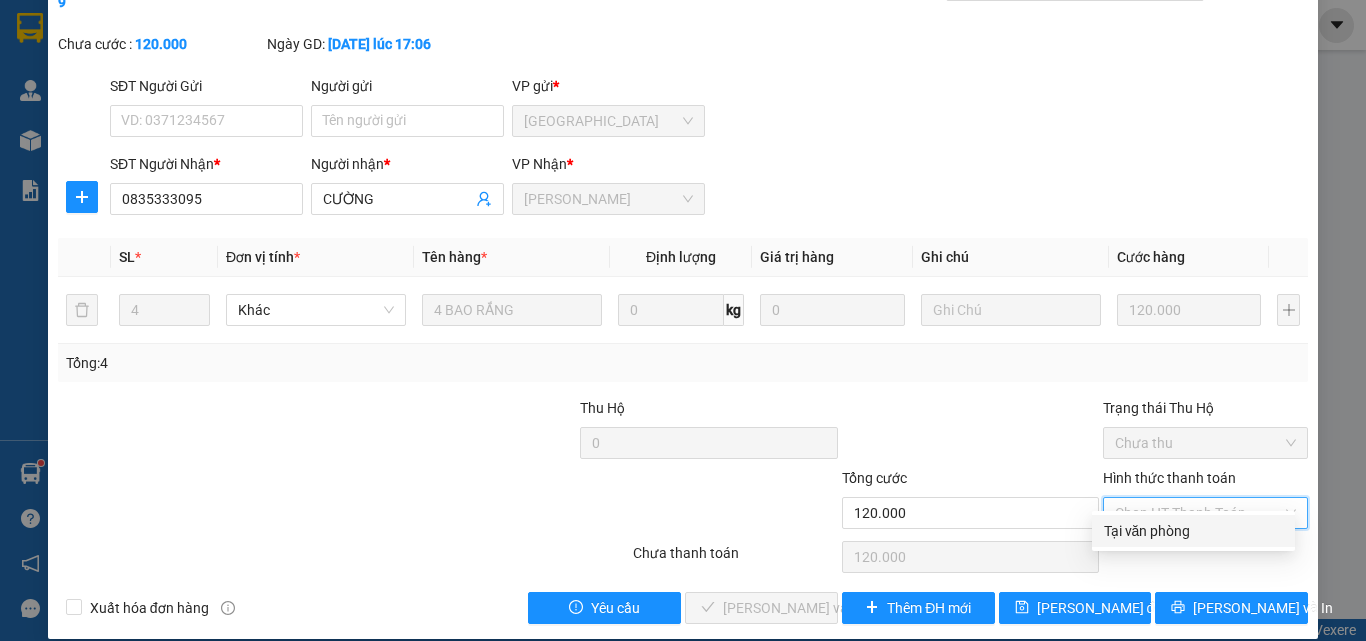 click on "Tại văn phòng" at bounding box center (1193, 531) 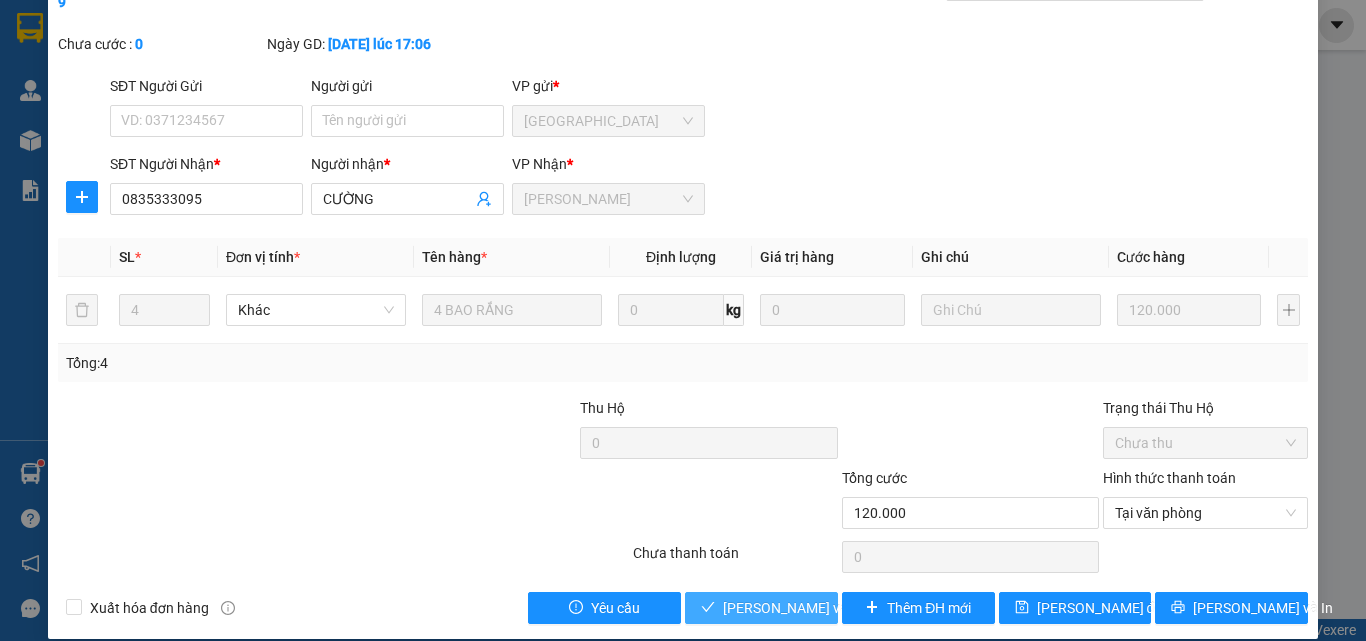 click on "Lưu và Giao hàng" at bounding box center [761, 608] 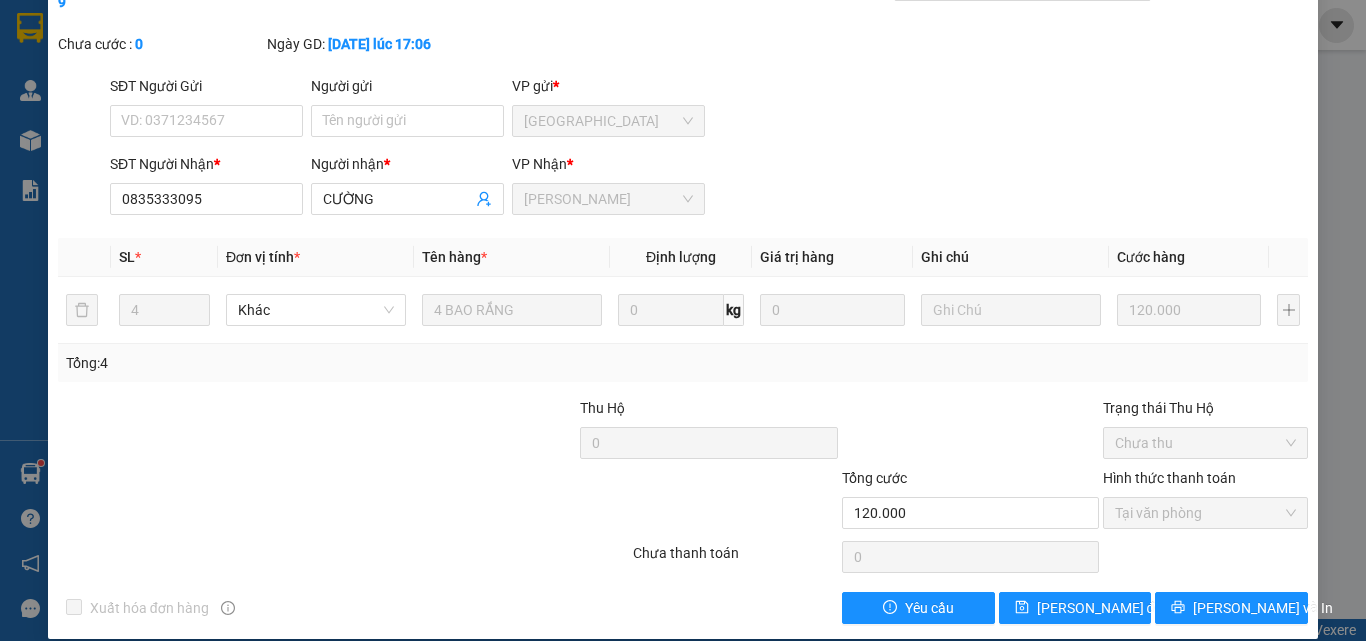 scroll, scrollTop: 0, scrollLeft: 0, axis: both 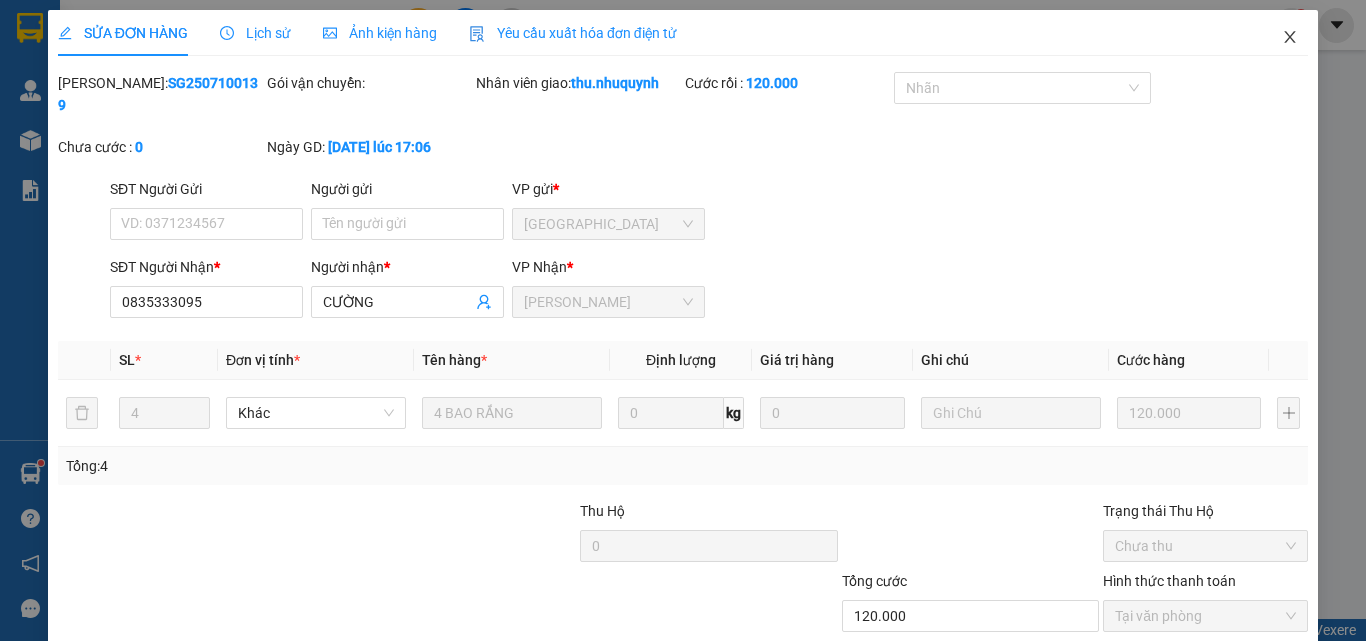 click 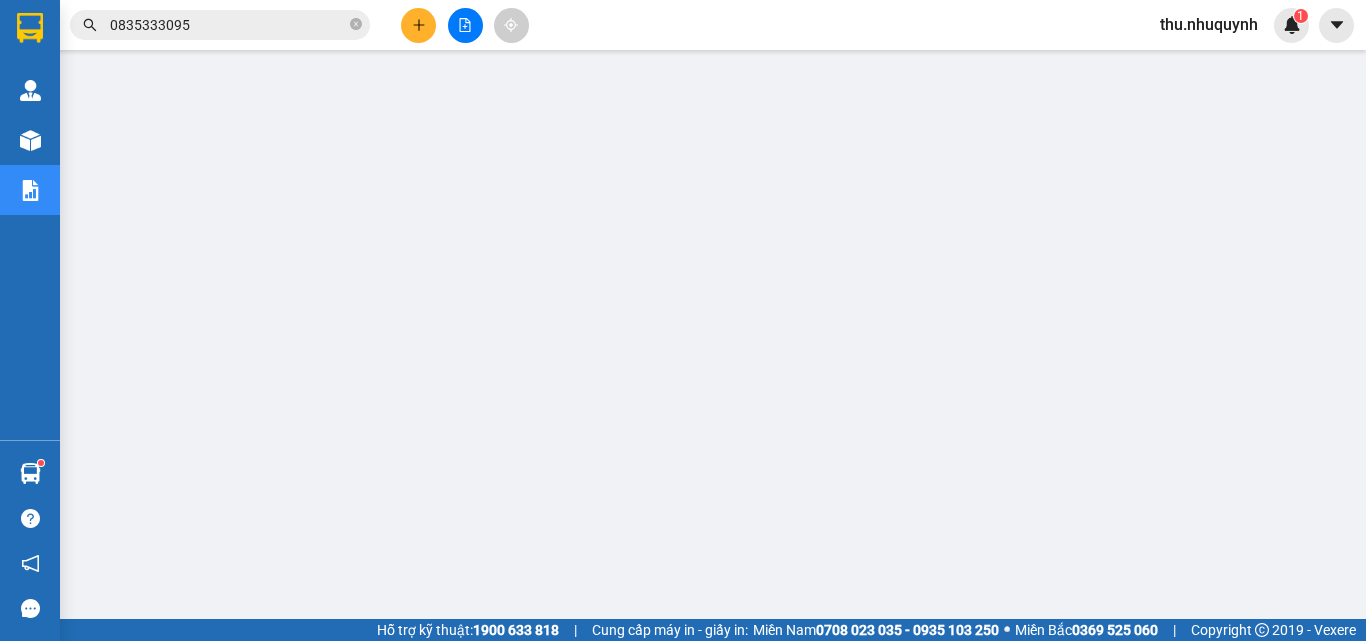 click on "0835333095" at bounding box center [228, 25] 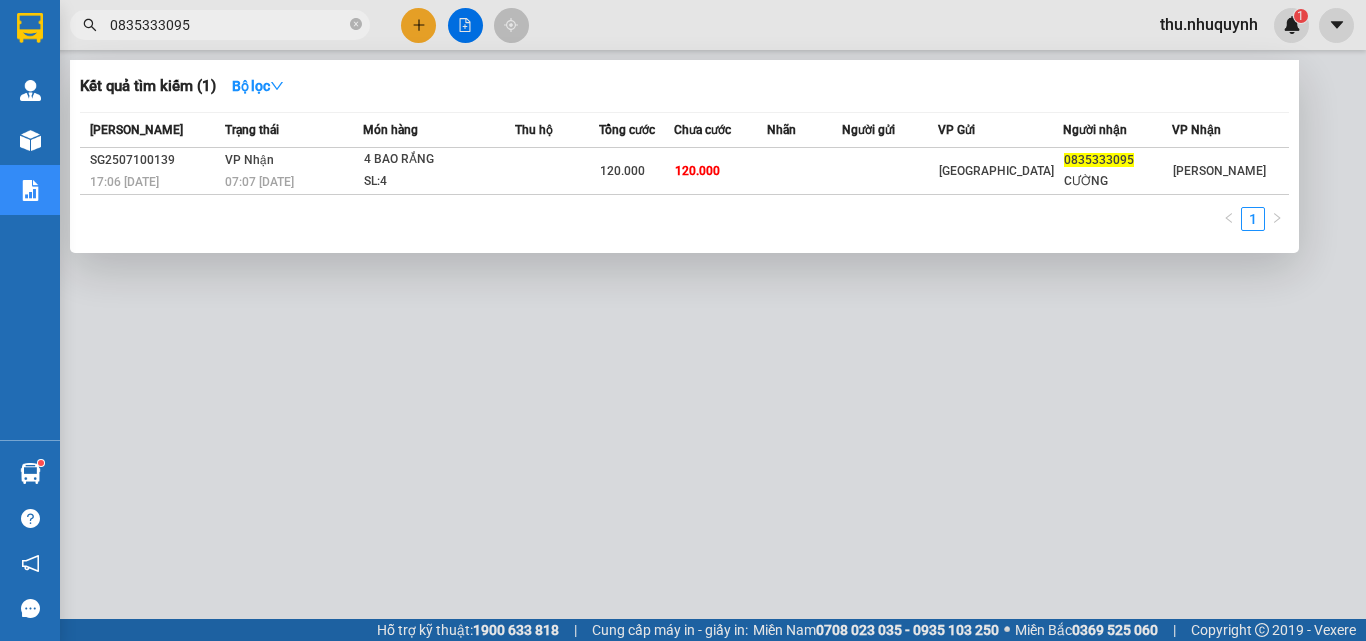 click on "0835333095" at bounding box center [228, 25] 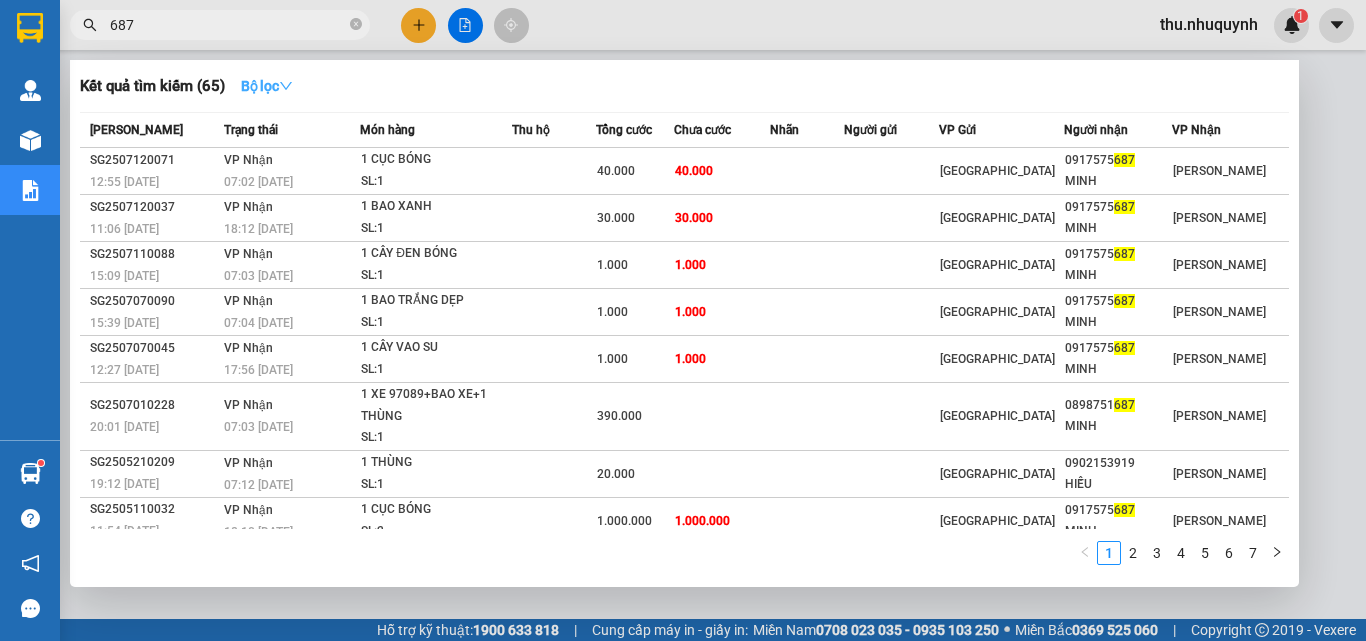 type on "687" 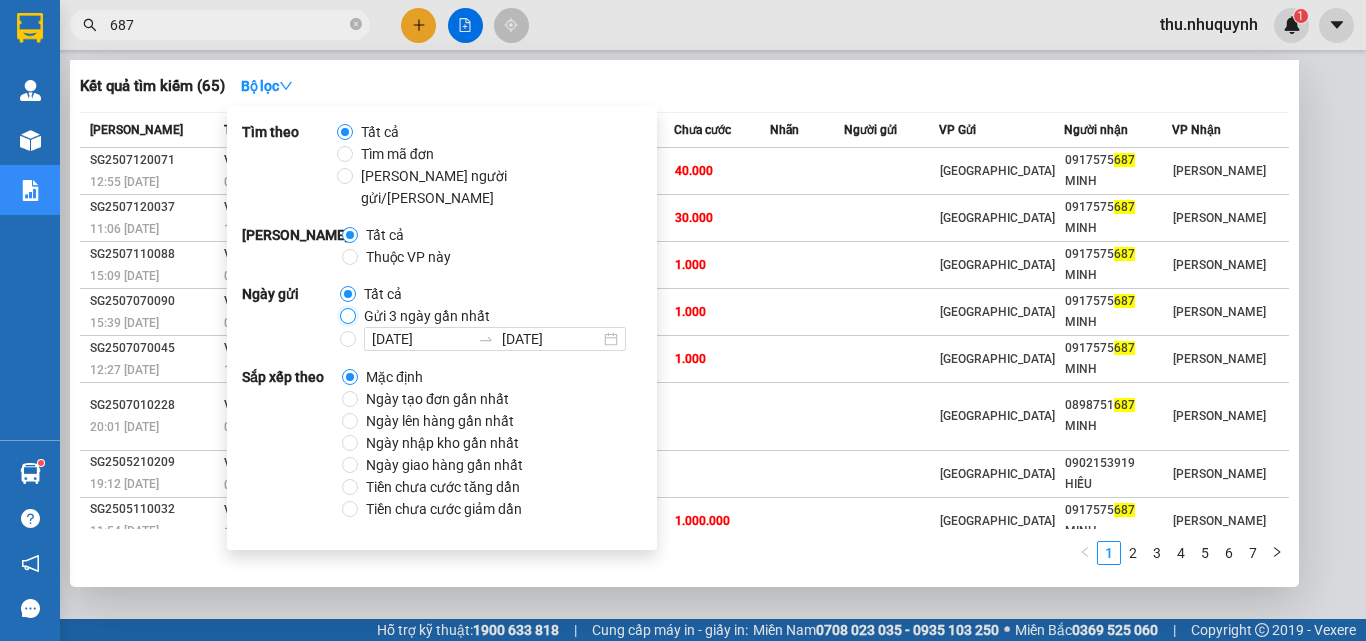 click on "Gửi 3 ngày gần nhất" at bounding box center (348, 316) 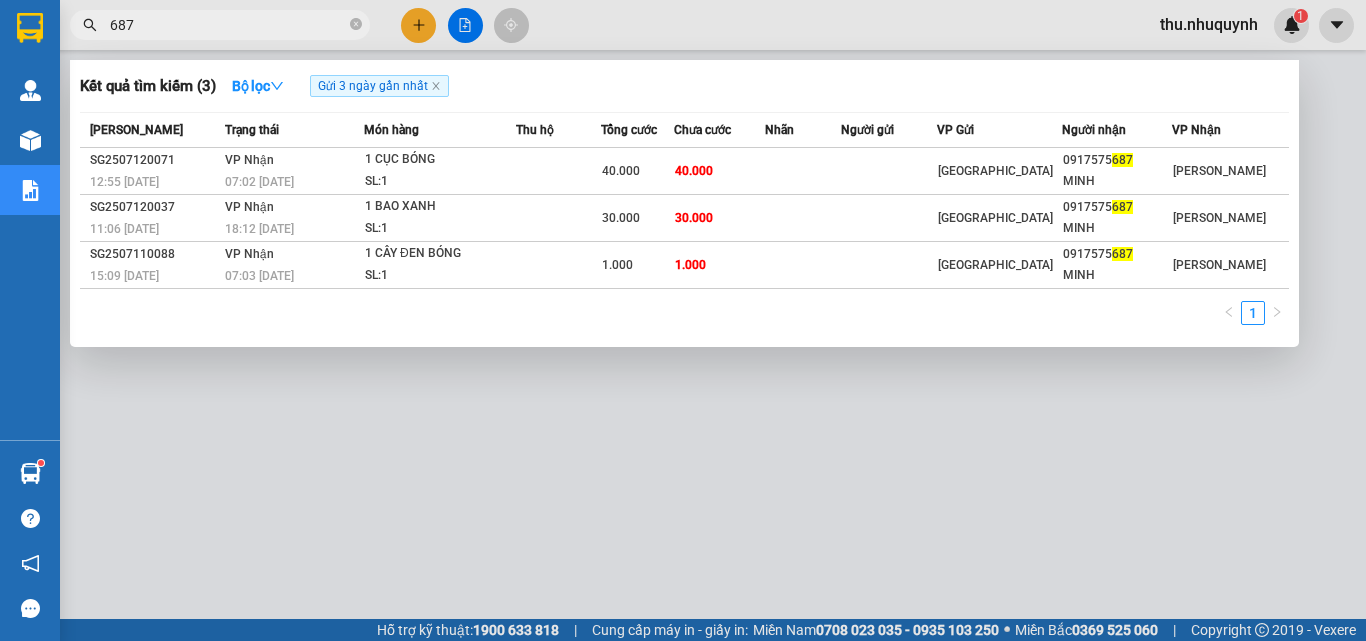 click on "Kết quả tìm kiếm ( 3 )  Bộ lọc  Gửi 3 ngày gần nhất Mã ĐH Trạng thái Món hàng Thu hộ Tổng cước Chưa cước Nhãn Người gửi VP Gửi Người nhận VP Nhận SG2507120071 12:55 - 12/07 VP Nhận   07:02 - 13/07 1 CỤC BÓNG SL:  1 40.000 40.000 Sài Gòn 0917575 687 MINH Phan Rang SG2507120037 11:06 - 12/07 VP Nhận   18:12 - 12/07 1 BAO XANH SL:  1 30.000 30.000 Sài Gòn 0917575 687 MINH Phan Rang SG2507110088 15:09 - 11/07 VP Nhận   07:03 - 12/07 1 CÂY ĐEN BÓNG SL:  1 1.000 1.000 Sài Gòn 0917575 687 MINH Phan Rang 1" at bounding box center (684, 203) 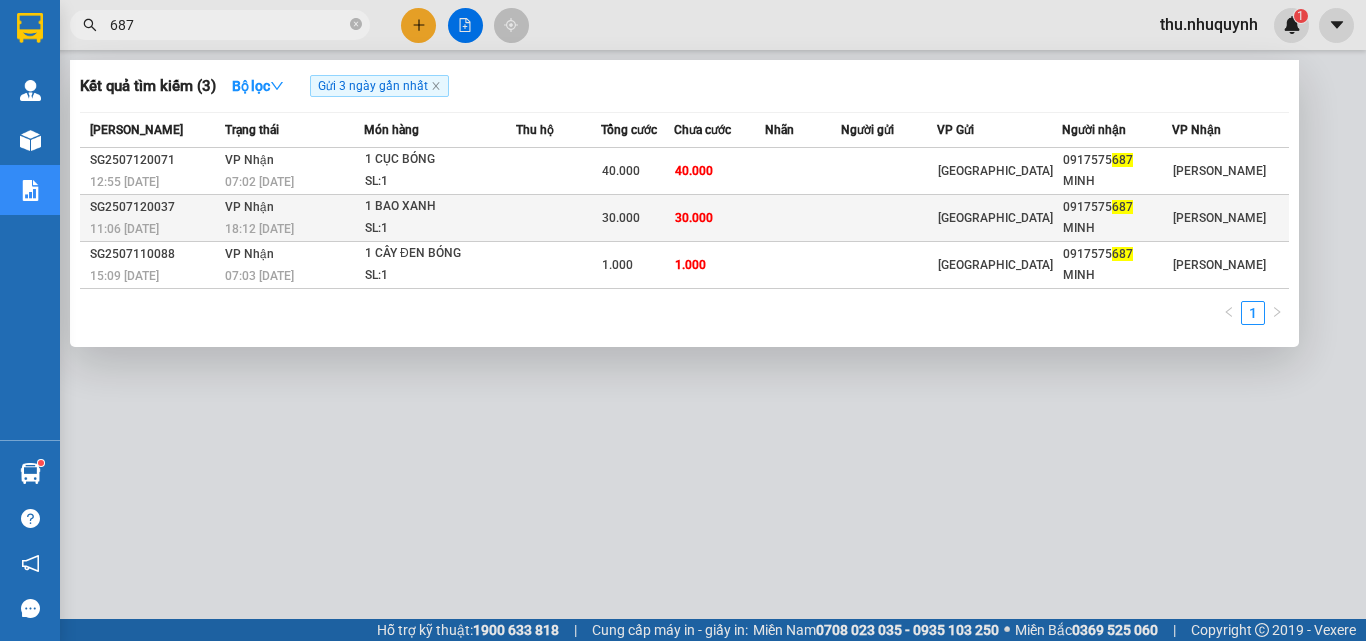 click on "Sài Gòn" at bounding box center [995, 218] 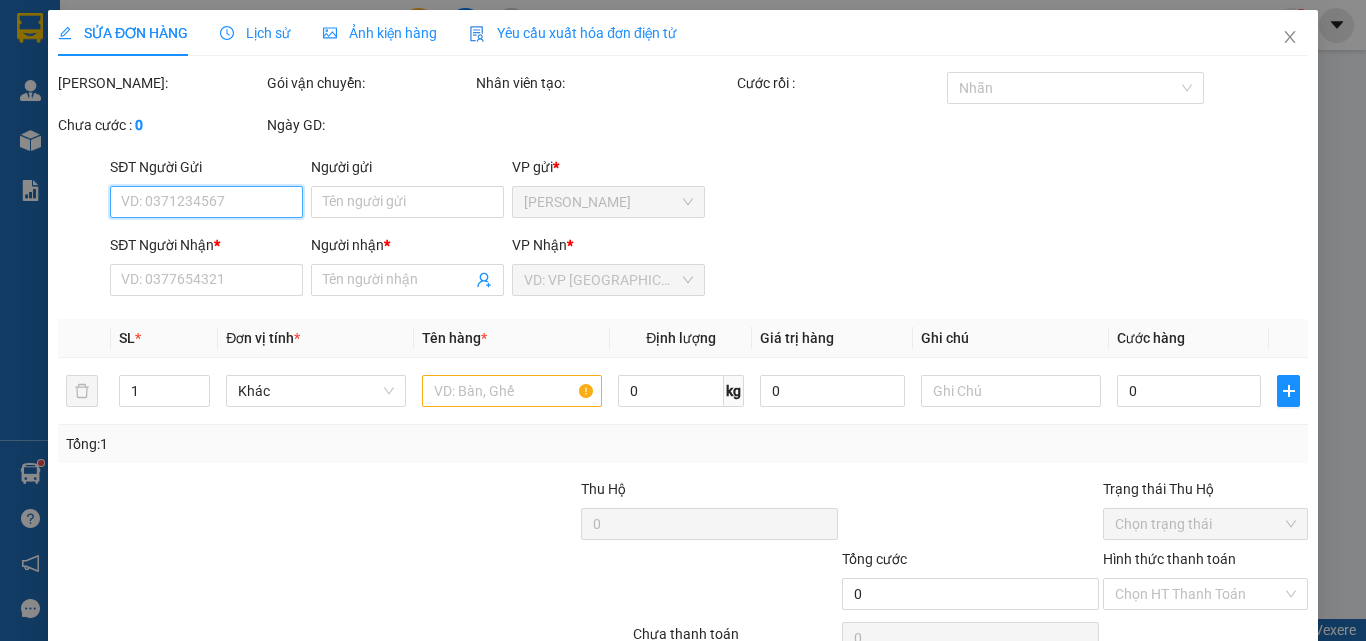 scroll, scrollTop: 0, scrollLeft: 0, axis: both 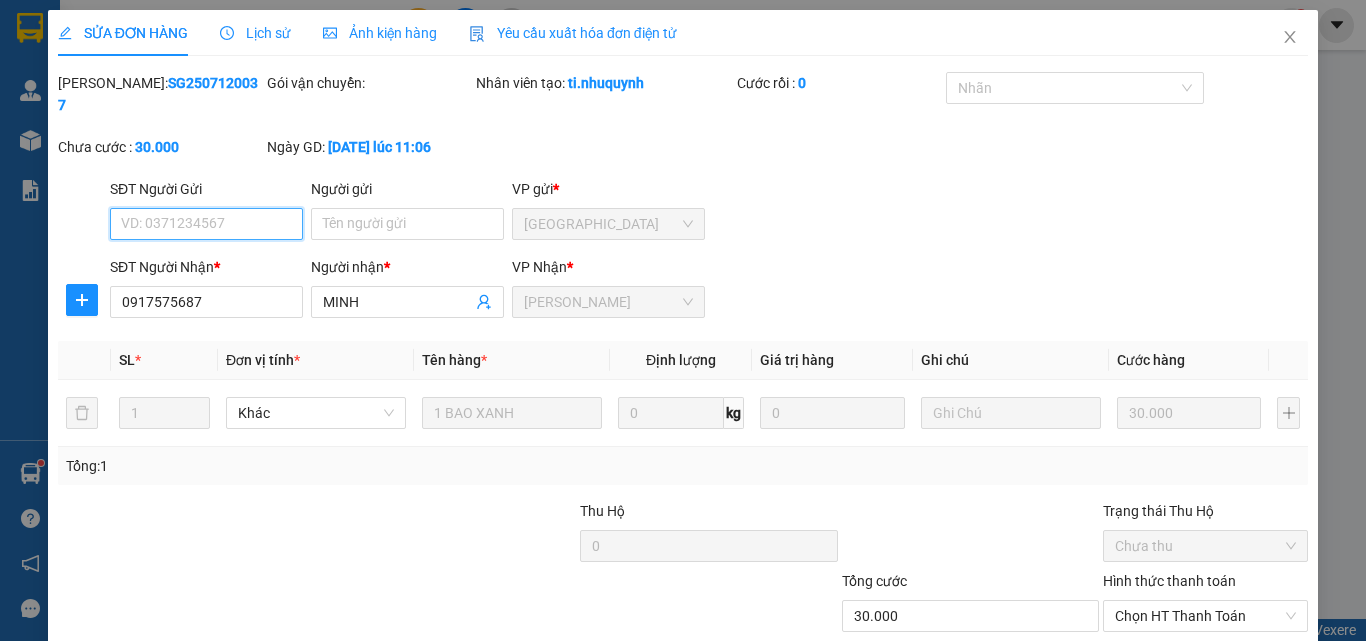 type on "0917575687" 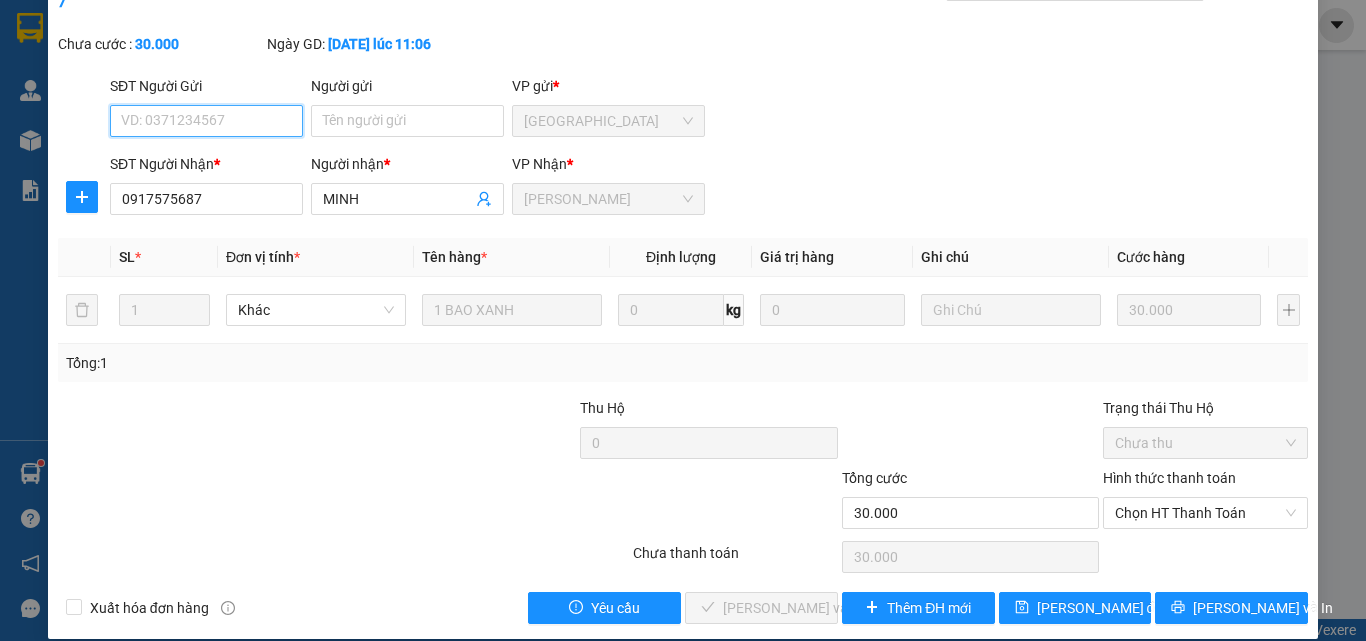 drag, startPoint x: 1140, startPoint y: 483, endPoint x: 1138, endPoint y: 517, distance: 34.058773 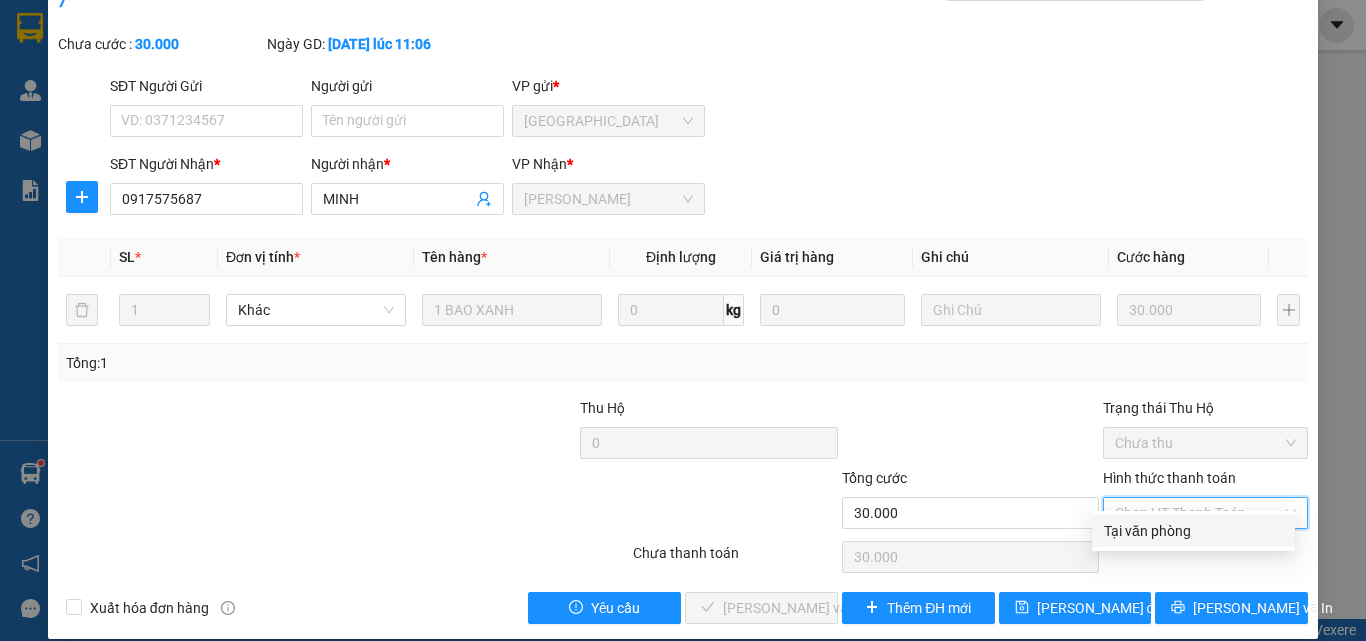 drag, startPoint x: 1138, startPoint y: 517, endPoint x: 1111, endPoint y: 537, distance: 33.600594 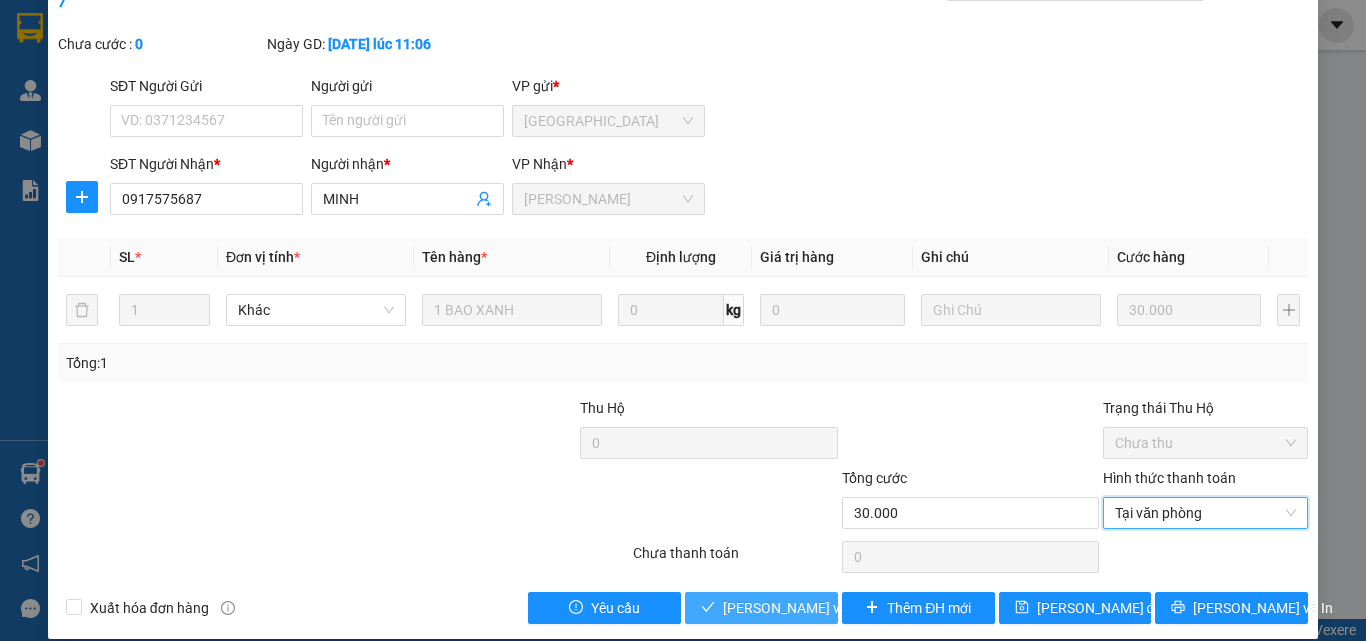 click on "Lưu và Giao hàng" at bounding box center (858, 608) 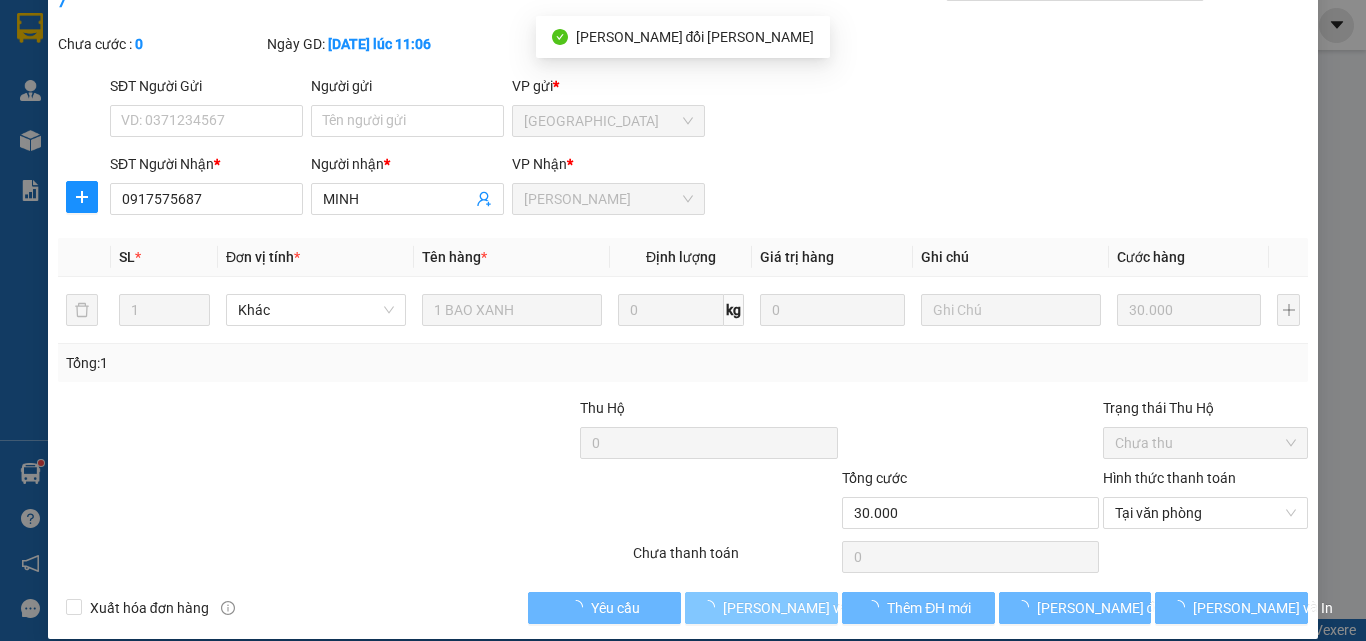 scroll, scrollTop: 0, scrollLeft: 0, axis: both 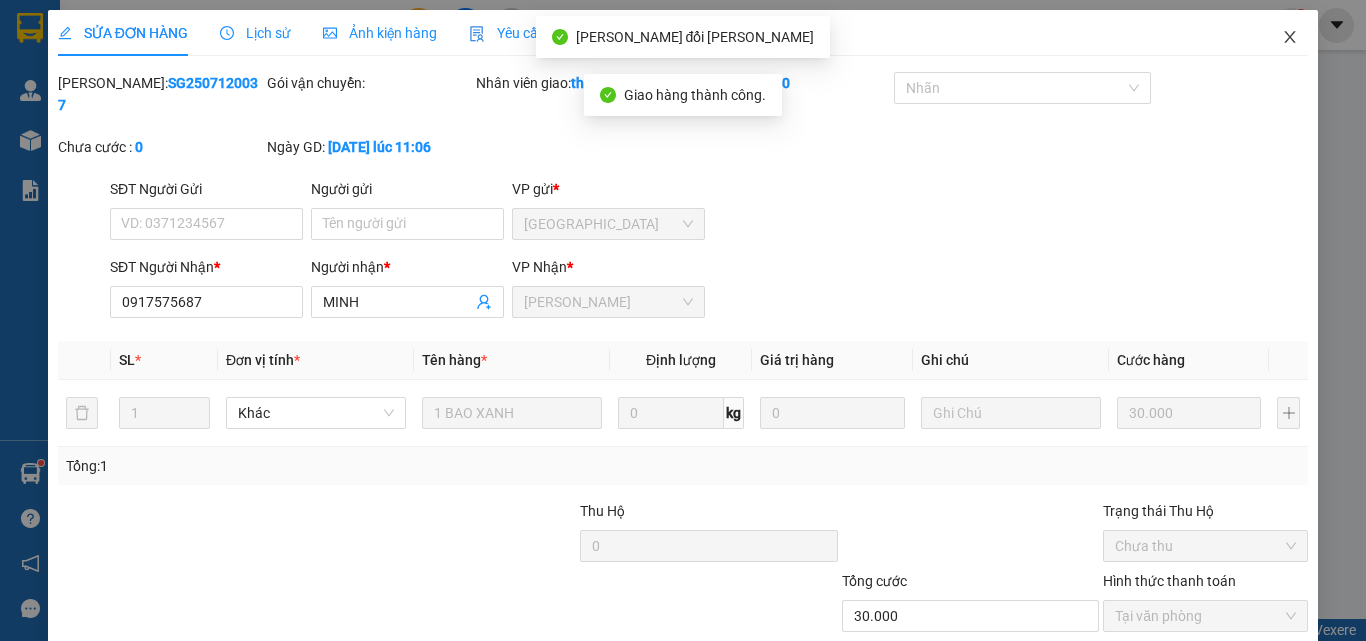 click 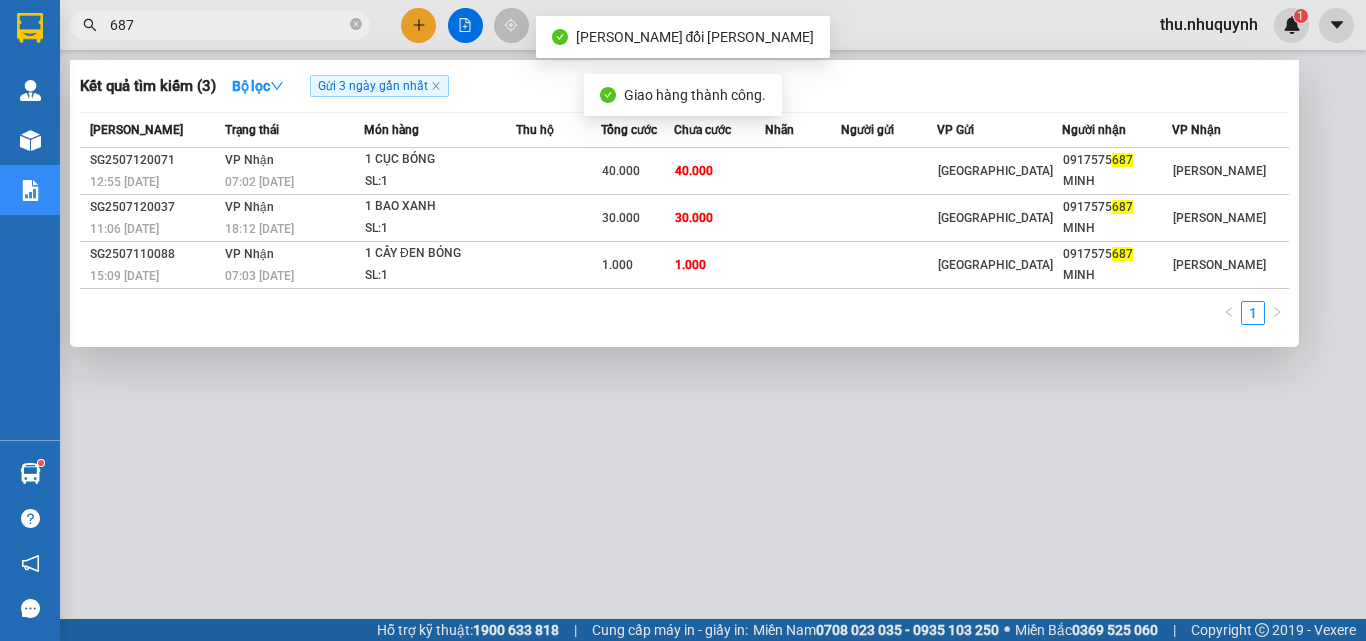 click on "687" at bounding box center [228, 25] 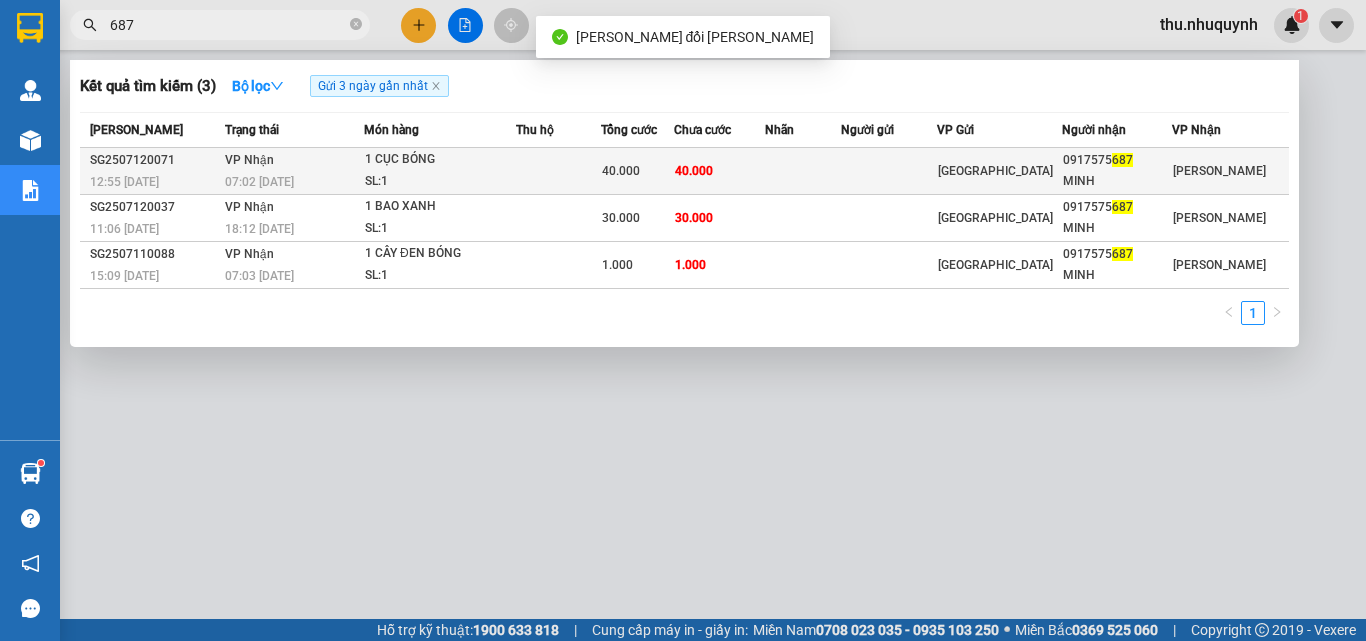 click on "40.000" at bounding box center (720, 171) 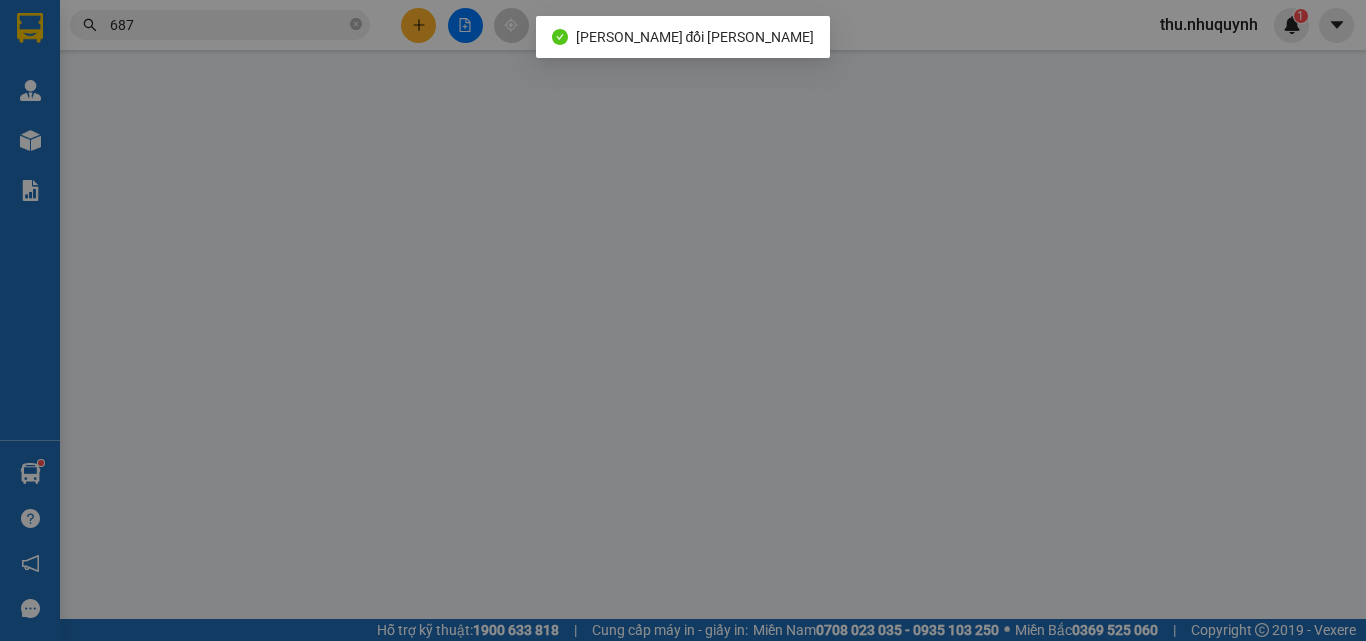 type on "0917575687" 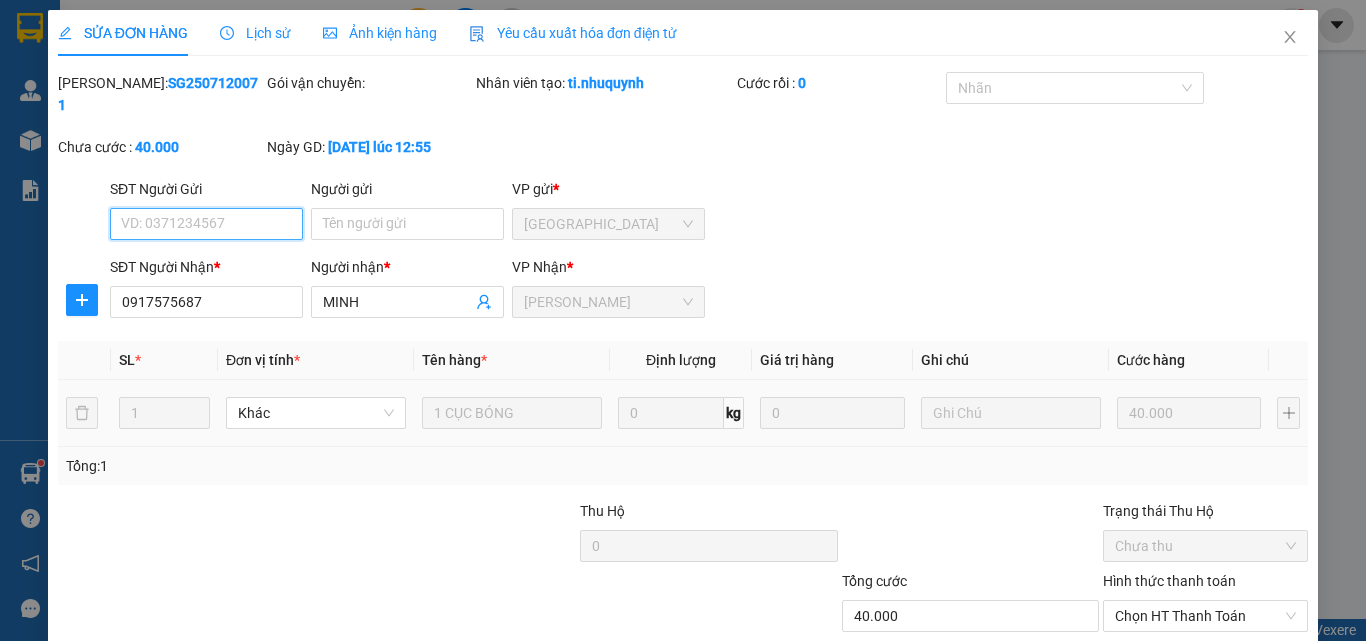 scroll, scrollTop: 103, scrollLeft: 0, axis: vertical 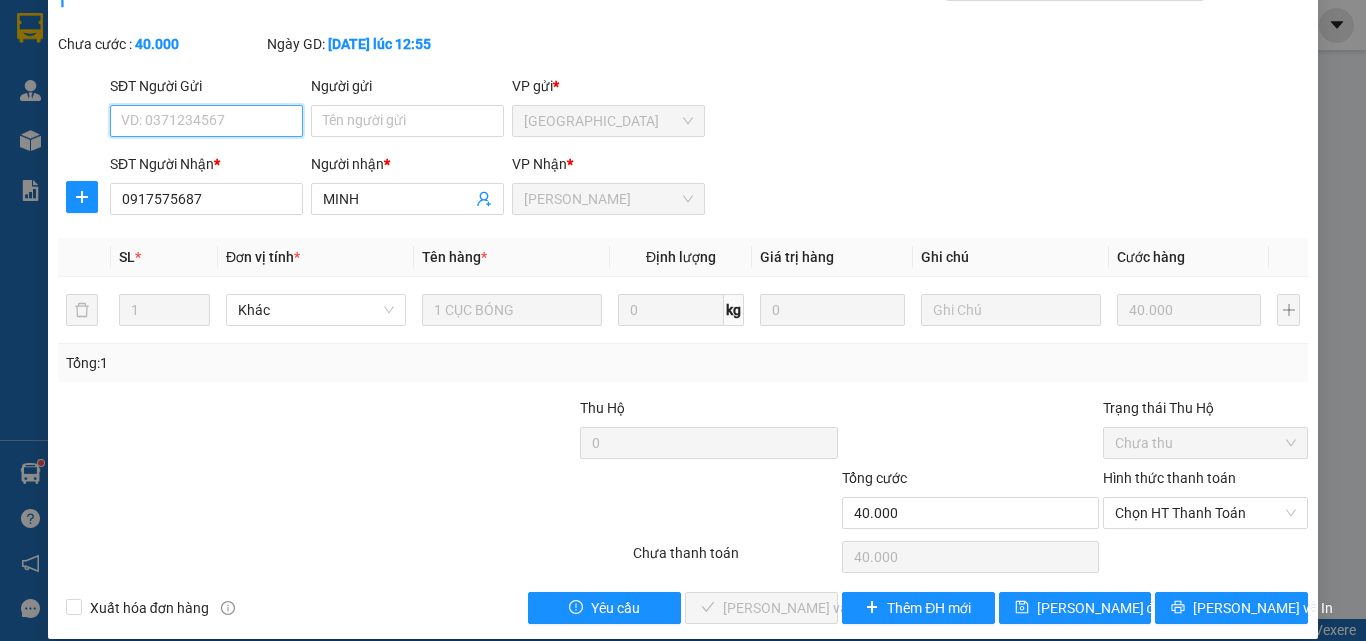 drag, startPoint x: 1141, startPoint y: 497, endPoint x: 1138, endPoint y: 510, distance: 13.341664 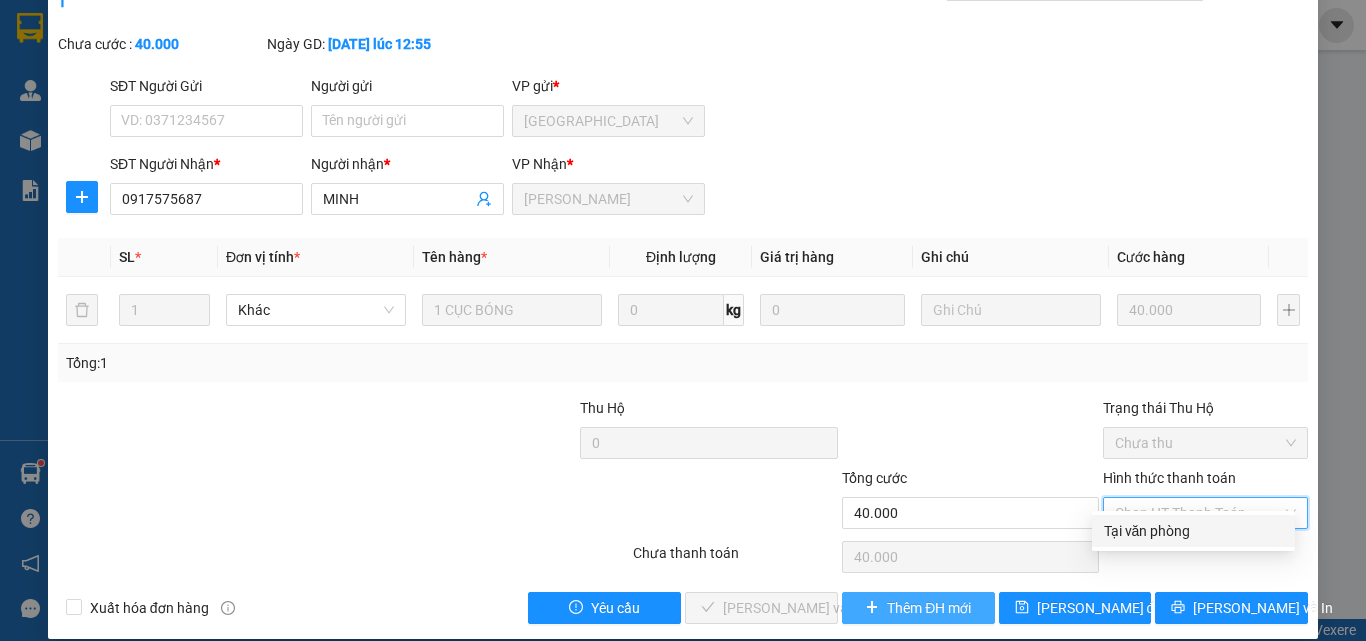 drag, startPoint x: 1143, startPoint y: 535, endPoint x: 876, endPoint y: 581, distance: 270.93356 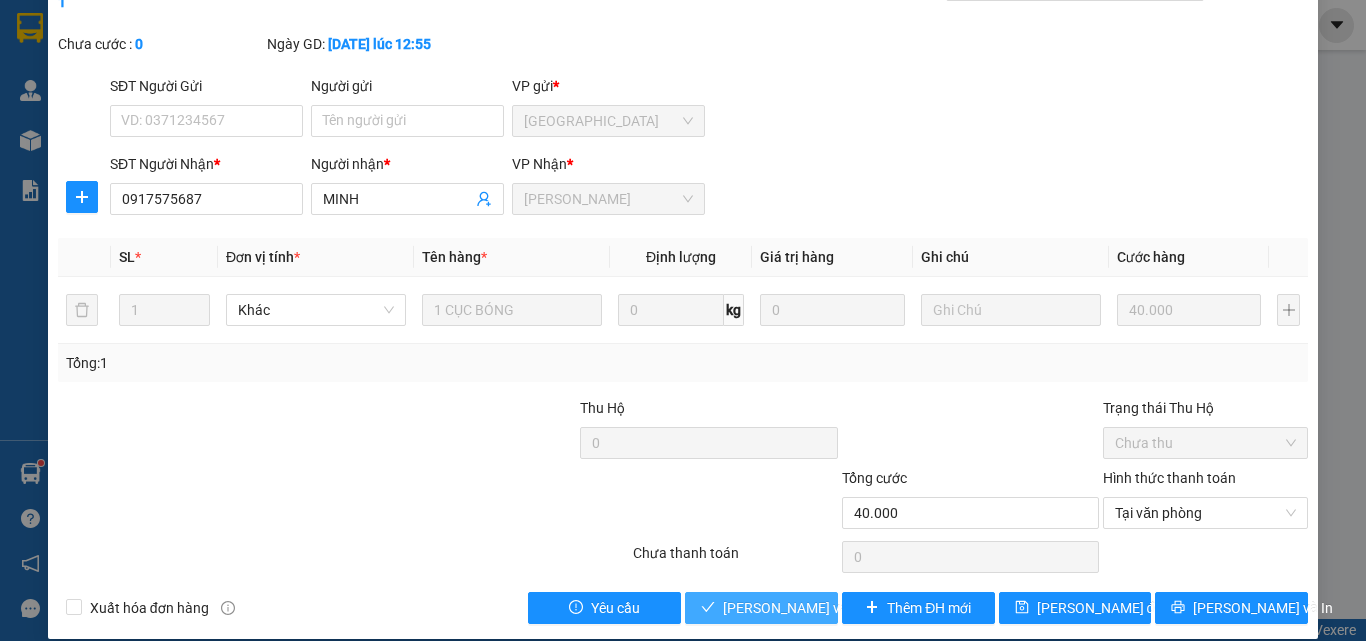 click on "Lưu và Giao hàng" at bounding box center [761, 608] 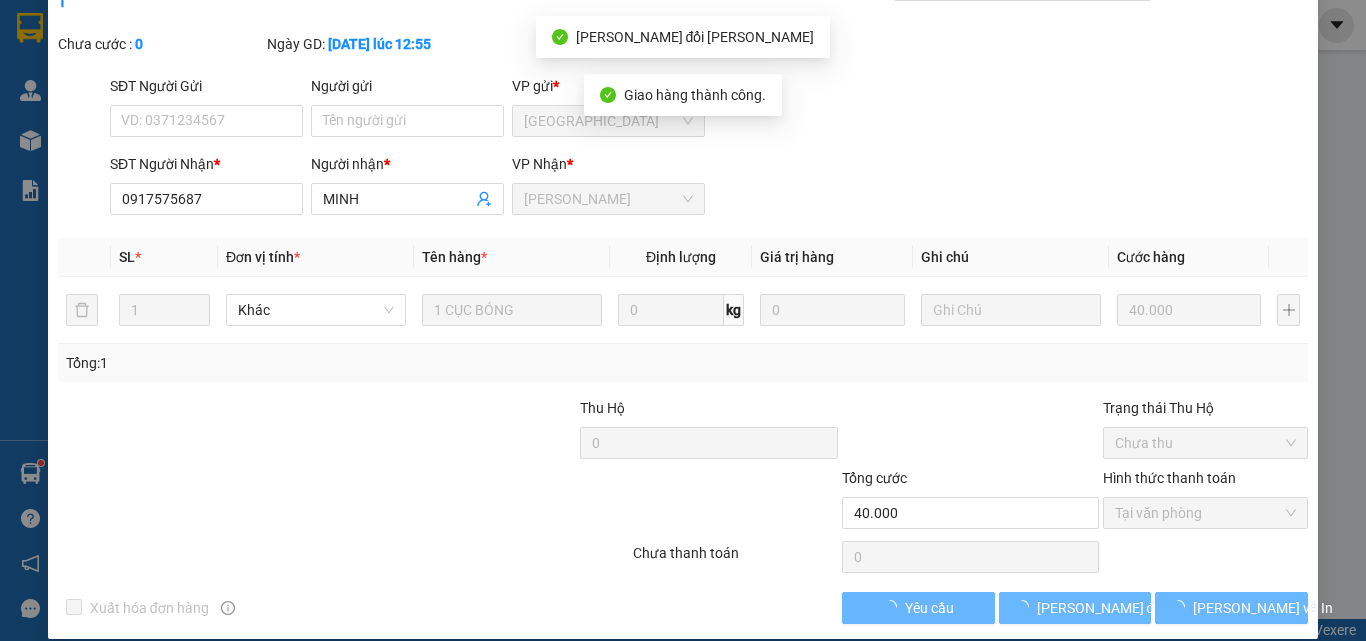 scroll, scrollTop: 0, scrollLeft: 0, axis: both 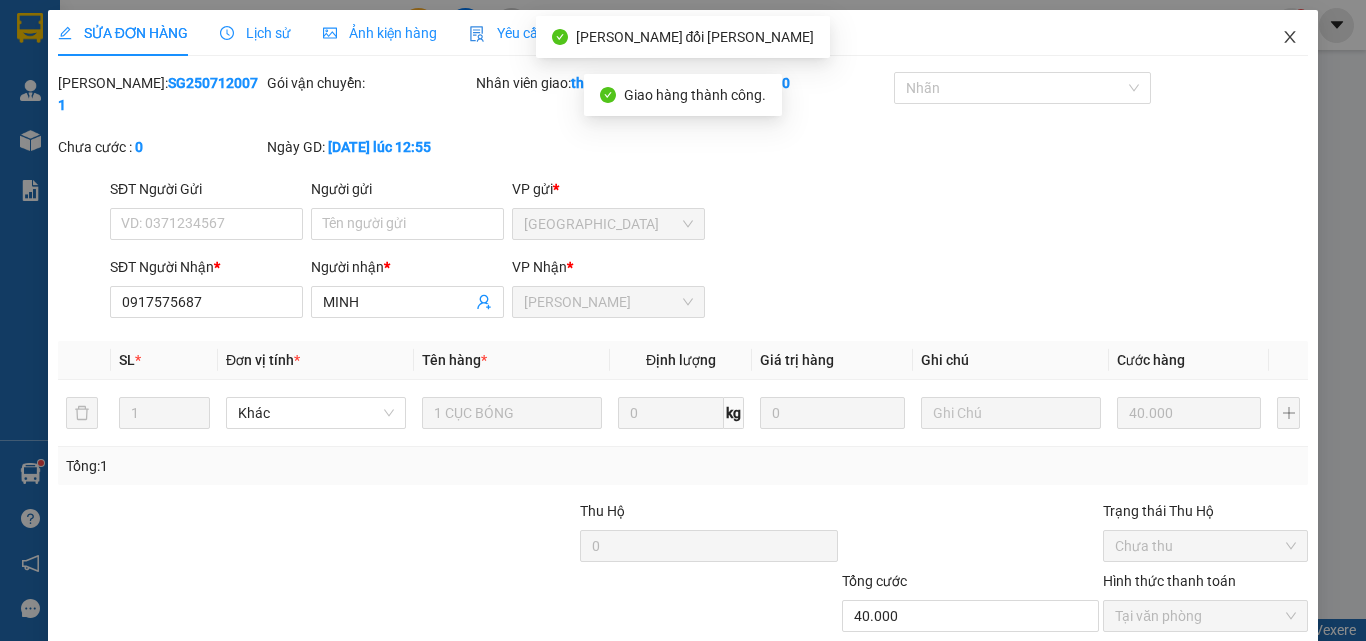 drag, startPoint x: 1281, startPoint y: 45, endPoint x: 1267, endPoint y: 47, distance: 14.142136 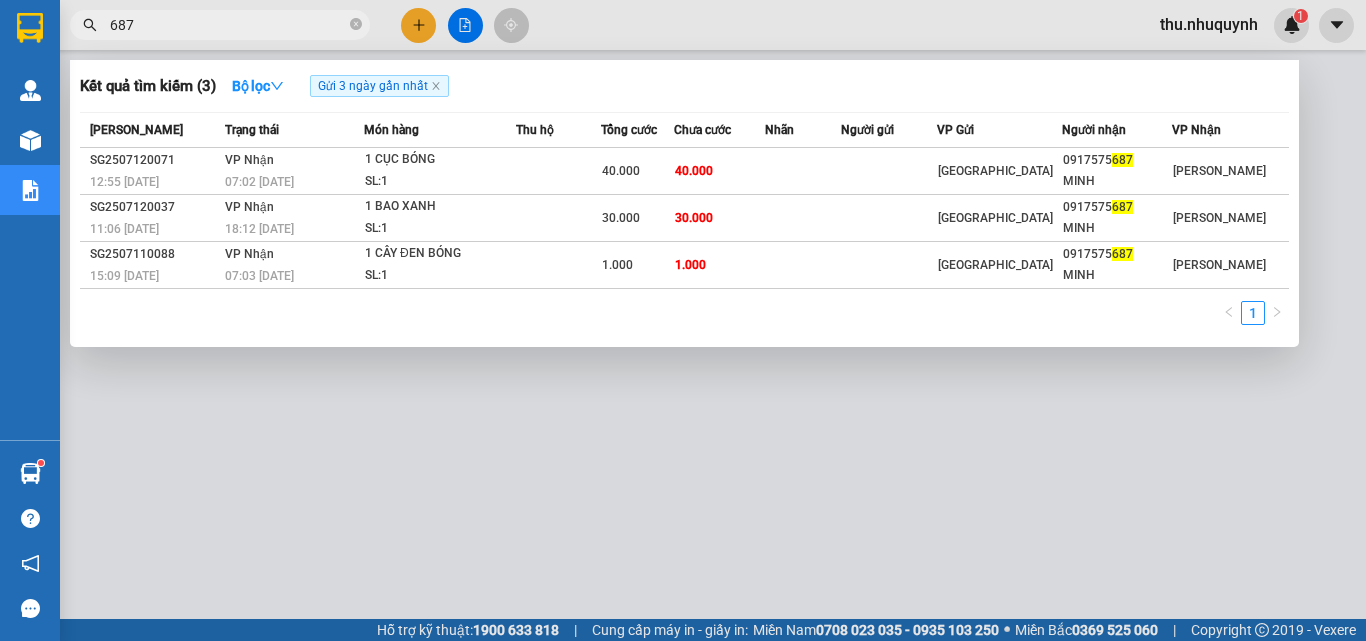 click on "687" at bounding box center [228, 25] 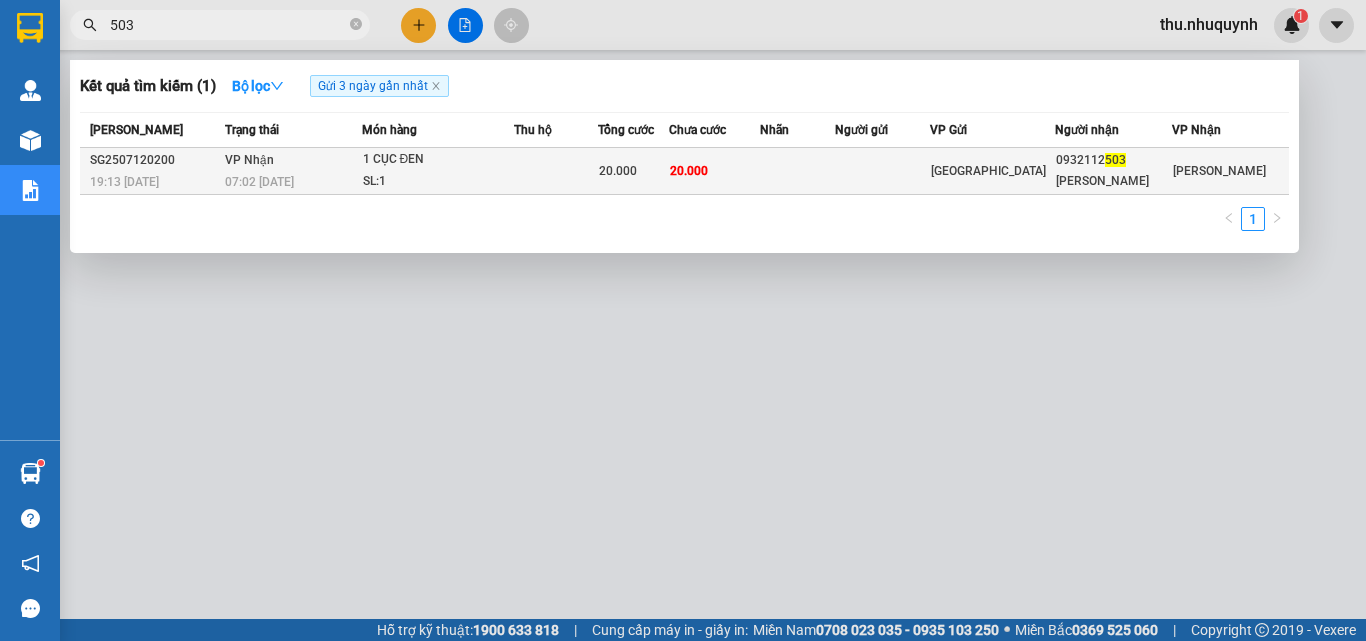 type on "503" 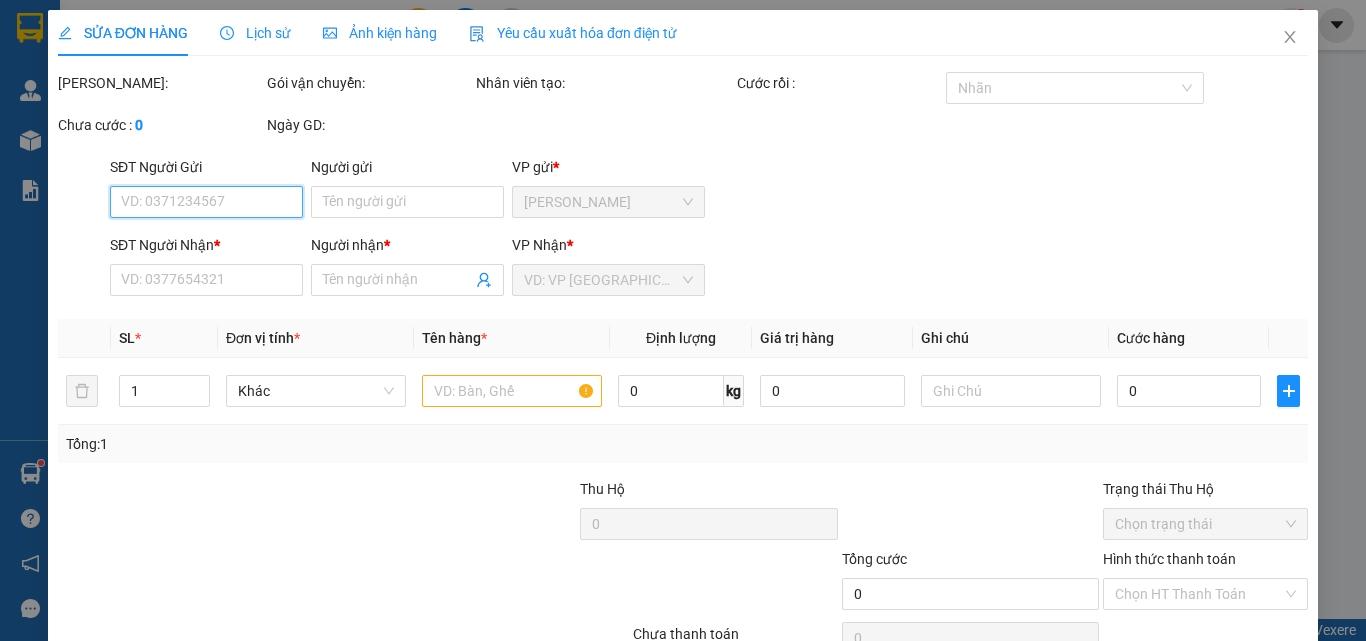 scroll, scrollTop: 0, scrollLeft: 0, axis: both 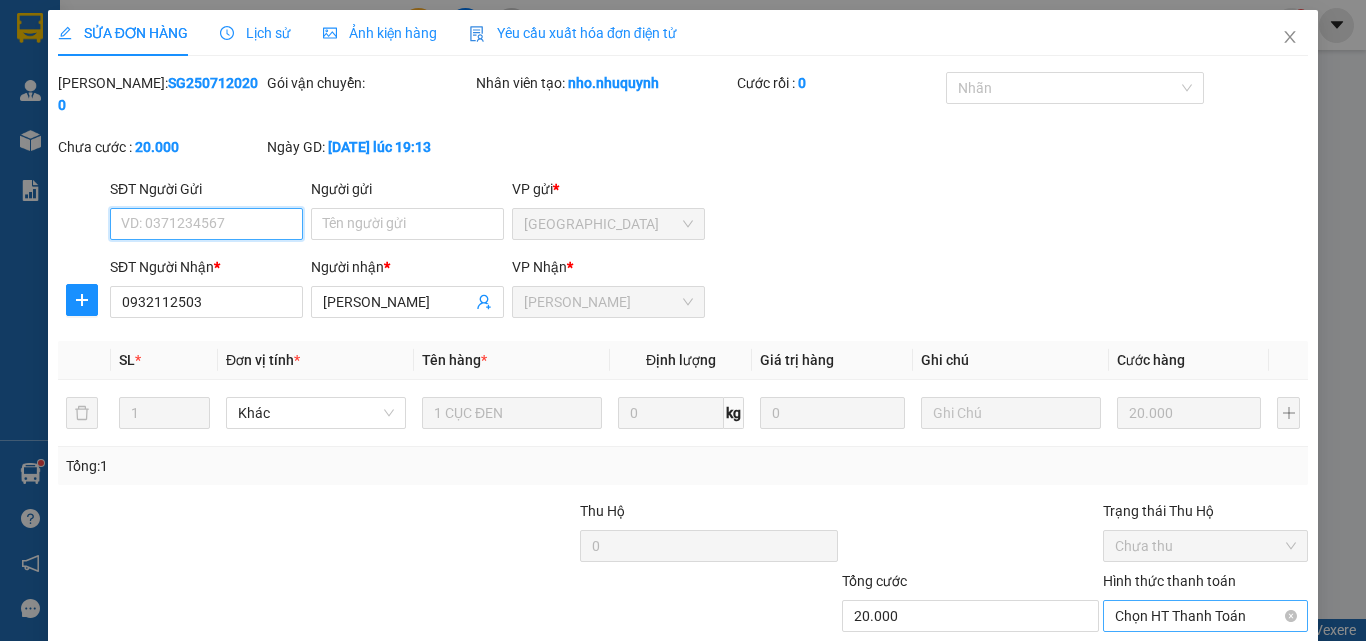 click on "Chọn HT Thanh Toán" at bounding box center (1205, 616) 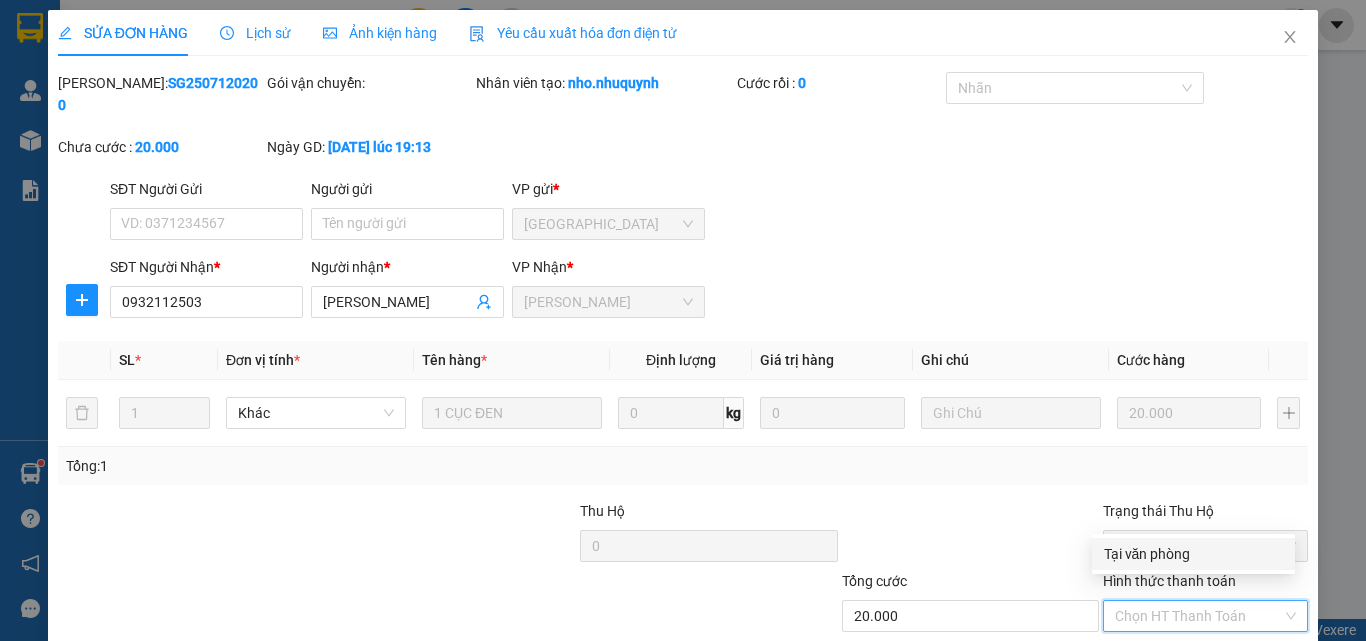 click on "Tại văn phòng" at bounding box center (1193, 554) 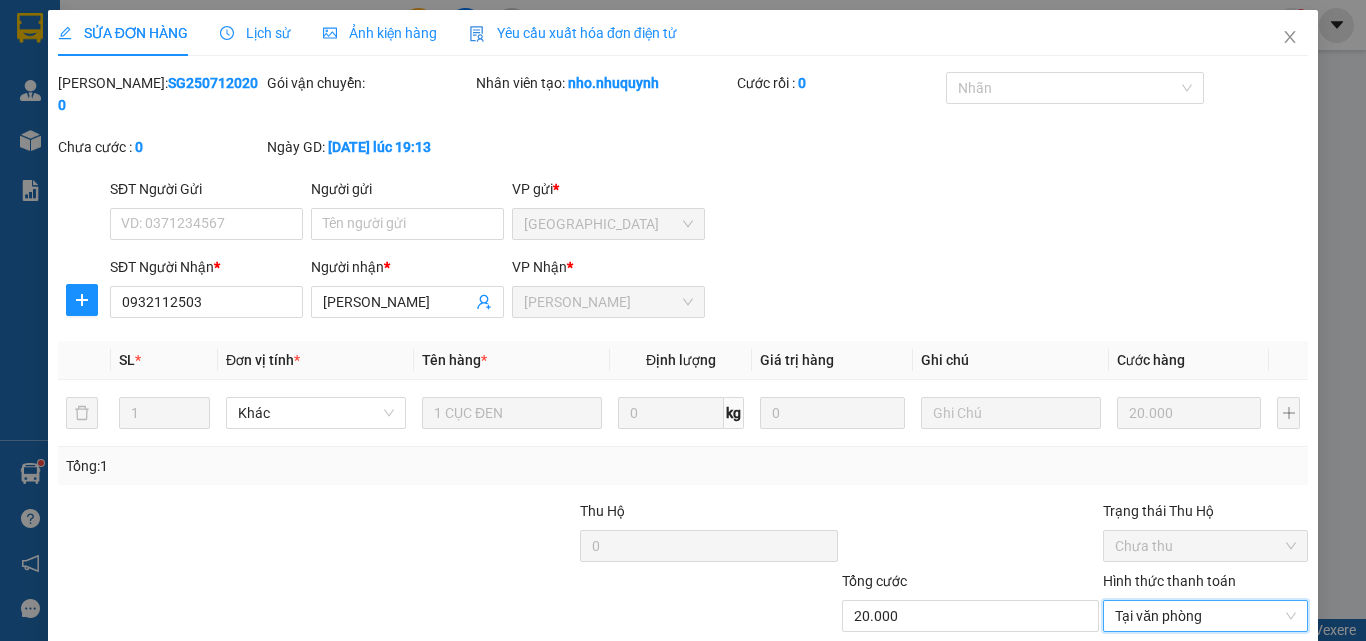 scroll, scrollTop: 103, scrollLeft: 0, axis: vertical 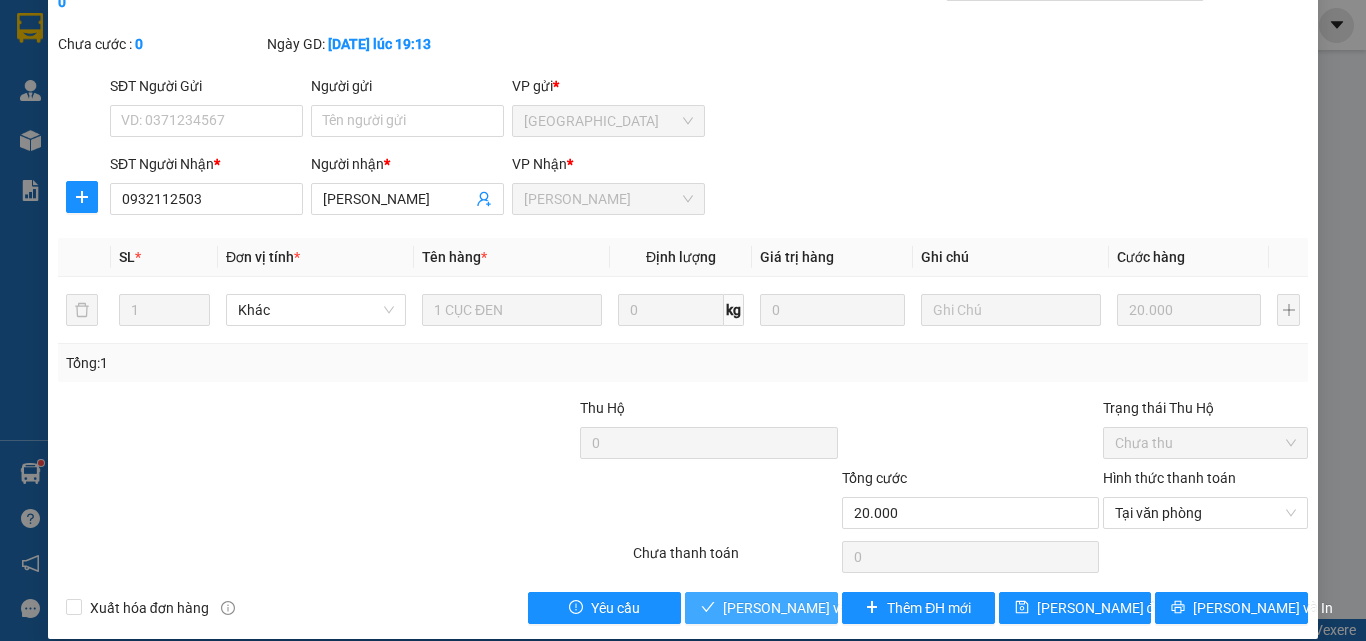 drag, startPoint x: 740, startPoint y: 578, endPoint x: 726, endPoint y: 531, distance: 49.0408 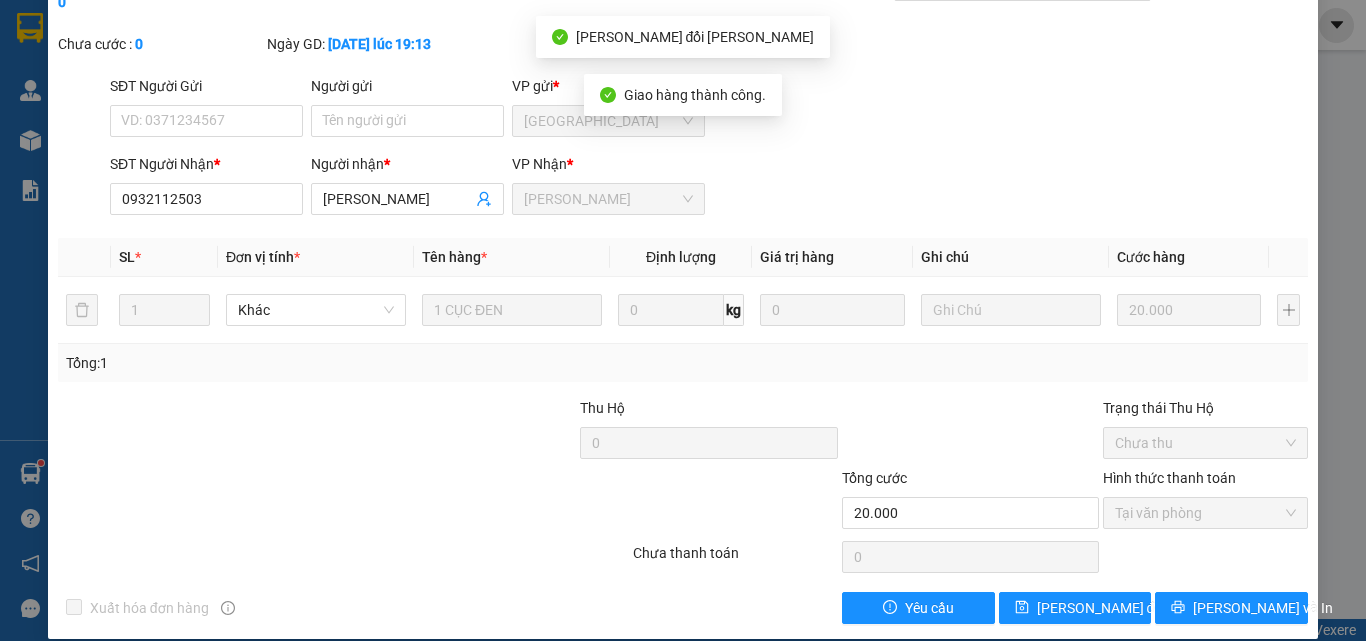 scroll, scrollTop: 0, scrollLeft: 0, axis: both 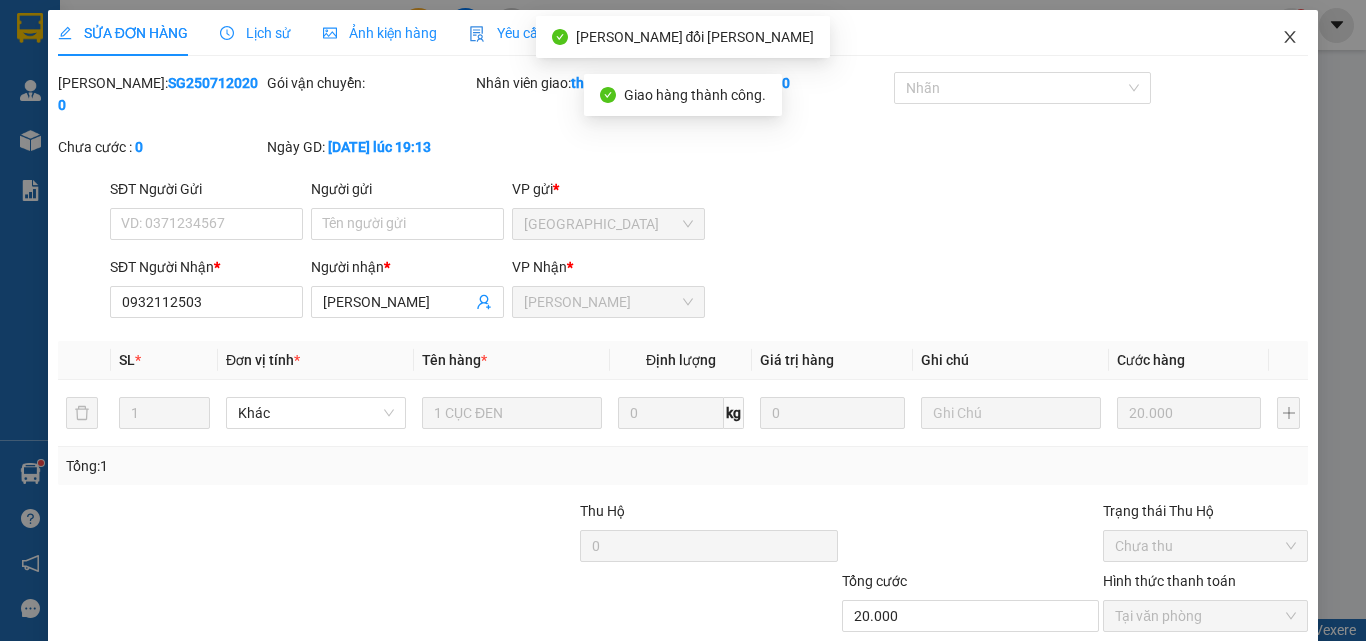 click 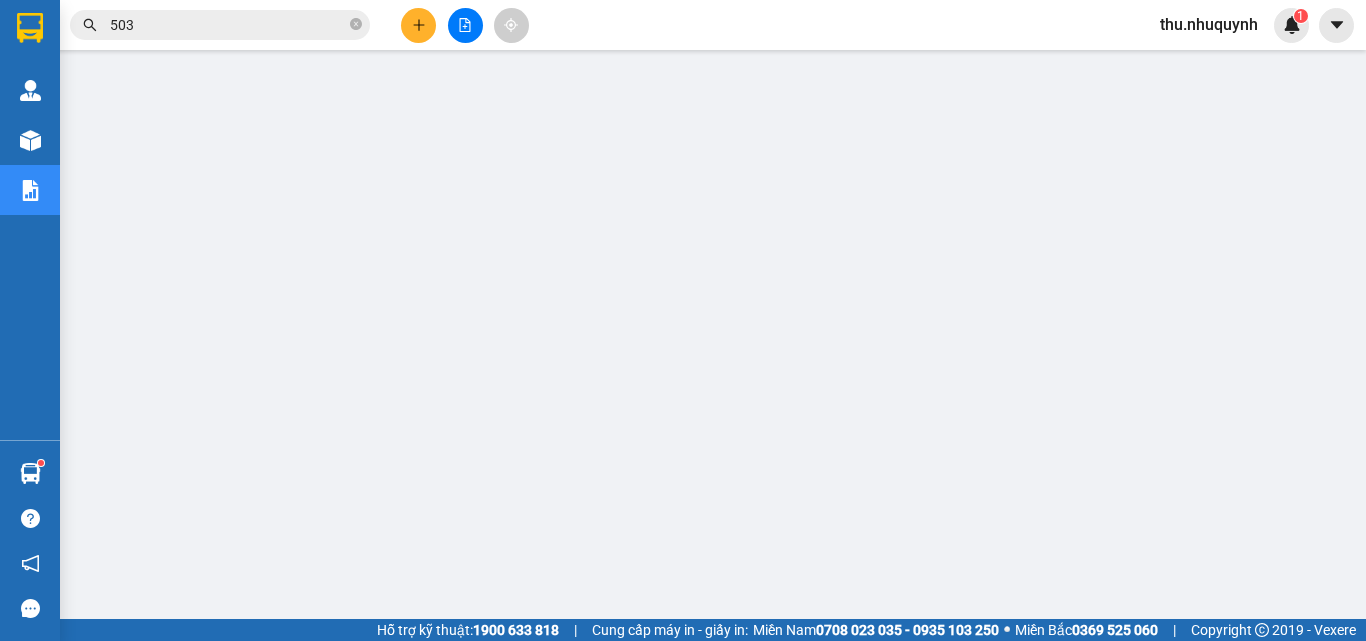 click on "Kết quả tìm kiếm ( 1 )  Bộ lọc  Gửi 3 ngày gần nhất Mã ĐH Trạng thái Món hàng Thu hộ Tổng cước Chưa cước Nhãn Người gửi VP Gửi Người nhận VP Nhận SG2507120200 19:13 - 12/07 VP Nhận   07:02 - 13/07 1 CỤC ĐEN SL:  1 20.000 20.000 Sài Gòn 0932112 503 XUÂN CÔNG Phan Rang 1 503 thu.nhuquynh 1" at bounding box center [683, 25] 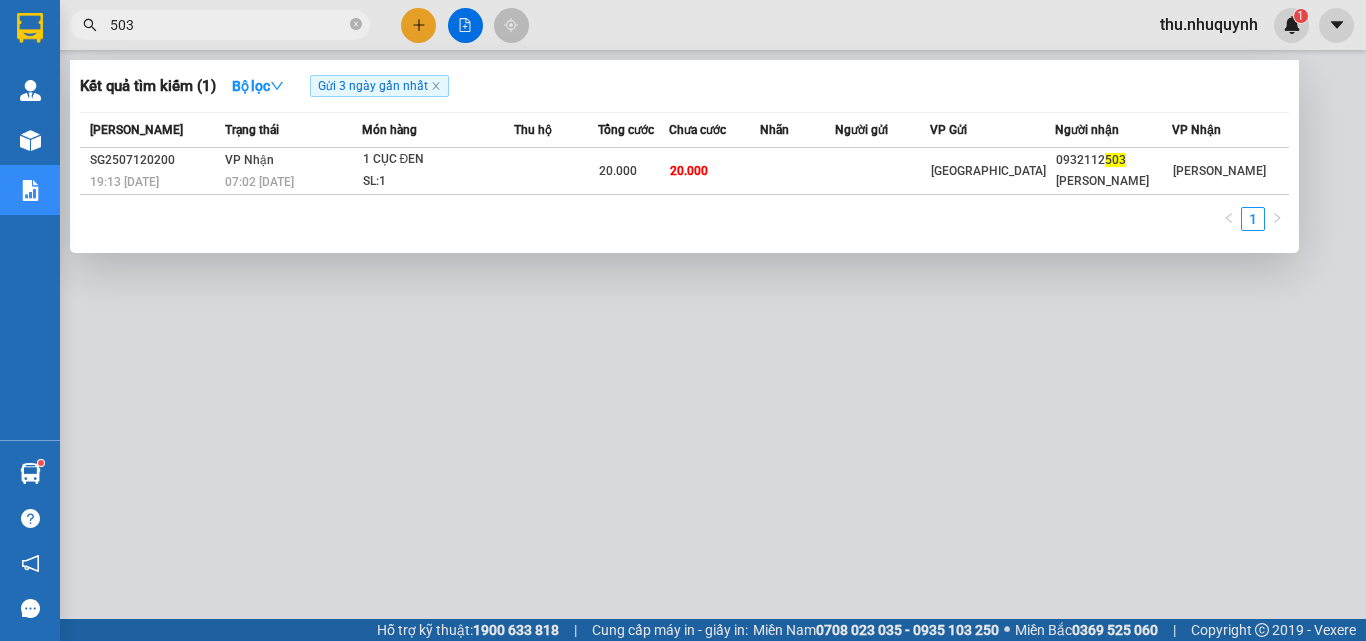 click on "503" at bounding box center [220, 25] 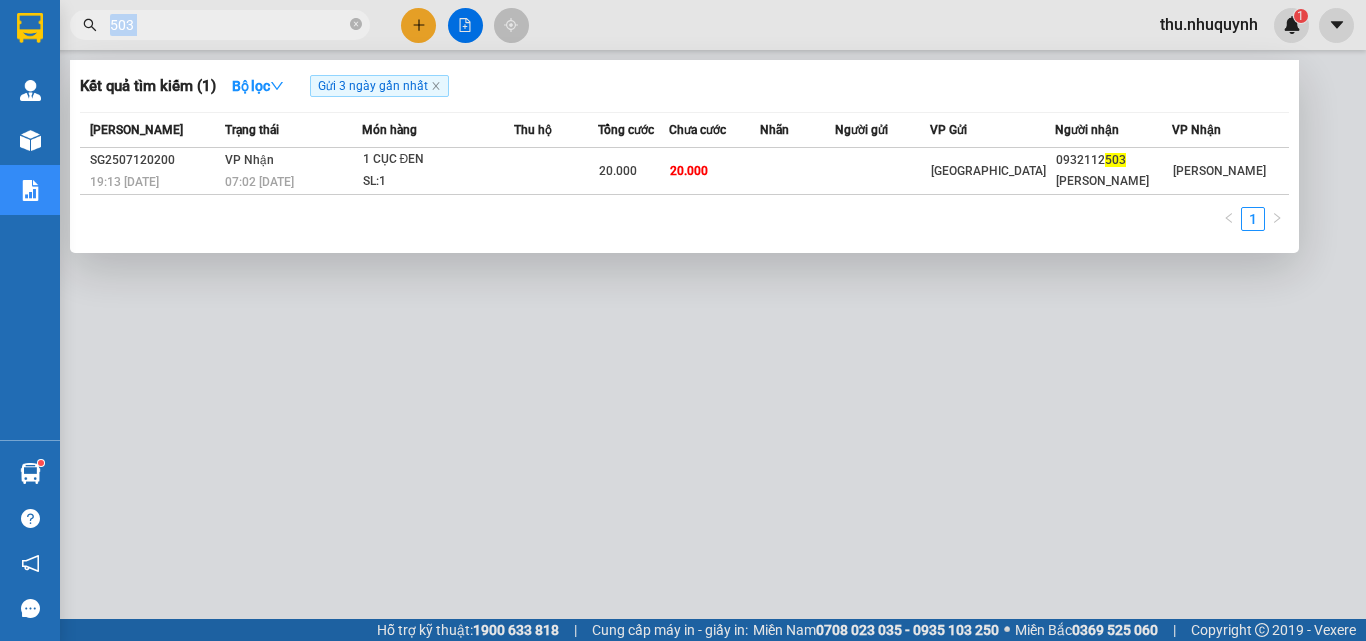 click on "503" at bounding box center (220, 25) 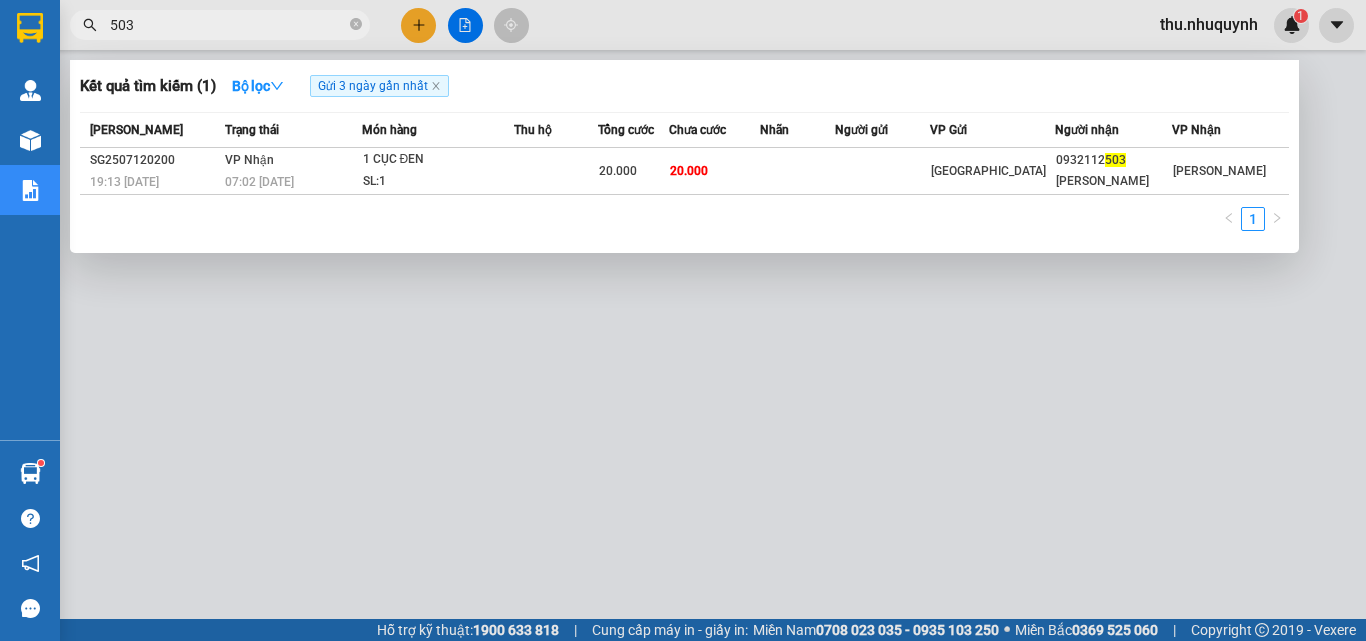 click on "503" at bounding box center (220, 25) 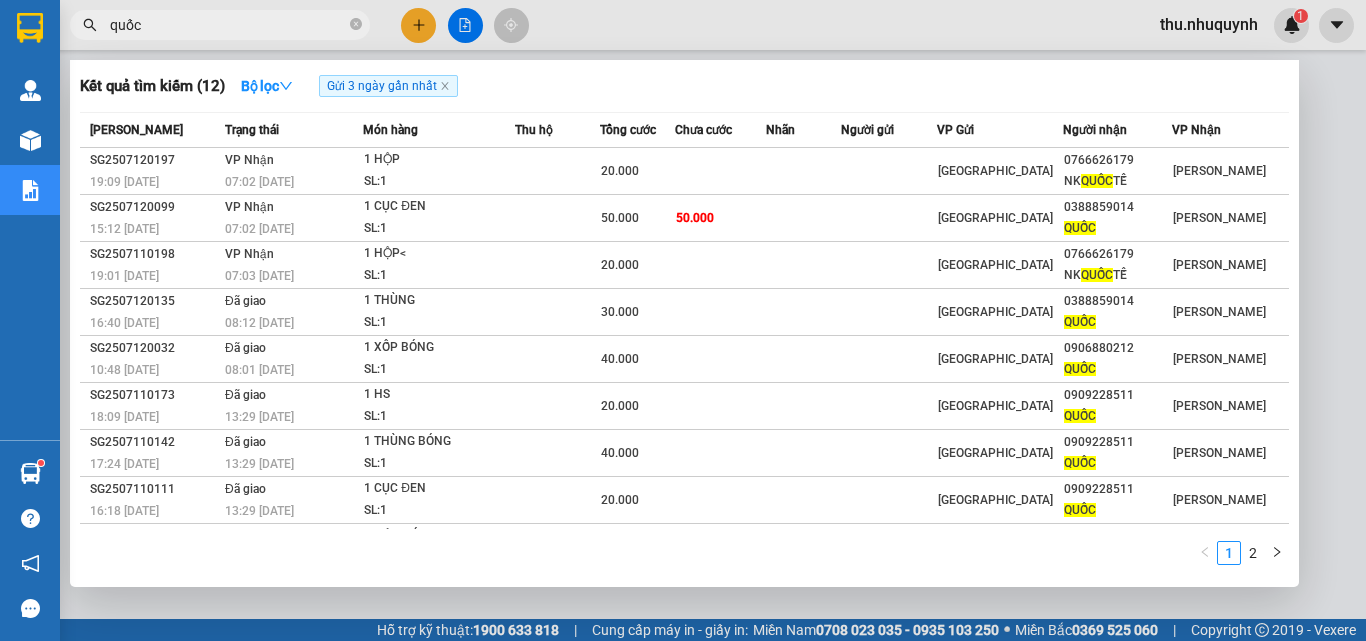 scroll, scrollTop: 89, scrollLeft: 0, axis: vertical 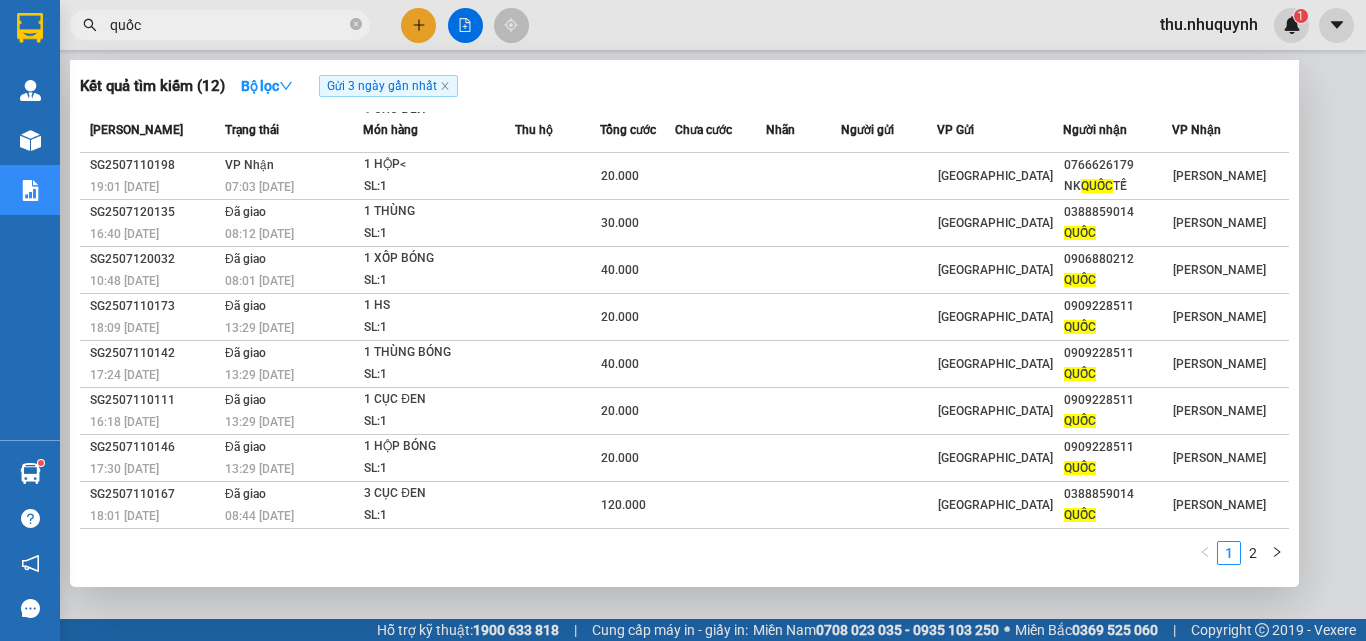 type on "quốc" 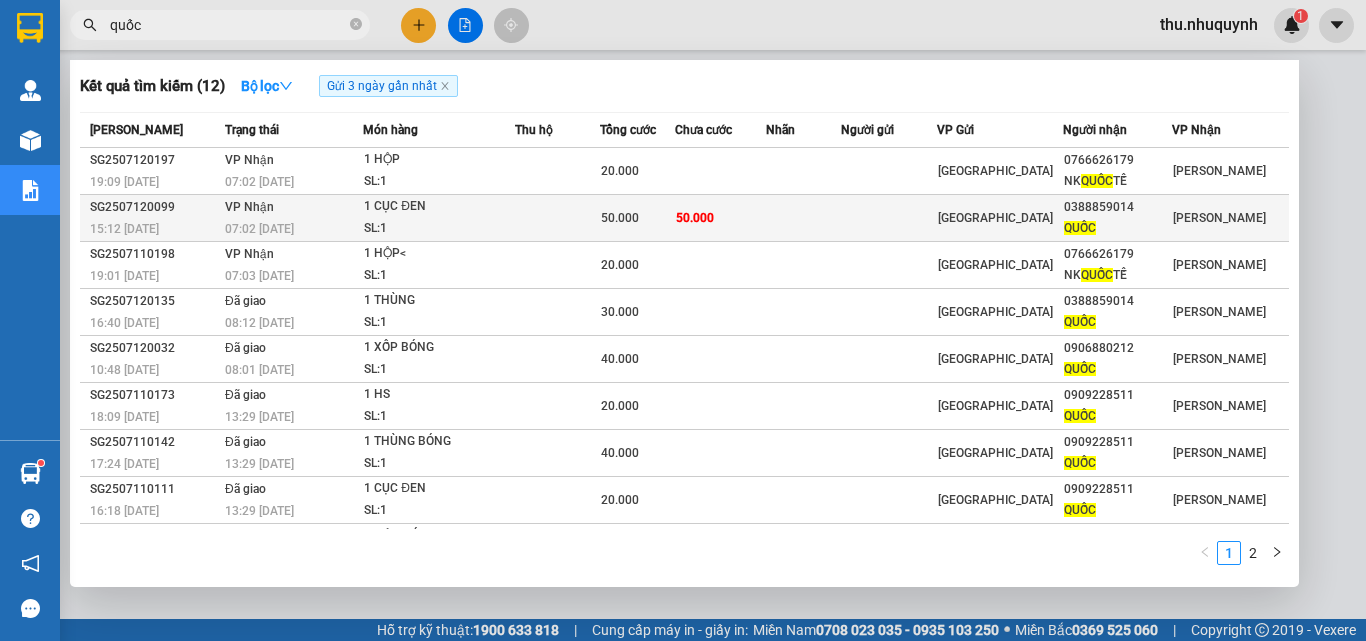 click on "1 CỤC ĐEN" at bounding box center (439, 207) 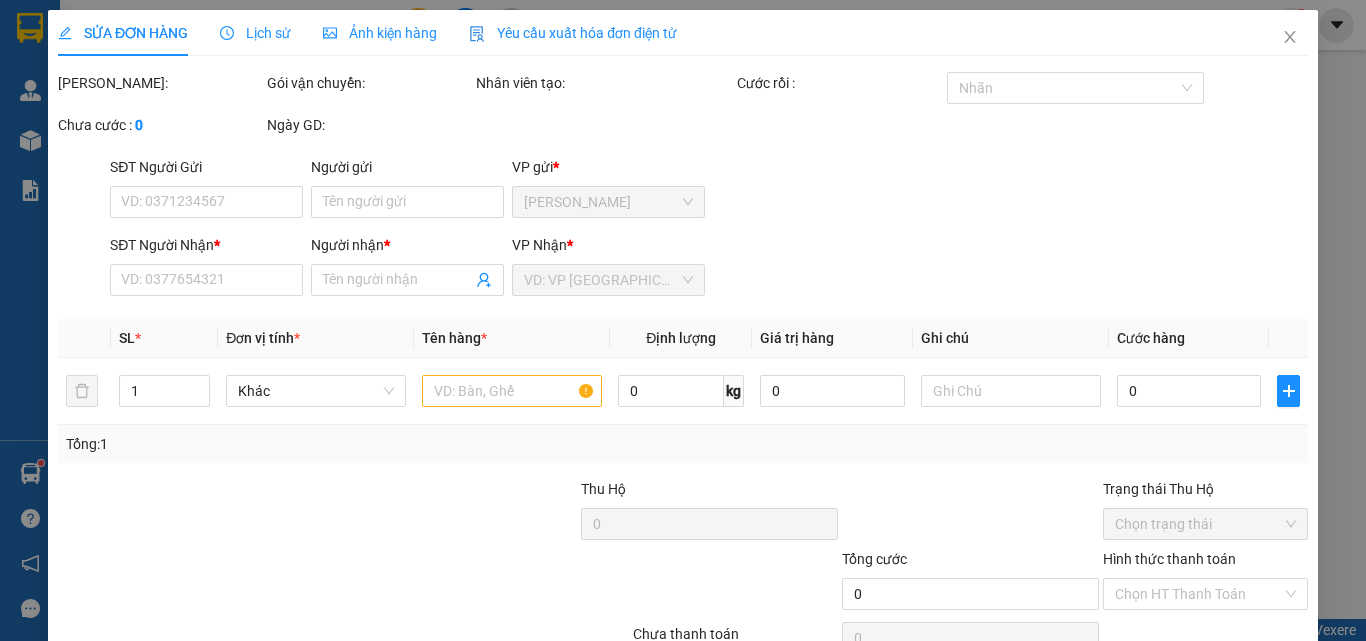 type on "0388859014" 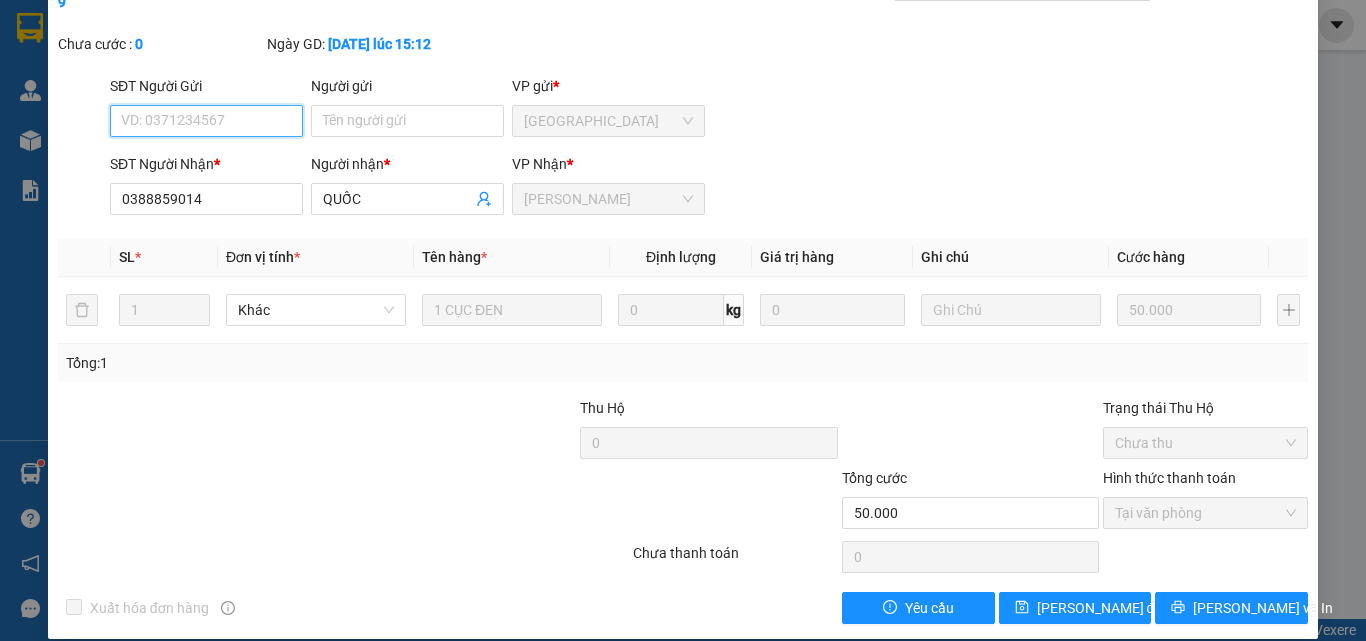 scroll, scrollTop: 0, scrollLeft: 0, axis: both 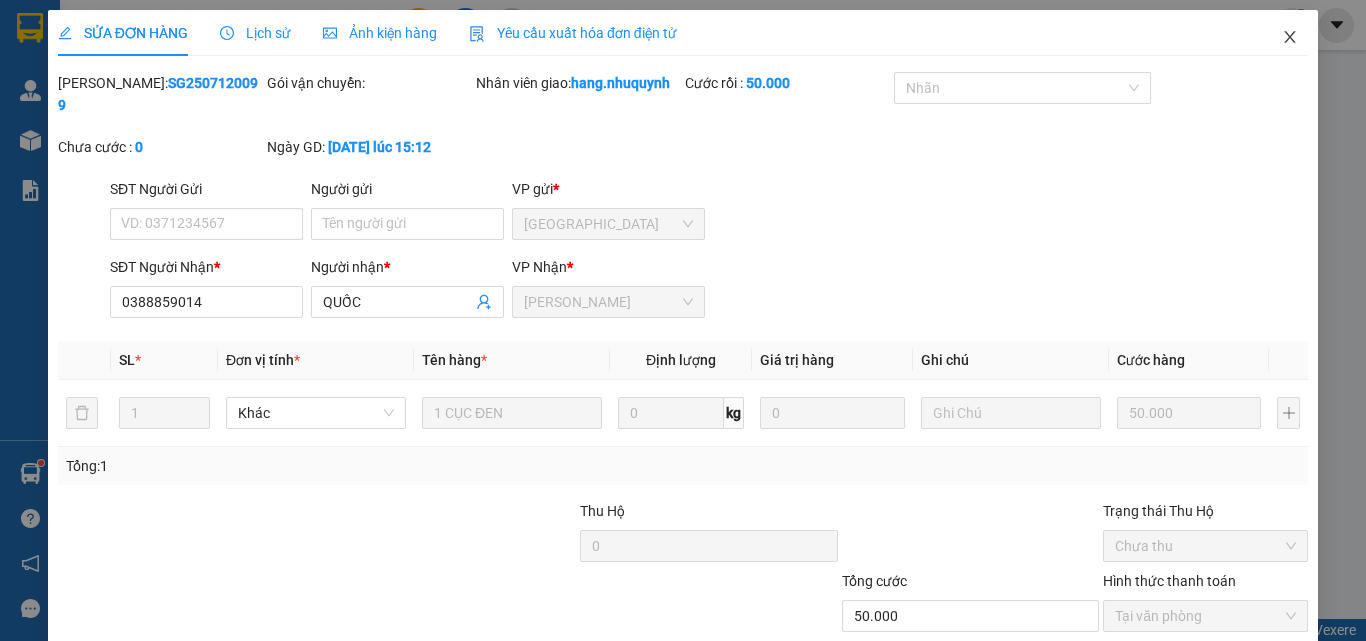 click 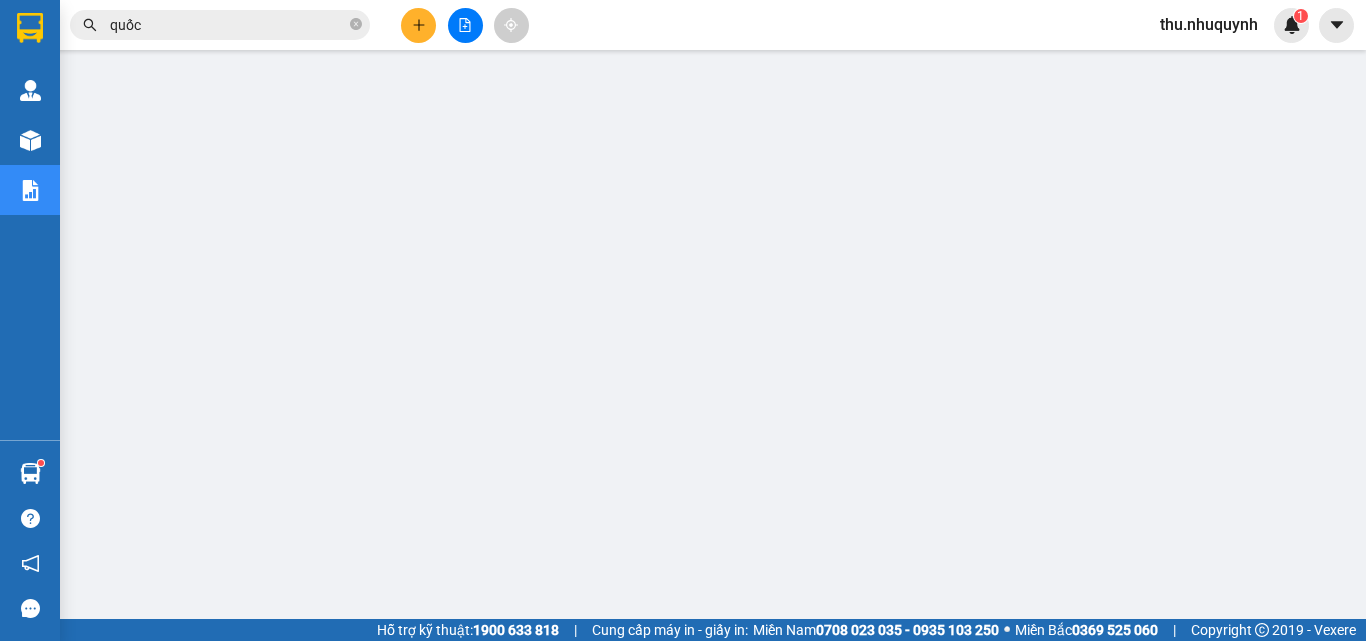 click on "quốc" at bounding box center (228, 25) 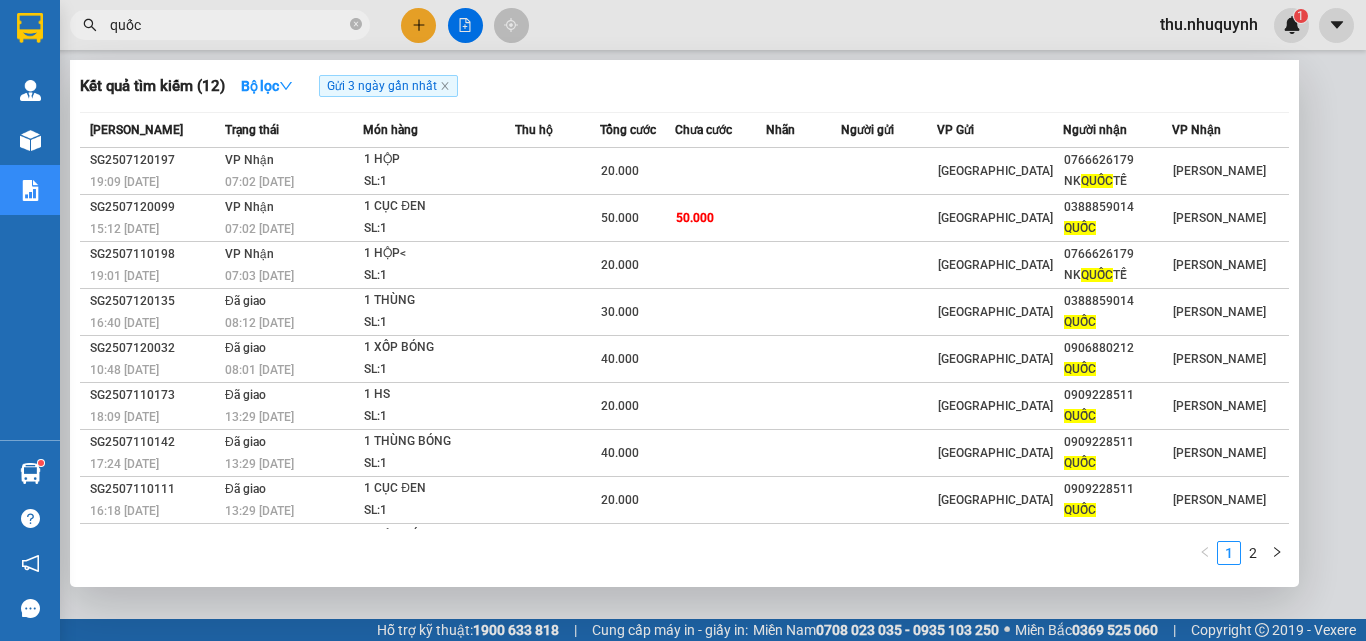click on "quốc" at bounding box center [228, 25] 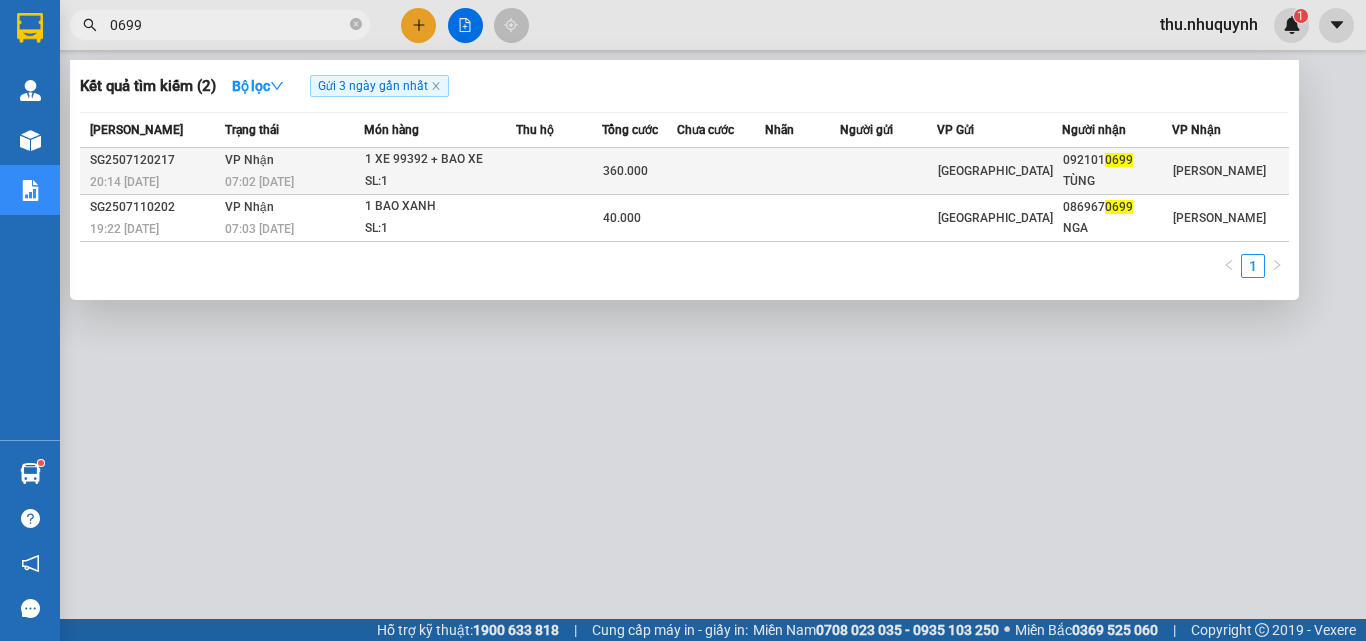 click at bounding box center [721, 171] 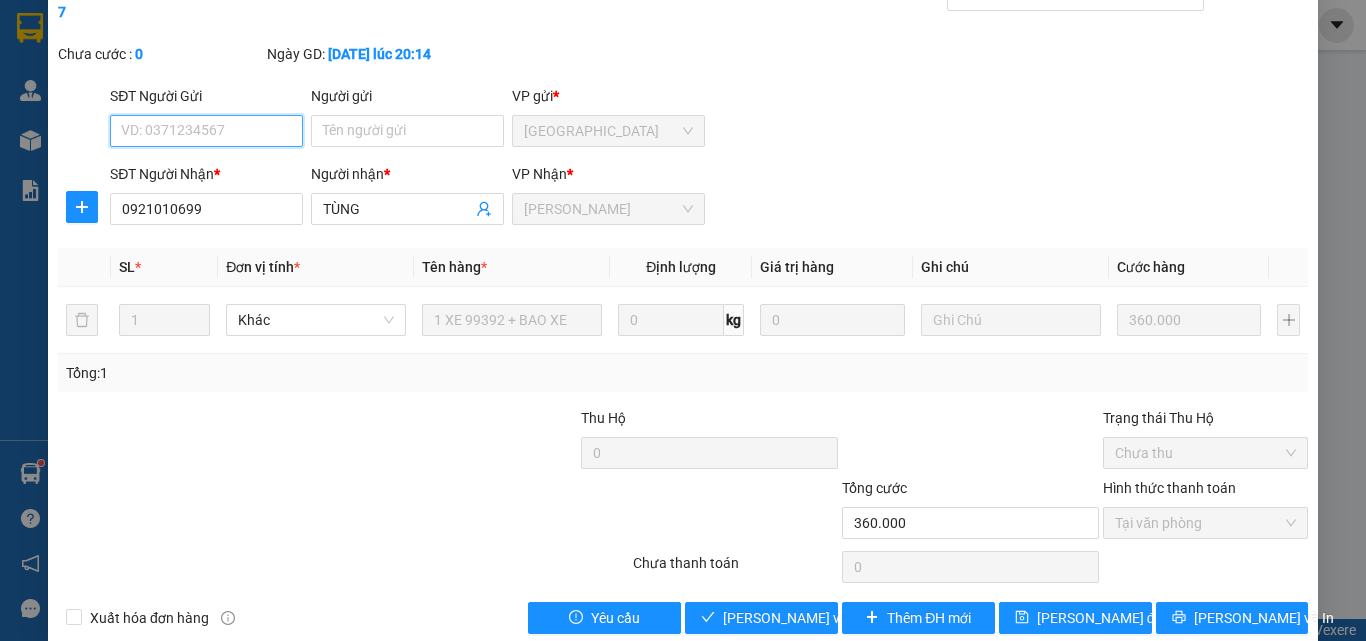 scroll, scrollTop: 103, scrollLeft: 0, axis: vertical 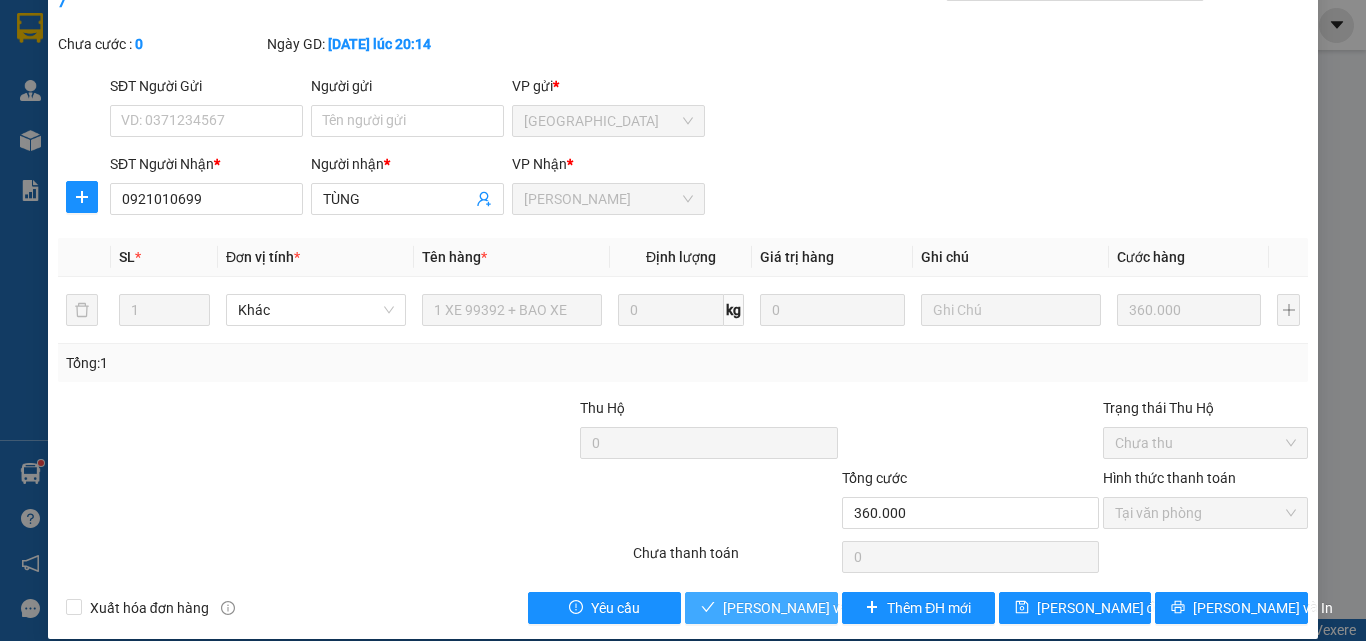 drag, startPoint x: 724, startPoint y: 596, endPoint x: 744, endPoint y: 571, distance: 32.01562 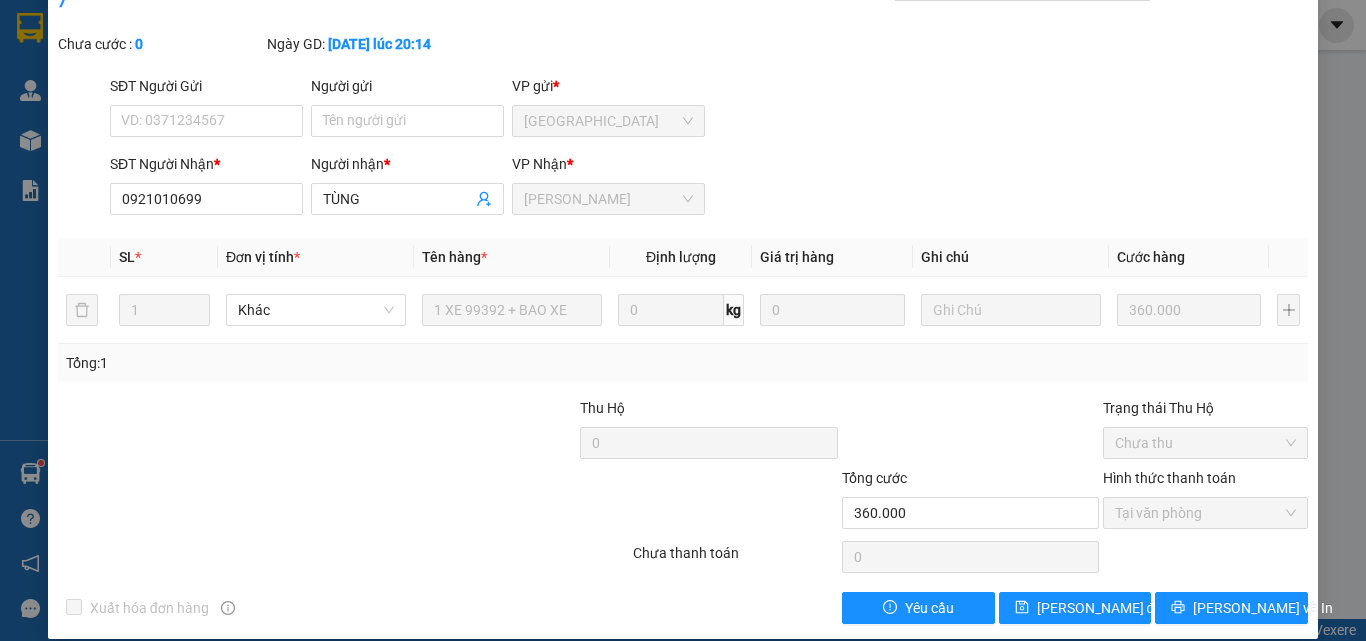 scroll, scrollTop: 0, scrollLeft: 0, axis: both 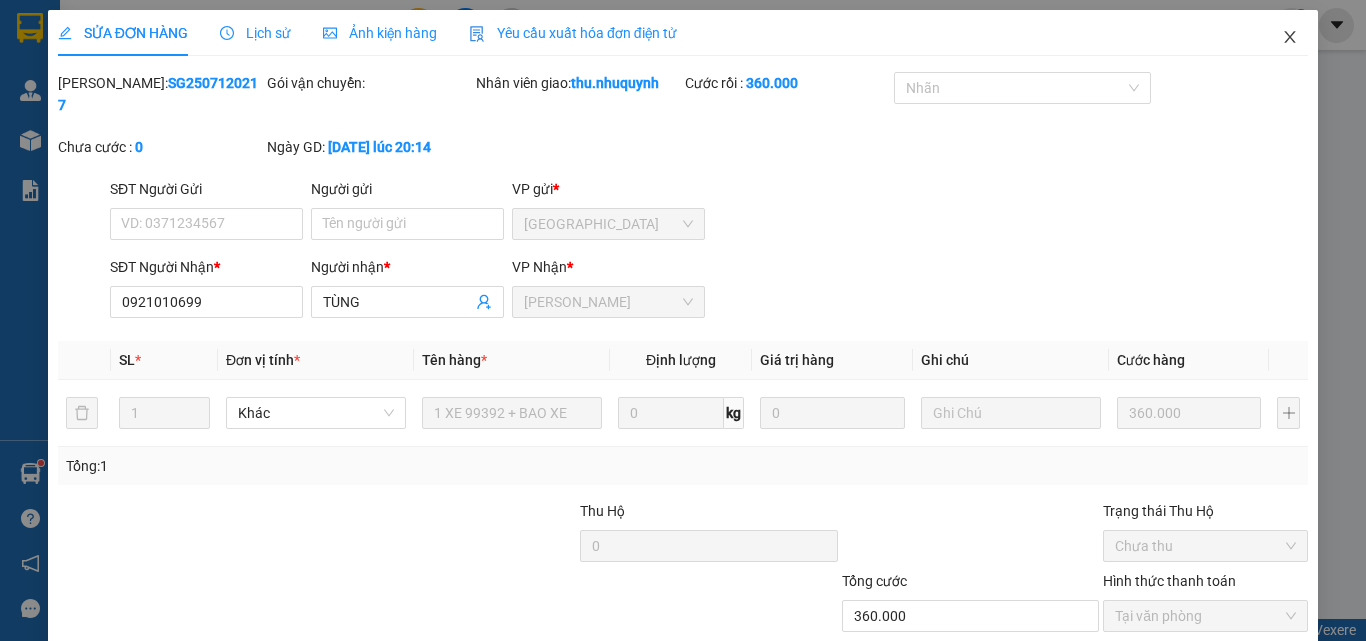 click 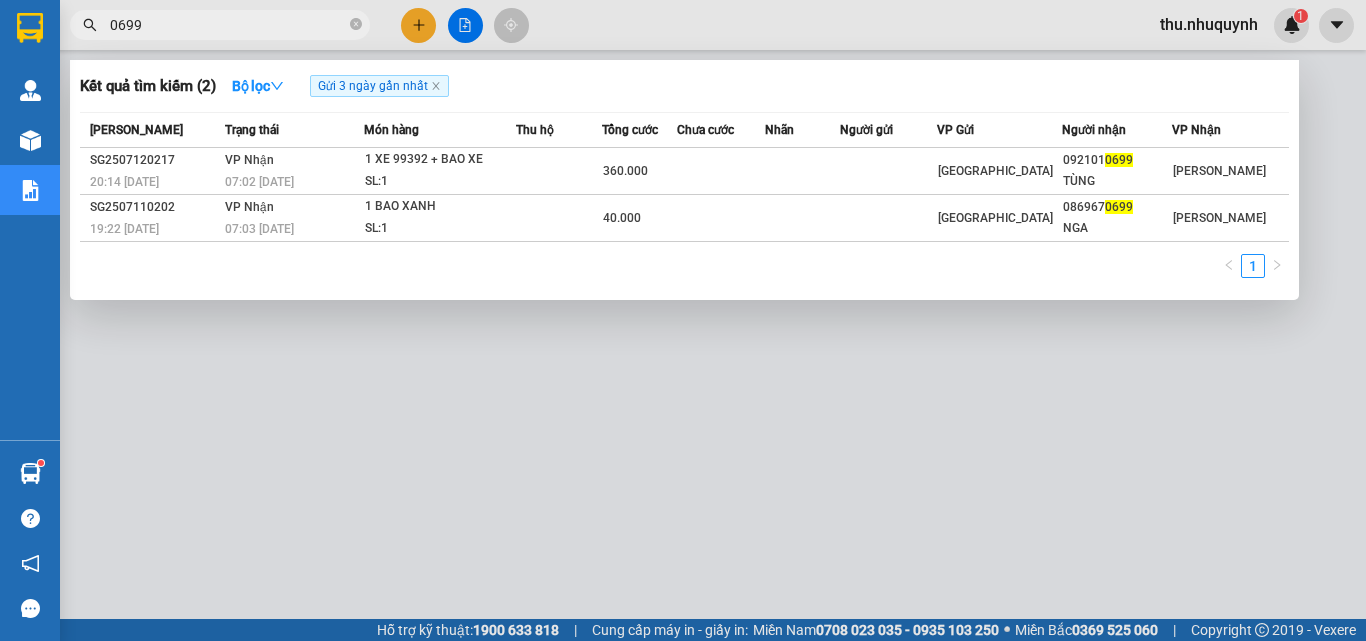 click on "0699" at bounding box center (228, 25) 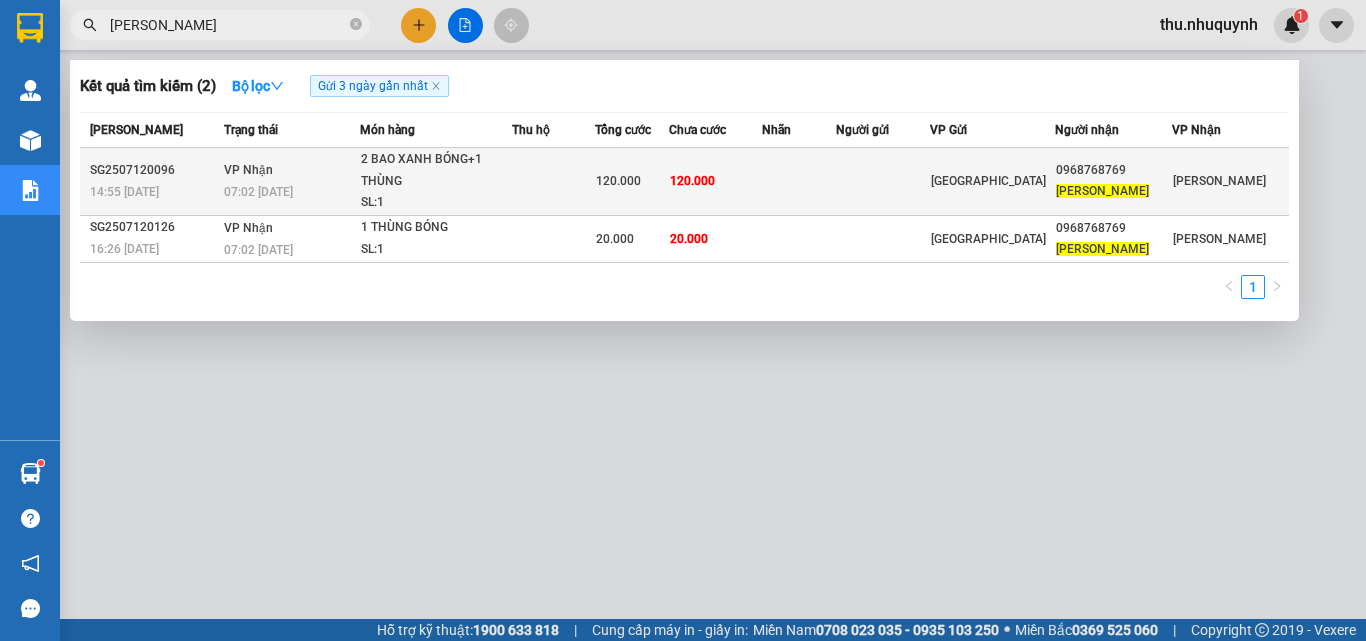 type on "quang sang" 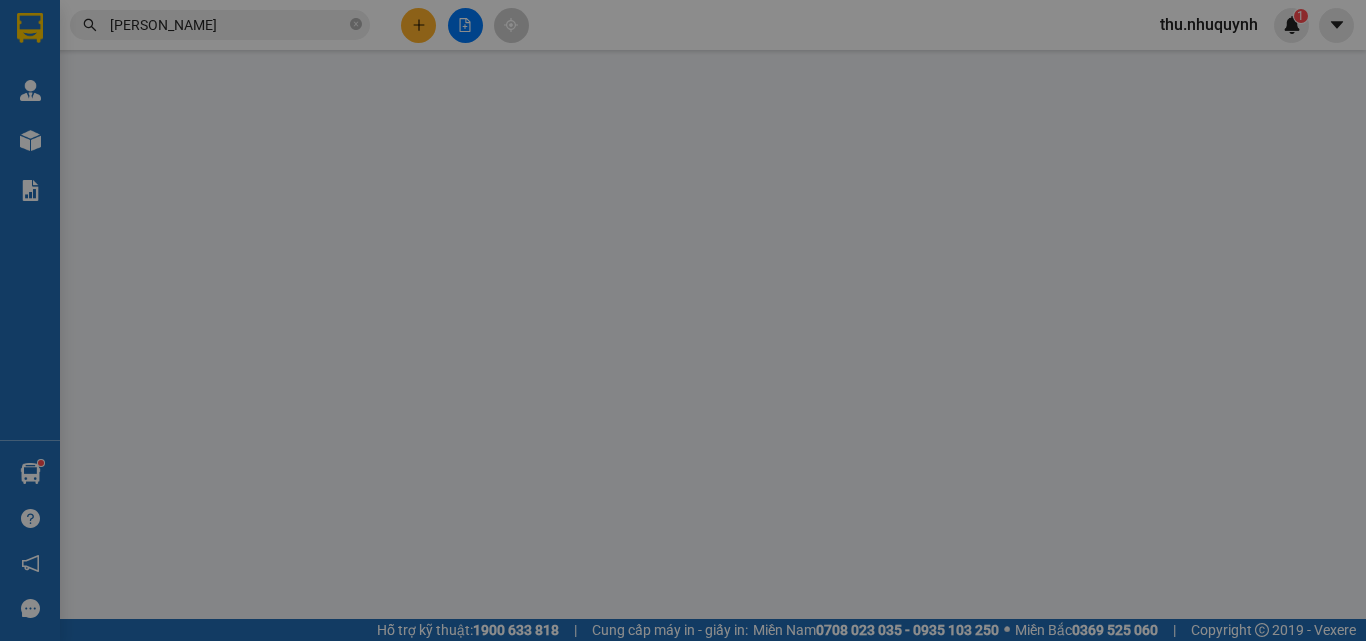 type on "0968768769" 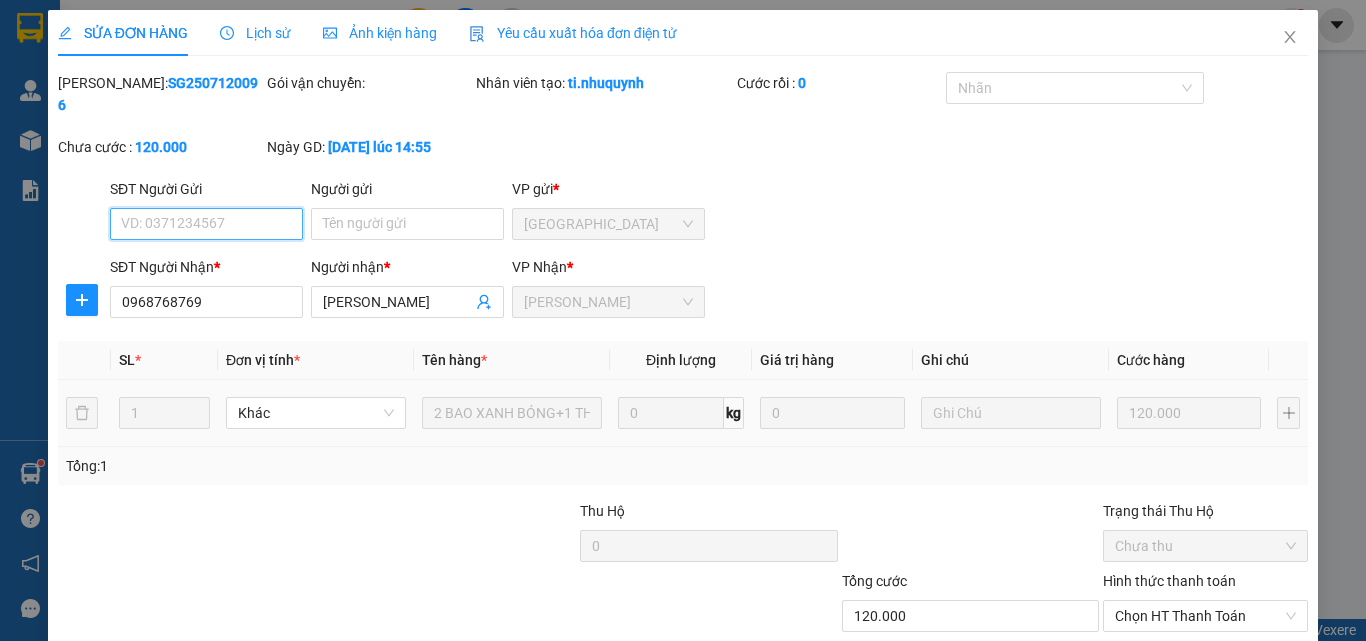 scroll, scrollTop: 103, scrollLeft: 0, axis: vertical 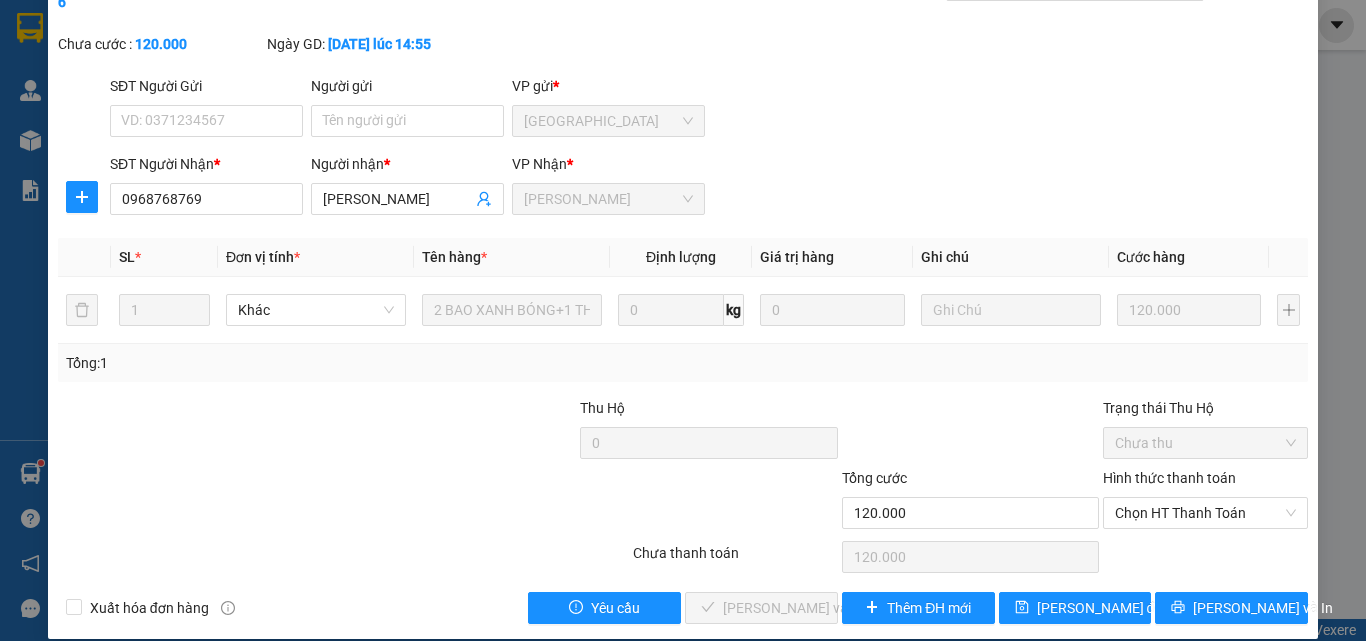 click on "Hình thức thanh toán" at bounding box center [1205, 482] 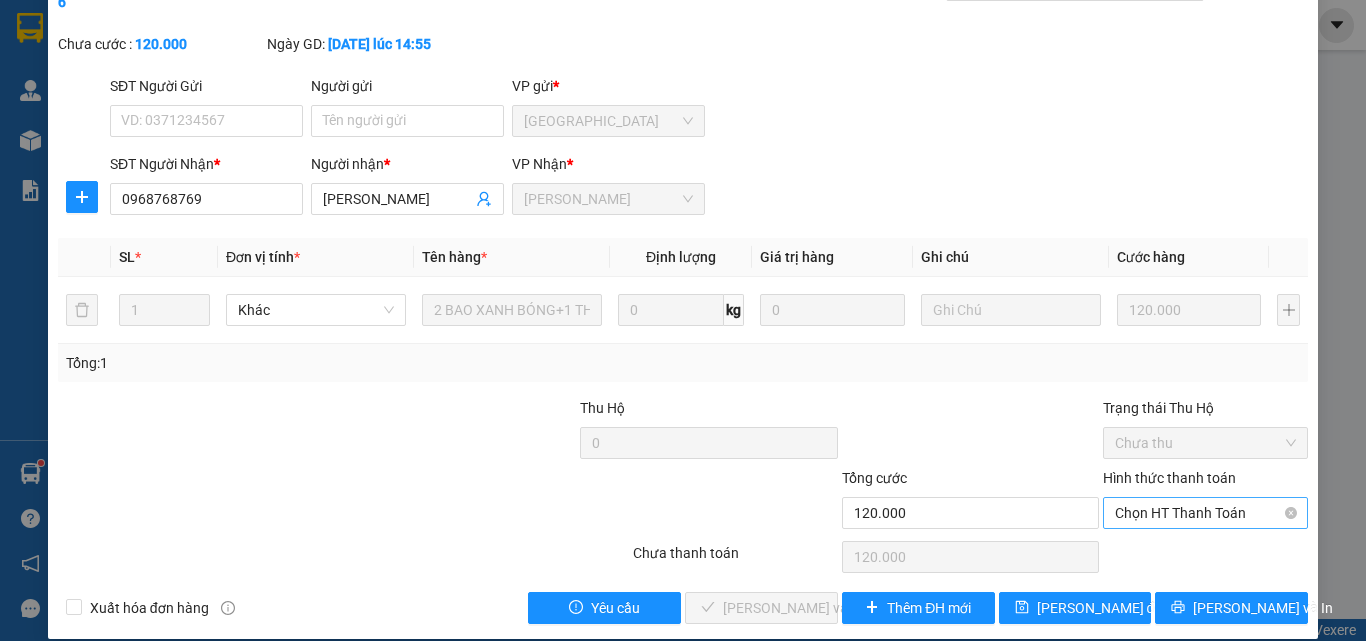 click on "Chọn HT Thanh Toán" at bounding box center (1205, 513) 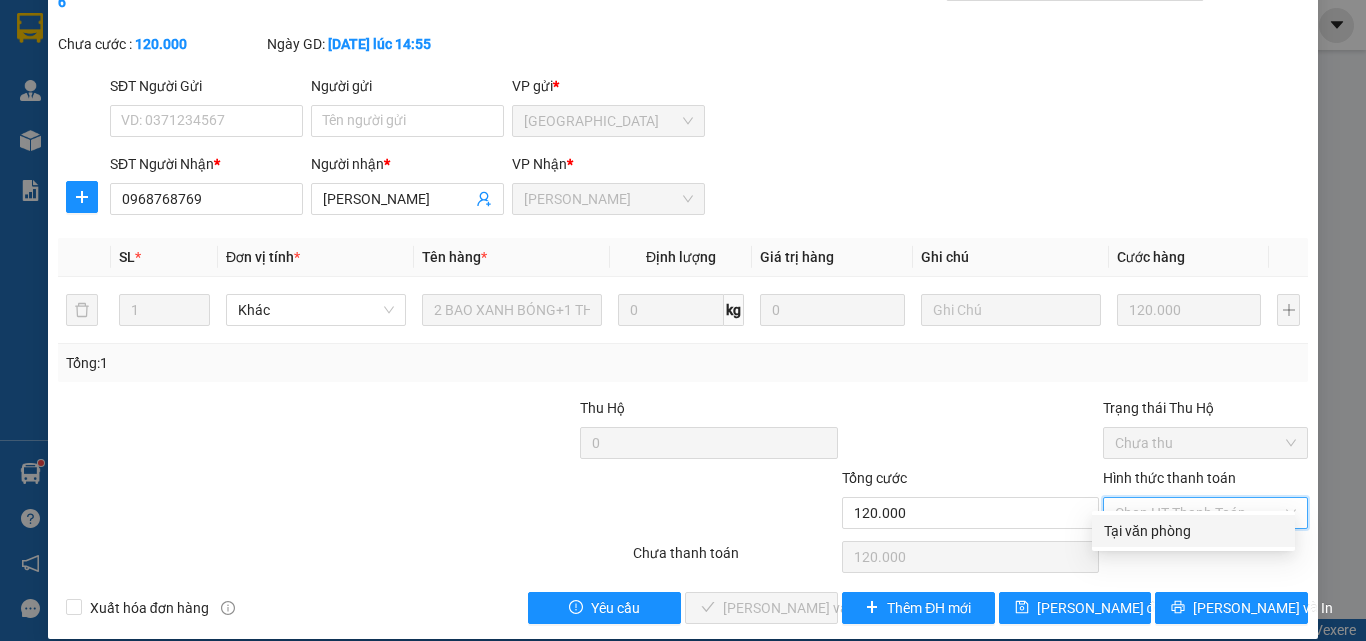 click on "Tại văn phòng" at bounding box center (1193, 531) 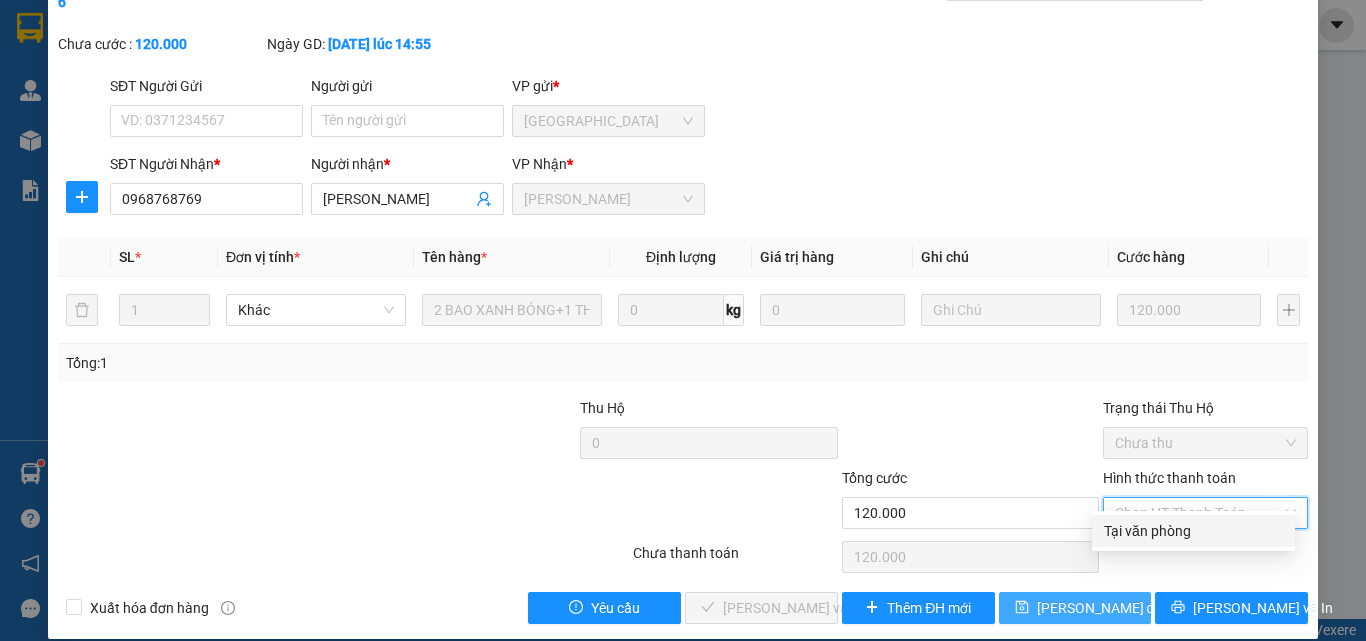 type on "0" 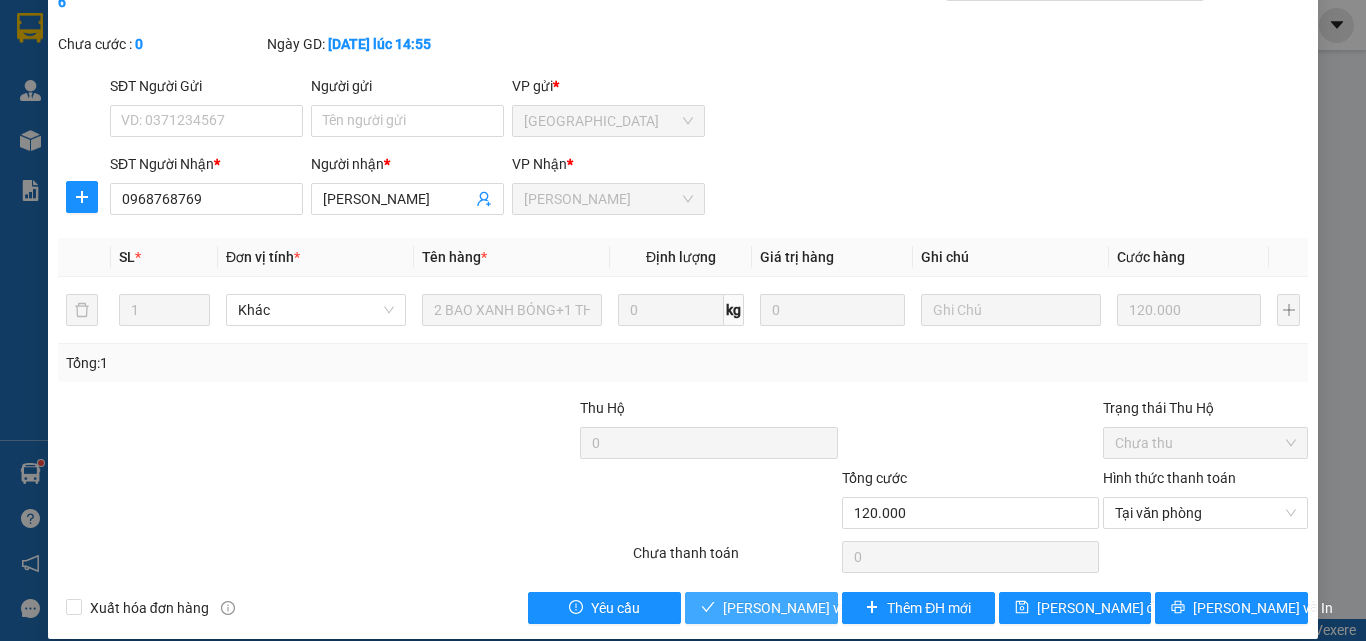 click on "Lưu và Giao hàng" at bounding box center (858, 608) 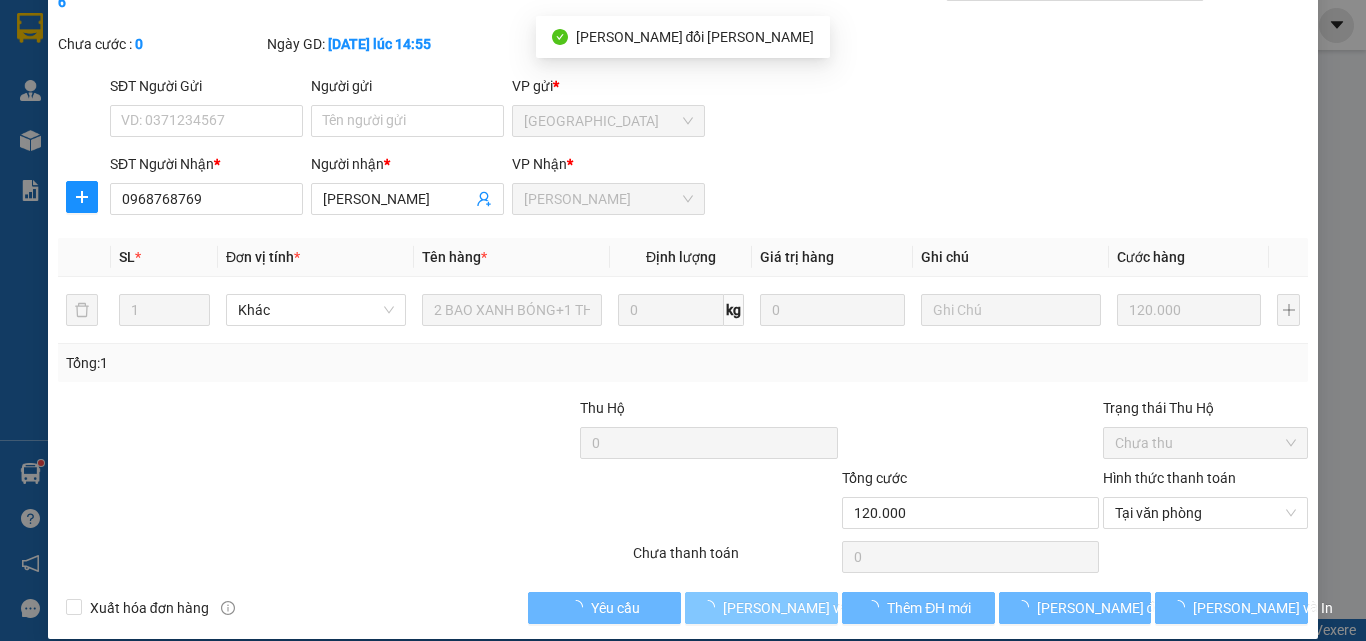 scroll, scrollTop: 0, scrollLeft: 0, axis: both 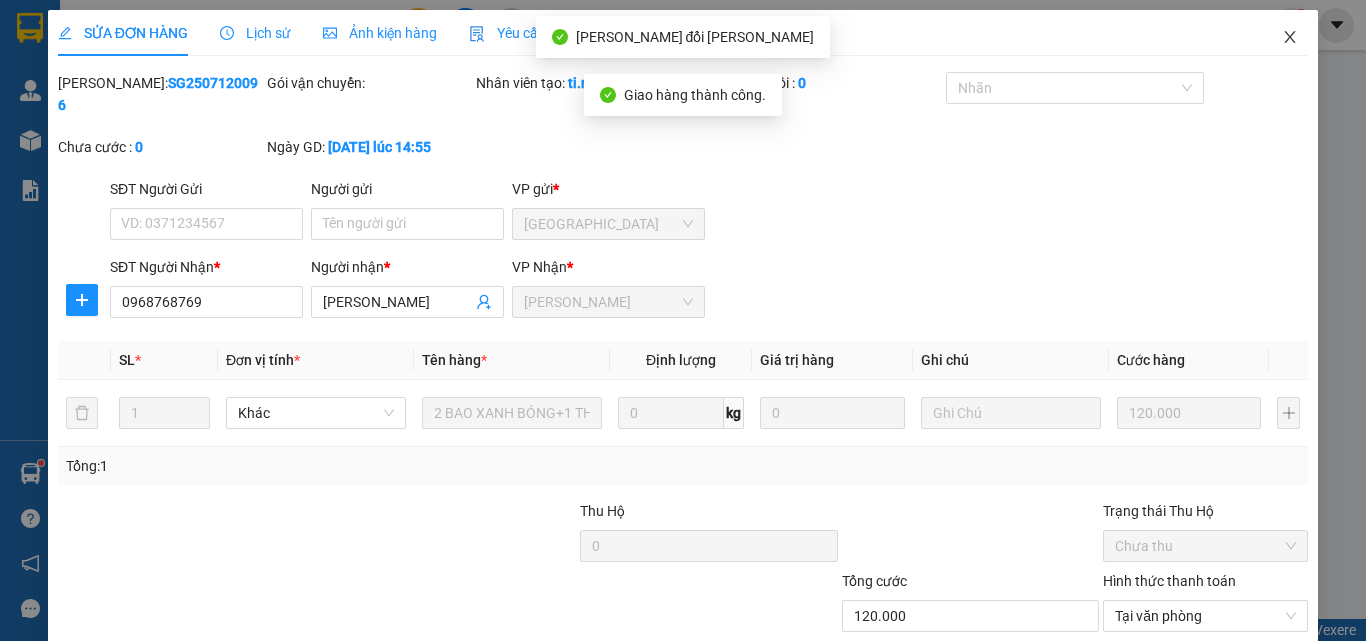 click at bounding box center [1290, 38] 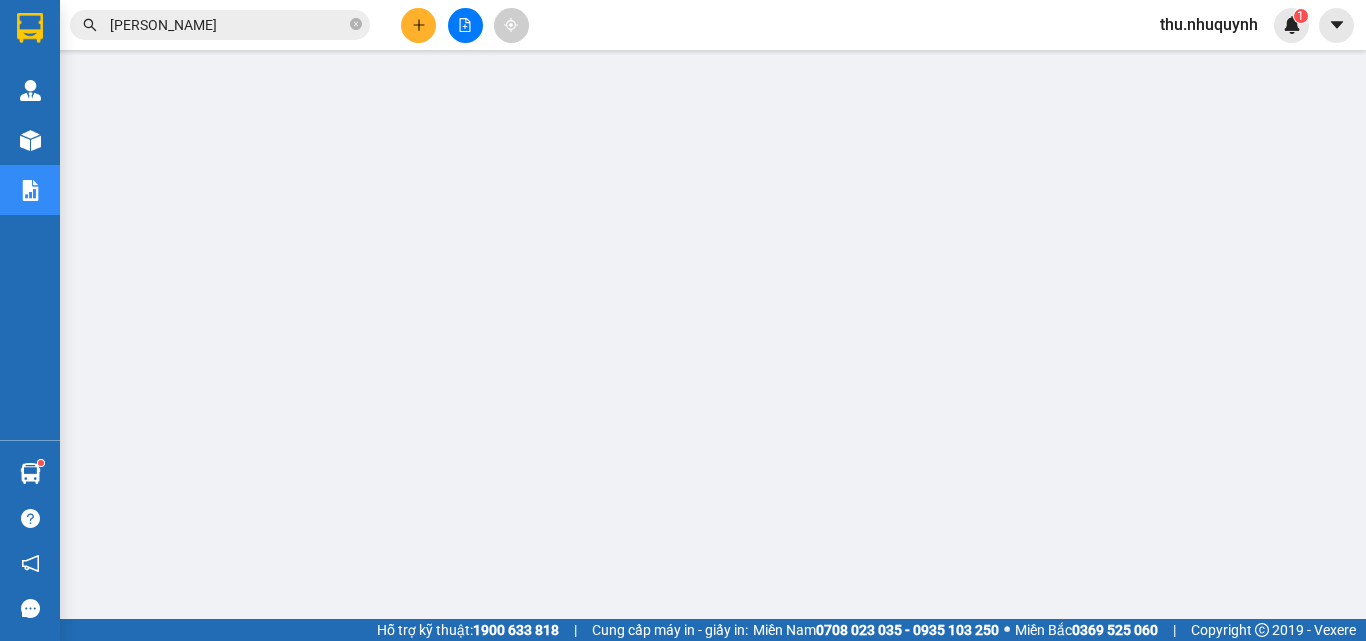 click on "quang sang" at bounding box center (228, 25) 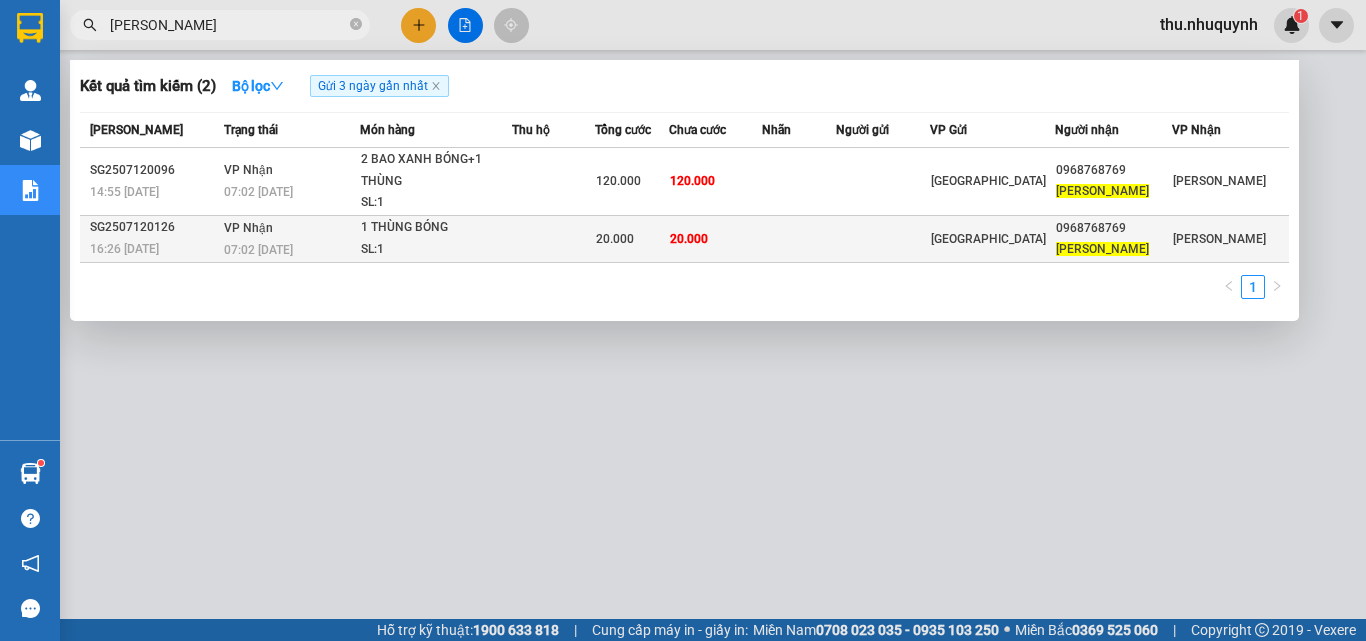 click on "20.000" at bounding box center (615, 239) 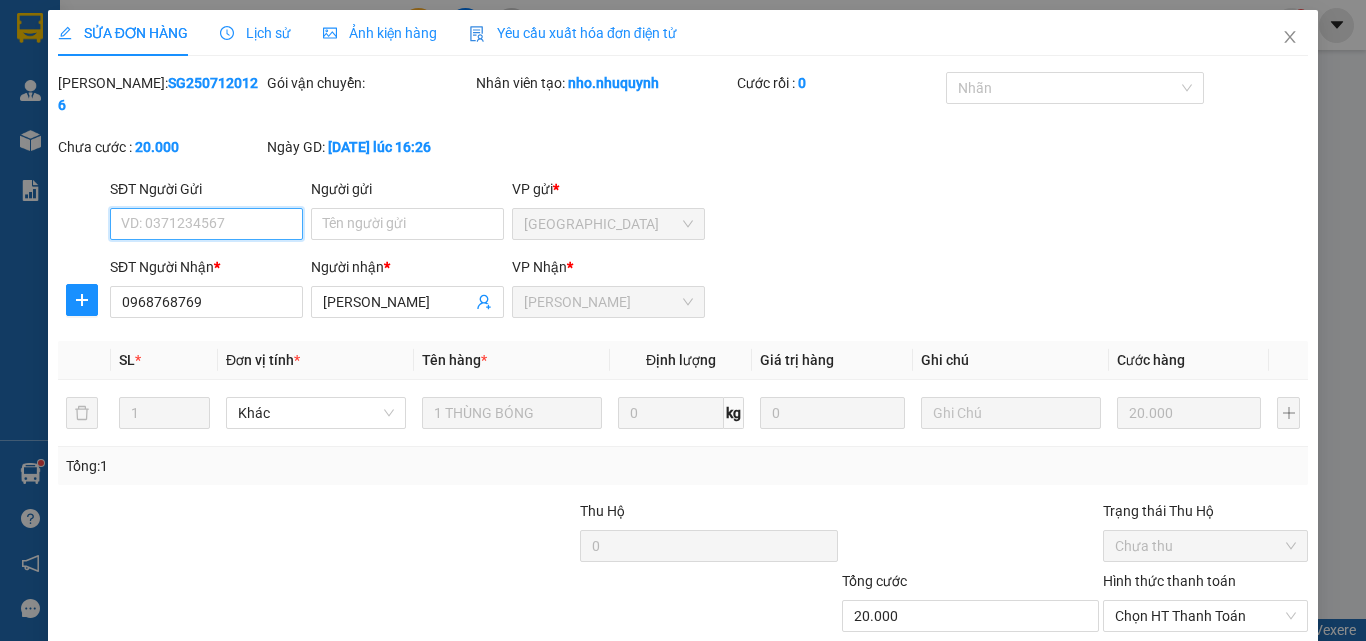 scroll, scrollTop: 103, scrollLeft: 0, axis: vertical 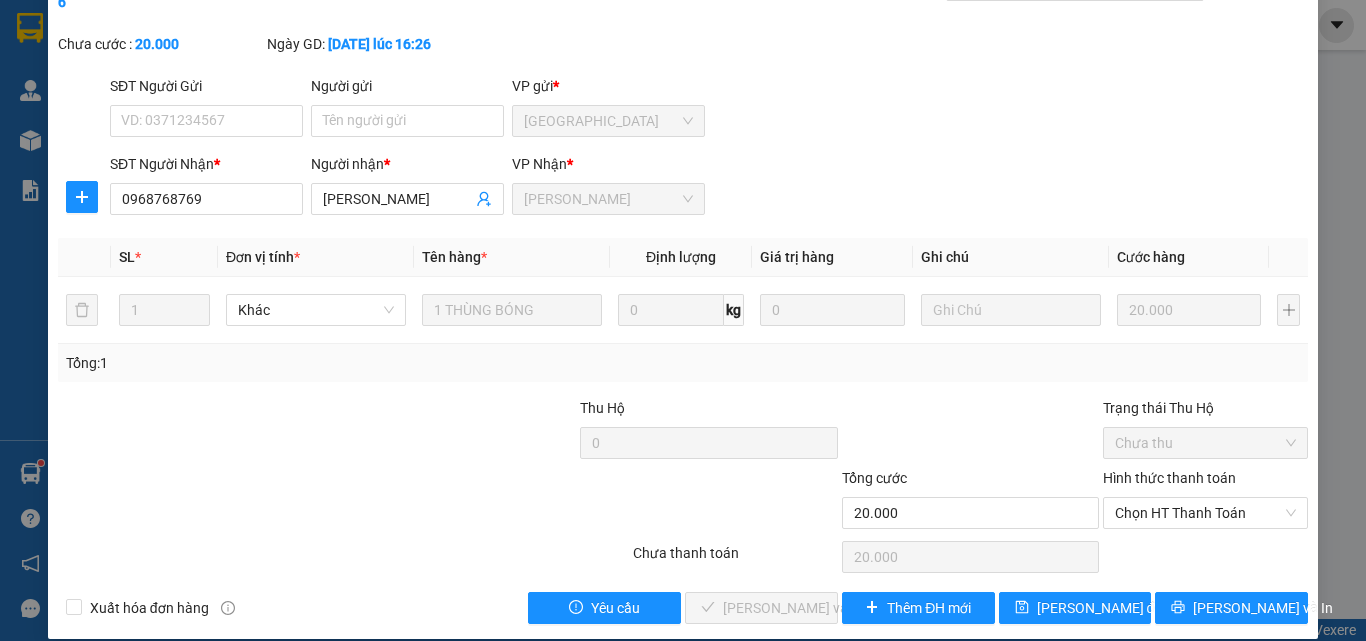 click on "Hình thức thanh toán Chọn HT Thanh Toán" at bounding box center [1205, 502] 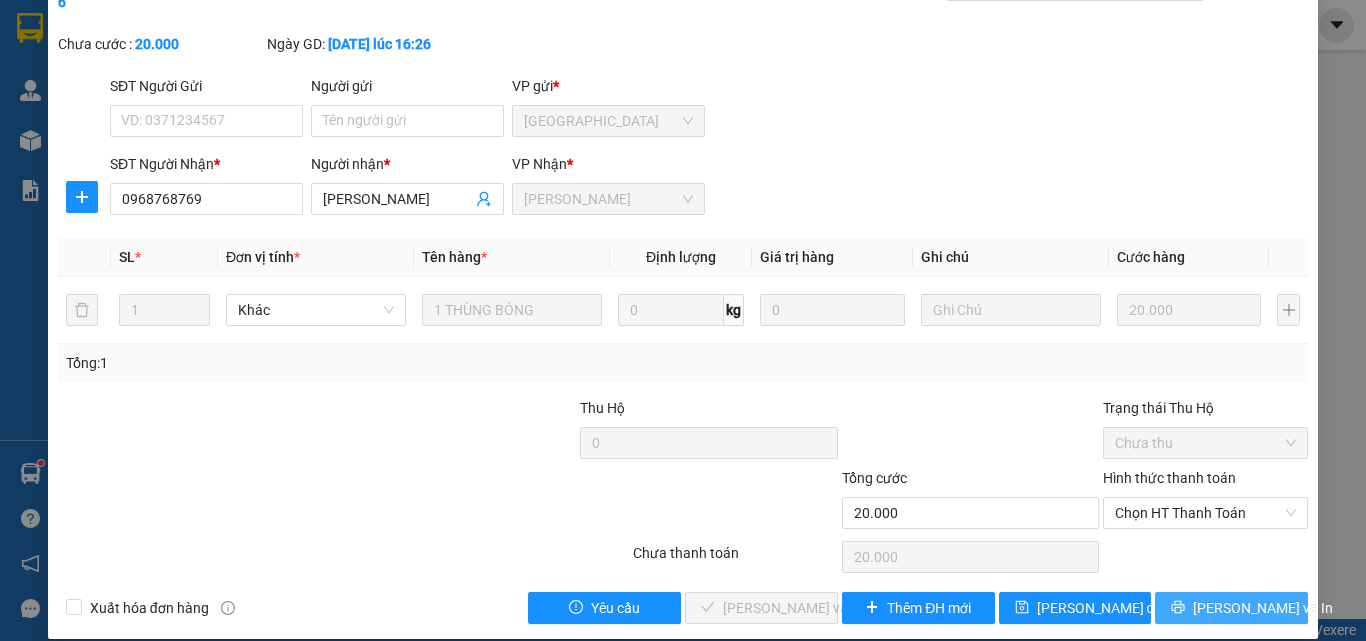 click on "Lưu và In" at bounding box center [1231, 608] 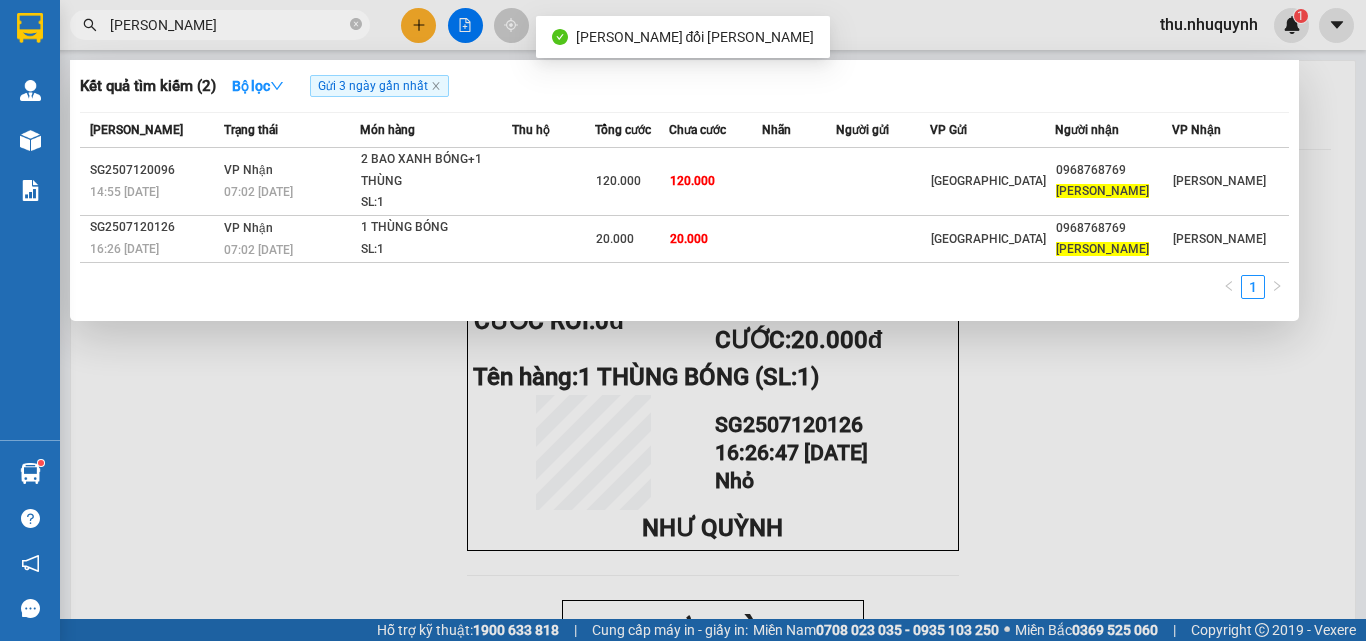 click on "quang sang" at bounding box center [228, 25] 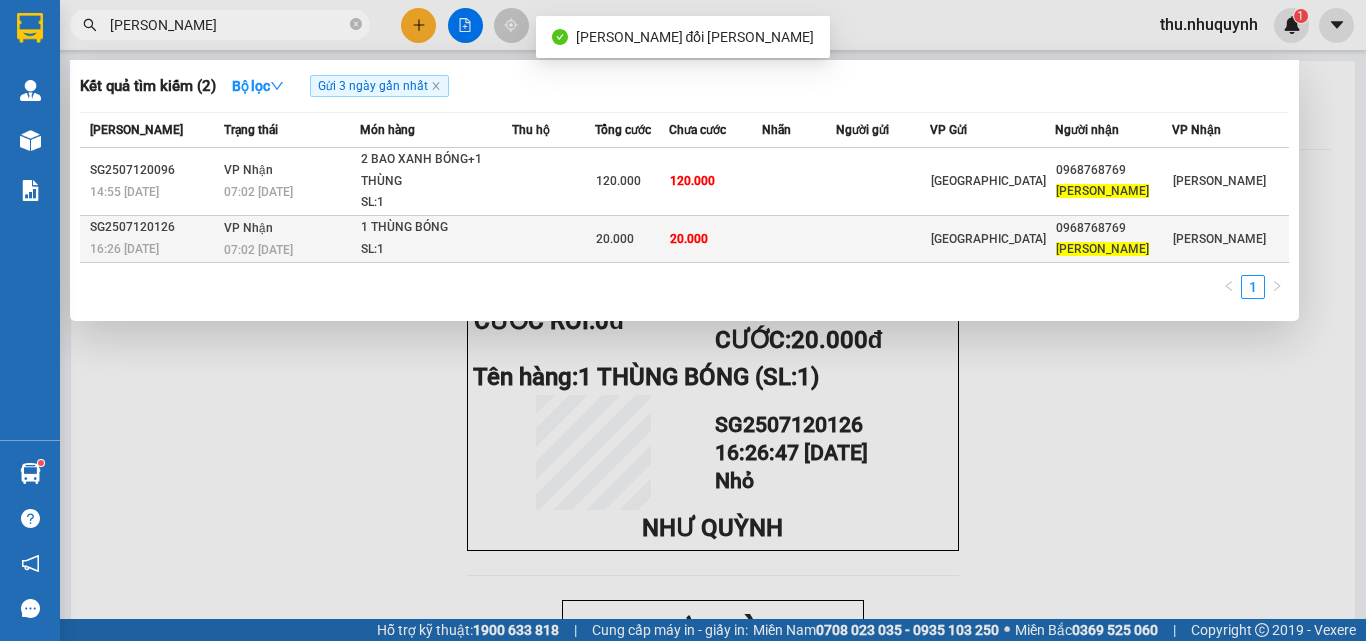 click at bounding box center (883, 238) 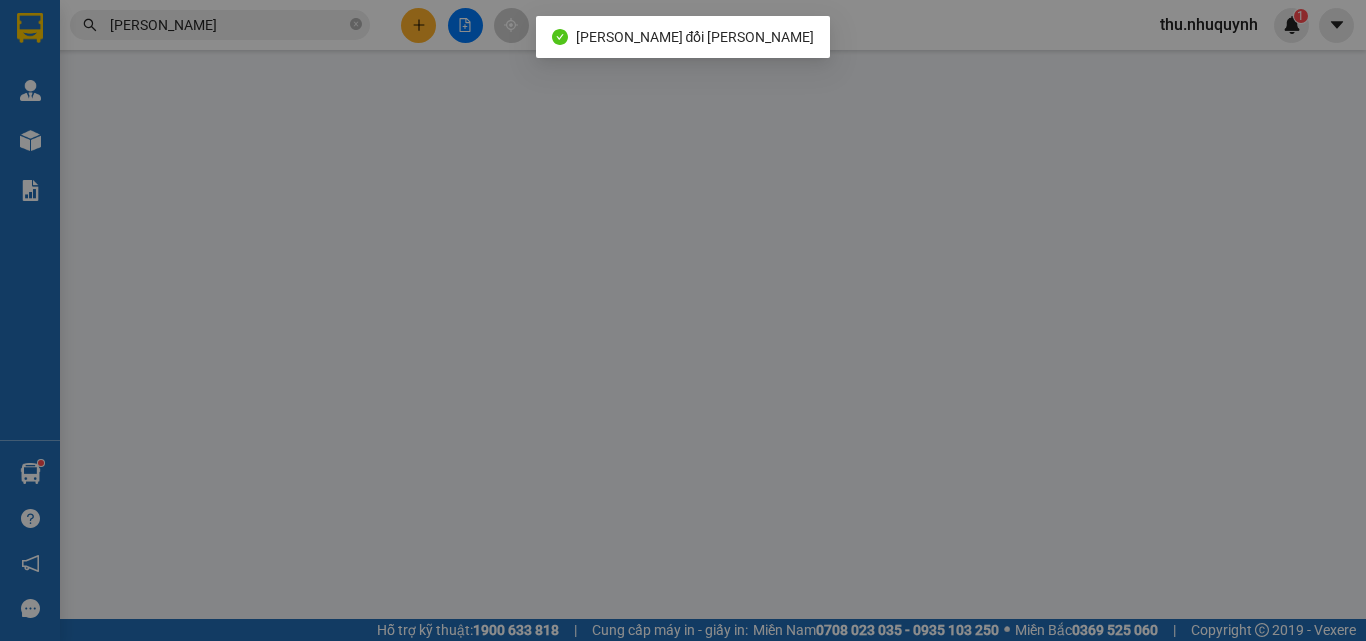 type on "0968768769" 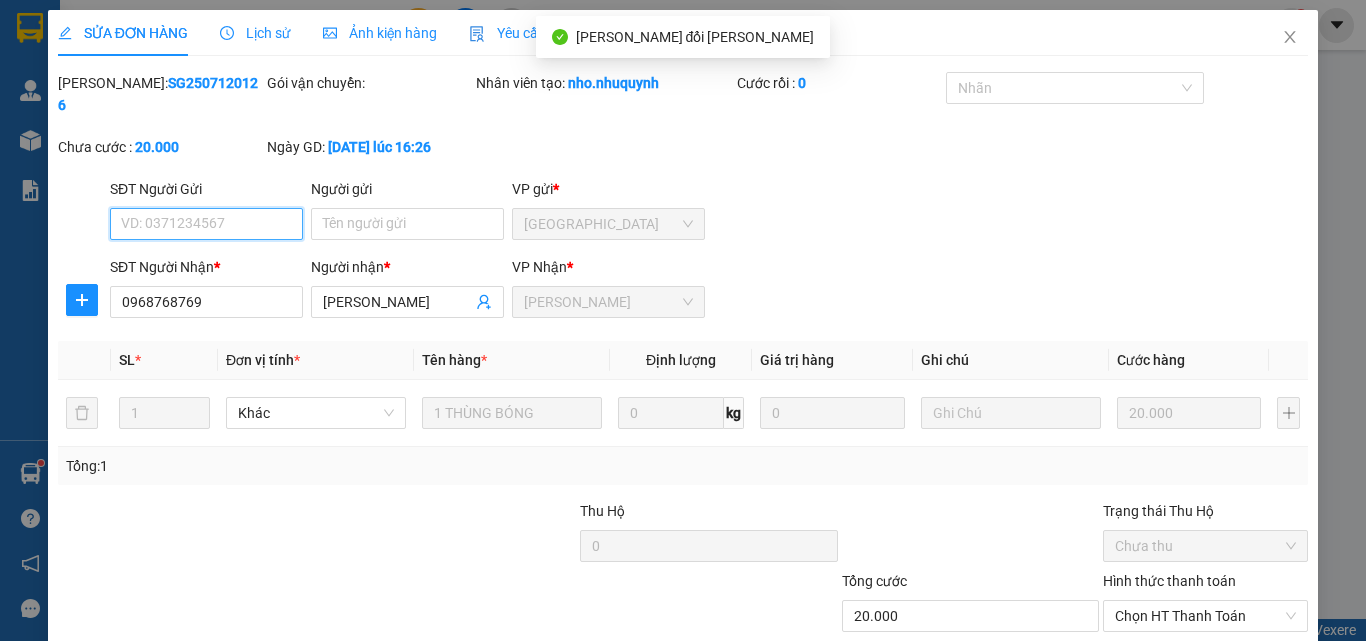 scroll, scrollTop: 103, scrollLeft: 0, axis: vertical 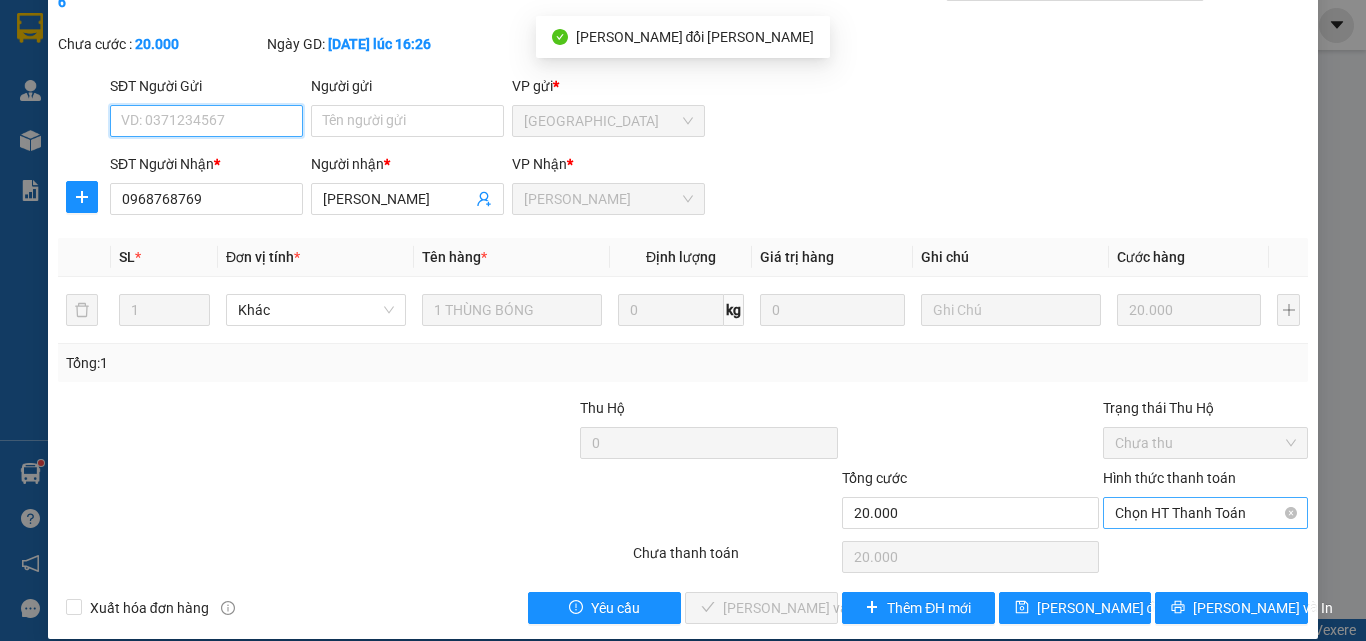 click on "Chọn HT Thanh Toán" at bounding box center [1205, 513] 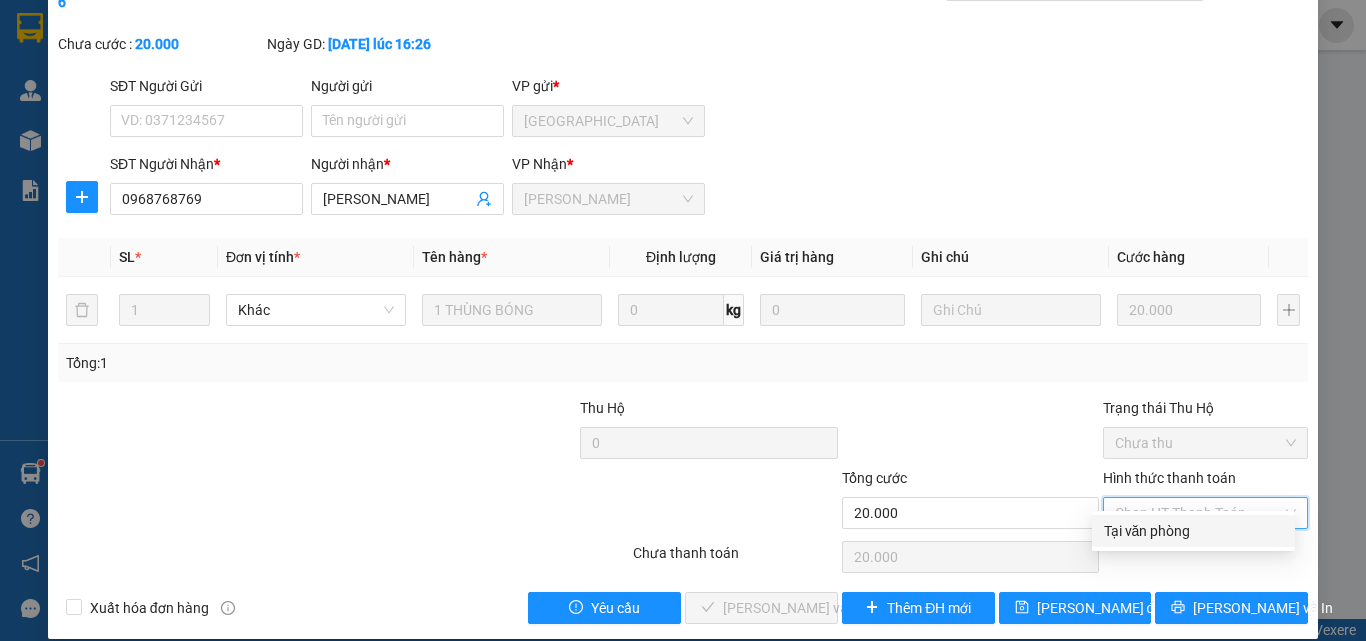 drag, startPoint x: 1147, startPoint y: 538, endPoint x: 1087, endPoint y: 548, distance: 60.827625 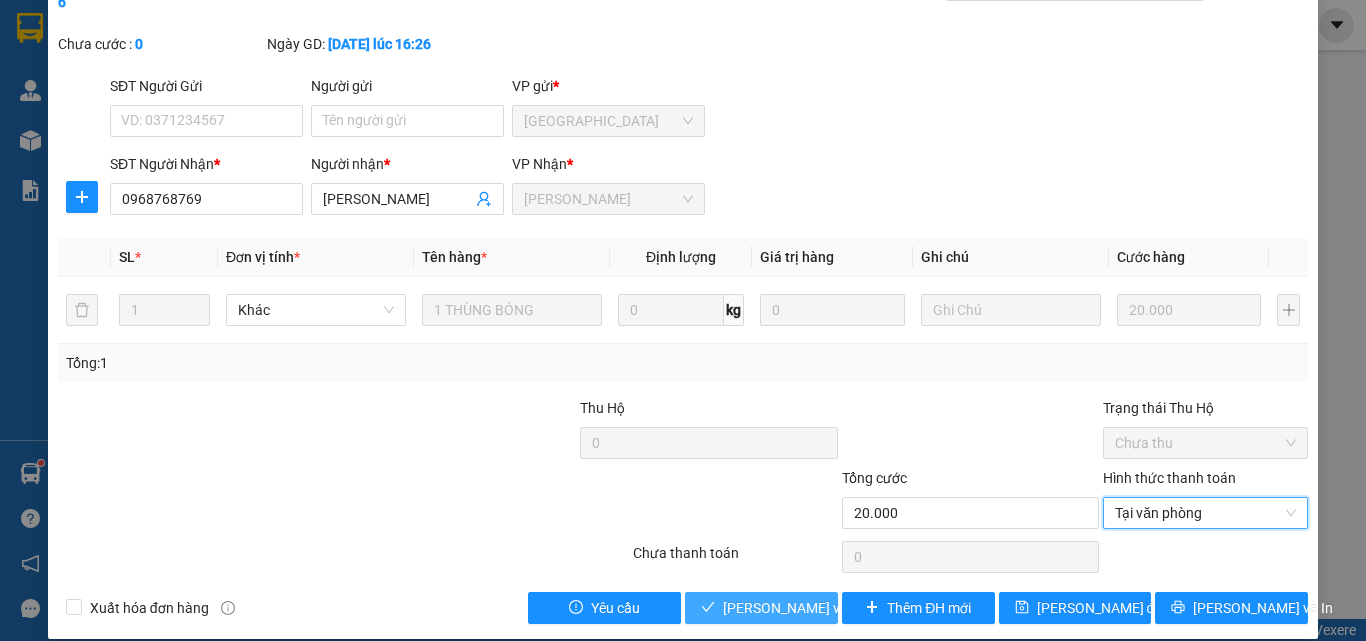 click on "Lưu và Giao hàng" at bounding box center (858, 608) 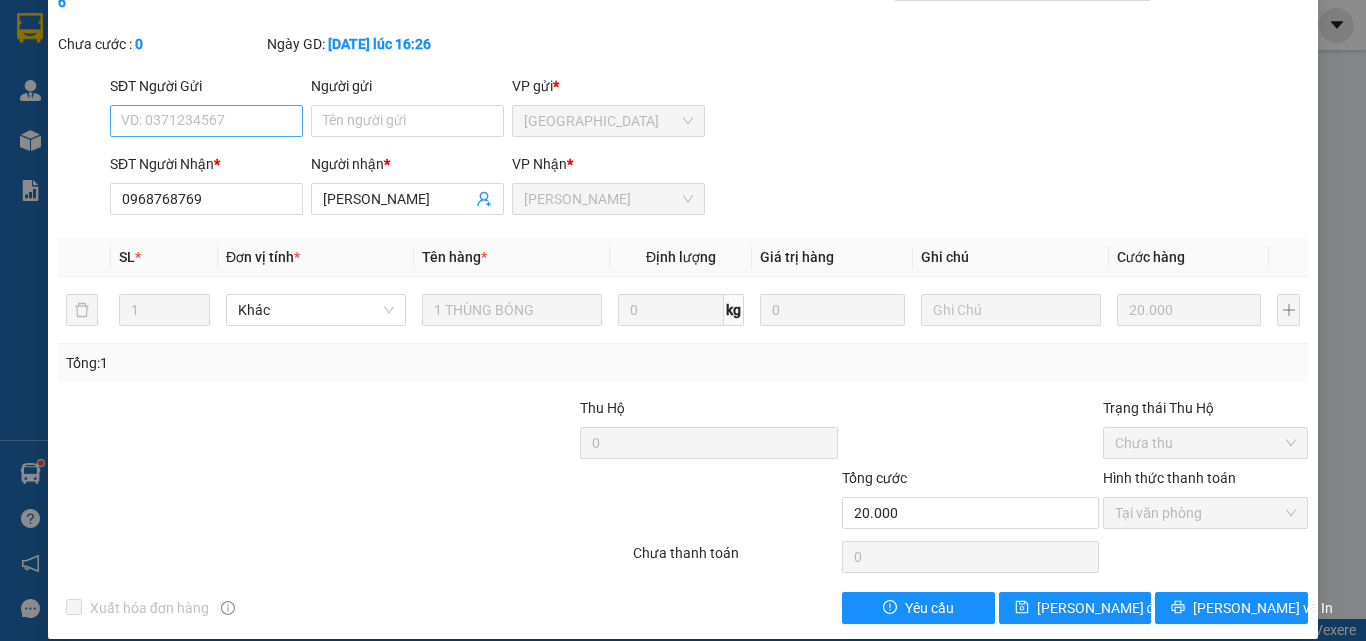 scroll, scrollTop: 0, scrollLeft: 0, axis: both 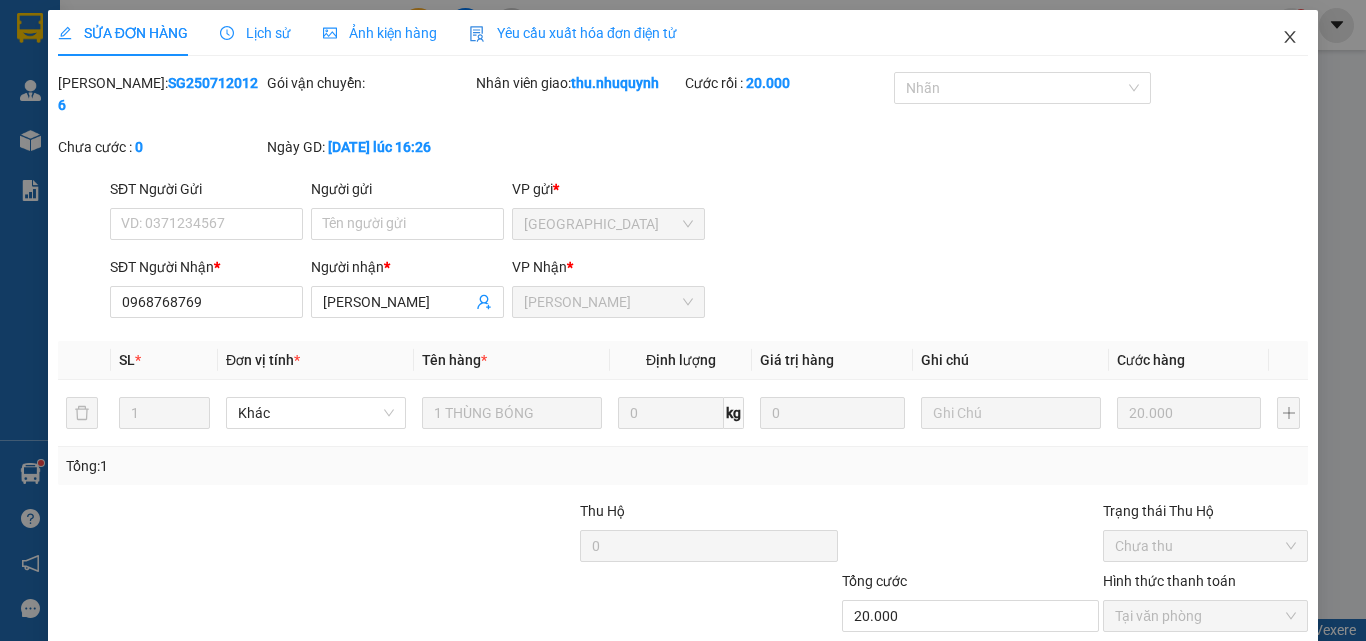 drag, startPoint x: 1271, startPoint y: 38, endPoint x: 1066, endPoint y: 18, distance: 205.9733 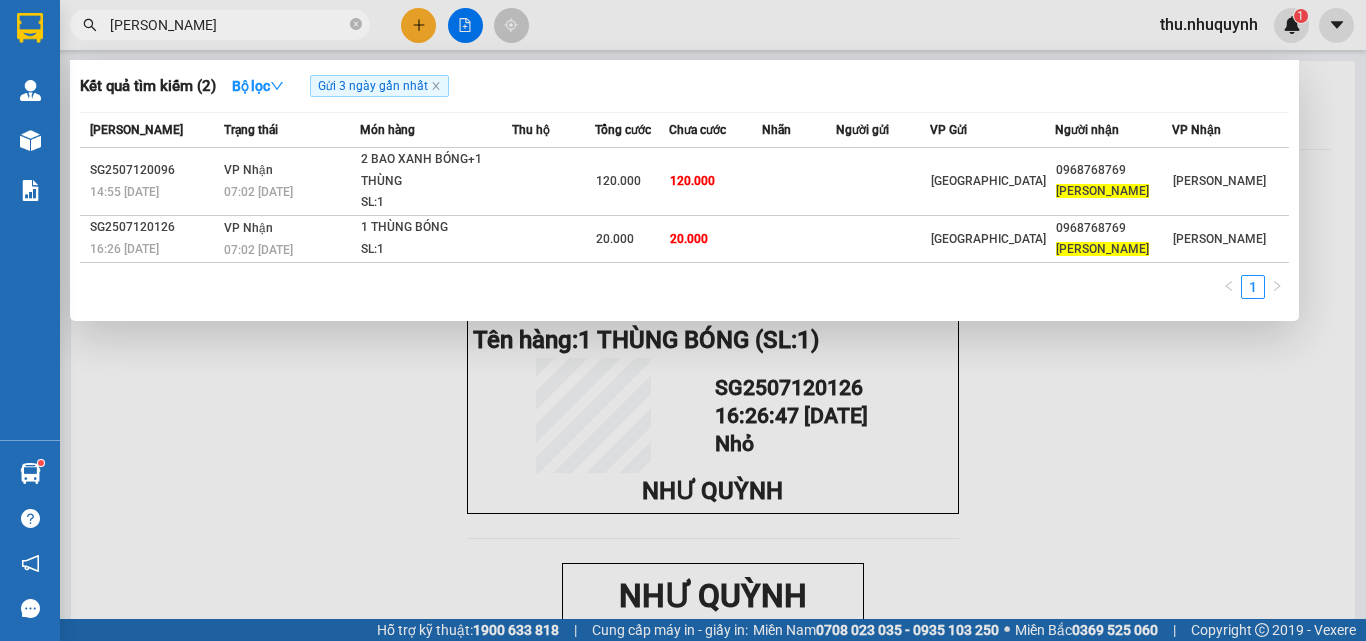 click on "quang sang" at bounding box center (228, 25) 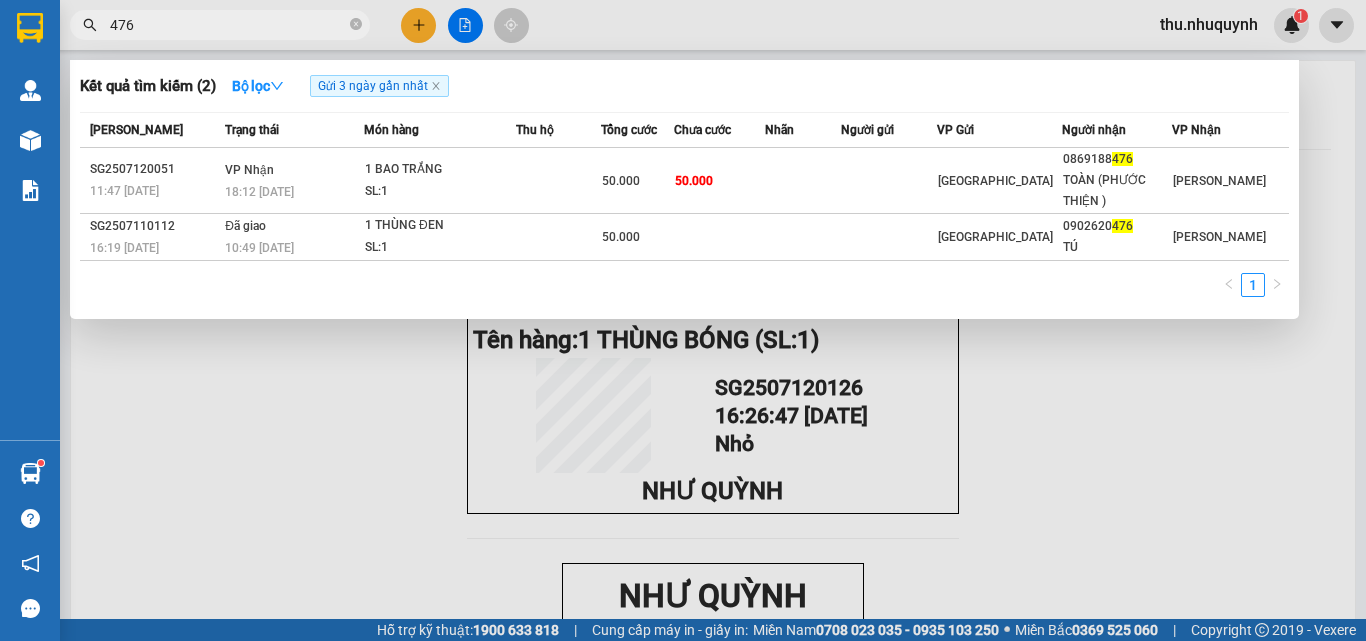 click at bounding box center (683, 320) 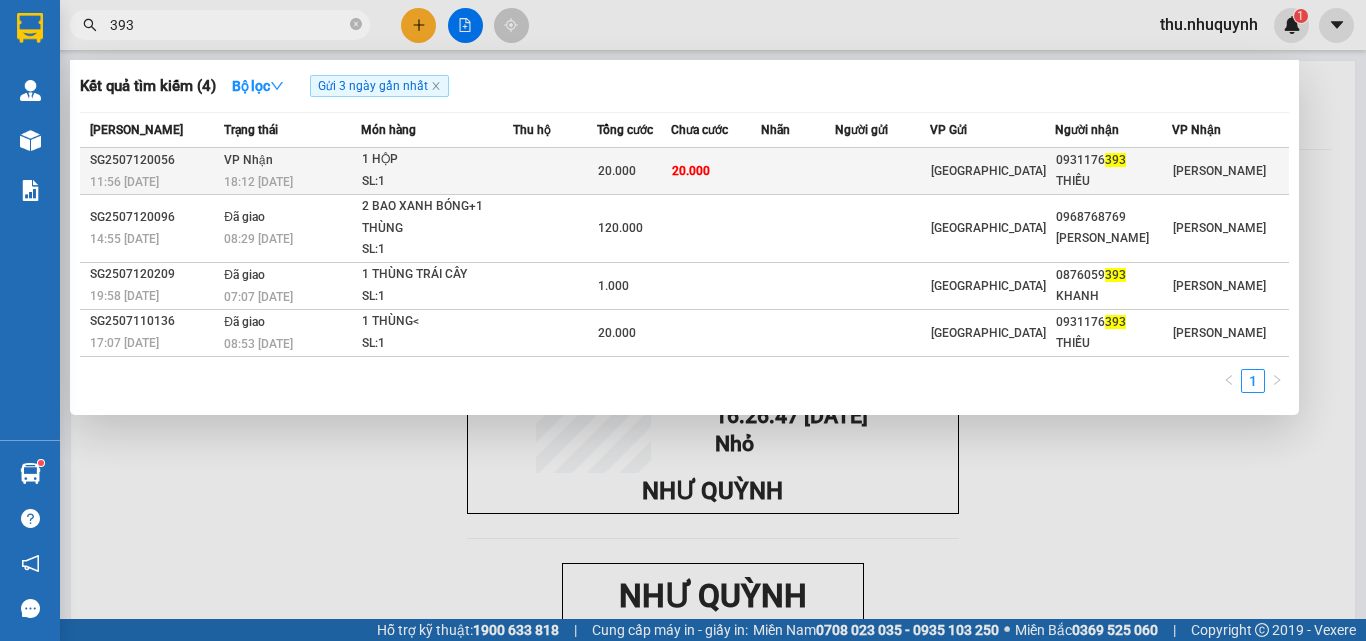 type on "393" 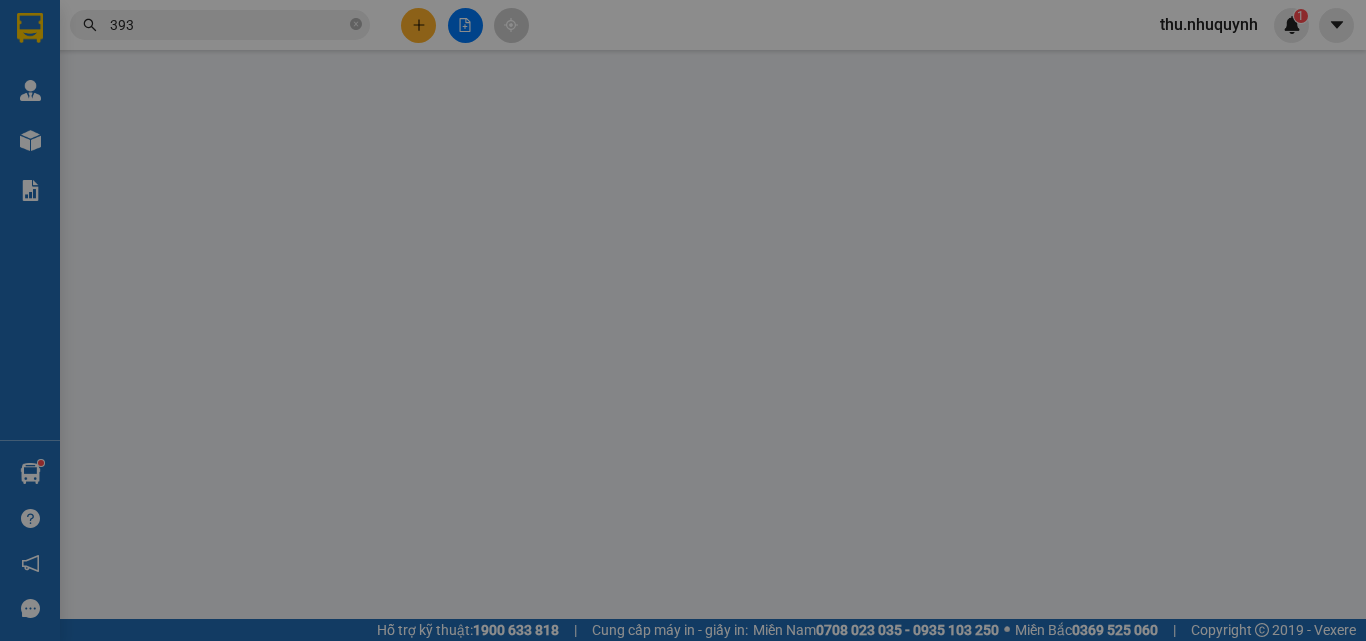 type on "0931176393" 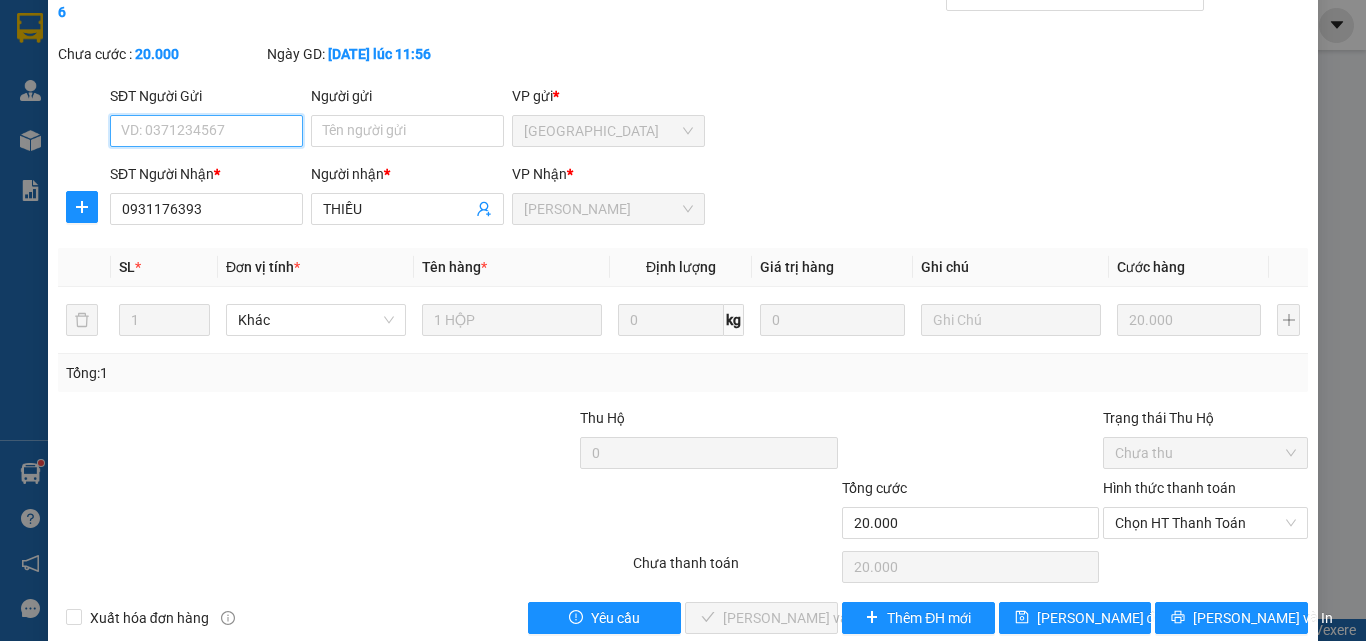 scroll, scrollTop: 103, scrollLeft: 0, axis: vertical 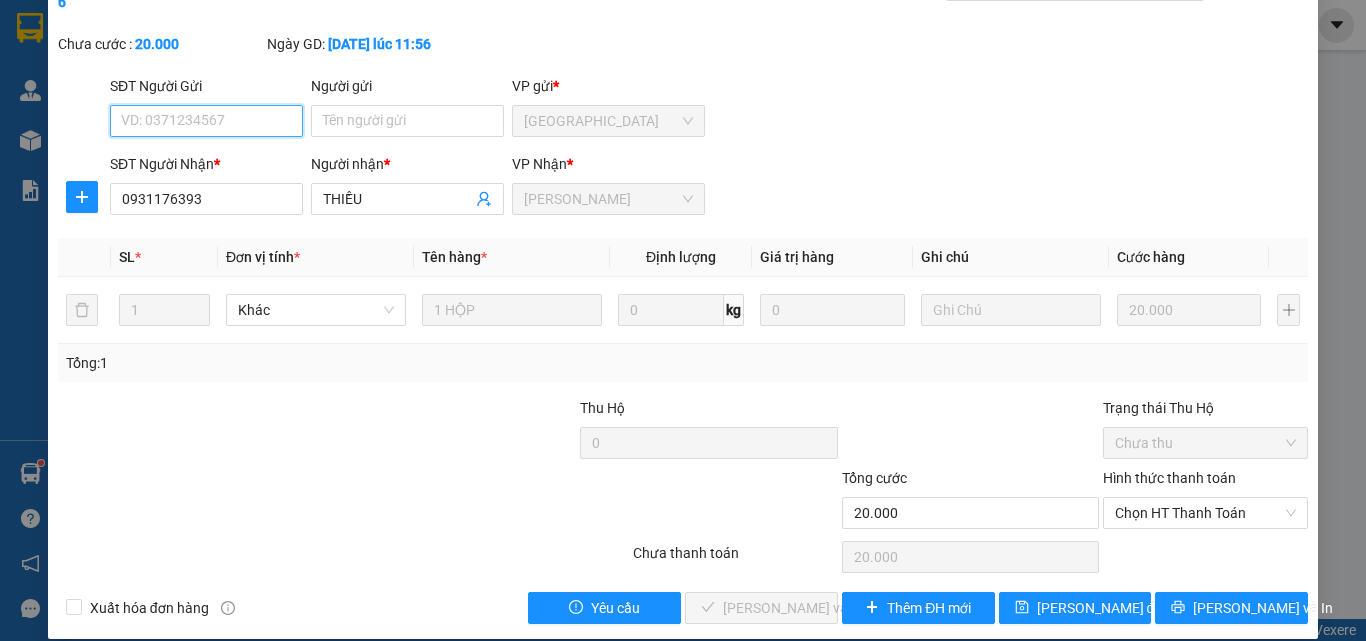 drag, startPoint x: 1199, startPoint y: 495, endPoint x: 1191, endPoint y: 549, distance: 54.589375 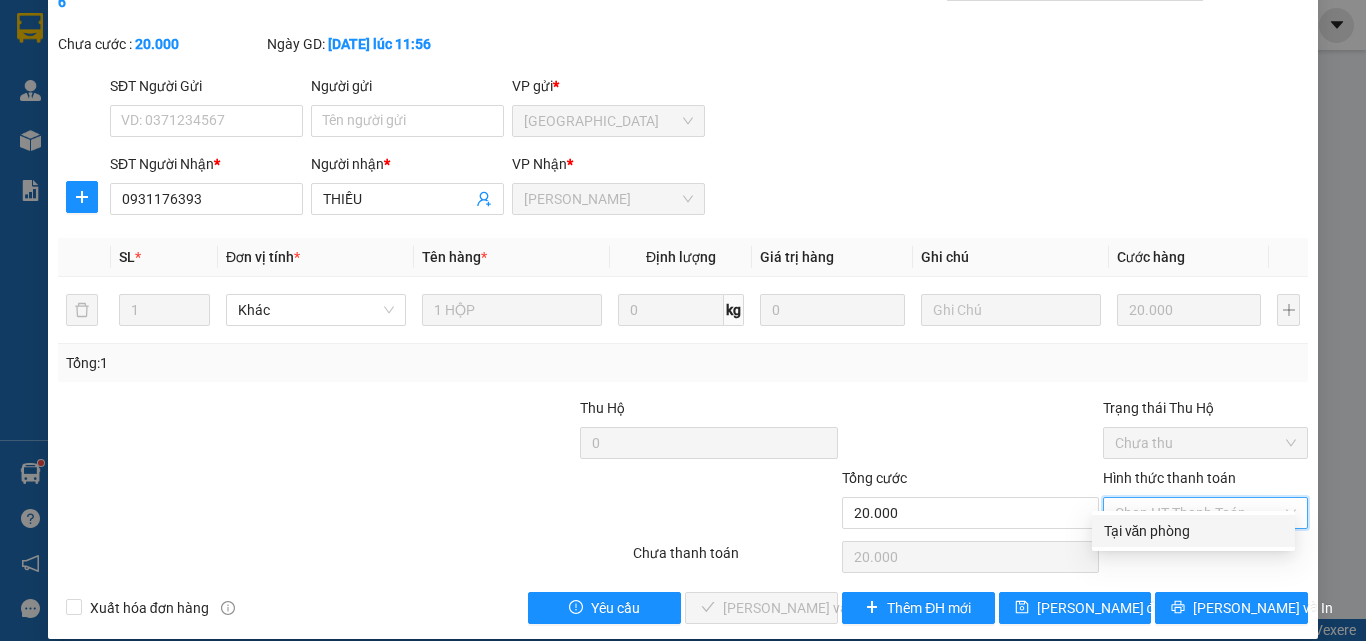 drag, startPoint x: 1188, startPoint y: 539, endPoint x: 1164, endPoint y: 548, distance: 25.632011 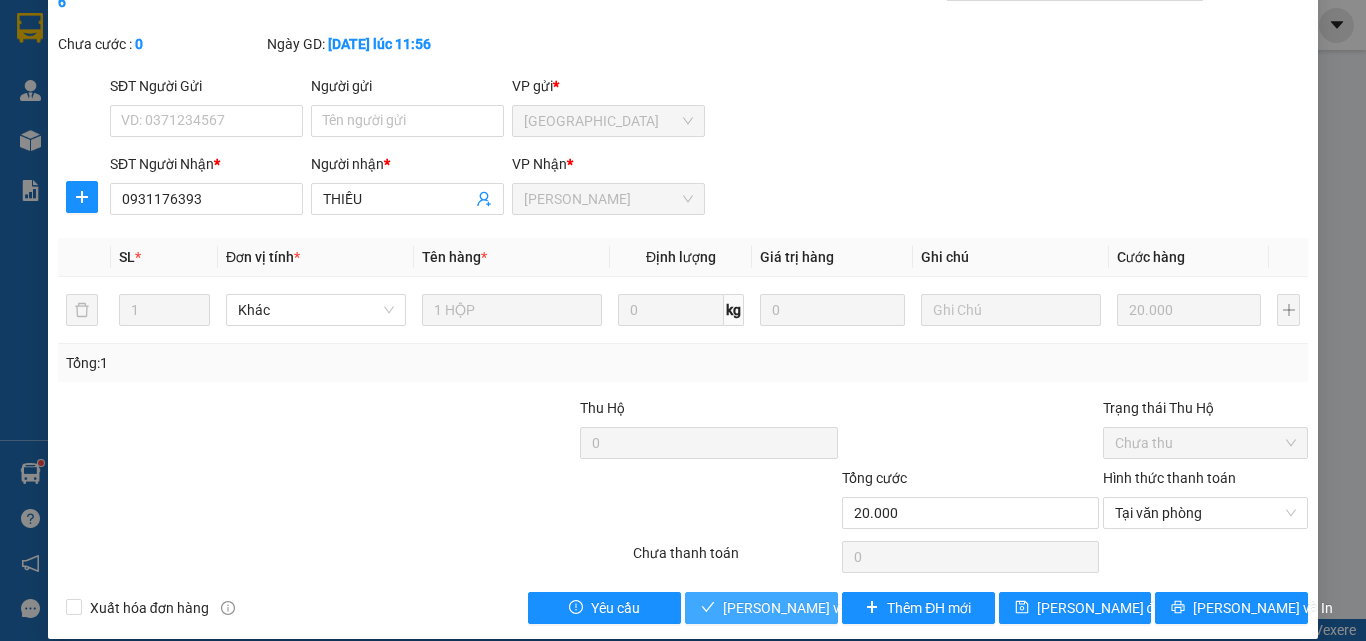 drag, startPoint x: 792, startPoint y: 575, endPoint x: 1300, endPoint y: 12, distance: 758.3093 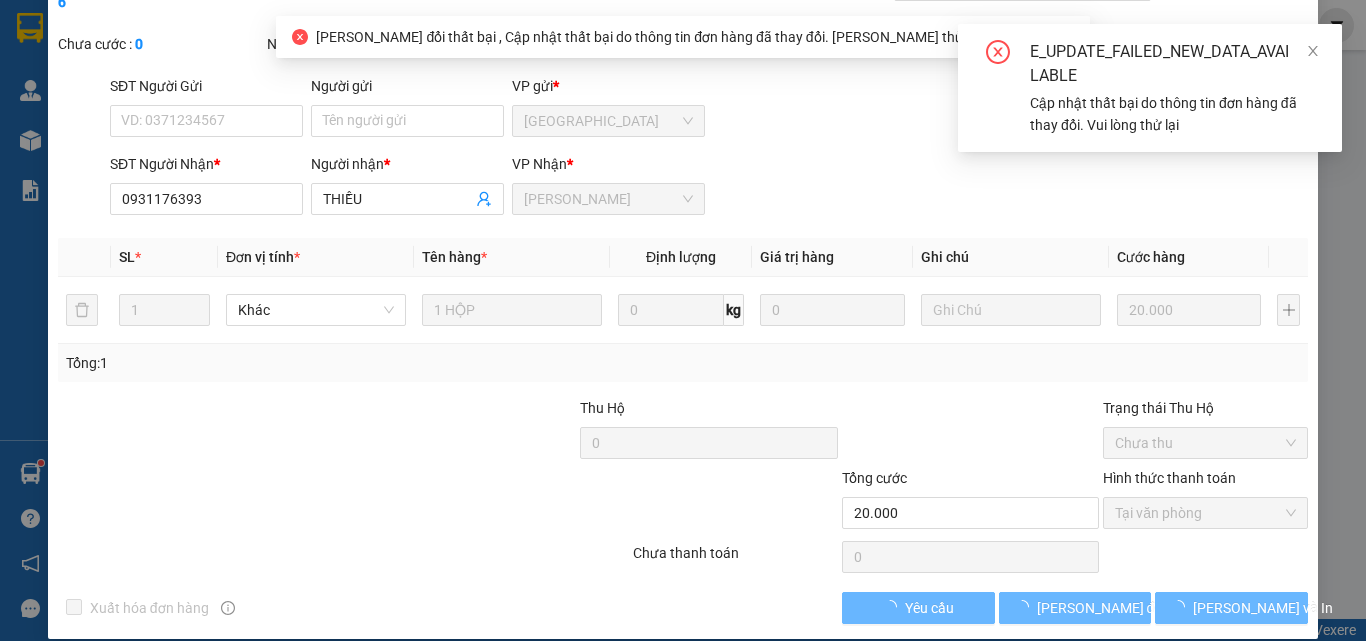 scroll, scrollTop: 0, scrollLeft: 0, axis: both 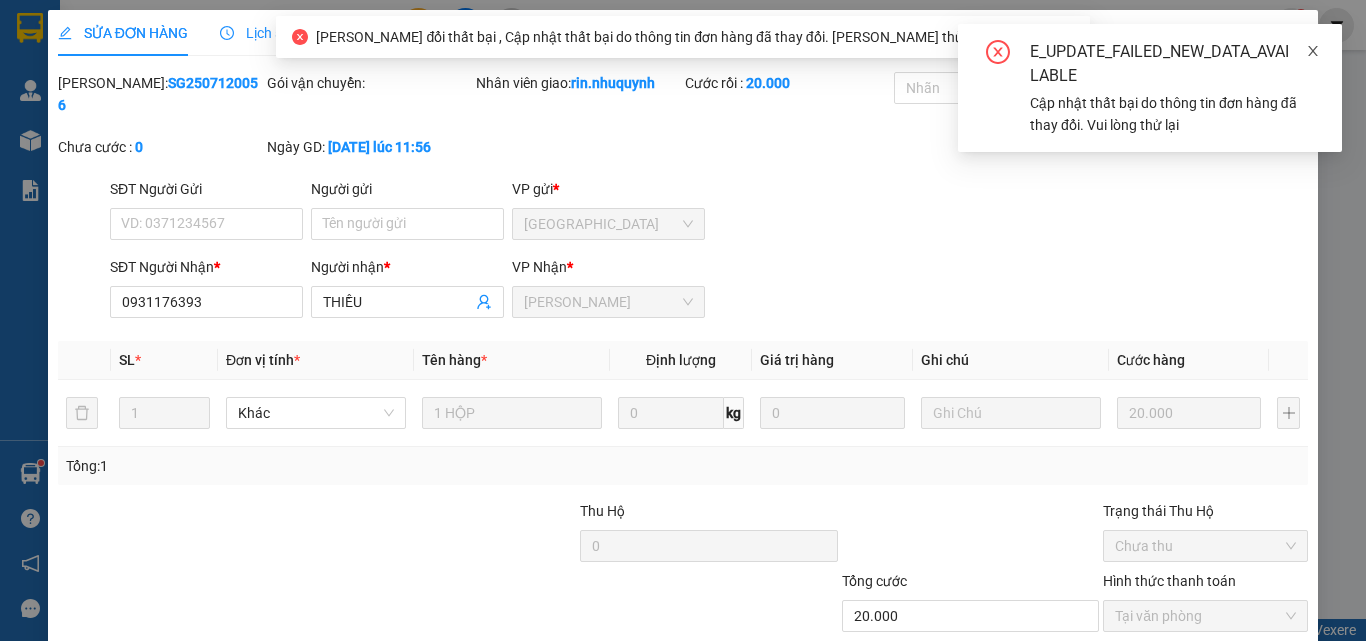 click 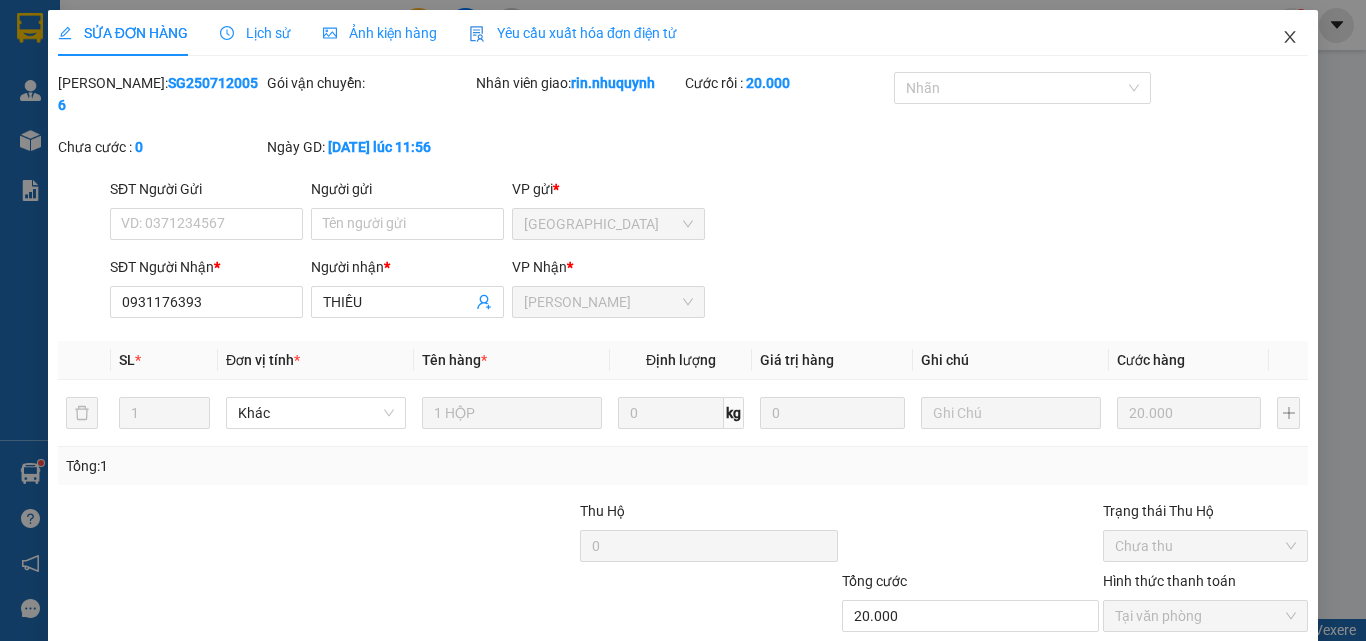 click 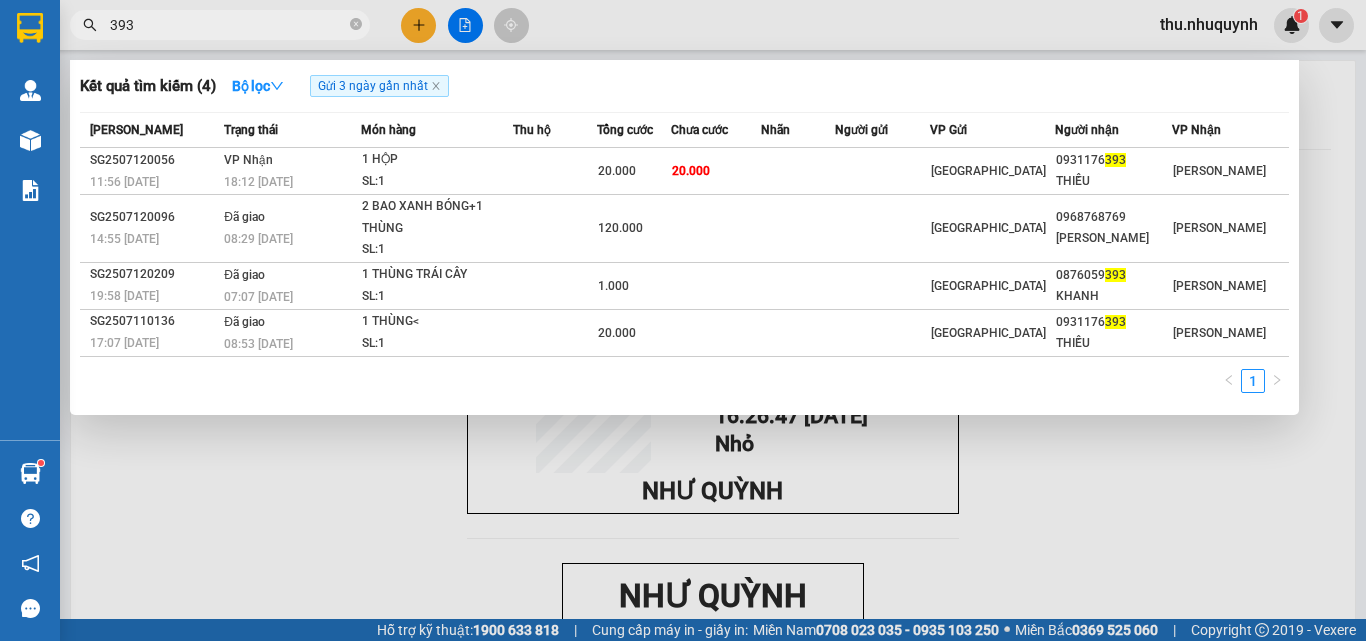 click on "393" at bounding box center (228, 25) 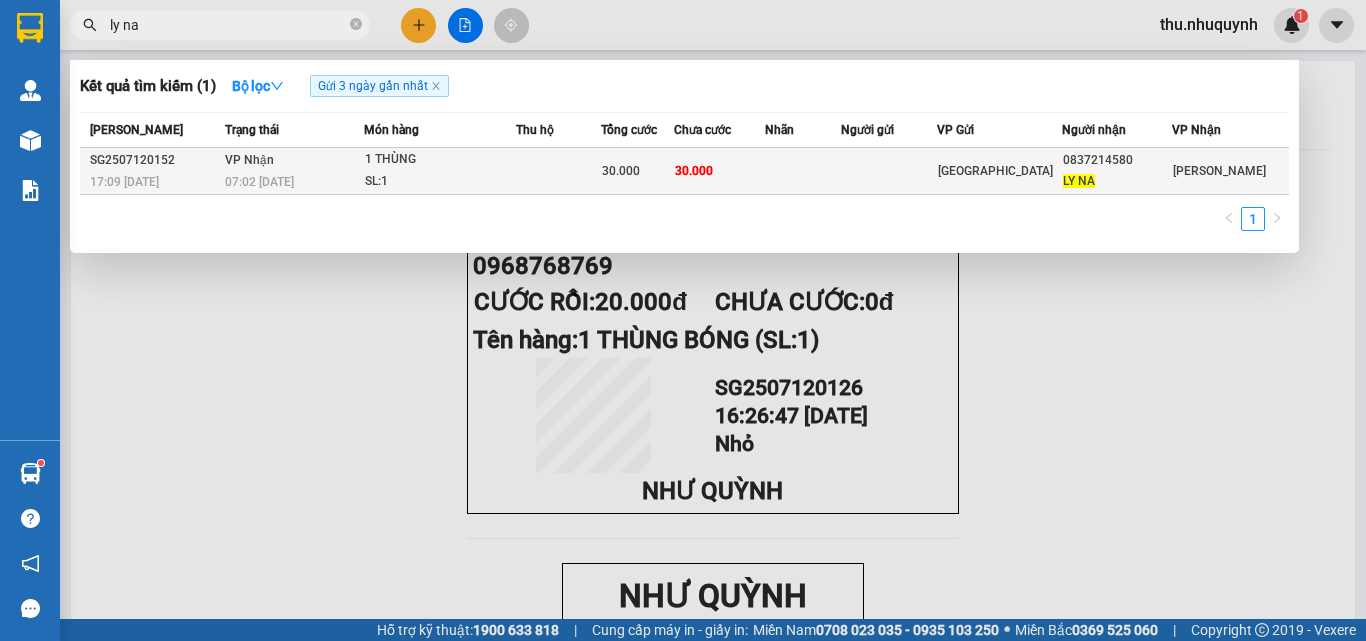 type on "ly na" 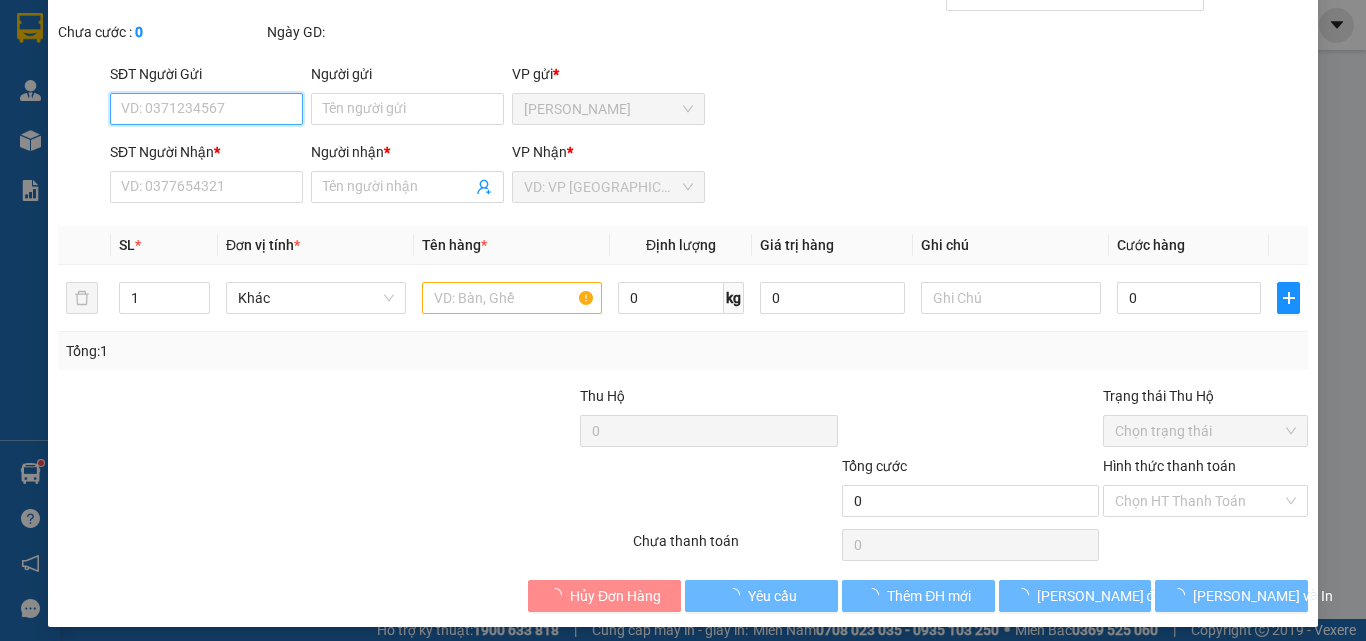 scroll, scrollTop: 103, scrollLeft: 0, axis: vertical 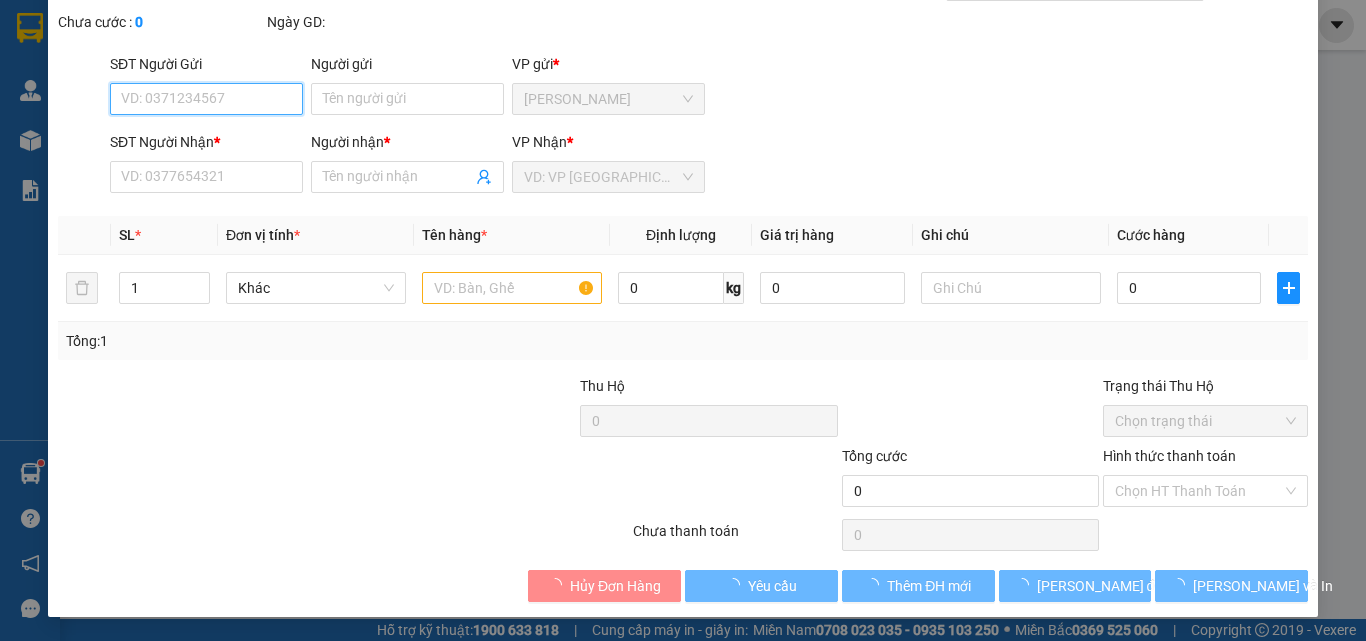 type on "0837214580" 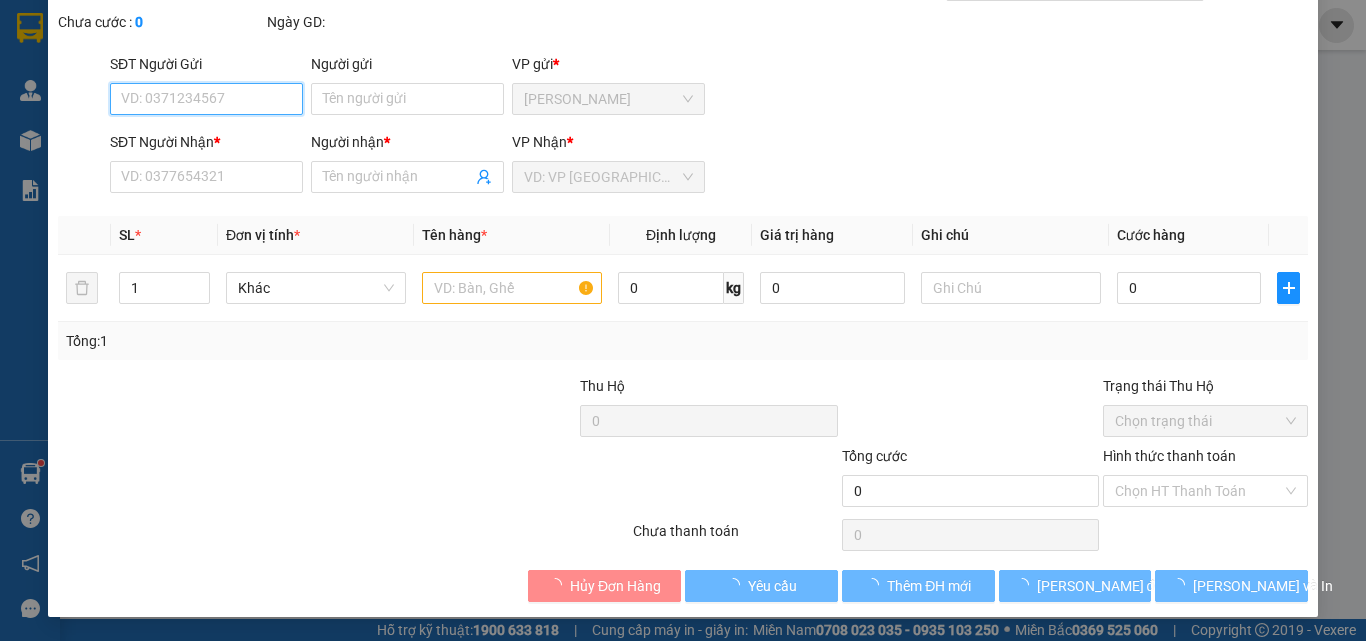 type on "LY NA" 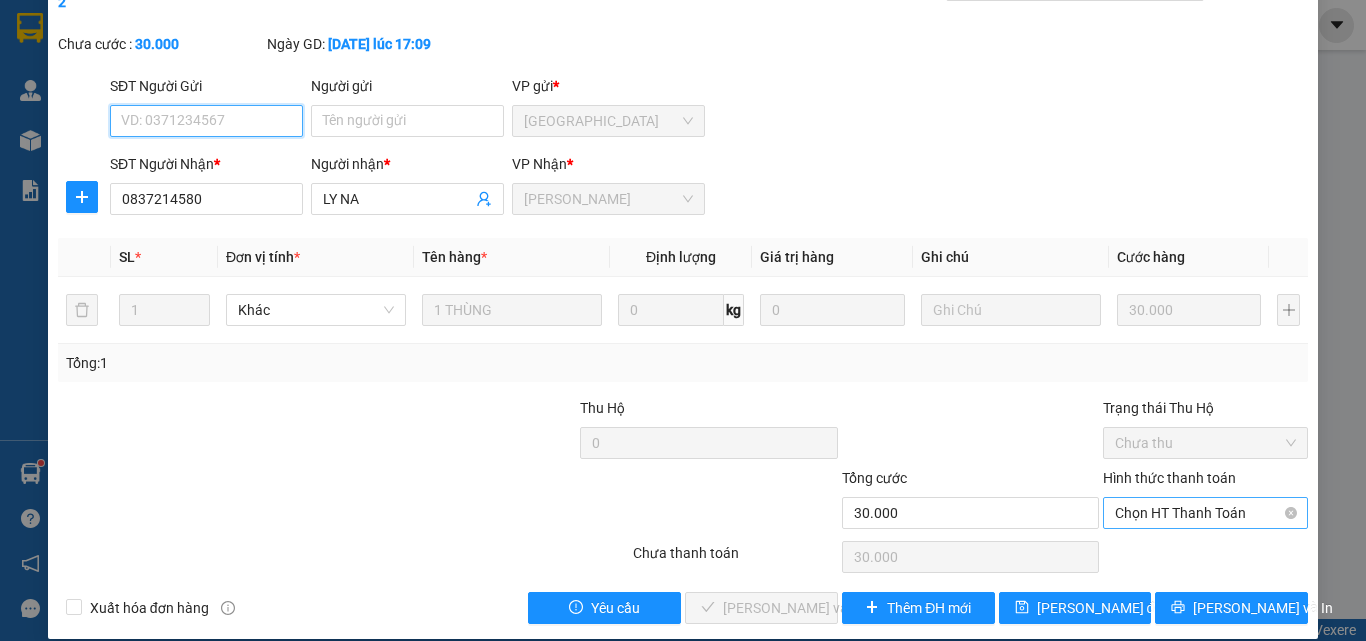 drag, startPoint x: 1166, startPoint y: 489, endPoint x: 1160, endPoint y: 507, distance: 18.973665 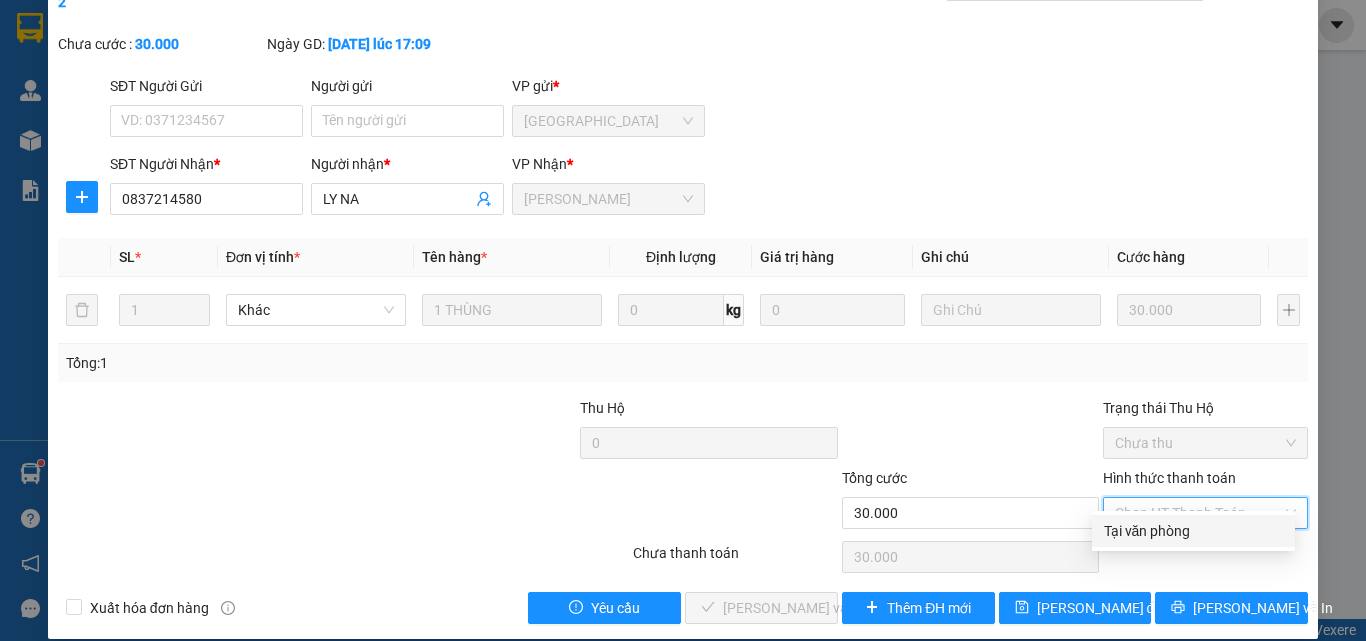 drag, startPoint x: 1154, startPoint y: 525, endPoint x: 992, endPoint y: 557, distance: 165.13025 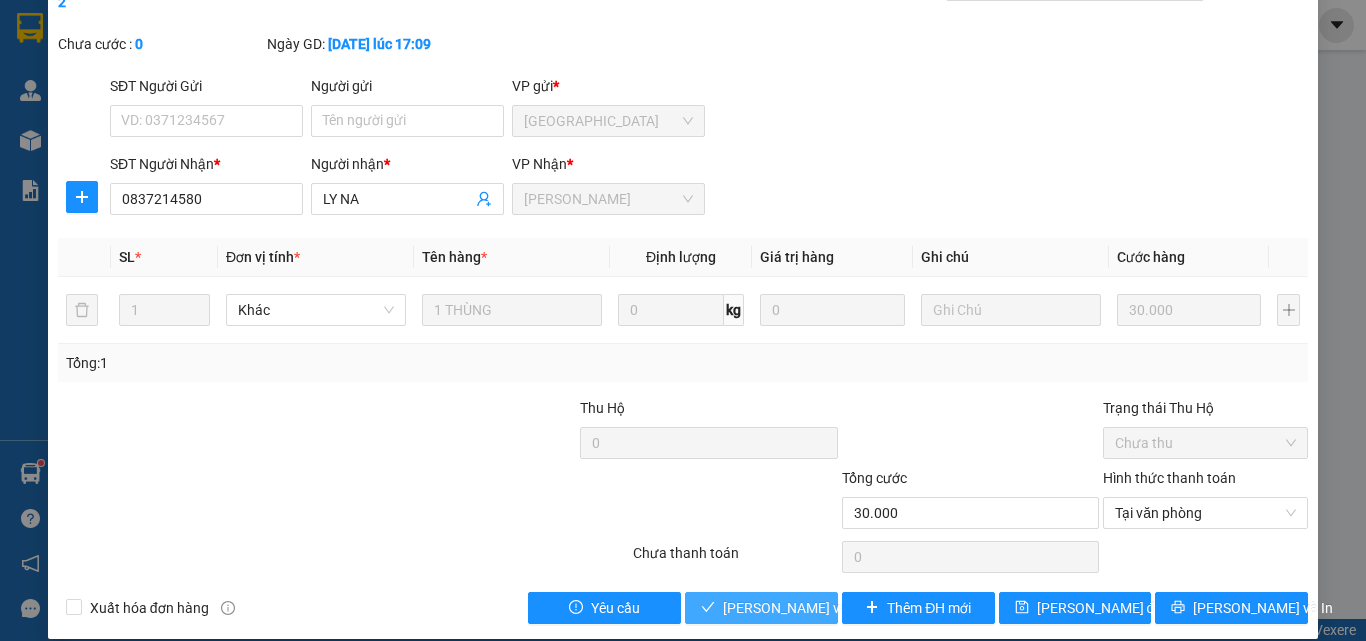 click on "Lưu và Giao hàng" at bounding box center [858, 608] 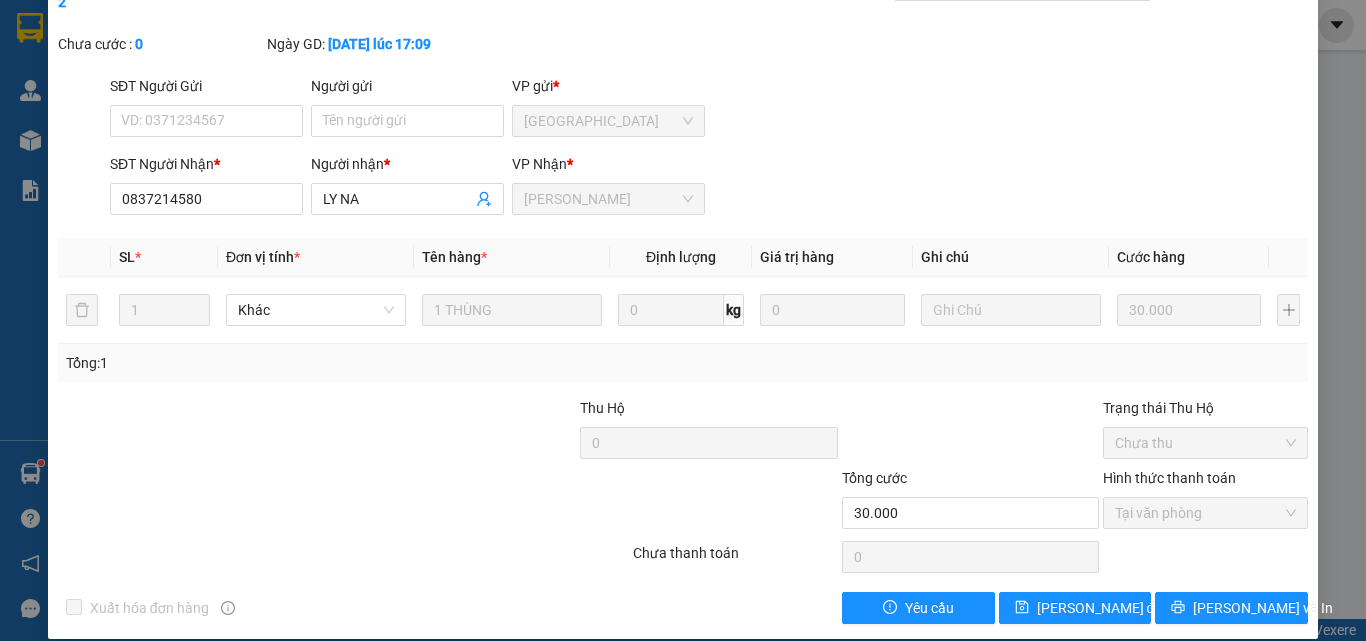 scroll, scrollTop: 0, scrollLeft: 0, axis: both 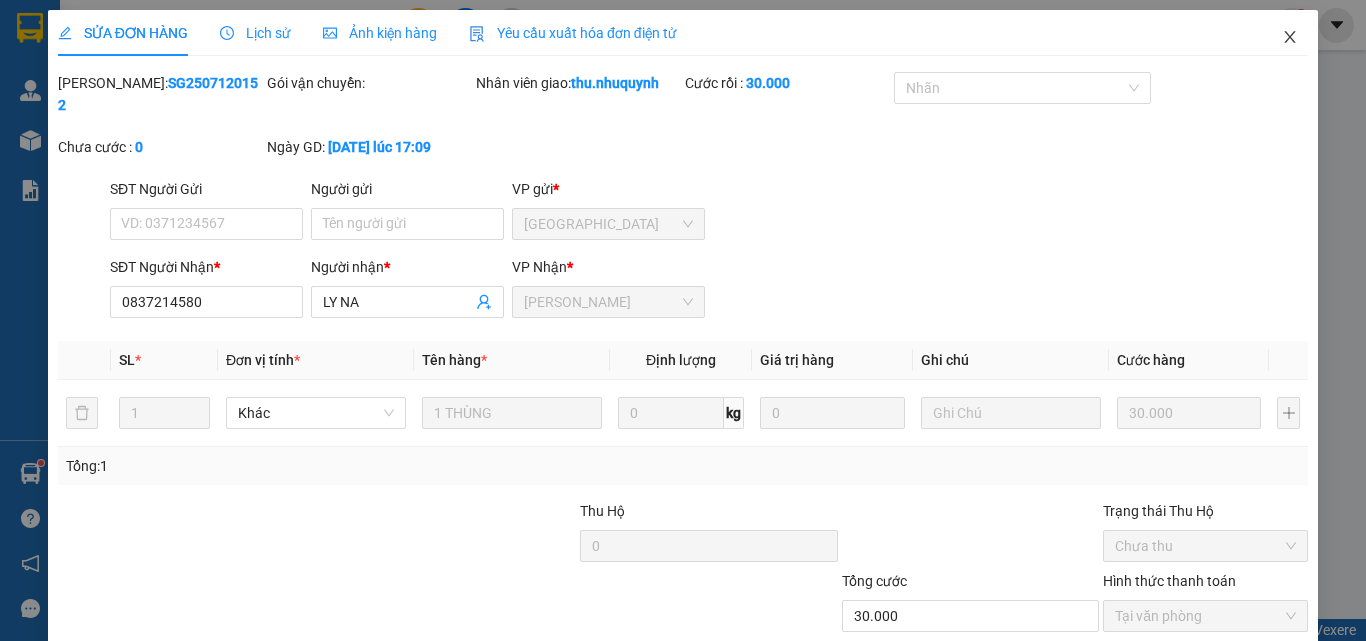 click at bounding box center (1290, 38) 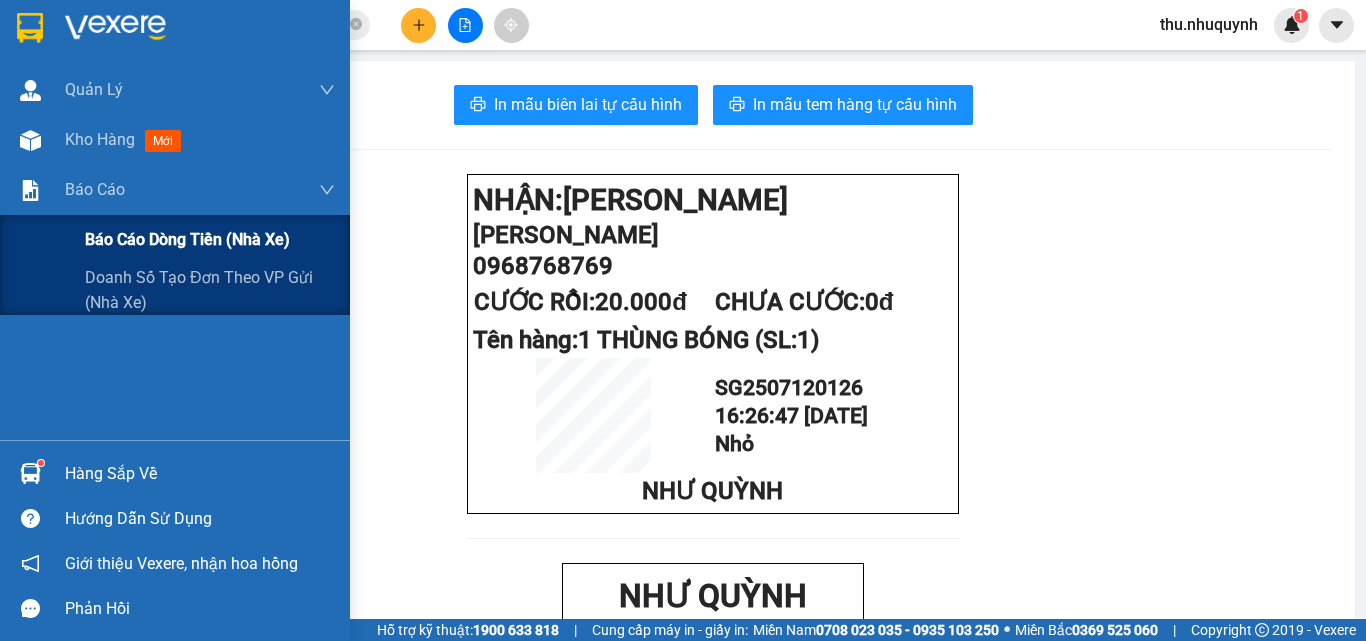 click on "Báo cáo dòng tiền (nhà xe)" at bounding box center (187, 239) 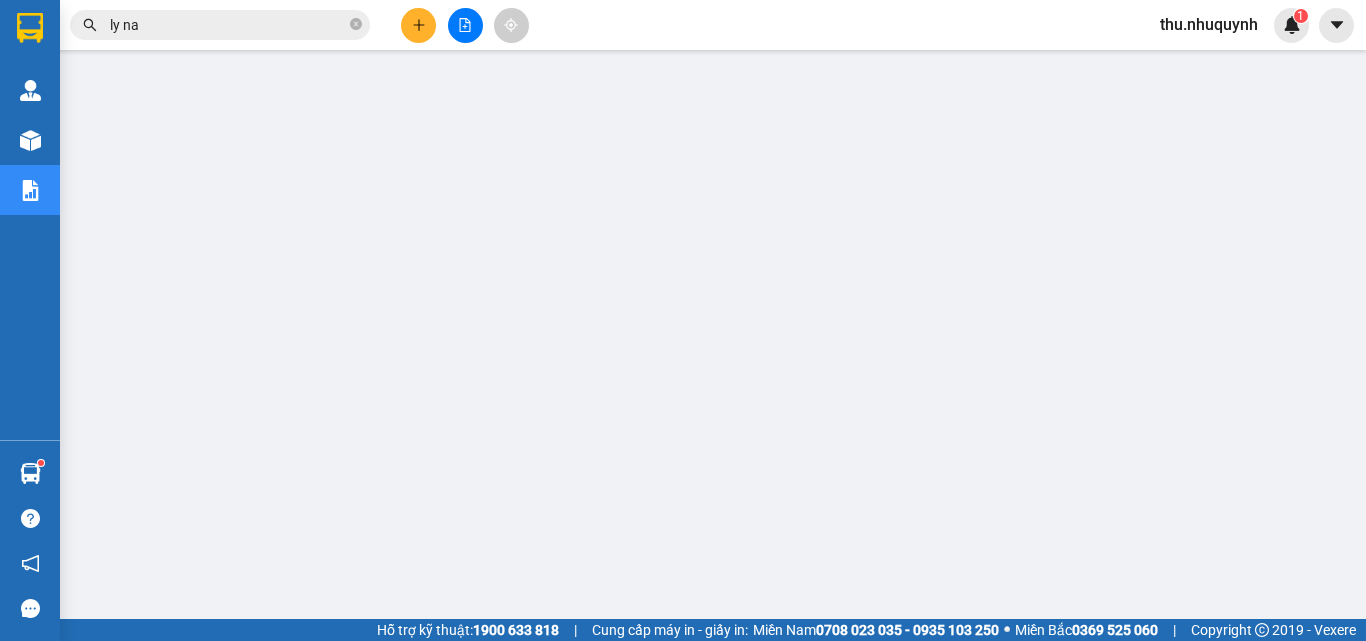 click at bounding box center (465, 25) 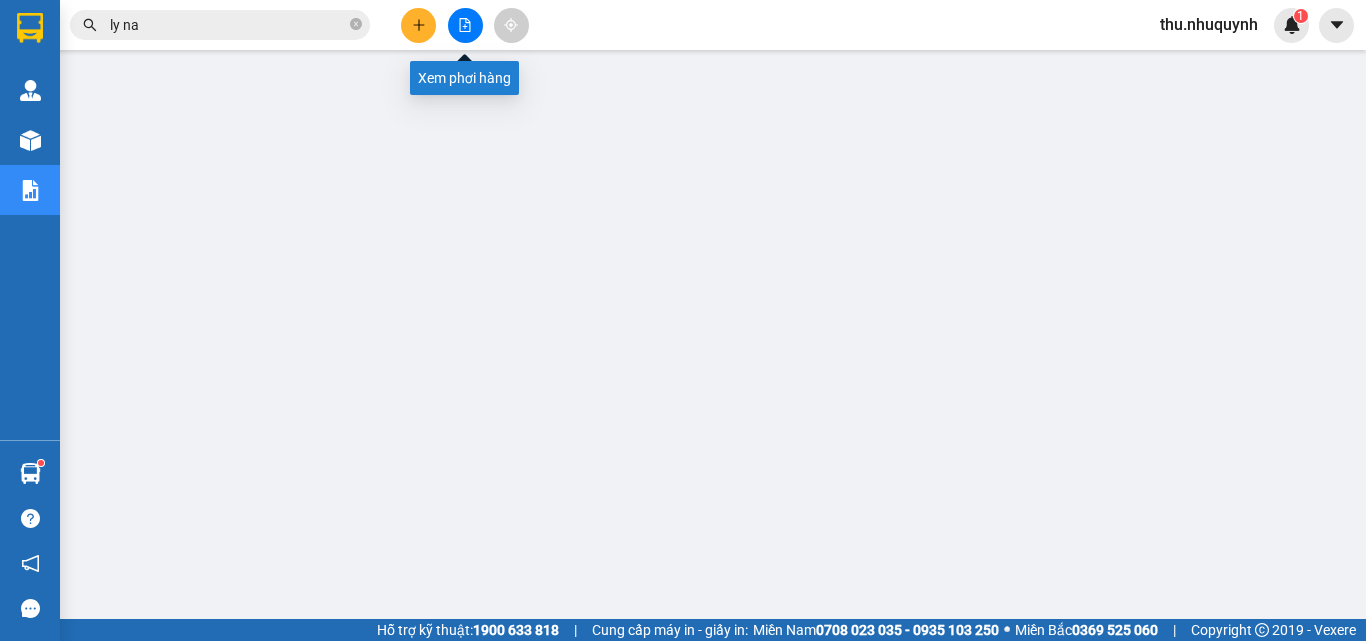 click at bounding box center (465, 25) 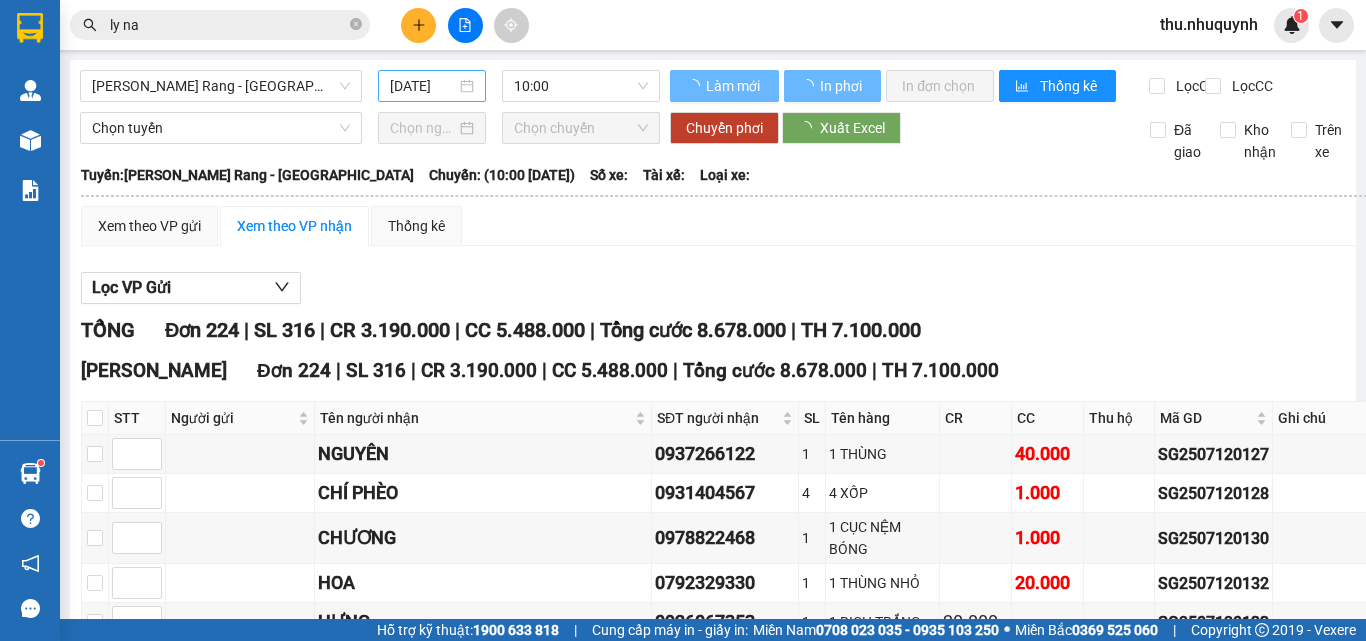 click on "13/07/2025" at bounding box center [432, 86] 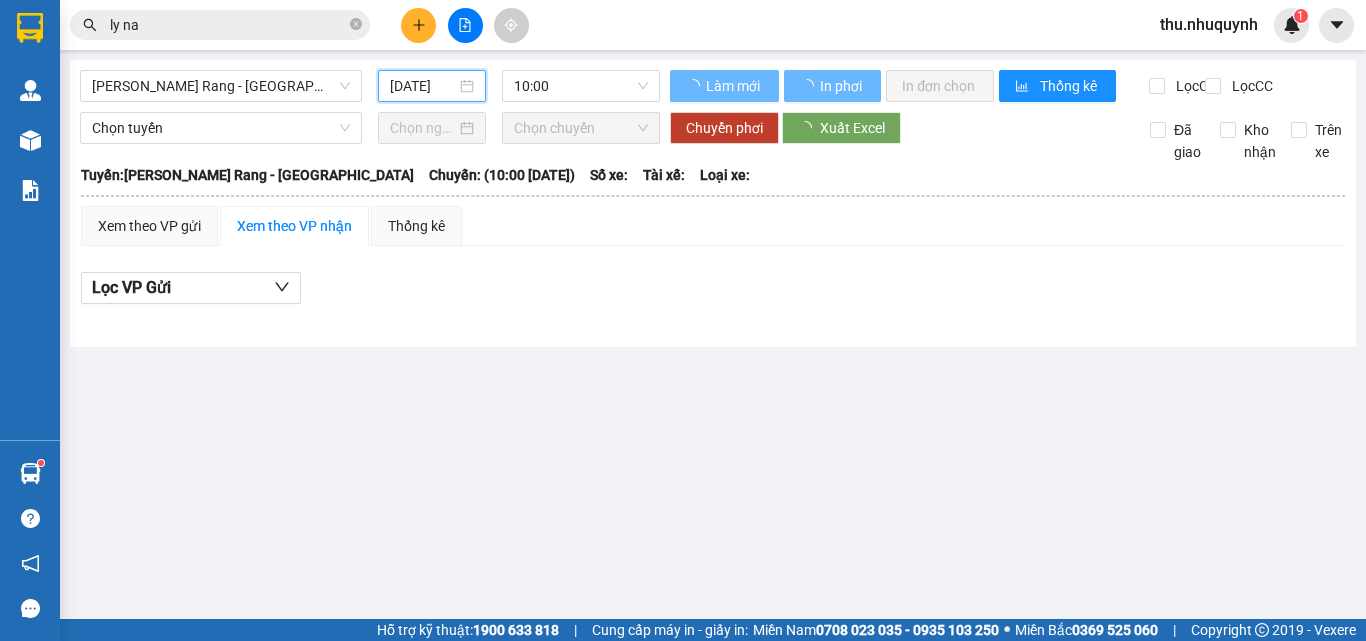 scroll, scrollTop: 0, scrollLeft: 5, axis: horizontal 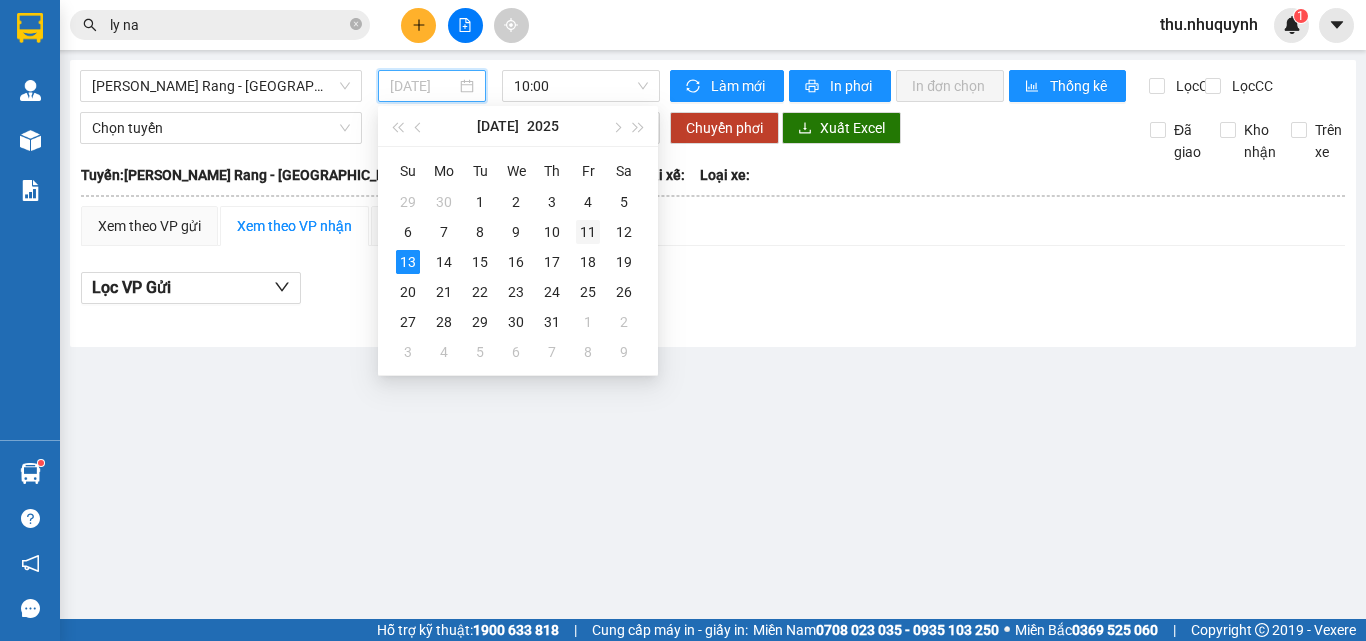 click on "11" at bounding box center (588, 232) 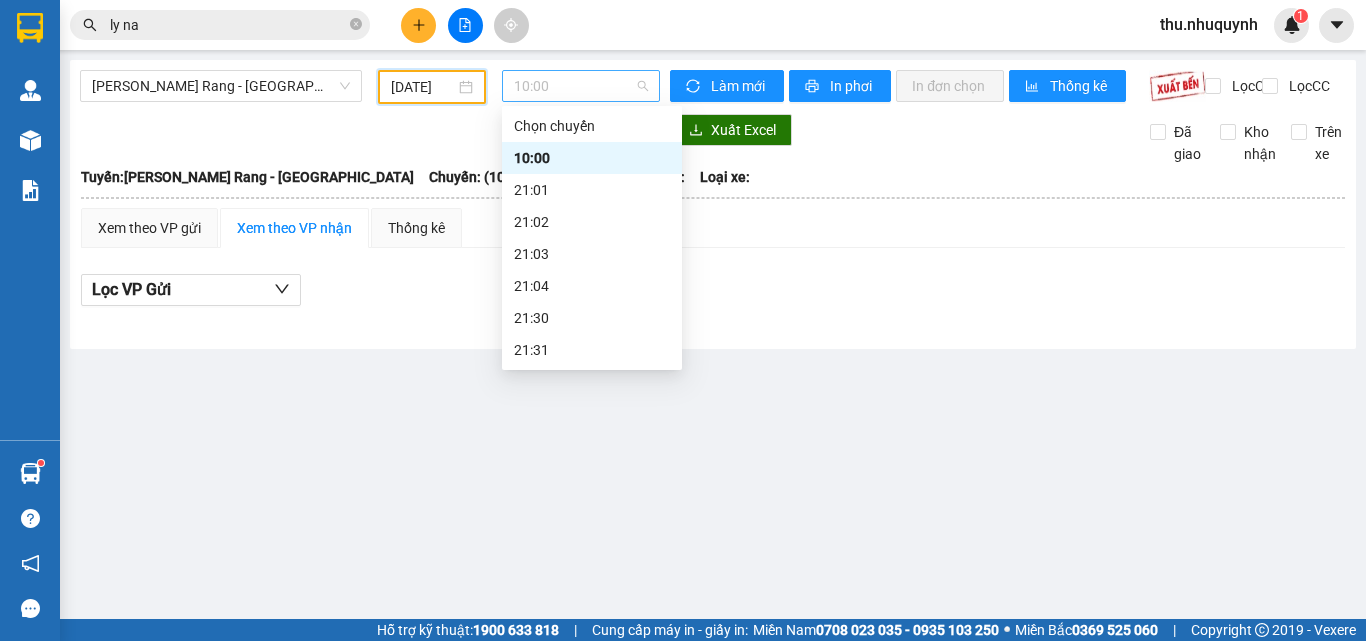 click on "10:00" at bounding box center [581, 86] 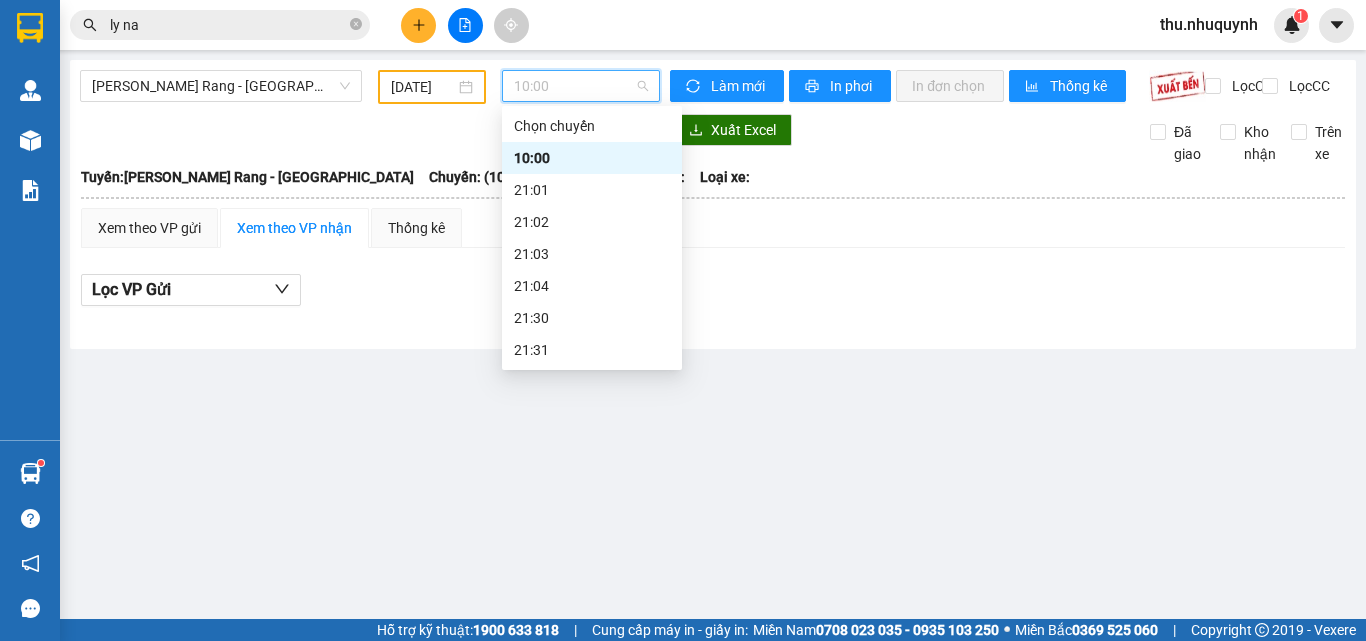 scroll, scrollTop: 96, scrollLeft: 0, axis: vertical 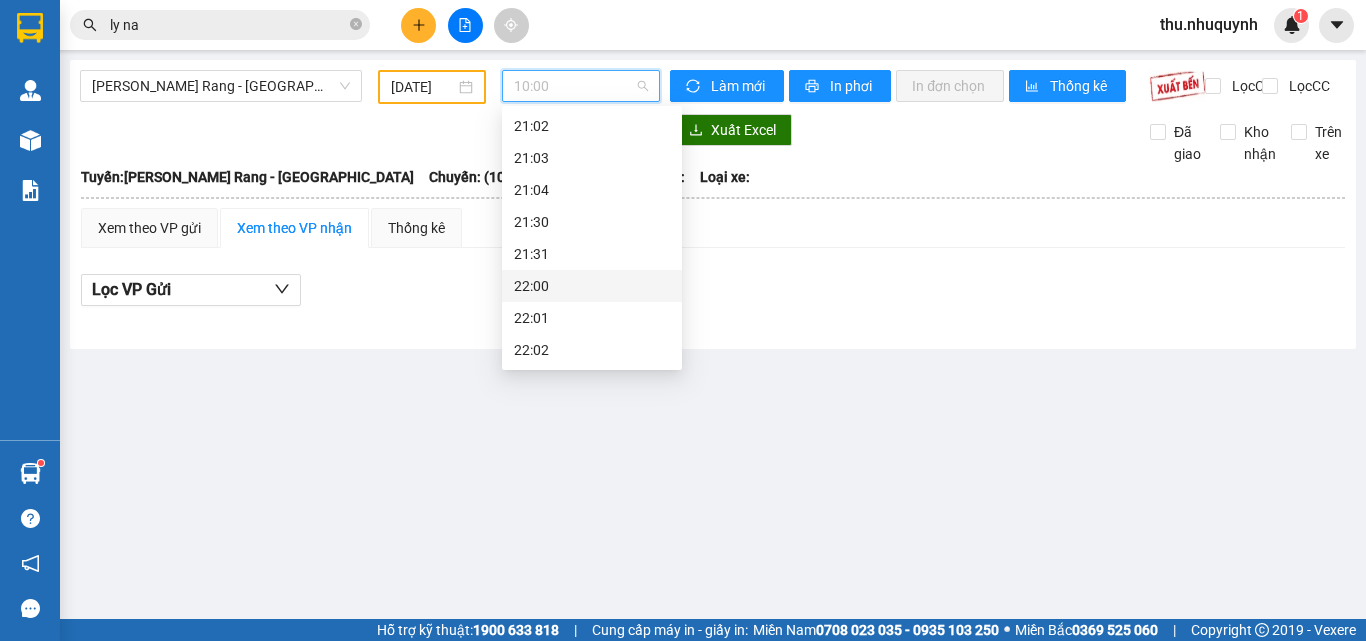 click on "22:00" at bounding box center [592, 286] 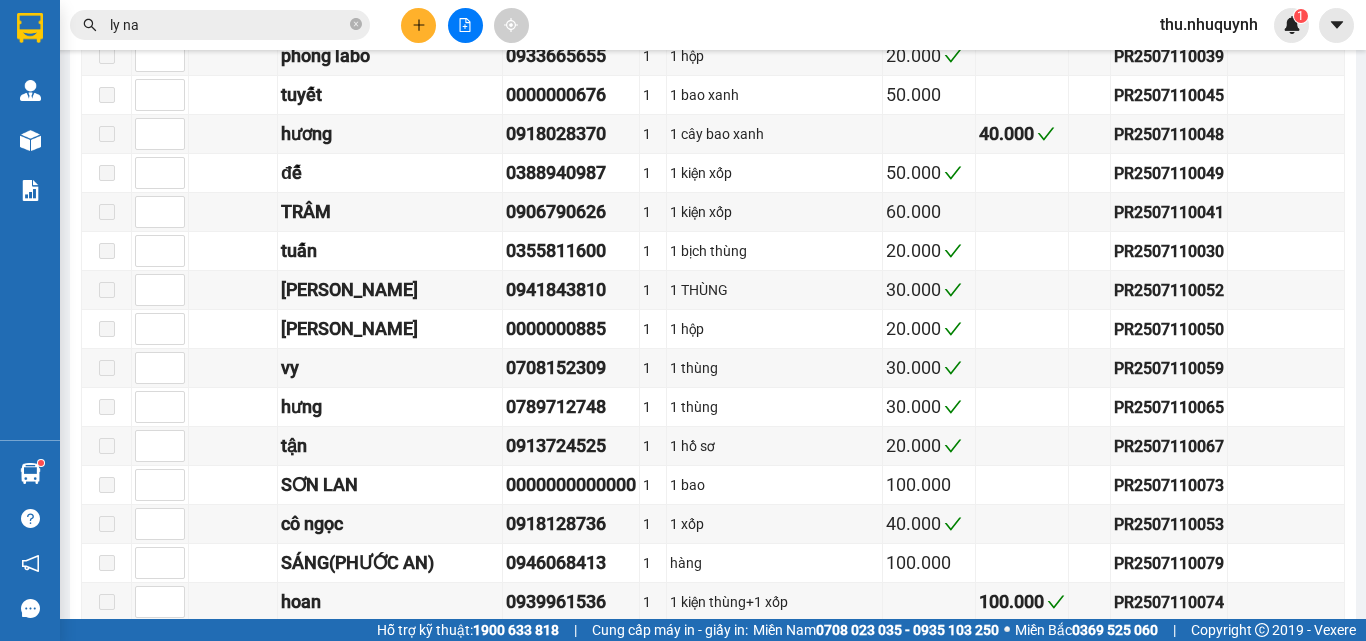 scroll, scrollTop: 100, scrollLeft: 0, axis: vertical 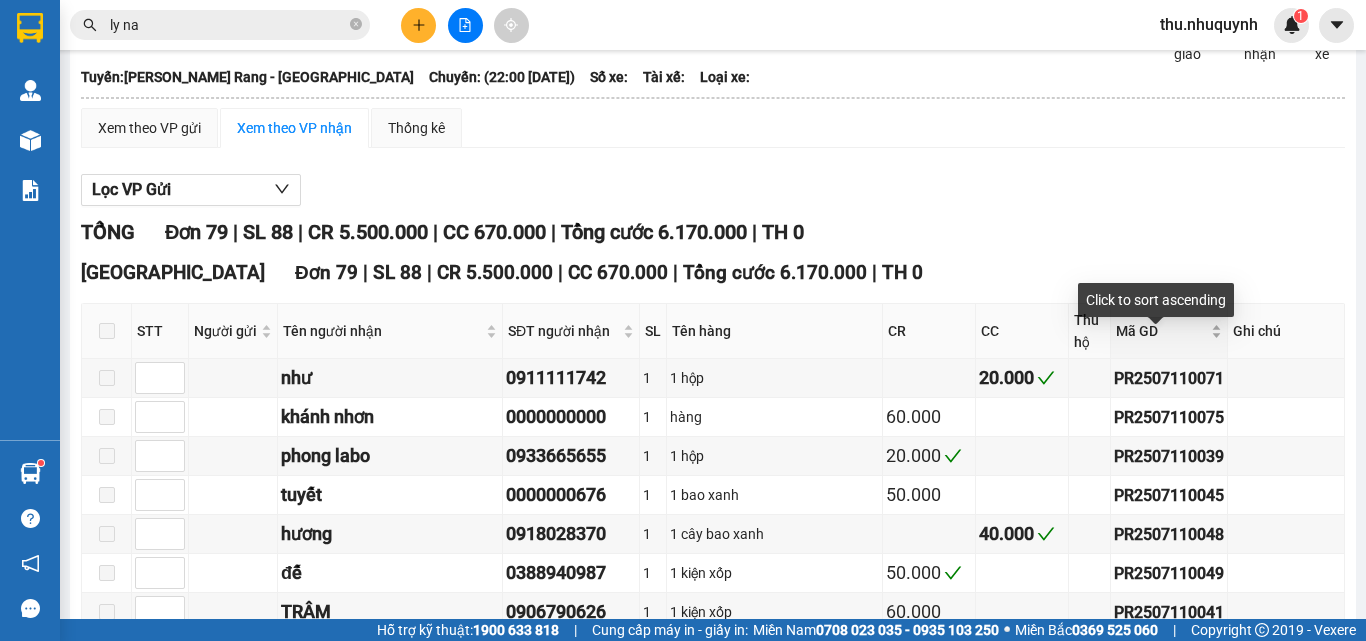 click on "Mã GD" at bounding box center (1161, 331) 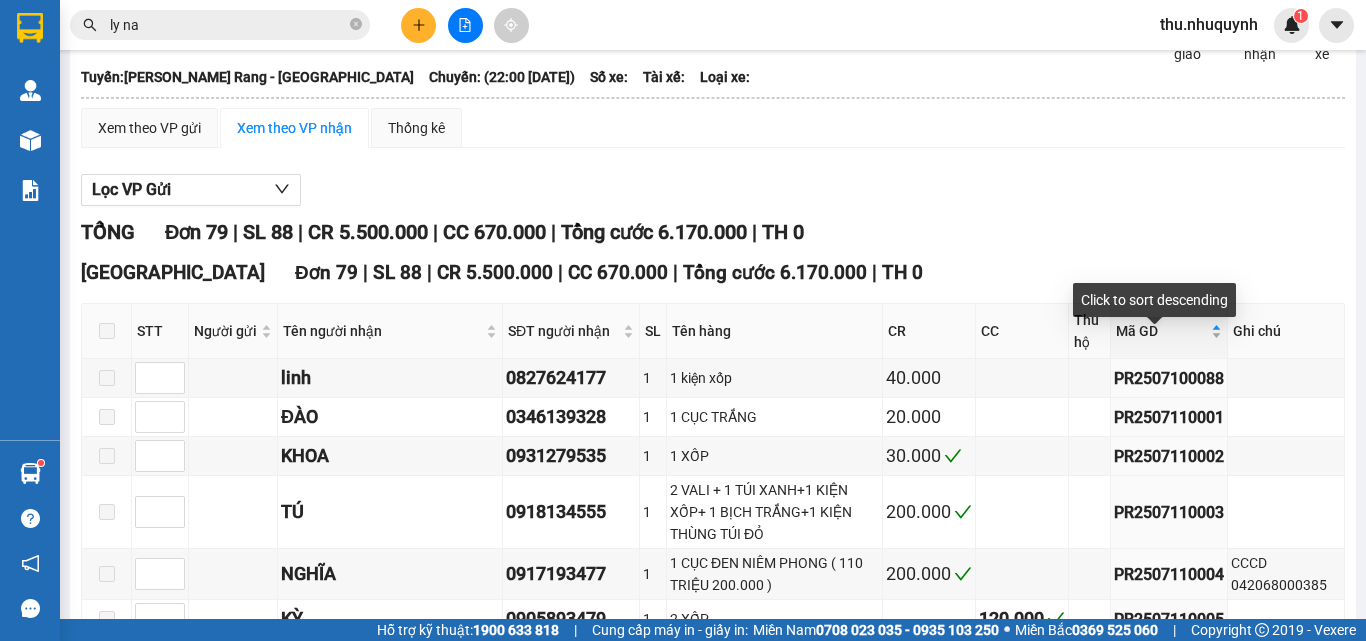 click on "Mã GD" at bounding box center (1169, 331) 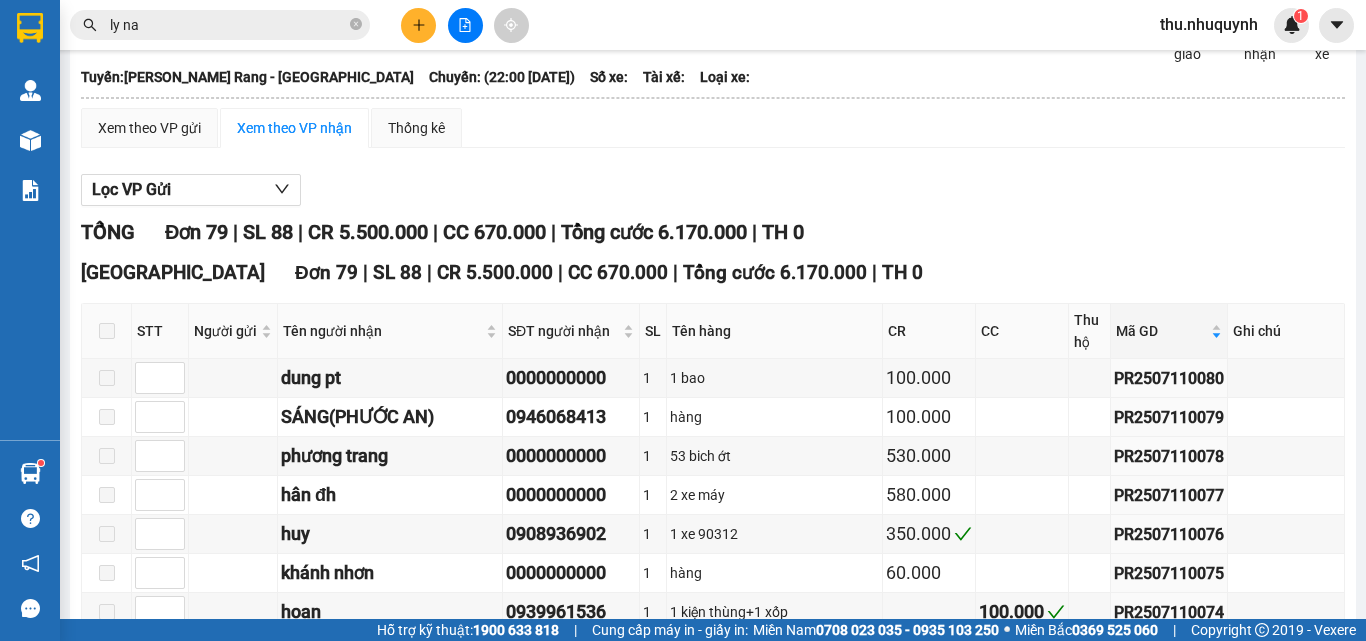 click on "Mã GD" at bounding box center [1161, 331] 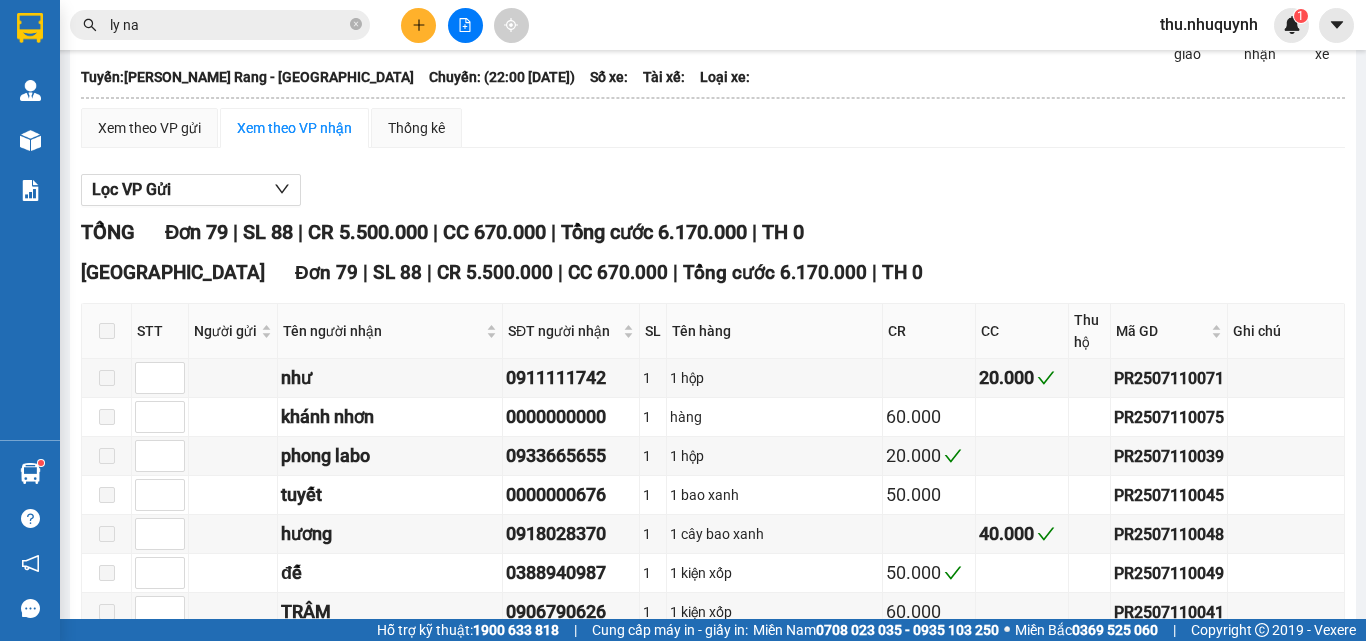 scroll, scrollTop: 0, scrollLeft: 0, axis: both 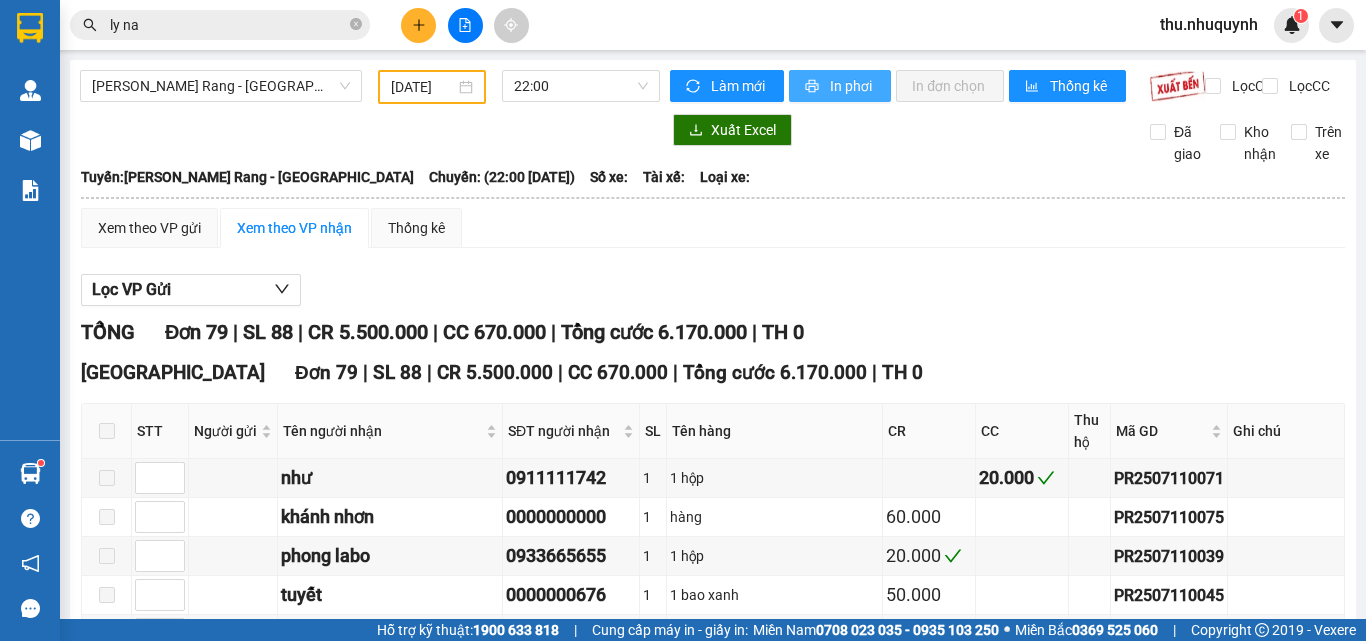 click on "In phơi" at bounding box center [852, 86] 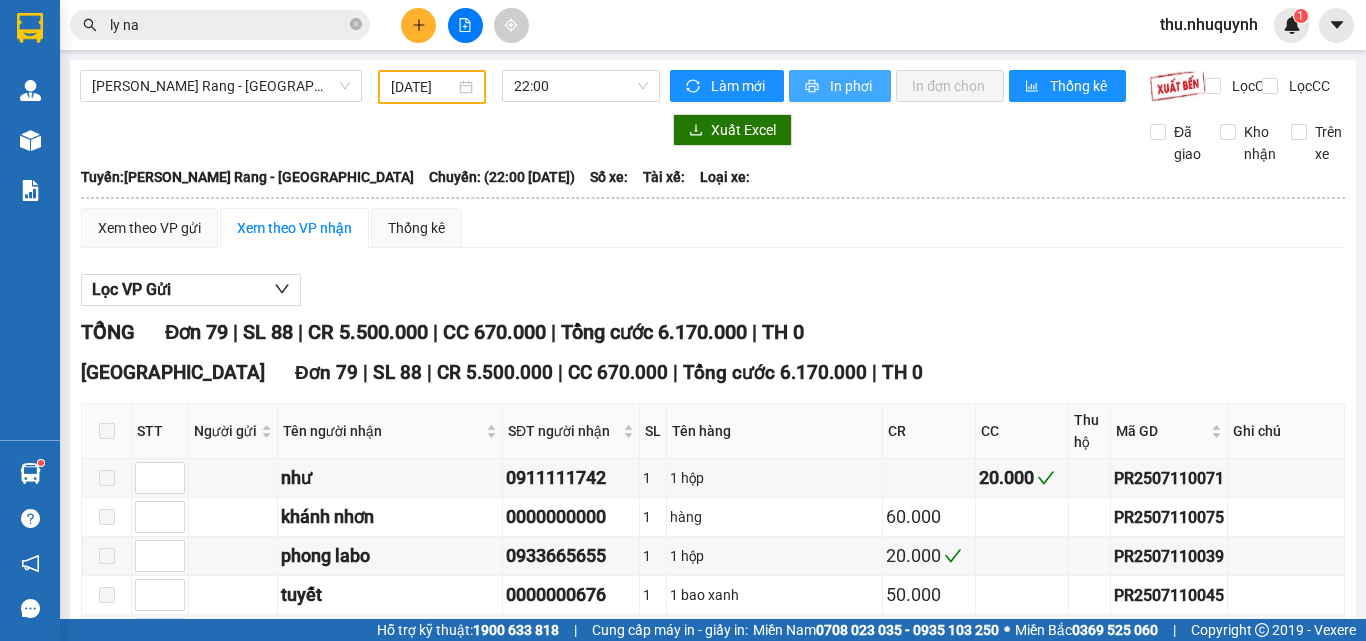scroll, scrollTop: 0, scrollLeft: 0, axis: both 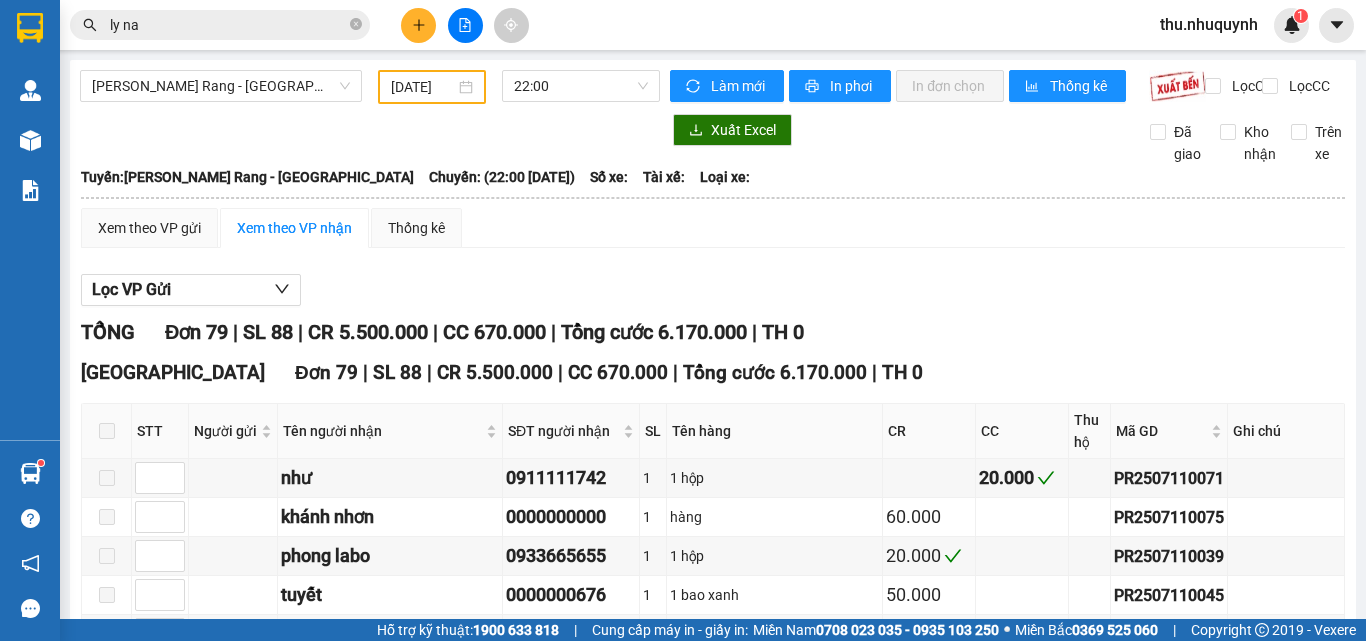 click on "ly na" at bounding box center (228, 25) 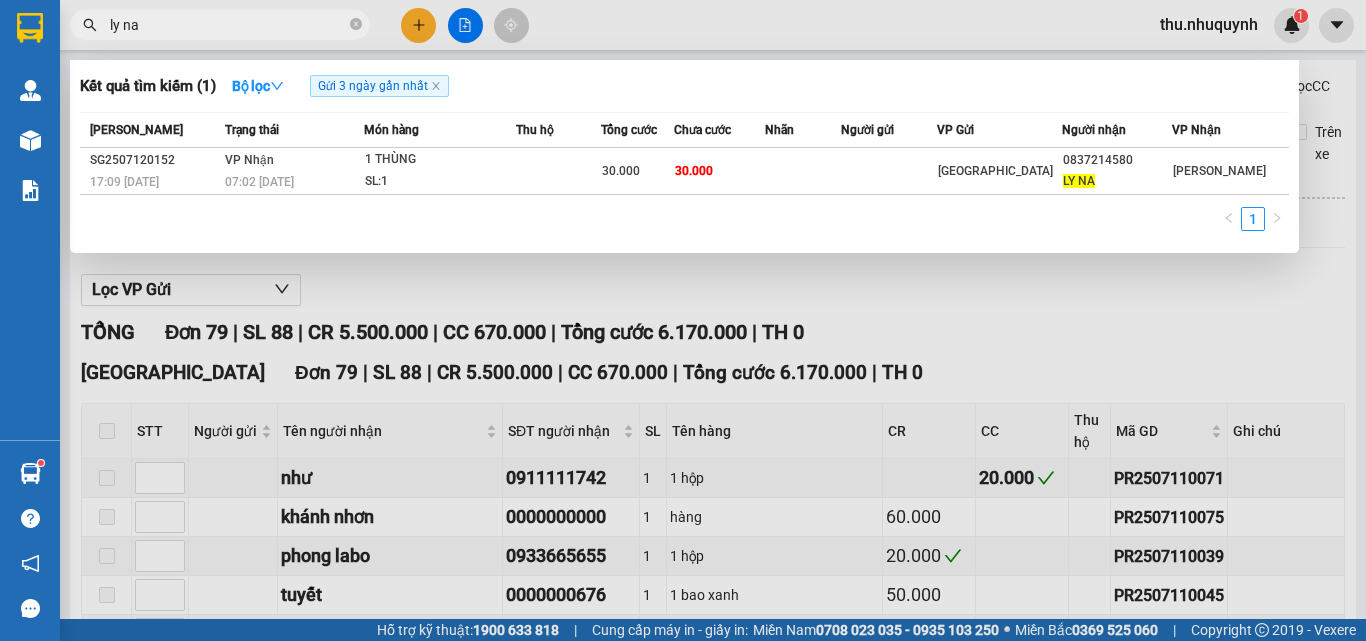 click on "ly na" at bounding box center (228, 25) 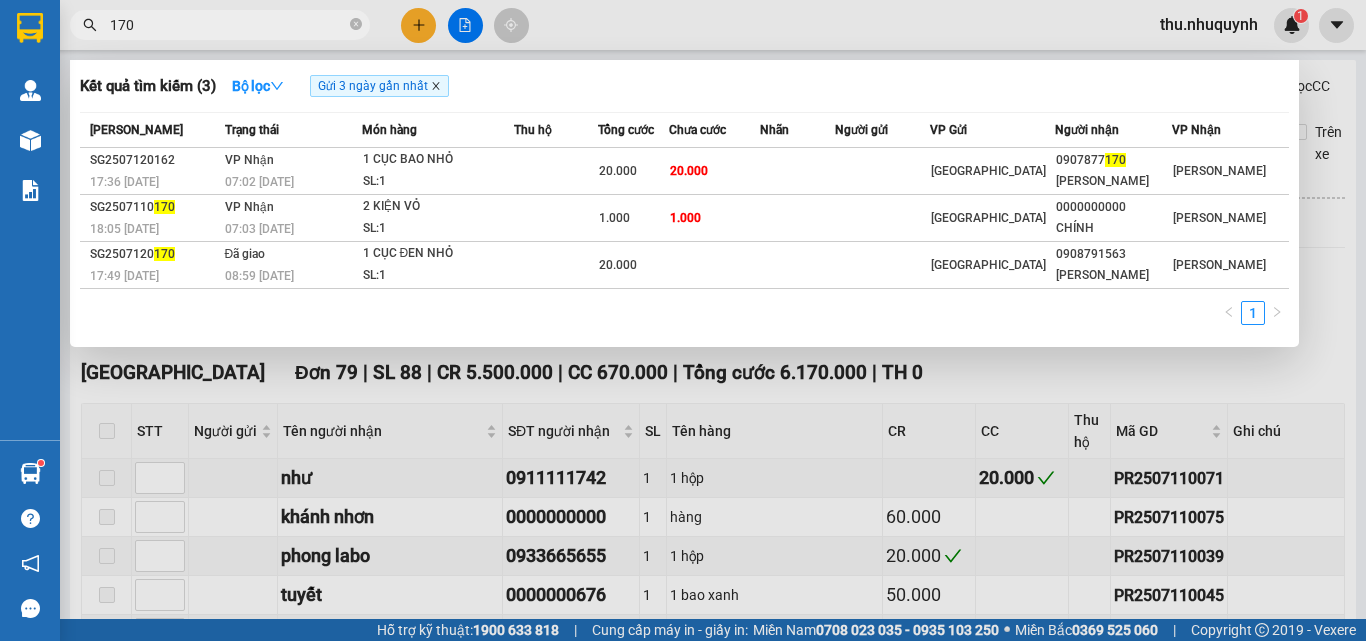 type on "170" 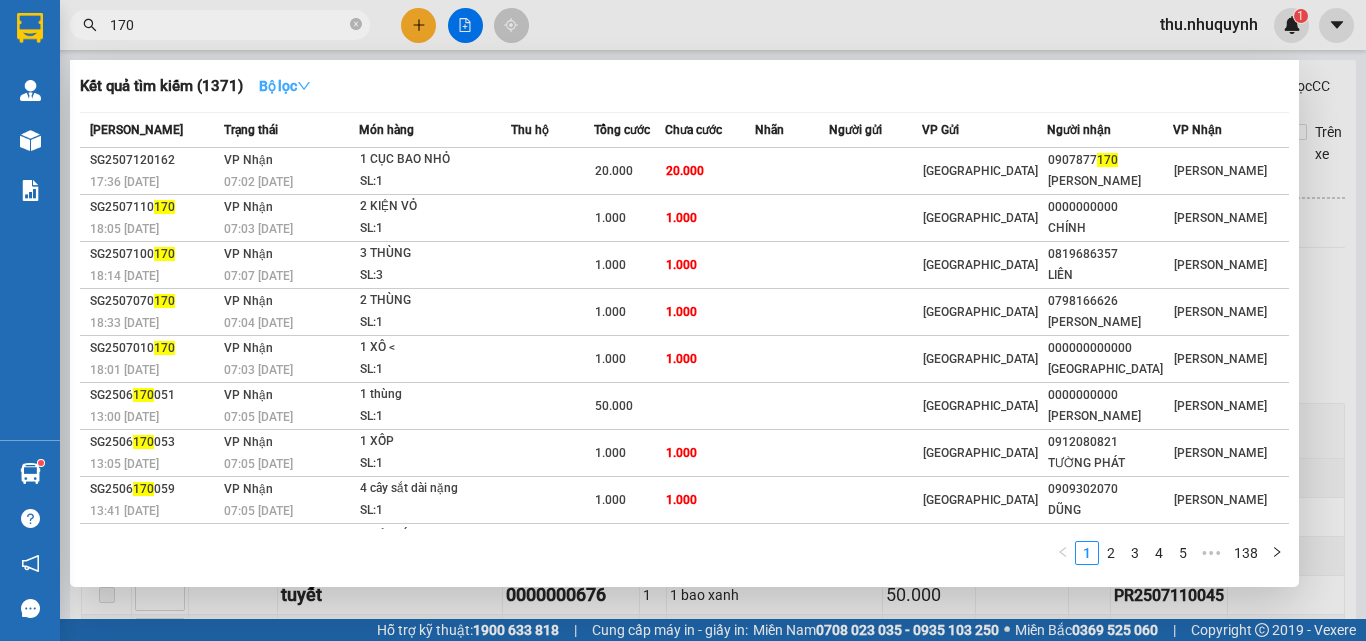 click on "Bộ lọc" at bounding box center (285, 86) 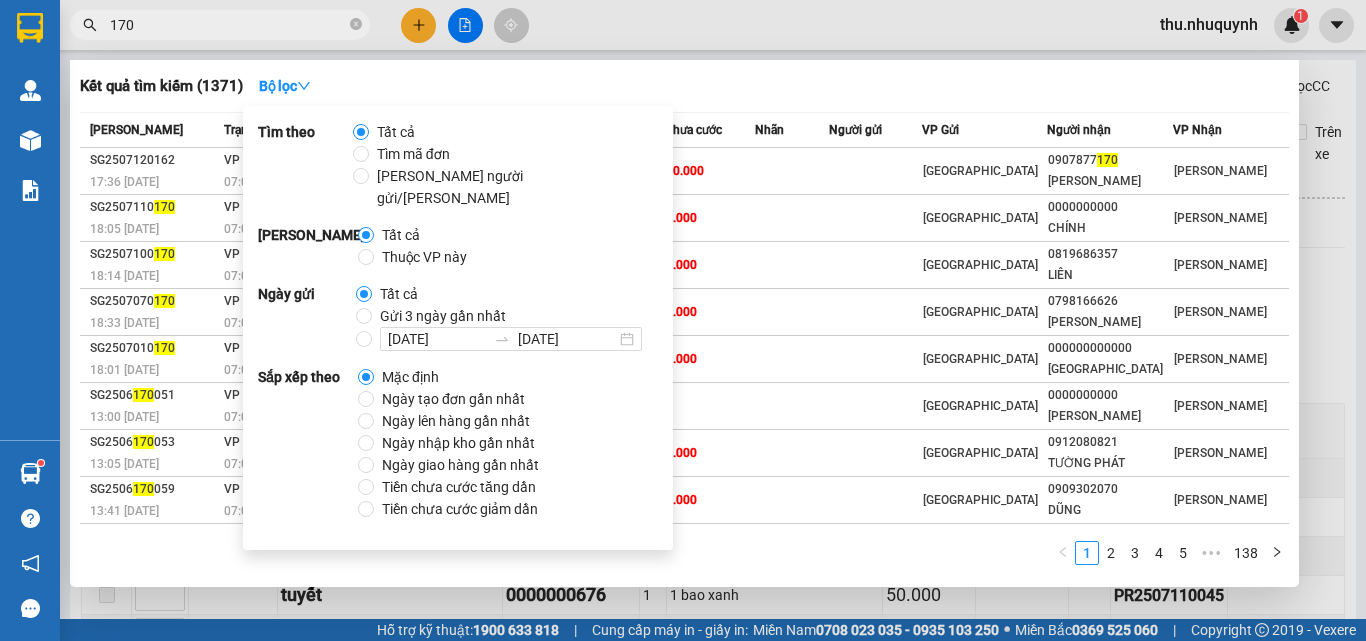 click on "Ngày nhập kho gần nhất" at bounding box center [458, 443] 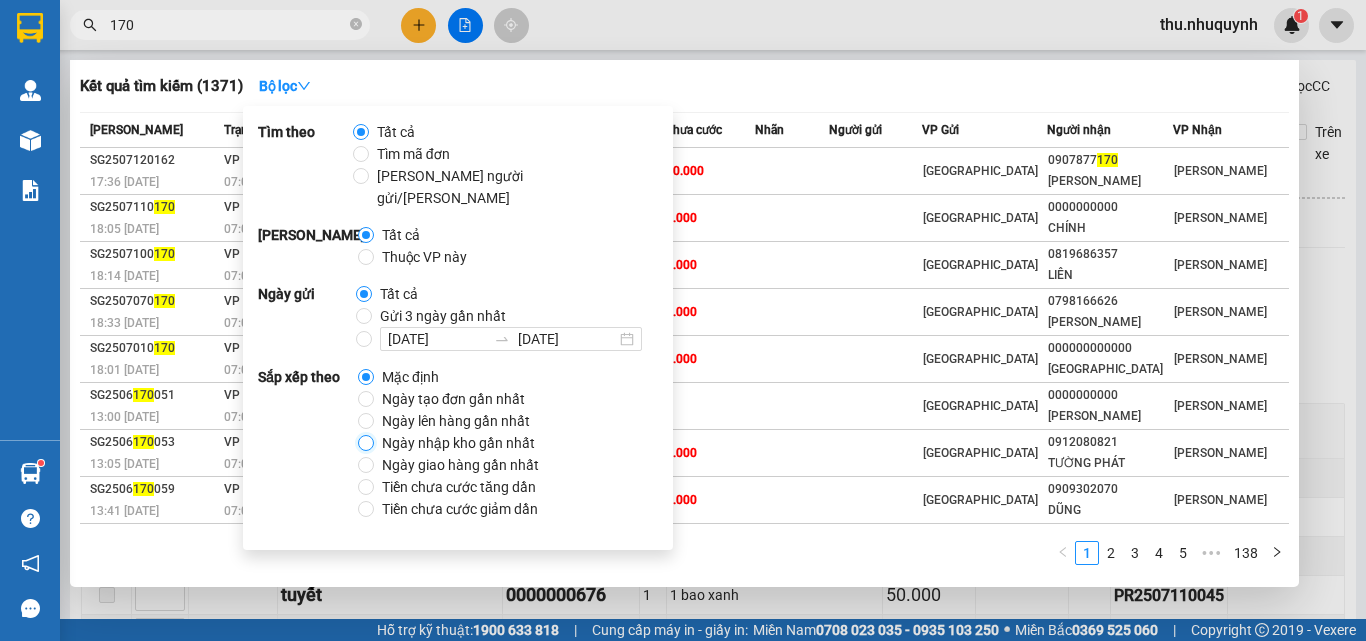 click on "Ngày nhập kho gần nhất" at bounding box center (366, 443) 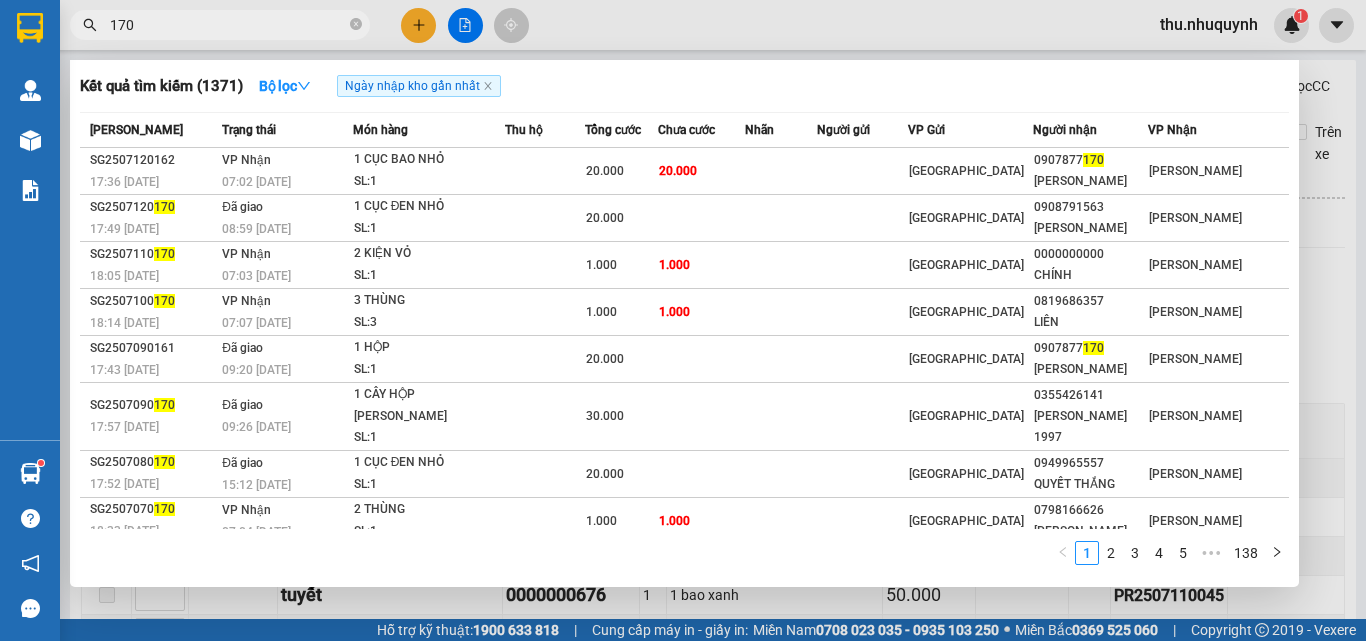 click on "Kết quả tìm kiếm ( 1371 )  Bộ lọc  Ngày nhập kho gần nhất" at bounding box center (684, 86) 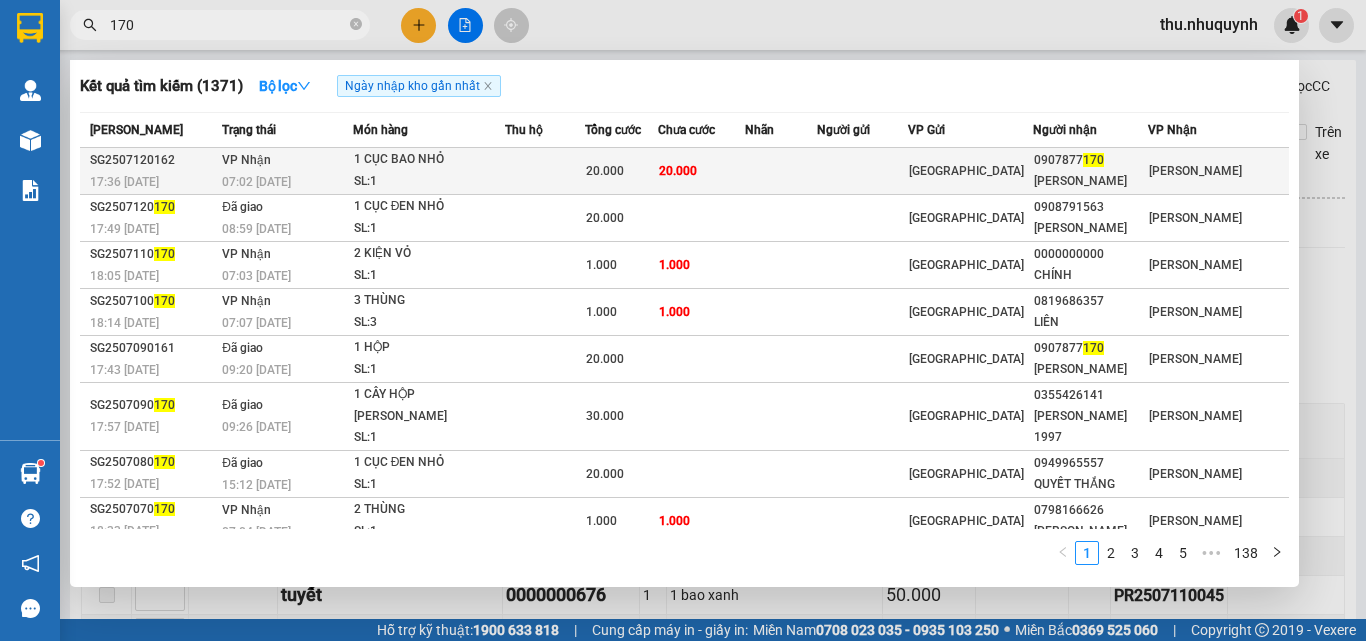 click on "20.000" at bounding box center [702, 171] 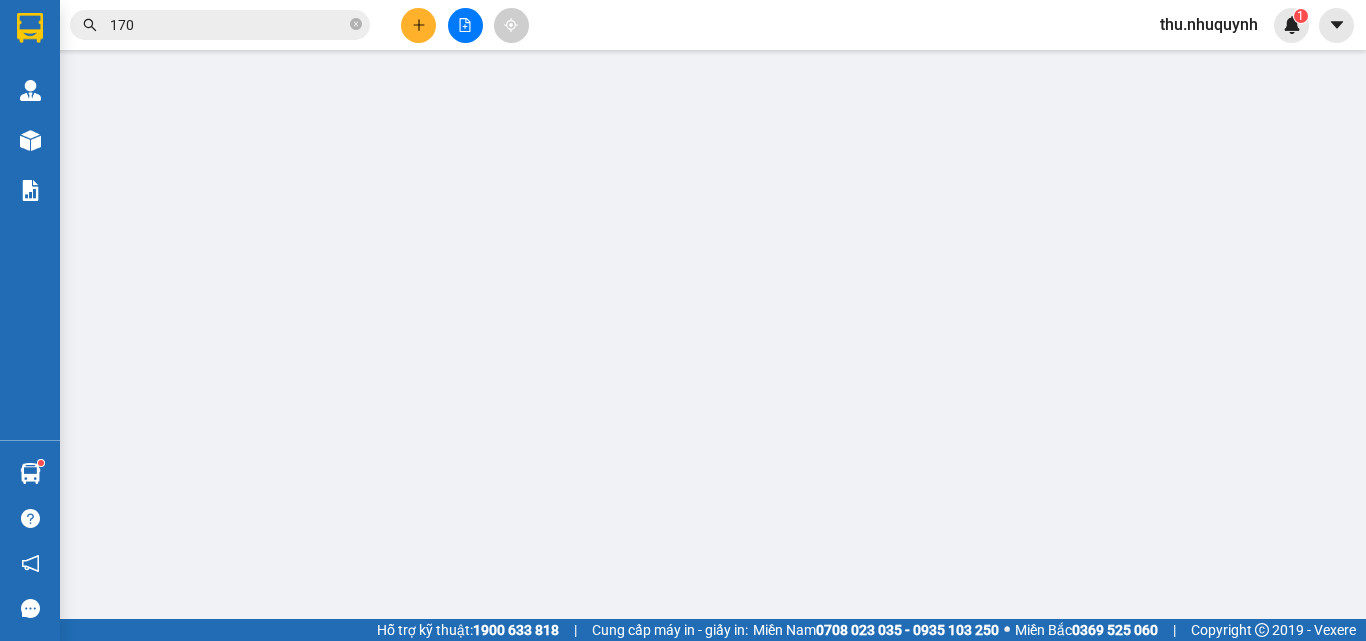 type on "0907877170" 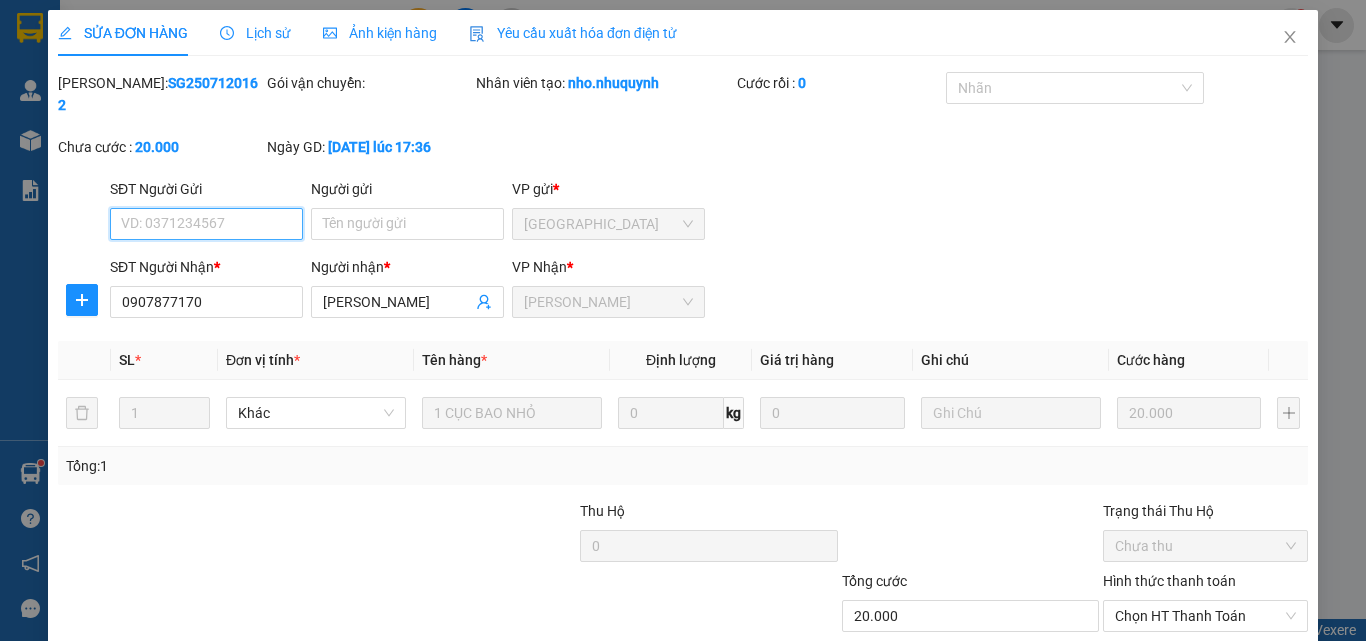 scroll, scrollTop: 93, scrollLeft: 0, axis: vertical 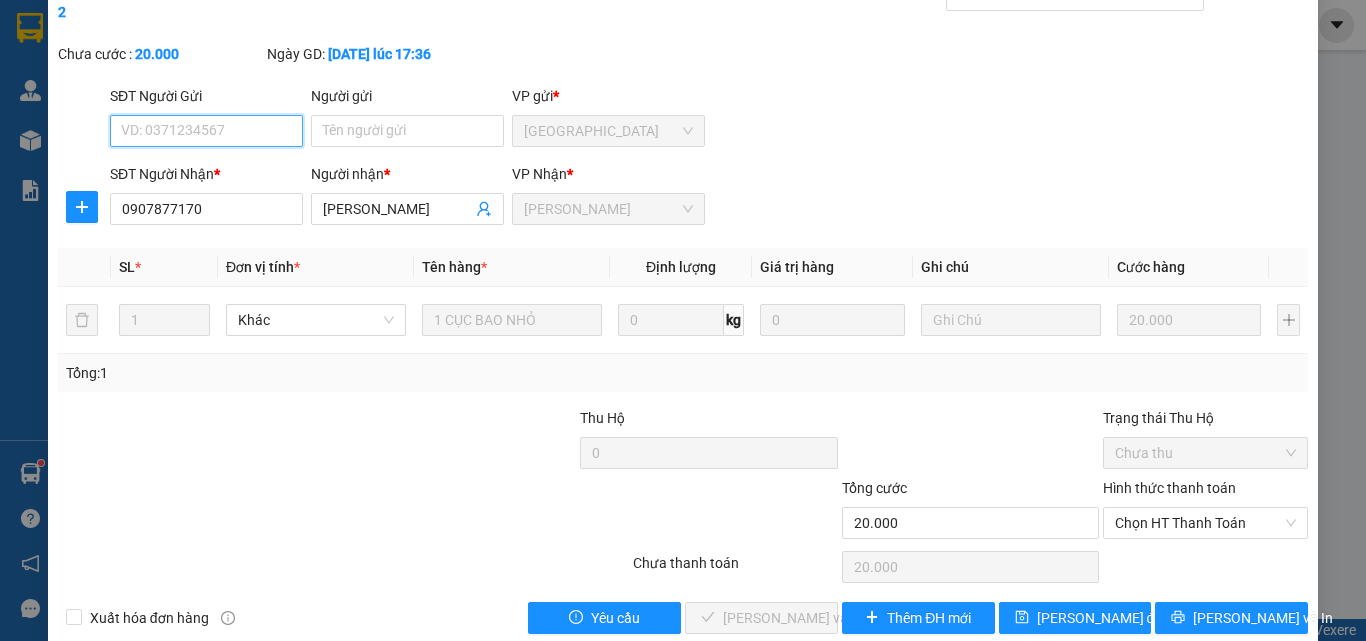 drag, startPoint x: 1191, startPoint y: 499, endPoint x: 1166, endPoint y: 527, distance: 37.536648 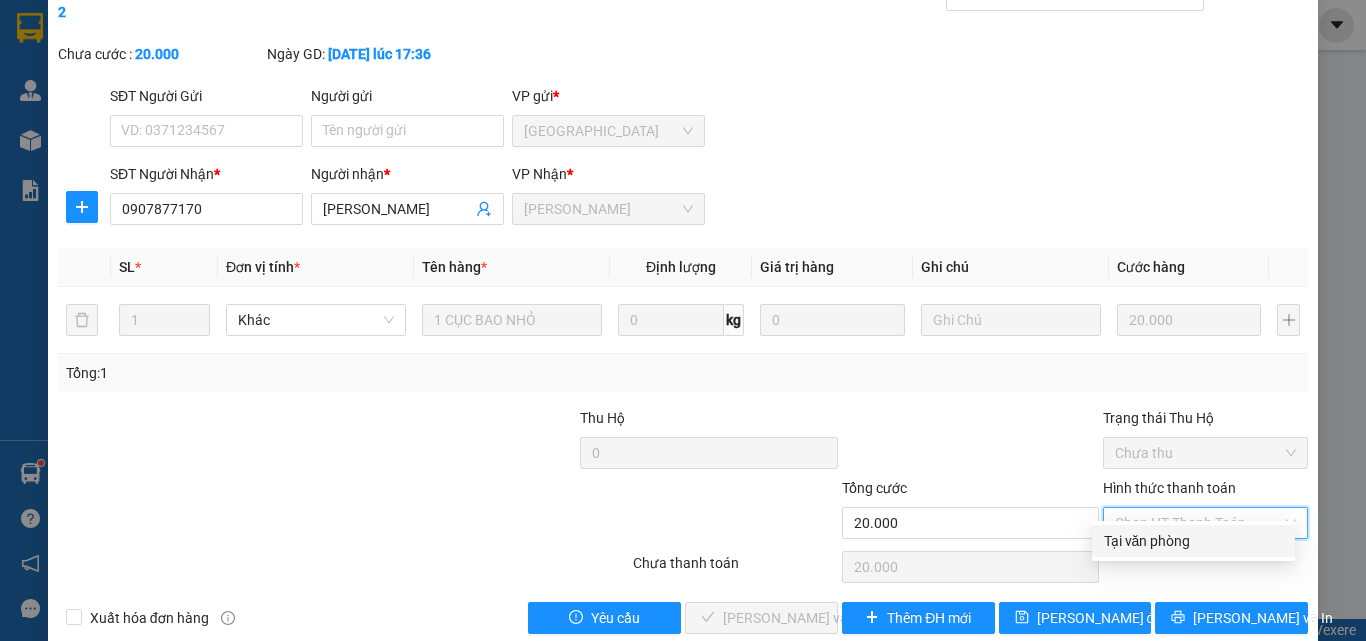 drag, startPoint x: 1136, startPoint y: 538, endPoint x: 814, endPoint y: 616, distance: 331.31253 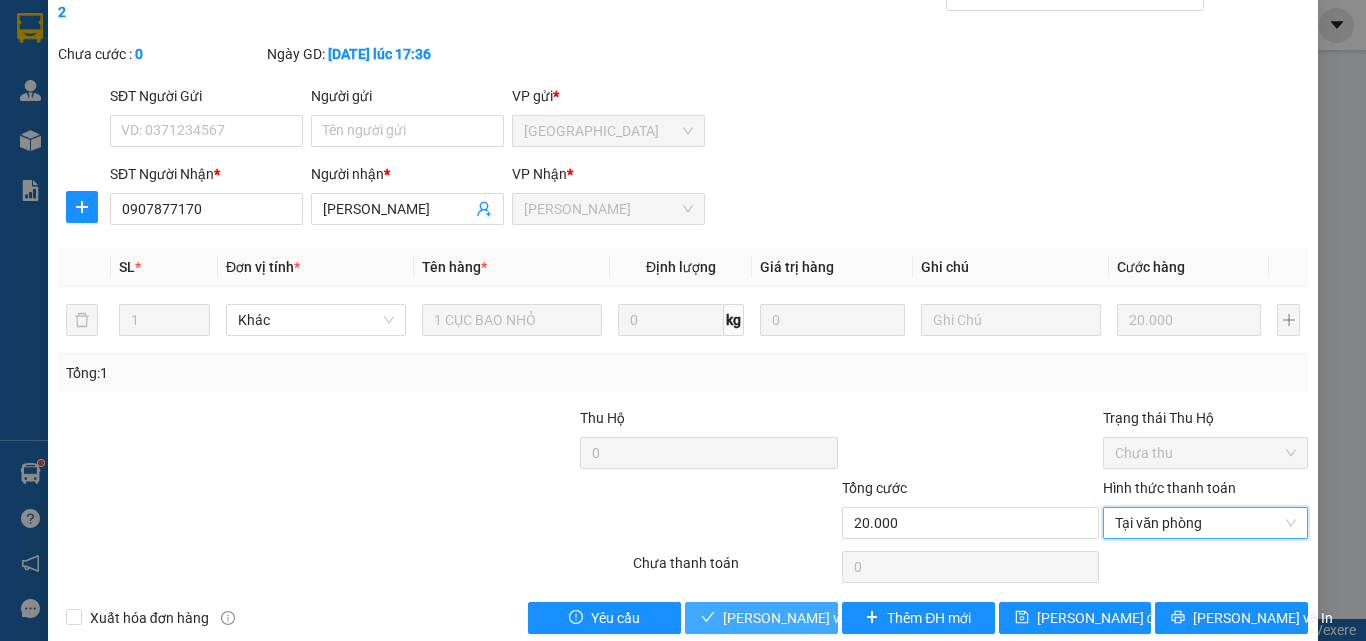 click on "Lưu và Giao hàng" at bounding box center (858, 618) 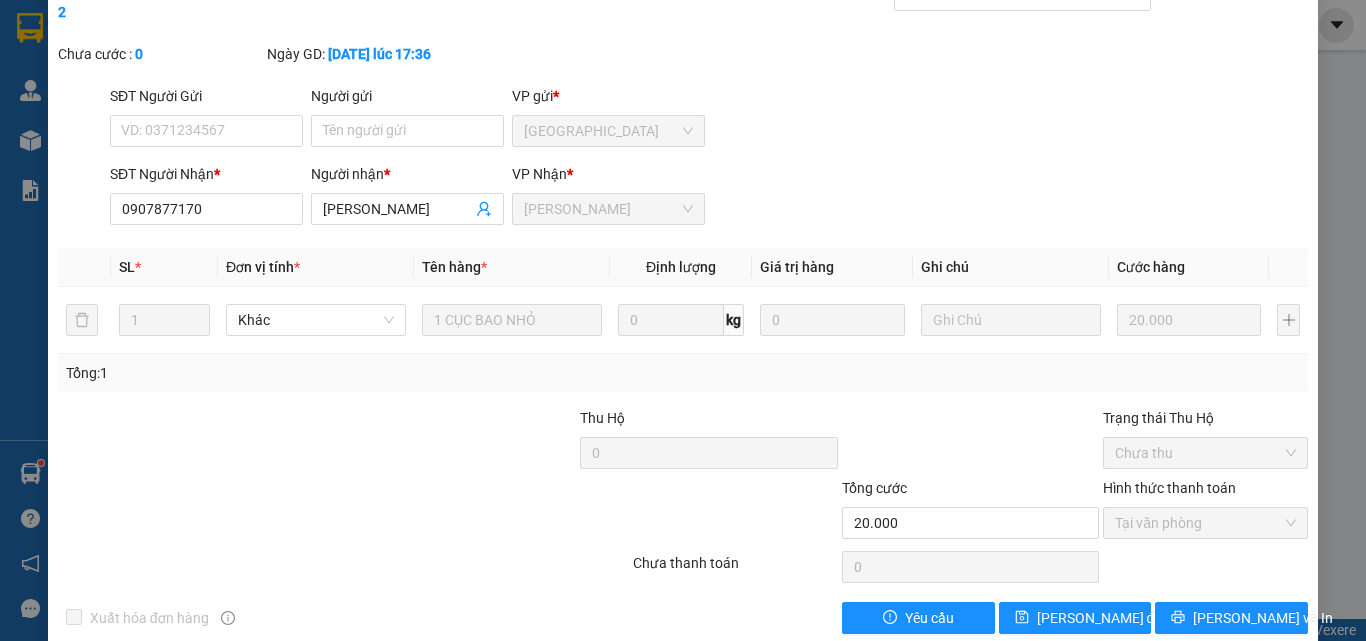 scroll, scrollTop: 0, scrollLeft: 0, axis: both 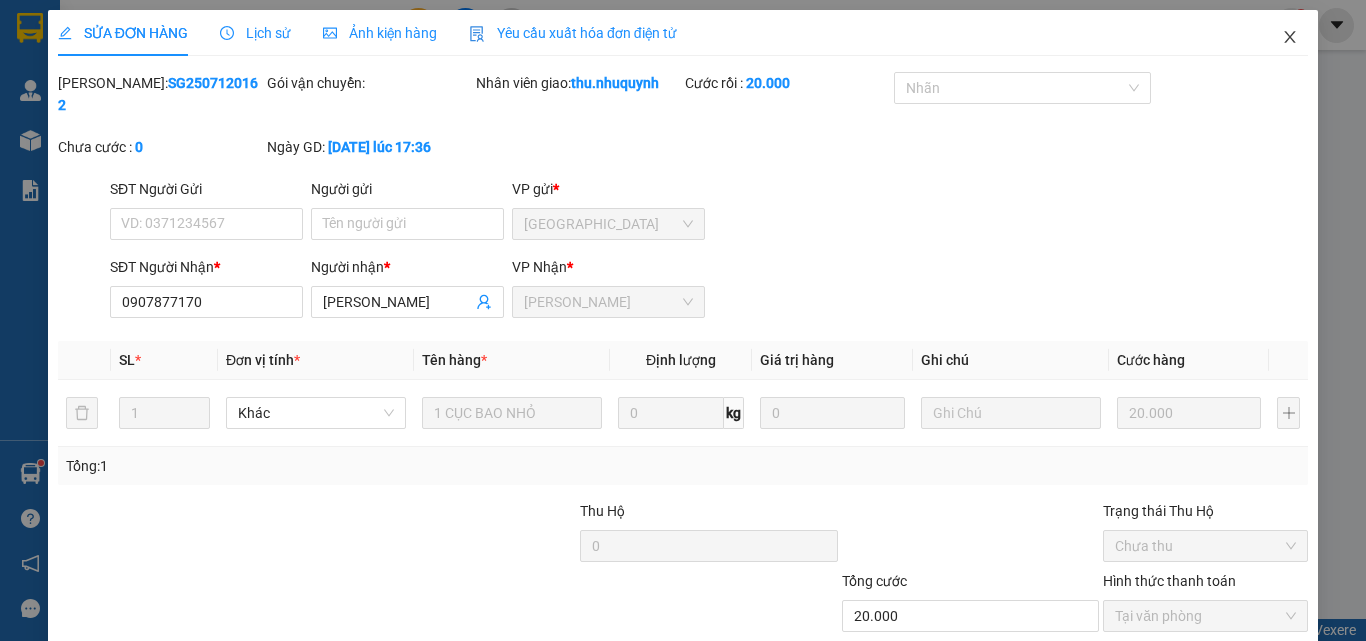 click at bounding box center (1290, 38) 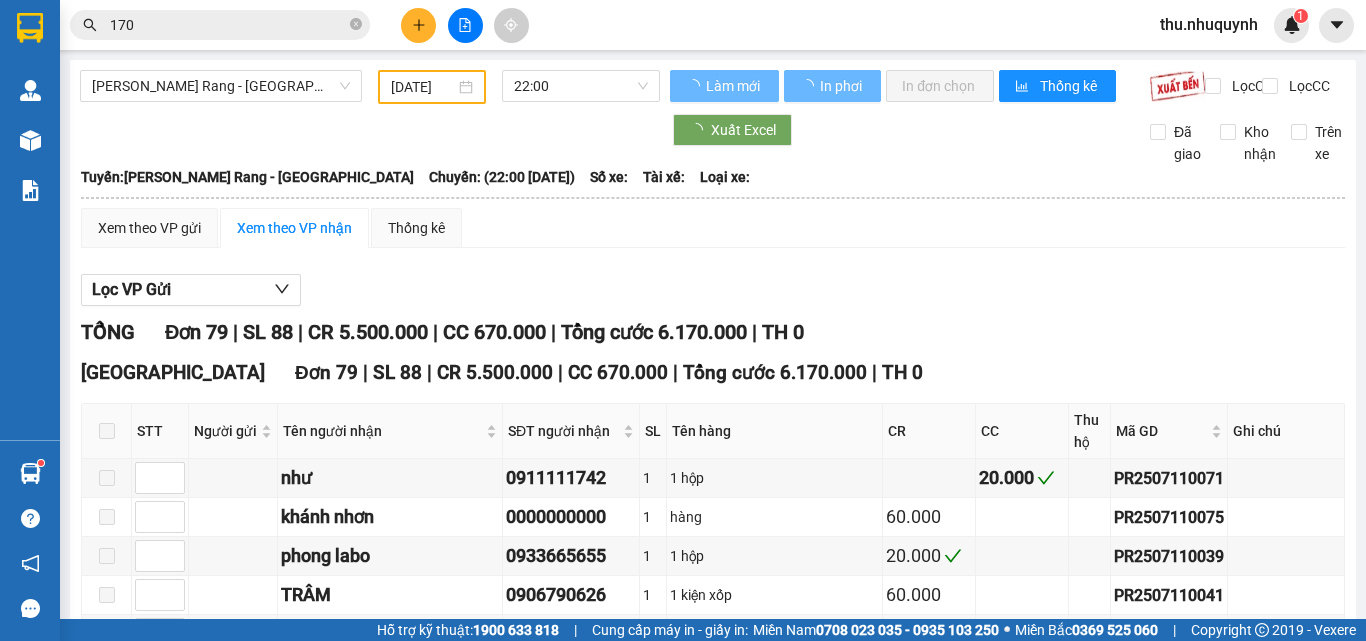 click on "170" at bounding box center [228, 25] 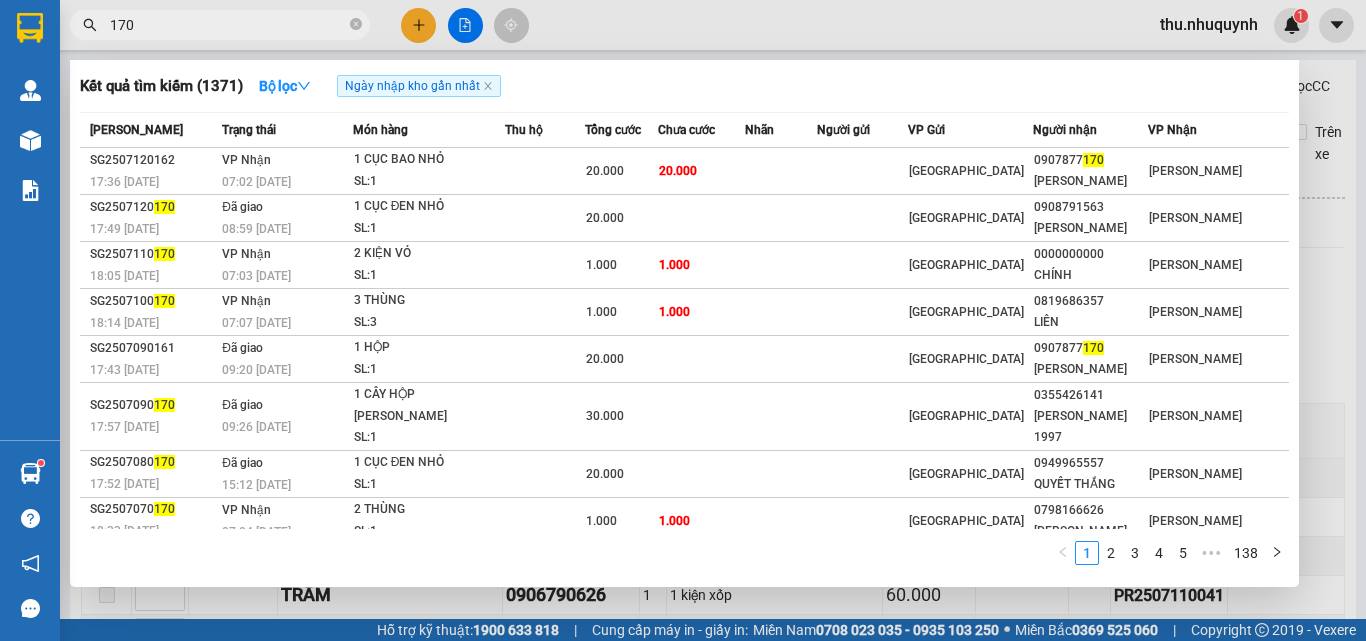 click on "170" at bounding box center (228, 25) 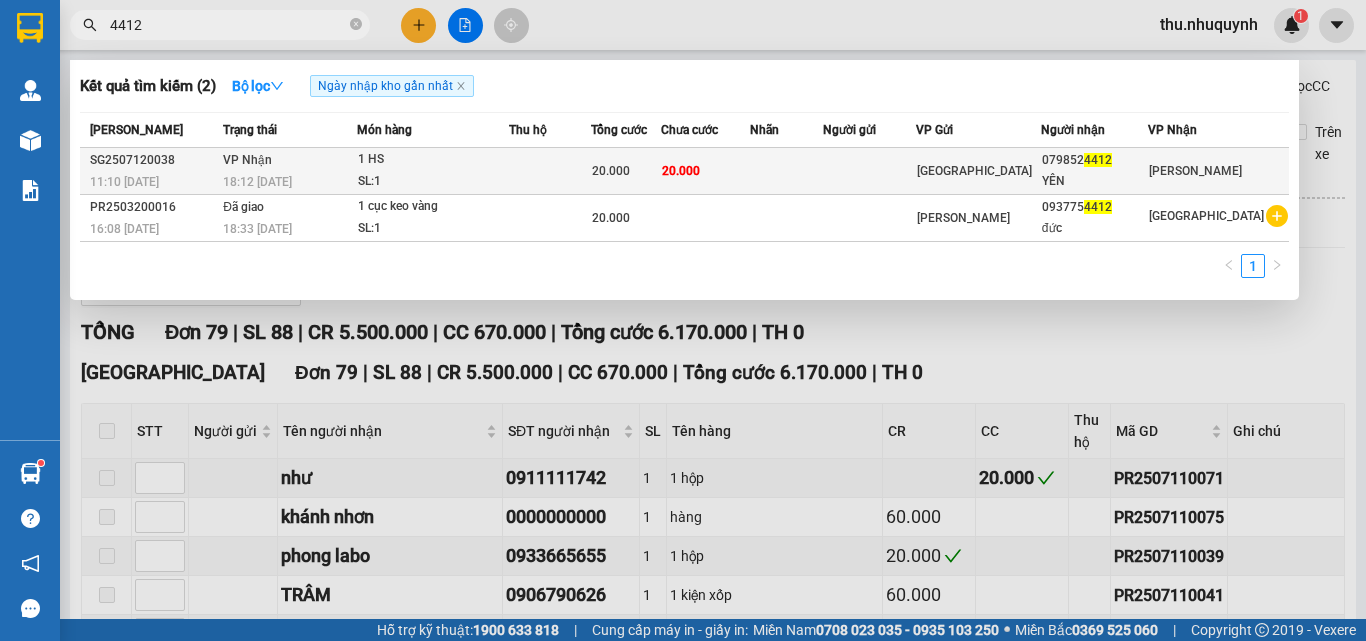 type on "4412" 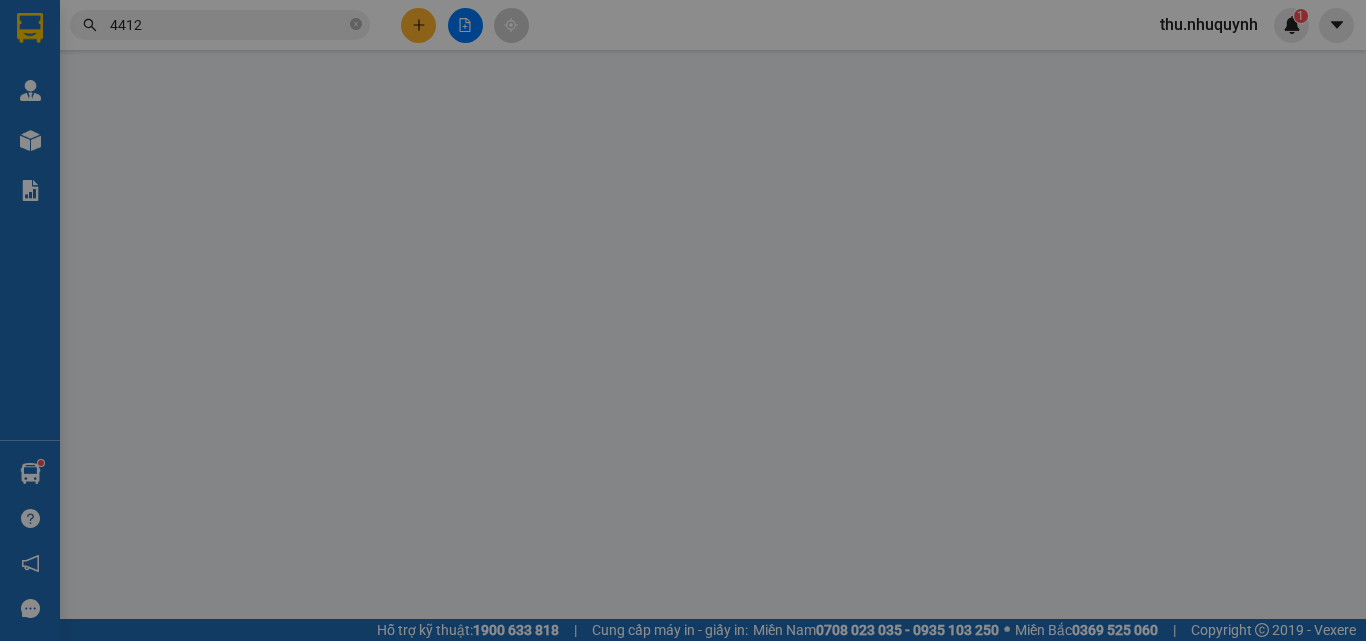 type on "0798524412" 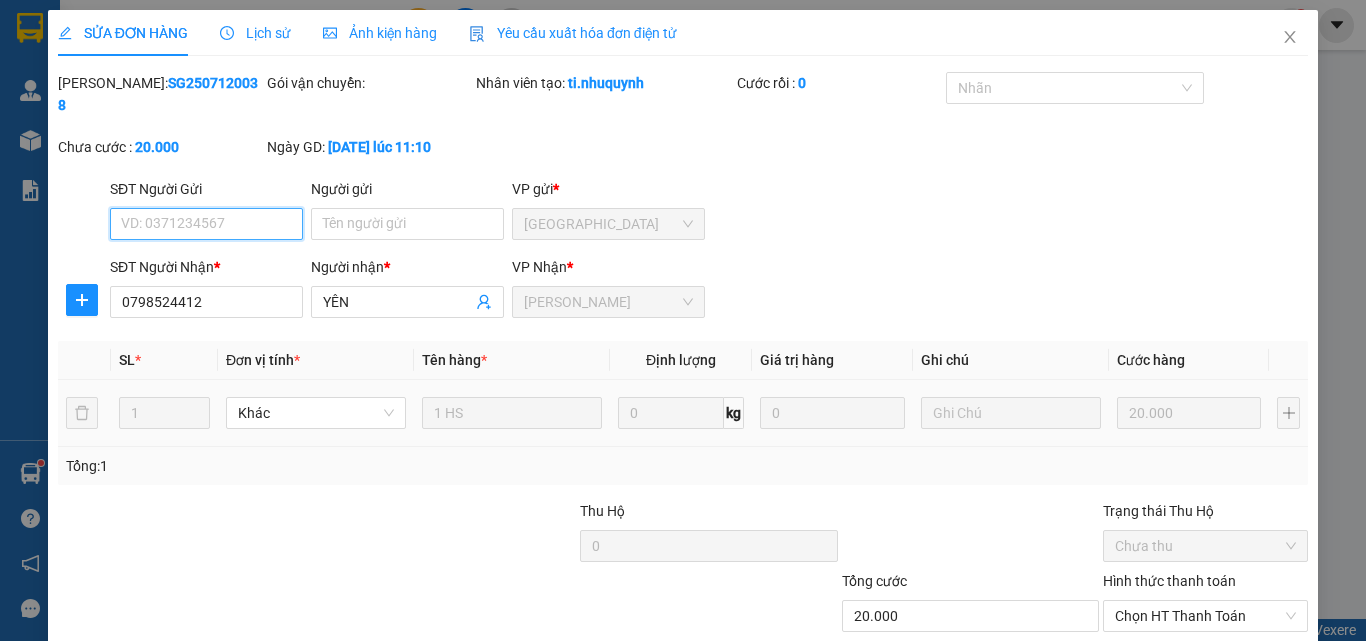 scroll, scrollTop: 103, scrollLeft: 0, axis: vertical 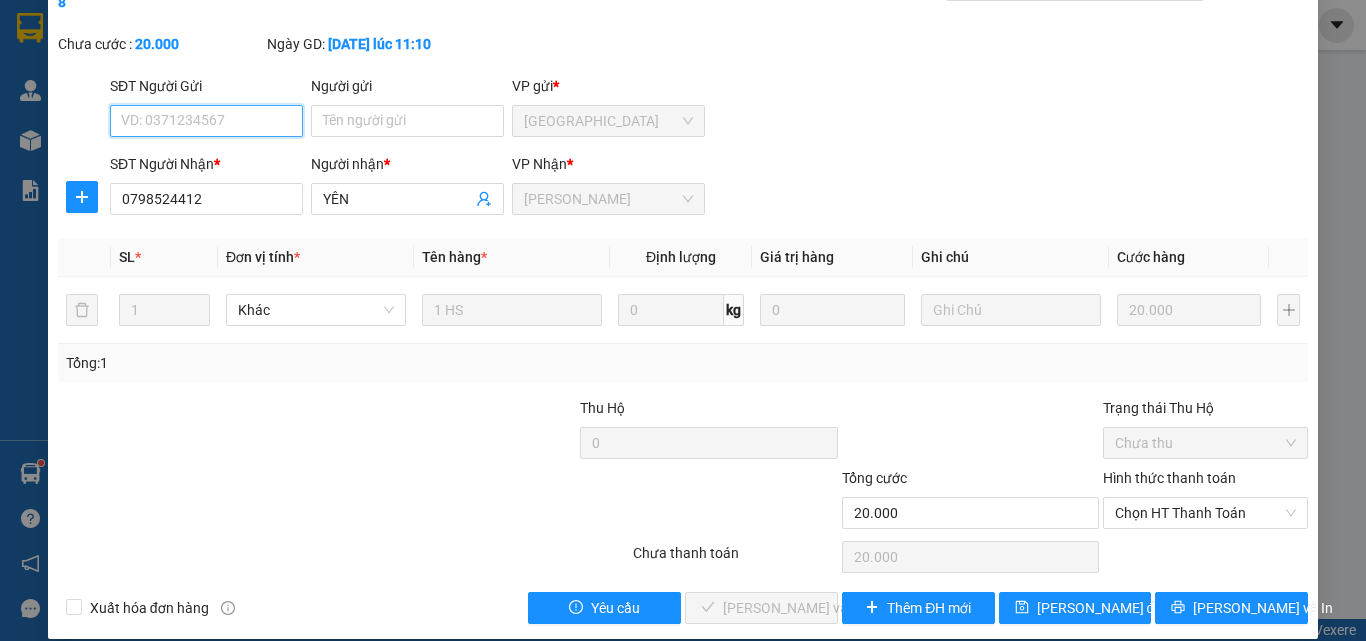 drag, startPoint x: 1174, startPoint y: 490, endPoint x: 1108, endPoint y: 328, distance: 174.92856 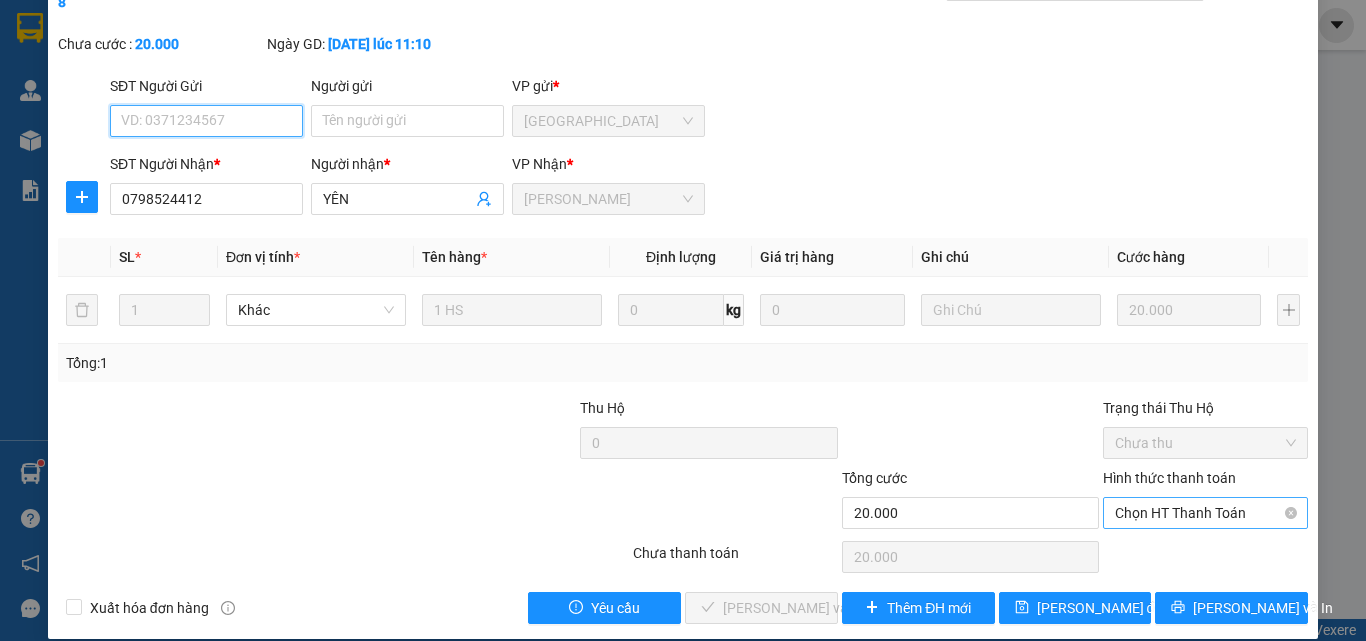 click on "Chọn HT Thanh Toán" at bounding box center (1205, 513) 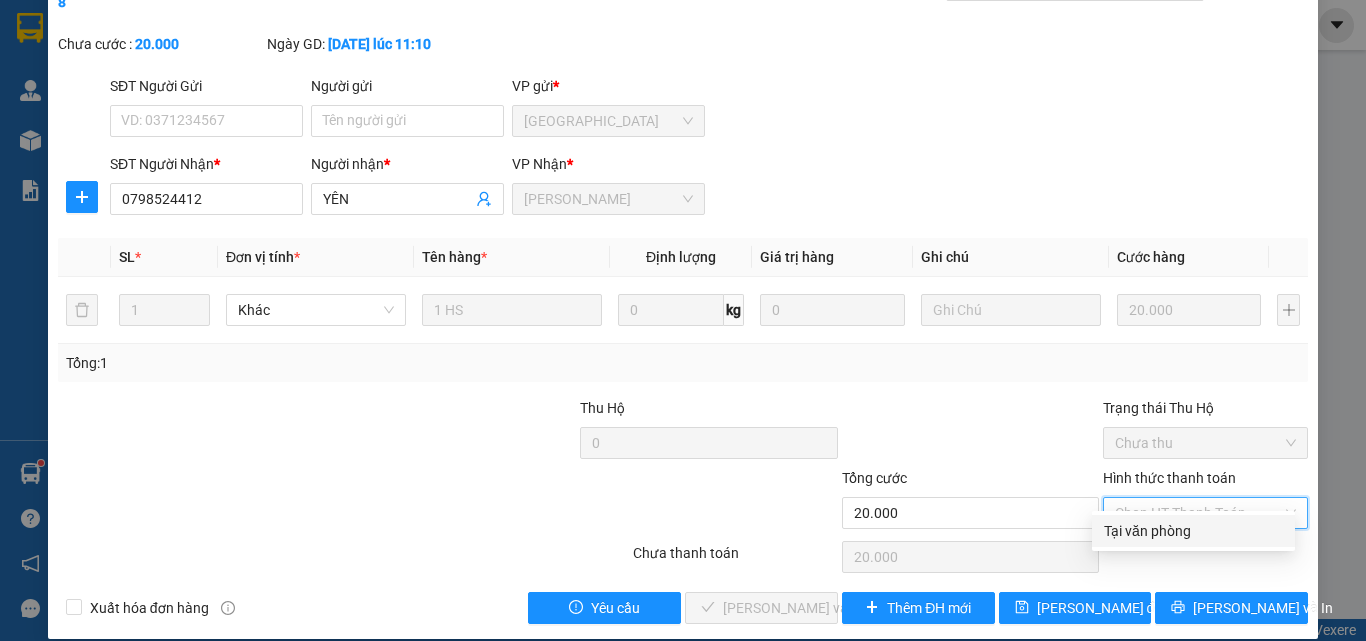 click on "Tại văn phòng" at bounding box center (1193, 531) 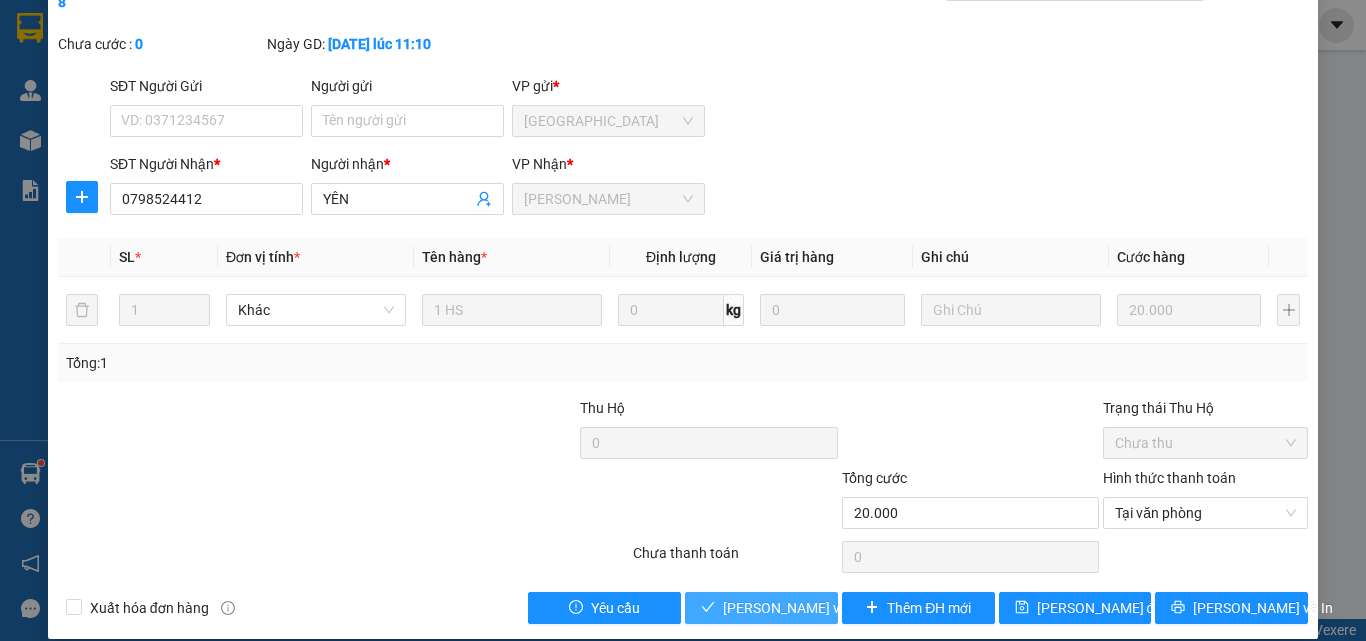 click on "Lưu và Giao hàng" at bounding box center (858, 608) 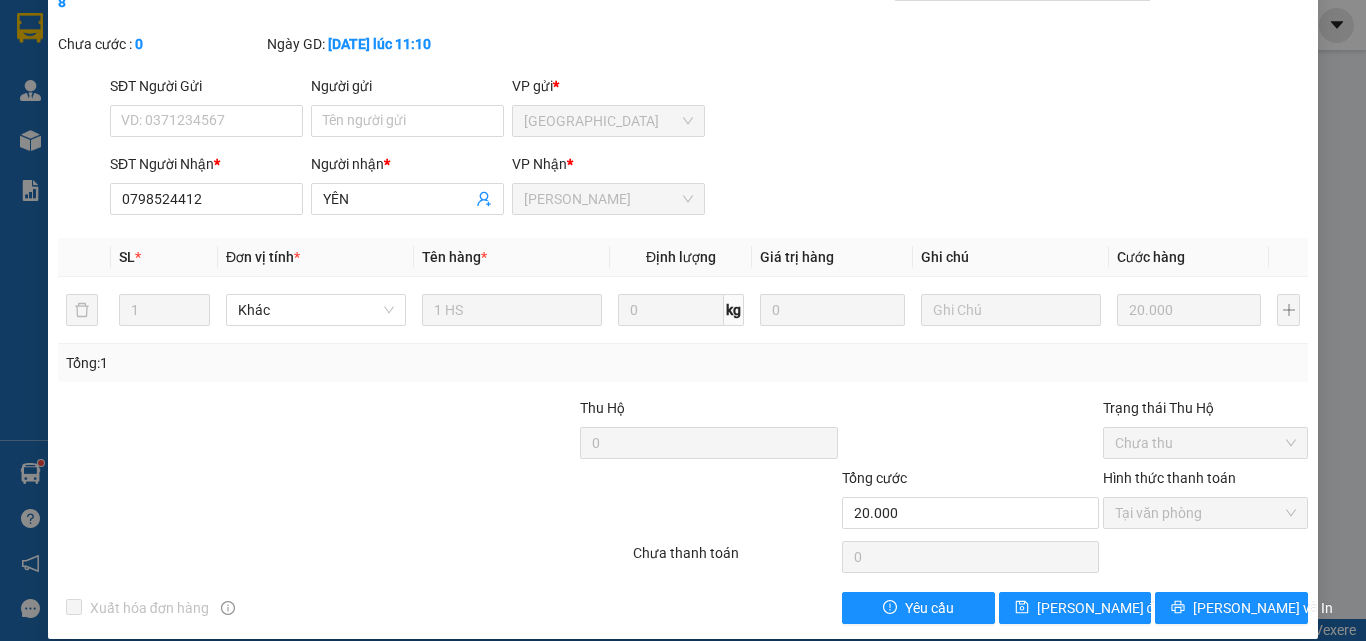 scroll, scrollTop: 0, scrollLeft: 0, axis: both 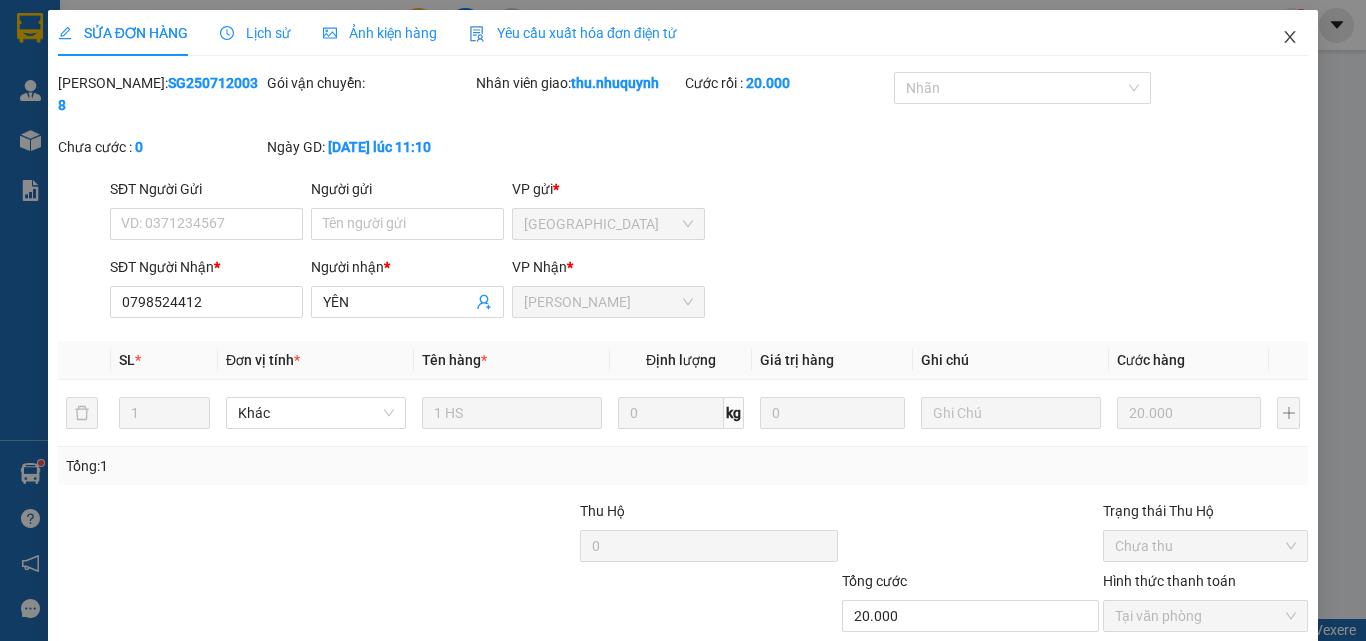 click at bounding box center (1290, 38) 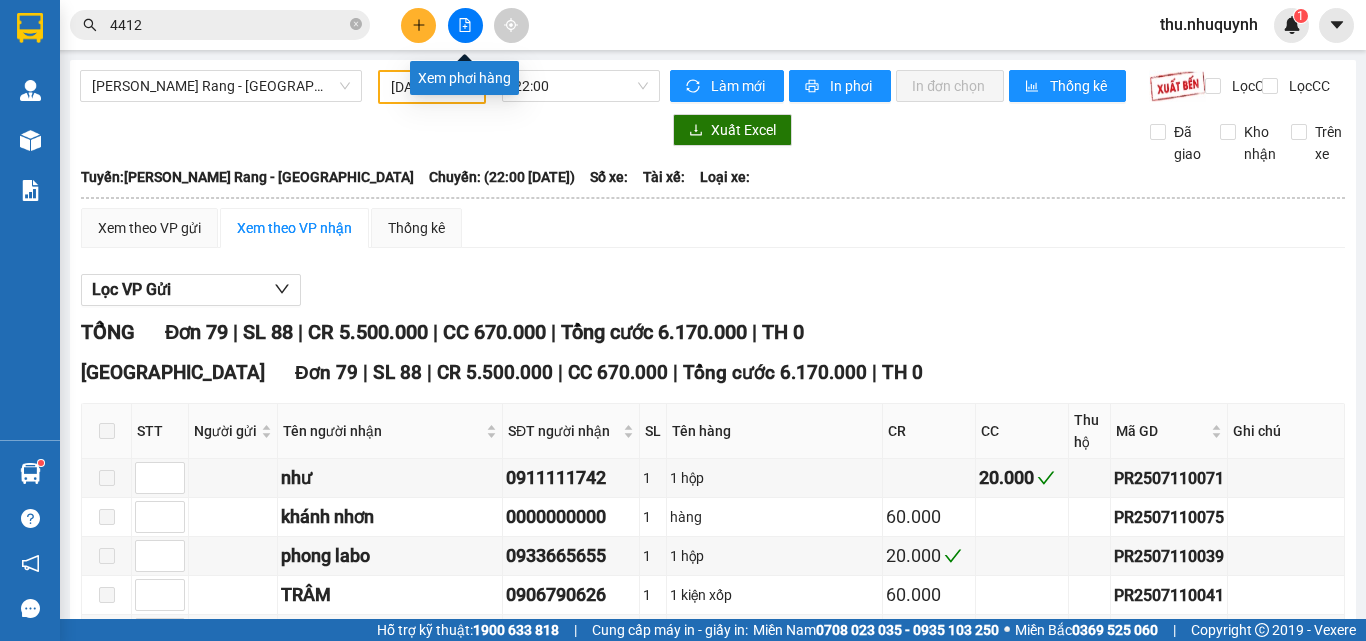 click at bounding box center [465, 25] 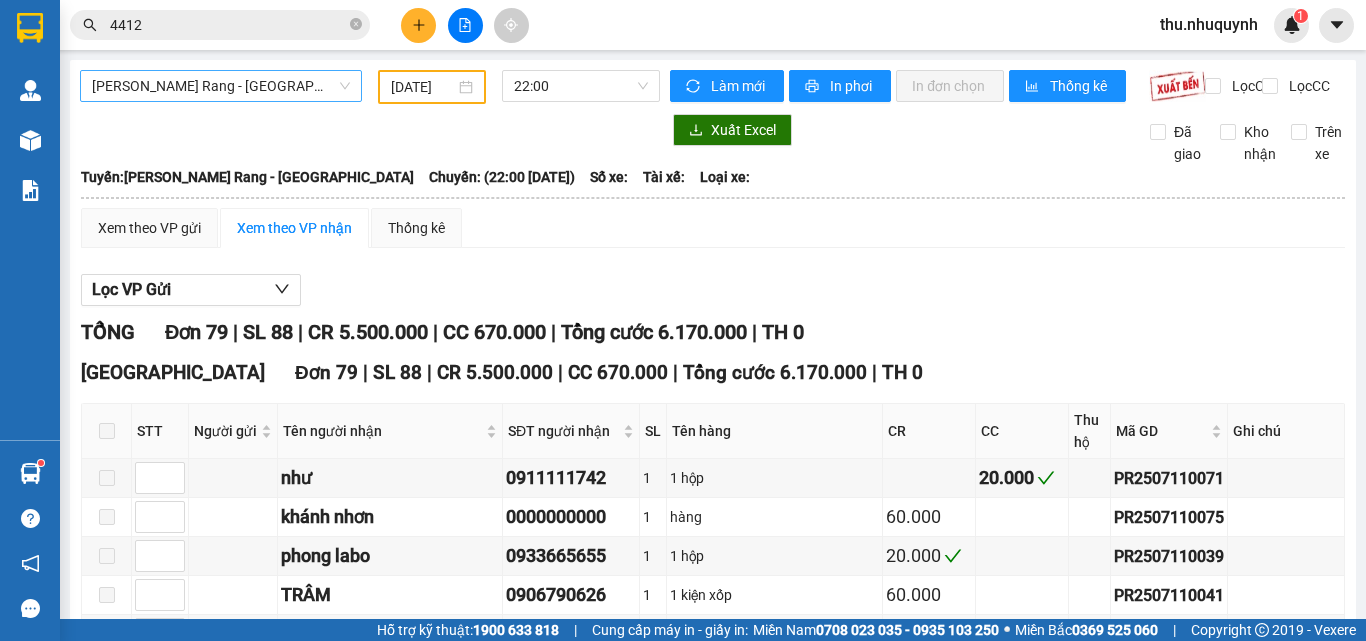 click on "Phan Rang - Sài Gòn" at bounding box center [221, 86] 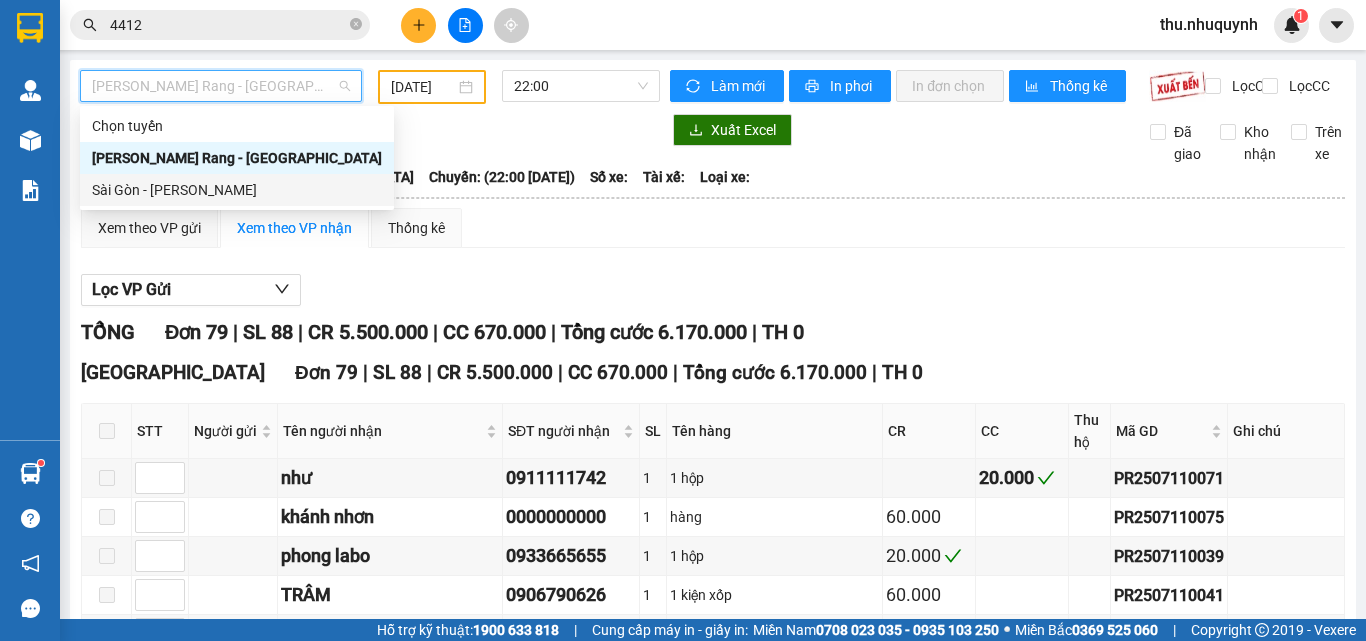 click on "Sài Gòn - Phan Rang" at bounding box center [237, 190] 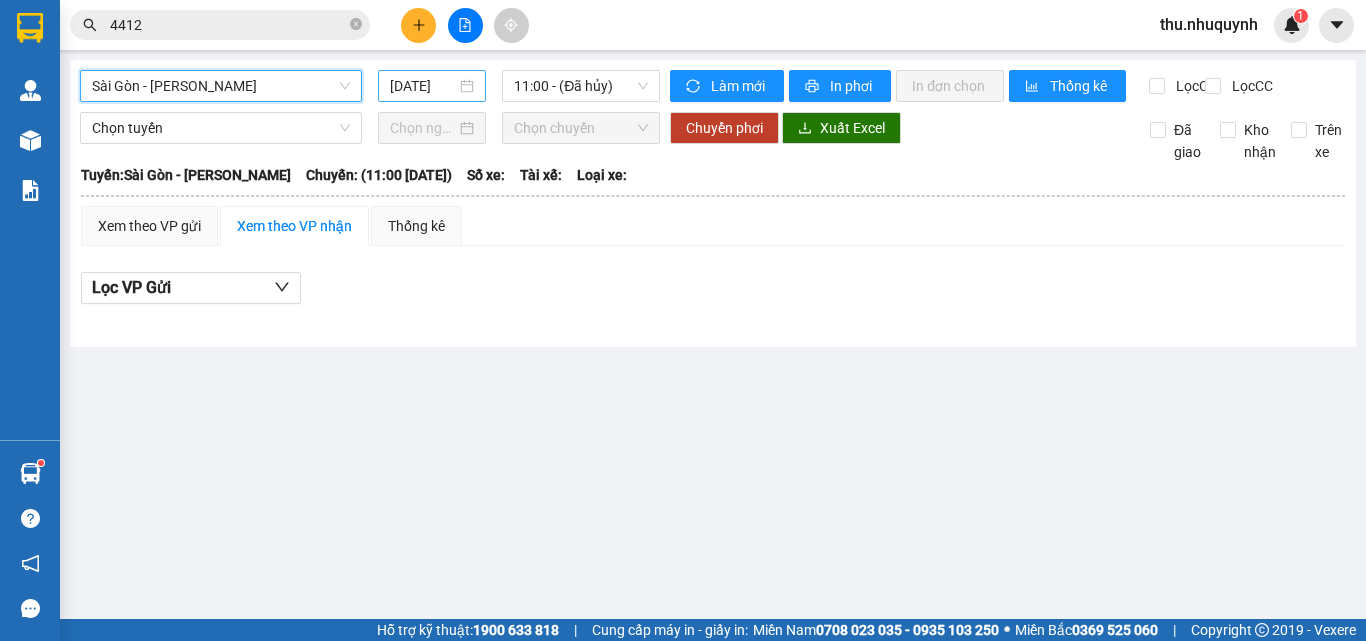 click on "13/07/2025" at bounding box center [423, 86] 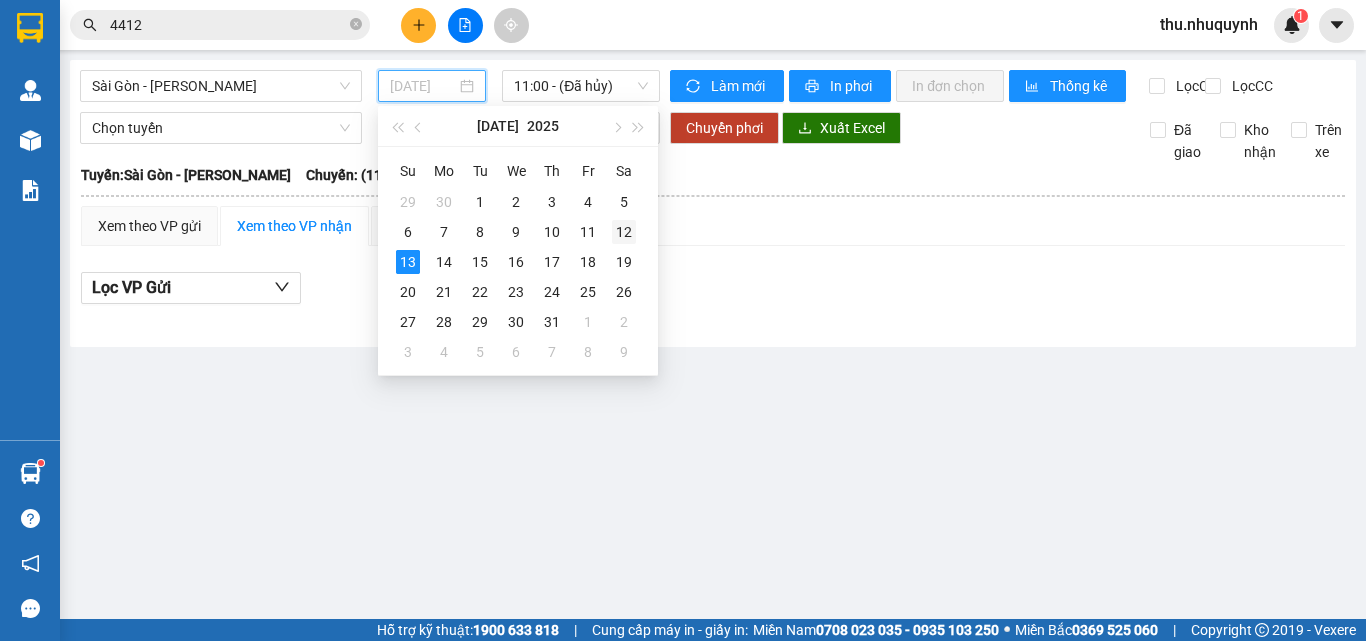 click on "12" at bounding box center (624, 232) 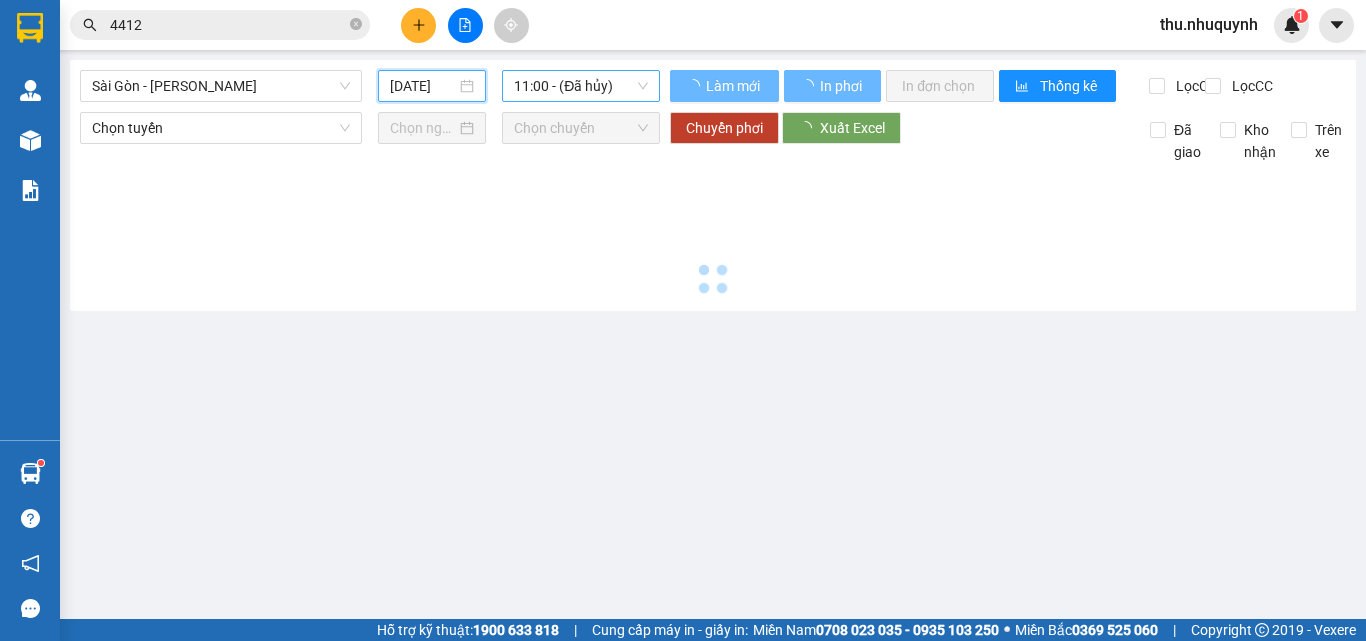 type on "12/07/2025" 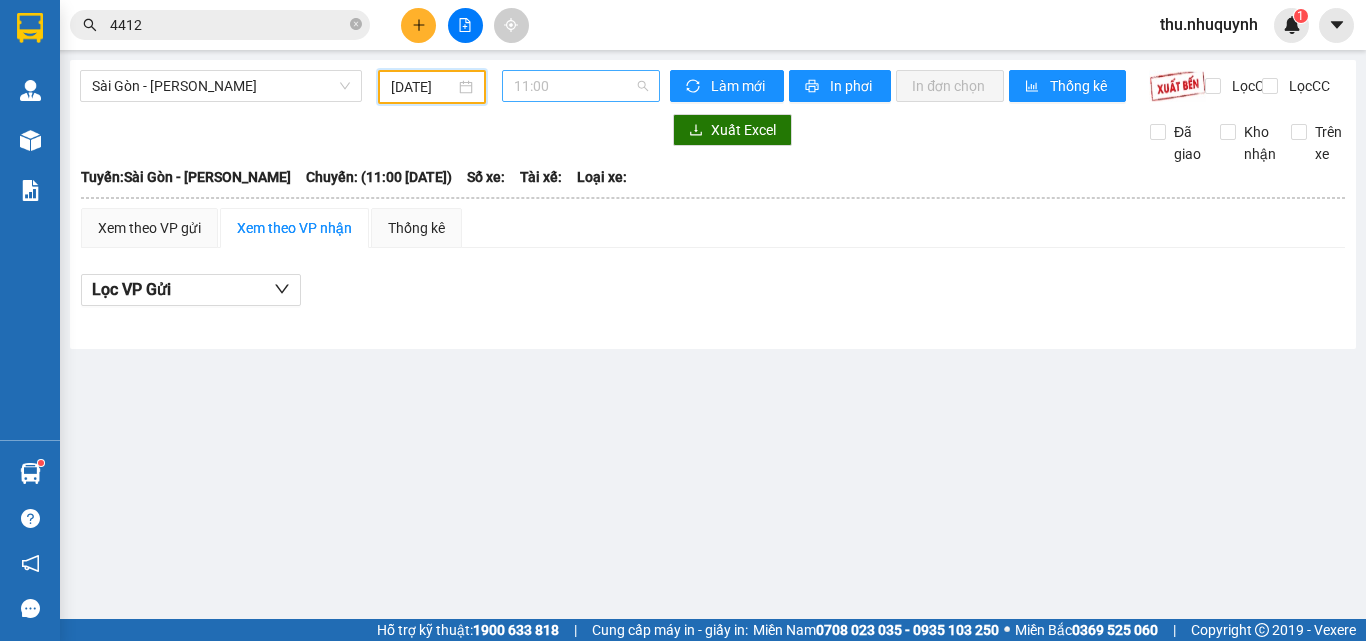 click on "11:00" at bounding box center [581, 86] 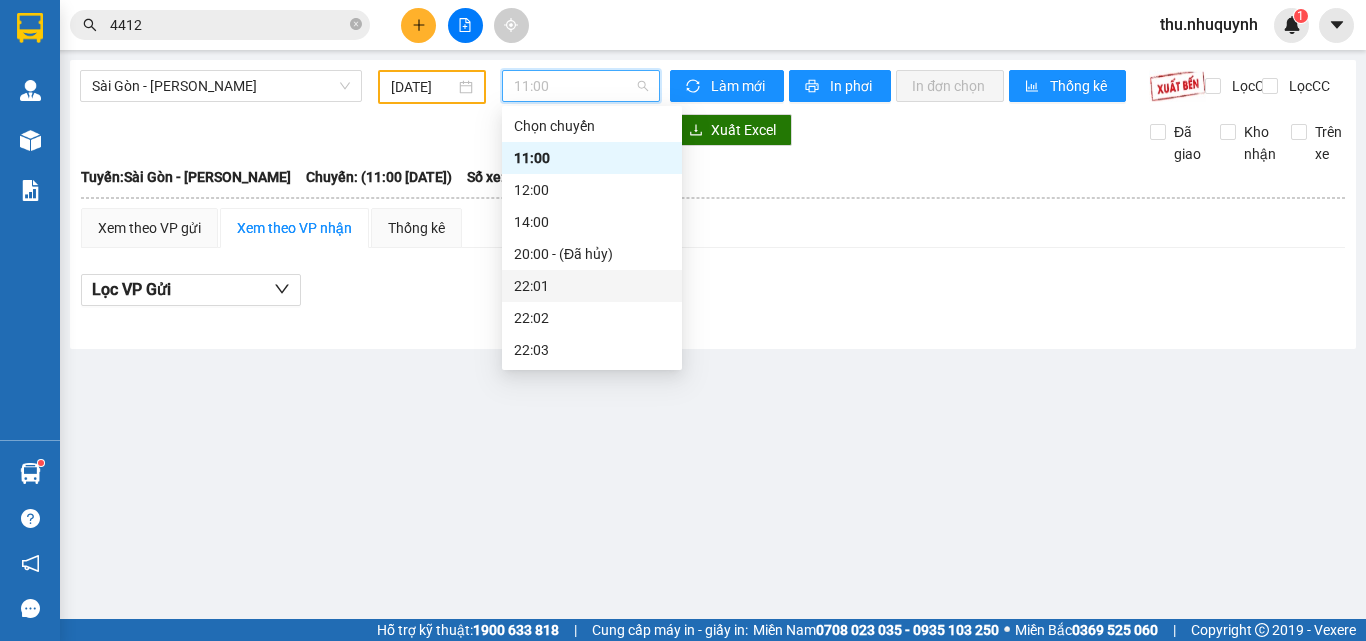 scroll, scrollTop: 96, scrollLeft: 0, axis: vertical 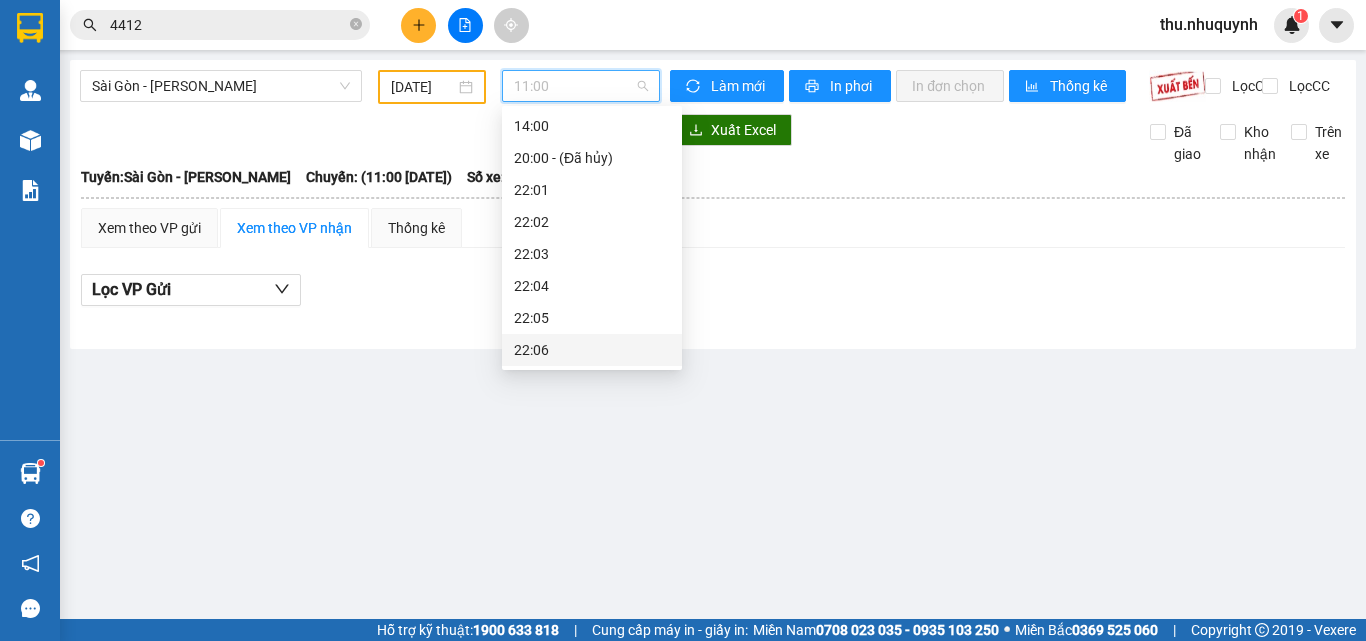 click on "22:06" at bounding box center (592, 350) 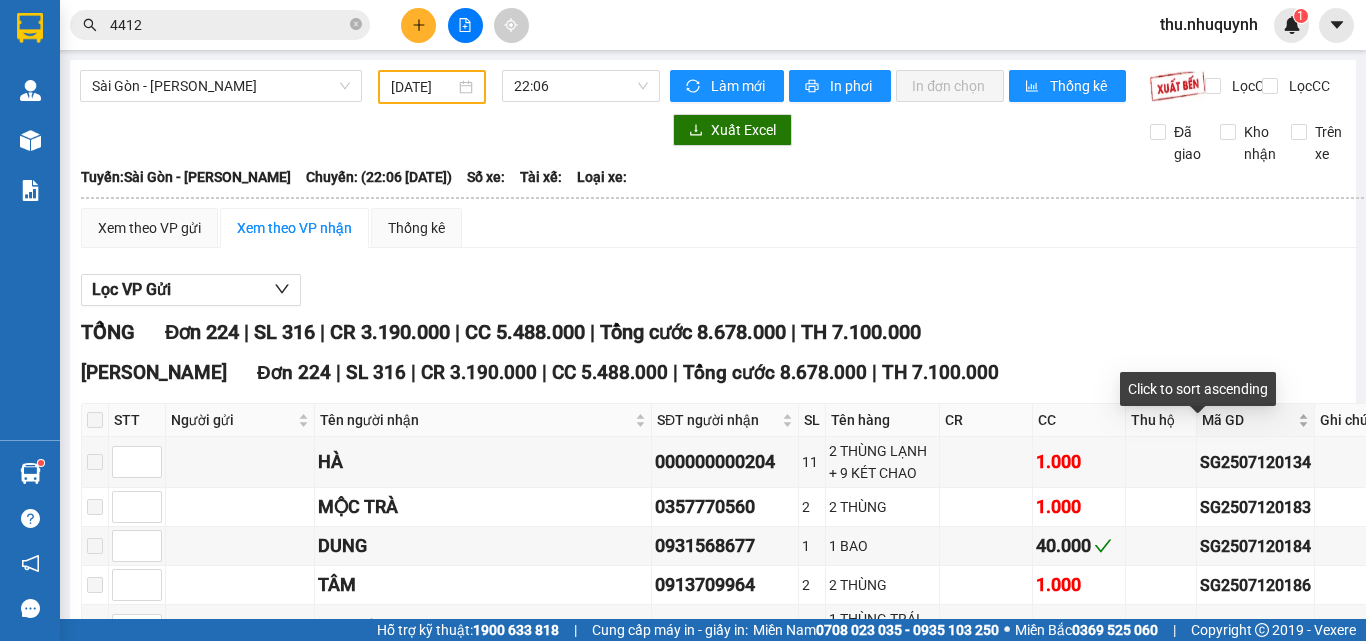 click on "Mã GD" at bounding box center [1248, 420] 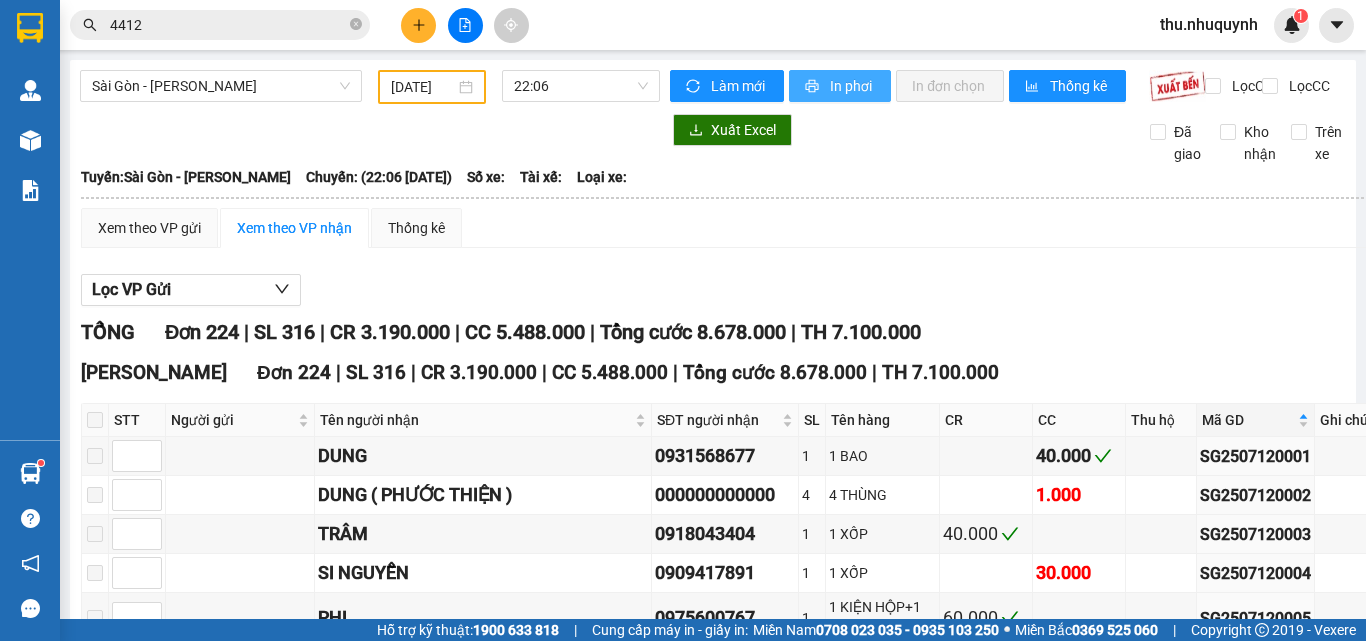 click at bounding box center (813, 87) 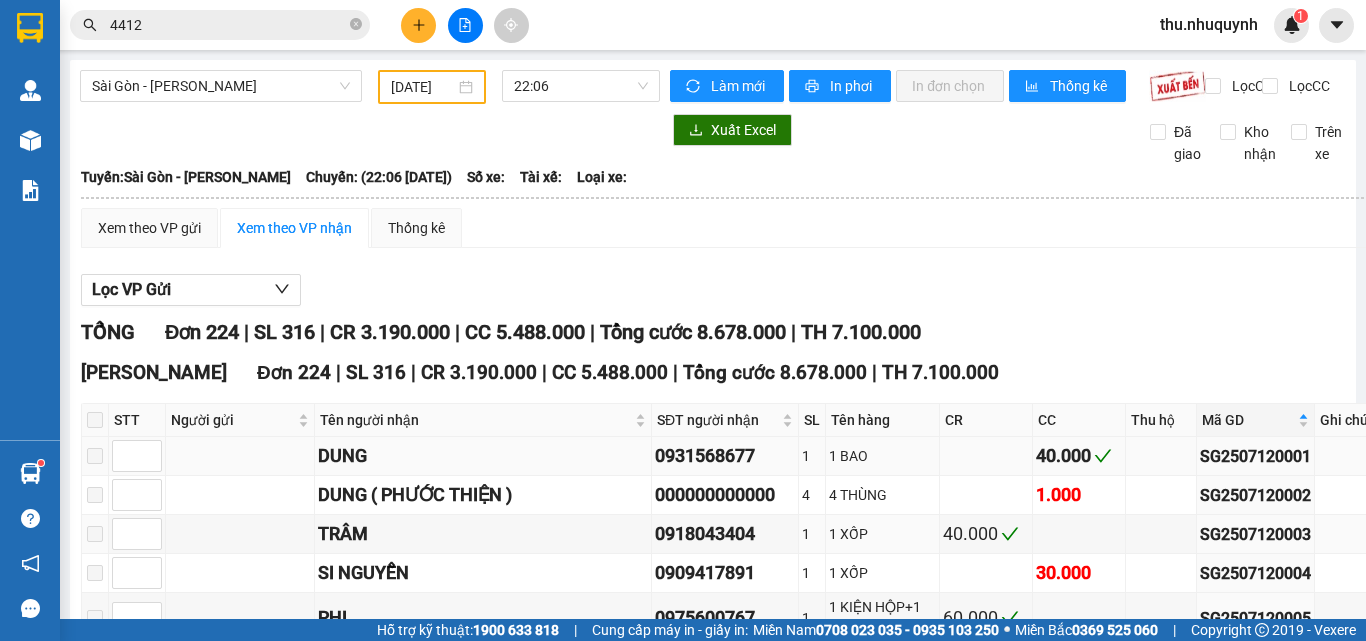 scroll, scrollTop: 0, scrollLeft: 0, axis: both 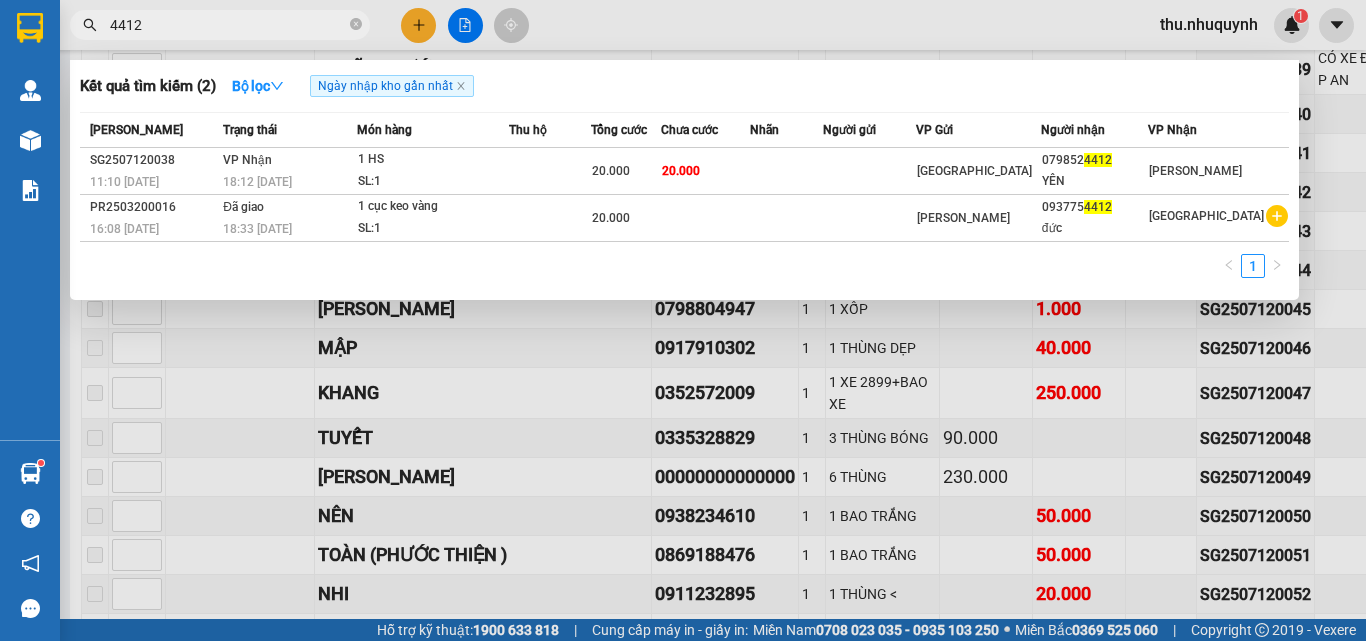click on "4412" at bounding box center (228, 25) 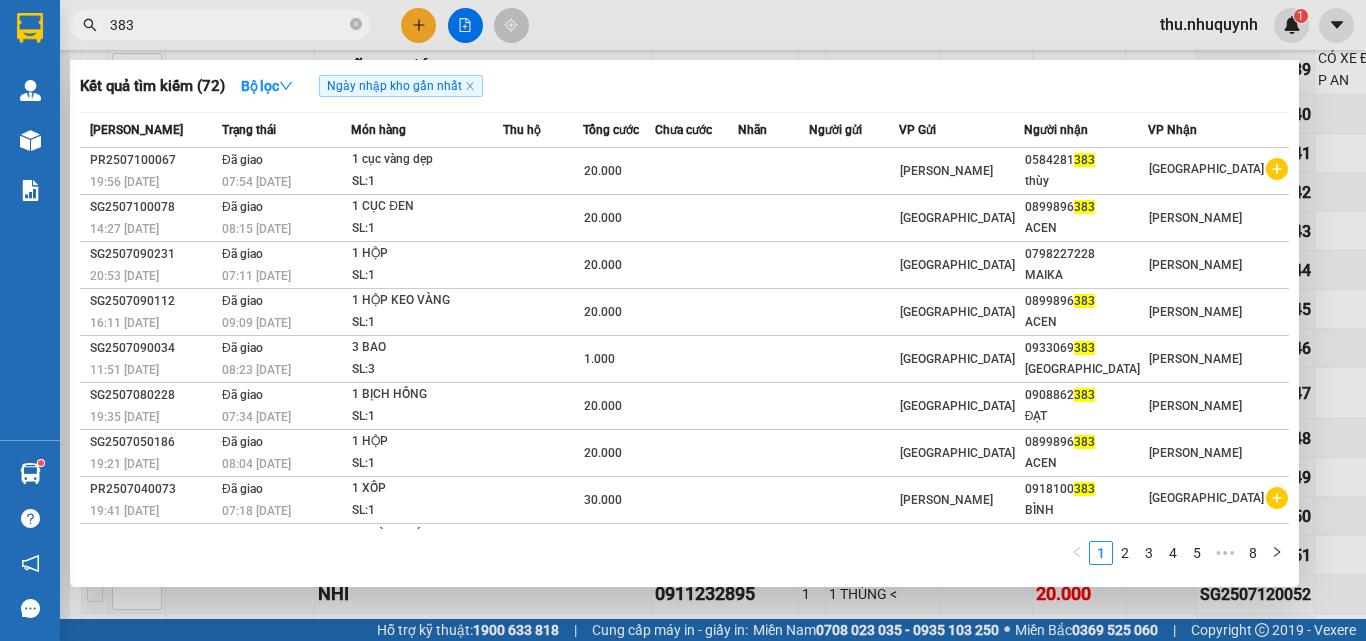 click on "383" at bounding box center [220, 25] 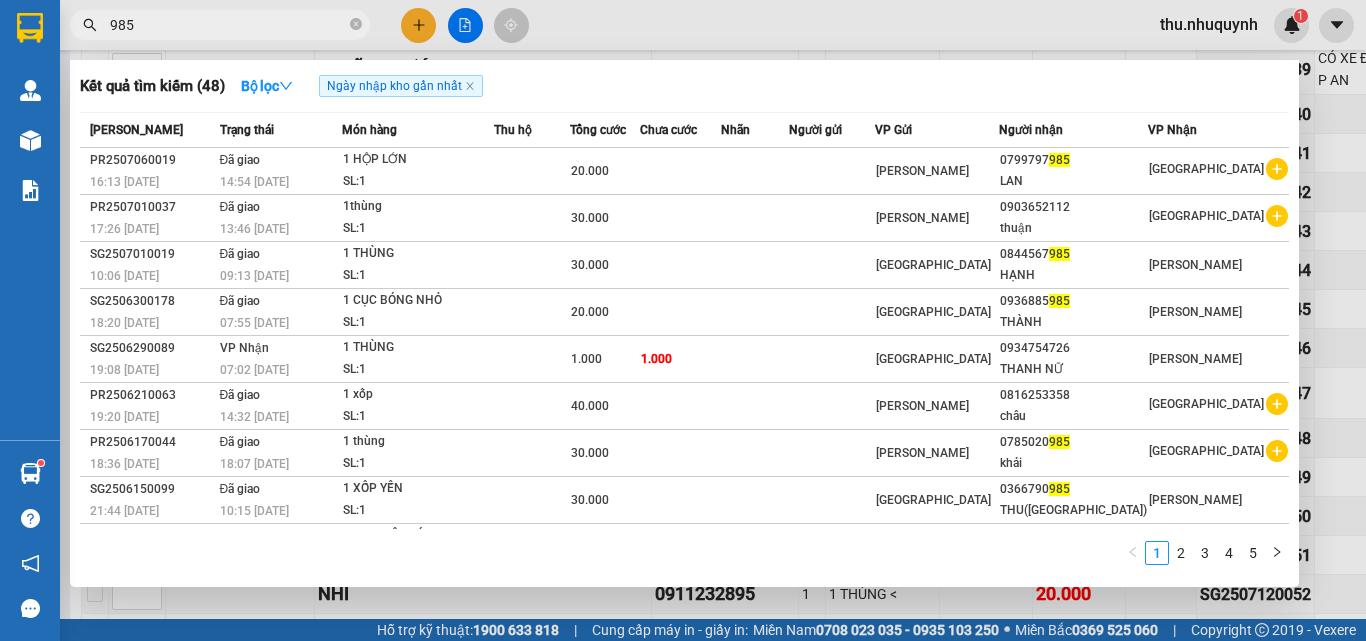 click on "985" at bounding box center [228, 25] 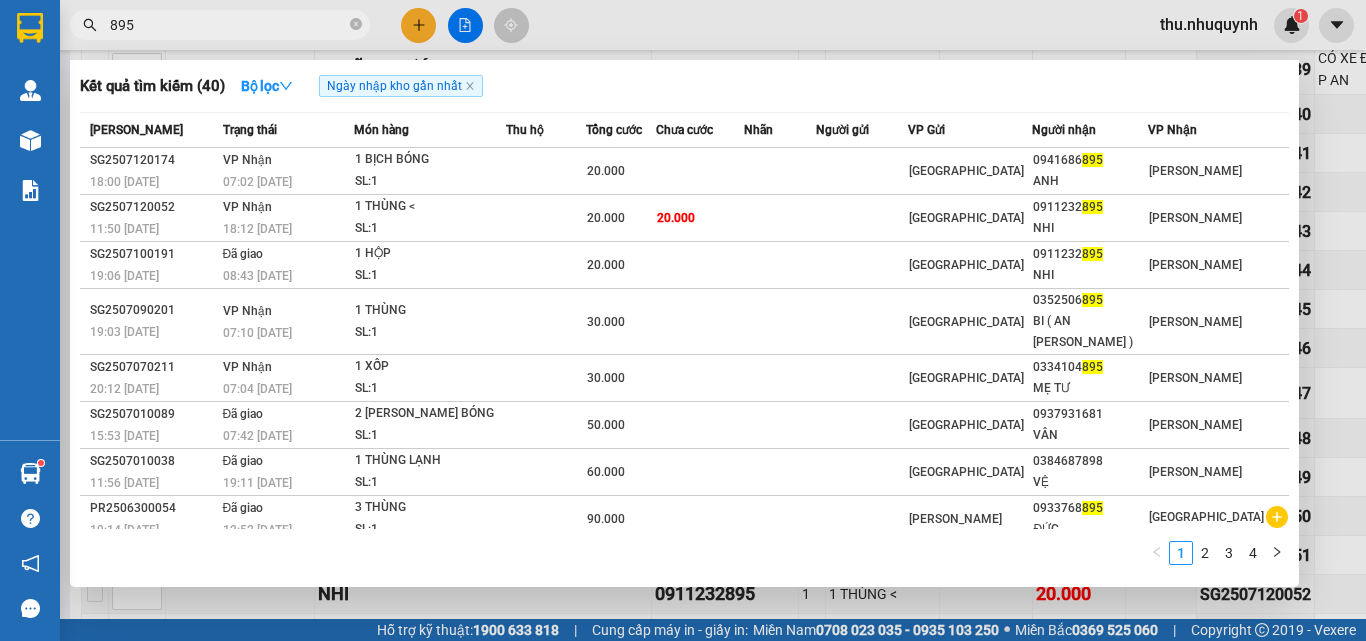 click on "1 2 3 4" at bounding box center (684, 559) 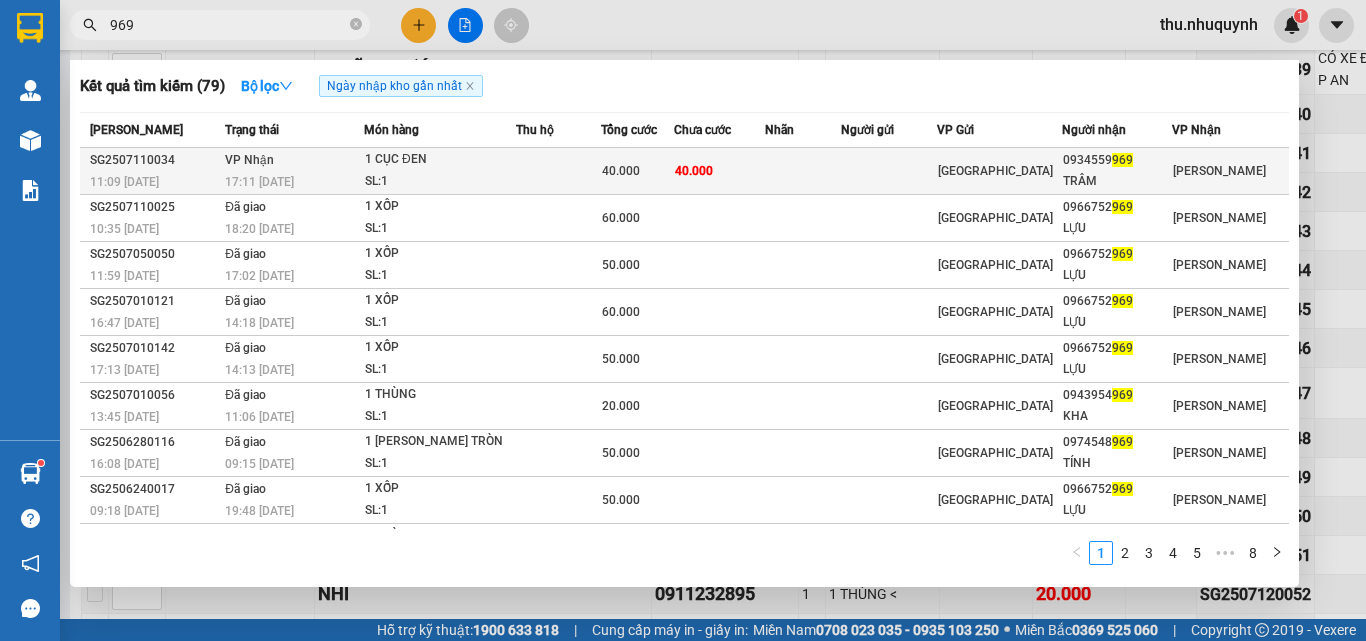 type on "969" 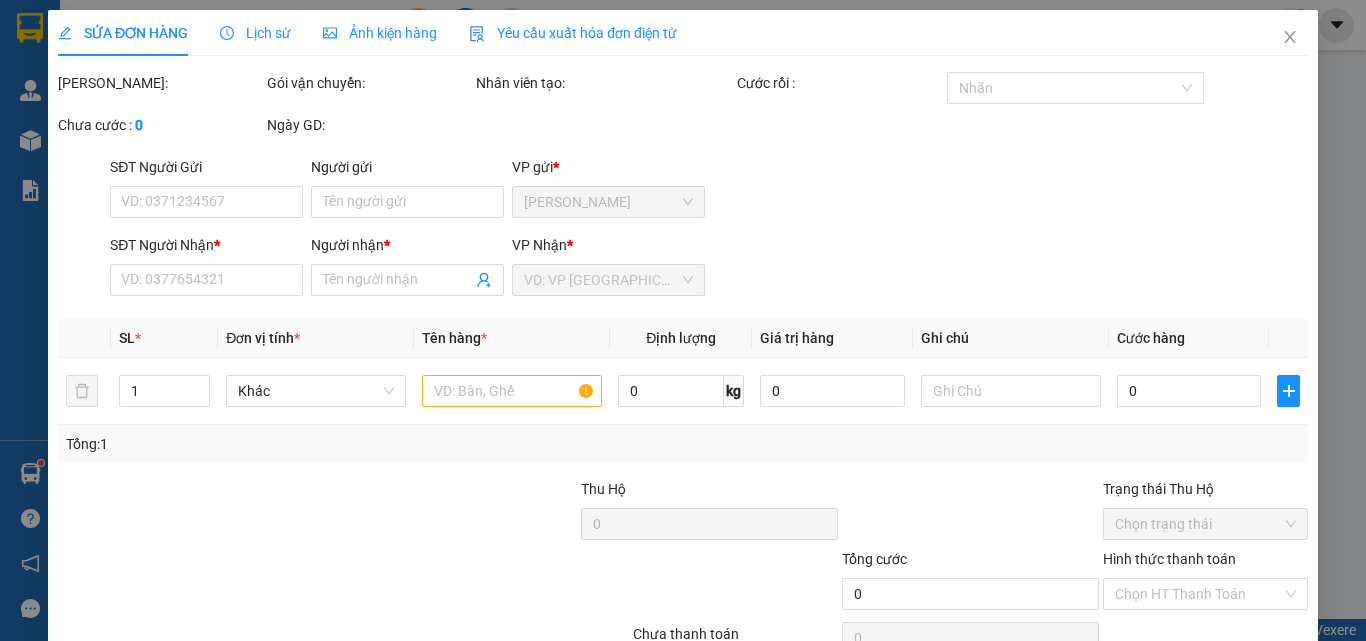 scroll, scrollTop: 0, scrollLeft: 0, axis: both 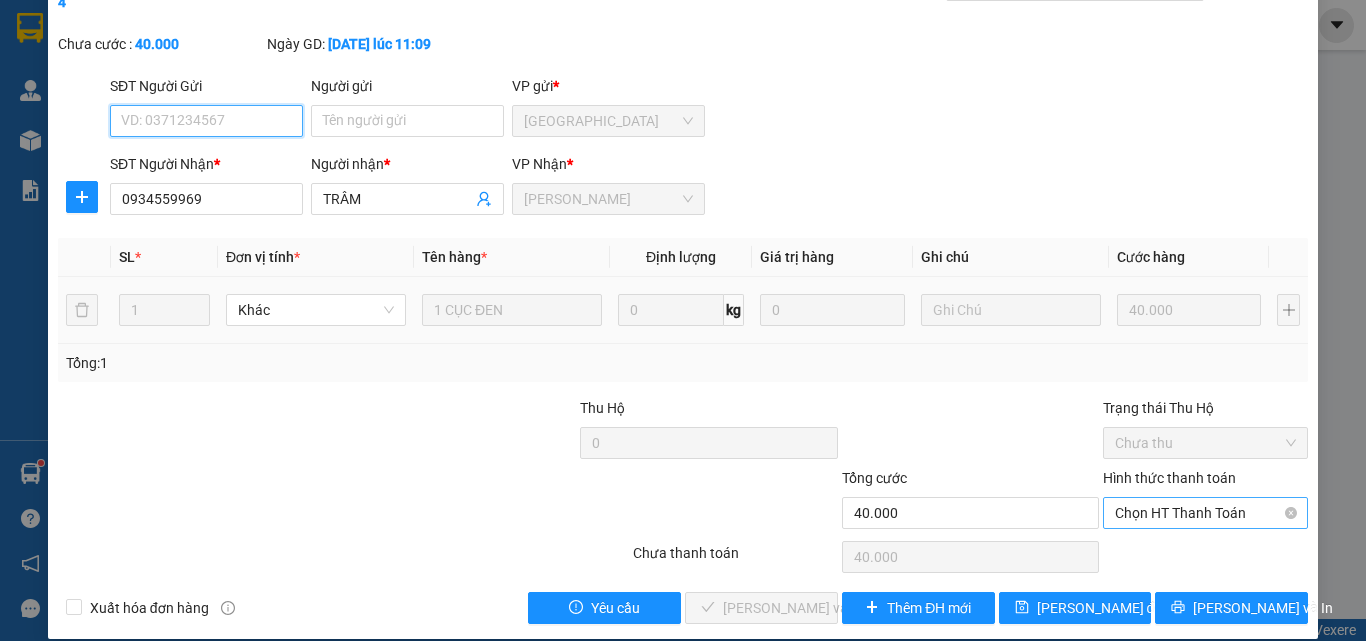 click on "Chọn HT Thanh Toán" at bounding box center (1205, 513) 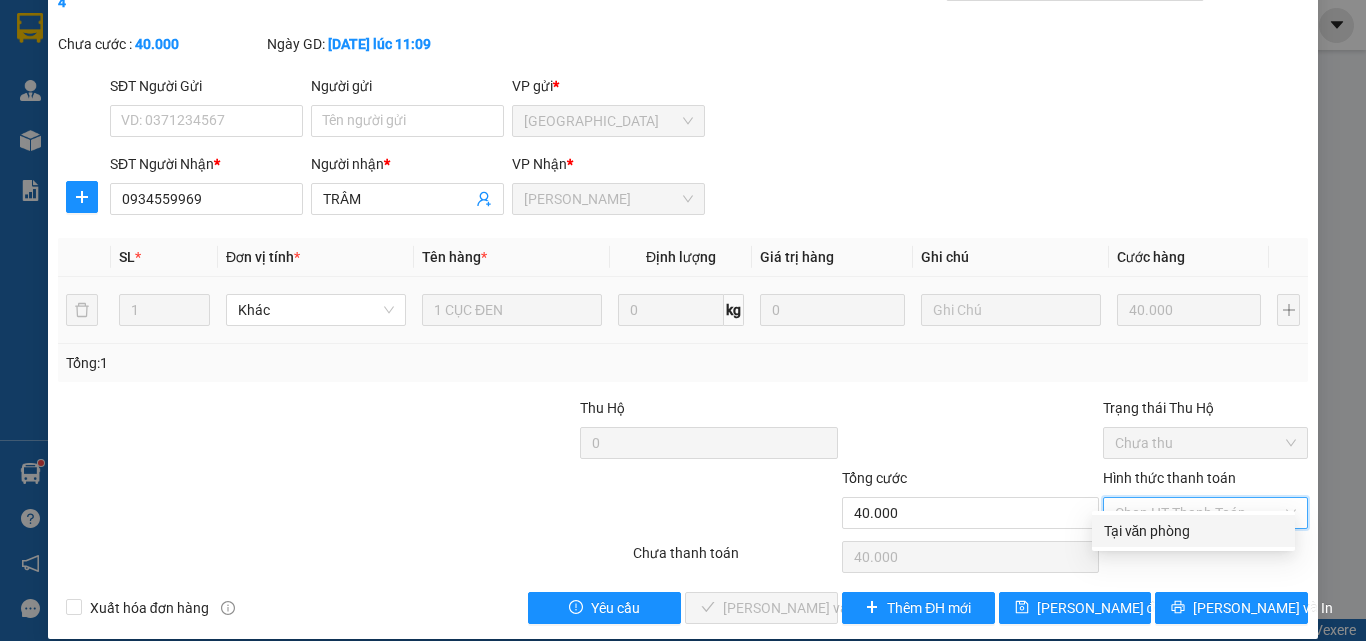 drag, startPoint x: 1170, startPoint y: 528, endPoint x: 880, endPoint y: 565, distance: 292.35083 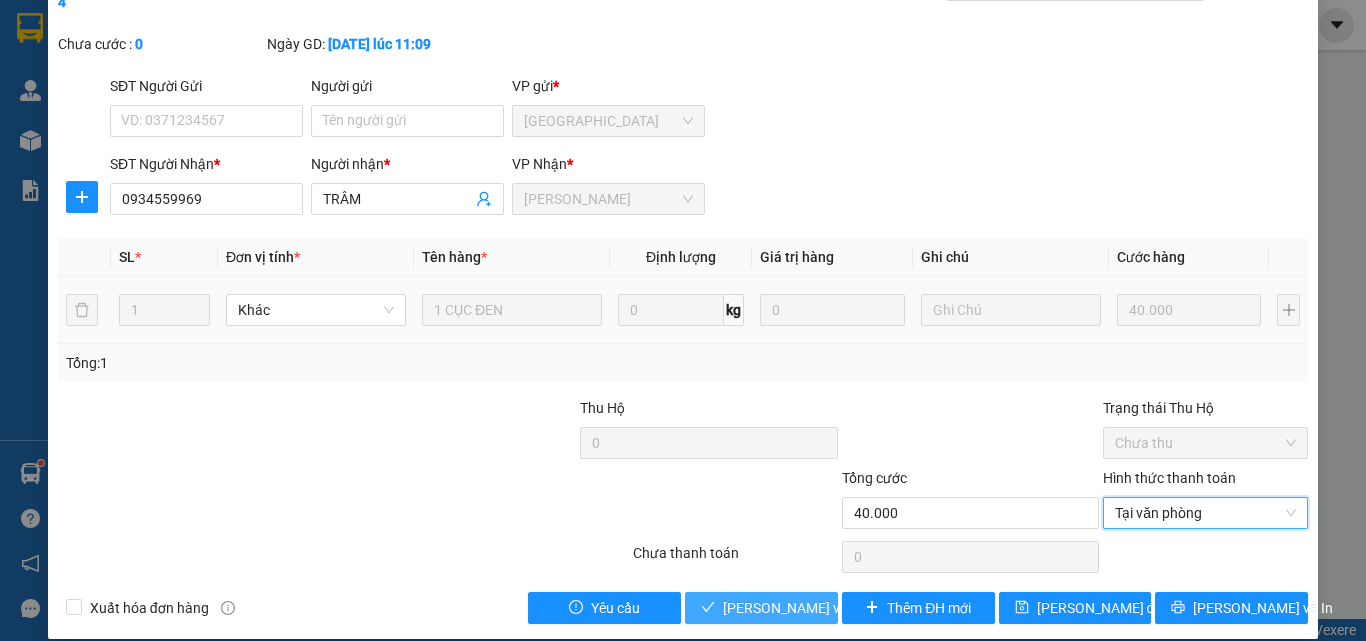 click on "Lưu và Giao hàng" at bounding box center (858, 608) 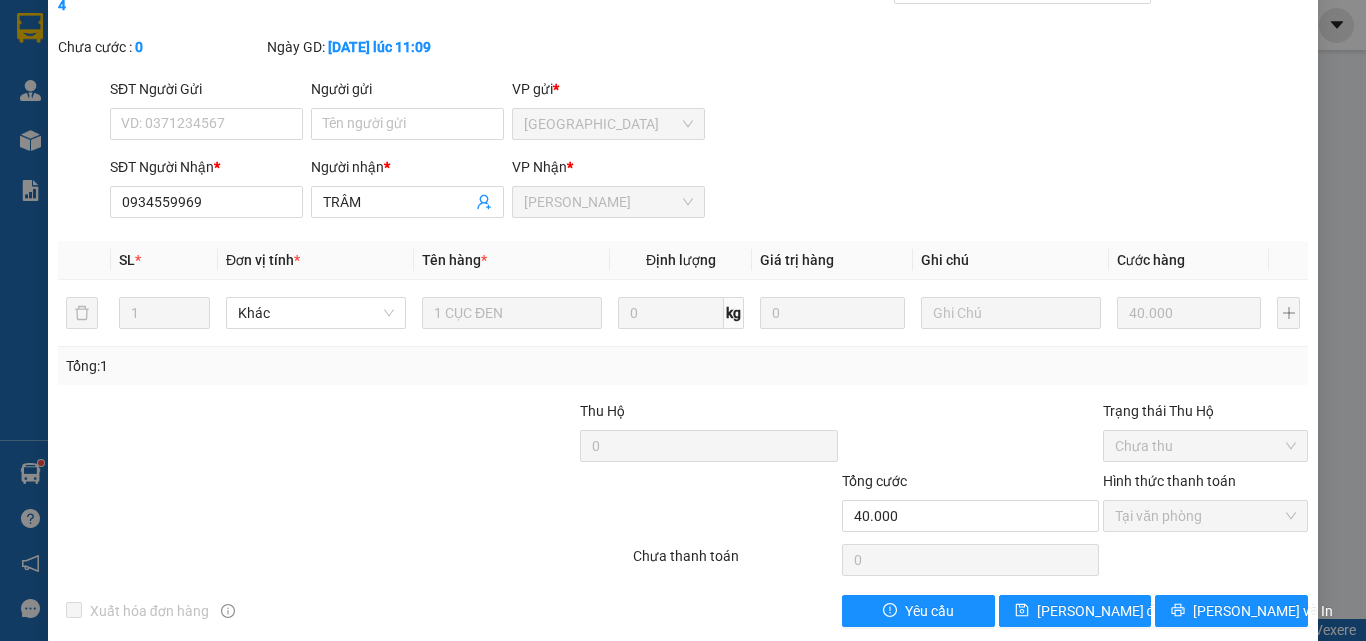 scroll, scrollTop: 0, scrollLeft: 0, axis: both 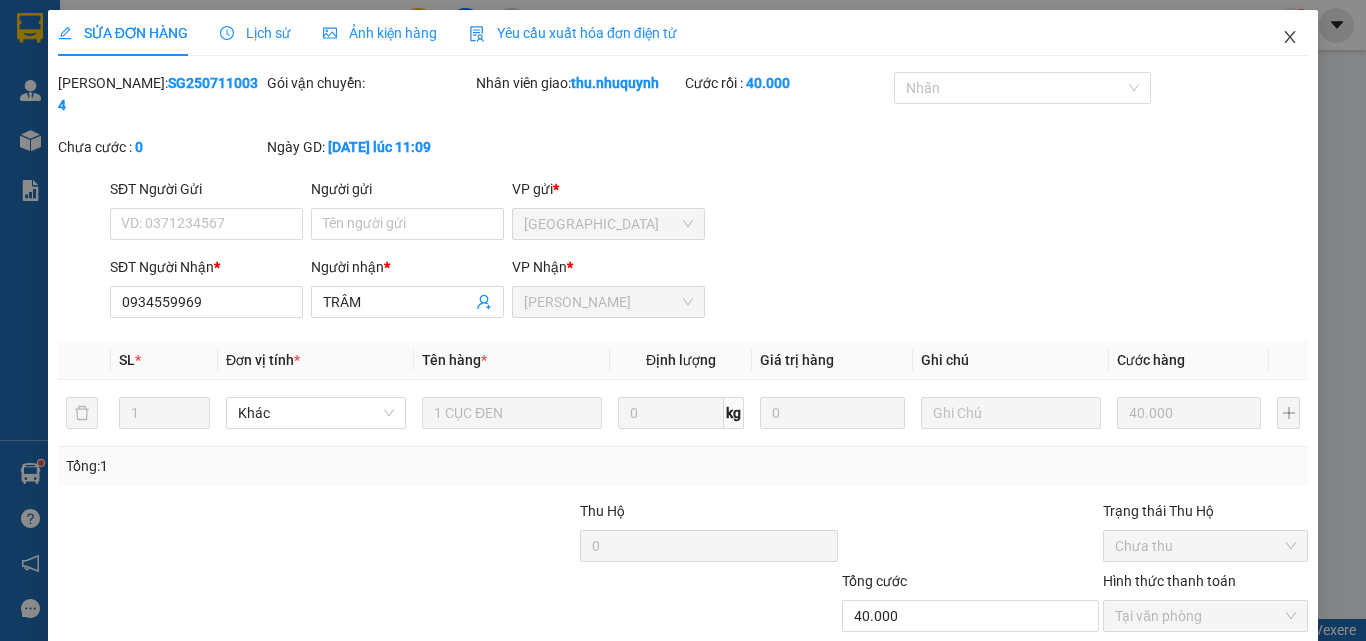 click 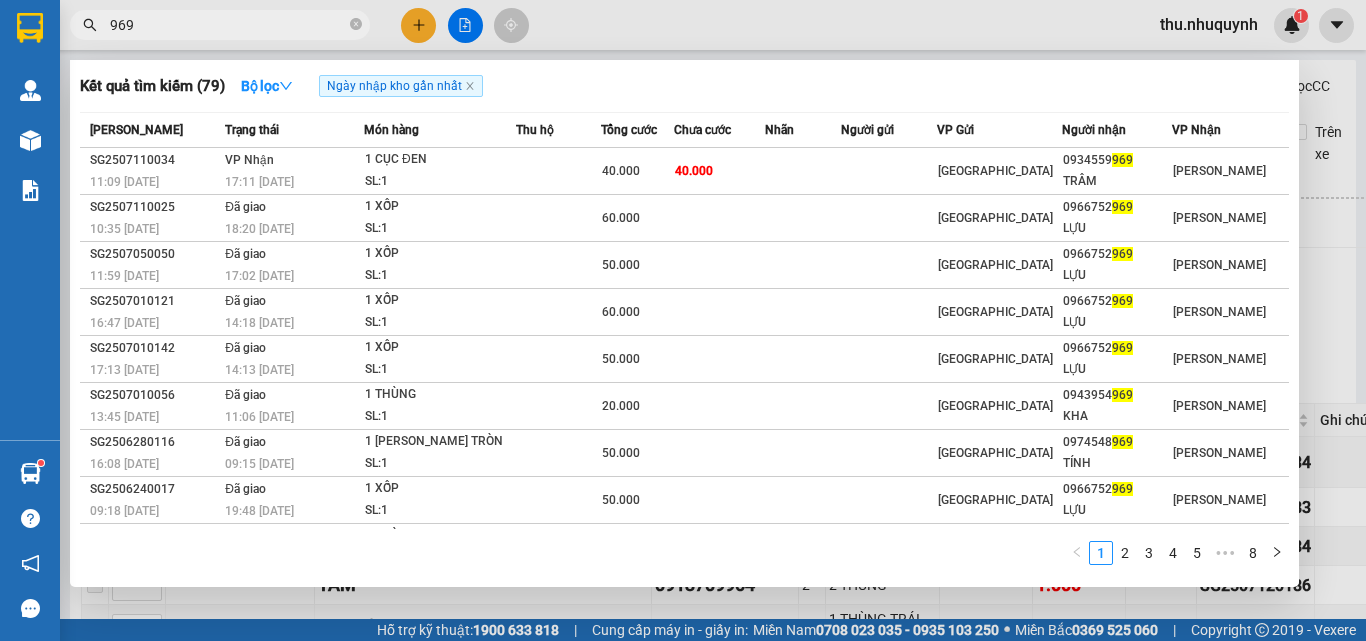 click on "969" at bounding box center [228, 25] 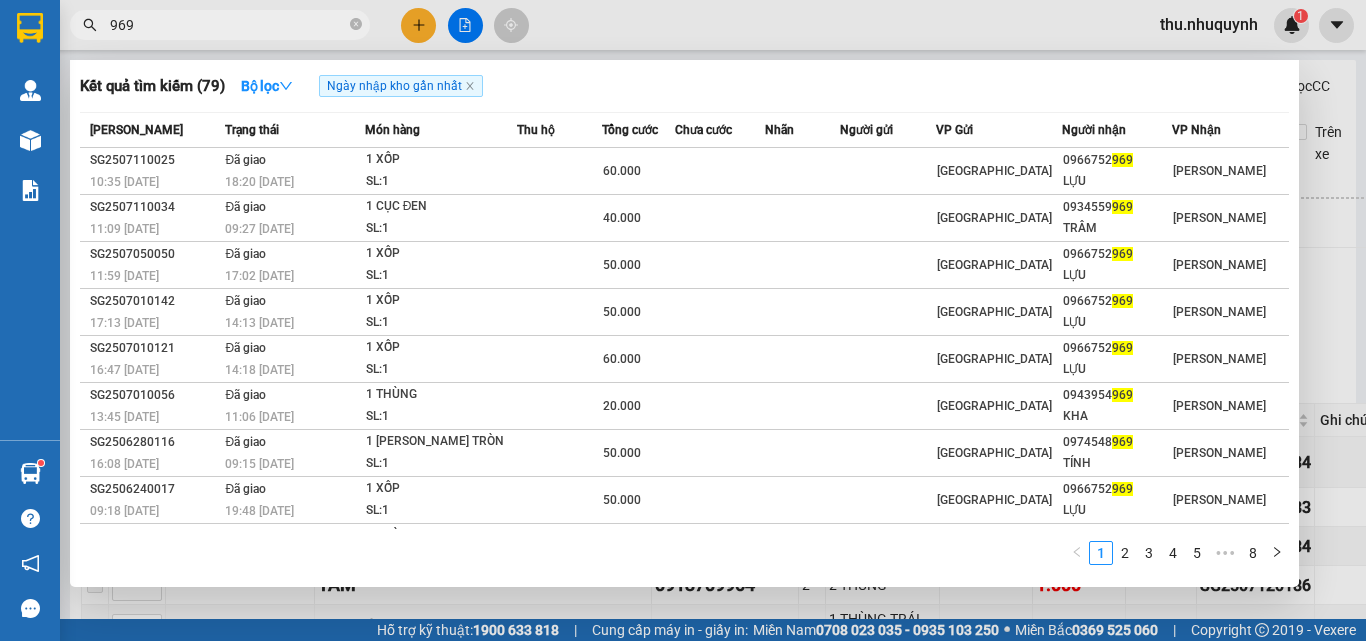 click on "969" at bounding box center (228, 25) 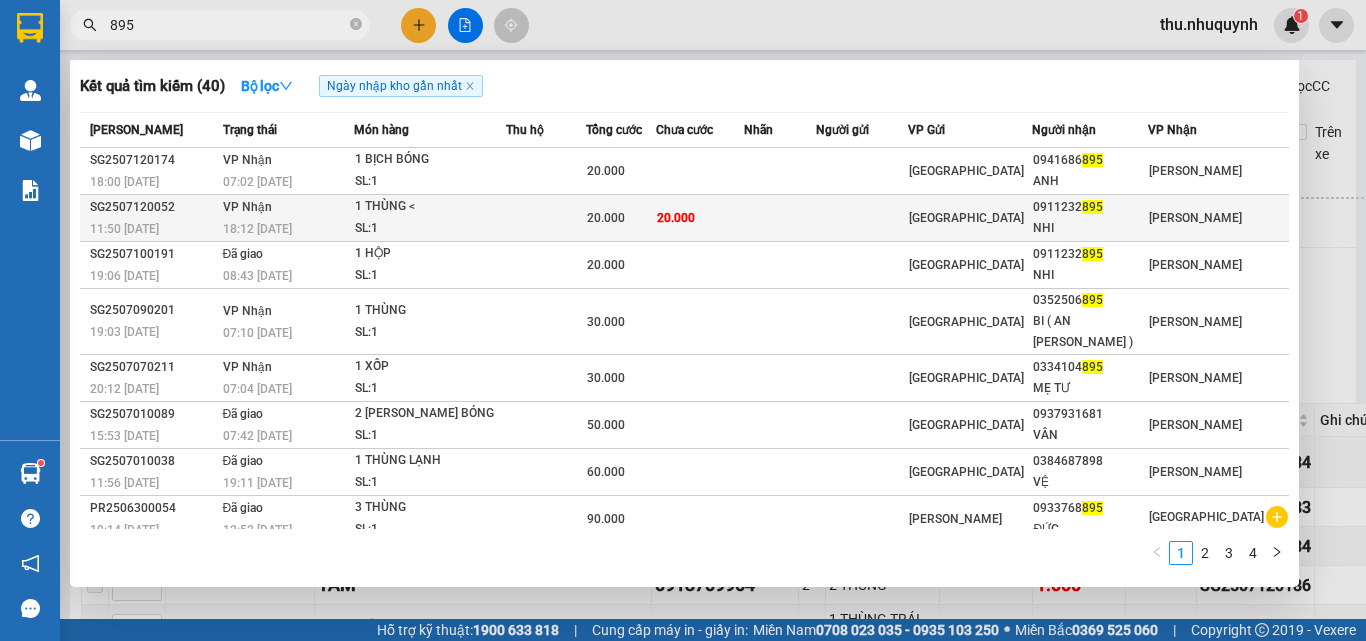 type on "895" 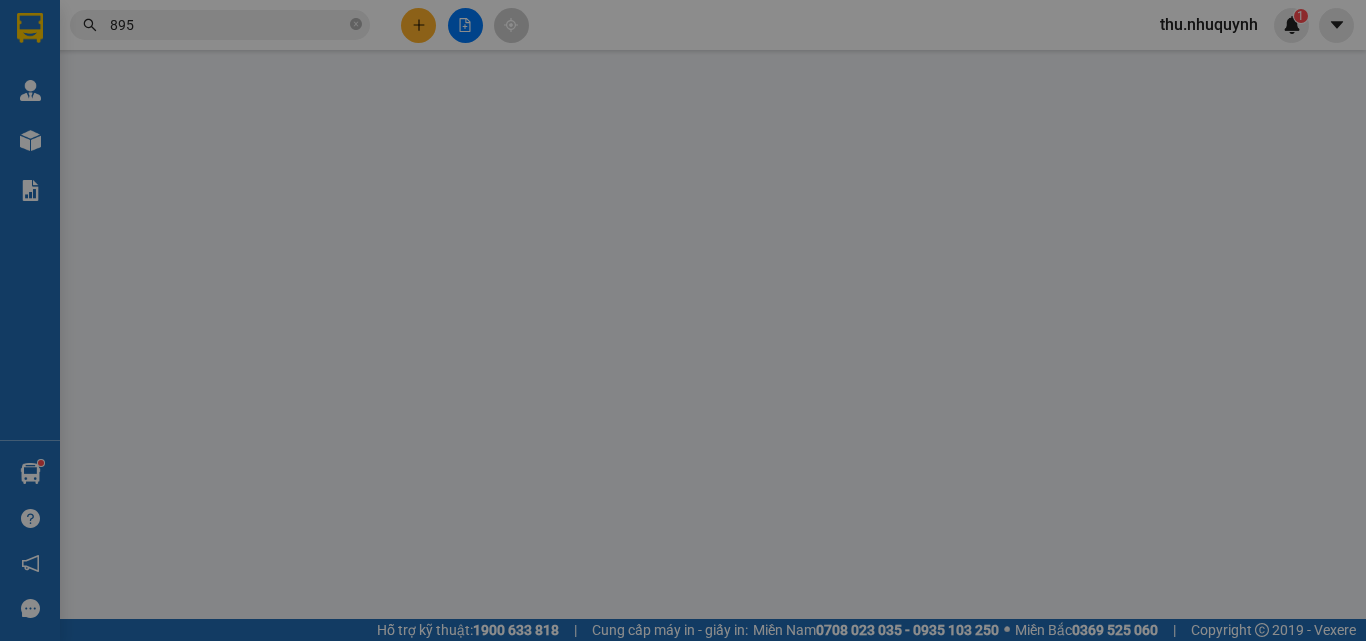 type on "0911232895" 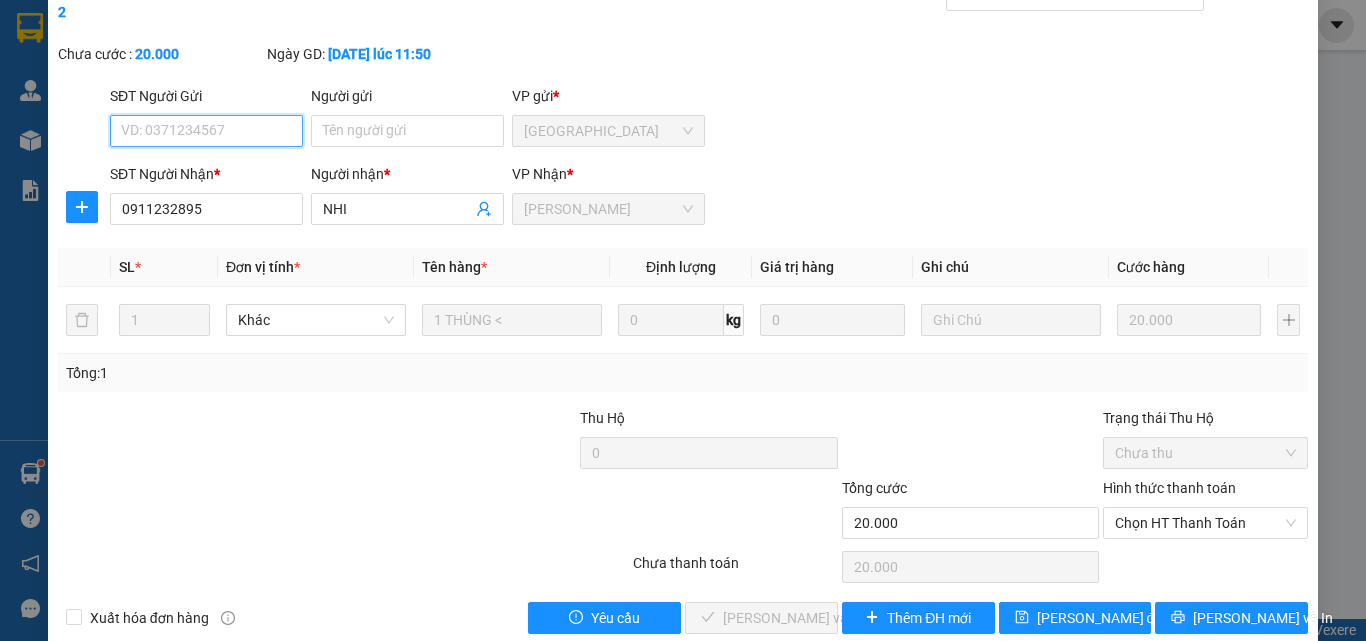 scroll, scrollTop: 103, scrollLeft: 0, axis: vertical 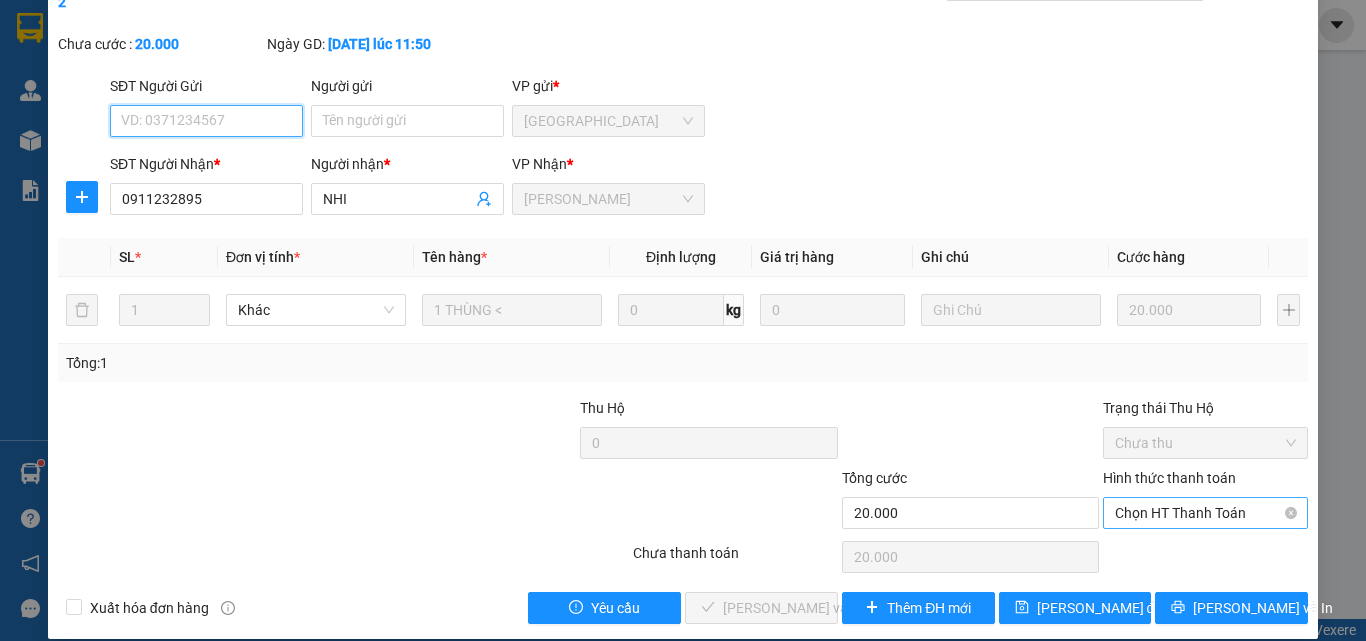click on "Chọn HT Thanh Toán" at bounding box center (1205, 513) 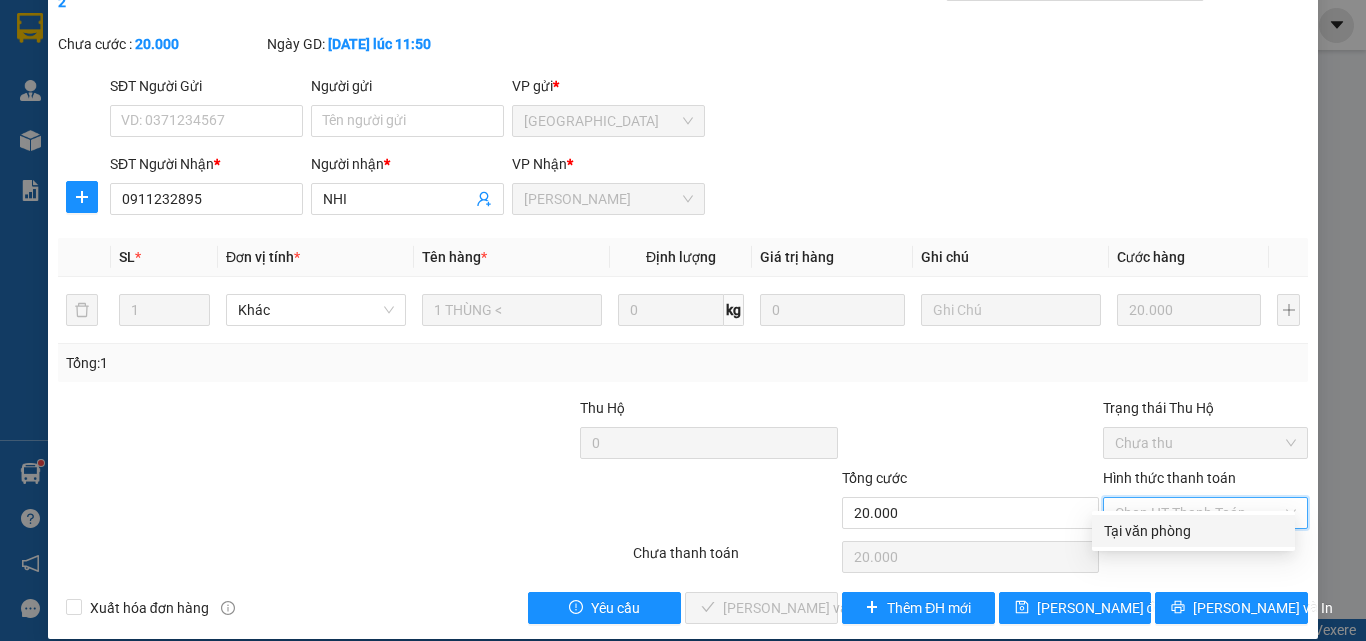 click on "Hình thức thanh toán Chọn HT Thanh Toán" at bounding box center [1205, 502] 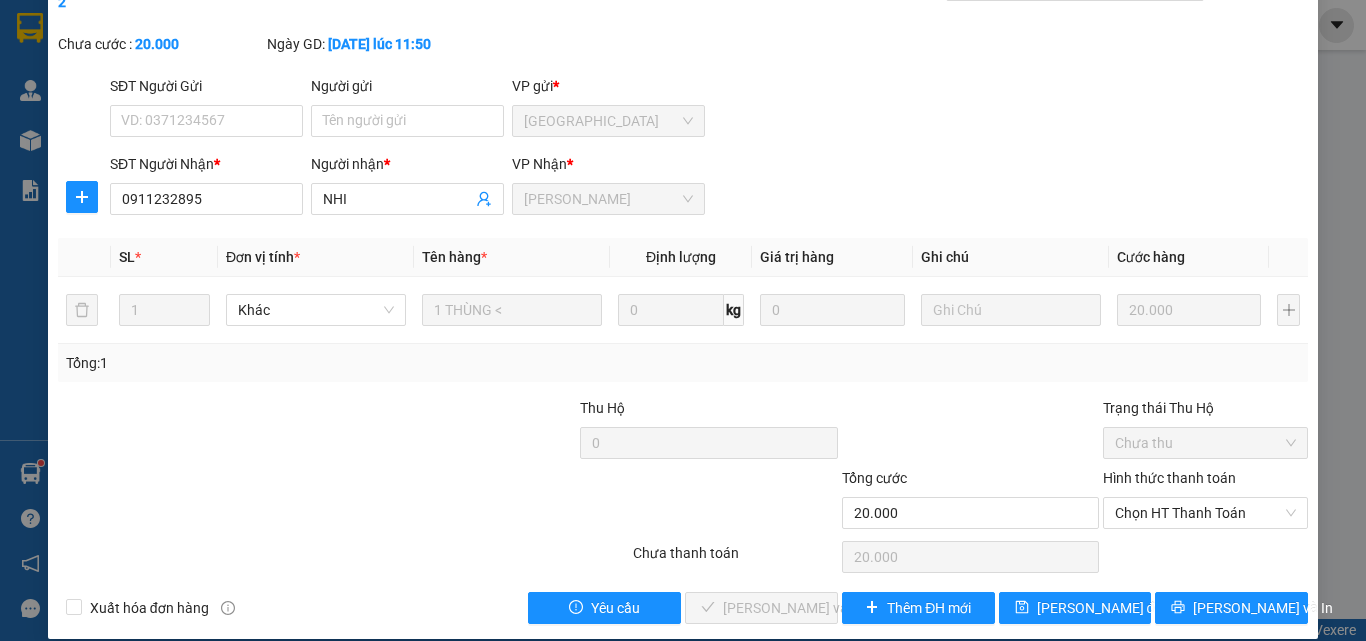 drag, startPoint x: 1166, startPoint y: 474, endPoint x: 1152, endPoint y: 525, distance: 52.886673 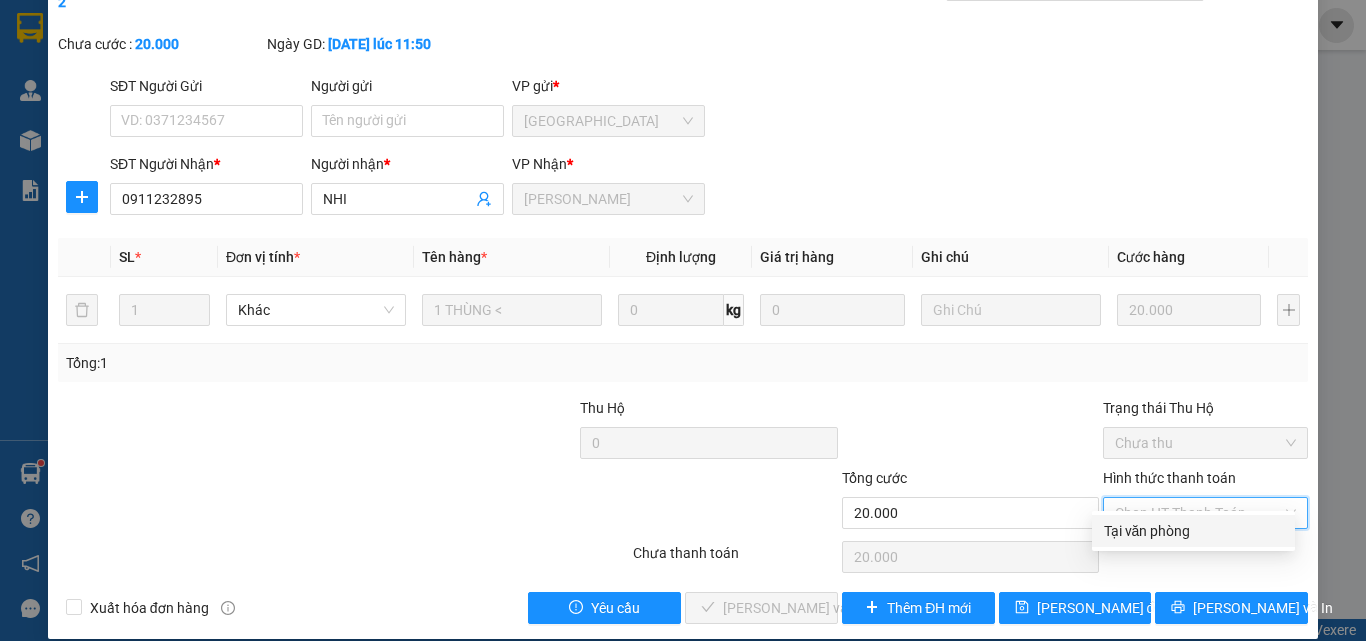drag, startPoint x: 1162, startPoint y: 530, endPoint x: 979, endPoint y: 531, distance: 183.00273 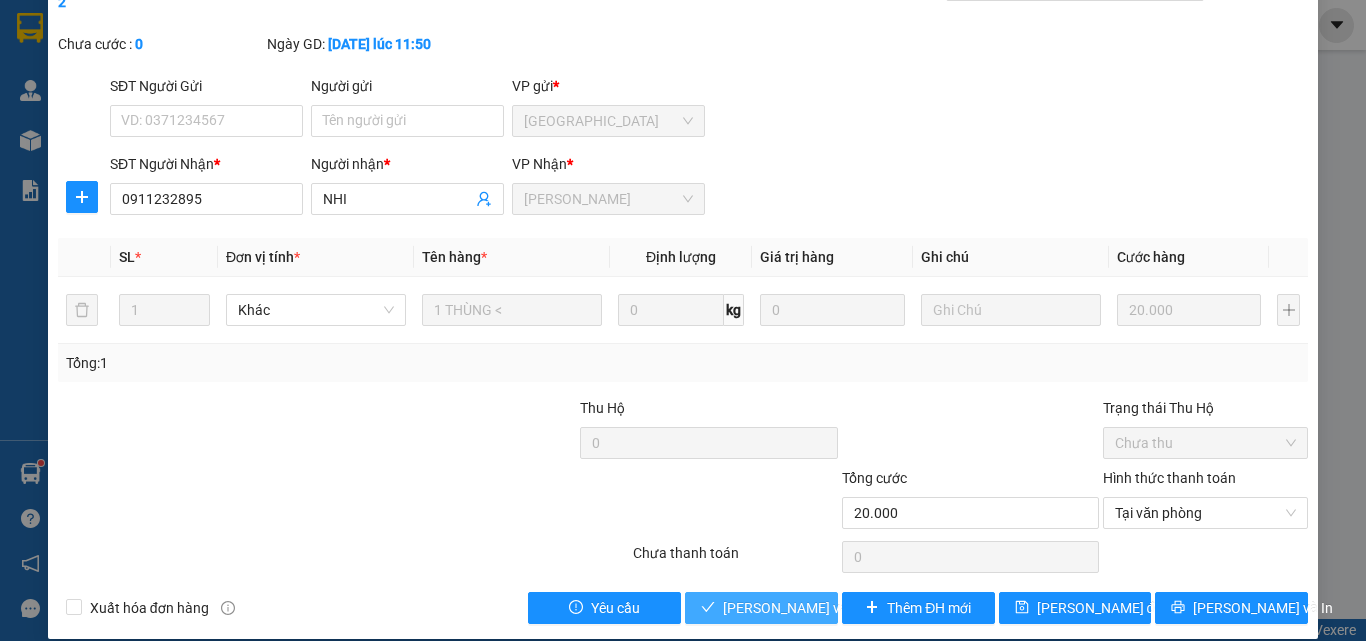 drag, startPoint x: 787, startPoint y: 589, endPoint x: 761, endPoint y: 562, distance: 37.48333 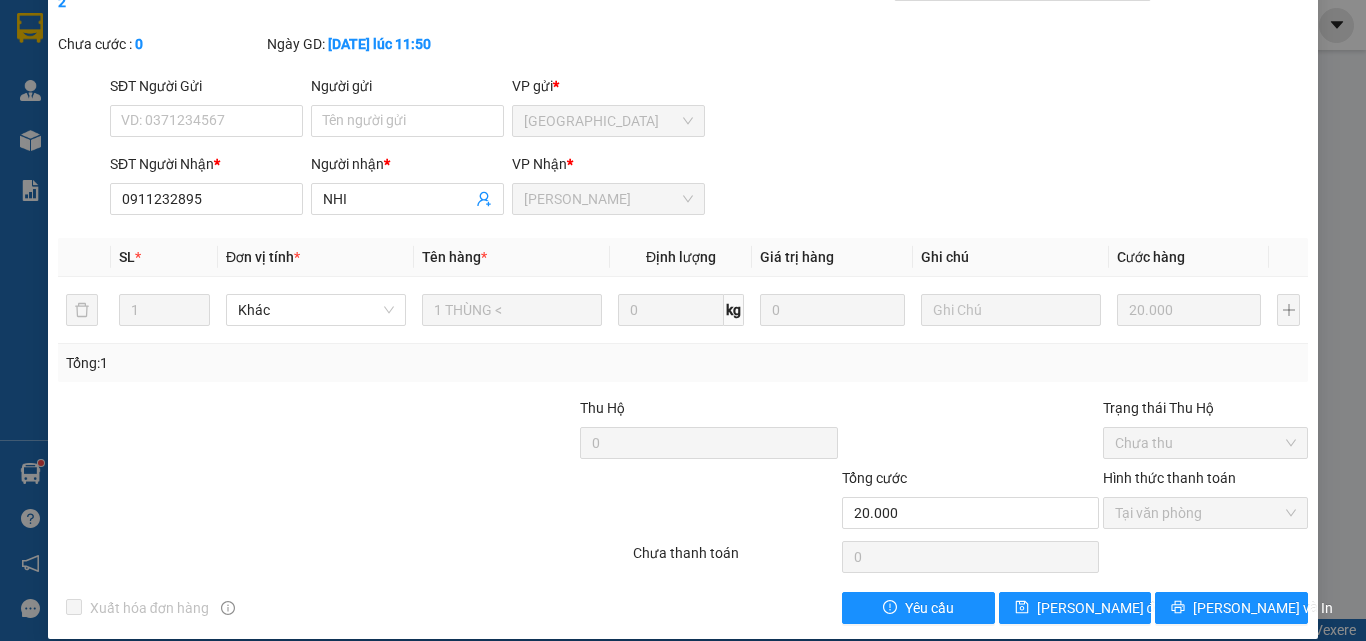 scroll, scrollTop: 0, scrollLeft: 0, axis: both 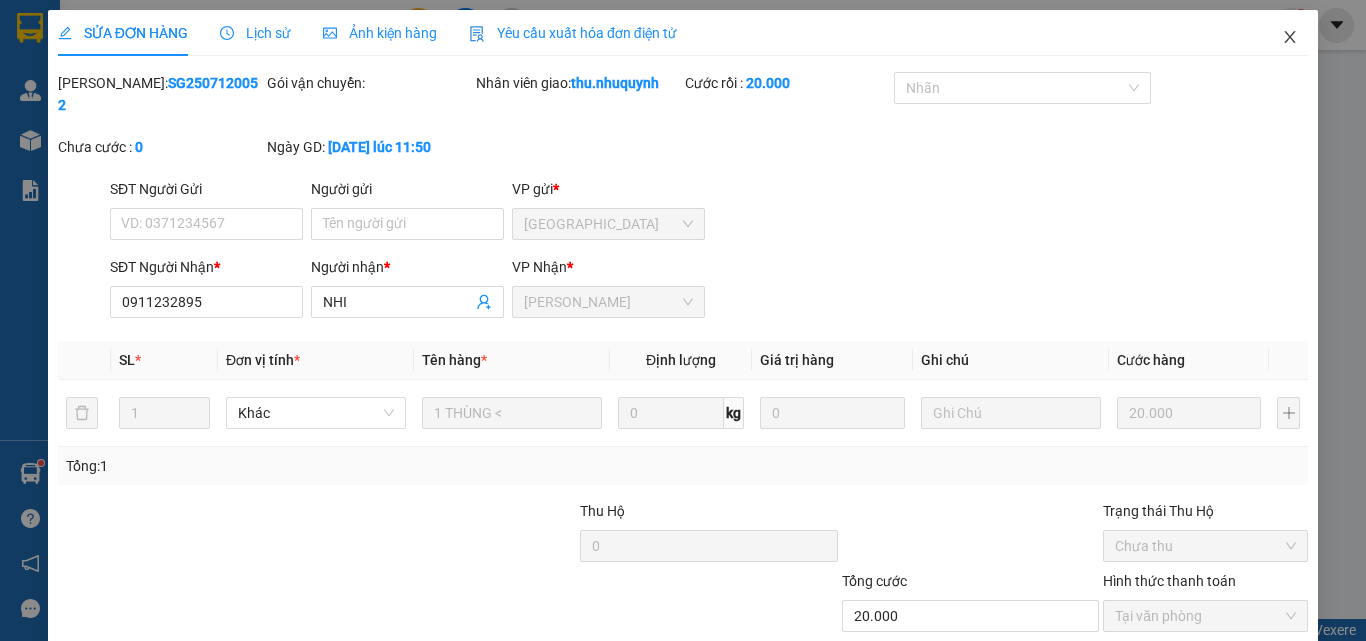click at bounding box center [1290, 38] 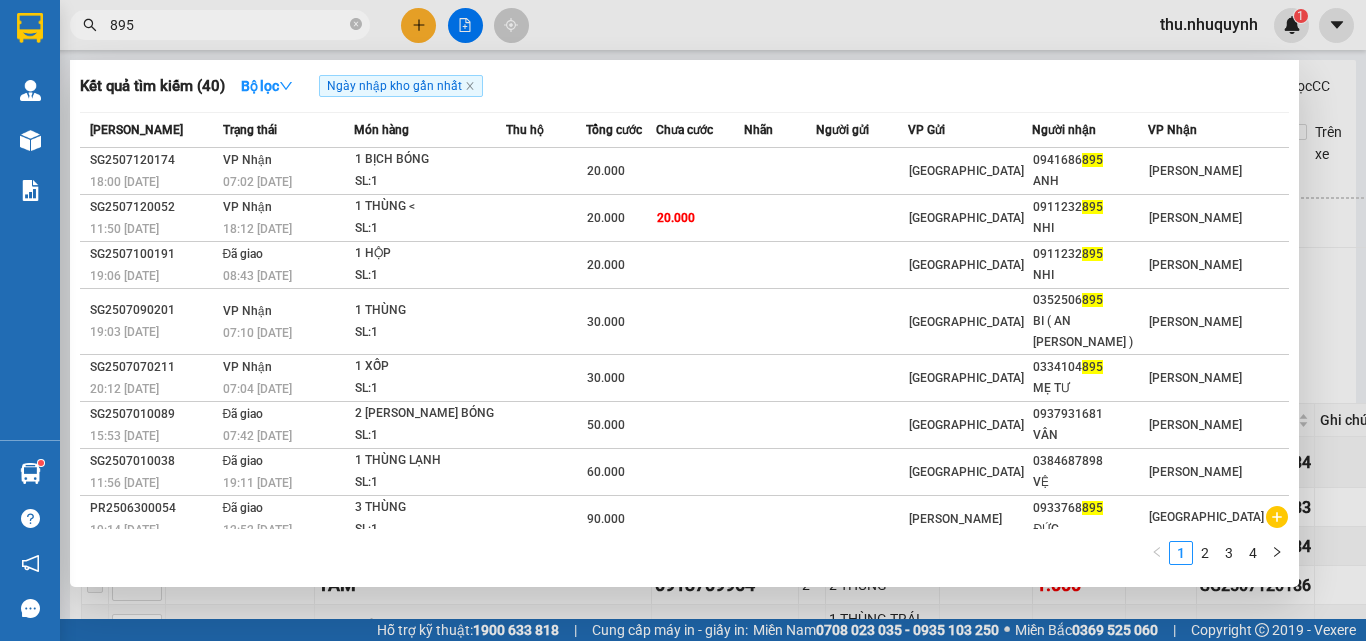 click on "895" at bounding box center [228, 25] 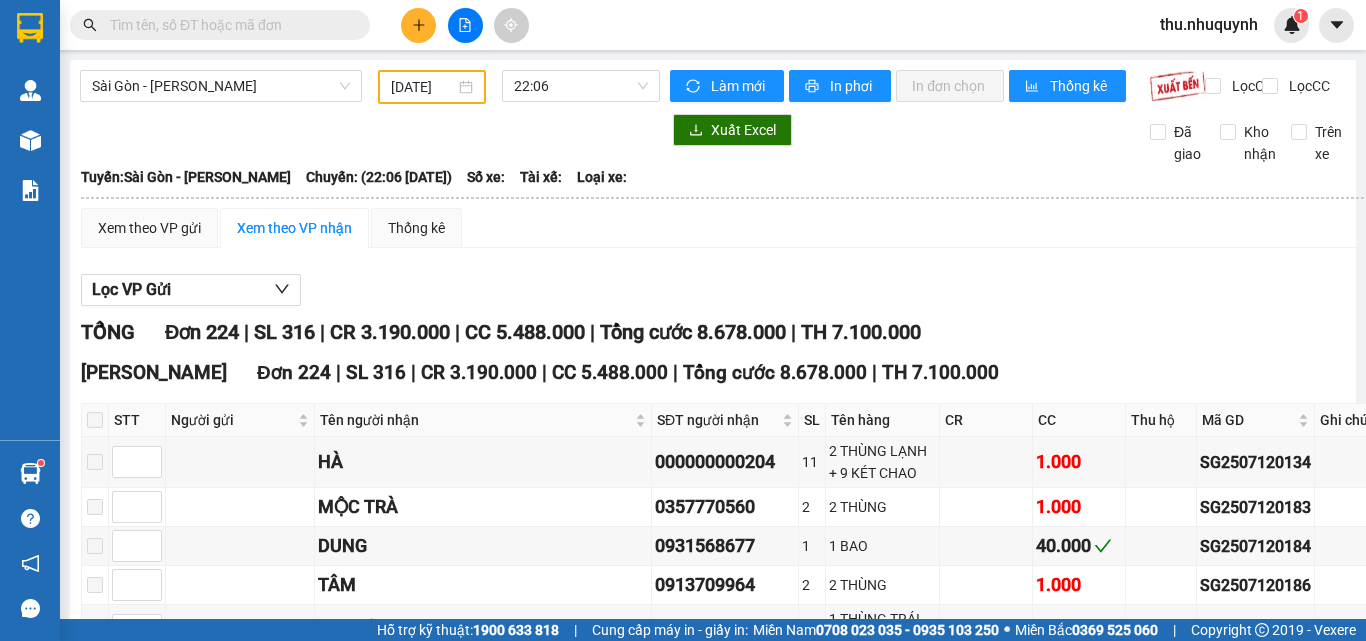 type 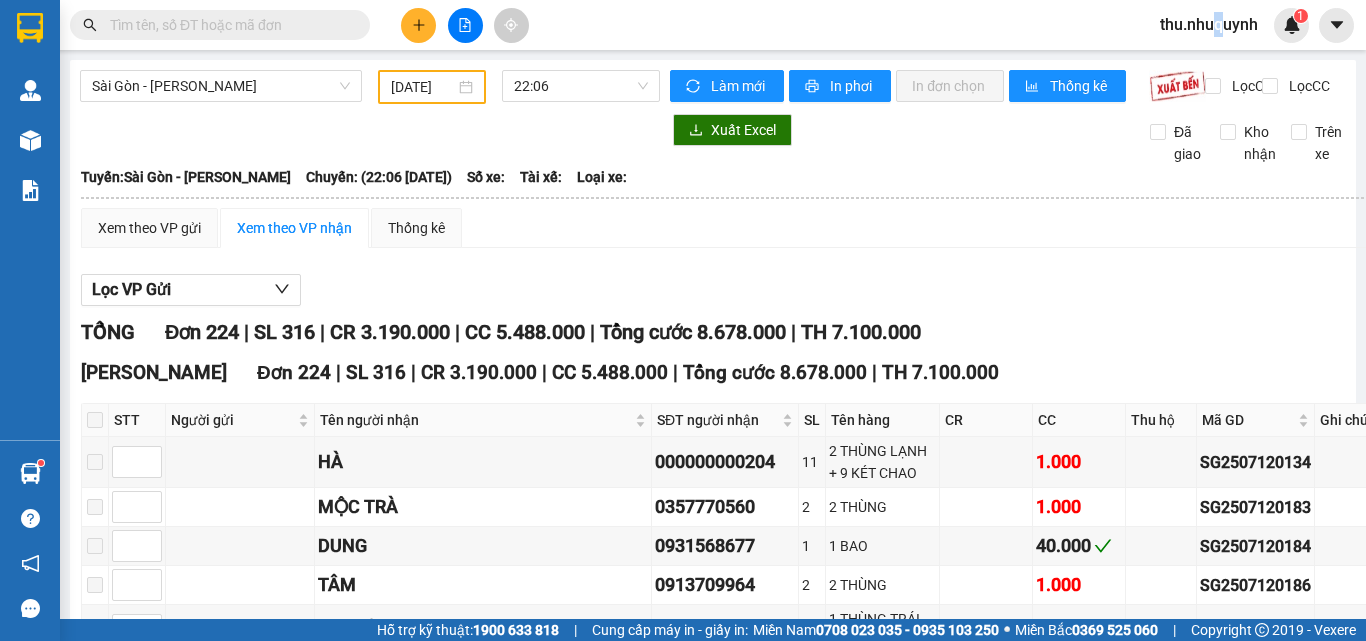 click on "thu.nhuquynh" at bounding box center [1209, 24] 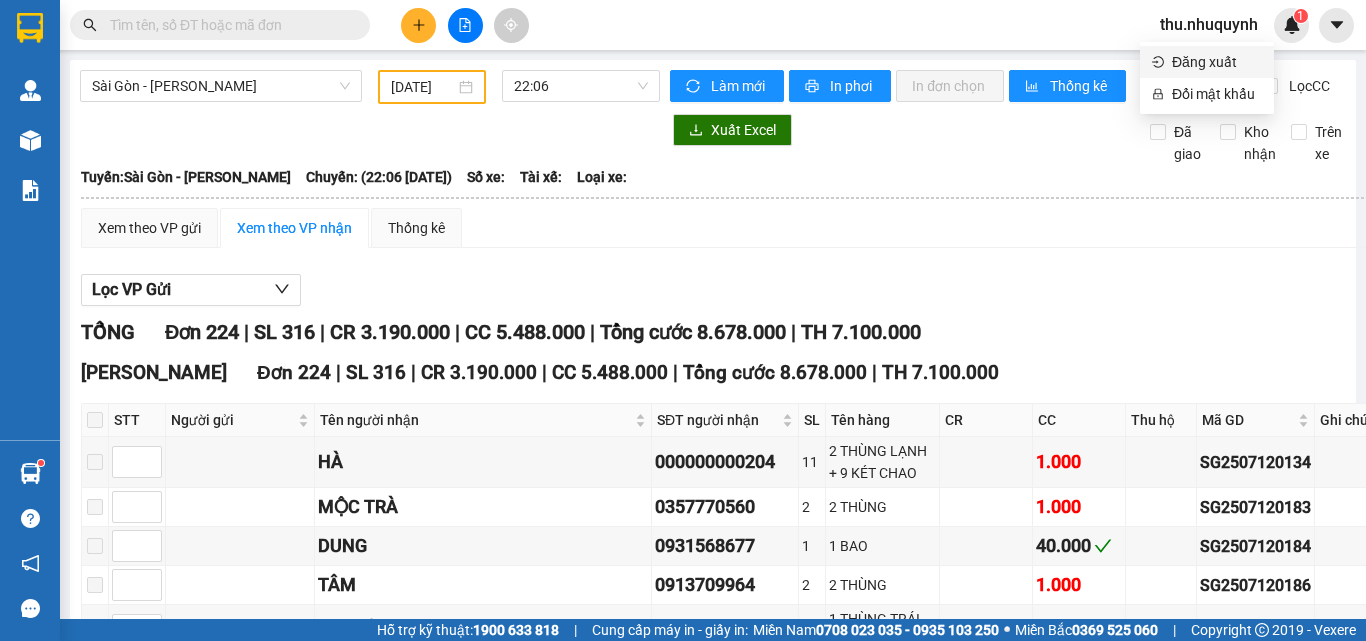 click on "Đăng xuất" at bounding box center [1217, 62] 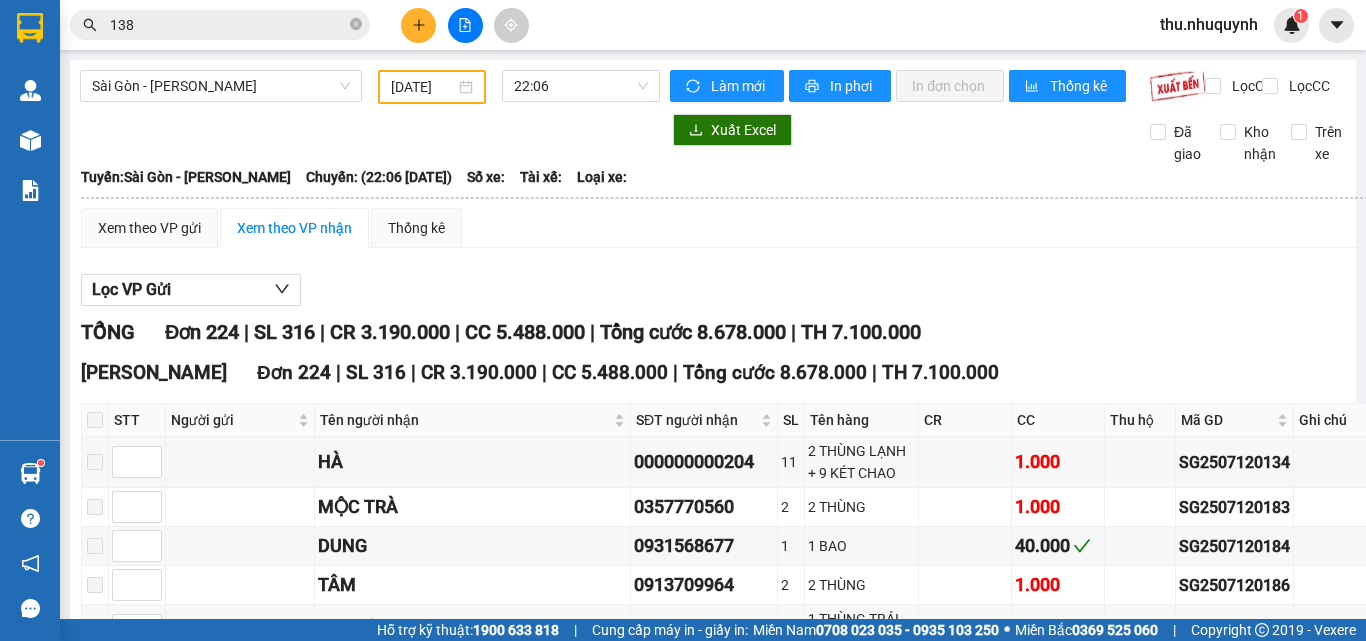 scroll, scrollTop: 0, scrollLeft: 0, axis: both 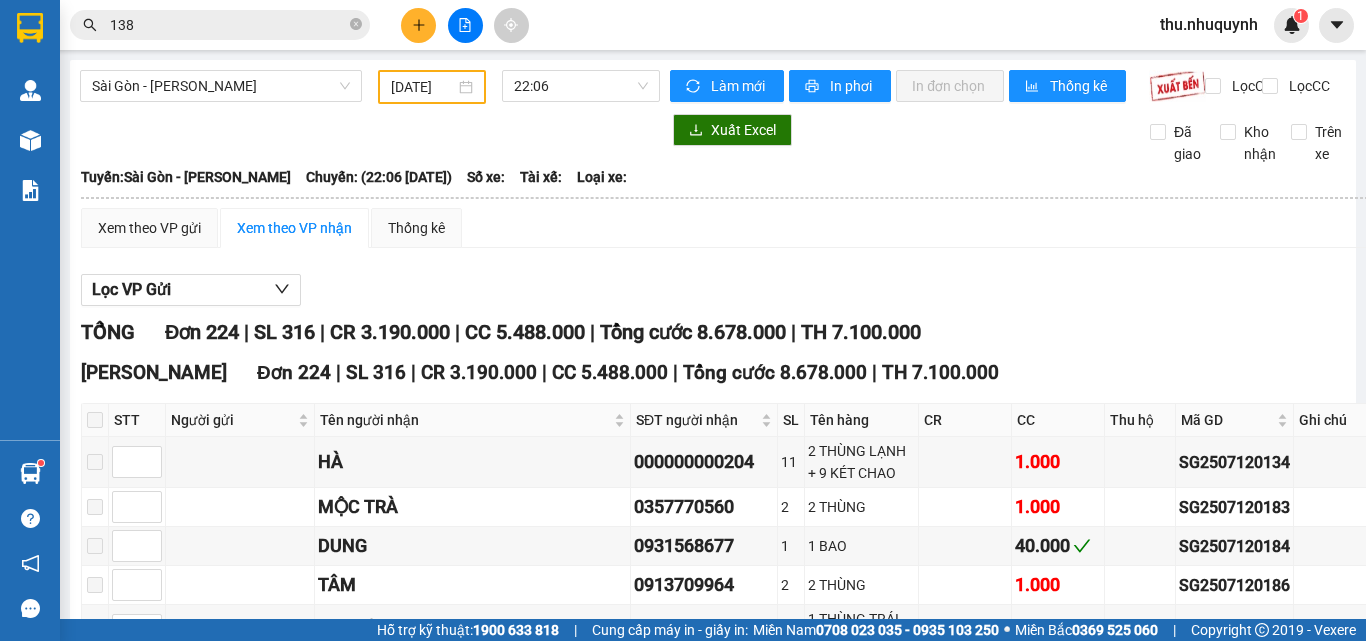 click on "138" at bounding box center [228, 25] 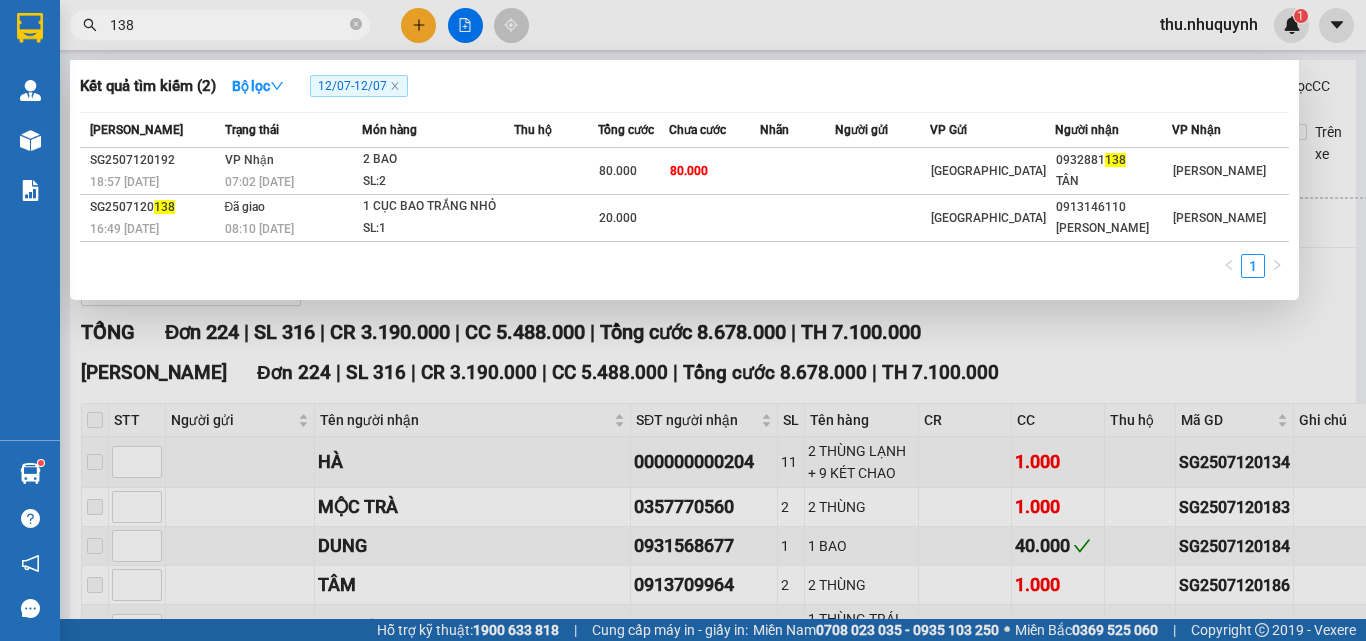 click on "138" at bounding box center (228, 25) 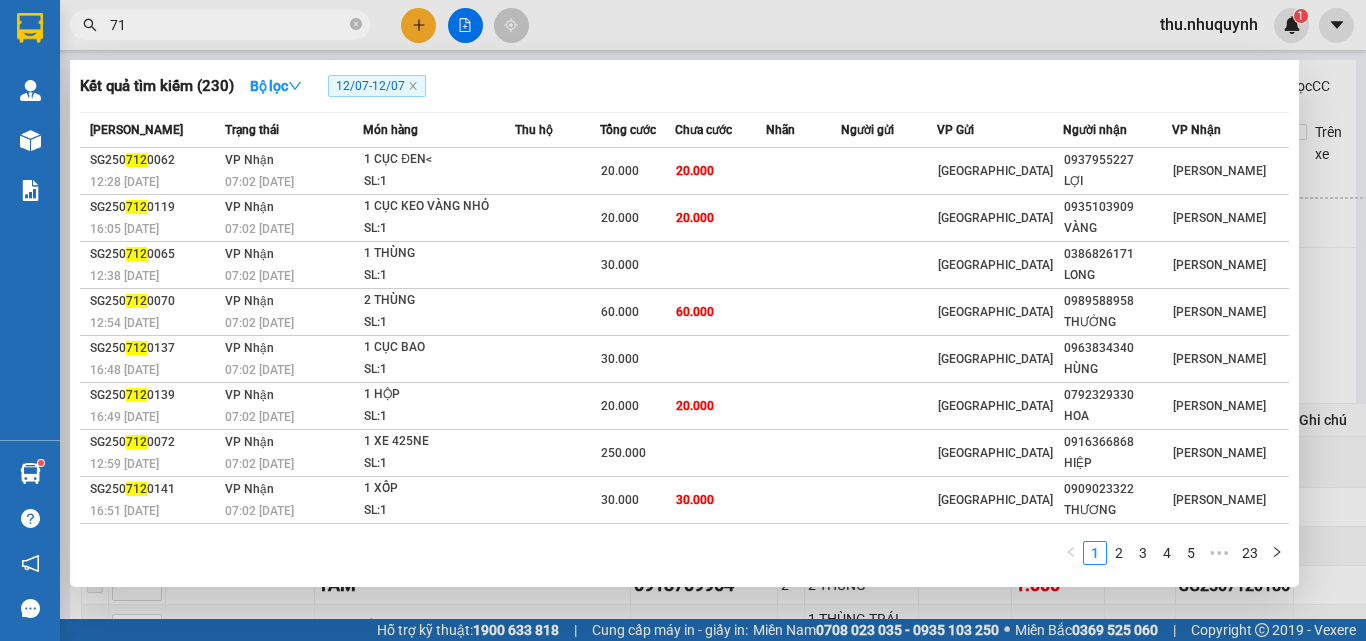 type on "7" 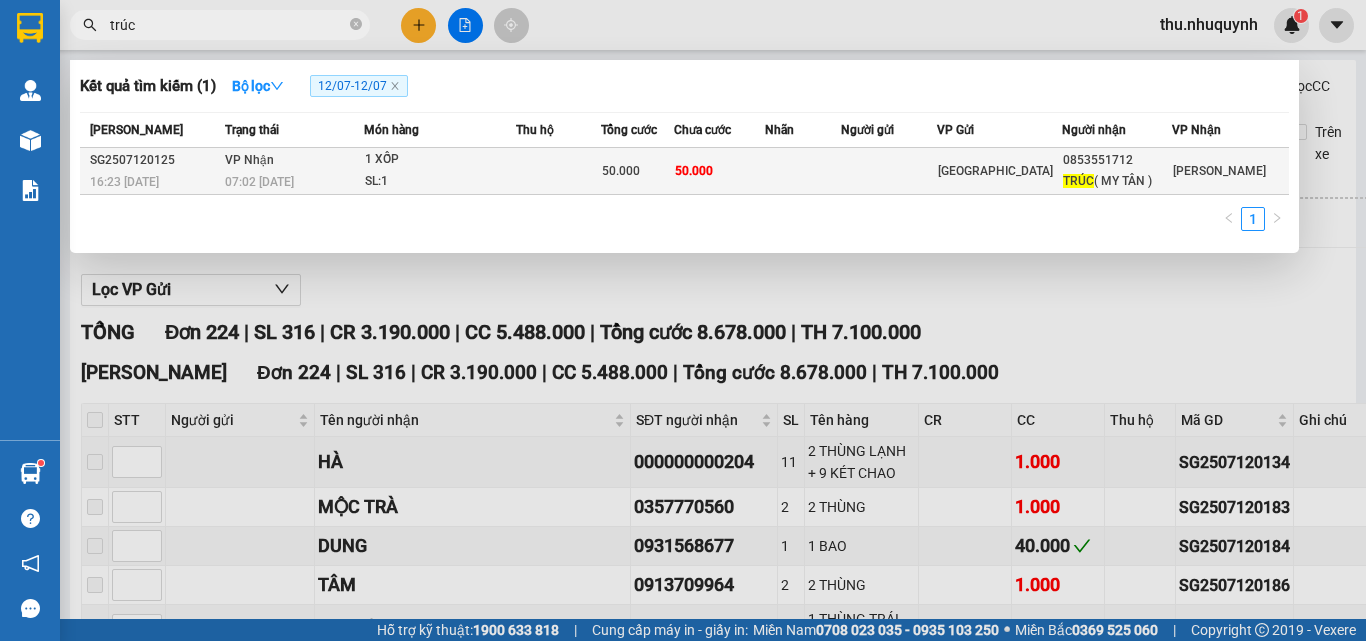 type on "trúc" 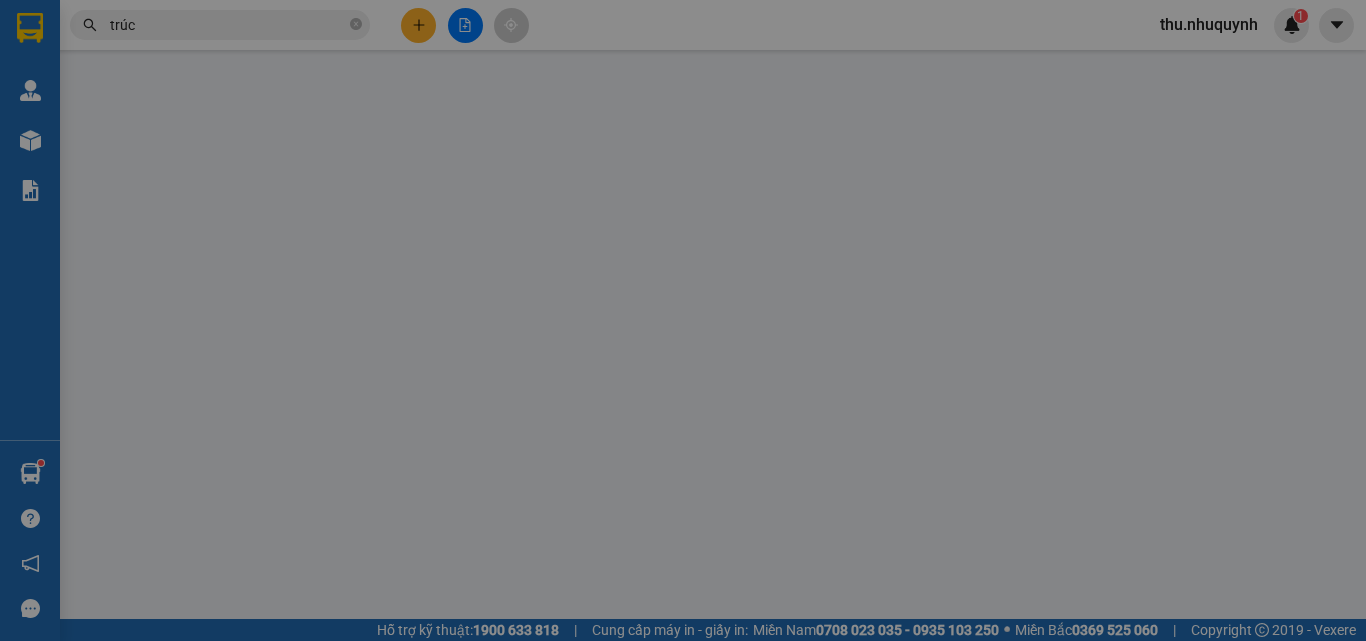 type on "0853551712" 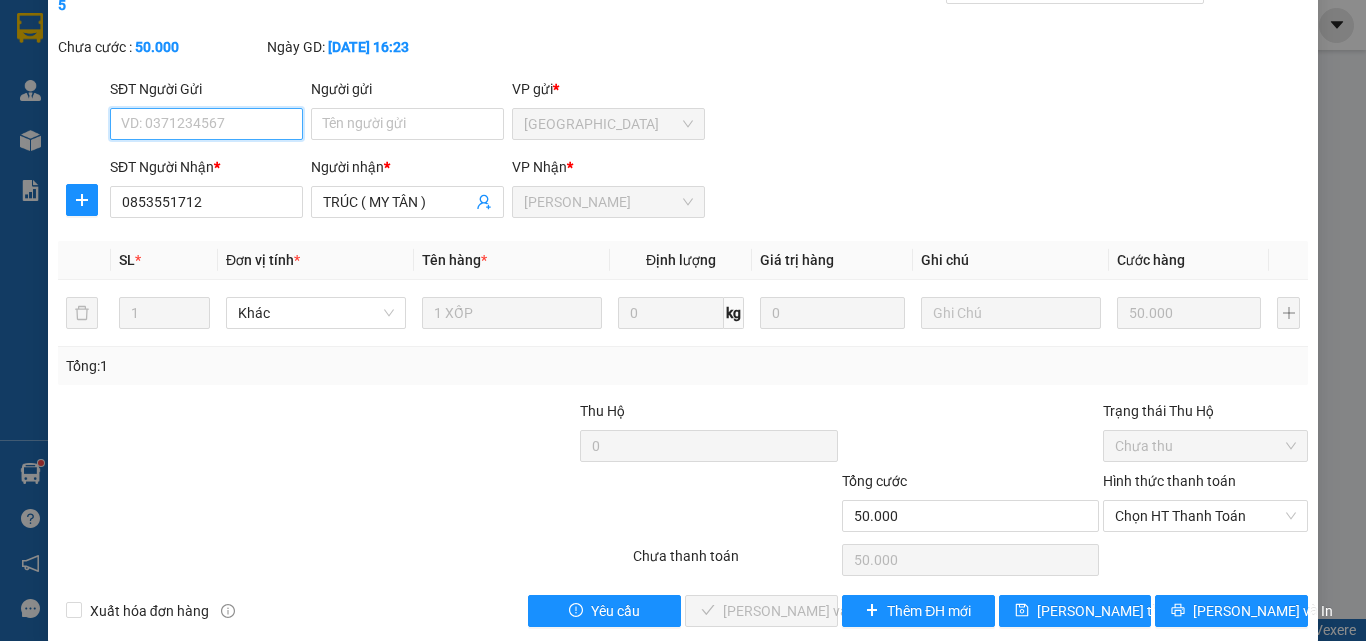 scroll, scrollTop: 103, scrollLeft: 0, axis: vertical 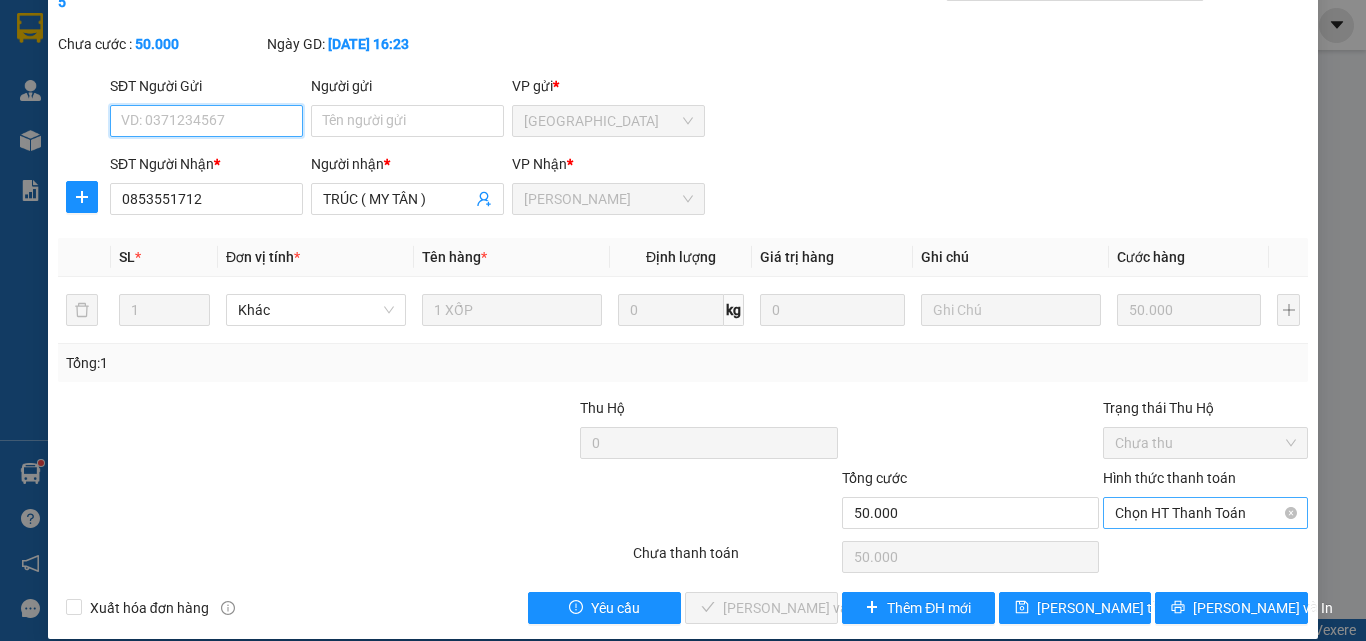 click on "Chọn HT Thanh Toán" at bounding box center [1205, 513] 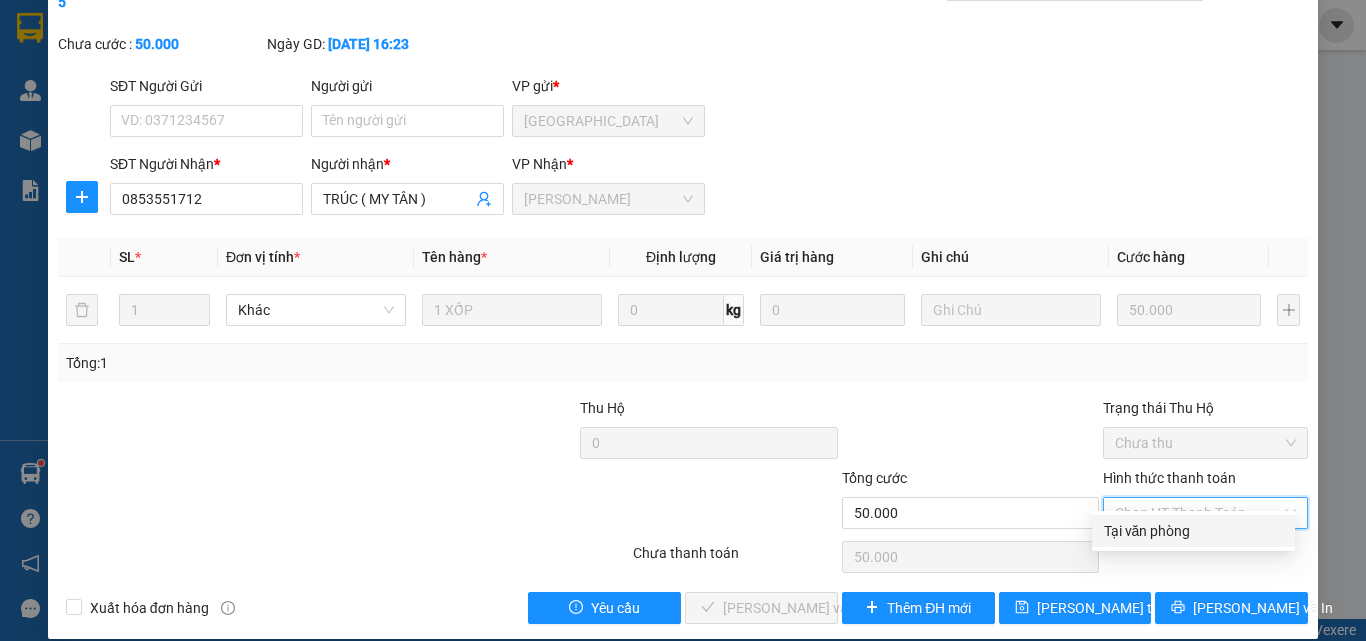 click on "Tại văn phòng" at bounding box center (1193, 531) 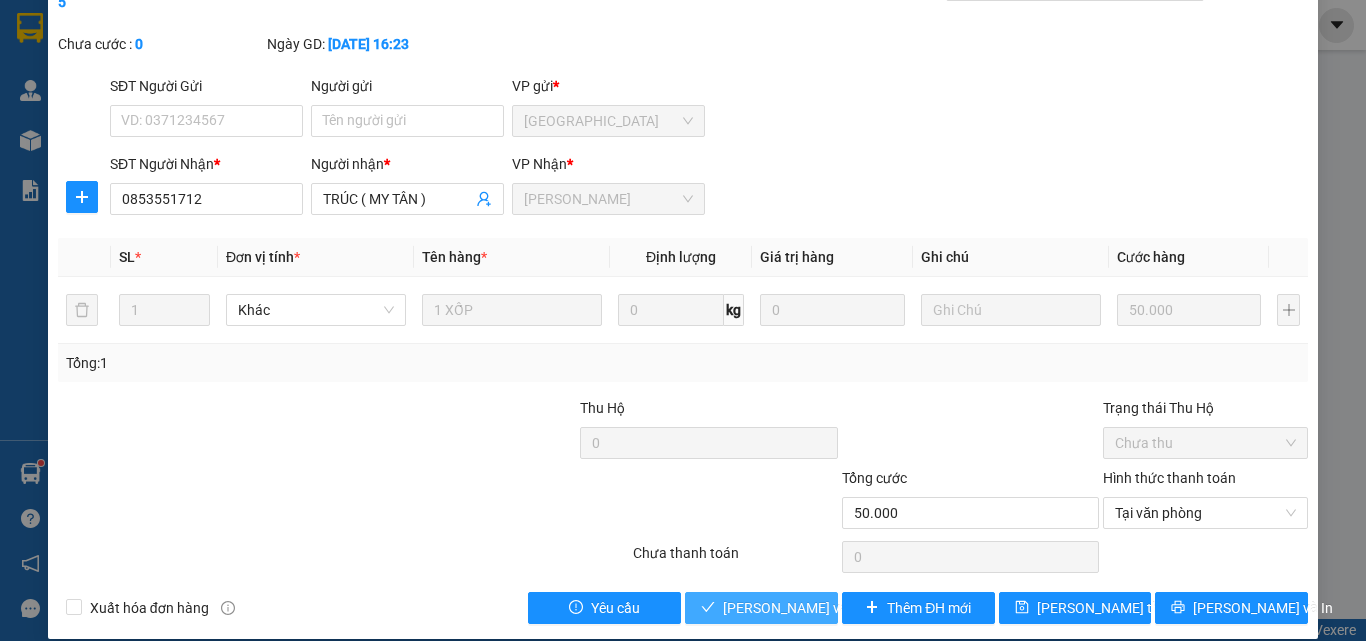 click on "[PERSON_NAME] và Giao hàng" at bounding box center (819, 608) 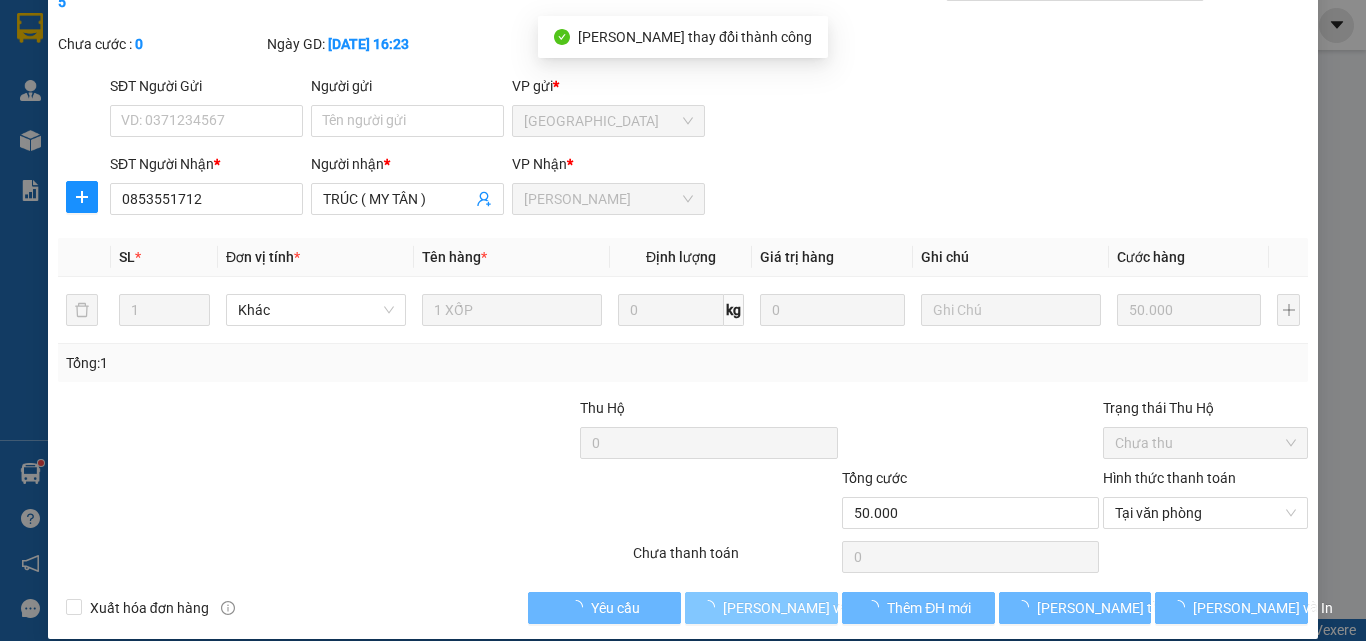 scroll, scrollTop: 0, scrollLeft: 0, axis: both 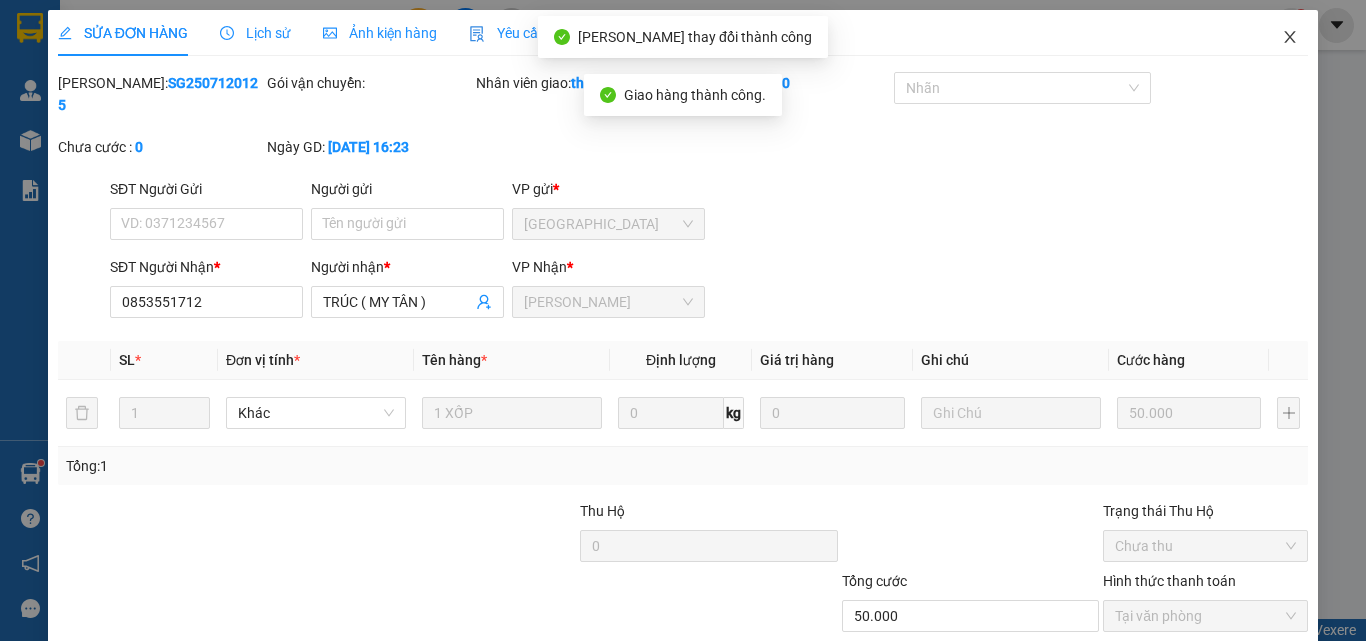 click 